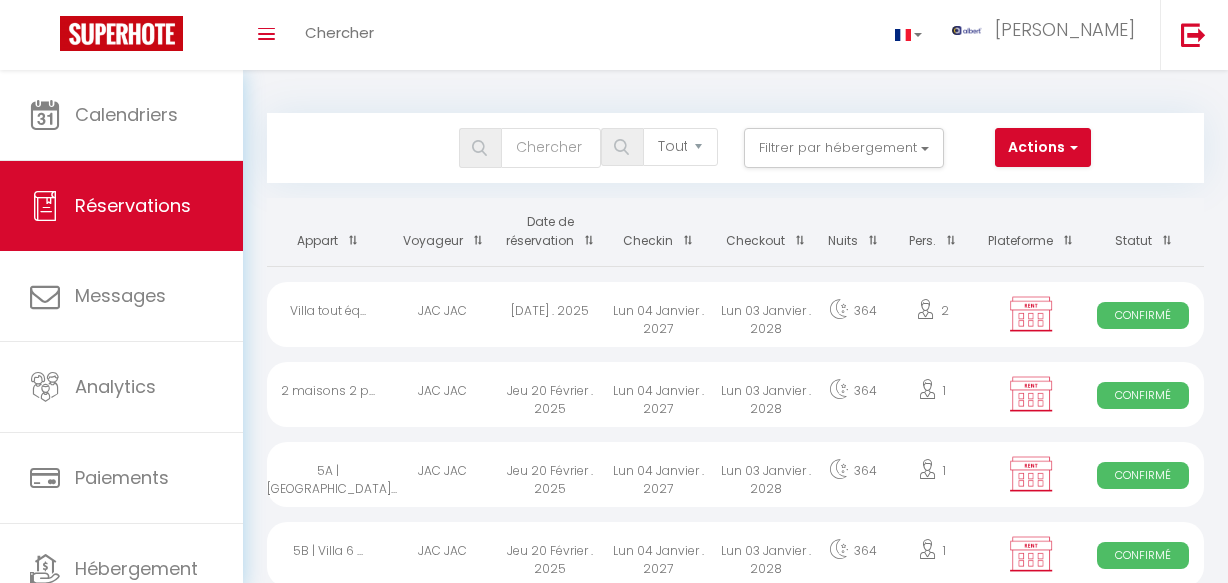 select on "not_cancelled" 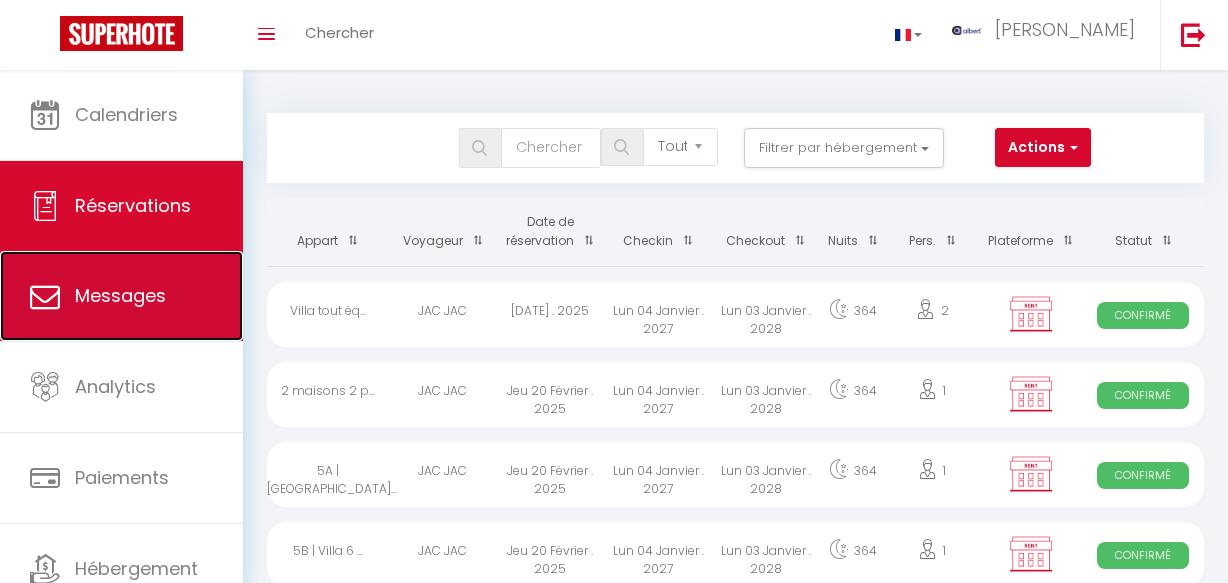 scroll, scrollTop: 0, scrollLeft: 0, axis: both 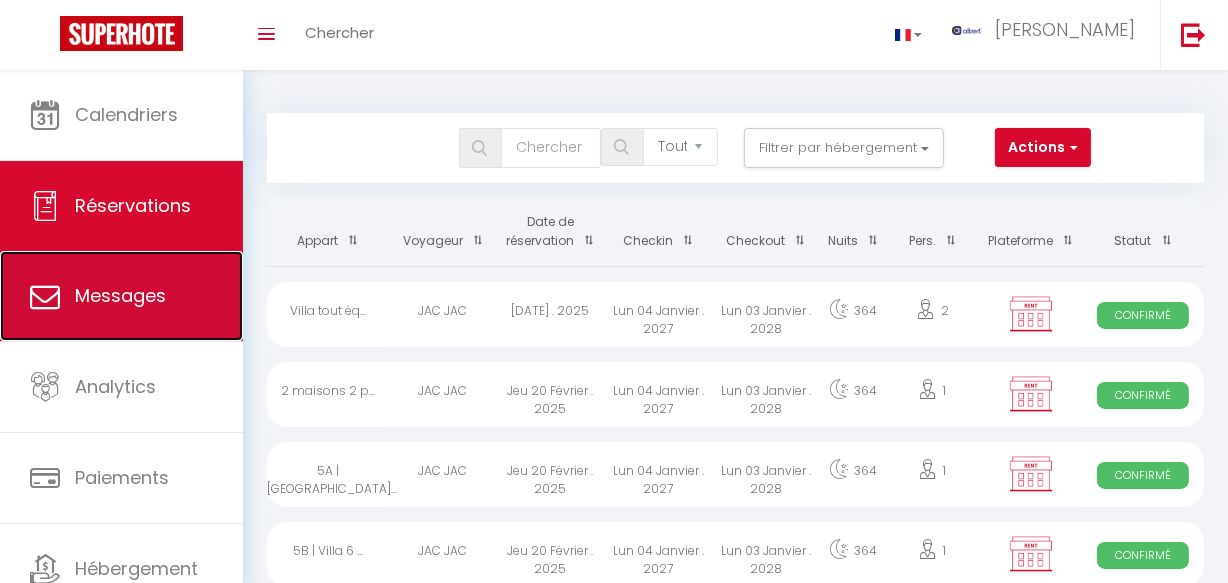 click on "Messages" at bounding box center [120, 295] 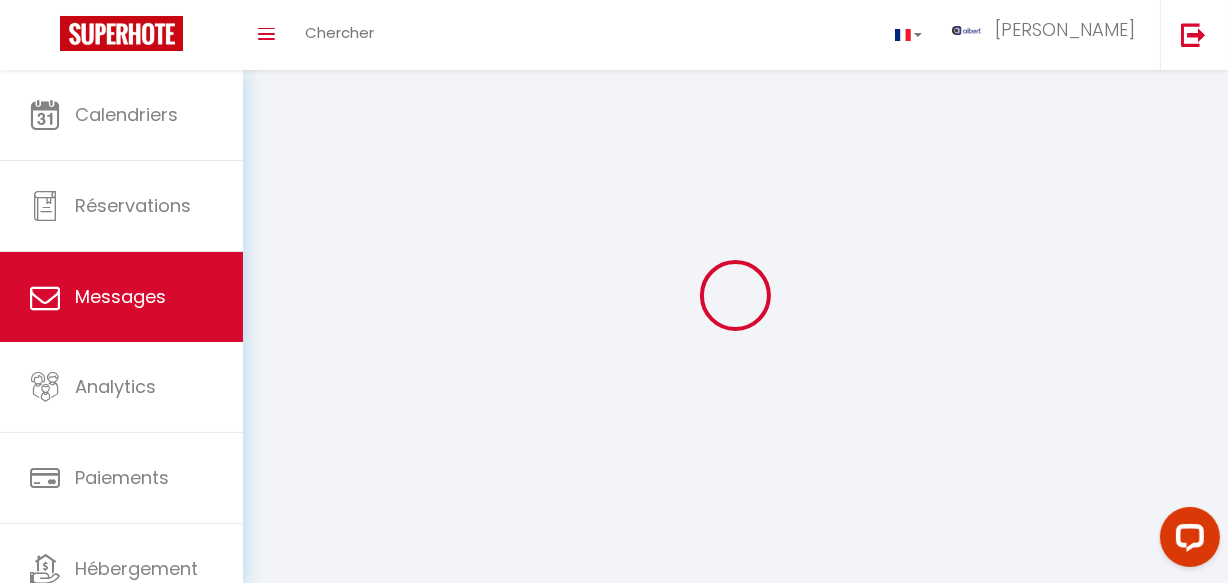 scroll, scrollTop: 0, scrollLeft: 0, axis: both 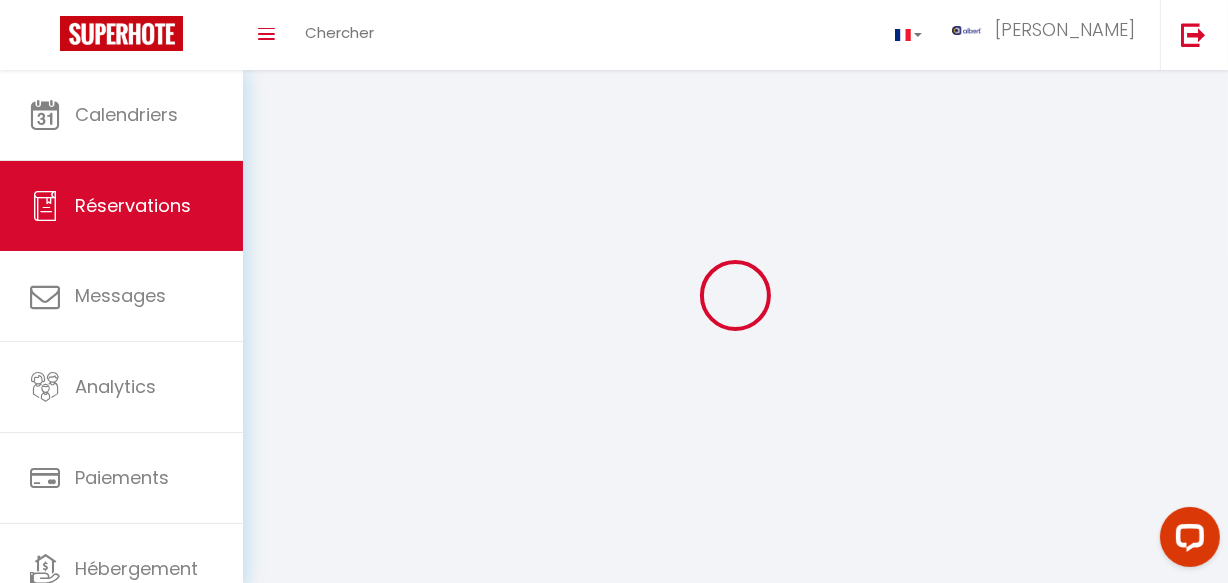 click at bounding box center (735, 295) 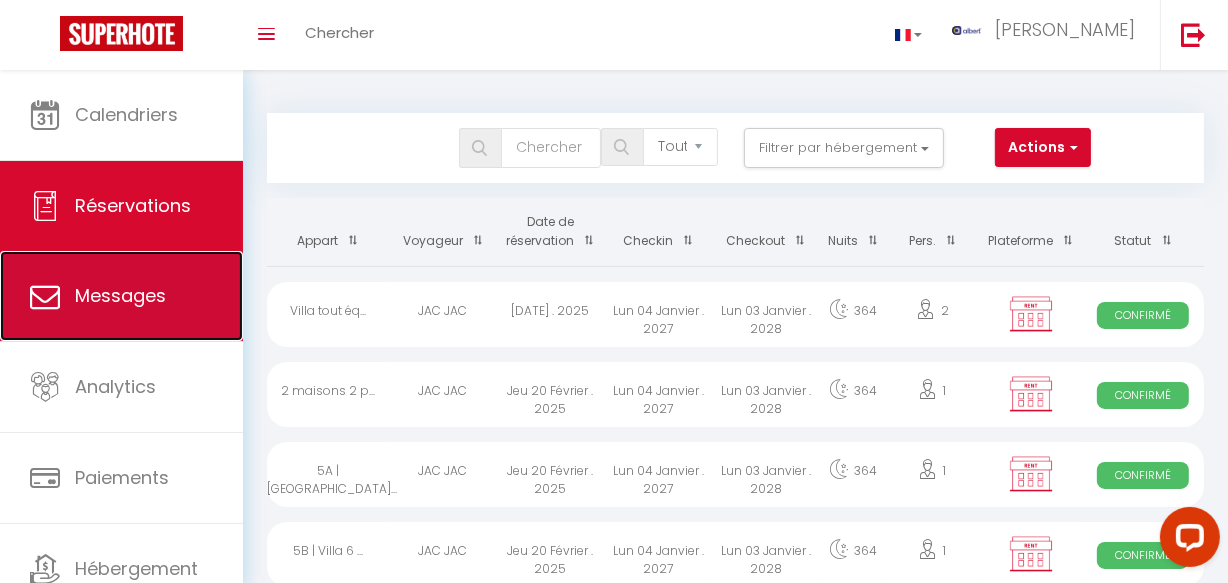 click on "Messages" at bounding box center [121, 296] 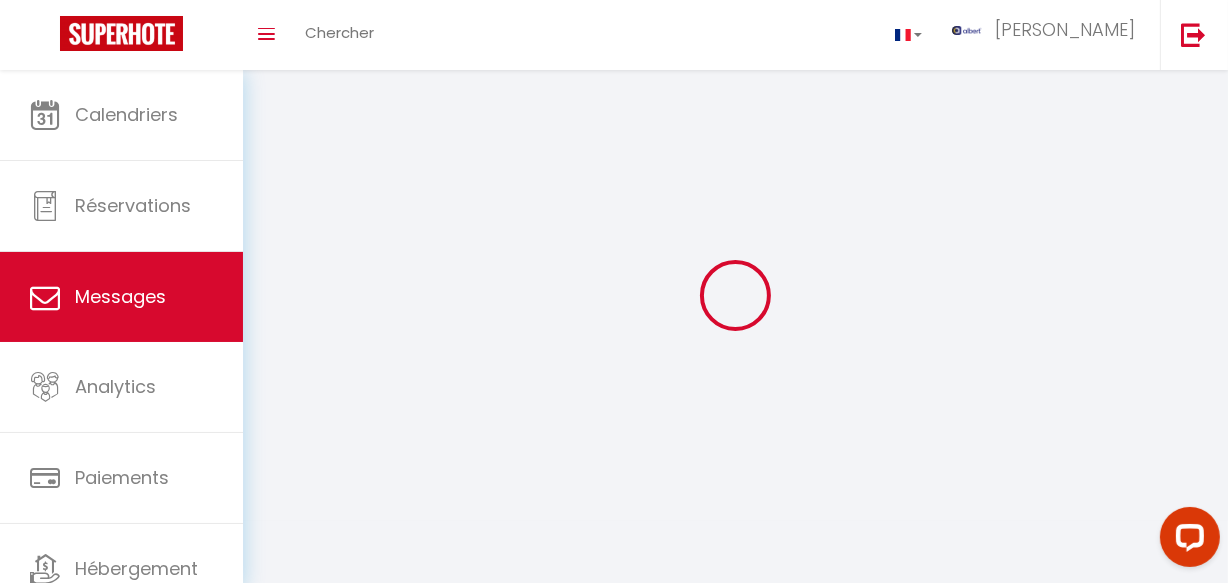 click on "Messages" at bounding box center [121, 297] 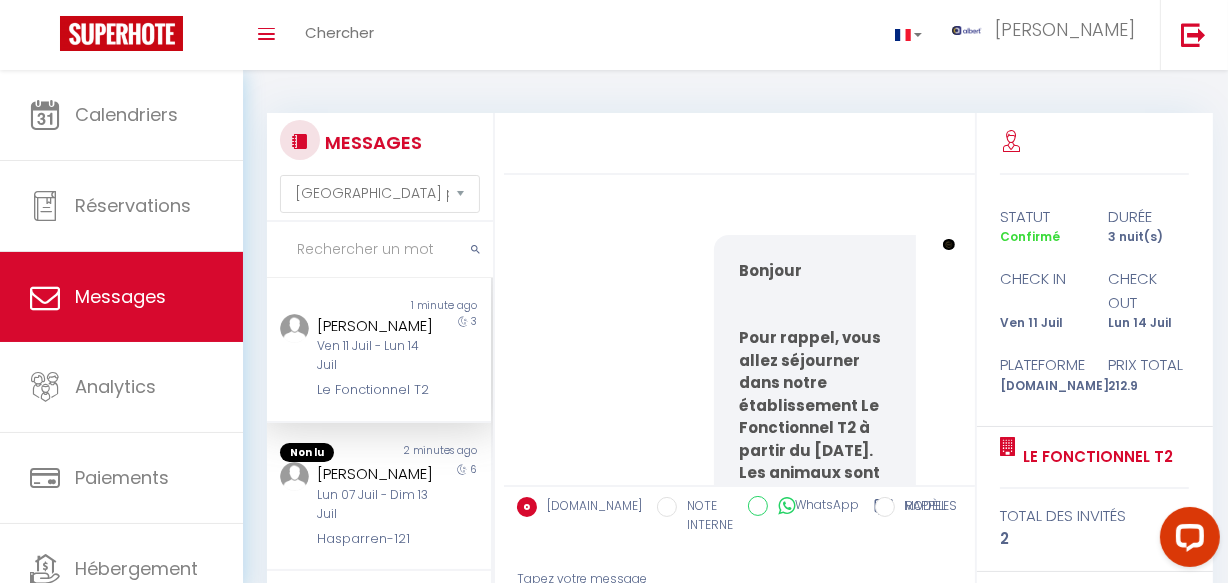 scroll, scrollTop: 22408, scrollLeft: 0, axis: vertical 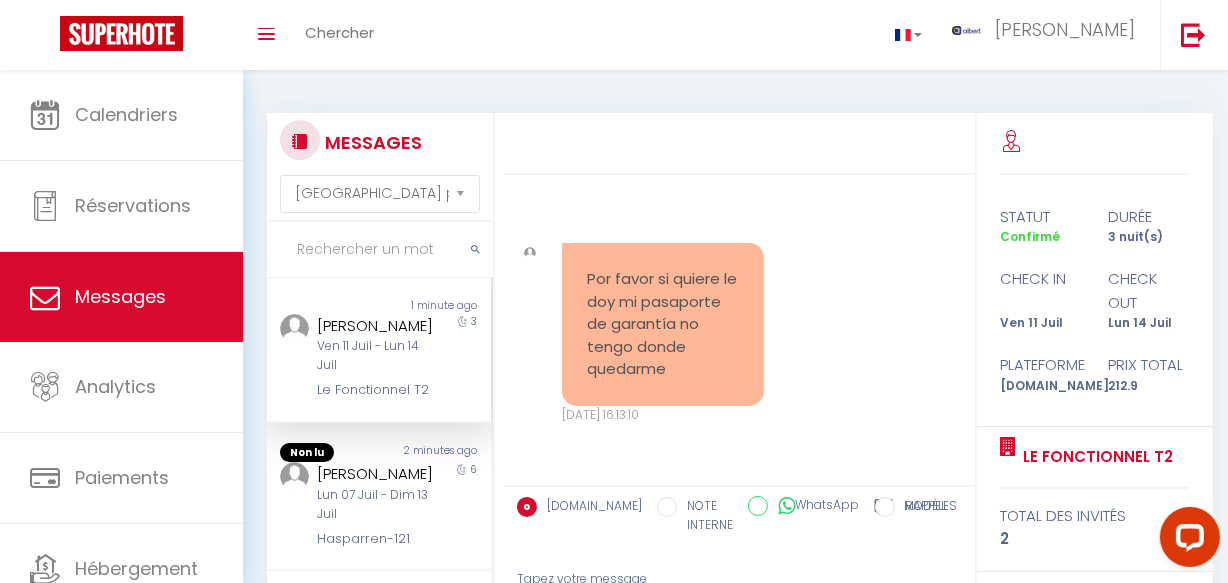 click at bounding box center [380, 250] 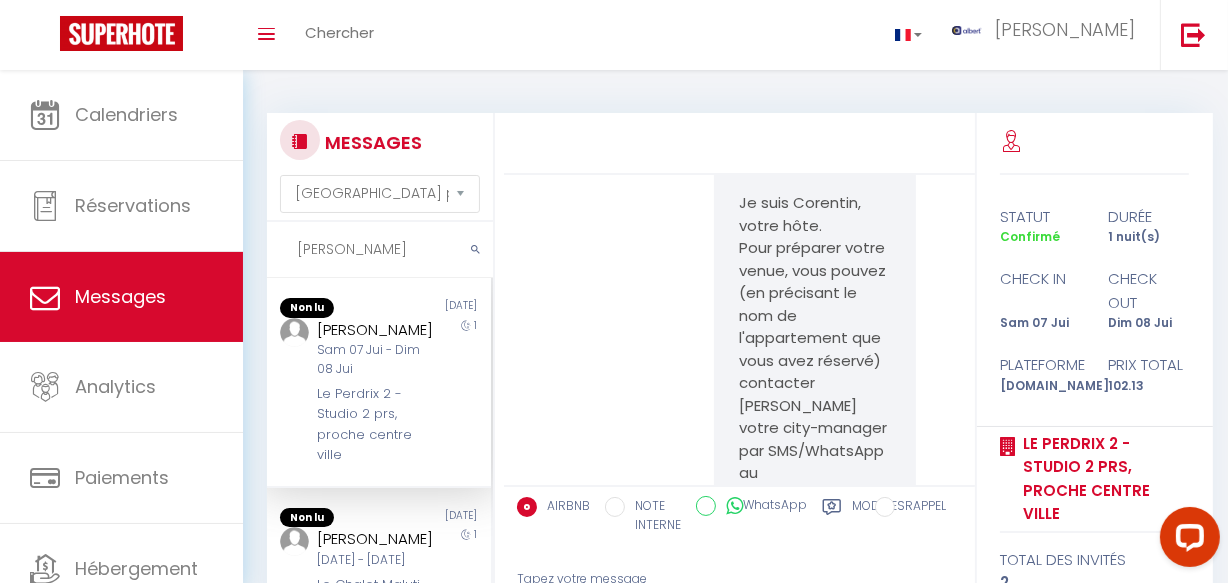 scroll, scrollTop: 8534, scrollLeft: 0, axis: vertical 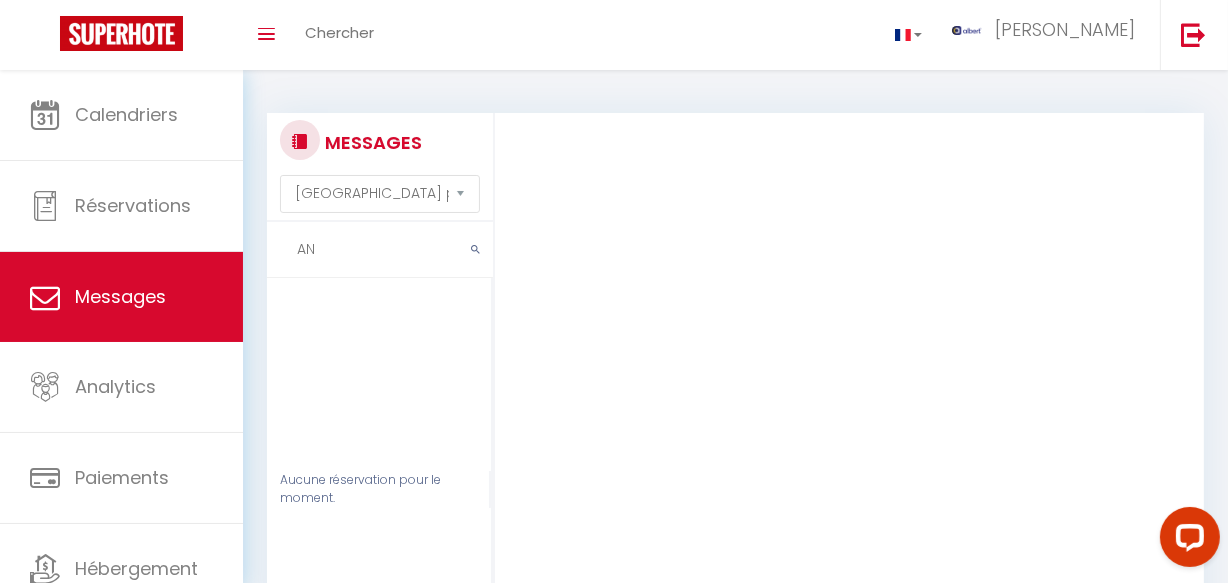 type on "A" 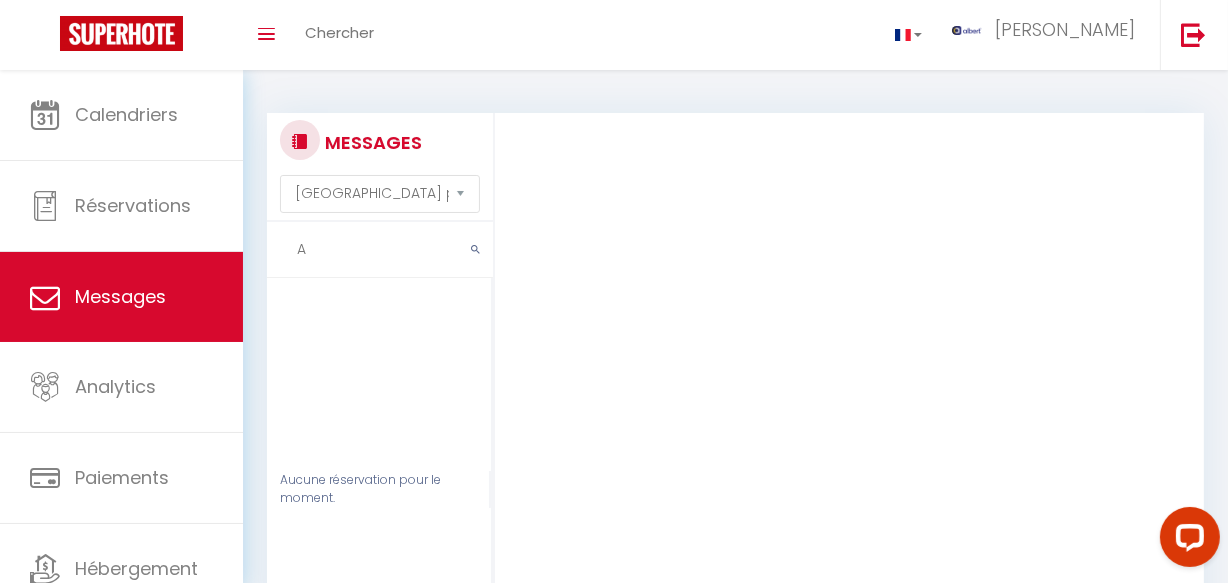 type 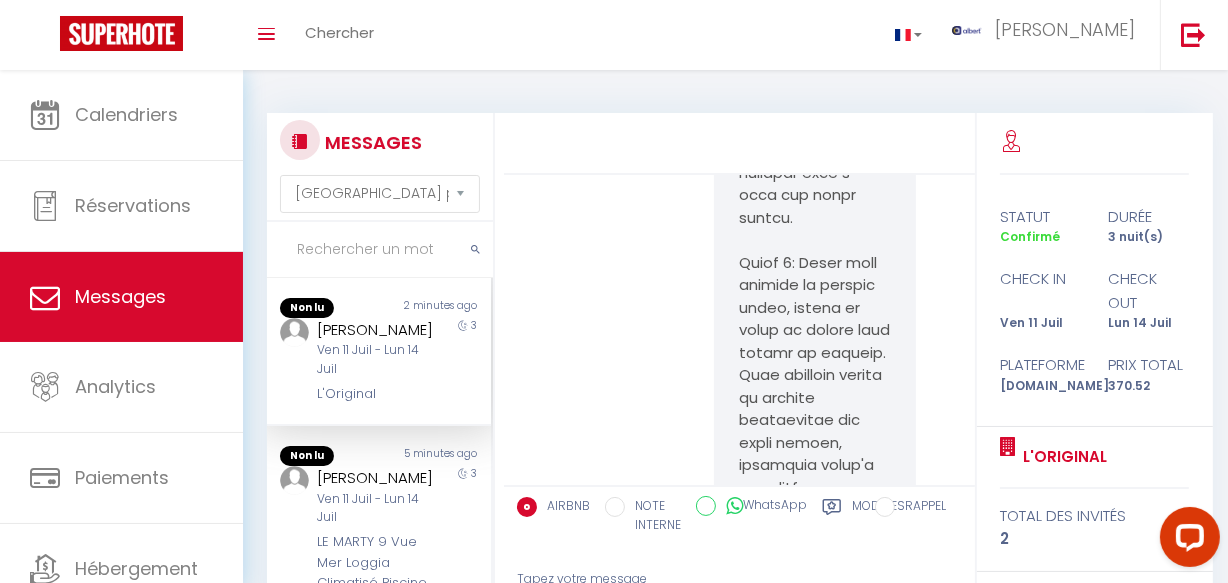 scroll, scrollTop: 15849, scrollLeft: 0, axis: vertical 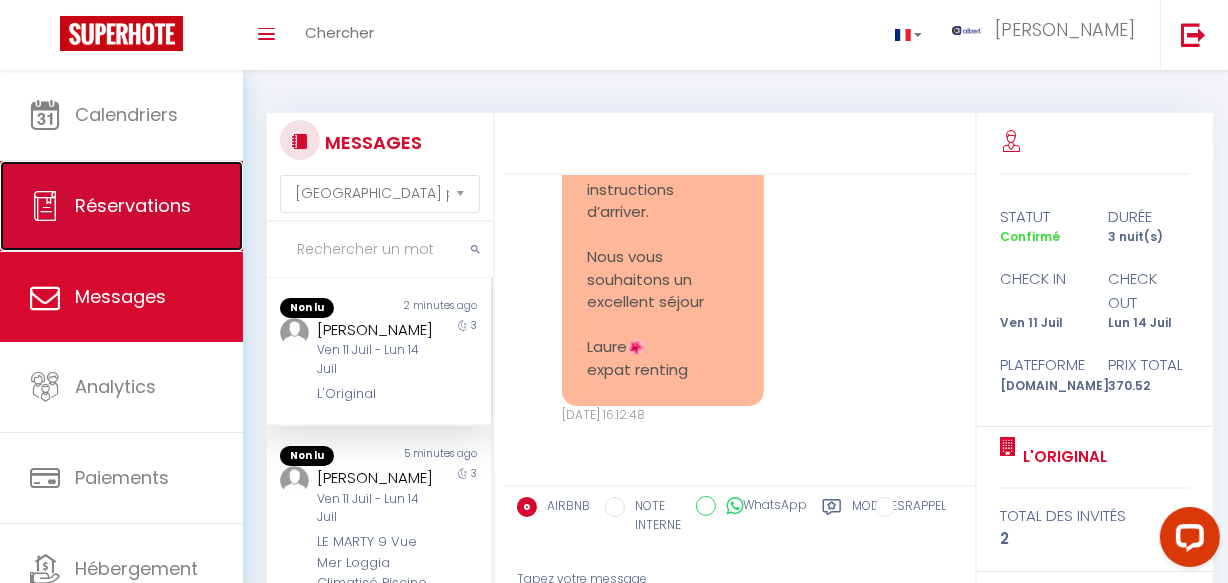 click on "Réservations" at bounding box center (121, 206) 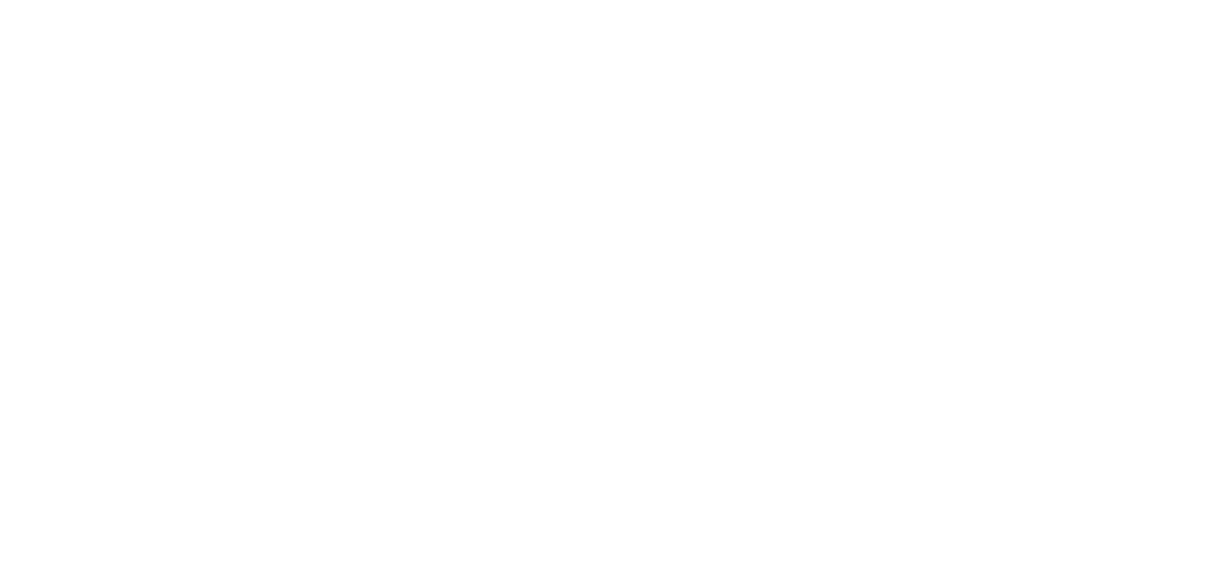 scroll, scrollTop: 0, scrollLeft: 0, axis: both 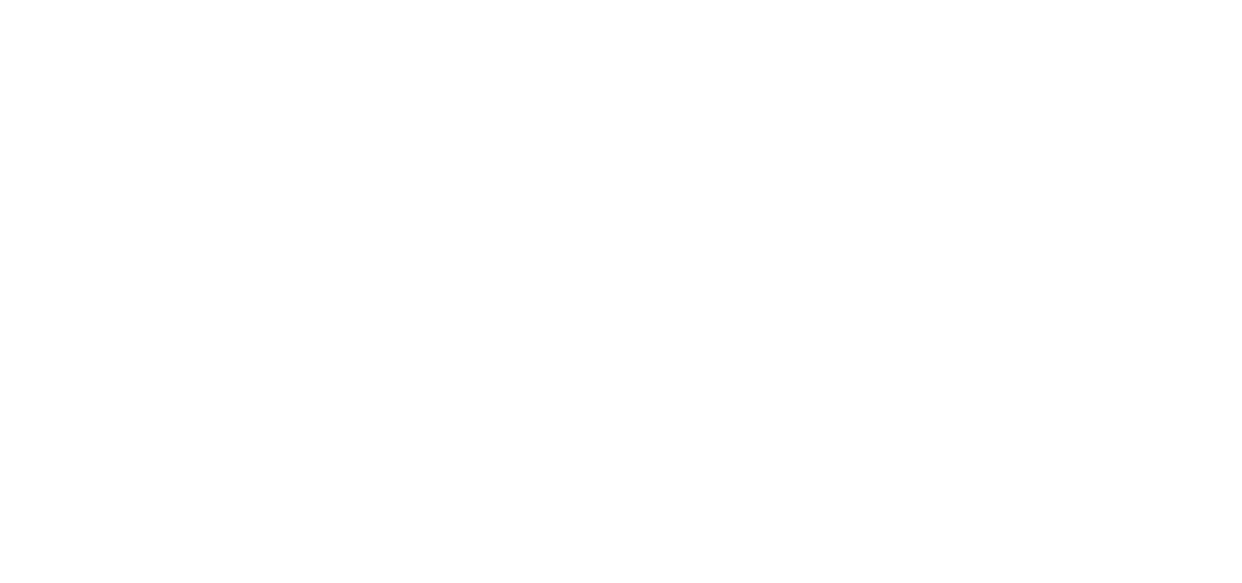 select on "message" 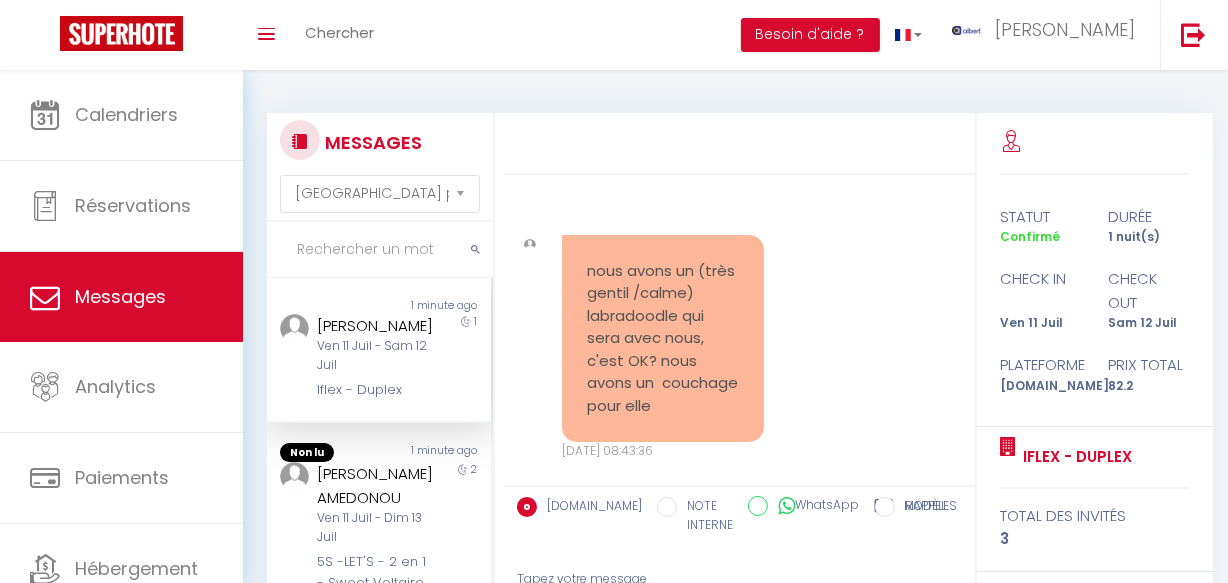 scroll, scrollTop: 18740, scrollLeft: 0, axis: vertical 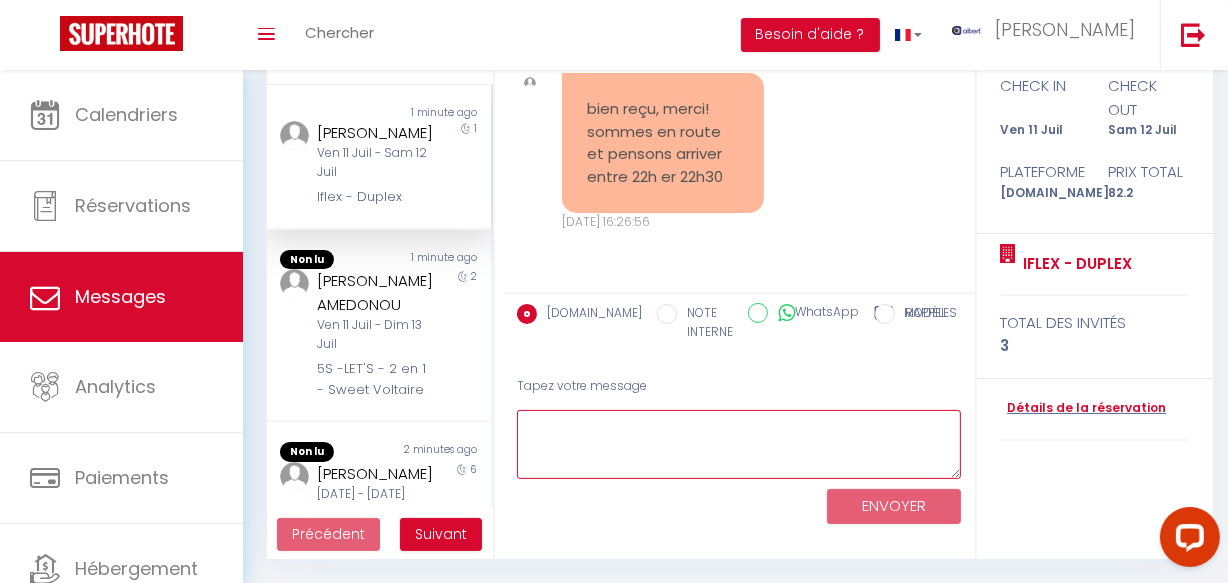 click at bounding box center [739, 444] 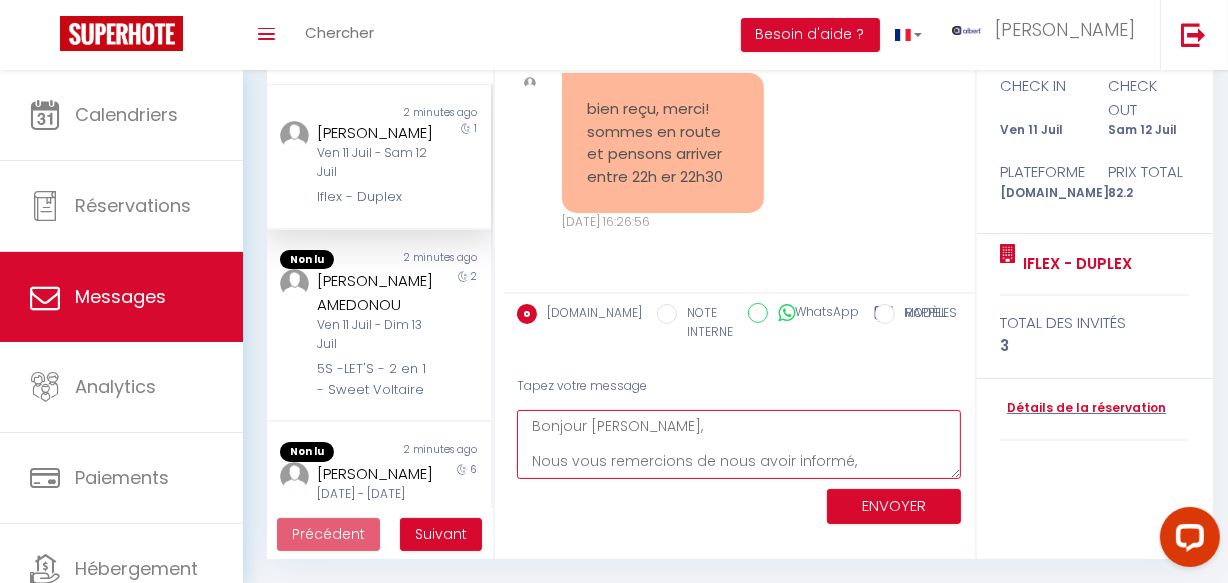scroll, scrollTop: 29, scrollLeft: 0, axis: vertical 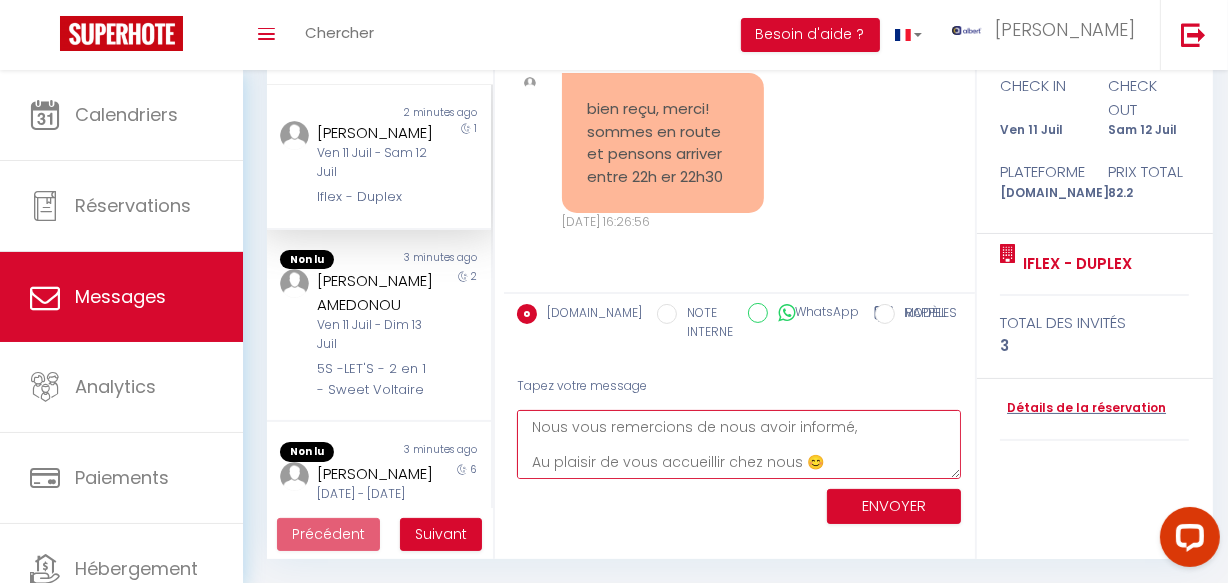 type on "Bonjour Chloe,
Nous vous remercions de nous avoir informé,
Au plaisir de vous accueillir chez nous 😊" 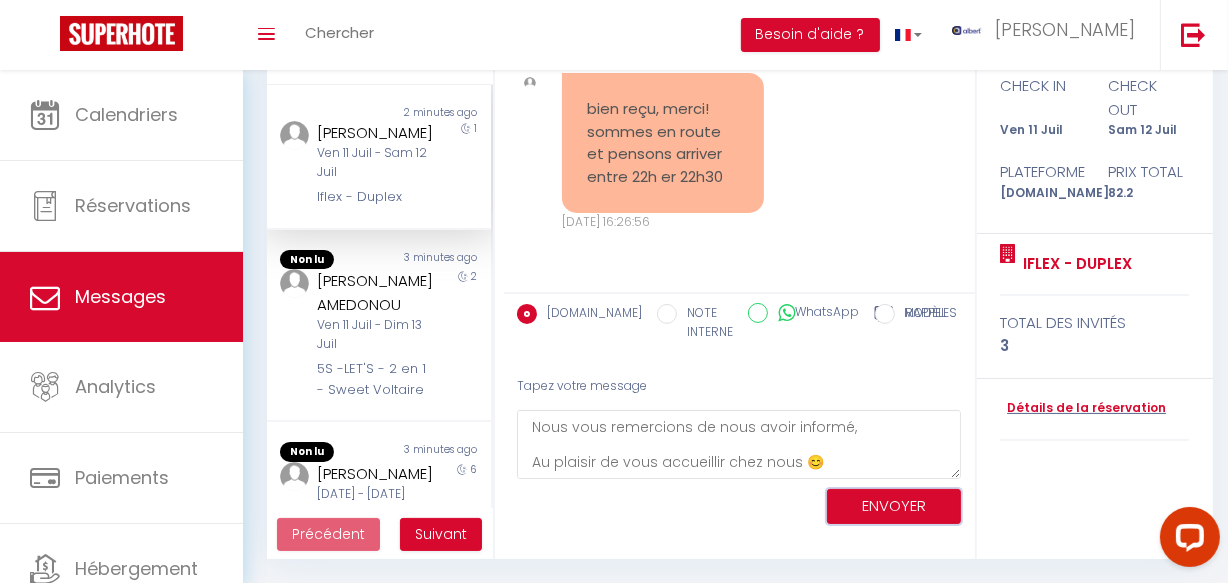 click on "ENVOYER" at bounding box center (894, 506) 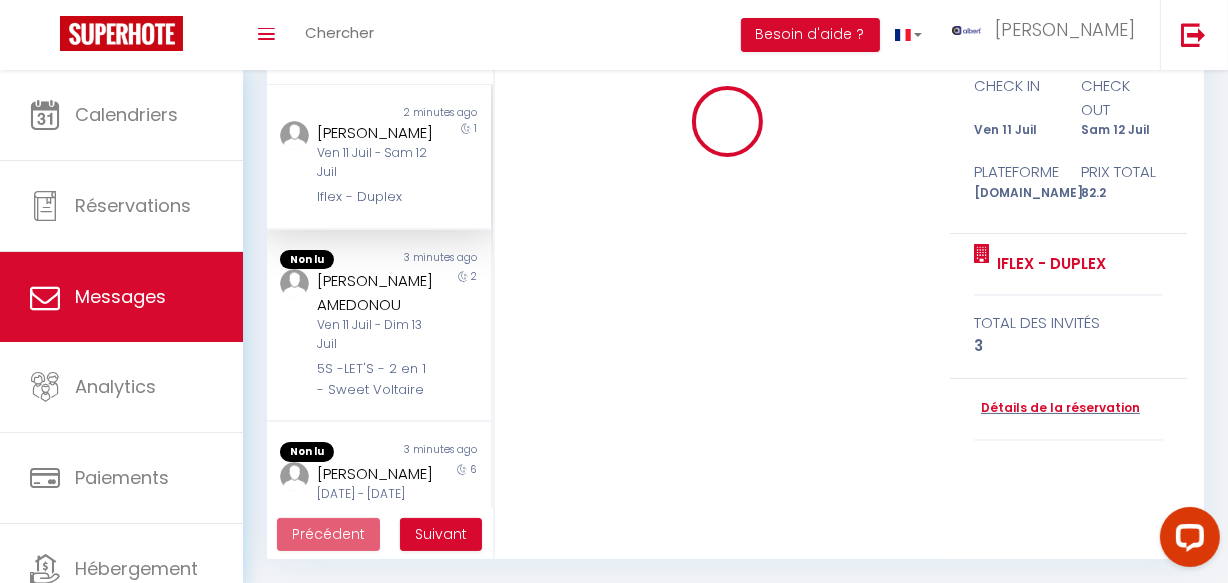 type 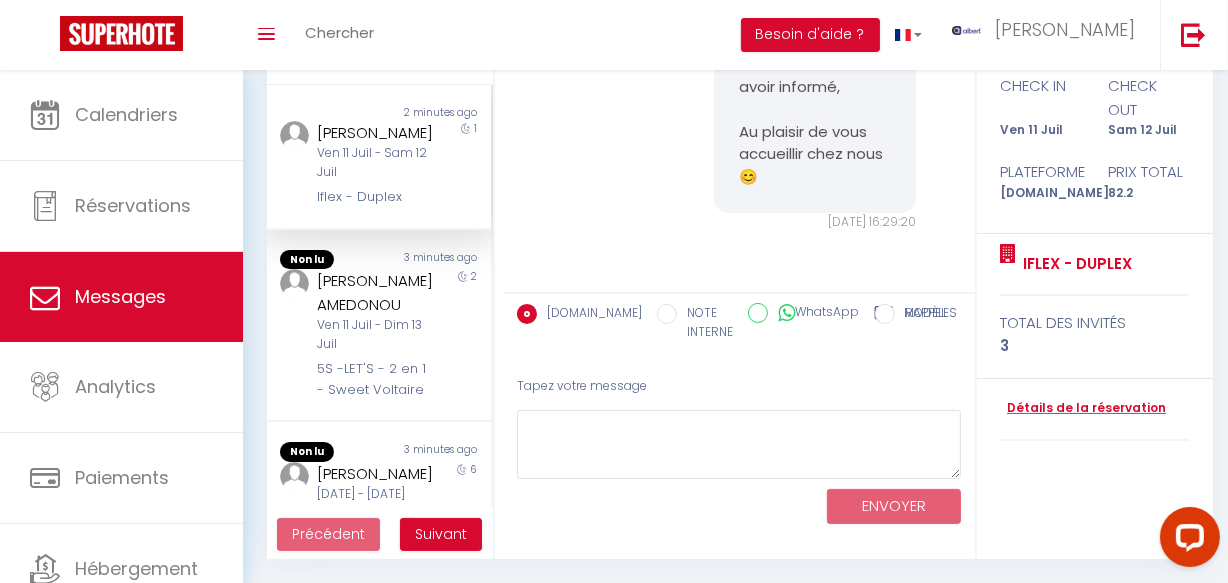 scroll, scrollTop: 0, scrollLeft: 0, axis: both 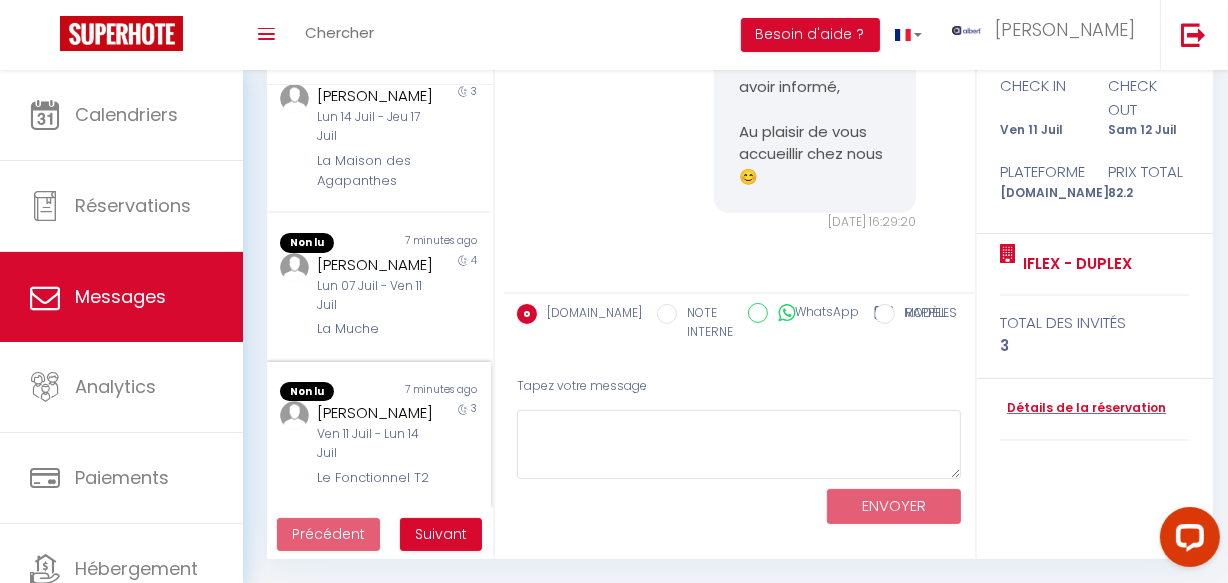 click on "3" at bounding box center (463, 444) 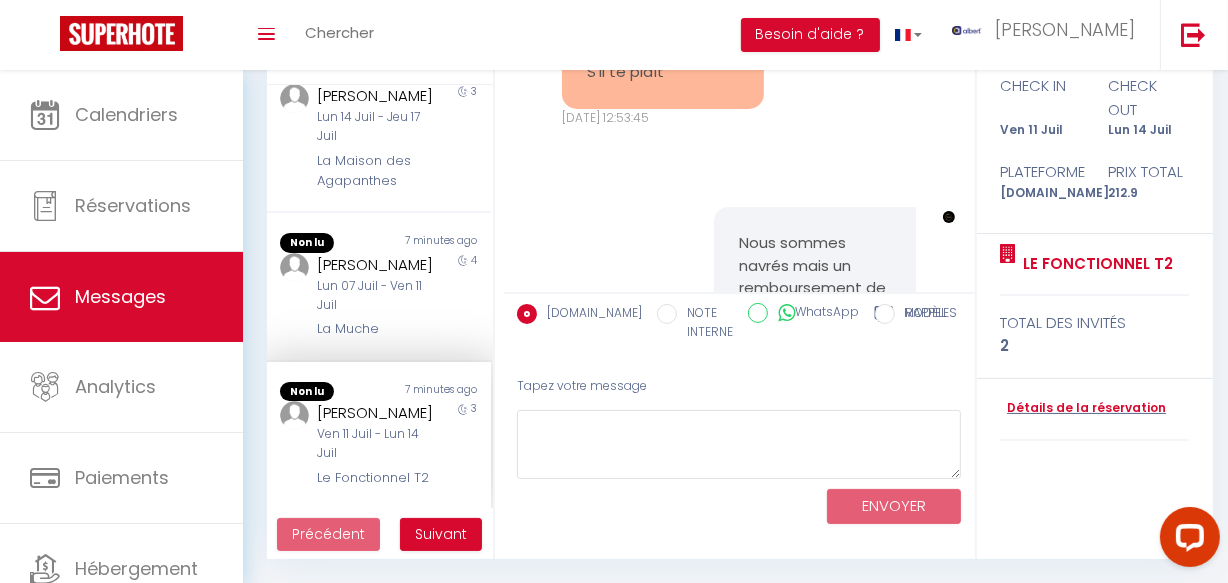 scroll, scrollTop: 22995, scrollLeft: 0, axis: vertical 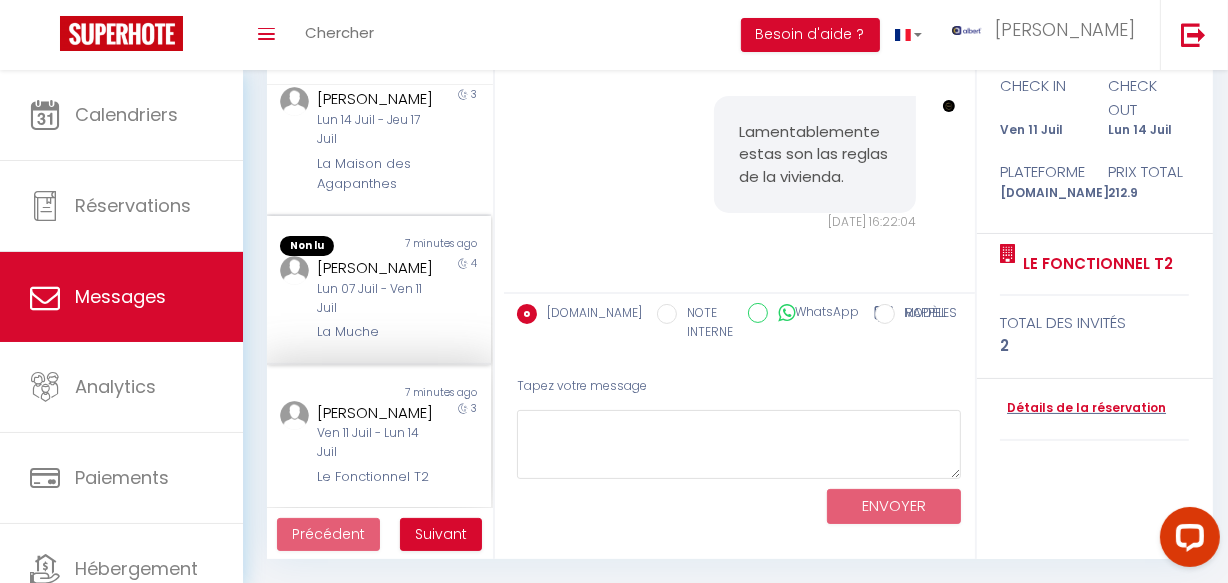 click on "Lun 07 Juil - Ven 11 Juil" at bounding box center (375, 299) 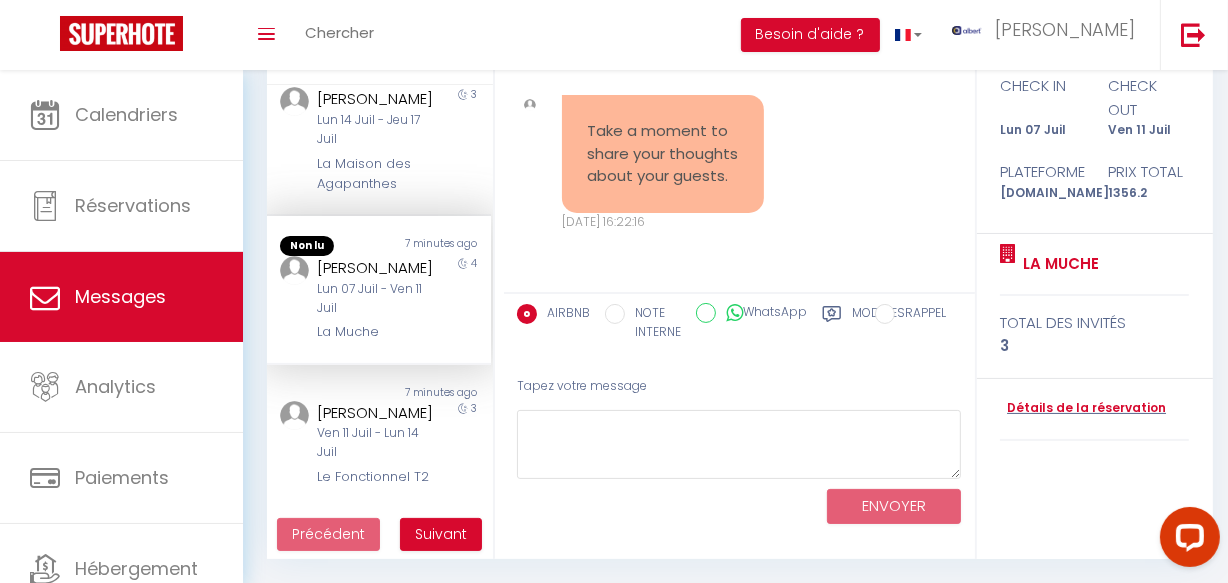 scroll, scrollTop: 15248, scrollLeft: 0, axis: vertical 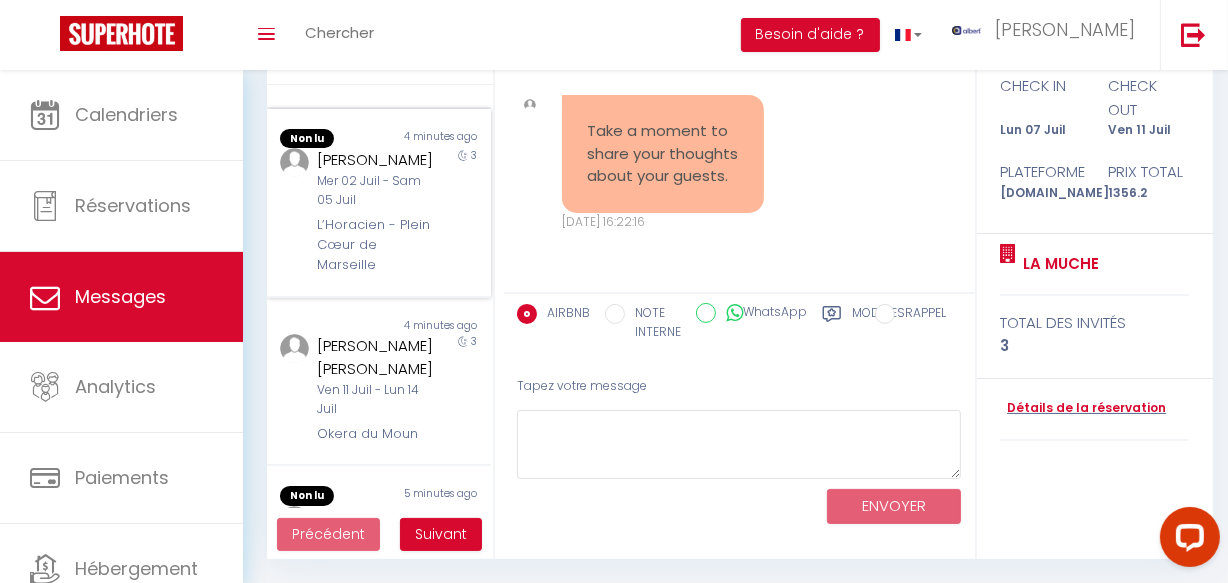 click on "L’Horacien - Plein Cœur de Marseille" at bounding box center (375, 245) 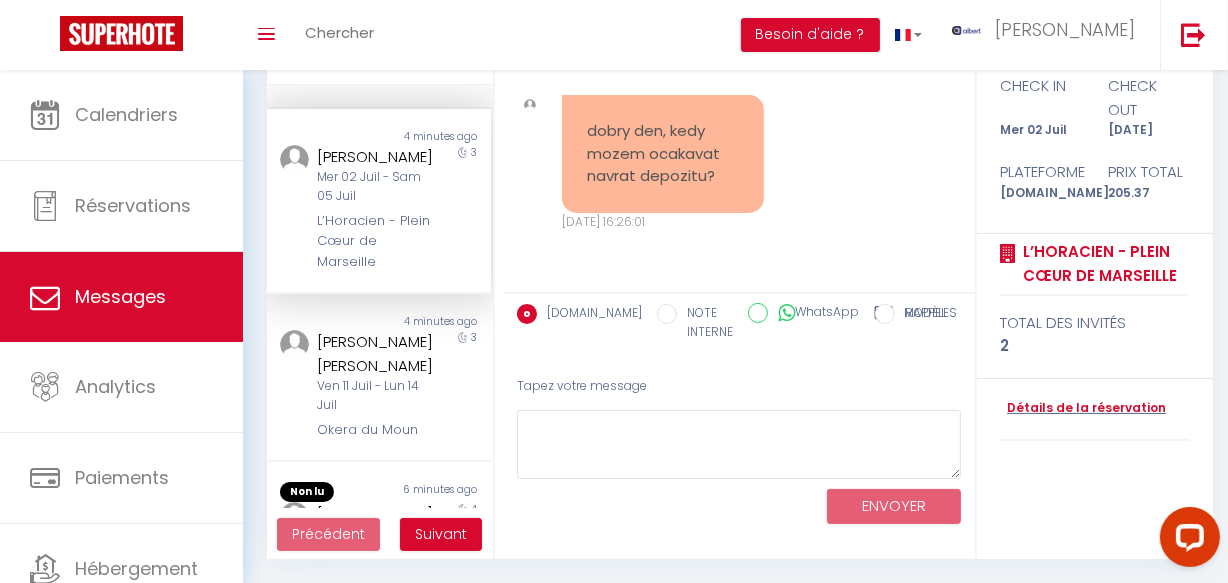 scroll, scrollTop: 272, scrollLeft: 0, axis: vertical 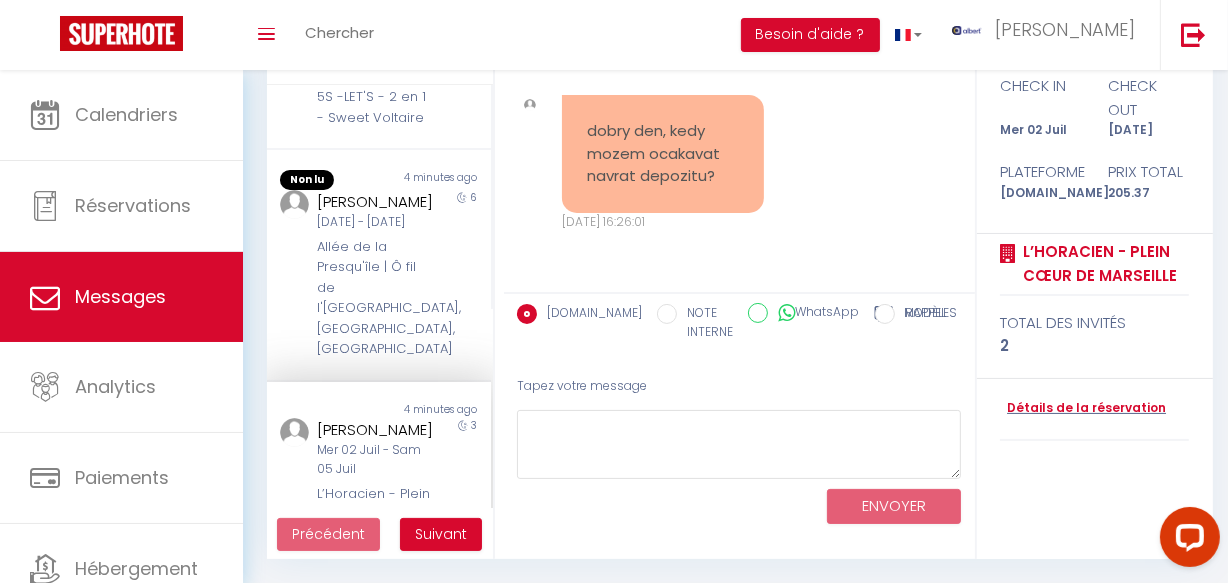 click on "Sam 05 Juil - Ven 11 Juil" at bounding box center (375, 222) 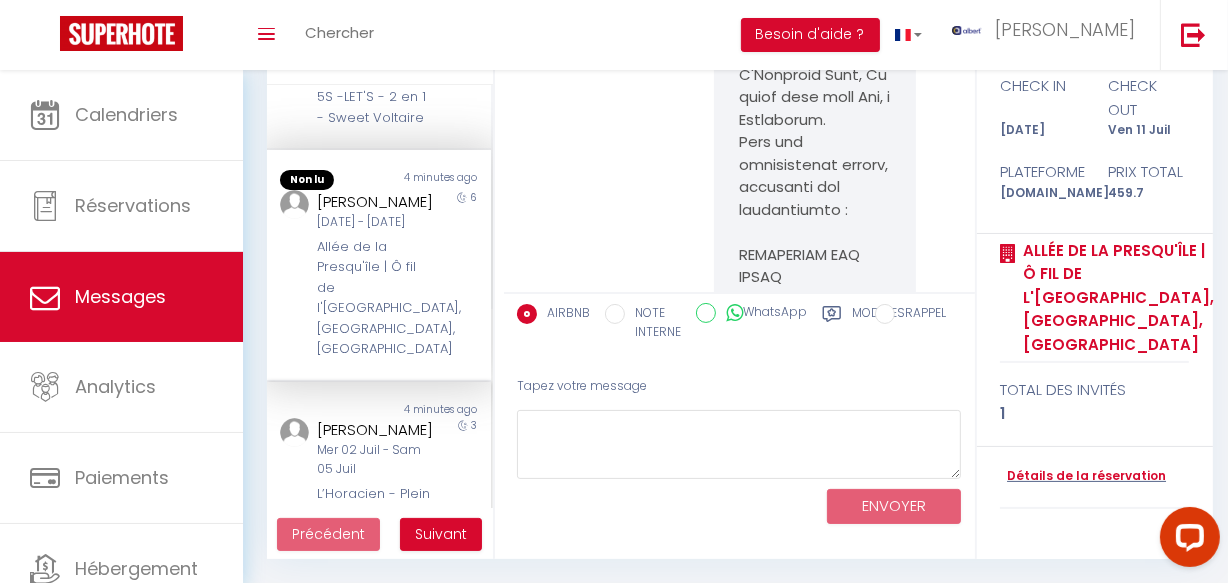 scroll, scrollTop: 18048, scrollLeft: 0, axis: vertical 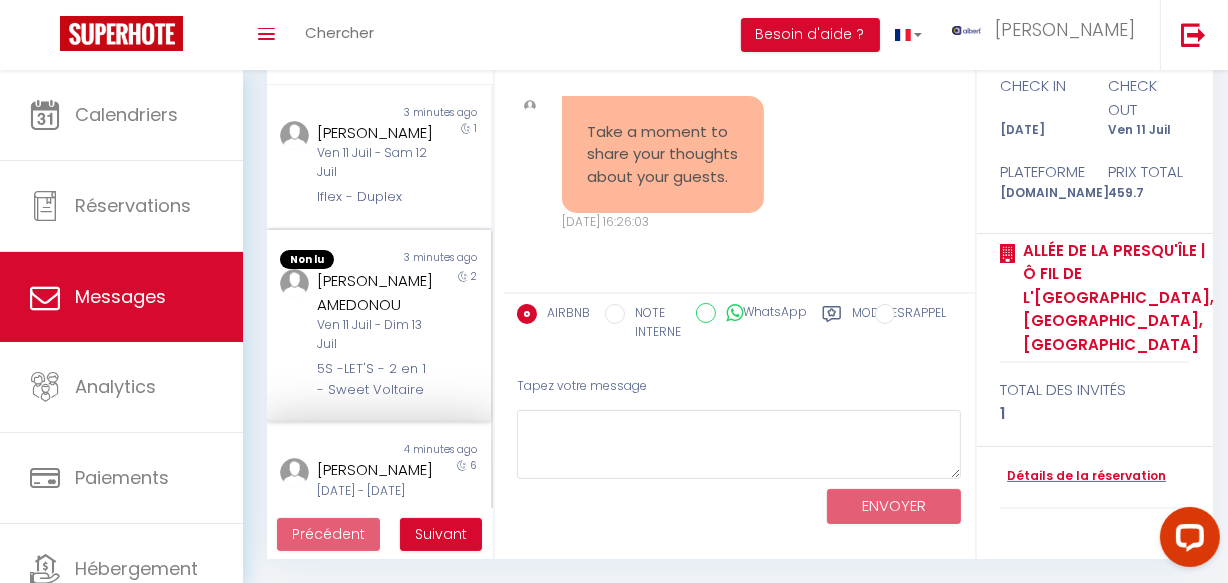 click on "Kokouvi Dosseh AMEDONOU" at bounding box center (375, 292) 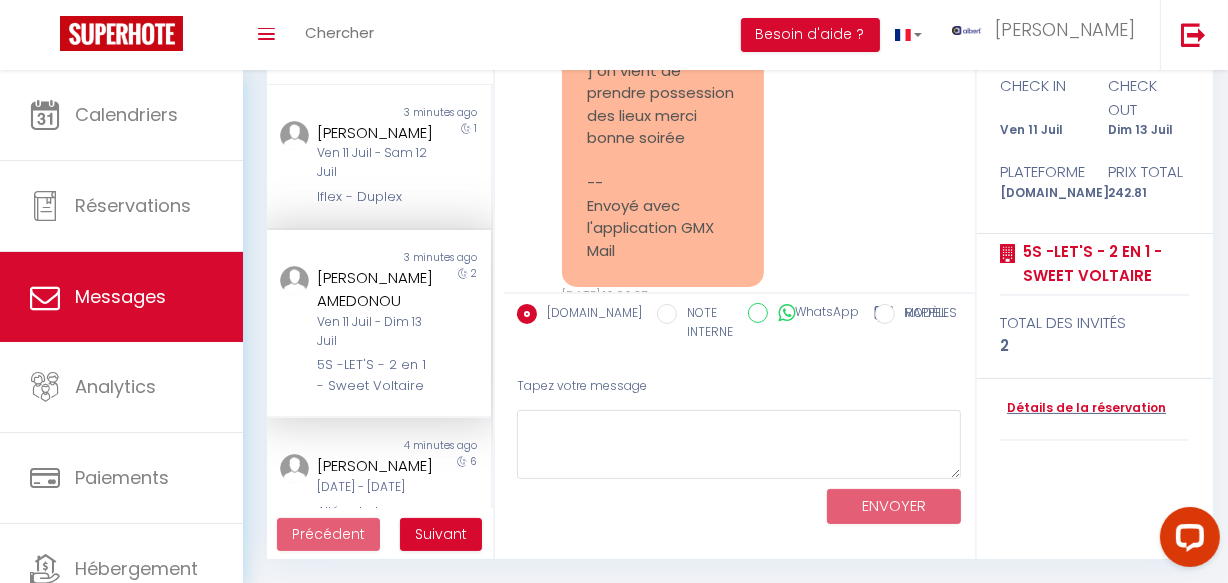 scroll, scrollTop: 9746, scrollLeft: 0, axis: vertical 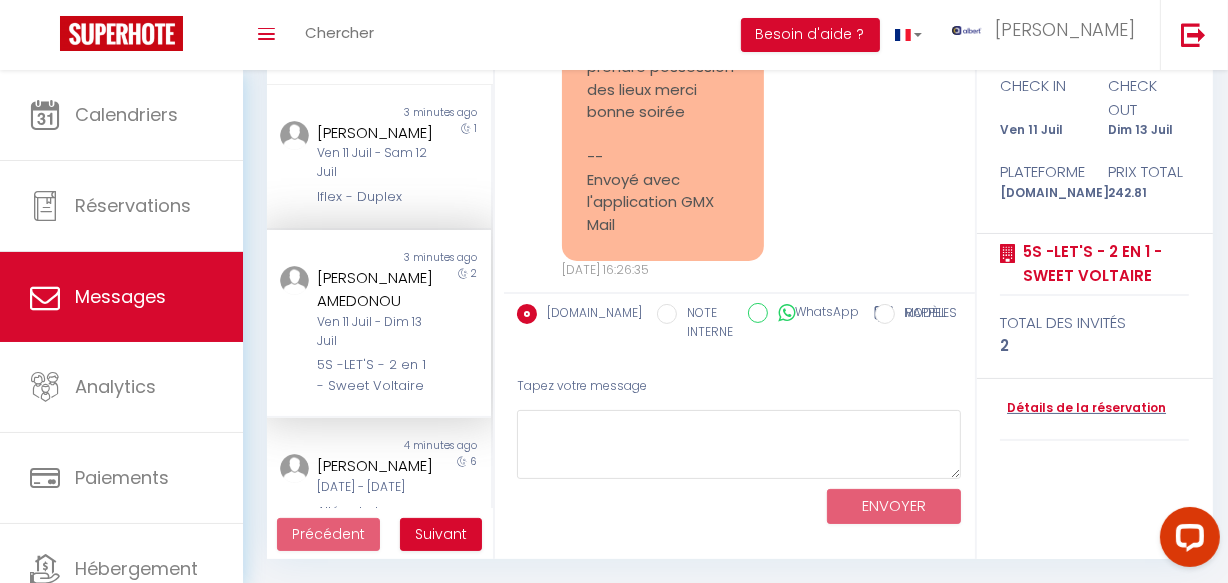 click on "Re: Vous avez un message de l'établissement Let's- 2 and 1 - Sweet Voltaire
Bonjour,
Voilà on vient de prendre possession des lieux merci bonne soirée
--
Envoyé avec l'application GMX Mail" at bounding box center [663, 45] 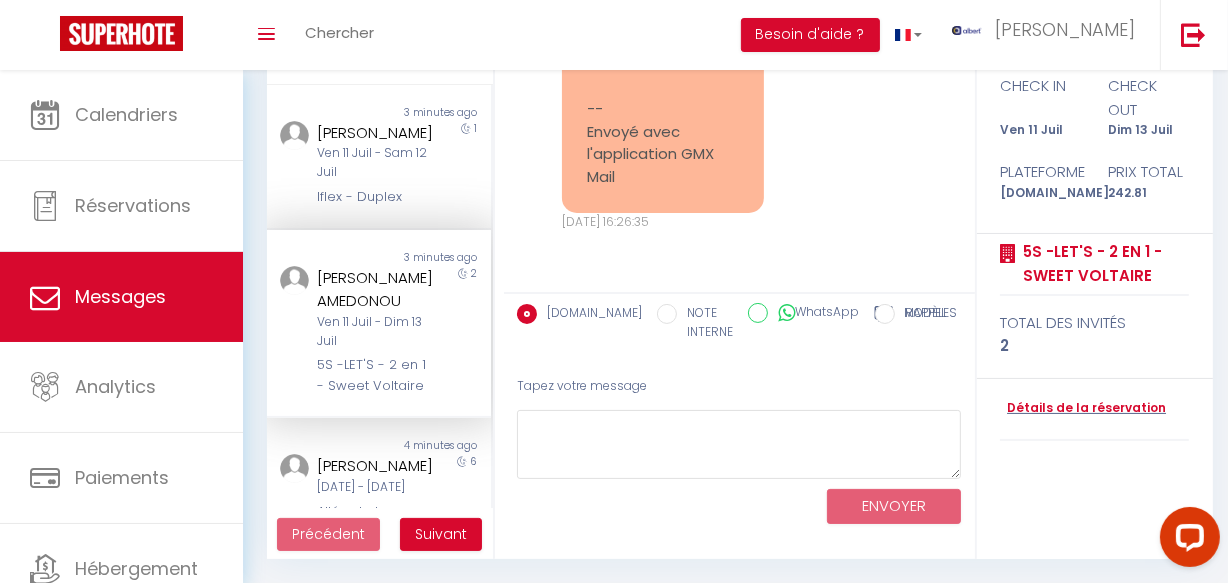 scroll, scrollTop: 9855, scrollLeft: 0, axis: vertical 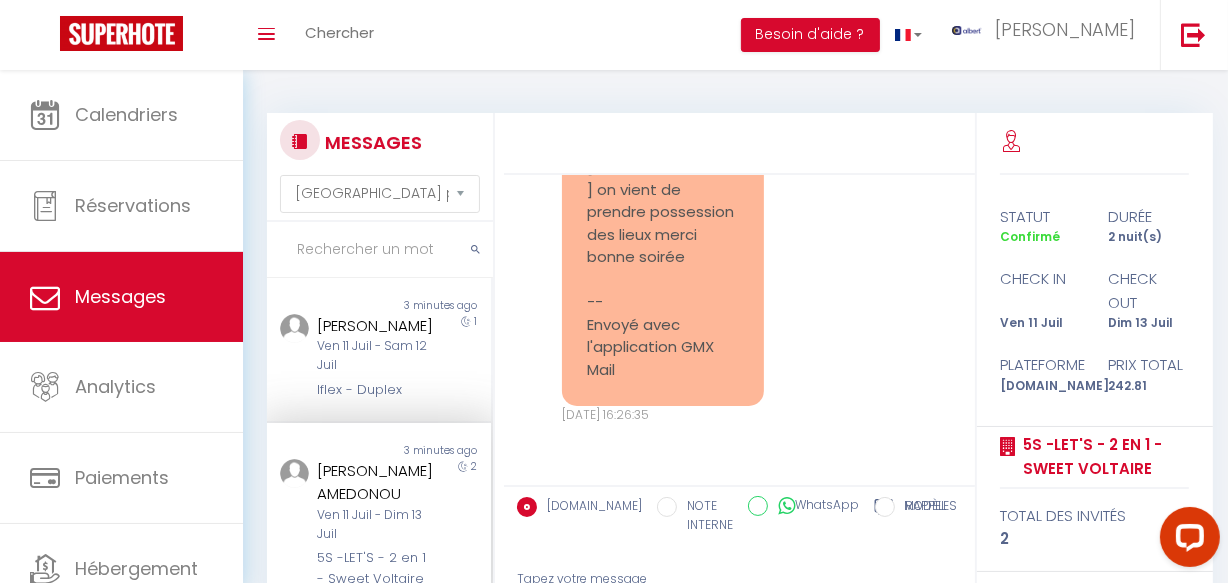 click at bounding box center (380, 250) 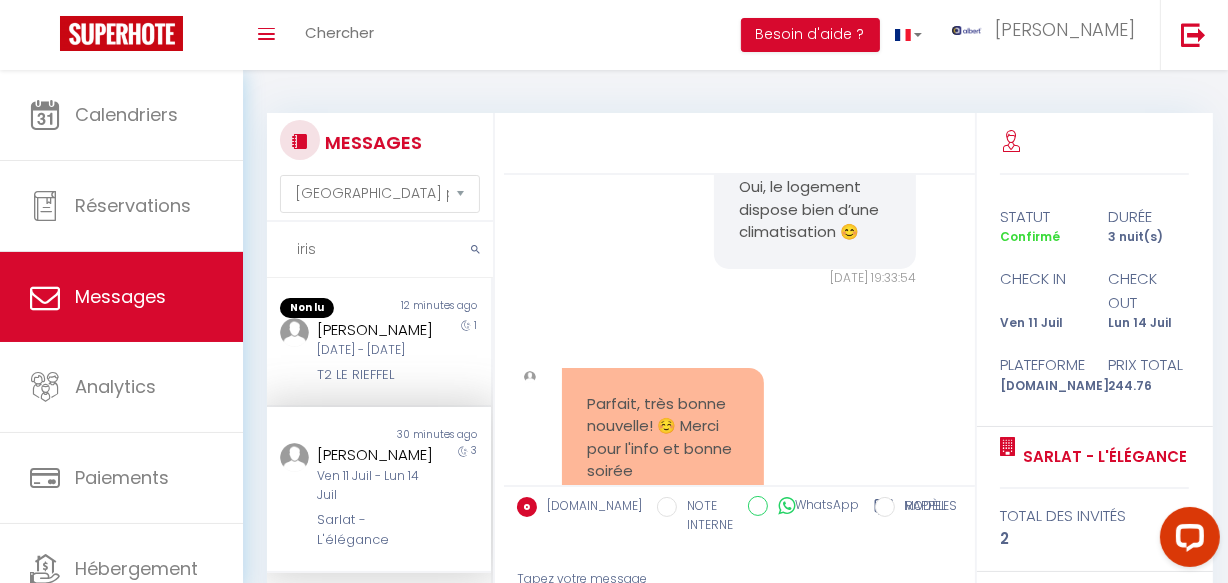 scroll, scrollTop: 5261, scrollLeft: 0, axis: vertical 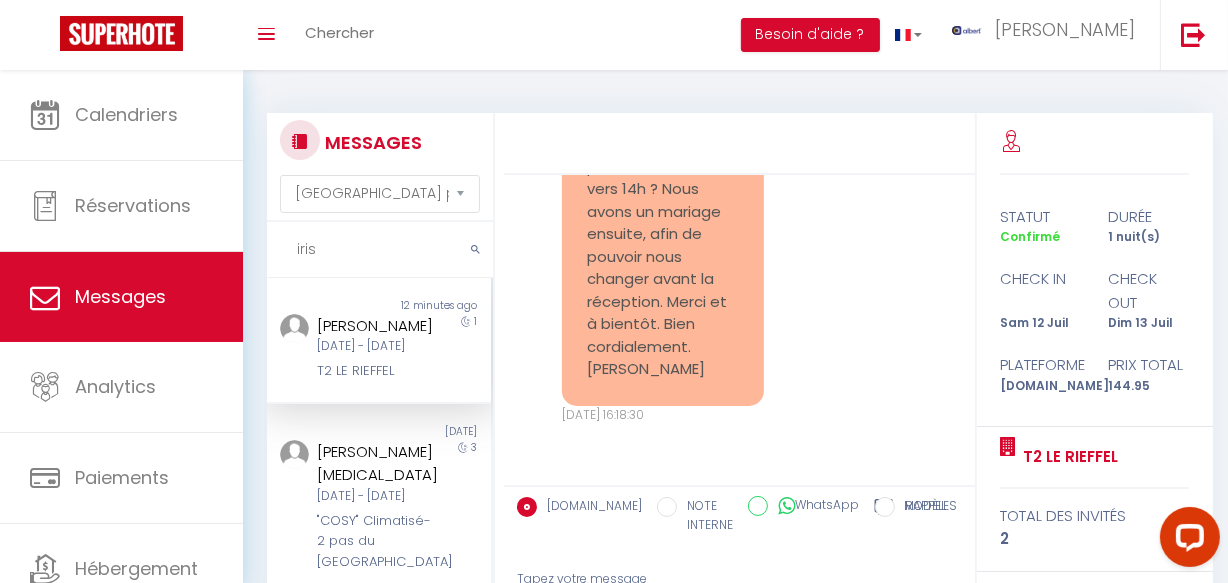 type on "iris" 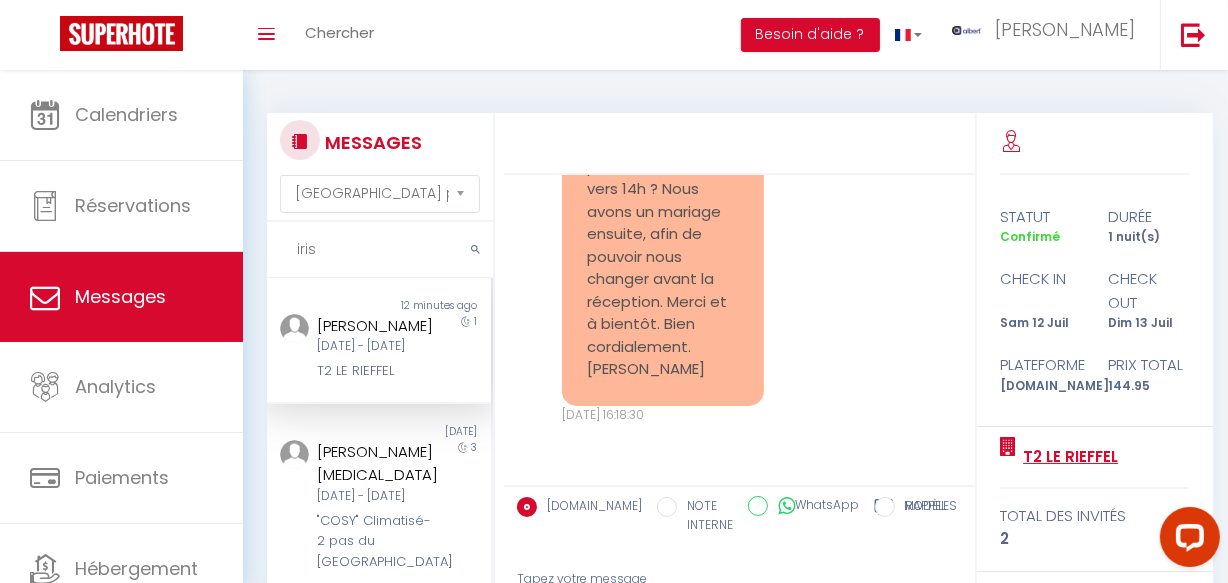 copy on "RIEFFEL" 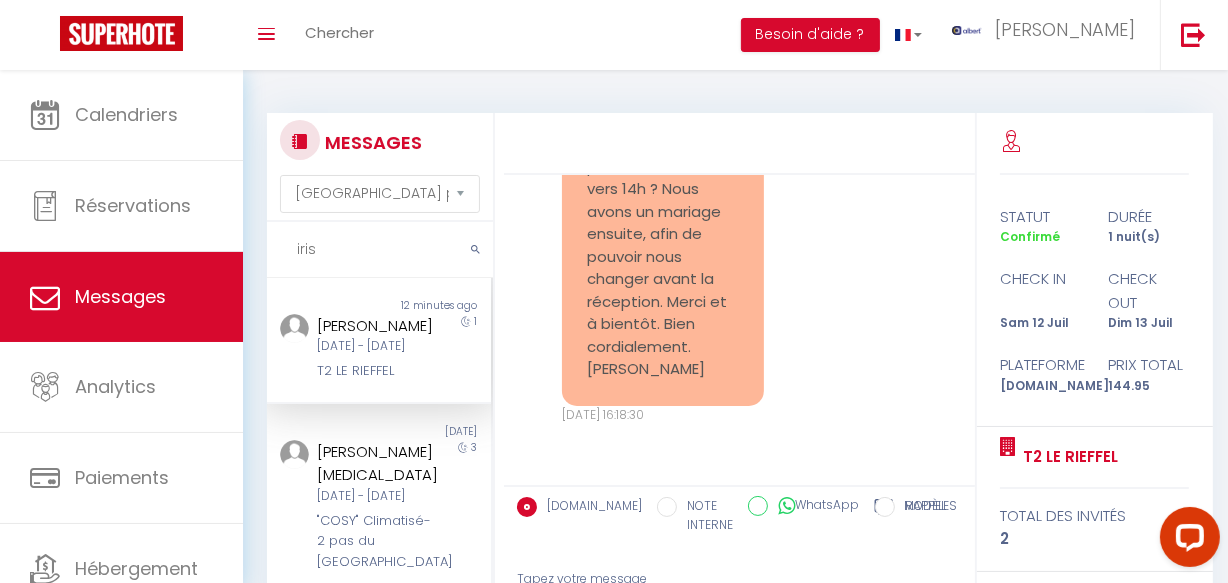 drag, startPoint x: 1146, startPoint y: 441, endPoint x: 887, endPoint y: 335, distance: 279.85175 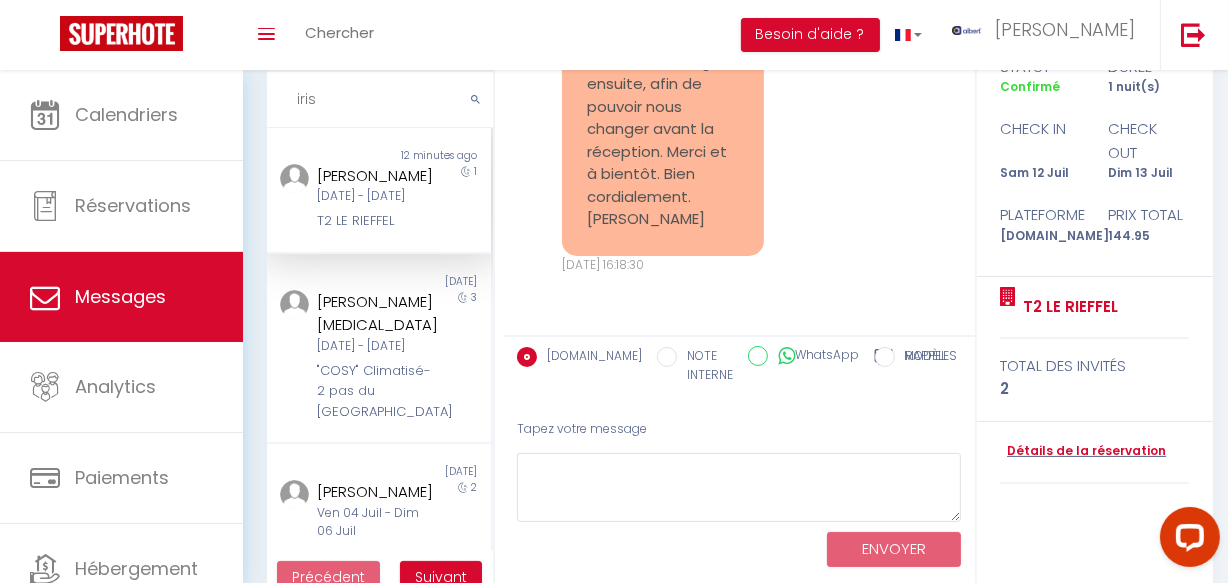 scroll, scrollTop: 193, scrollLeft: 0, axis: vertical 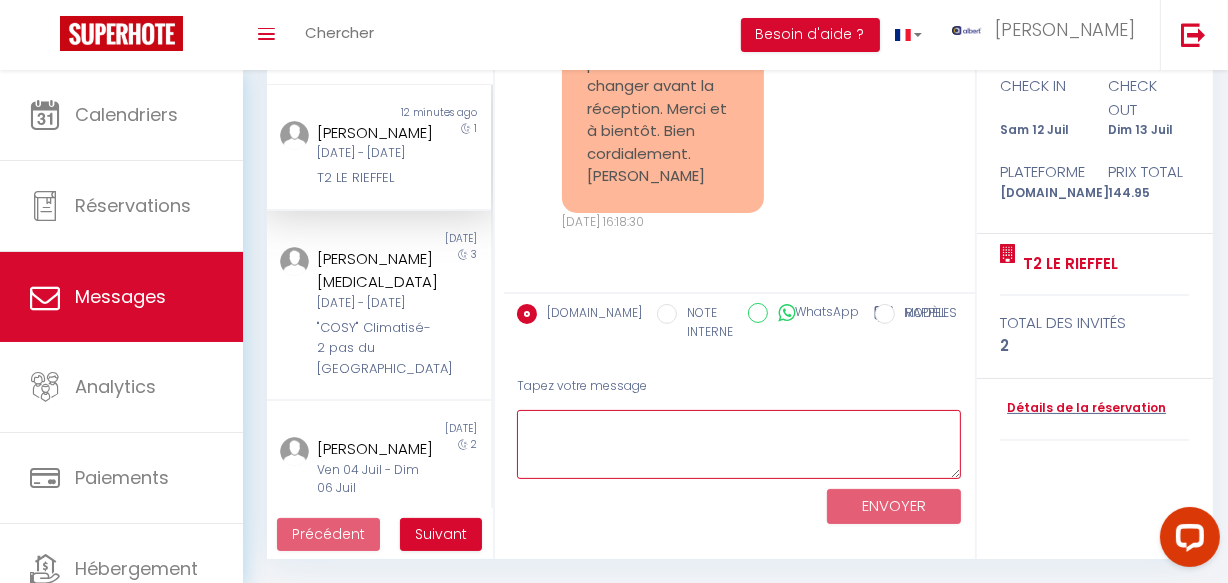 click at bounding box center [739, 444] 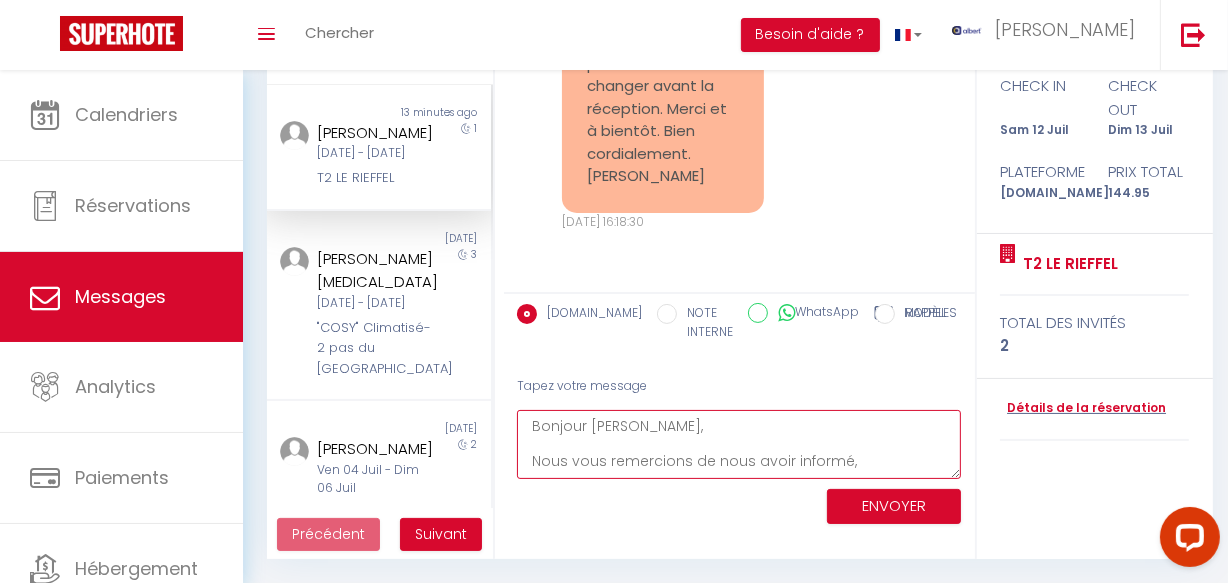 scroll, scrollTop: 29, scrollLeft: 0, axis: vertical 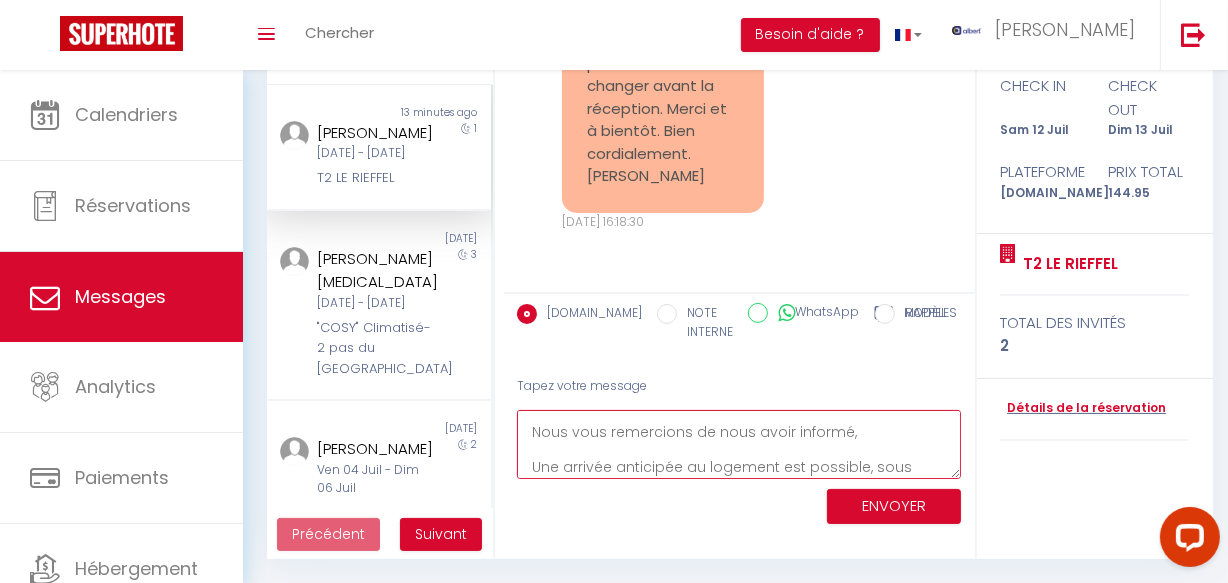 click on "Bonjour Iris,
Nous vous remercions de nous avoir informé,
Une arrivée anticipée au logement est possible, sous réserve de confirmation par notre équipe de ménage, et moyennant un supplément de 19 €.
N’hésitez pas à nous dire si cela vous convient 😊" at bounding box center (739, 444) 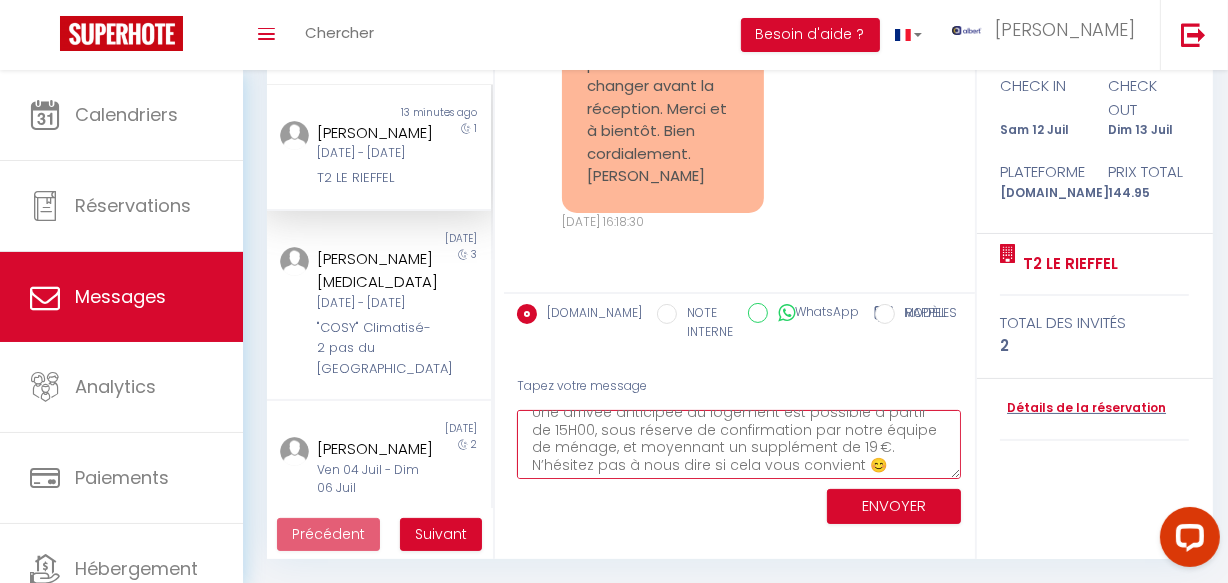 scroll, scrollTop: 104, scrollLeft: 0, axis: vertical 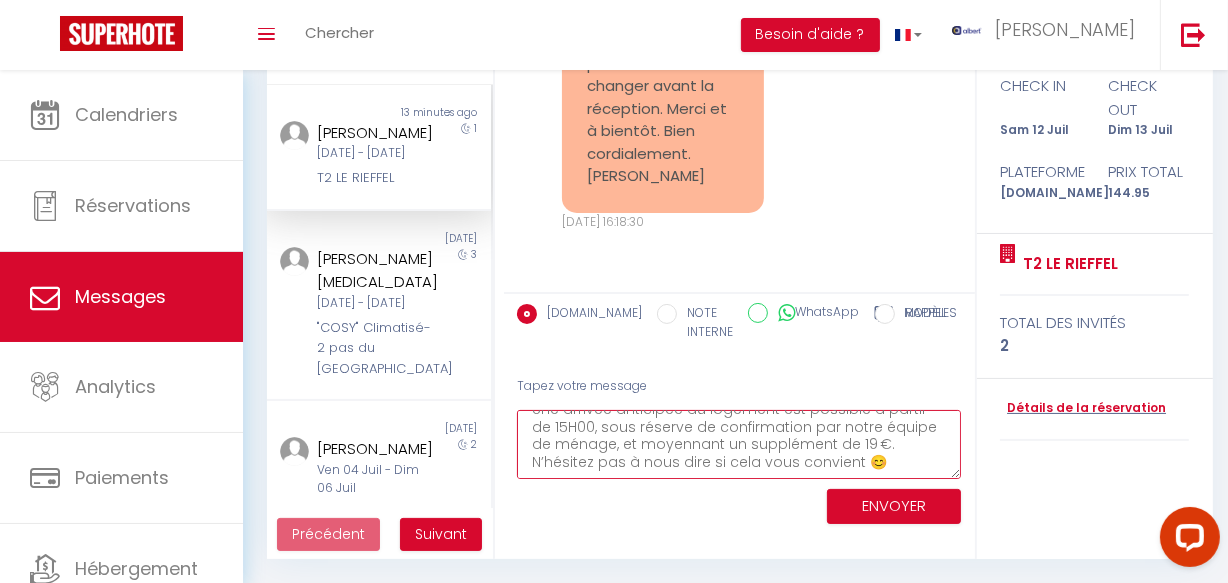click on "Bonjour Iris,
Nous vous remercions de nous avoir informé,
Une arrivée anticipée au logement est possible à partir de 15H00, sous réserve de confirmation par notre équipe de ménage, et moyennant un supplément de 19 €.
N’hésitez pas à nous dire si cela vous convient 😊" at bounding box center (739, 444) 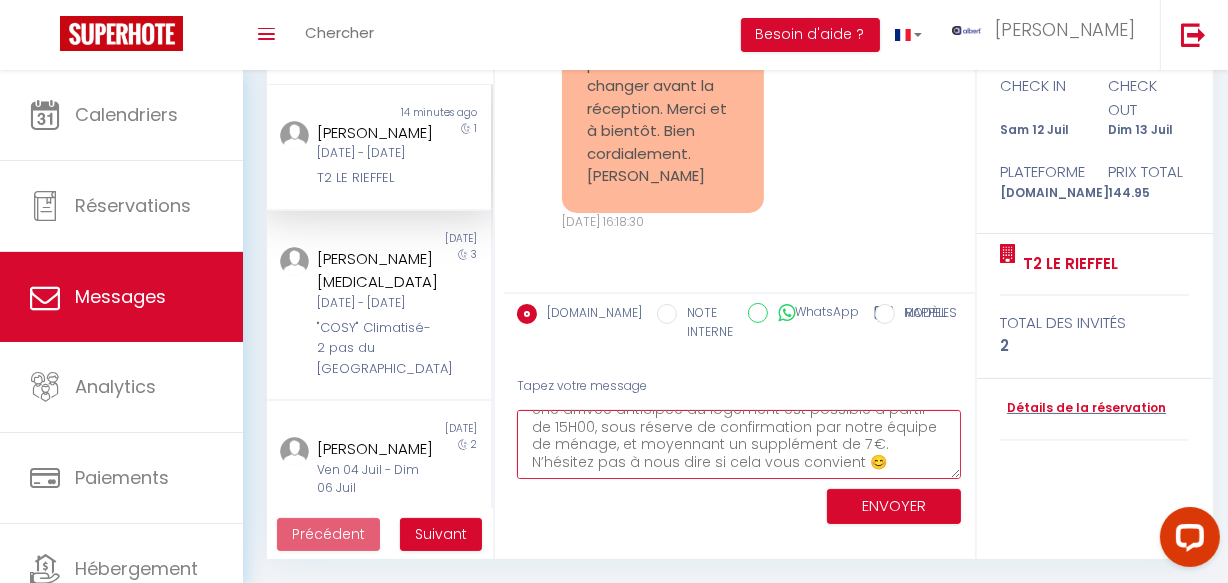 click on "Bonjour Iris,
Nous vous remercions de nous avoir informé,
Une arrivée anticipée au logement est possible à partir de 15H00, sous réserve de confirmation par notre équipe de ménage, et moyennant un supplément de 7 €.
N’hésitez pas à nous dire si cela vous convient 😊" at bounding box center (739, 444) 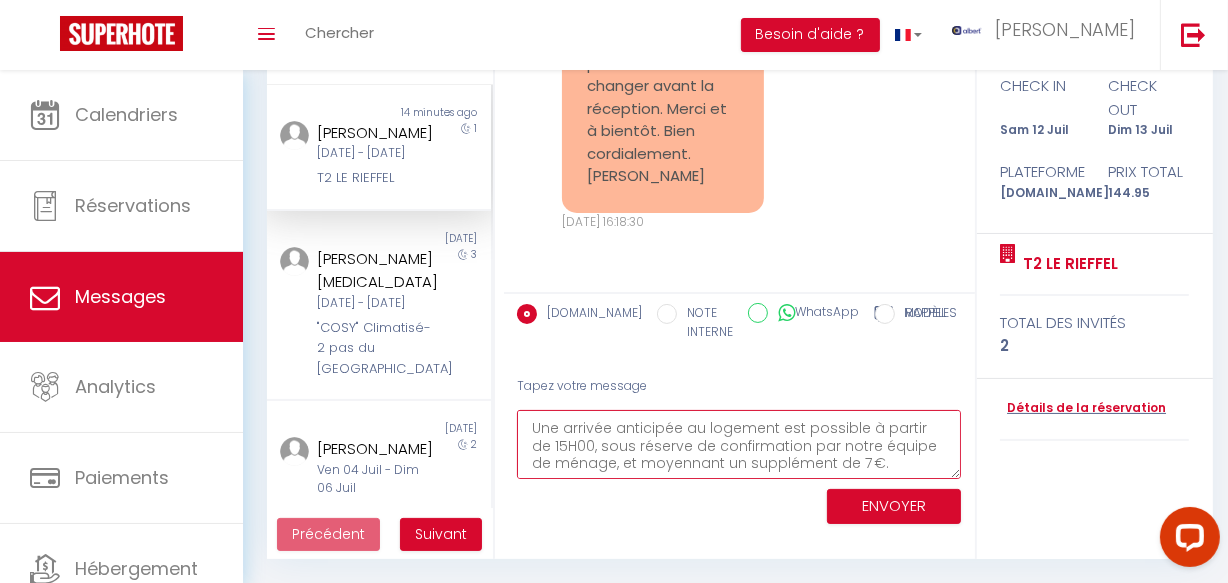 scroll, scrollTop: 122, scrollLeft: 0, axis: vertical 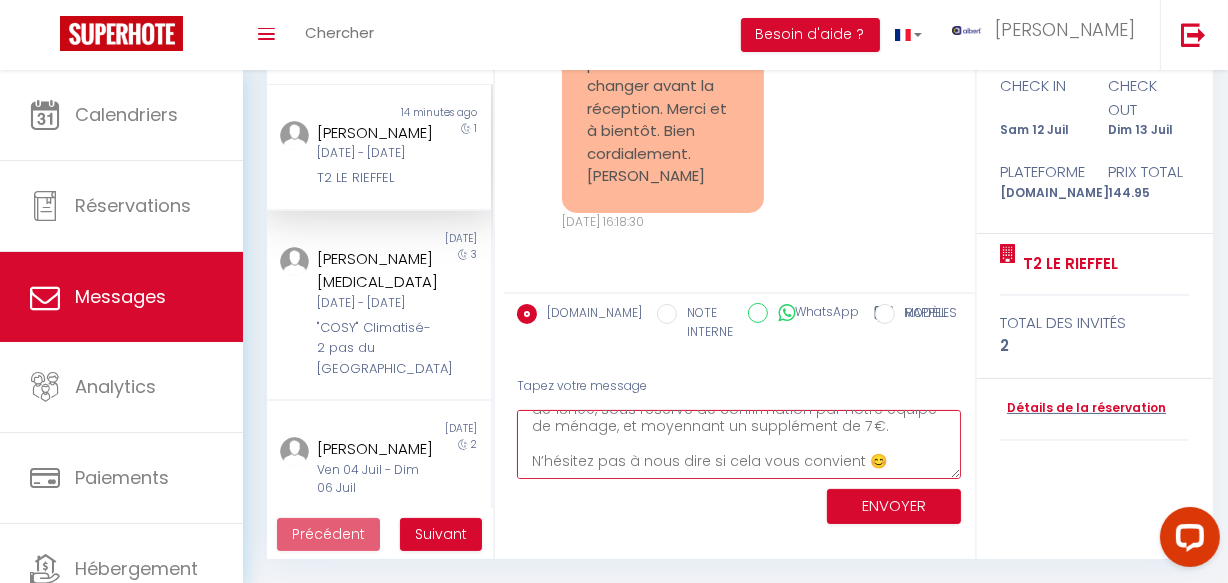 type on "Bonjour Iris,
Nous vous remercions de nous avoir informé,
Une arrivée anticipée au logement est possible à partir de 15H00, sous réserve de confirmation par notre équipe de ménage, et moyennant un supplément de 7 €.
N’hésitez pas à nous dire si cela vous convient 😊" 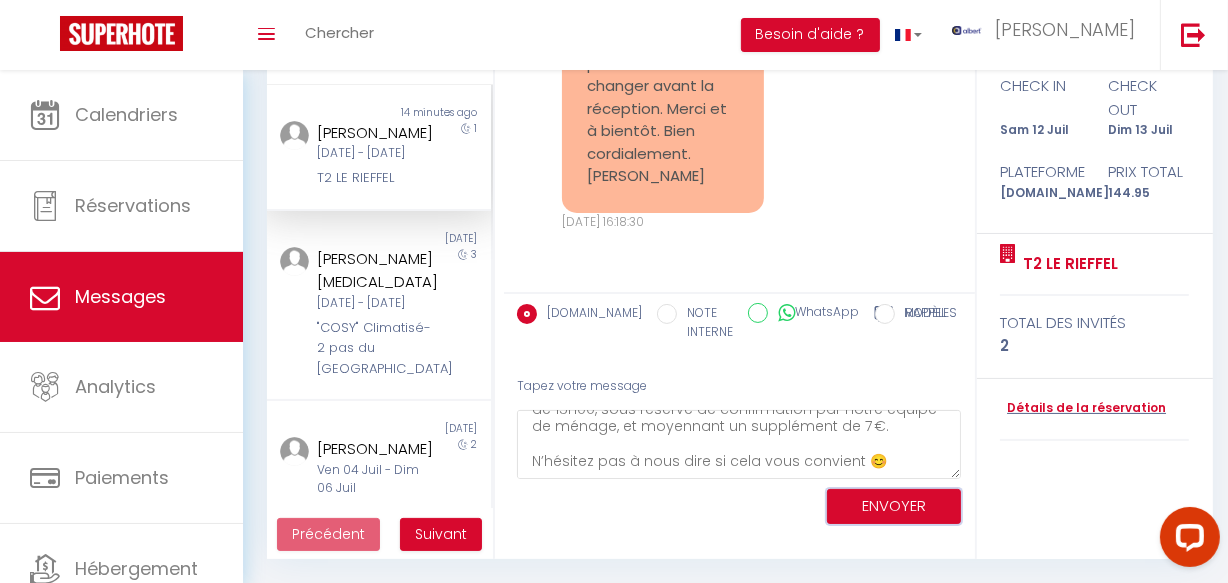 click on "ENVOYER" at bounding box center [894, 506] 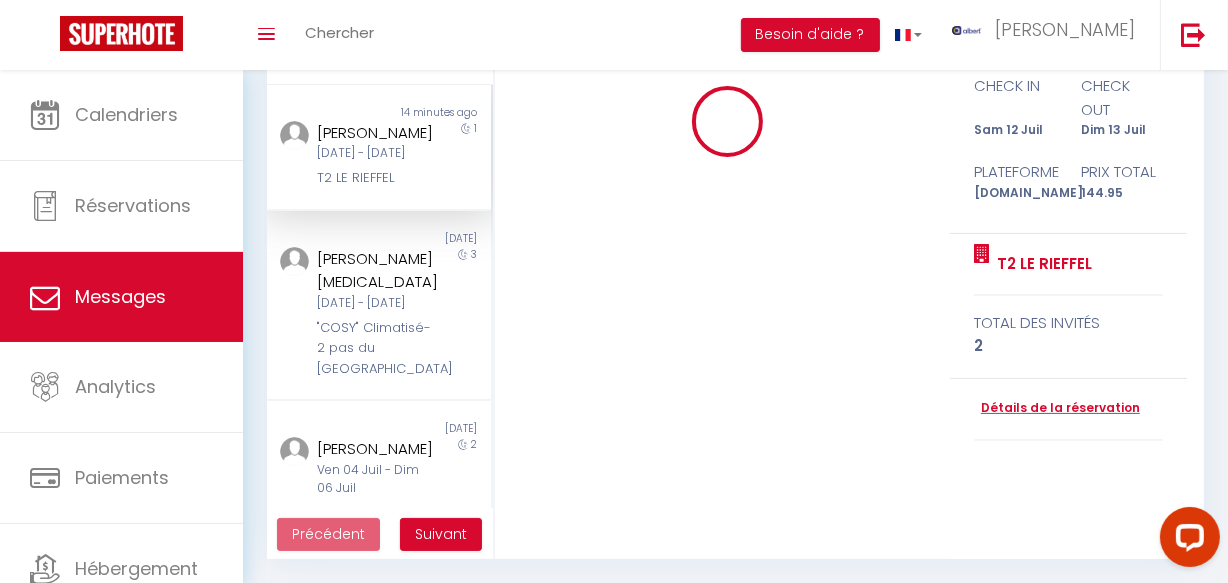 type 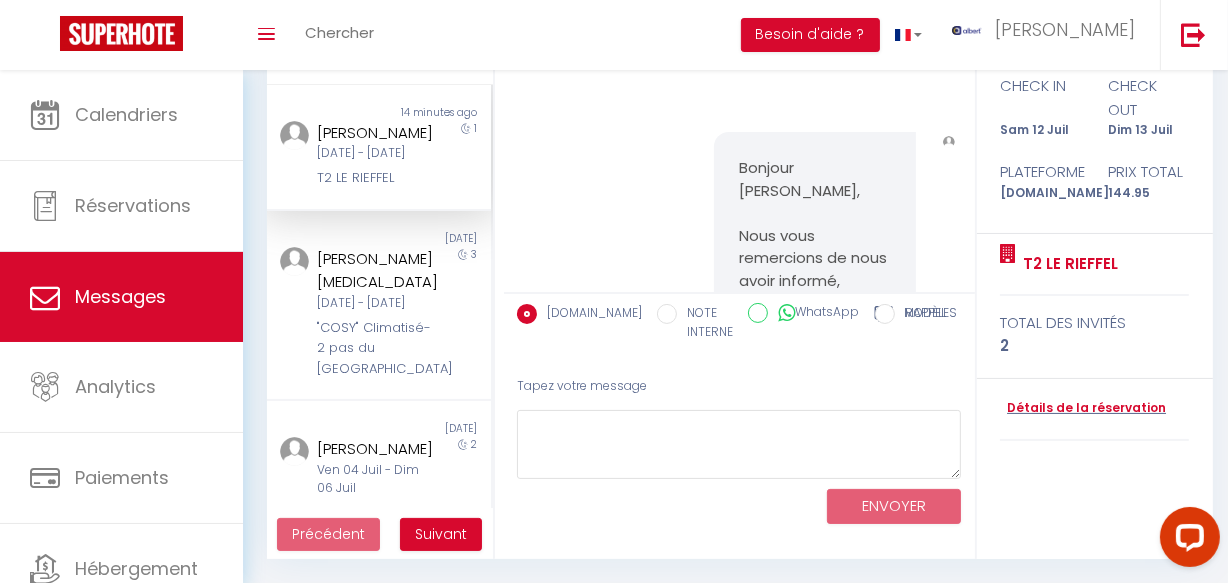 scroll, scrollTop: 5860, scrollLeft: 0, axis: vertical 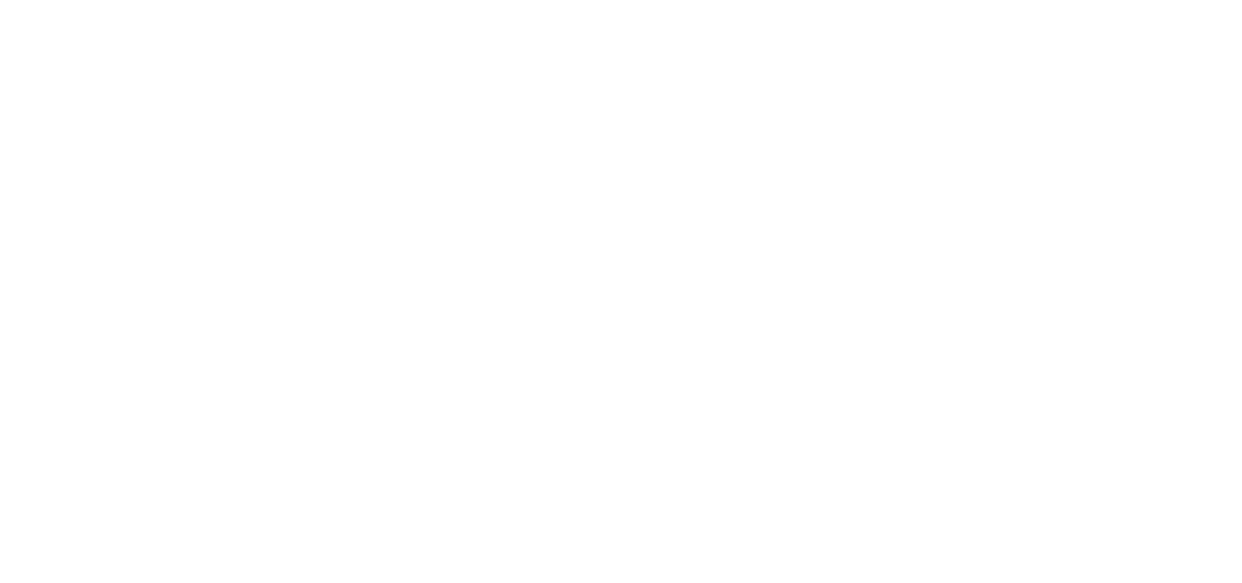 select on "message" 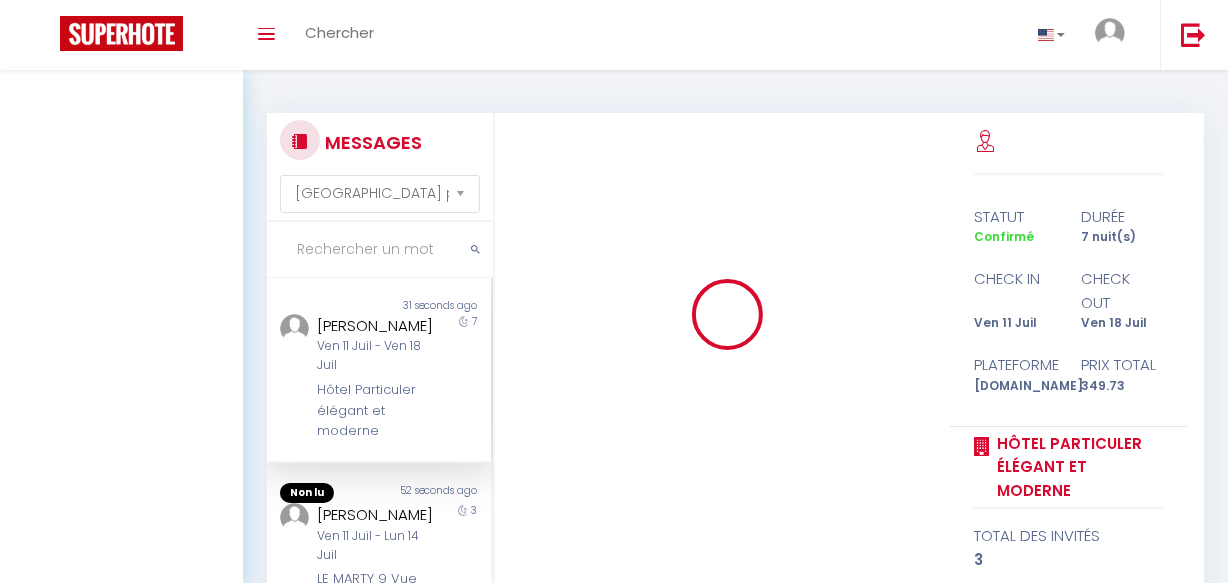 scroll, scrollTop: 193, scrollLeft: 0, axis: vertical 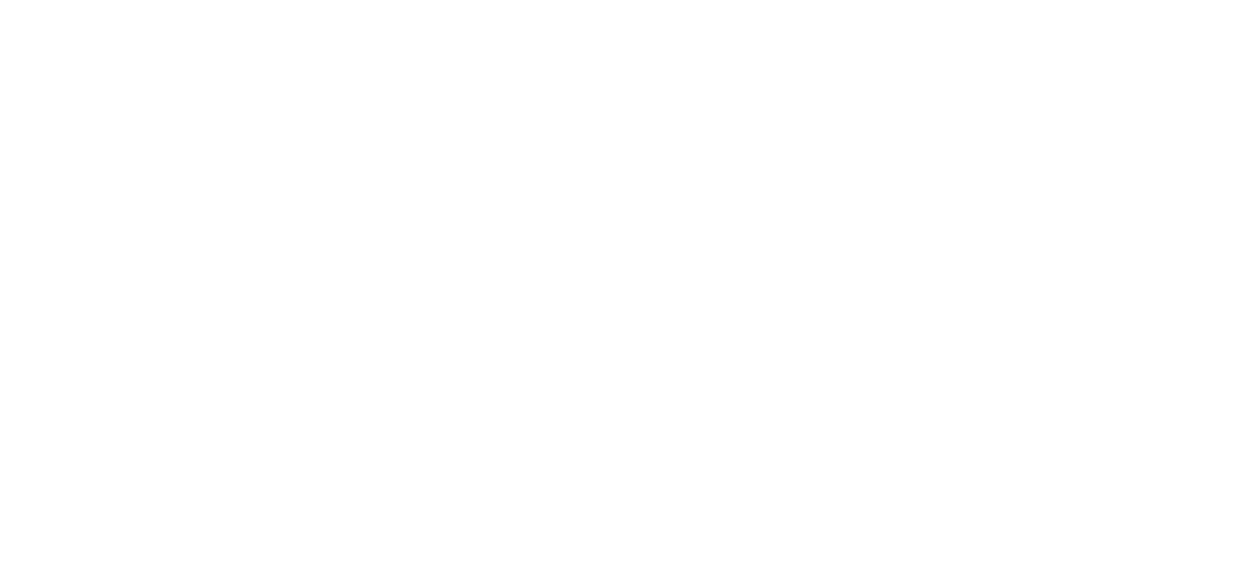select on "message" 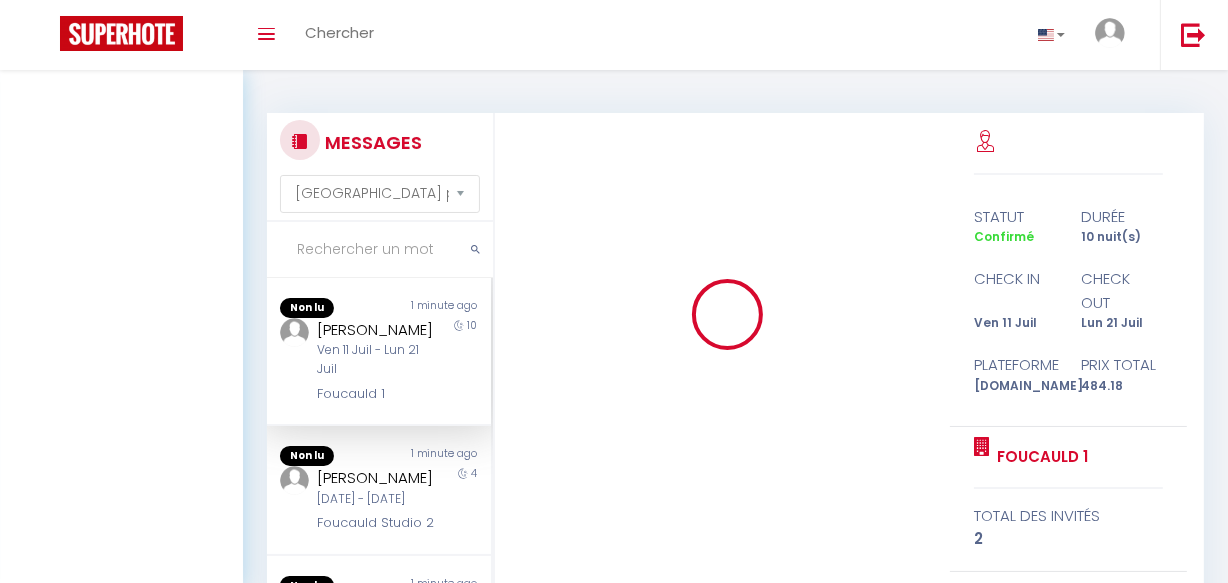 scroll, scrollTop: 193, scrollLeft: 0, axis: vertical 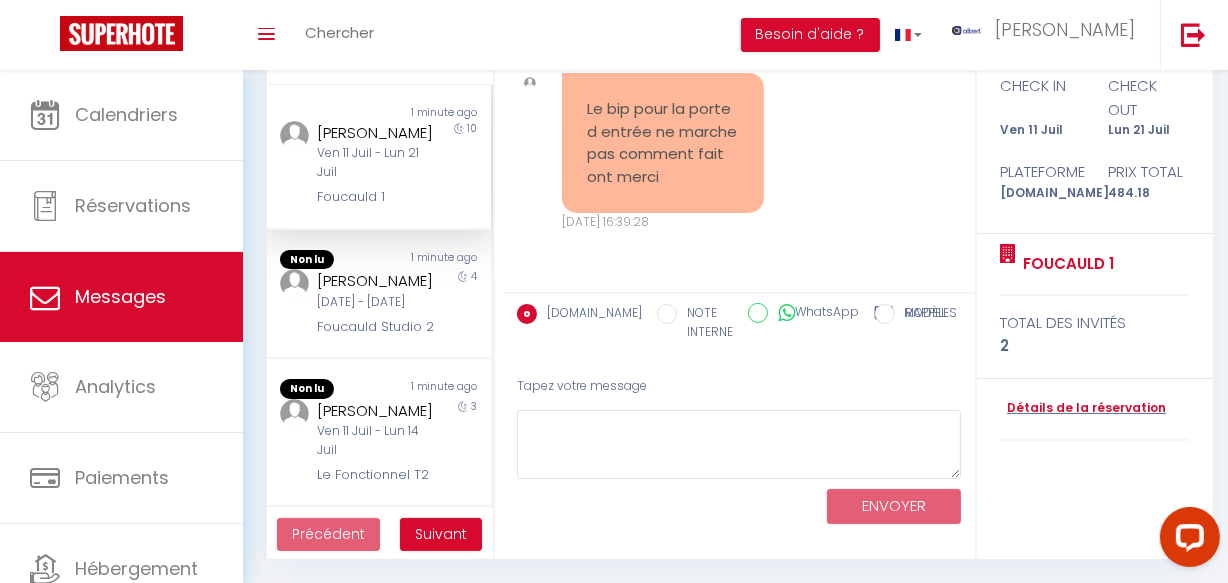 click on "Le bip pour la porte d entrée ne marche pas comment fait ont merci" at bounding box center (663, 143) 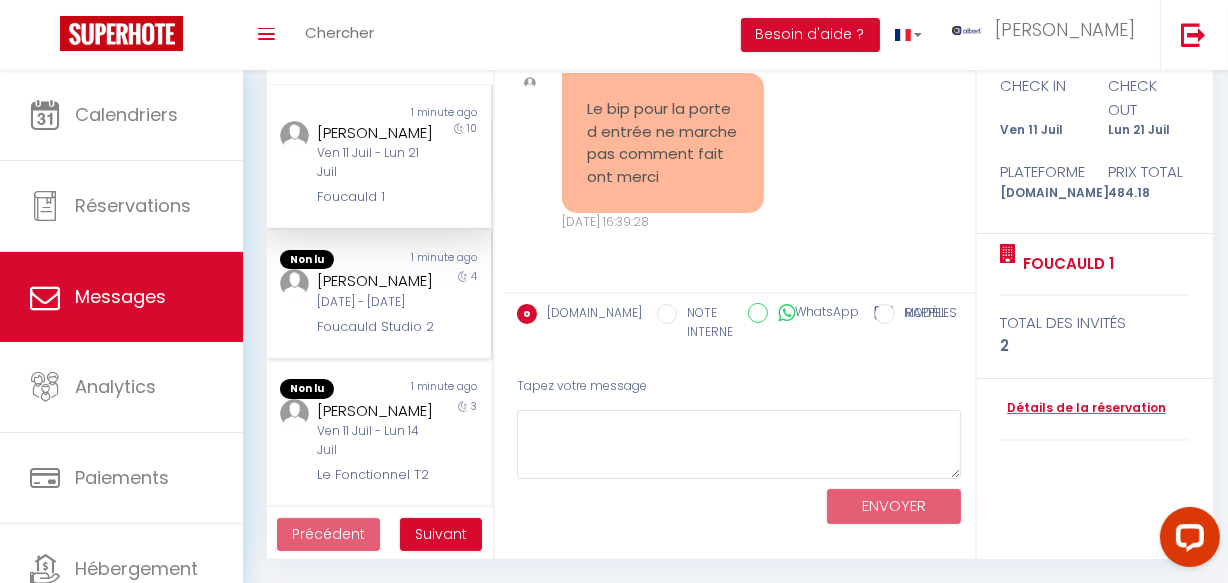 click on "[PERSON_NAME]   [DATE] - [DATE][PERSON_NAME] Studio 2" at bounding box center (369, 303) 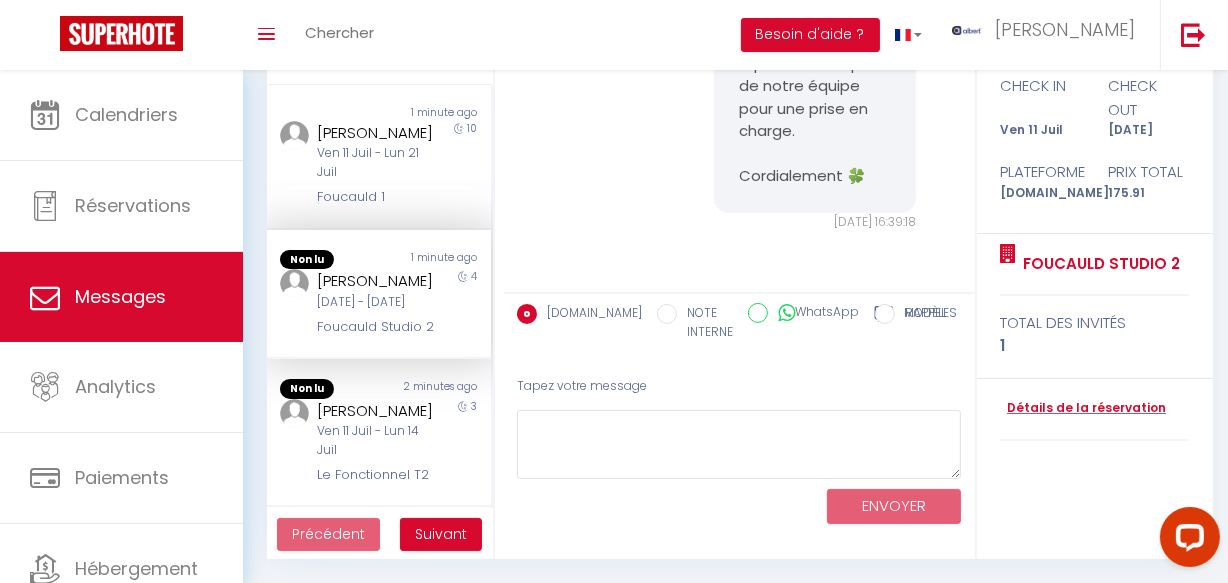 scroll, scrollTop: 8381, scrollLeft: 0, axis: vertical 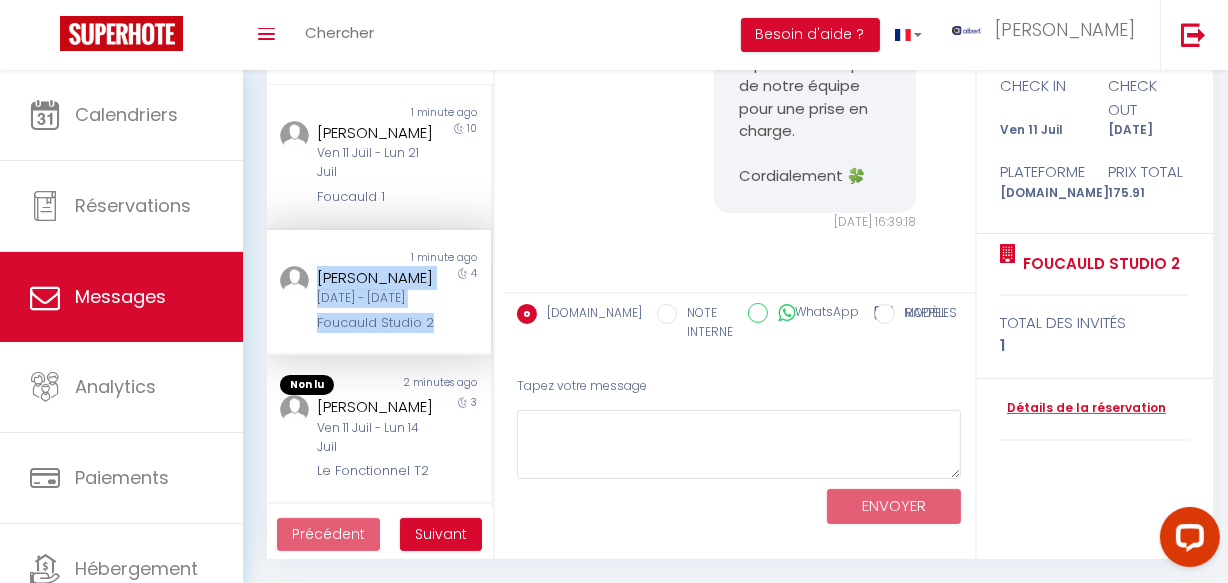 drag, startPoint x: 315, startPoint y: 287, endPoint x: 431, endPoint y: 291, distance: 116.06895 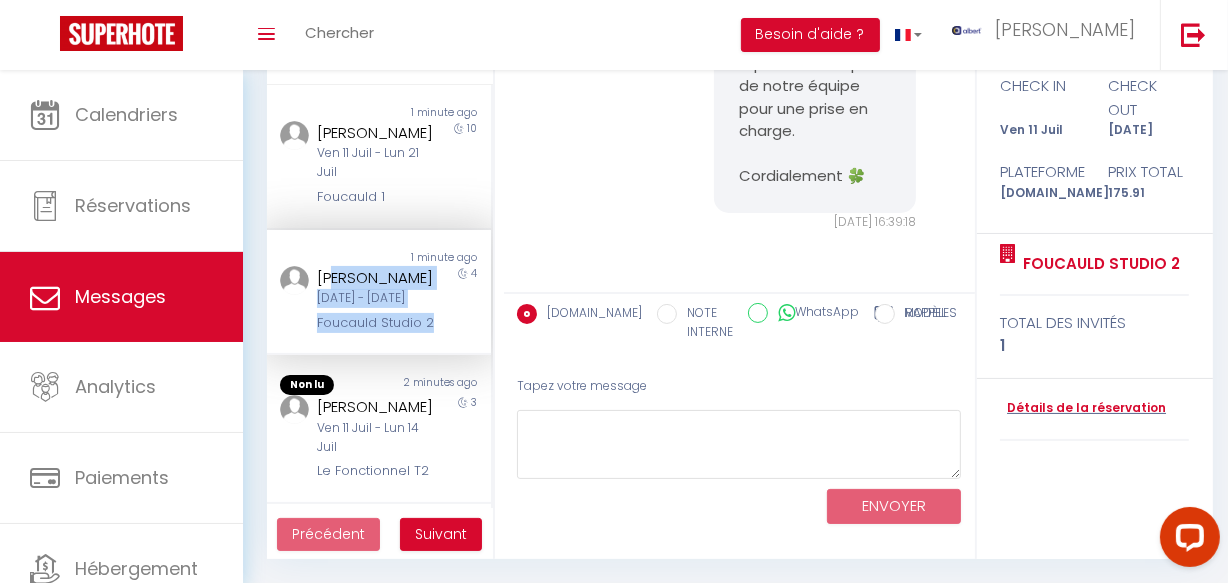 drag, startPoint x: 413, startPoint y: 298, endPoint x: 344, endPoint y: 287, distance: 69.87131 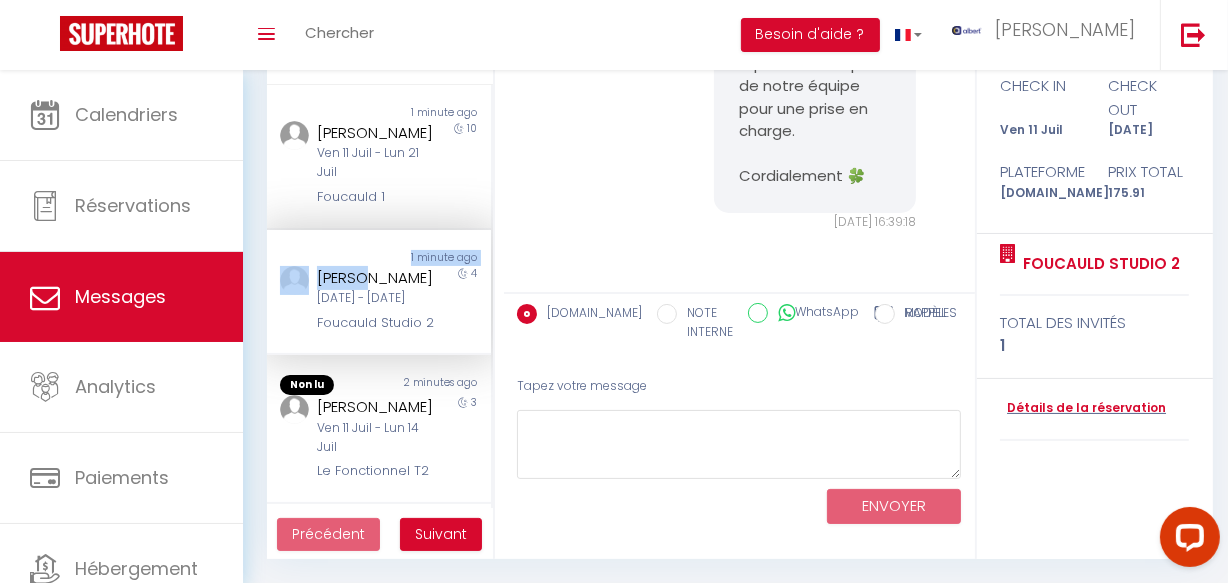 drag, startPoint x: 310, startPoint y: 263, endPoint x: 400, endPoint y: 281, distance: 91.78235 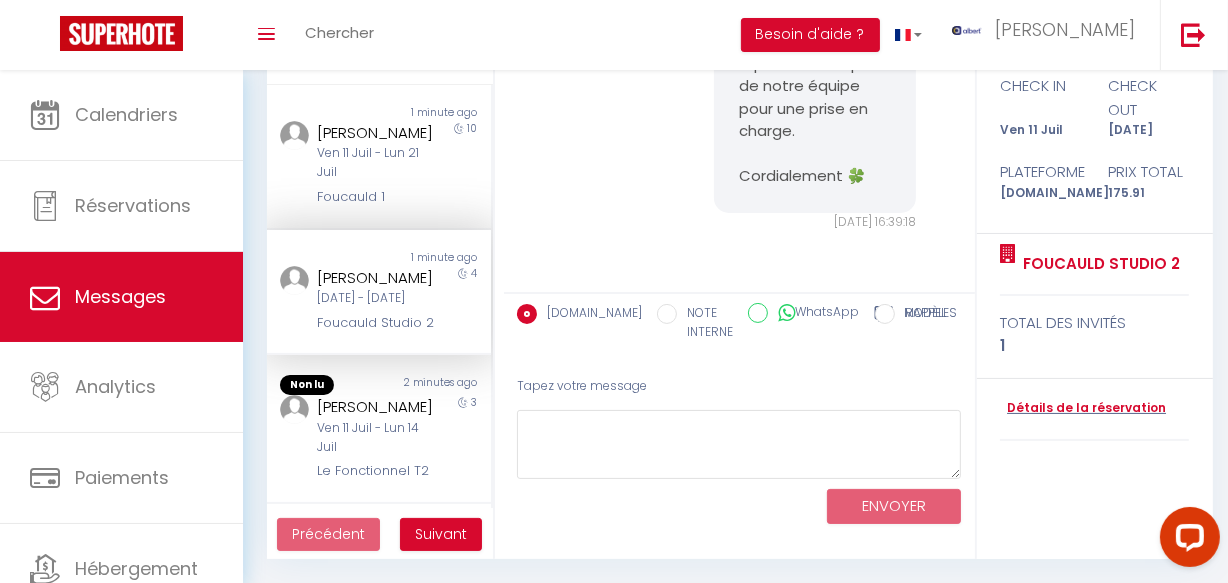 click on "Fabien Rakotoarinosy" at bounding box center (375, 278) 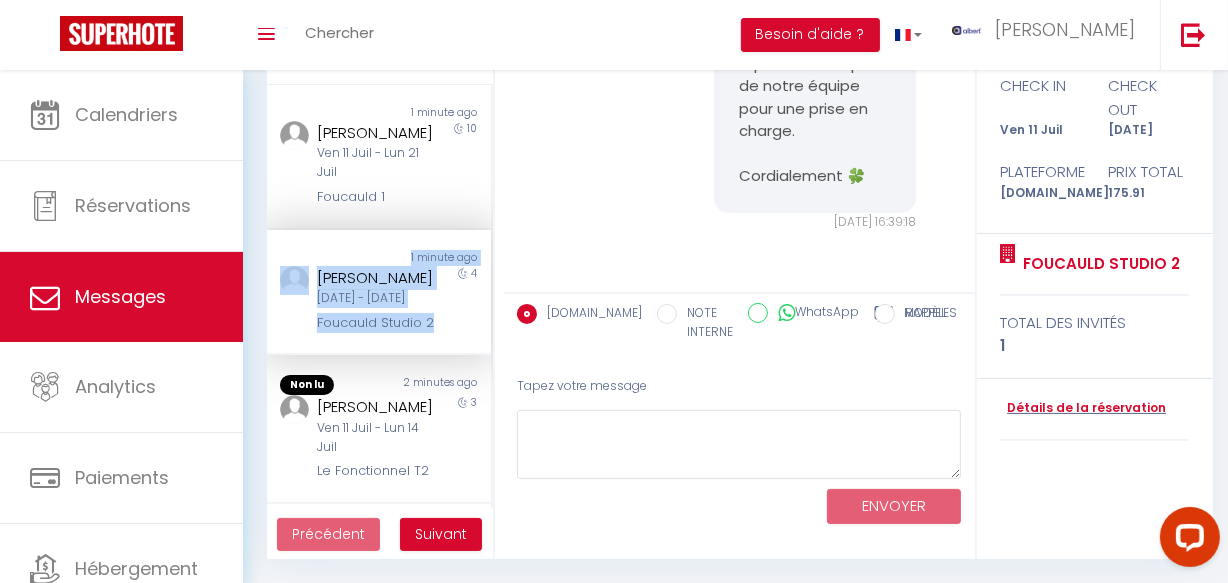 drag, startPoint x: 427, startPoint y: 291, endPoint x: 336, endPoint y: 263, distance: 95.2103 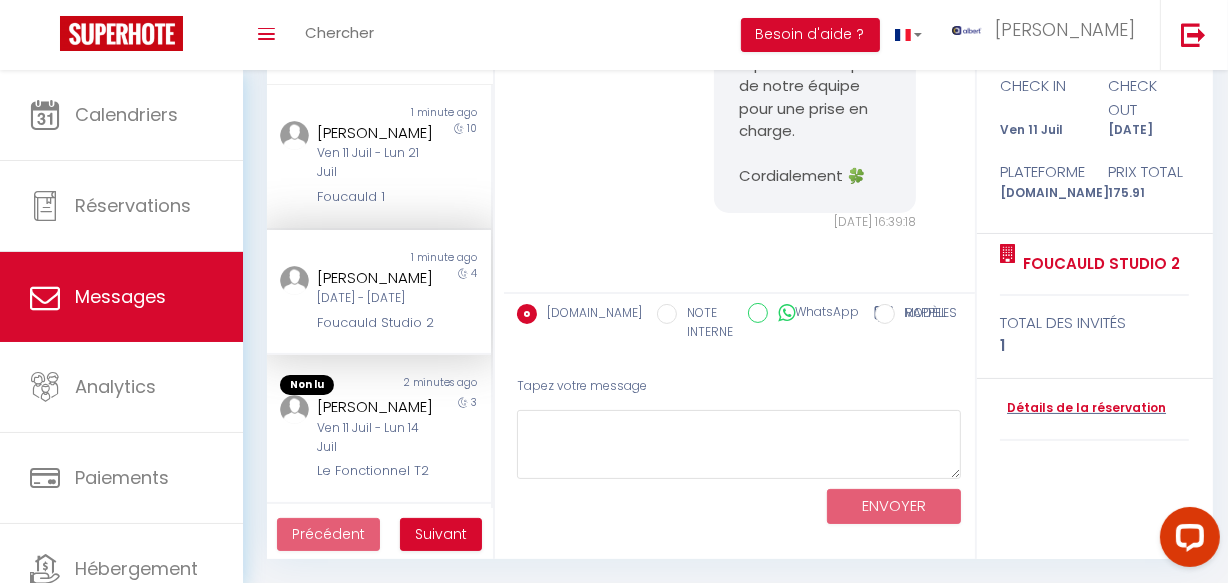 copy on "Fabien Rakotoarinosy" 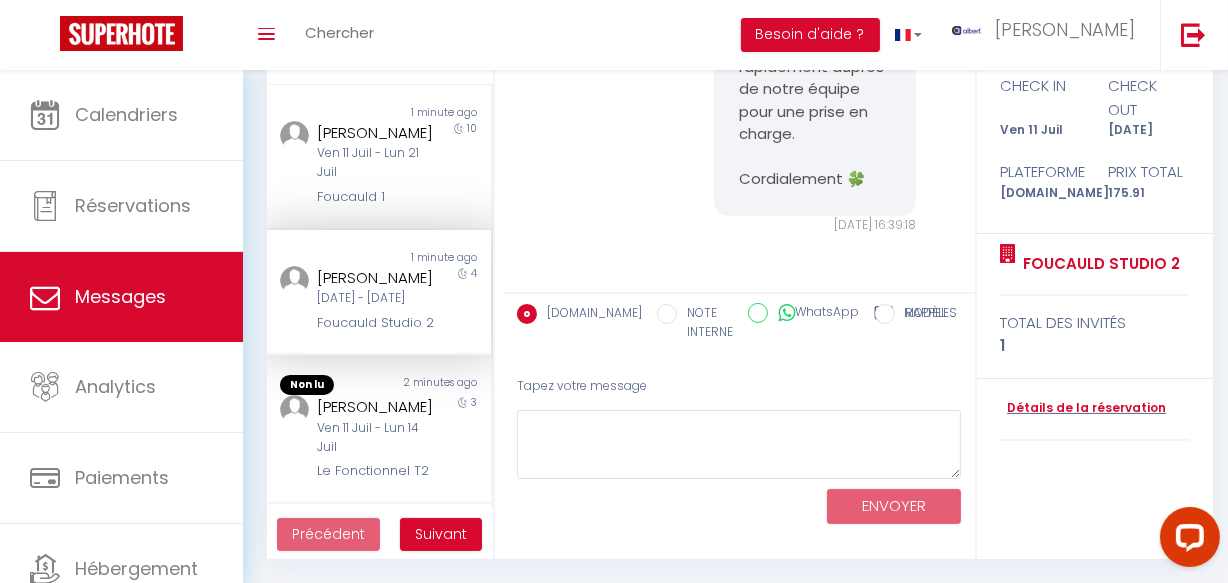 scroll, scrollTop: 7836, scrollLeft: 0, axis: vertical 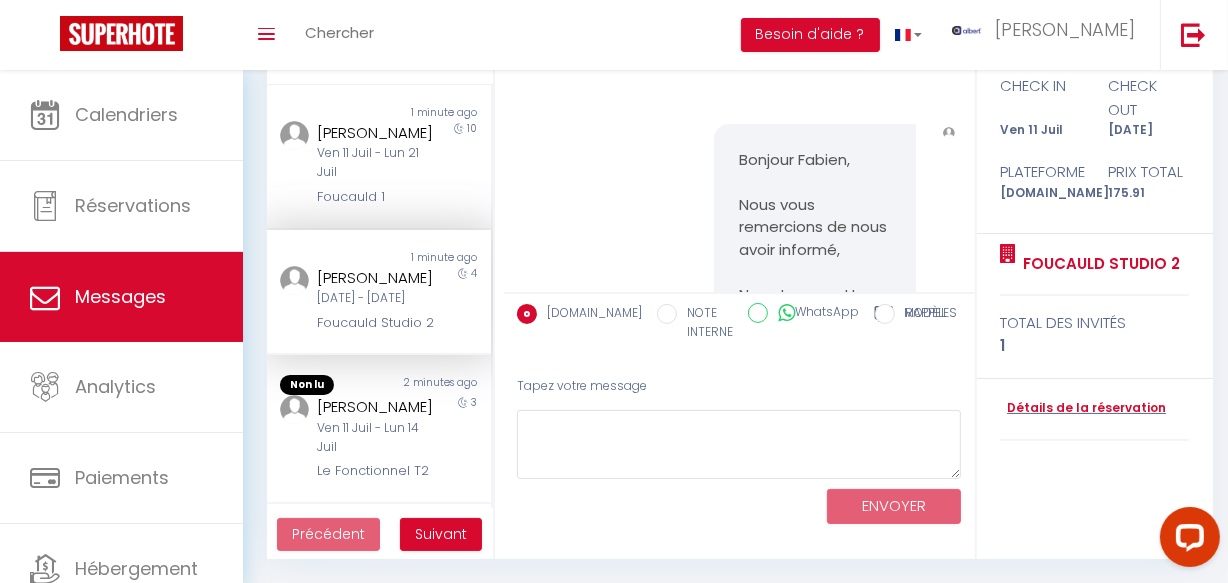 drag, startPoint x: 630, startPoint y: 209, endPoint x: 700, endPoint y: 256, distance: 84.31489 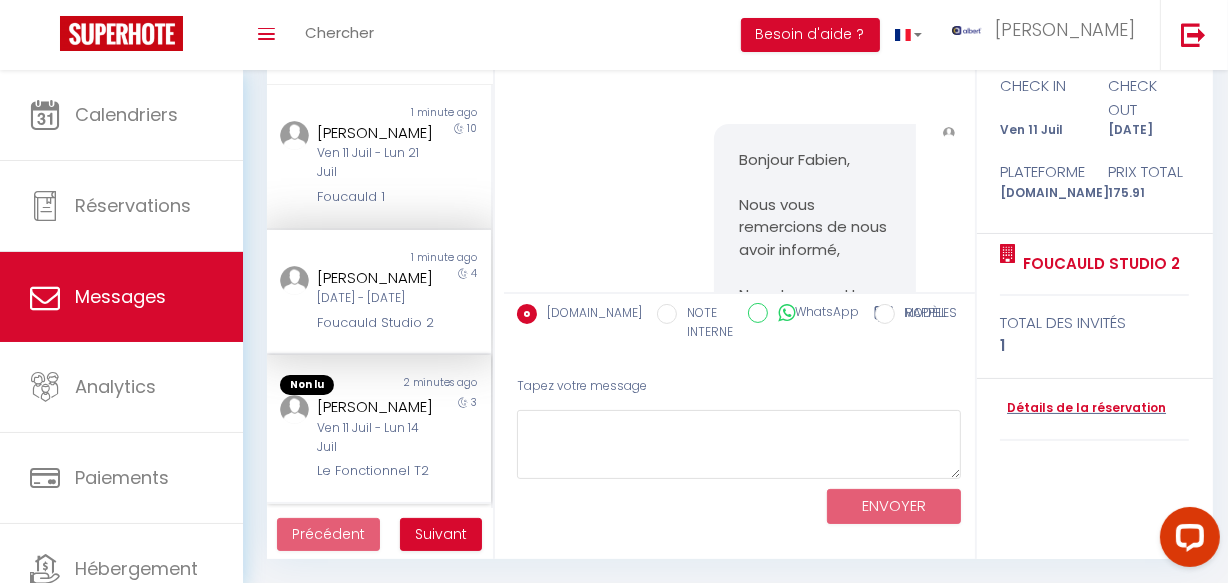 click on "Ven 11 Juil - Lun 14 Juil" at bounding box center [375, 438] 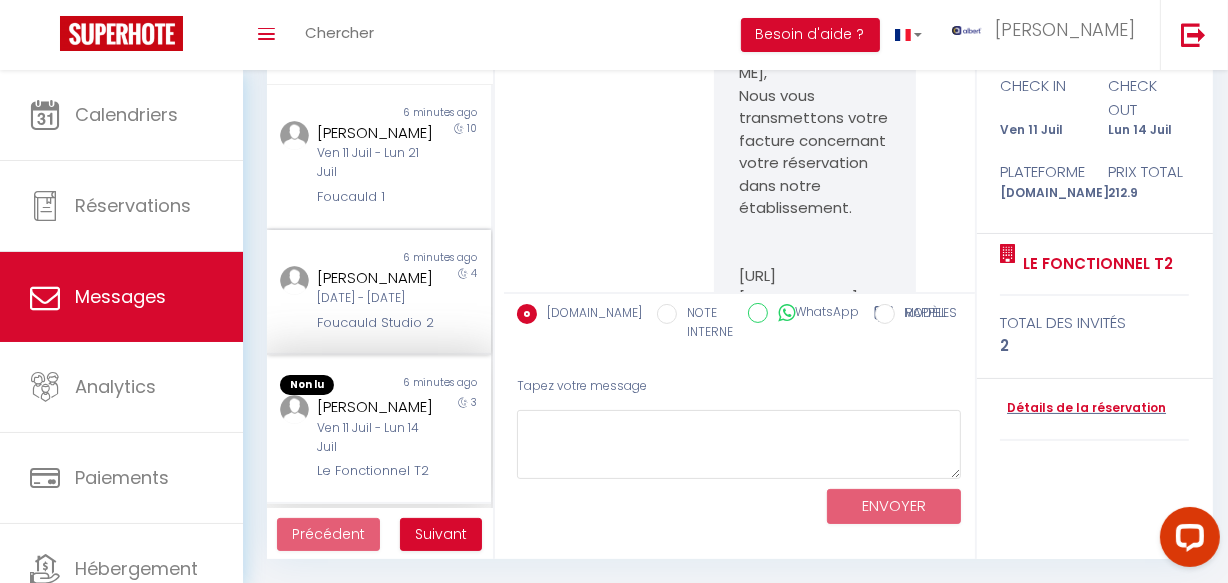 scroll, scrollTop: 23166, scrollLeft: 0, axis: vertical 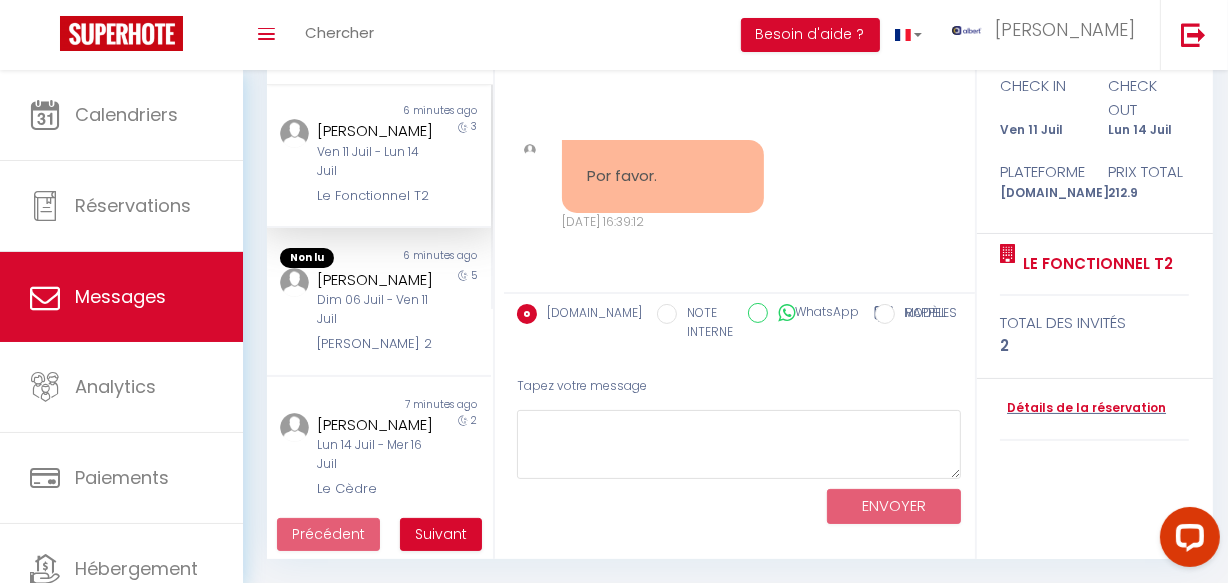 click on "Viviane Banville" at bounding box center (375, 280) 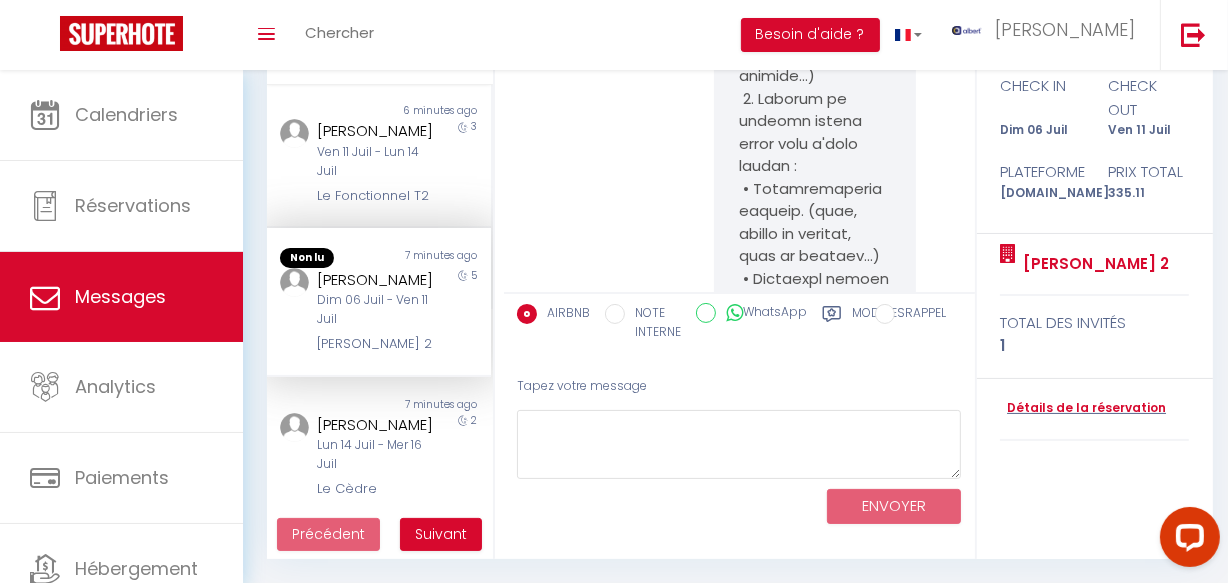 scroll, scrollTop: 26347, scrollLeft: 0, axis: vertical 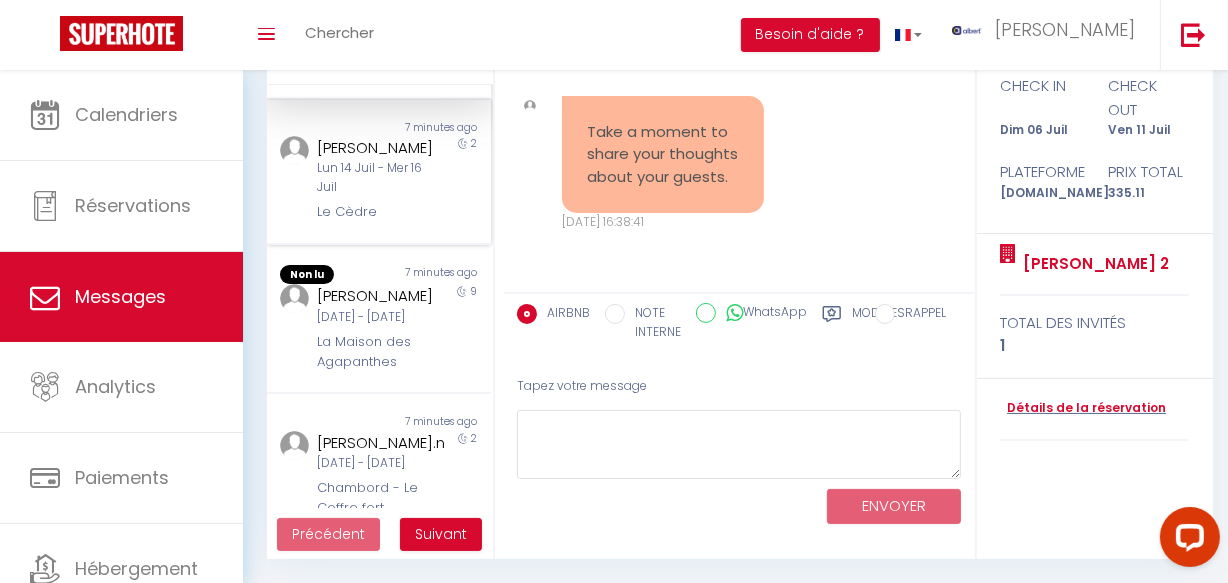 click on "Le Cèdre" at bounding box center [375, 212] 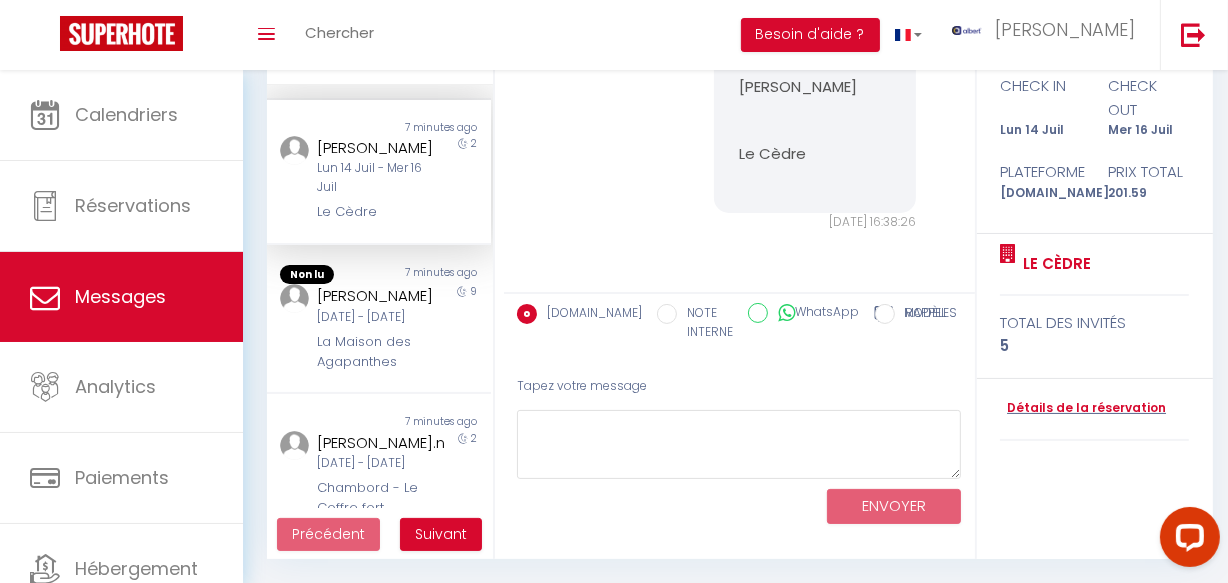 scroll, scrollTop: 3253, scrollLeft: 0, axis: vertical 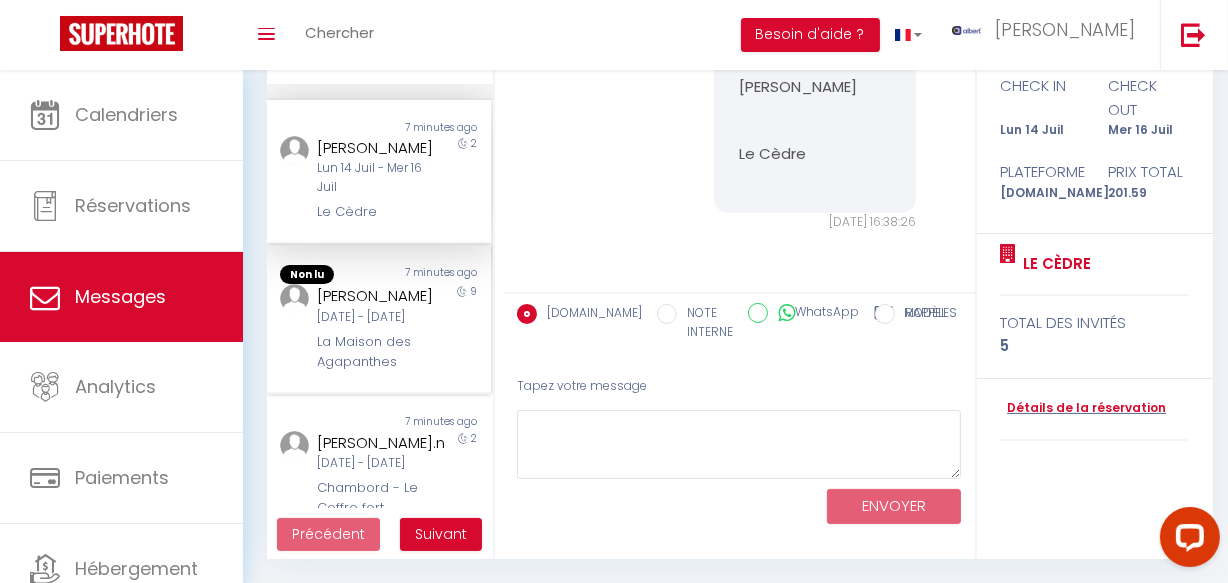click on "christine duffaud" at bounding box center [375, 296] 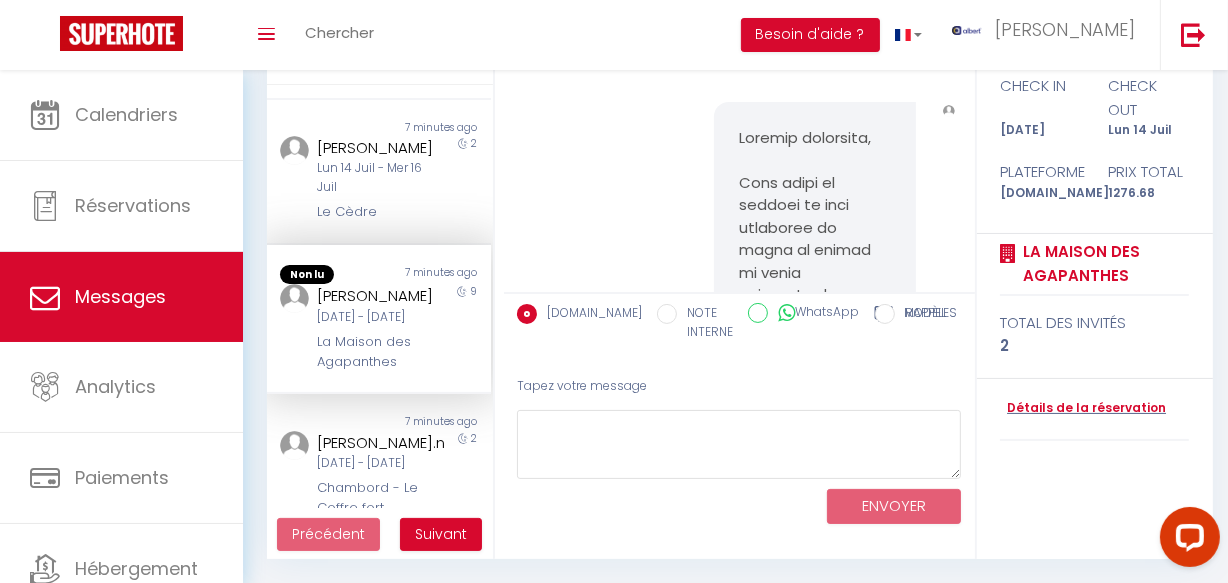 scroll, scrollTop: 29663, scrollLeft: 0, axis: vertical 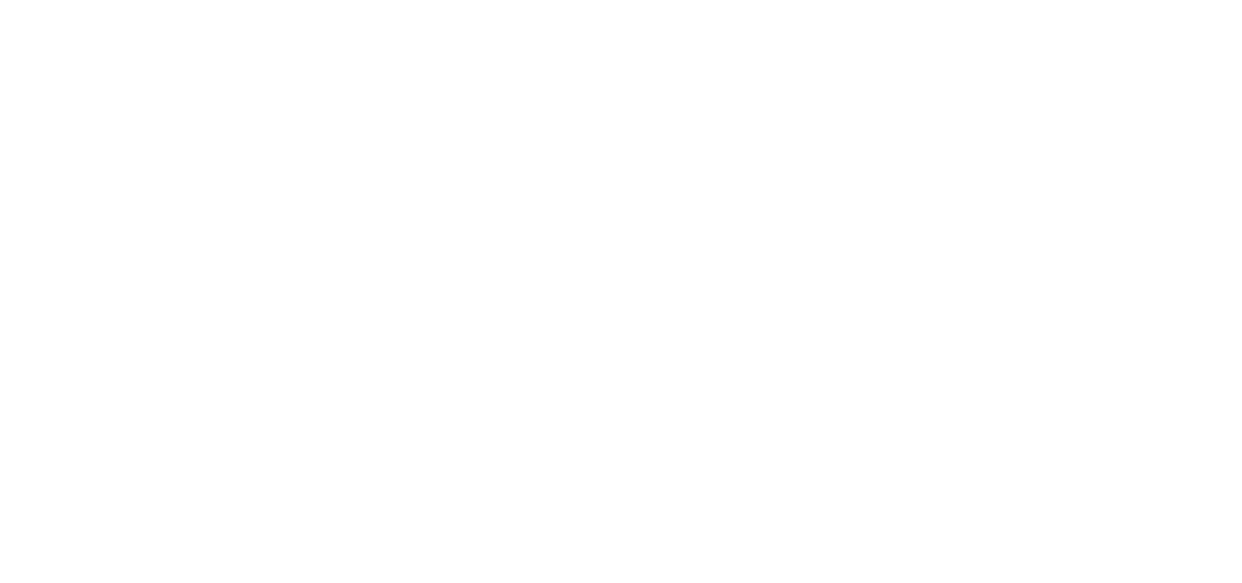 select on "message" 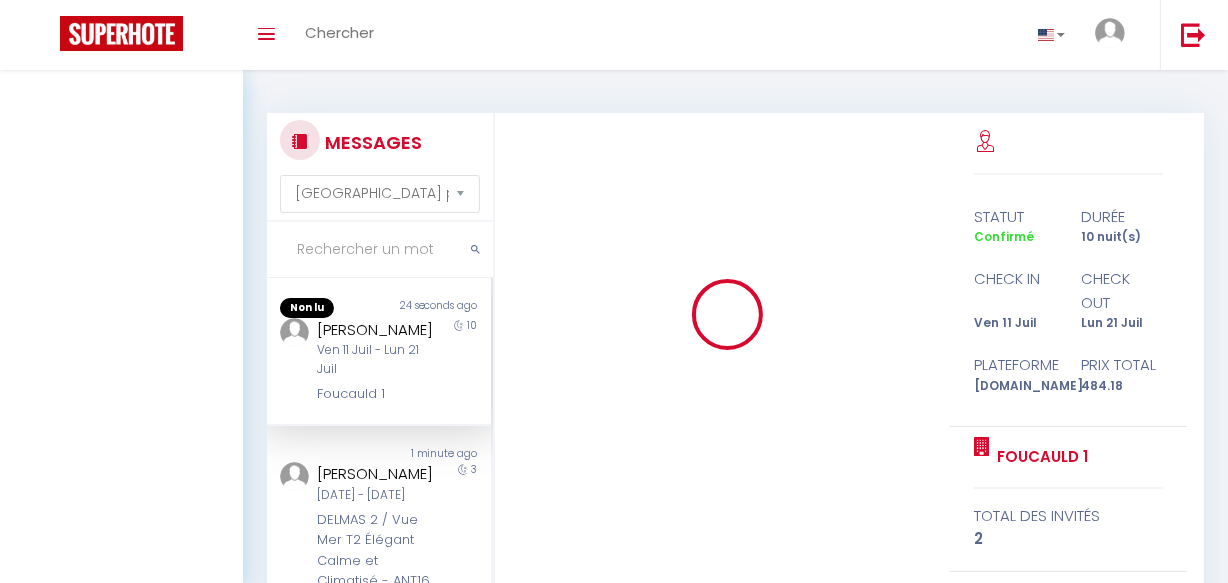 scroll, scrollTop: 193, scrollLeft: 0, axis: vertical 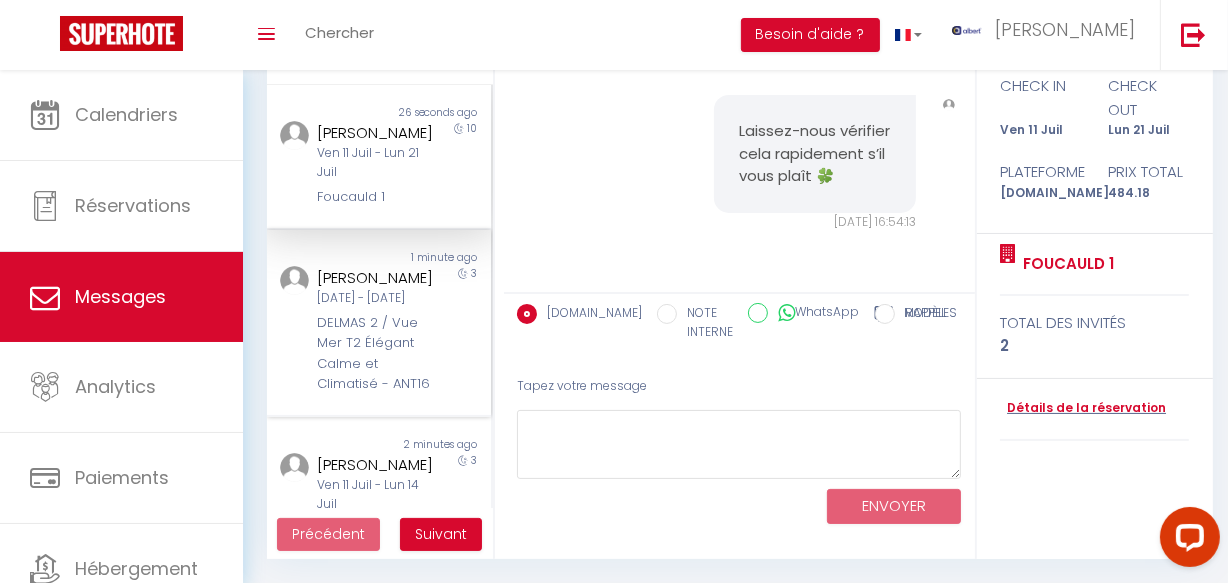 click on "Gabriele Sollereder" at bounding box center [375, 278] 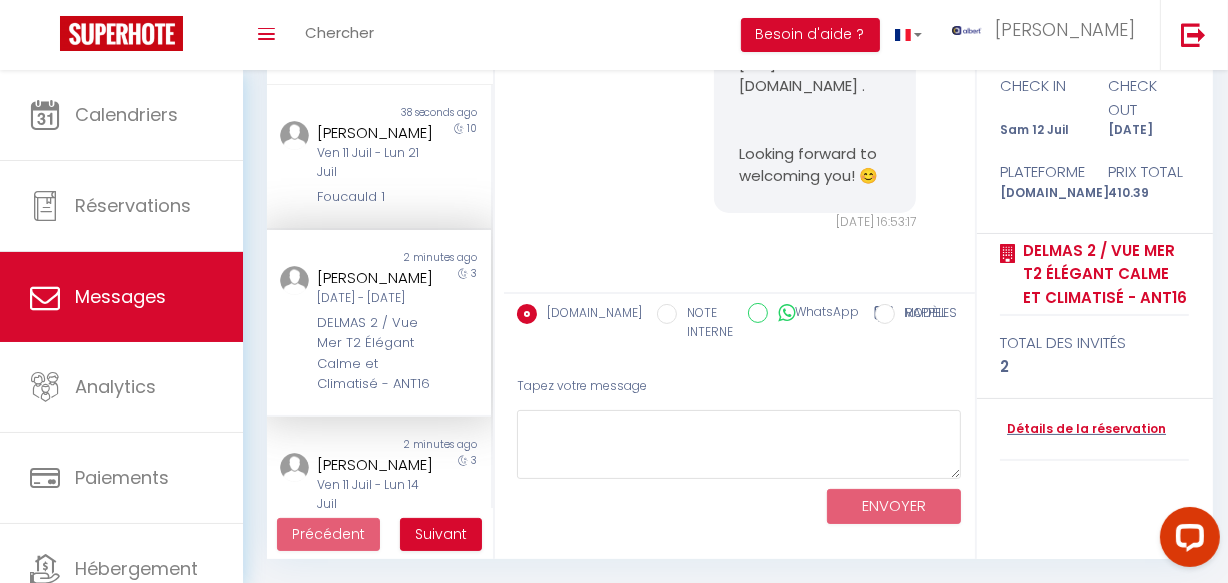 scroll, scrollTop: 2426, scrollLeft: 0, axis: vertical 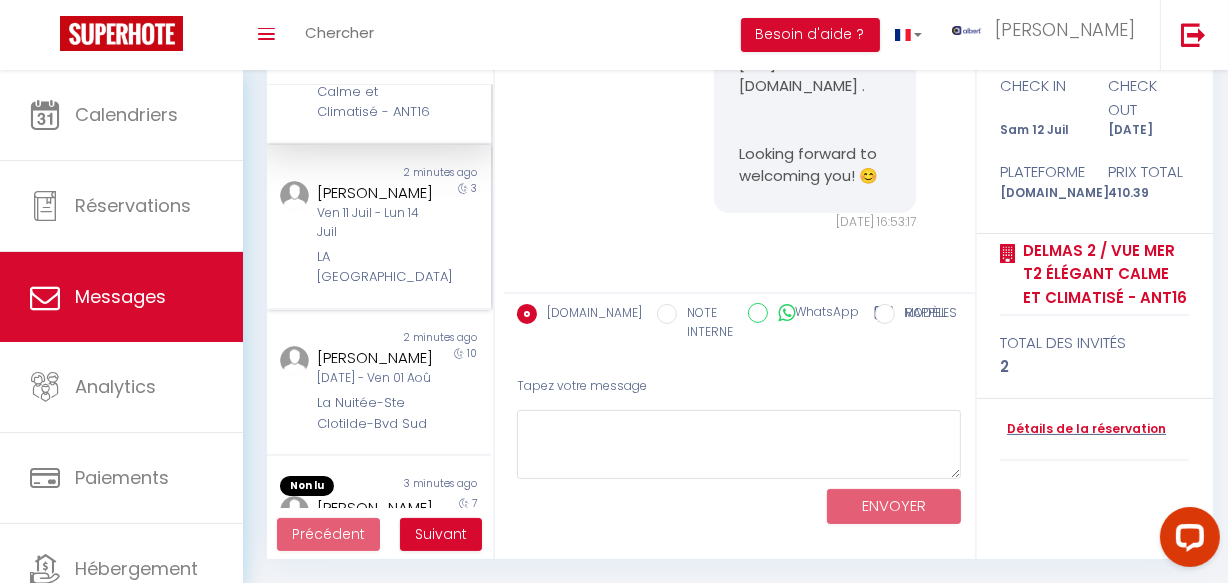 click on "Ven 11 Juil - Lun 14 Juil" at bounding box center (375, 223) 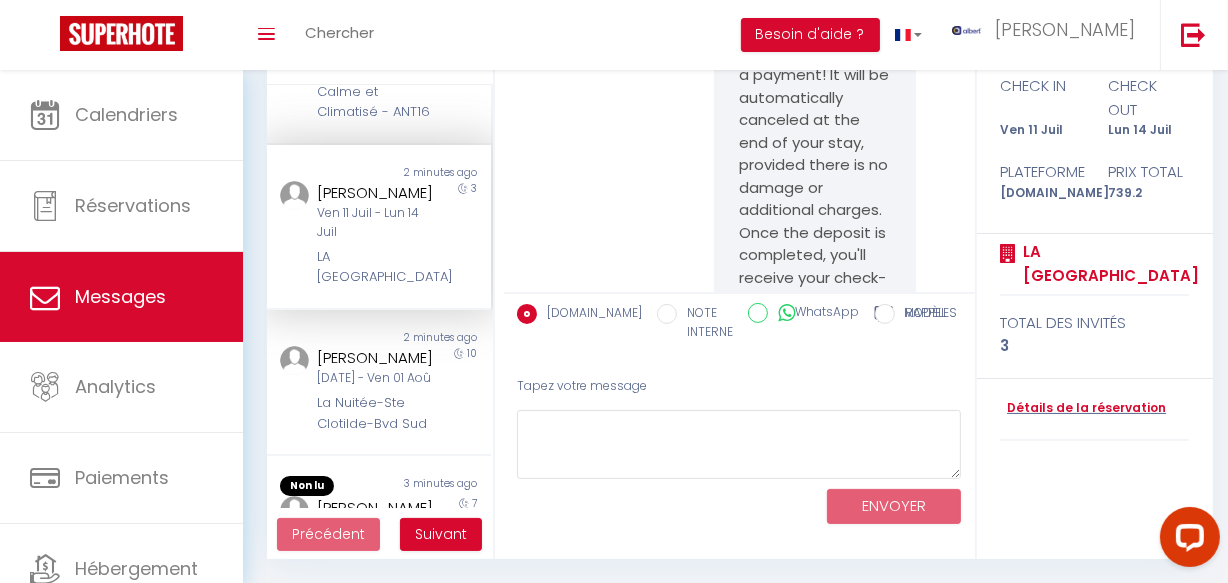 scroll, scrollTop: 1687, scrollLeft: 0, axis: vertical 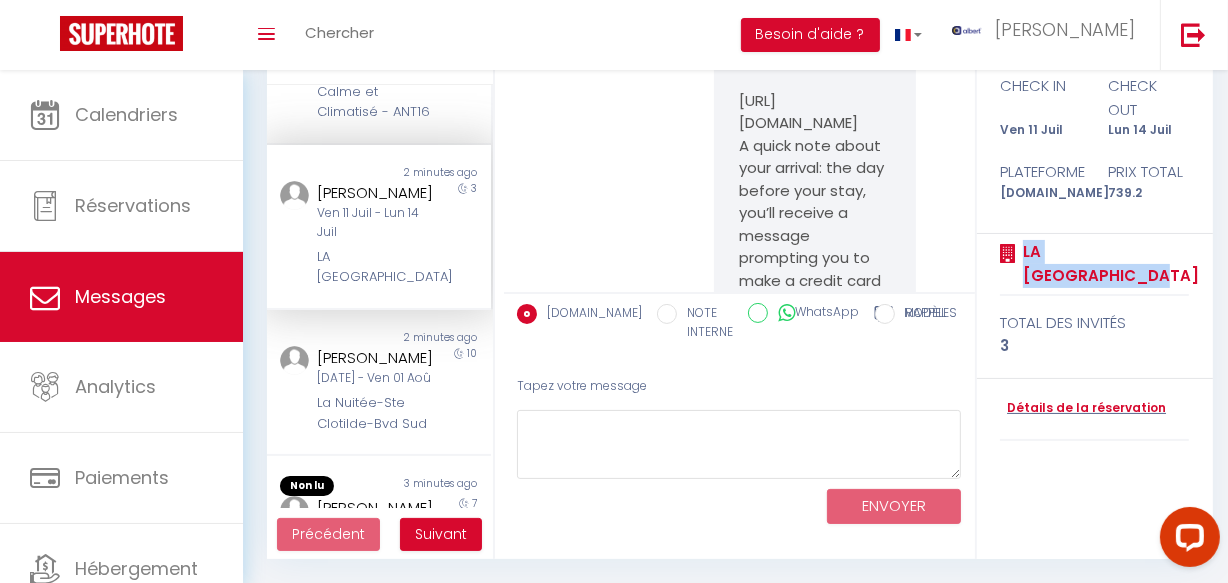 drag, startPoint x: 1186, startPoint y: 262, endPoint x: 999, endPoint y: 270, distance: 187.17105 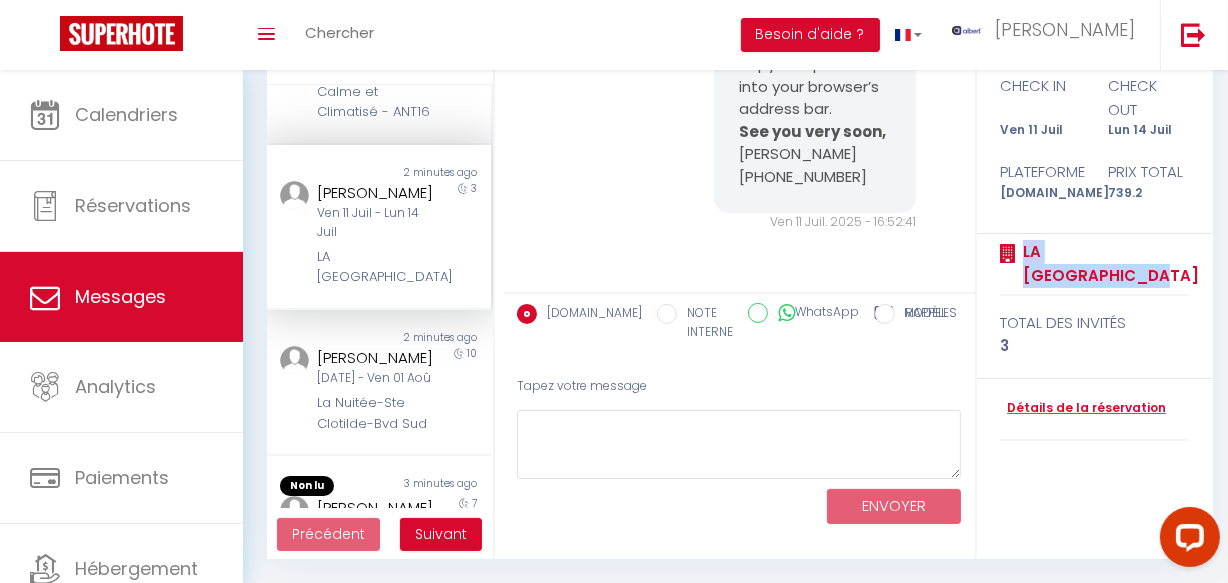 scroll, scrollTop: 3050, scrollLeft: 0, axis: vertical 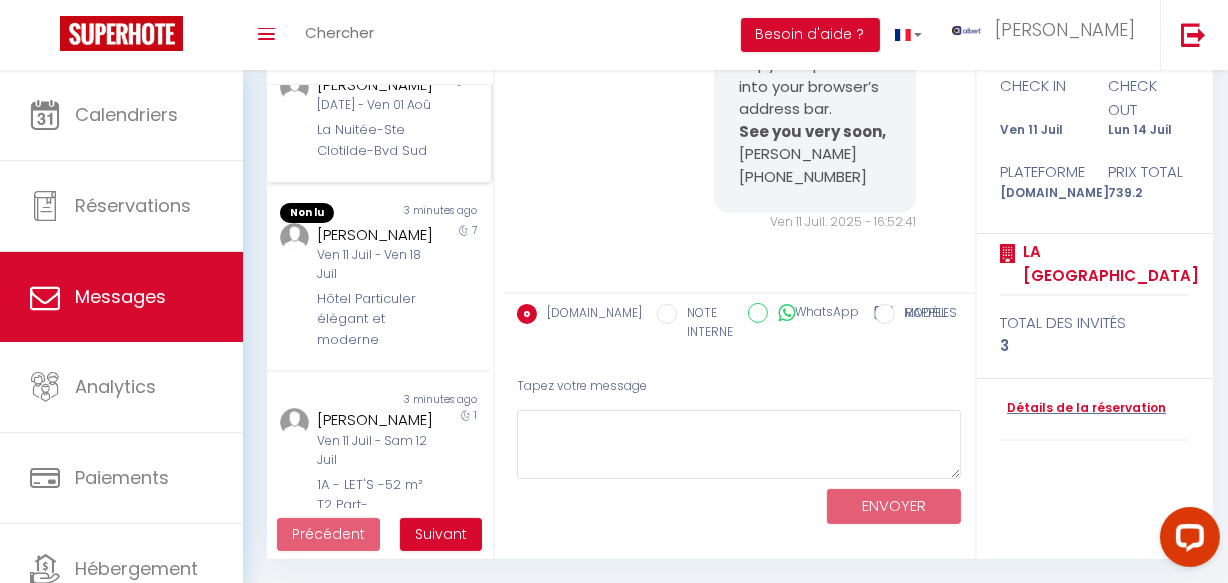 click on "La Nuitée-Ste Clotilde-Bvd Sud" at bounding box center [375, 140] 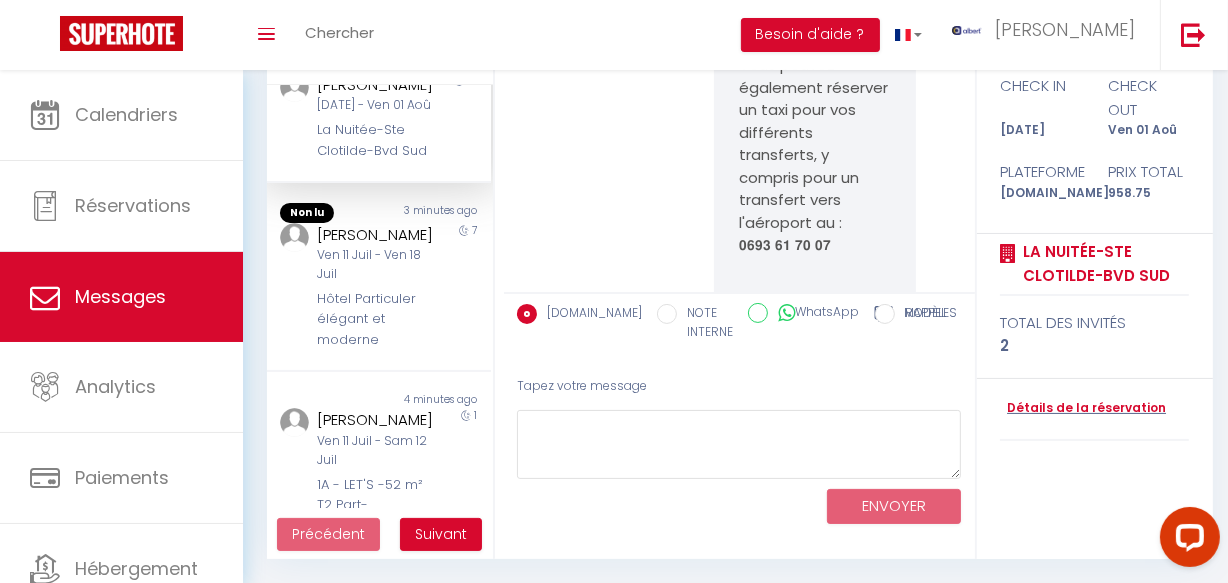 scroll, scrollTop: 529, scrollLeft: 0, axis: vertical 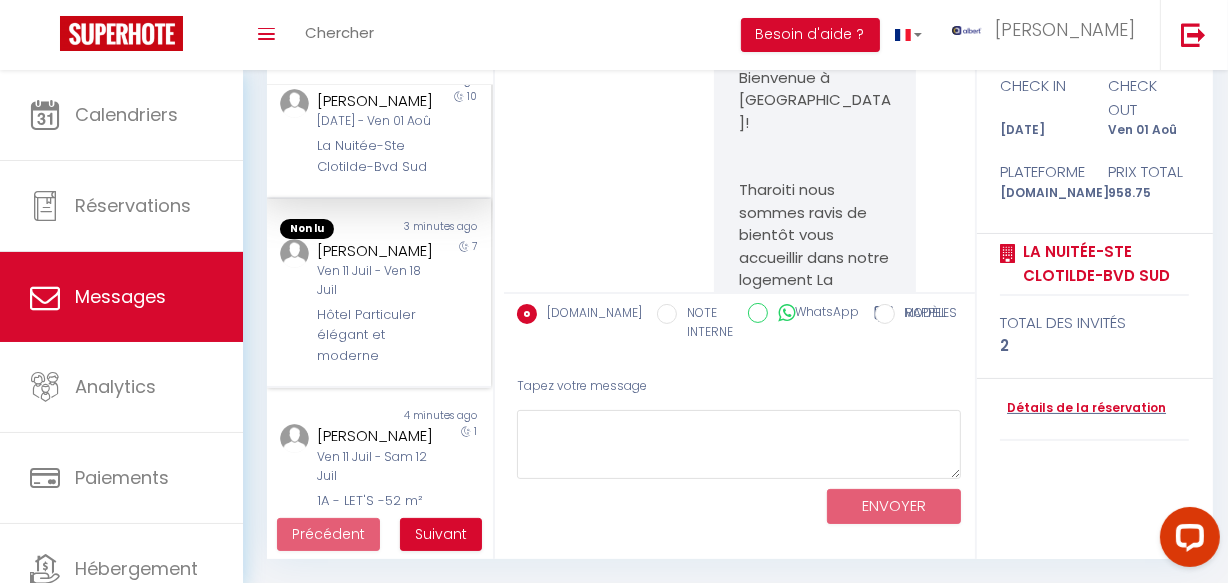 click on "Ven 11 Juil - Ven 18 Juil" at bounding box center [375, 281] 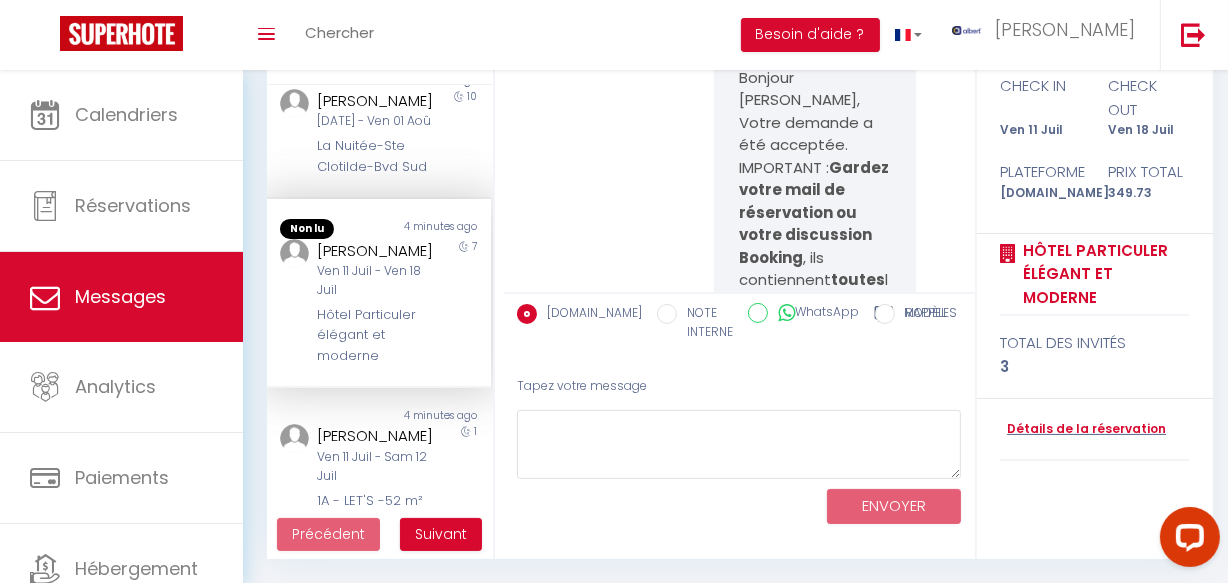 scroll, scrollTop: 3638, scrollLeft: 0, axis: vertical 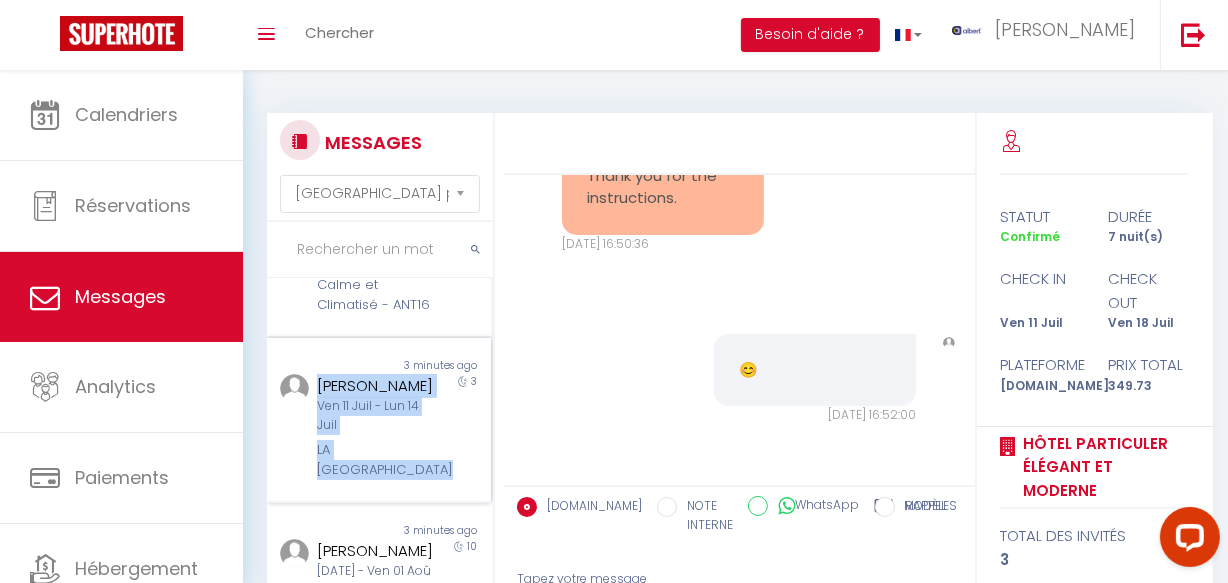 copy on "Jennifer Kammermann   Ven 11 Juil - Lun 14 Juil   LA VILLA CAP COZ" 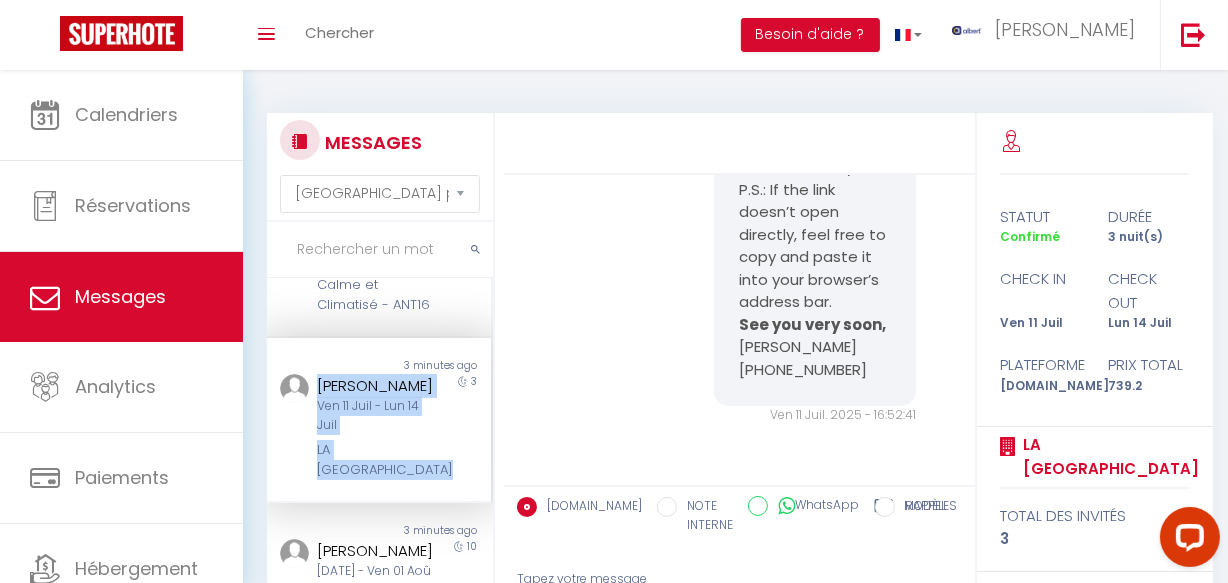 scroll, scrollTop: 3050, scrollLeft: 0, axis: vertical 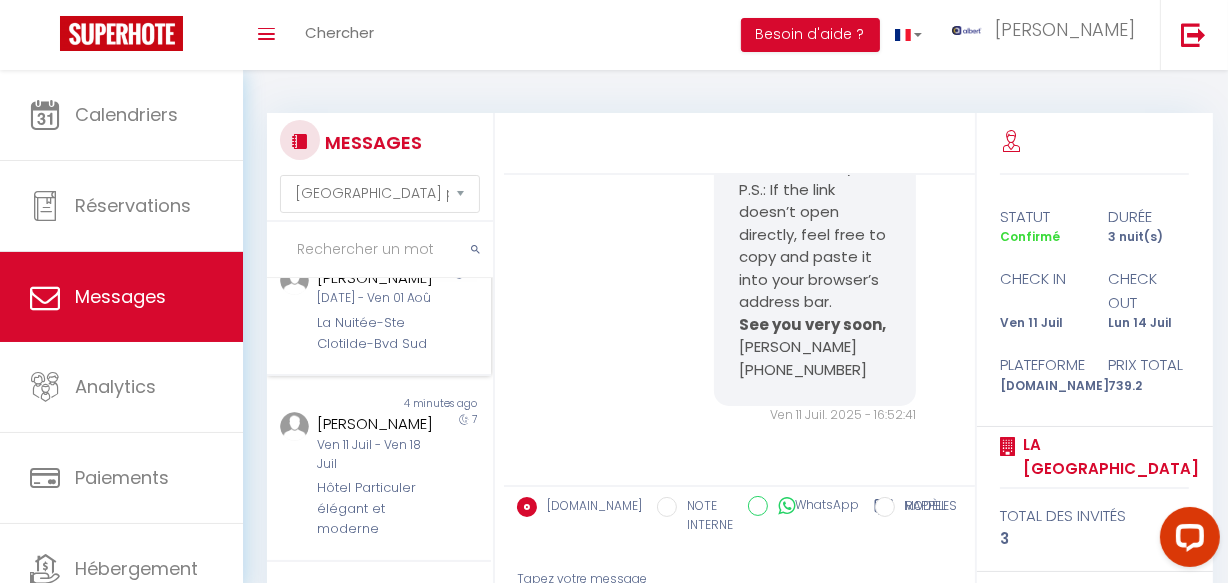 click on "La Nuitée-Ste Clotilde-Bvd Sud" at bounding box center [375, 333] 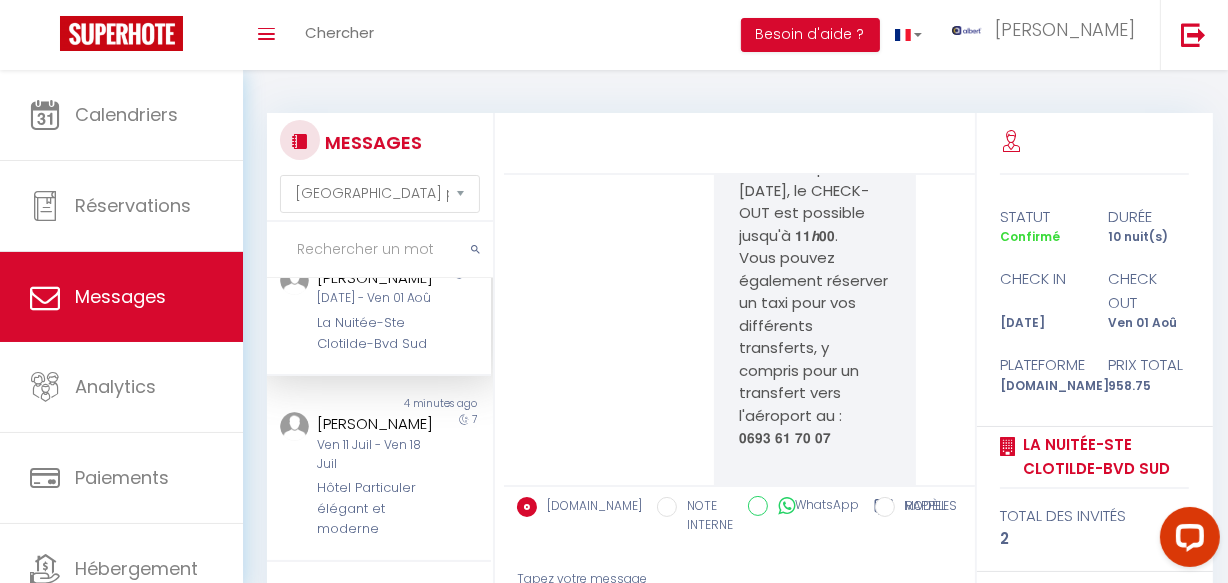 scroll, scrollTop: 4423, scrollLeft: 0, axis: vertical 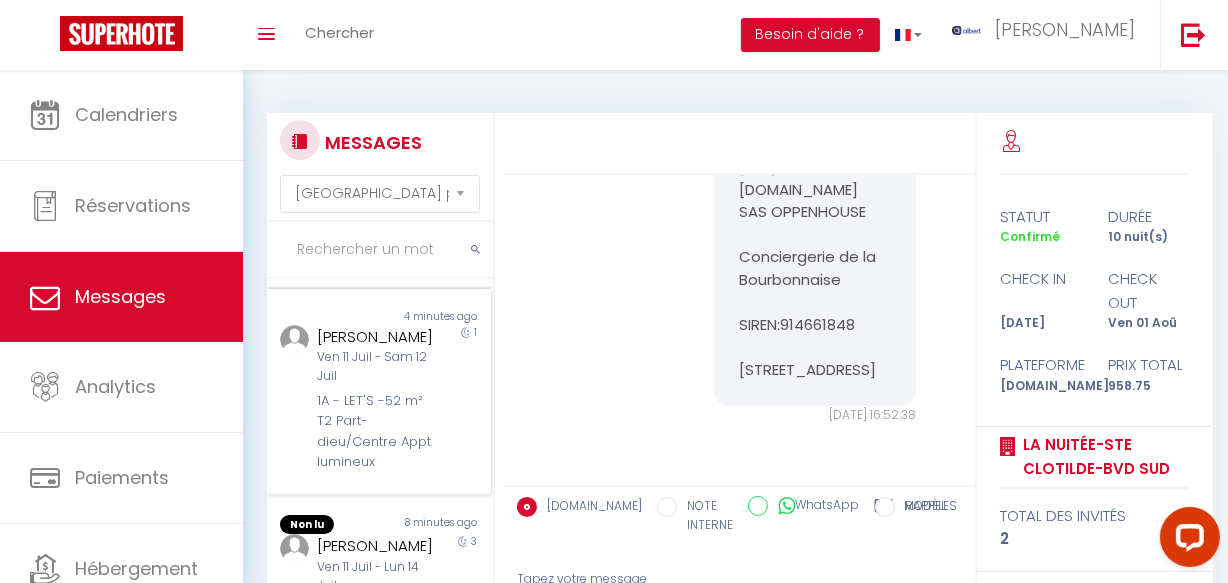 click on "Non lu
4 minutes ago
Pascal Borello   Ven 11 Juil - Sam 12 Juil   1A - LET'S -52 m² T2 Part-dieu/Centre Appt lumineux     1" at bounding box center (379, 392) 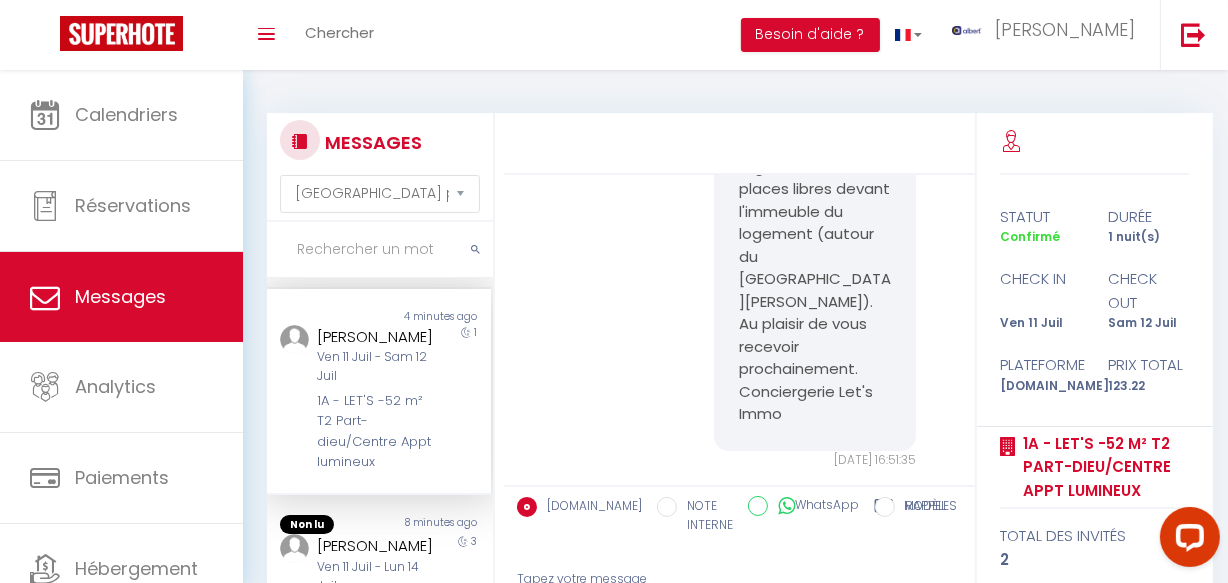 scroll, scrollTop: 1090, scrollLeft: 0, axis: vertical 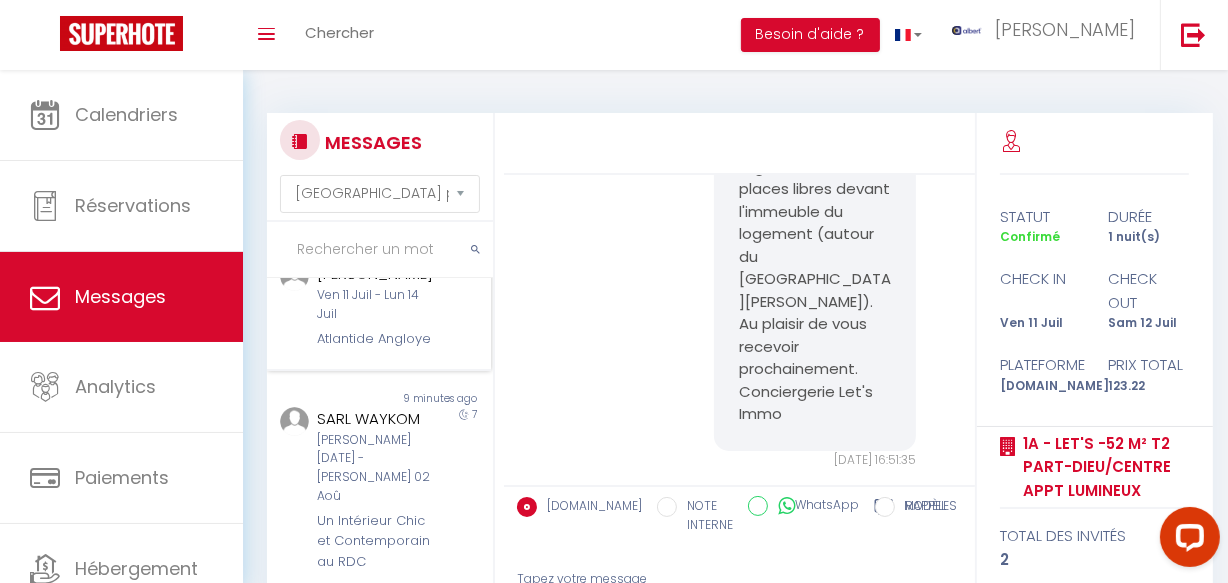 click on "Thomas Journoud" at bounding box center [375, 274] 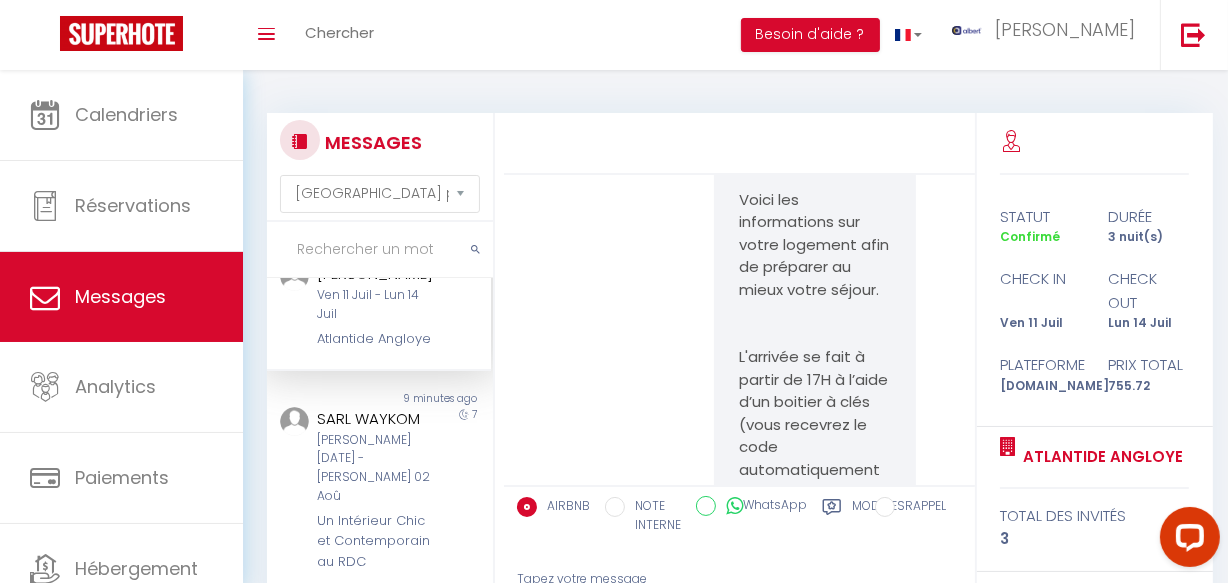 scroll, scrollTop: 4498, scrollLeft: 0, axis: vertical 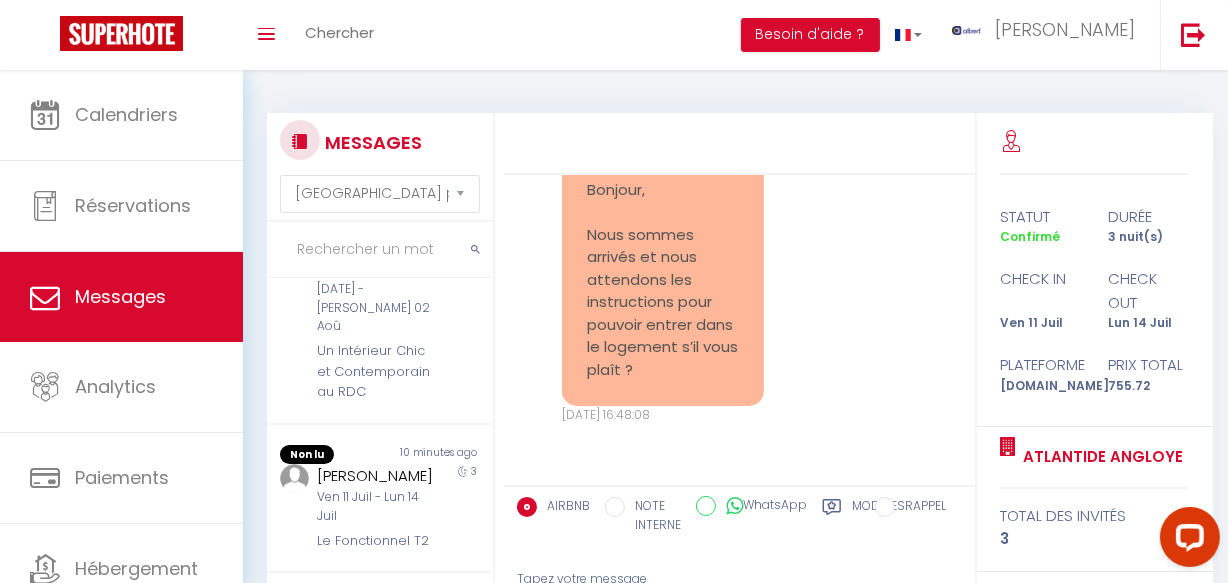 click on "Un Intérieur Chic et Contemporain au RDC" at bounding box center [375, 371] 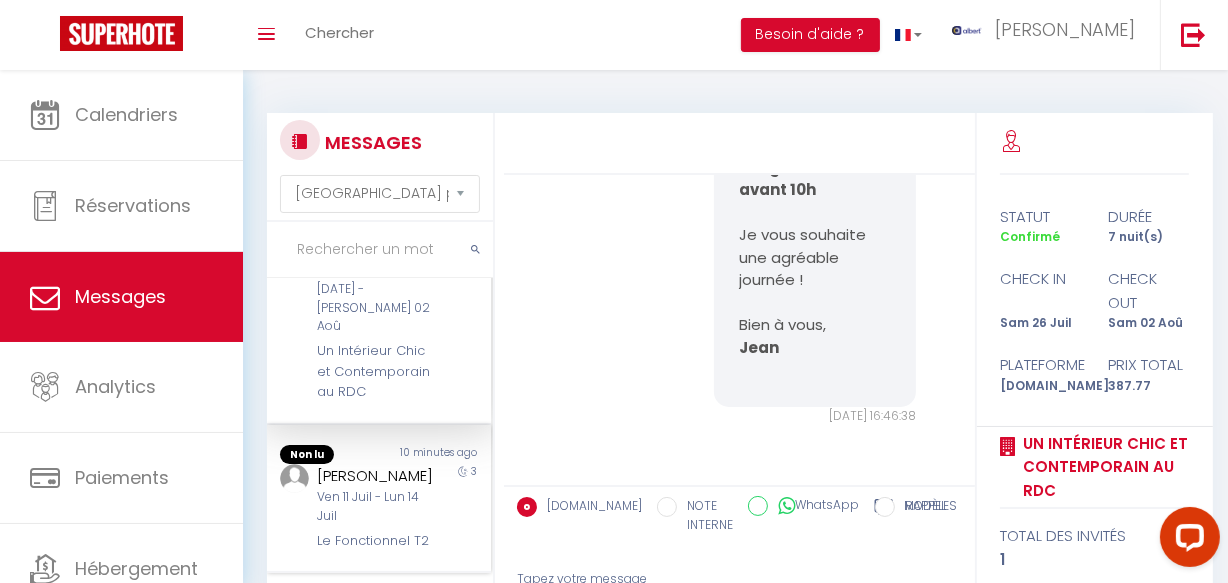 click on "Non lu
10 minutes ago
Leidy Duque   Ven 11 Juil - Lun 14 Juil   Le Fonctionnel T2     3" at bounding box center [379, 499] 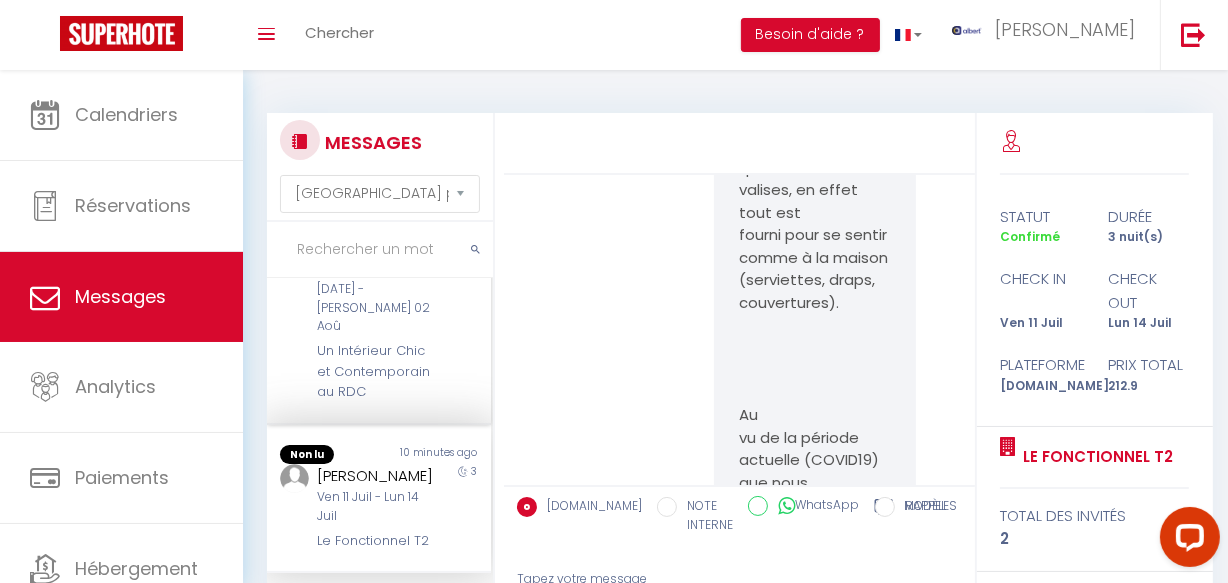 scroll, scrollTop: 23405, scrollLeft: 0, axis: vertical 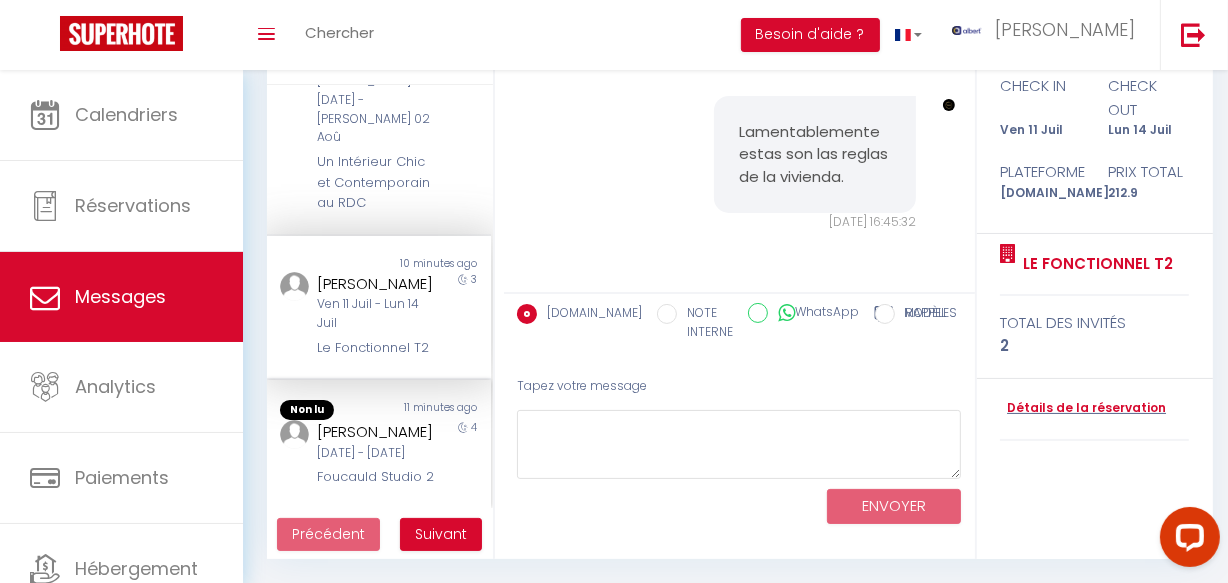 click on "Fabien Rakotoarinosy" at bounding box center [375, 432] 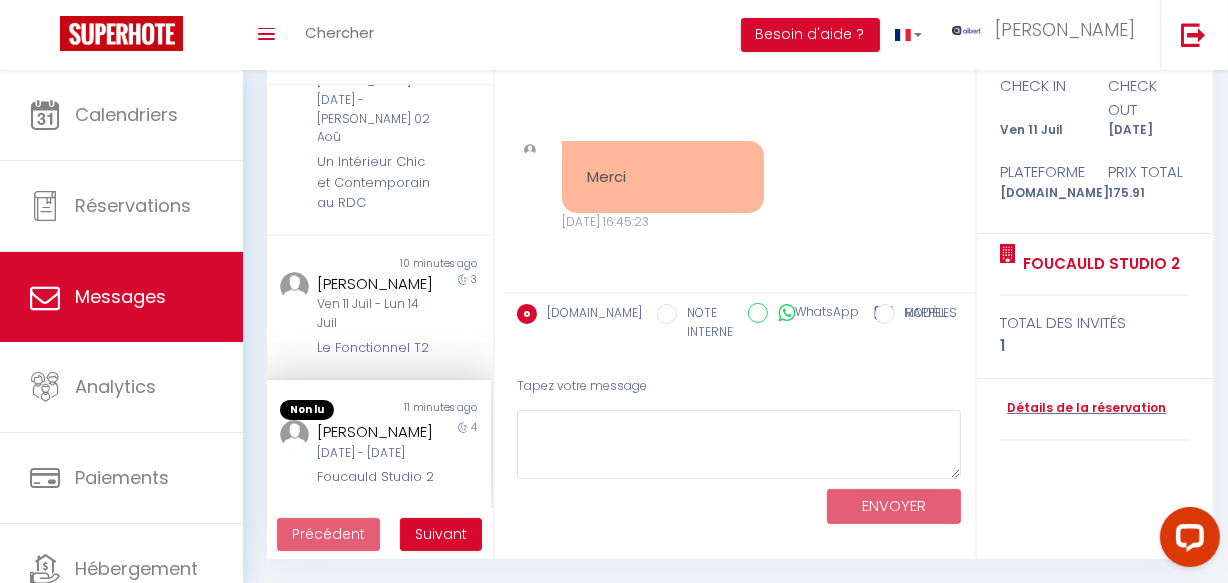 scroll, scrollTop: 1444, scrollLeft: 0, axis: vertical 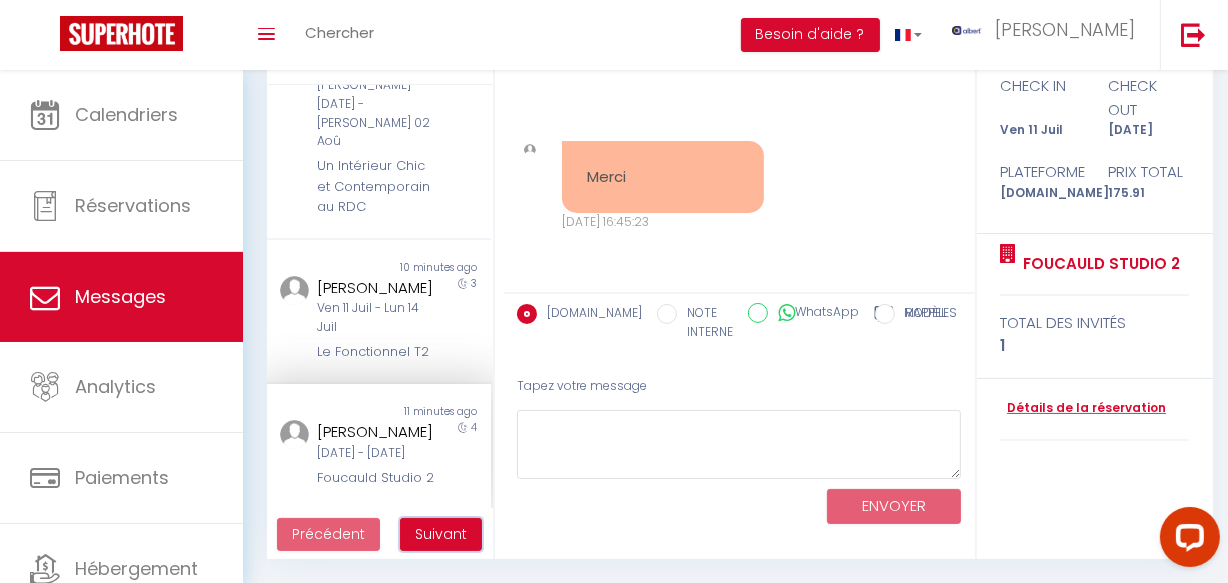 click on "Suivant" at bounding box center (441, 535) 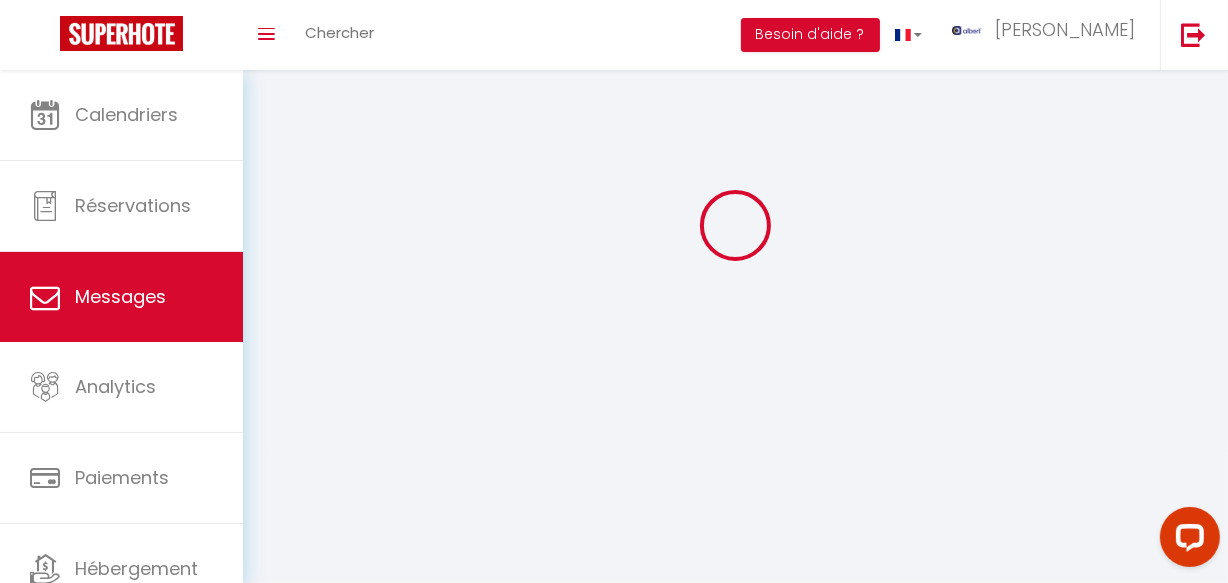 scroll, scrollTop: 70, scrollLeft: 0, axis: vertical 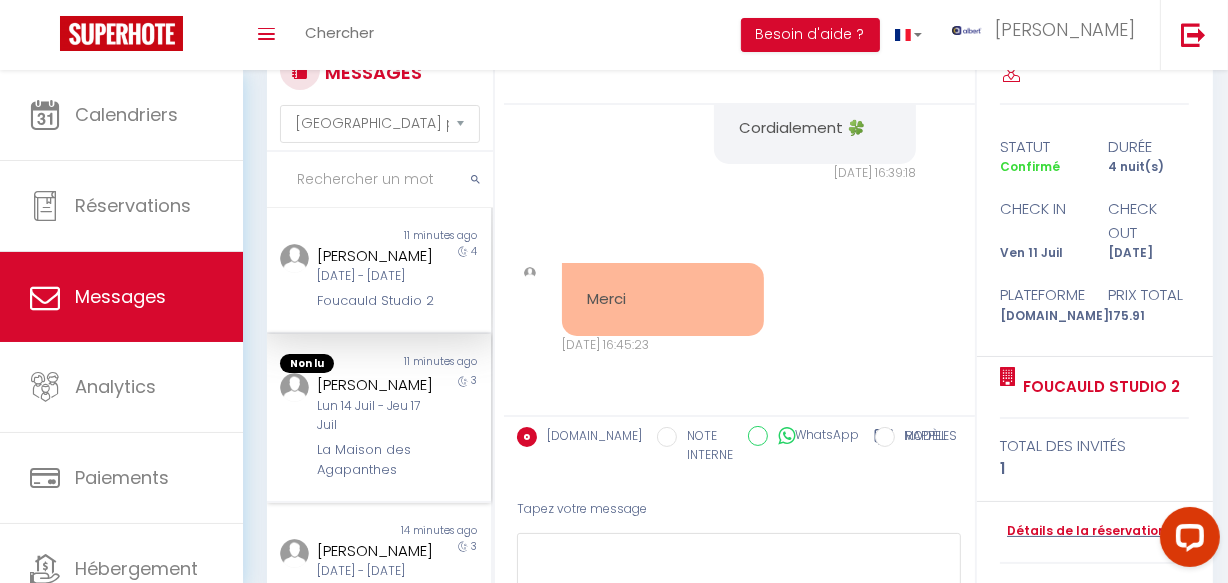 click on "11 minutes ago" at bounding box center (435, 364) 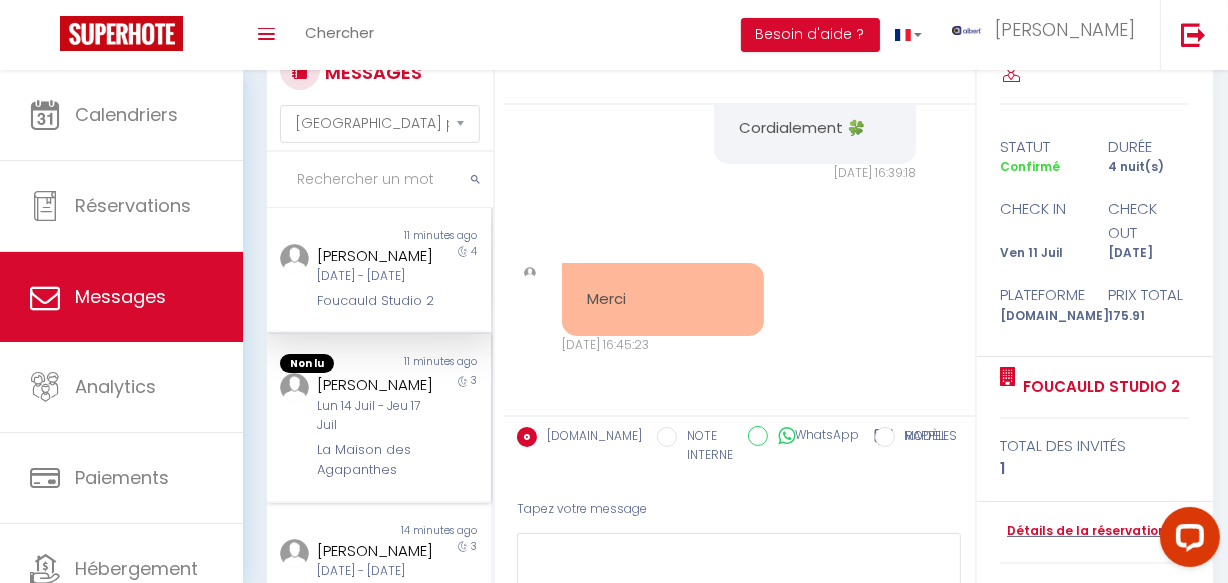 scroll, scrollTop: 4789, scrollLeft: 0, axis: vertical 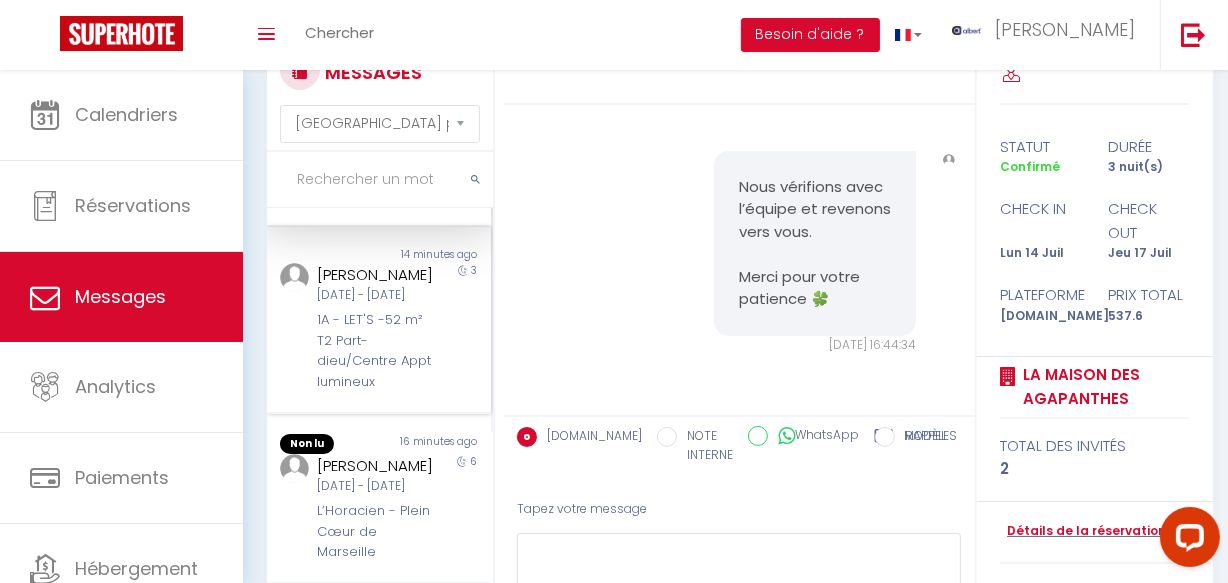 click on "Sam 12 Juil - Mar 15 Juil" at bounding box center (375, 295) 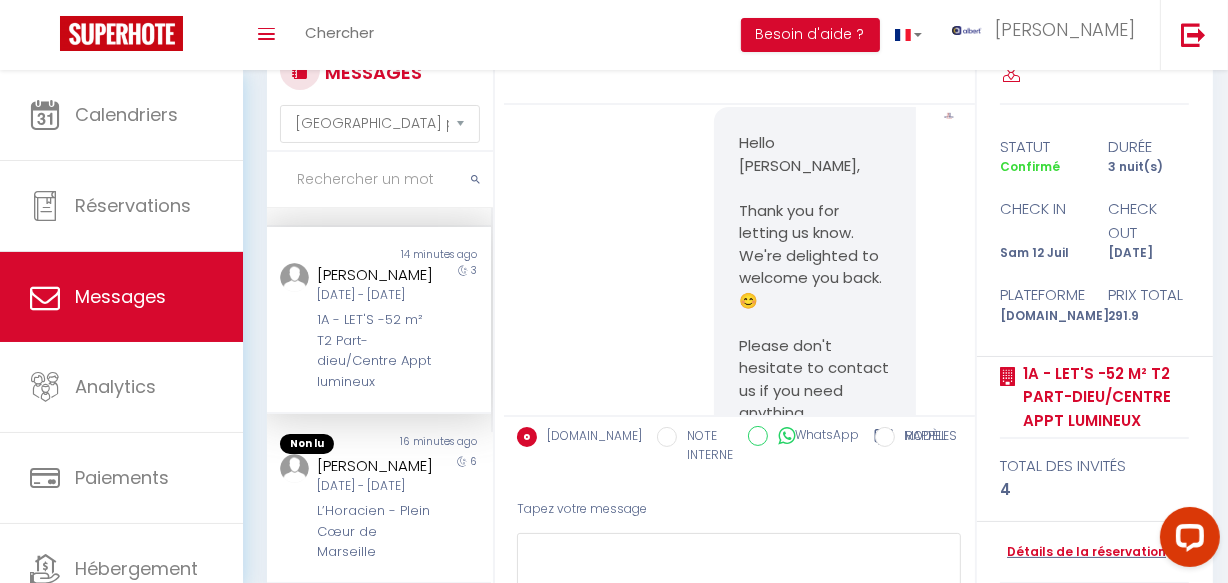 scroll, scrollTop: 5649, scrollLeft: 0, axis: vertical 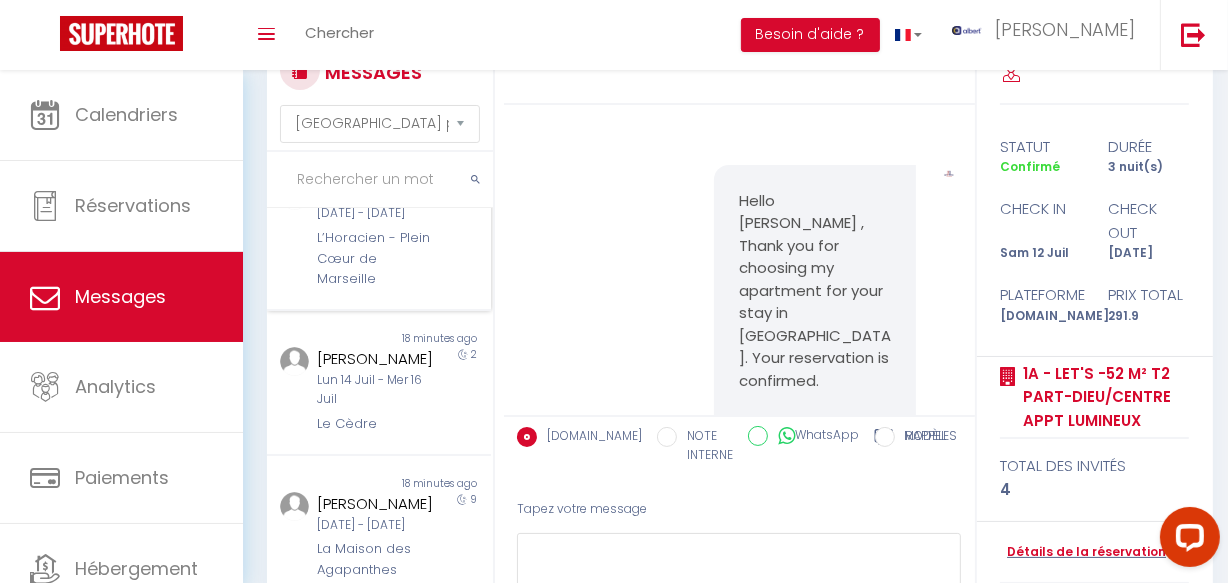 click on "Sam 12 Juil - Ven 18 Juil" at bounding box center [375, 213] 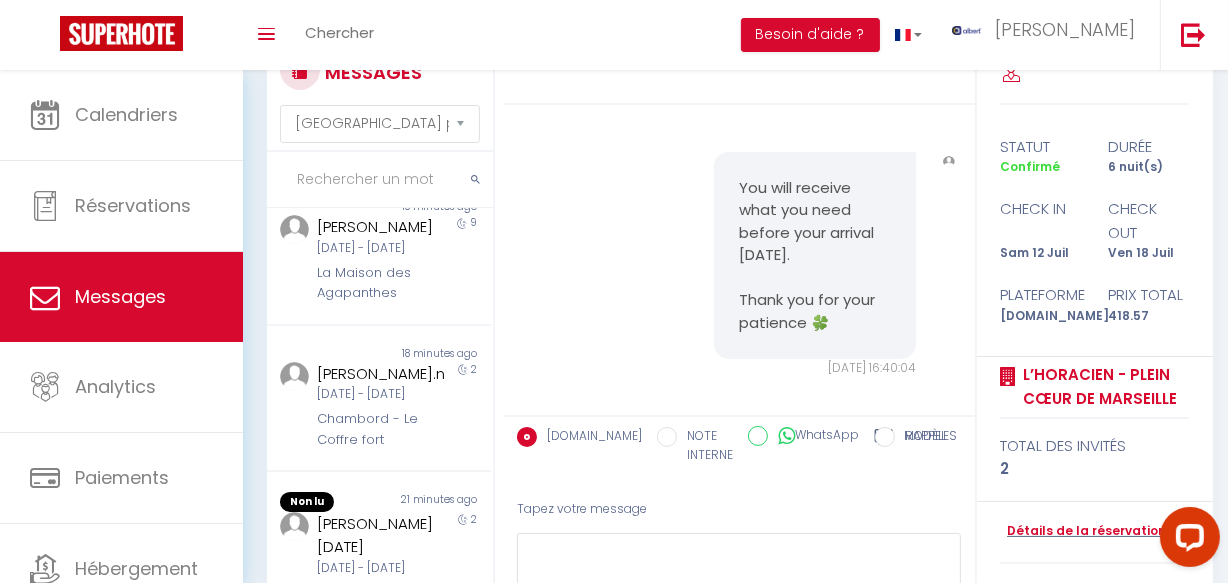 click on "Non lu
18 minutes ago
Marcus Houppermans   Lun 14 Juil - Mer 16 Juil   Le Cèdre     2" at bounding box center [379, 107] 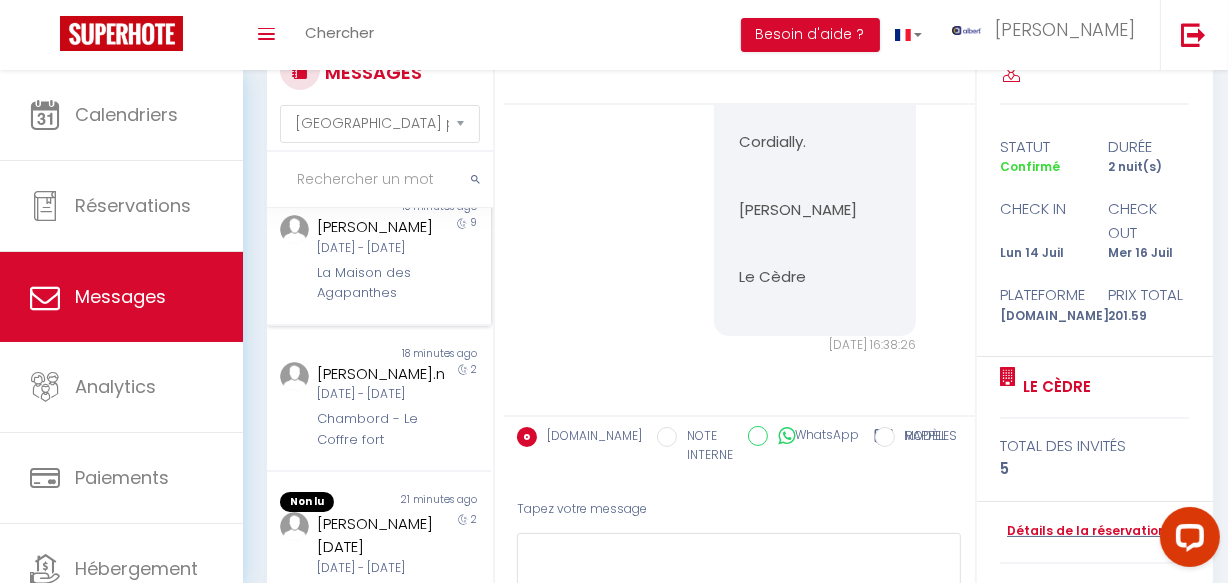 click on "christine duffaud" at bounding box center [375, 227] 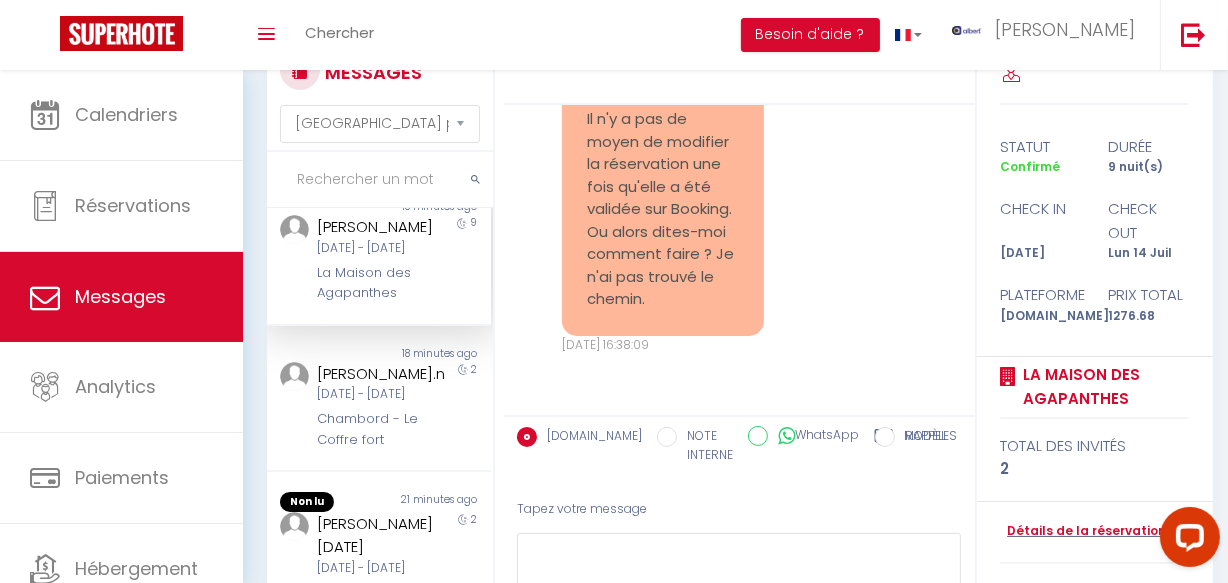 click on "J'en profite pour vous informer que dans le descriptif de Booking il est noté l'existence d'un lave-vaisselle, ce doit être une erreur de leur part :)" at bounding box center (663, -131) 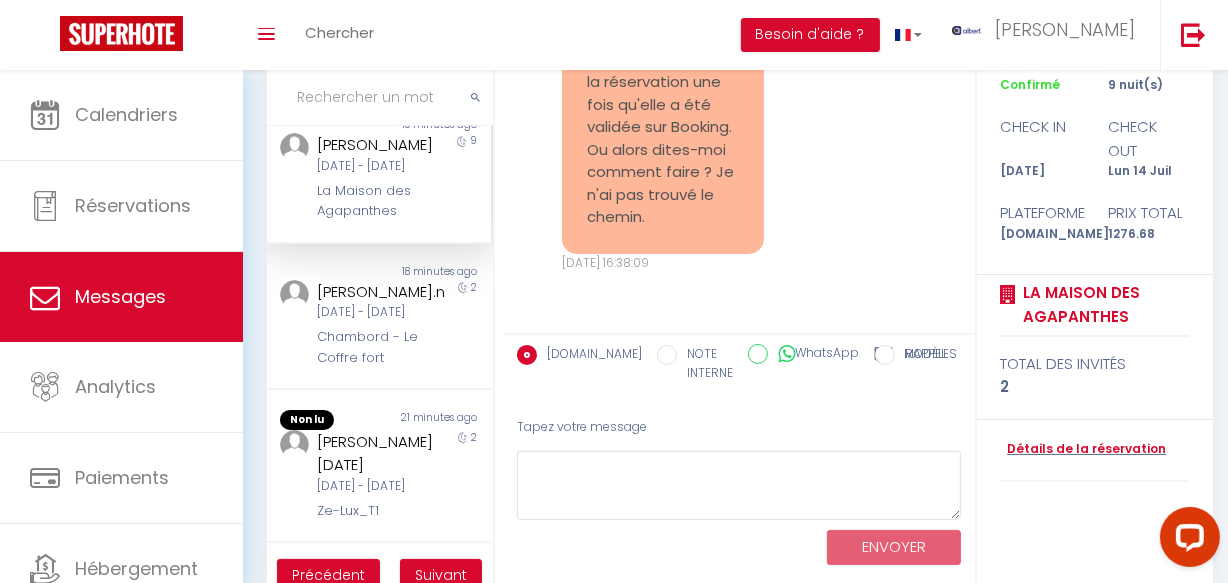 scroll, scrollTop: 193, scrollLeft: 0, axis: vertical 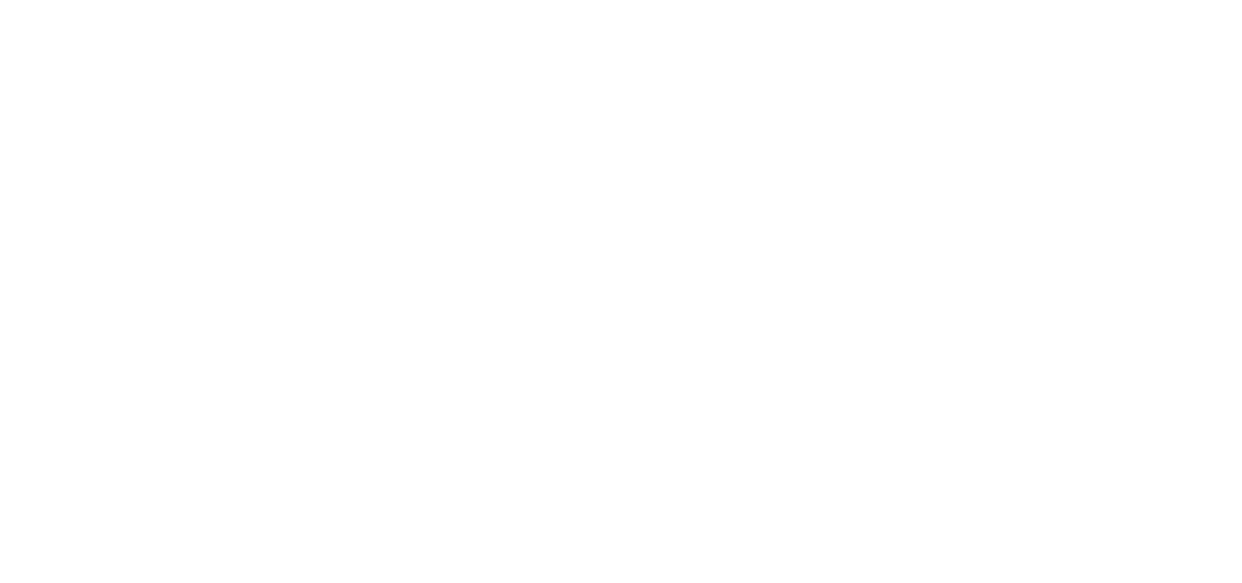 select on "message" 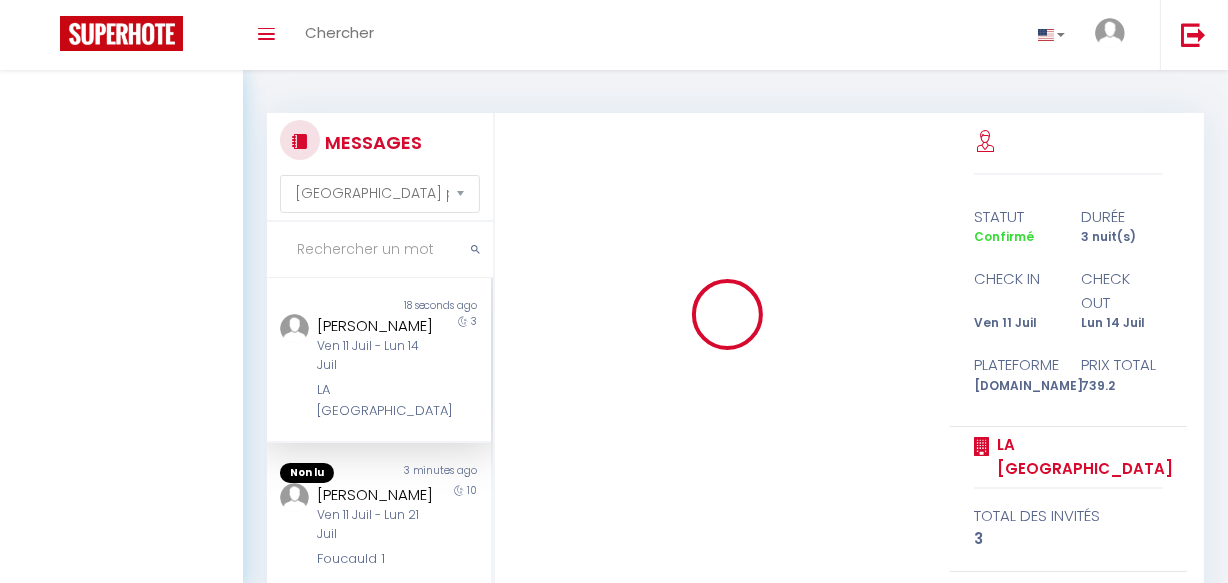 scroll, scrollTop: 193, scrollLeft: 0, axis: vertical 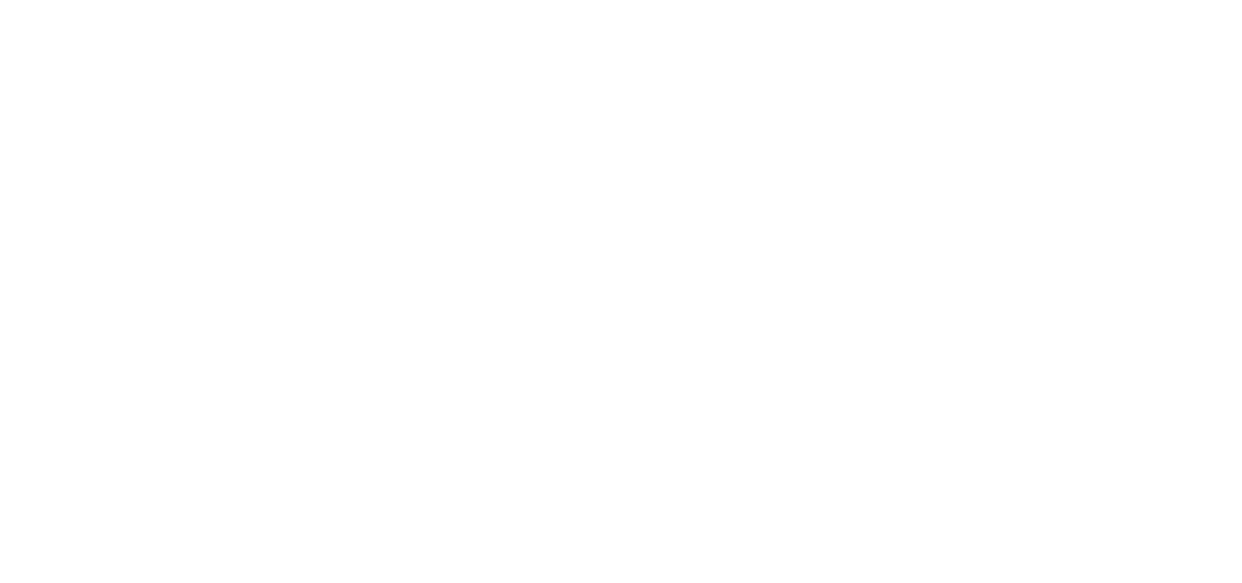 select on "message" 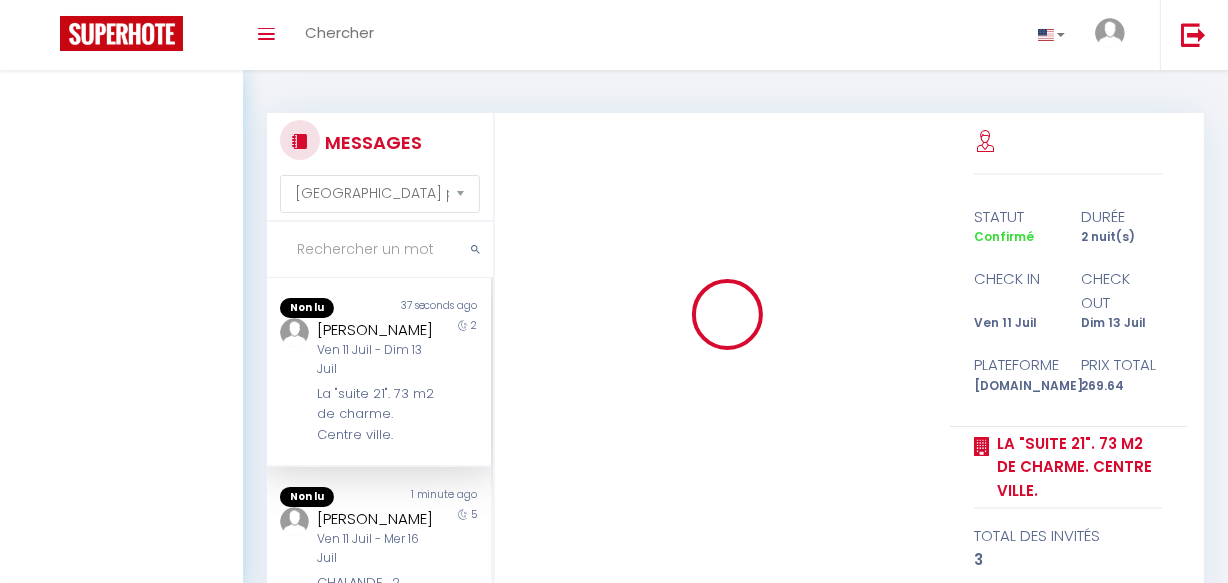 scroll, scrollTop: 193, scrollLeft: 0, axis: vertical 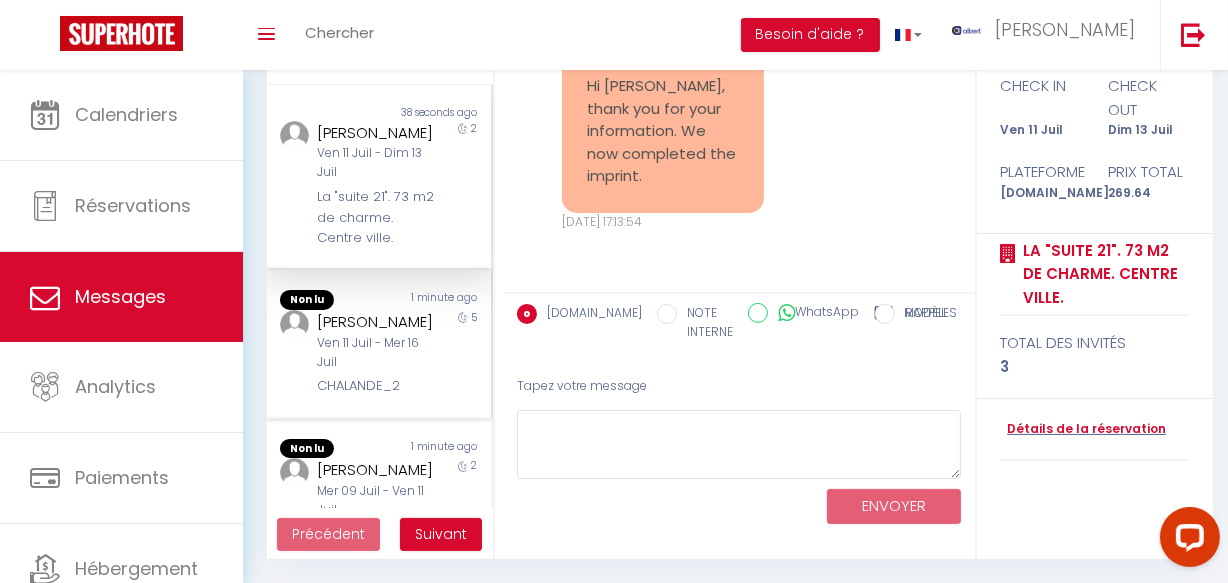 click on "Non lu" at bounding box center [323, 300] 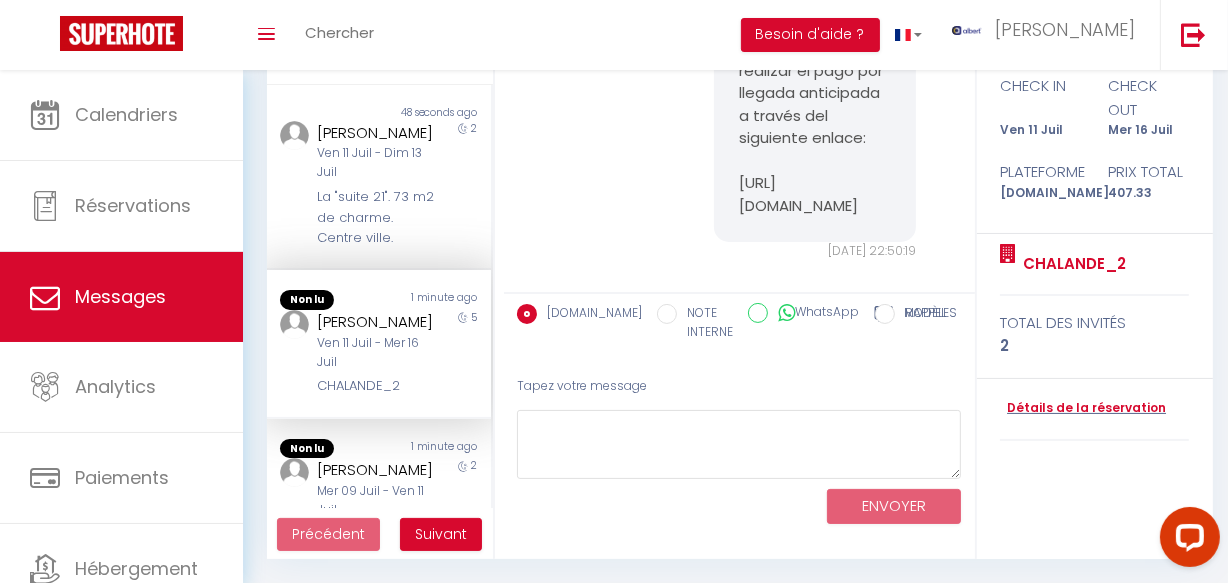 scroll, scrollTop: 9639, scrollLeft: 0, axis: vertical 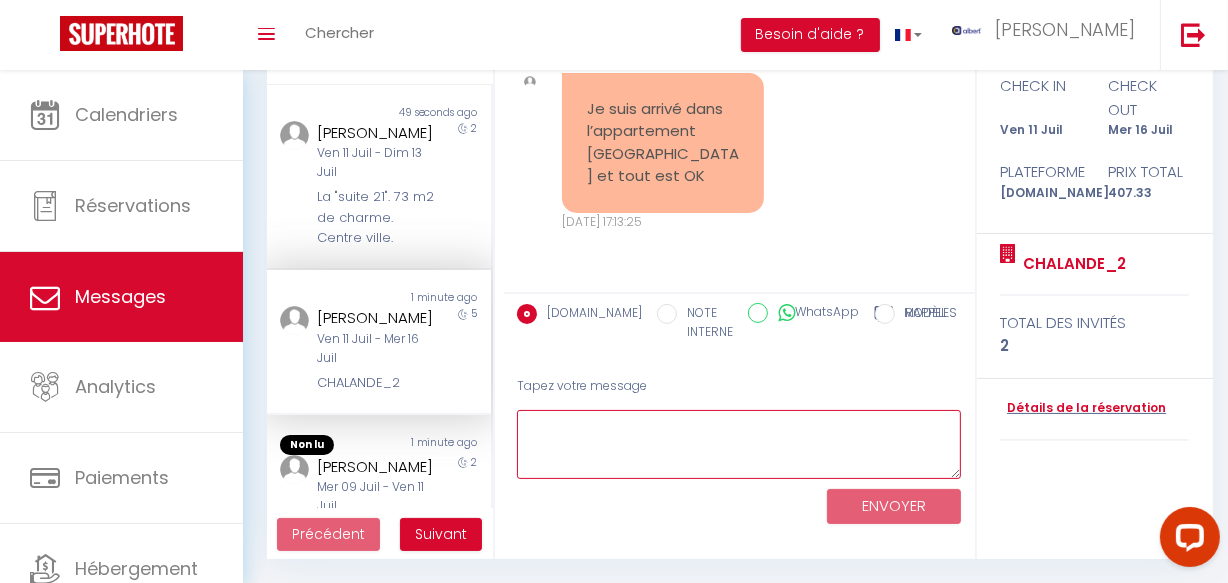click at bounding box center [739, 444] 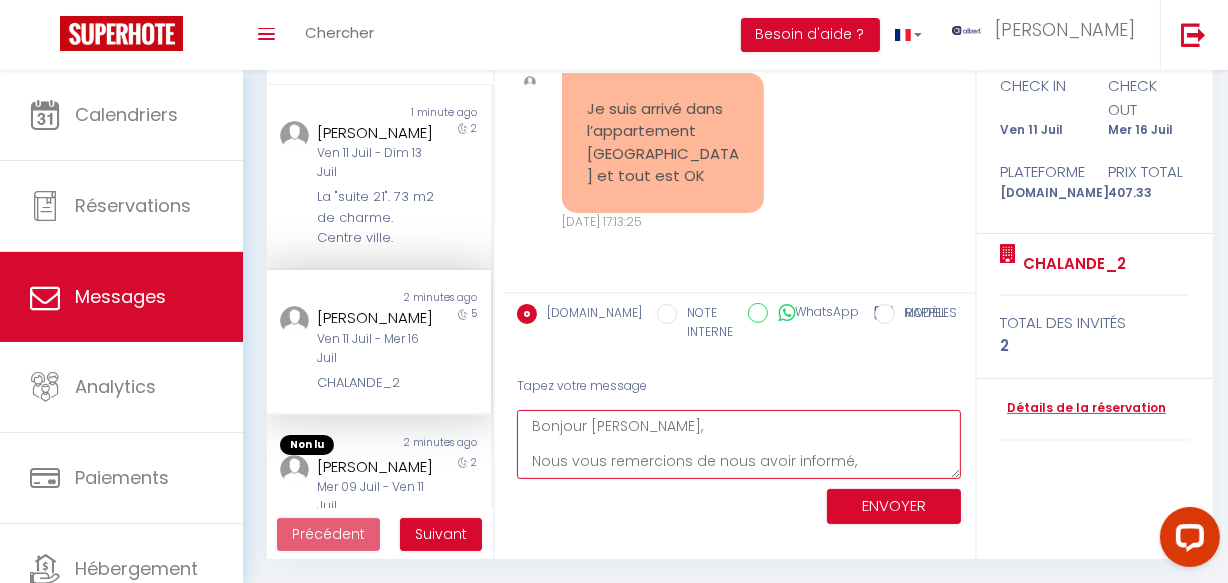 scroll, scrollTop: 29, scrollLeft: 0, axis: vertical 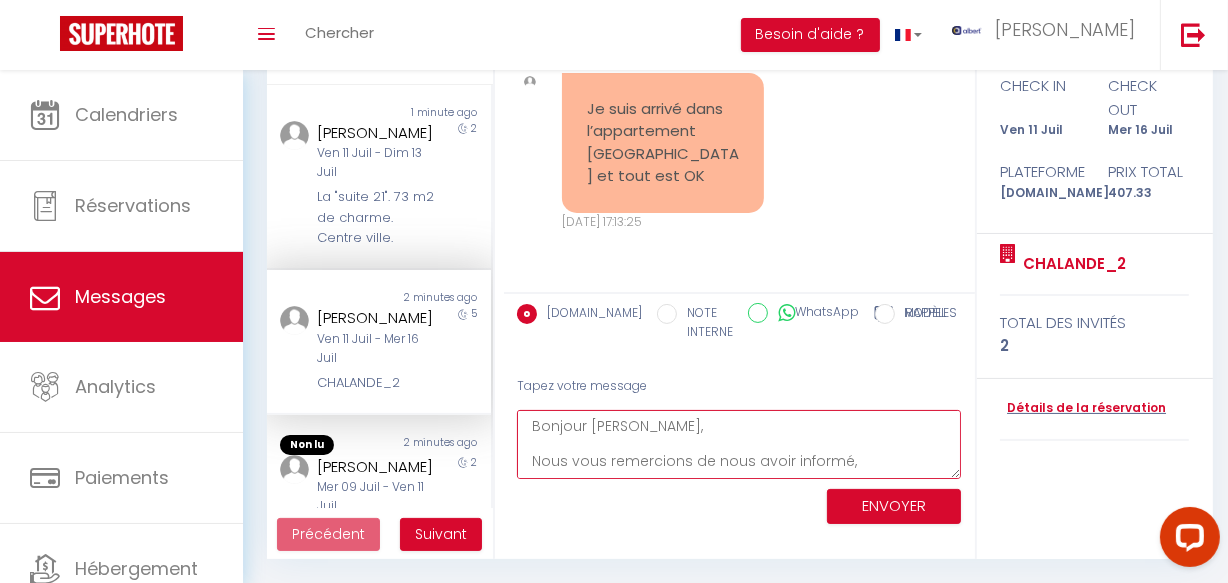 type on "Bonjour [PERSON_NAME],
Nous vous remercions de nous avoir informé,
Bonne installation et agréable séjour à vous 😊" 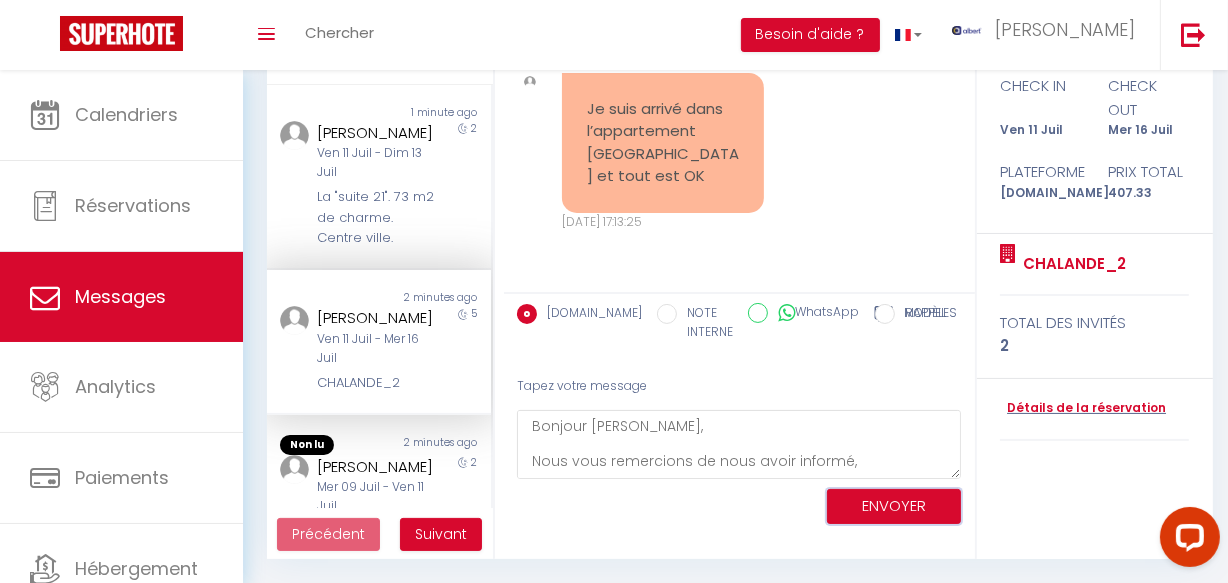 click on "ENVOYER" at bounding box center [894, 506] 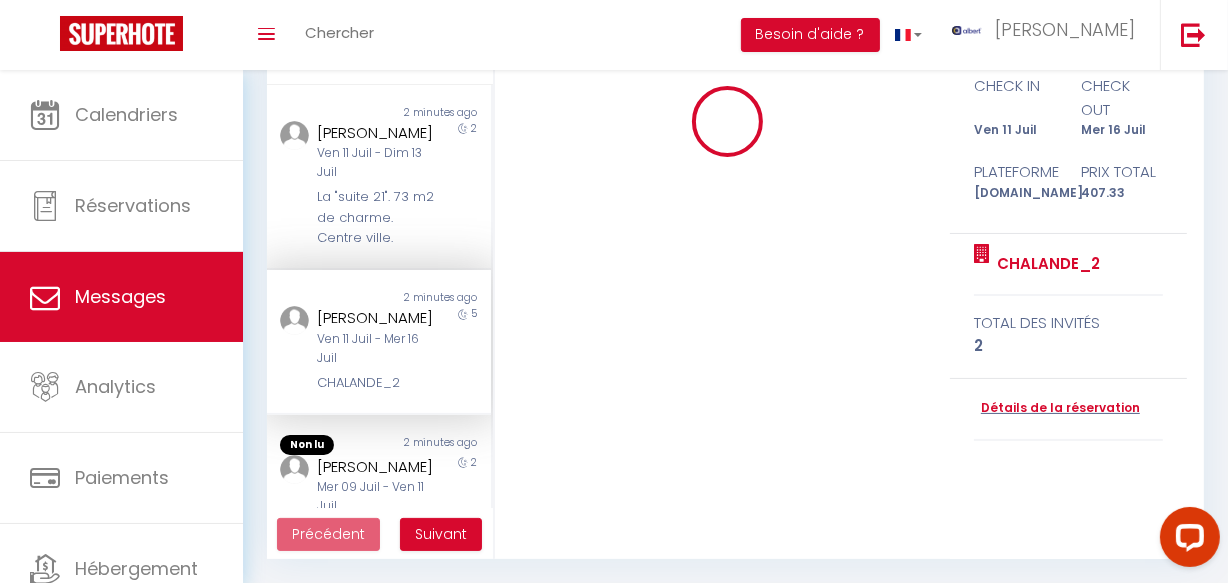 type 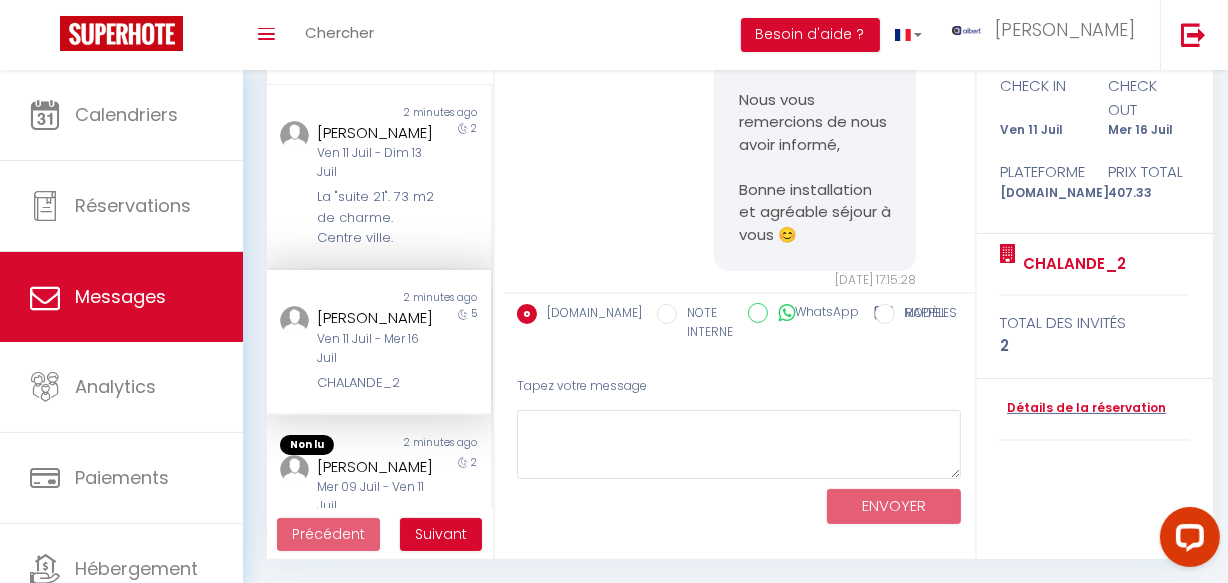 scroll, scrollTop: 9990, scrollLeft: 0, axis: vertical 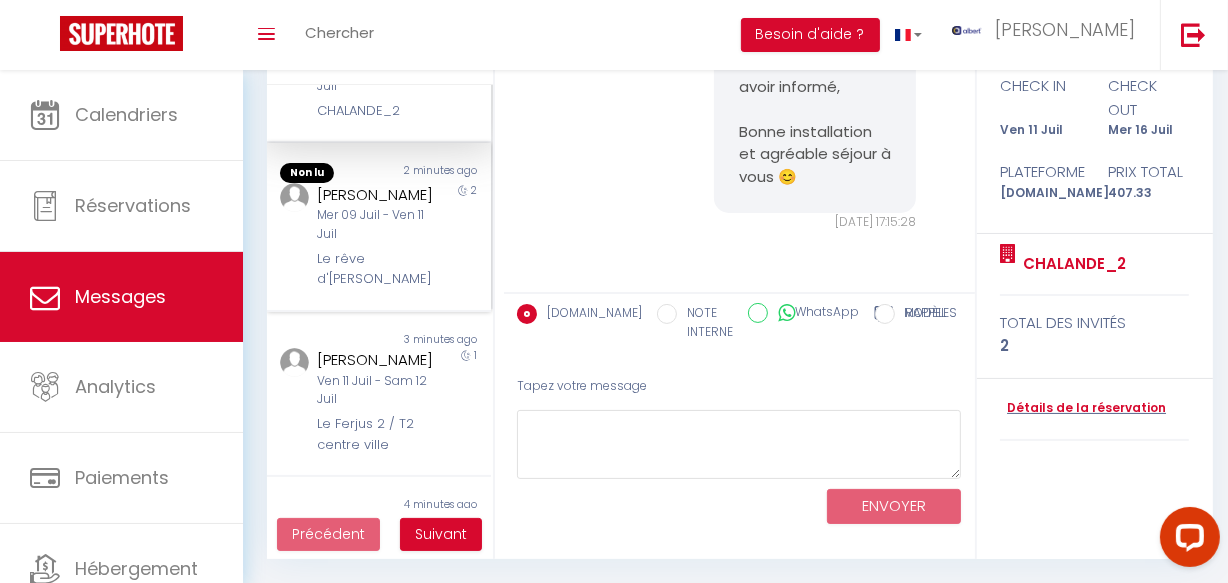 click on "[PERSON_NAME]" at bounding box center (375, 195) 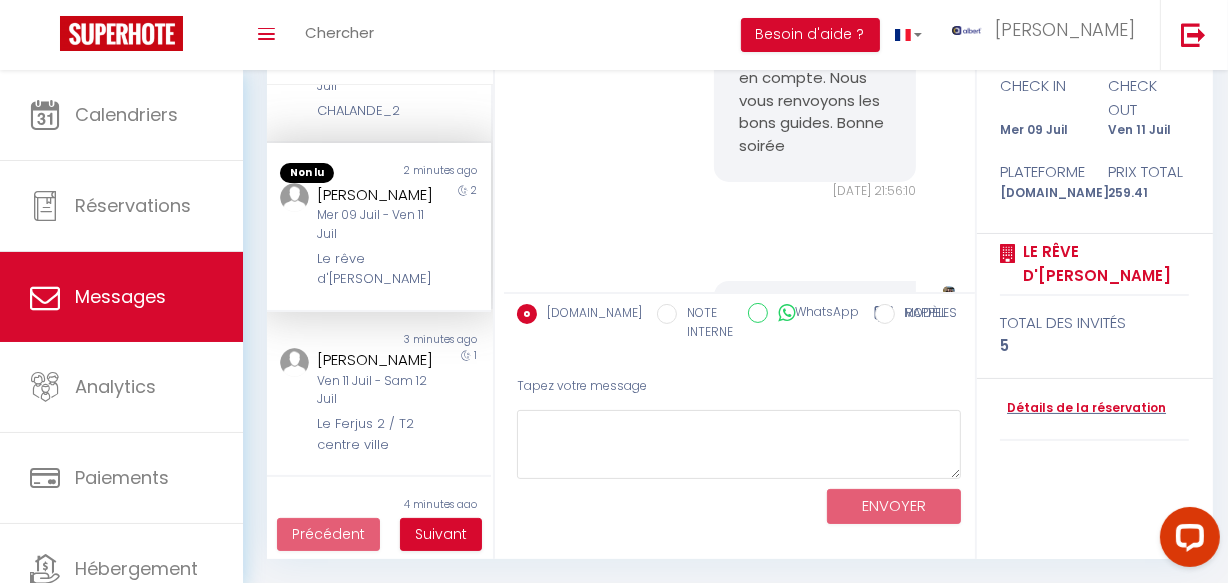 scroll, scrollTop: 13013, scrollLeft: 0, axis: vertical 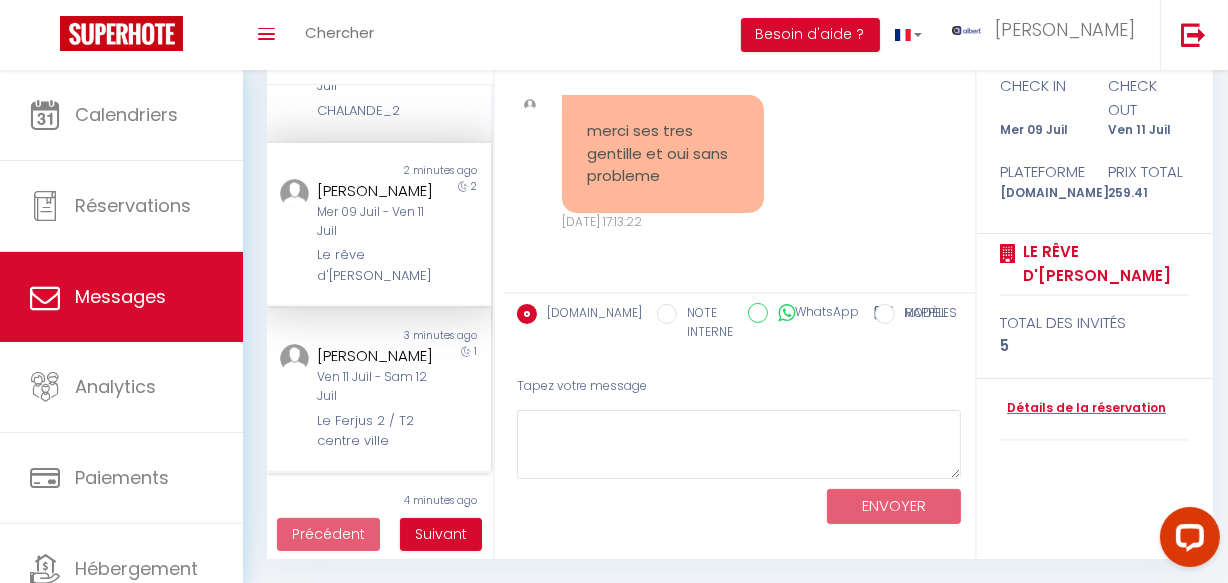 click on "3 minutes ago" at bounding box center (435, 336) 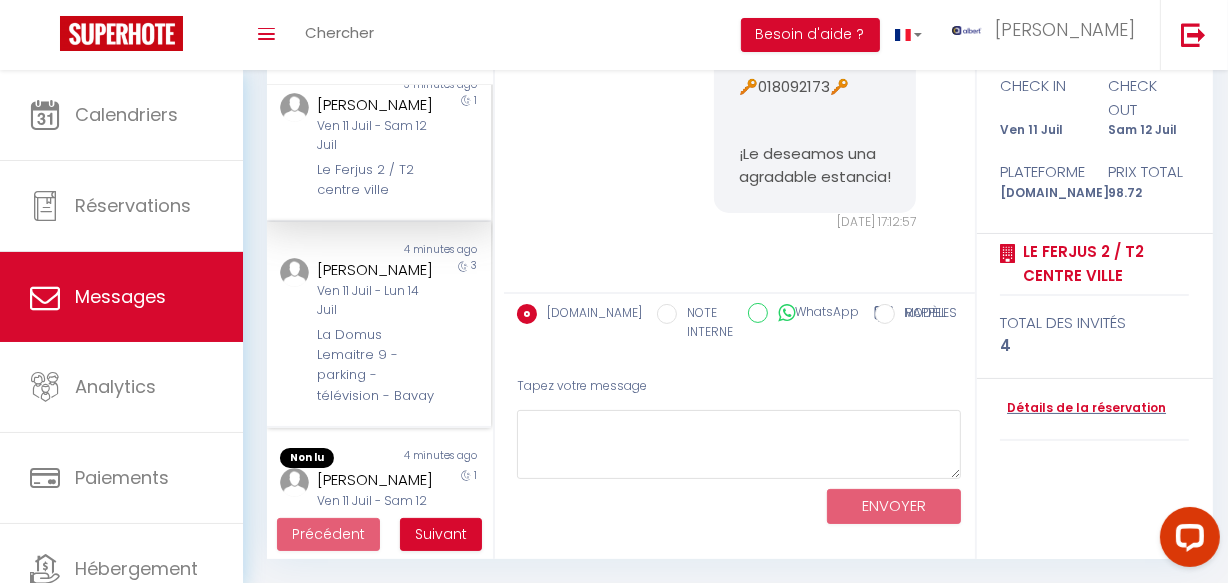 scroll, scrollTop: 545, scrollLeft: 0, axis: vertical 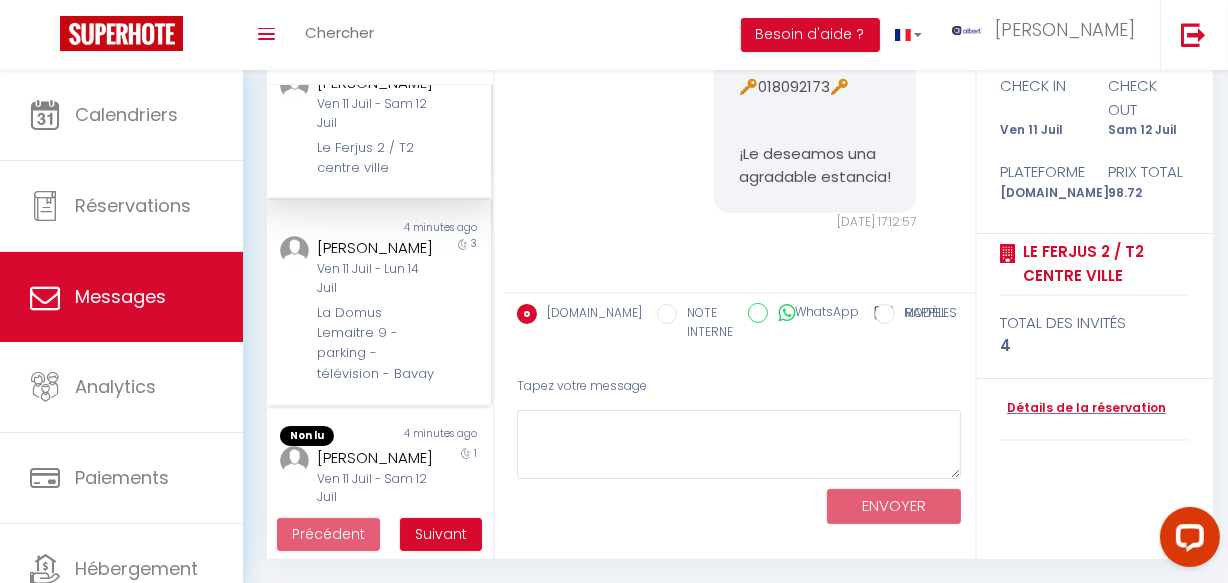 click on "Ven 11 Juil - Lun 14 Juil" at bounding box center [375, 279] 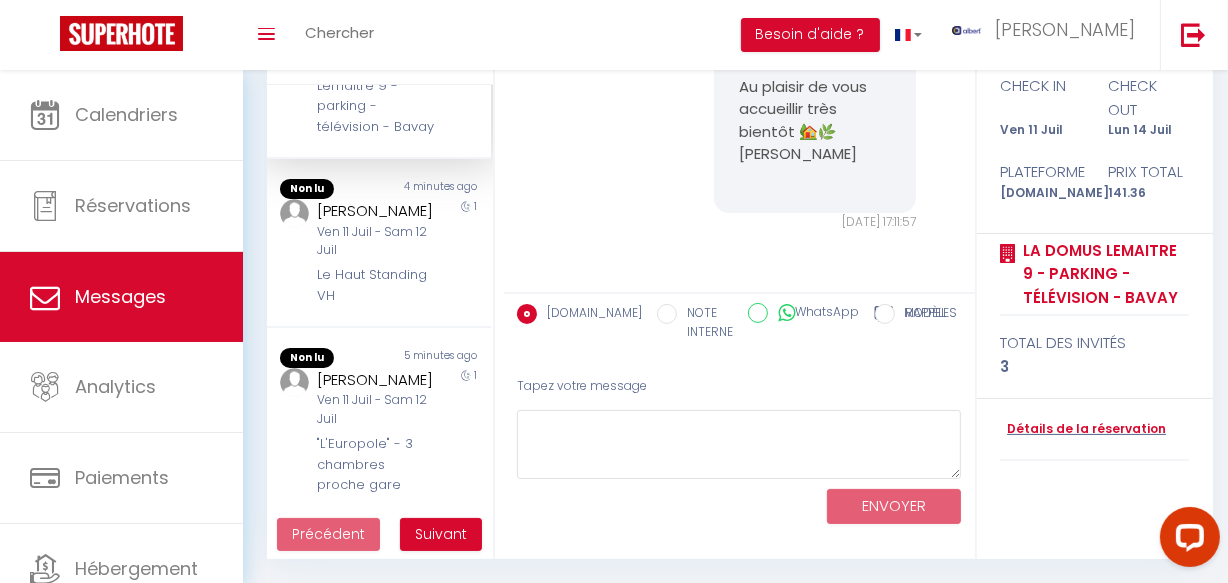 scroll, scrollTop: 818, scrollLeft: 0, axis: vertical 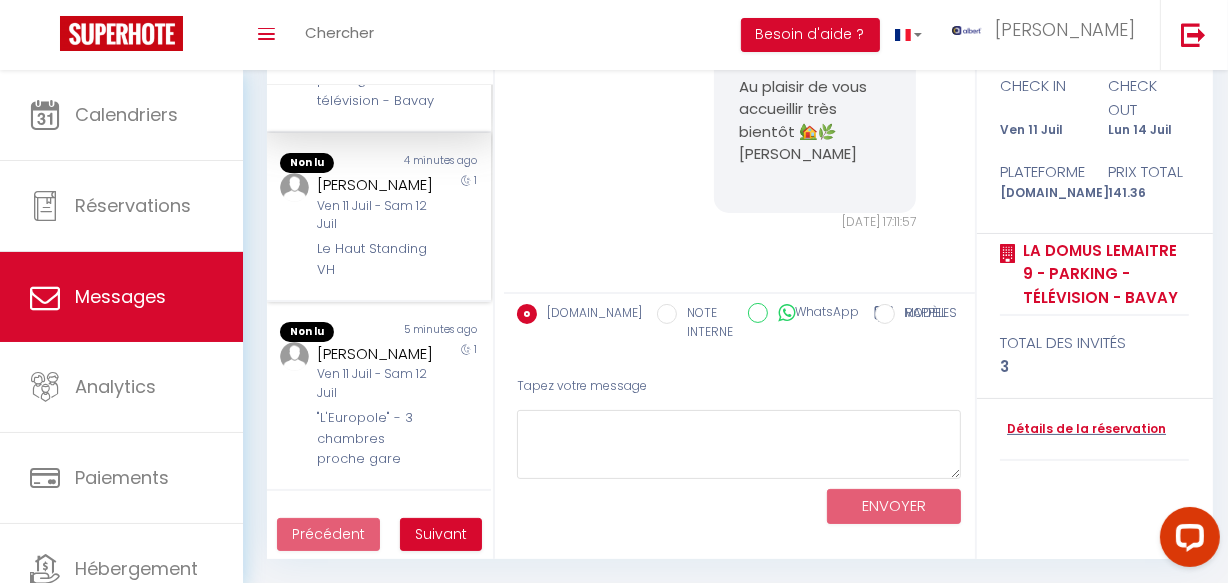 click on "Ven 11 Juil - Sam 12 Juil" at bounding box center (375, 216) 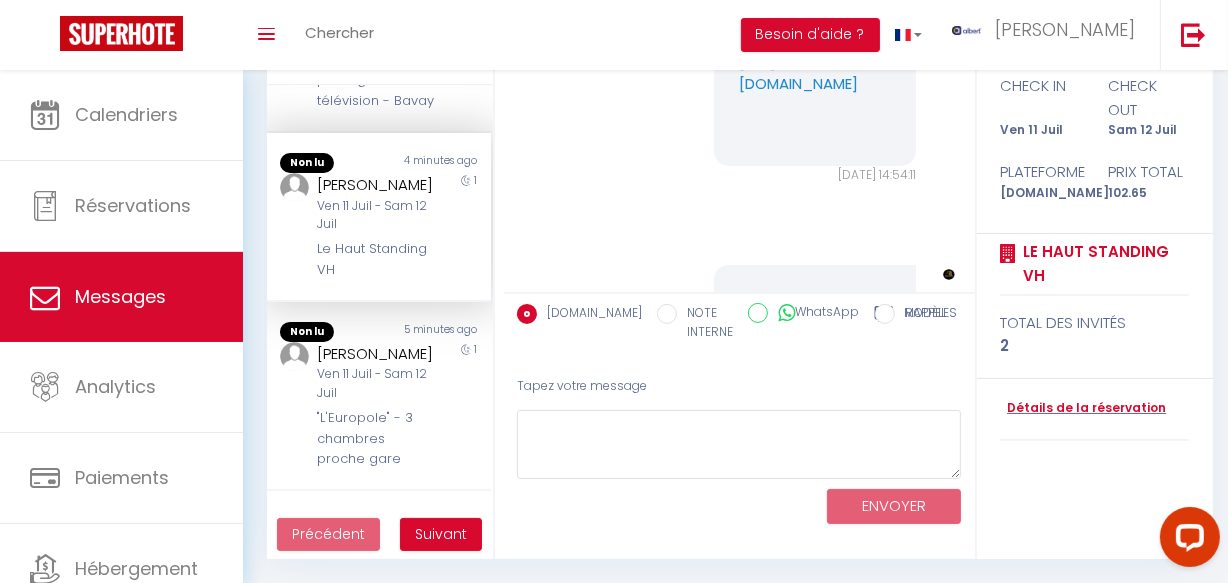 scroll, scrollTop: 5746, scrollLeft: 0, axis: vertical 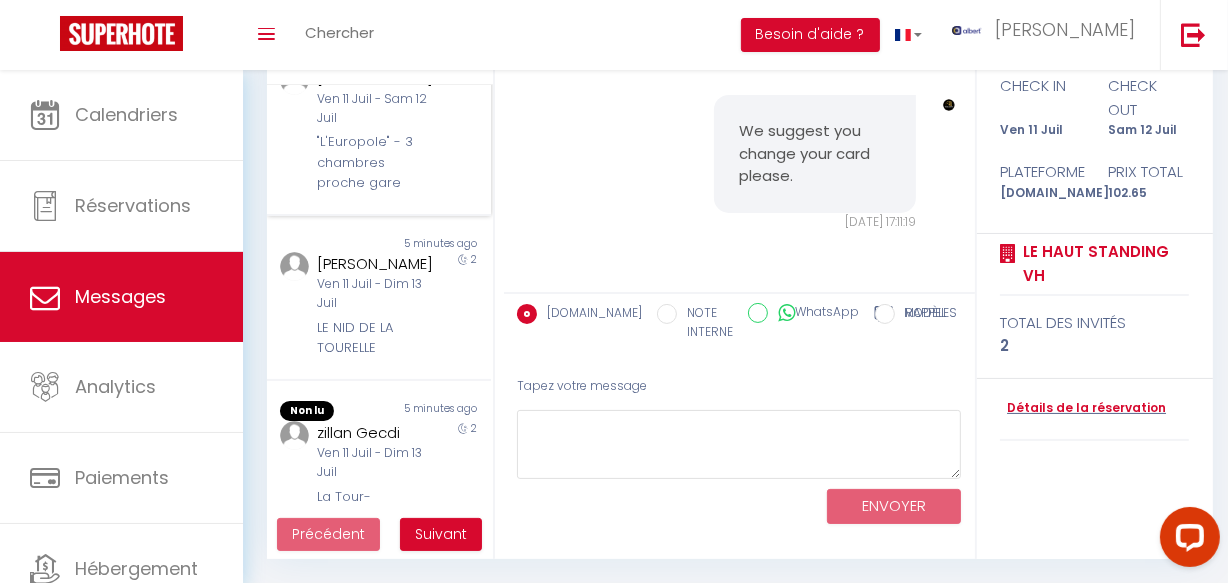 click on ""L'Europole" - 3 chambres proche gare" at bounding box center (375, 162) 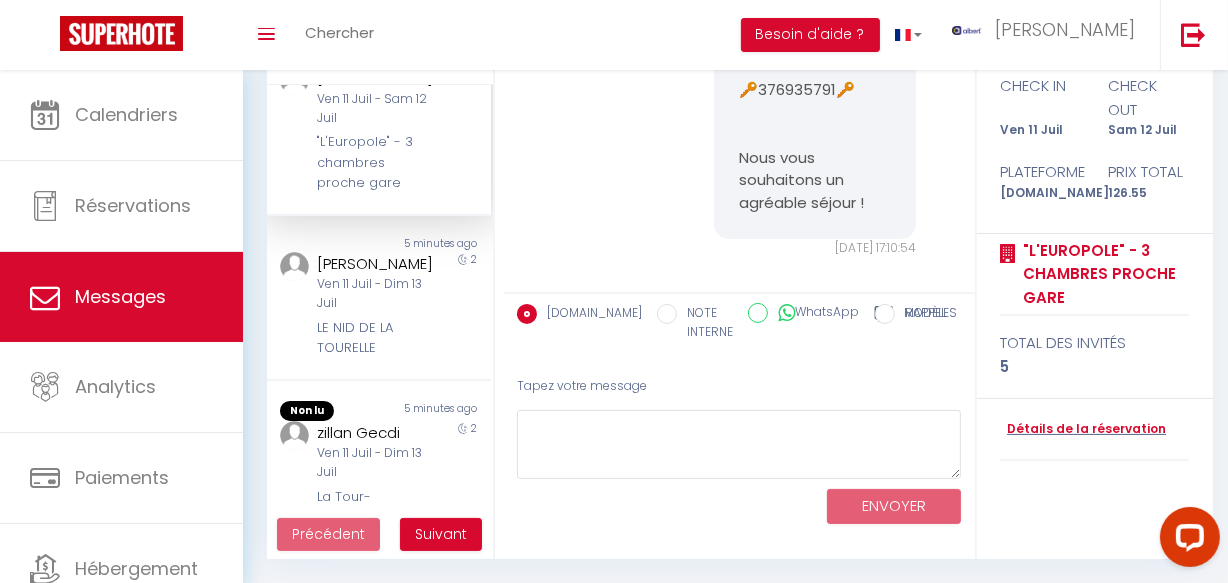 scroll, scrollTop: 6041, scrollLeft: 0, axis: vertical 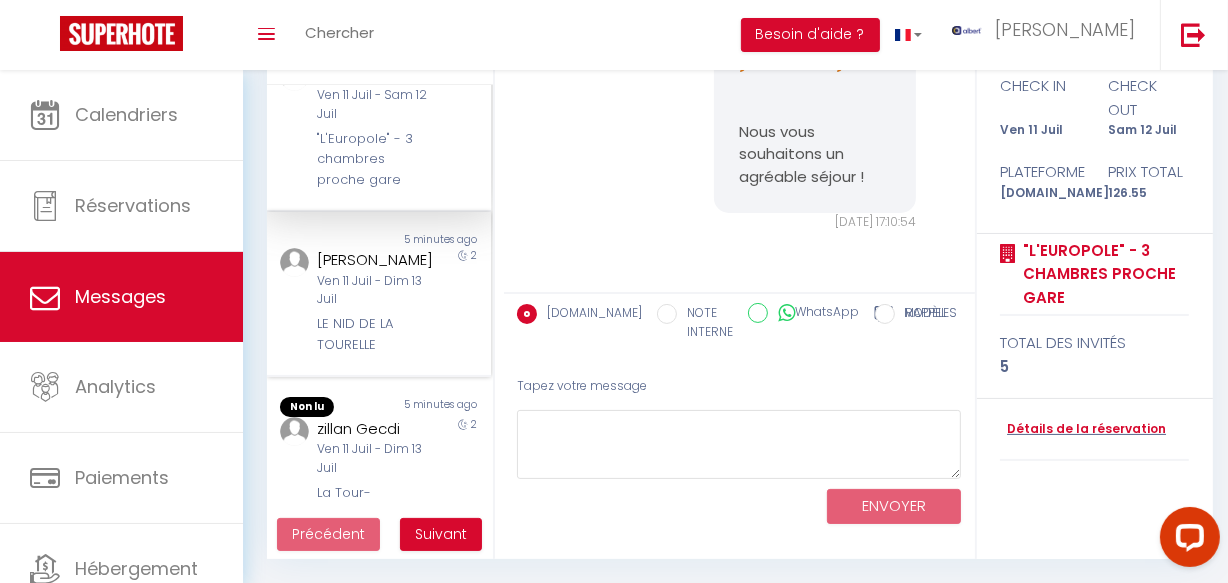 click on "LE NID DE LA TOURELLE" at bounding box center [375, 334] 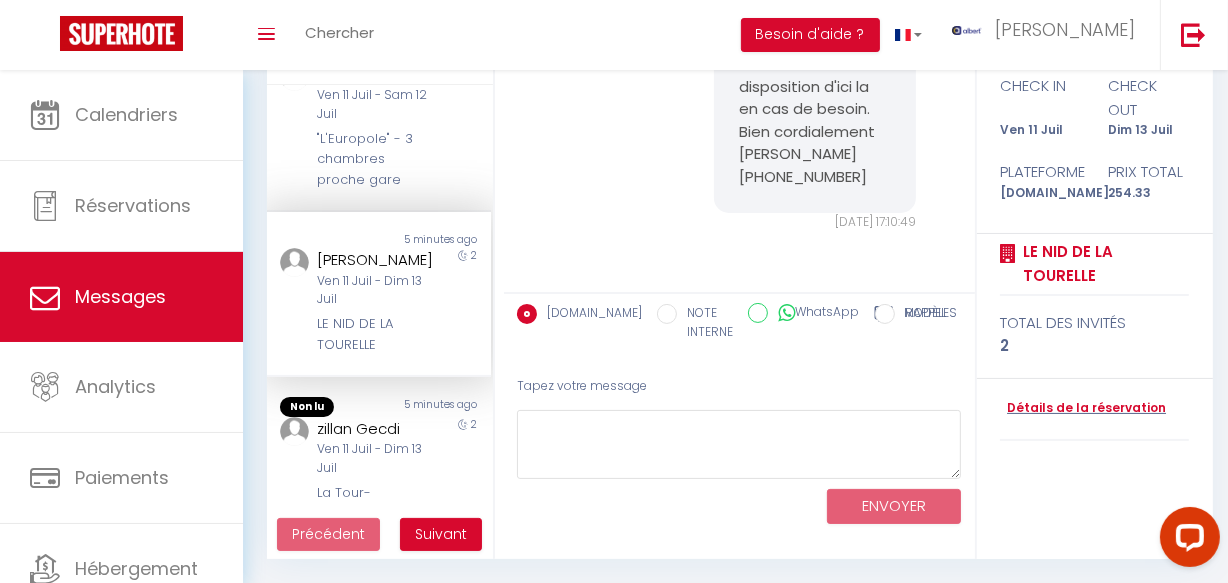 scroll, scrollTop: 5283, scrollLeft: 0, axis: vertical 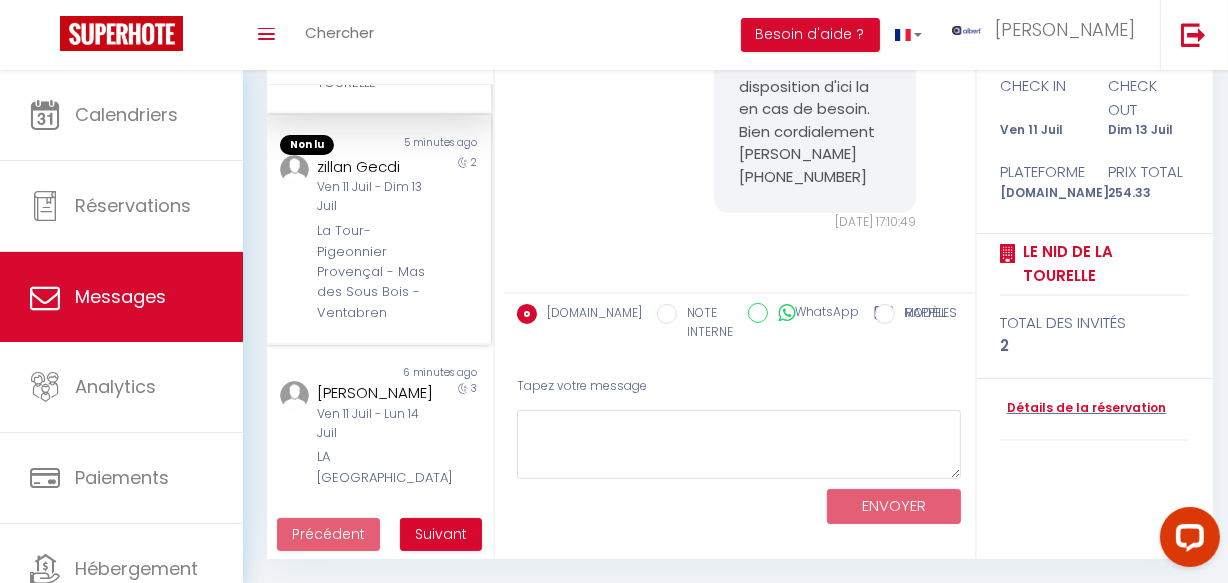 click on "Ven 11 Juil - Dim 13 Juil" at bounding box center [375, 197] 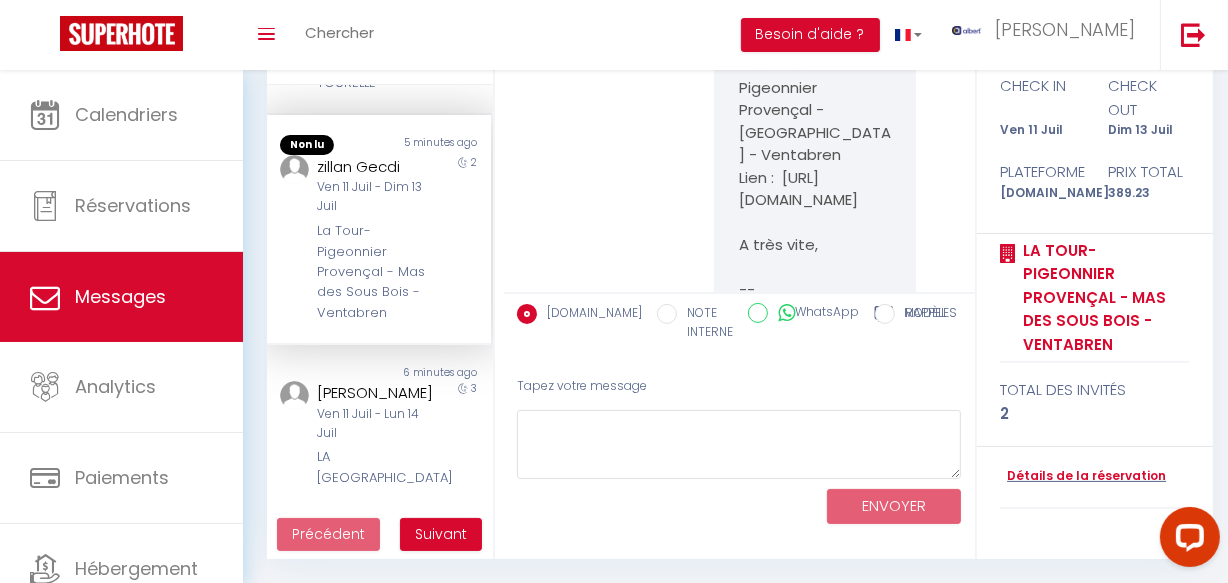 scroll, scrollTop: 9168, scrollLeft: 0, axis: vertical 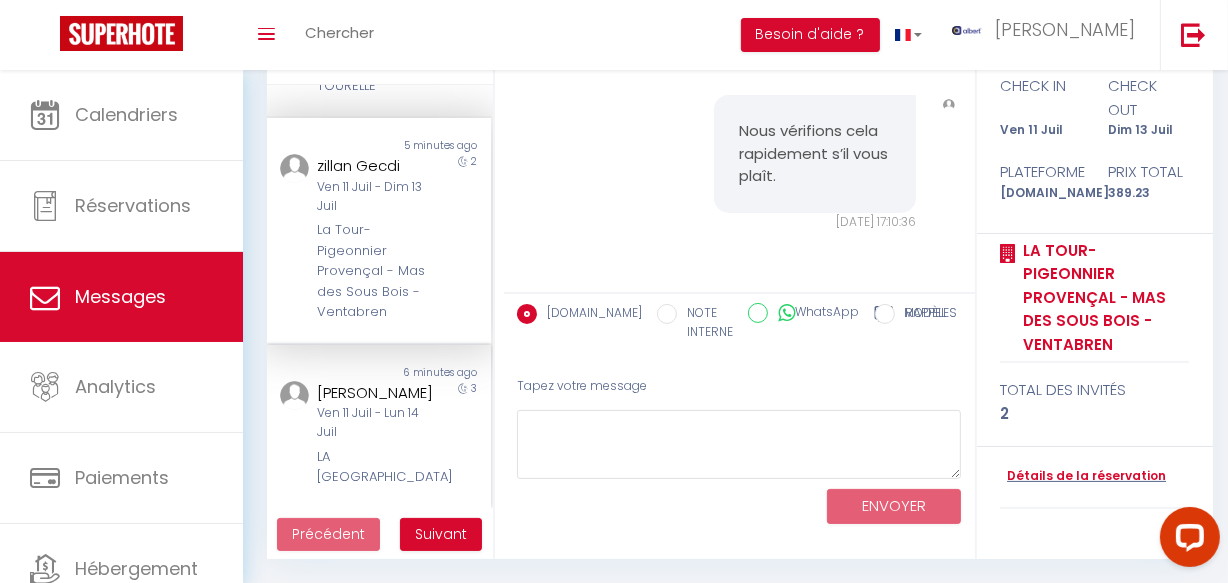 click on "3" at bounding box center [463, 434] 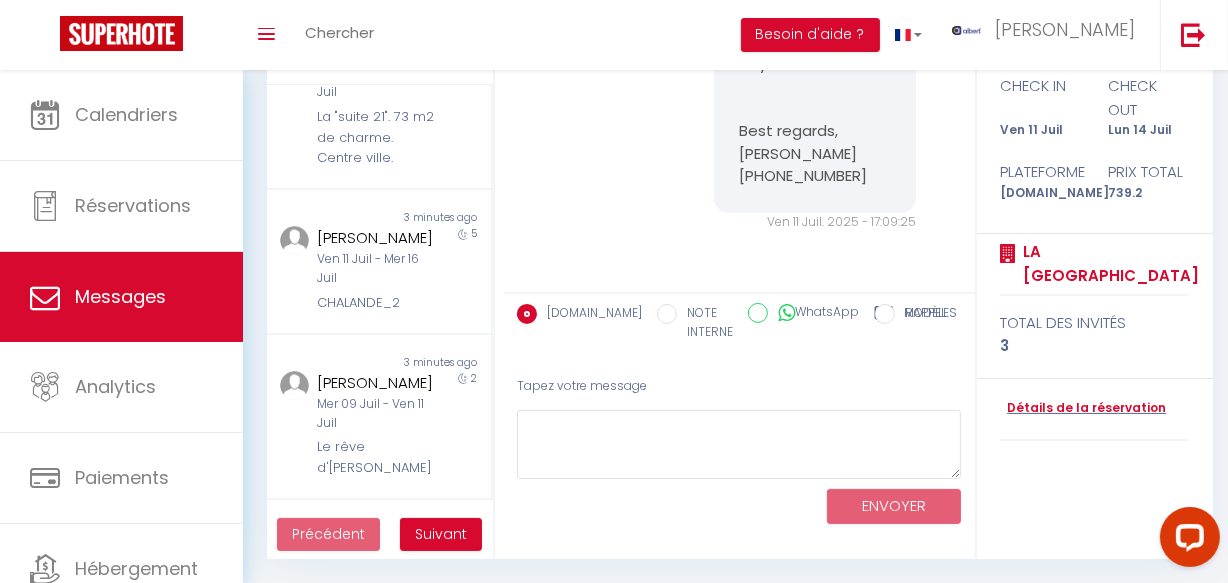 scroll, scrollTop: 0, scrollLeft: 0, axis: both 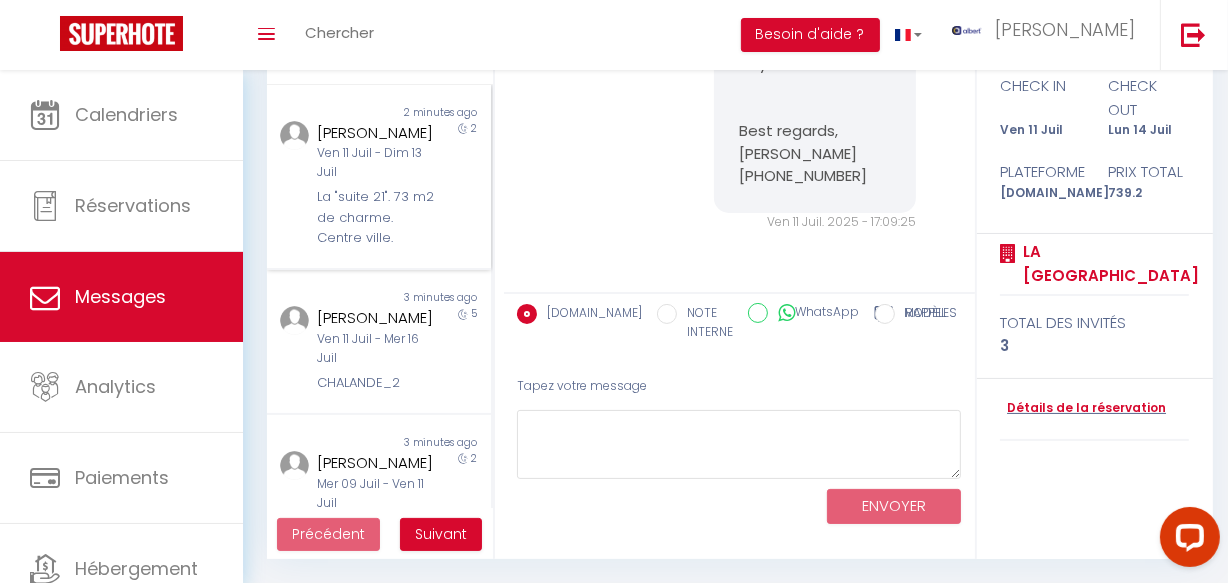 click on "La "suite 21". 73 m2 de charme. Centre ville." at bounding box center (375, 217) 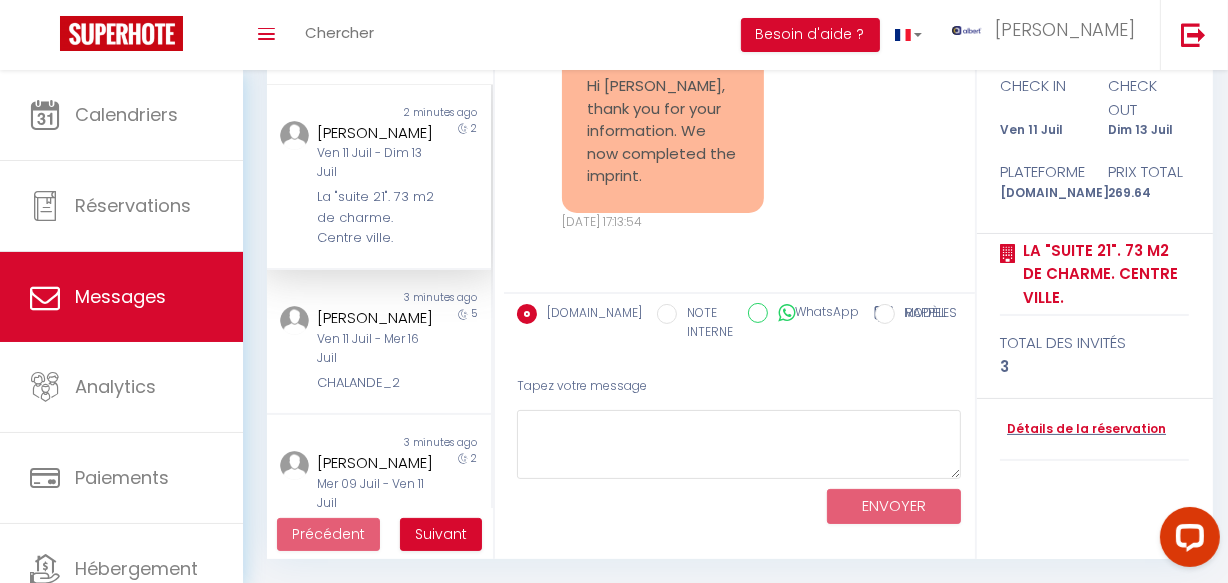 scroll, scrollTop: 4709, scrollLeft: 0, axis: vertical 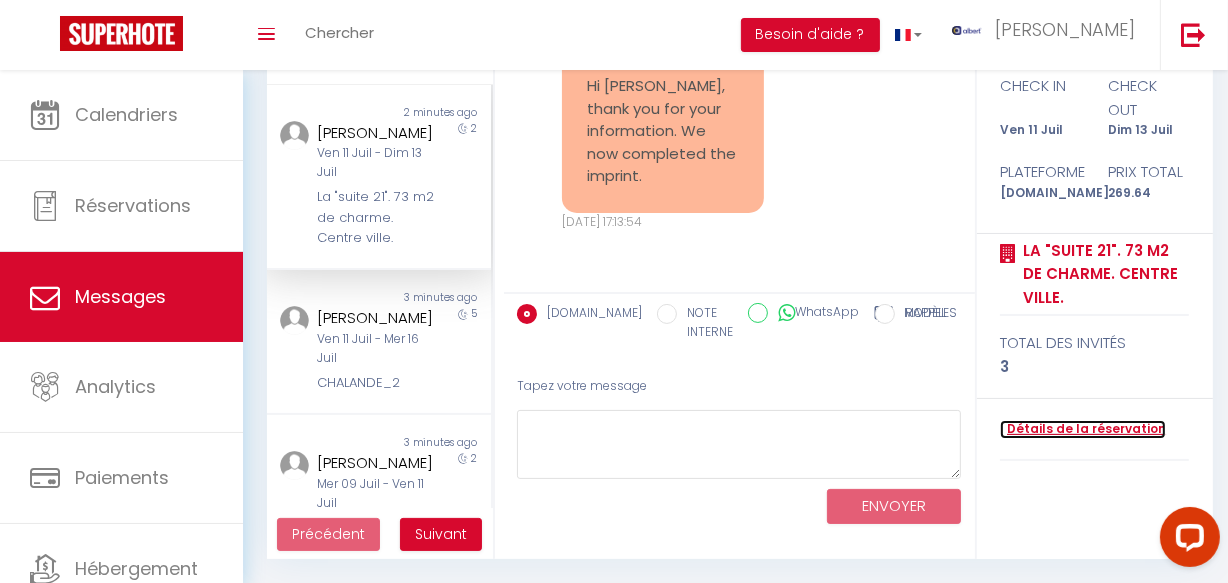 click on "Détails de la réservation" at bounding box center (1083, 429) 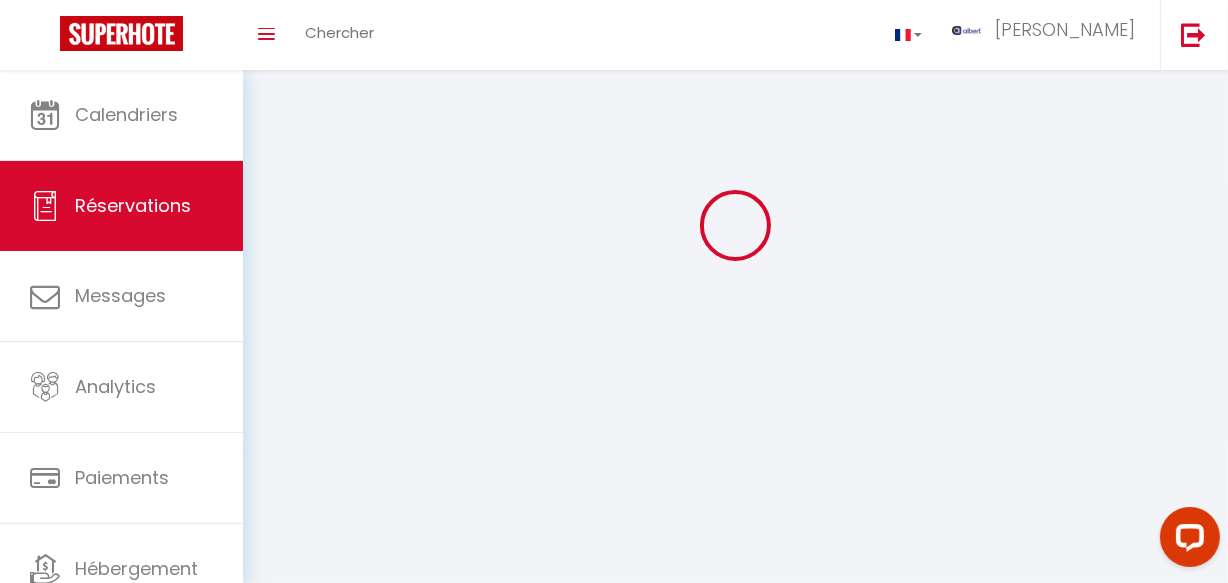 scroll, scrollTop: 0, scrollLeft: 0, axis: both 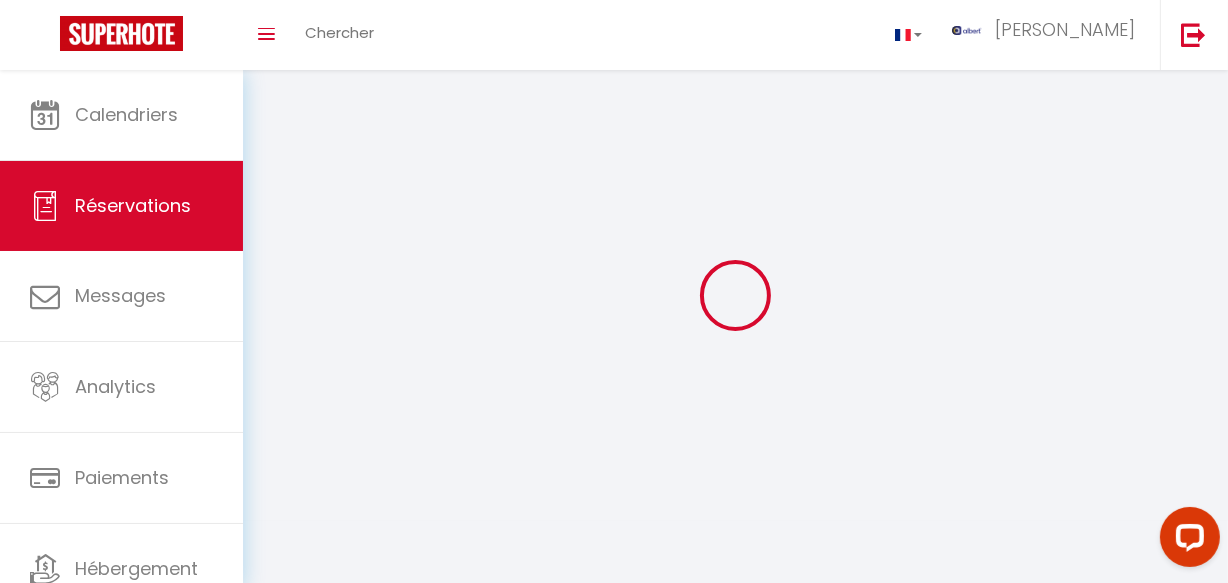 select 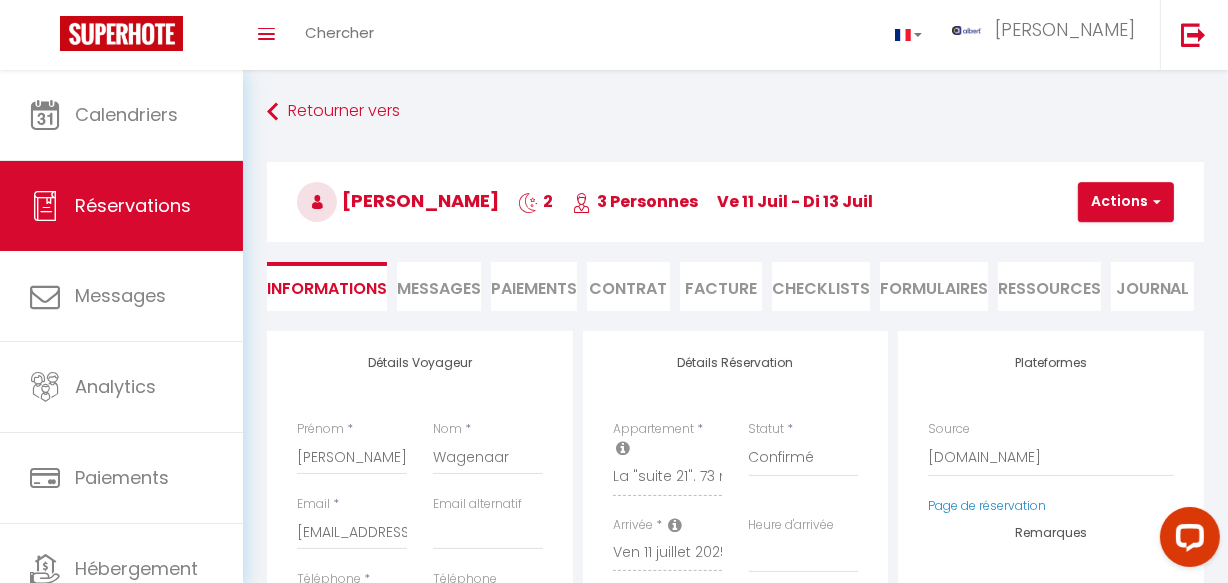 type on "69" 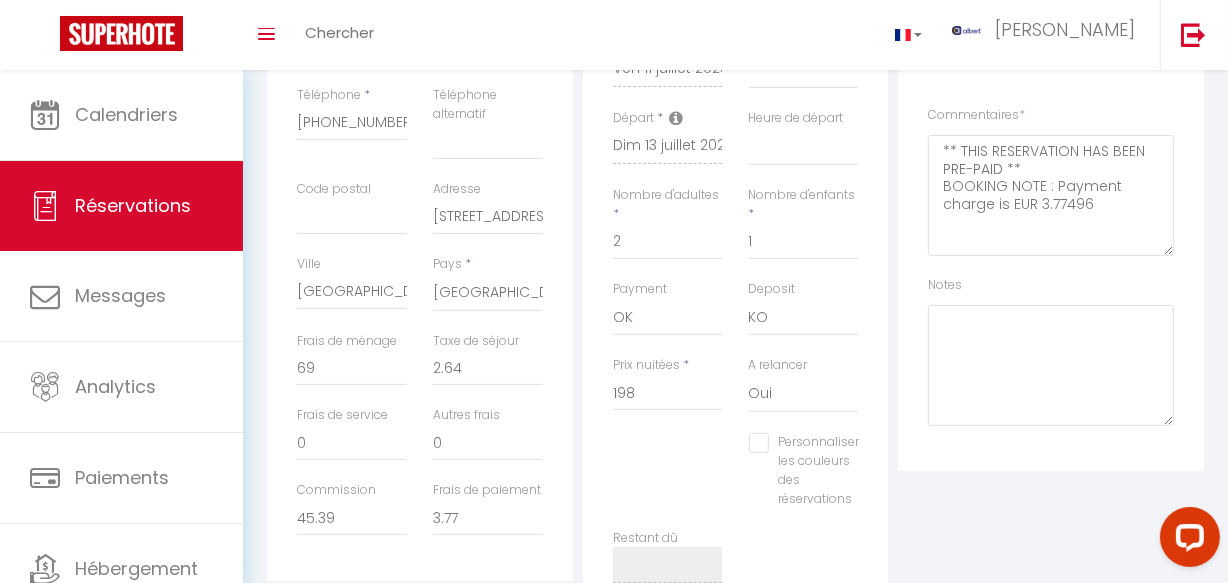 scroll, scrollTop: 545, scrollLeft: 0, axis: vertical 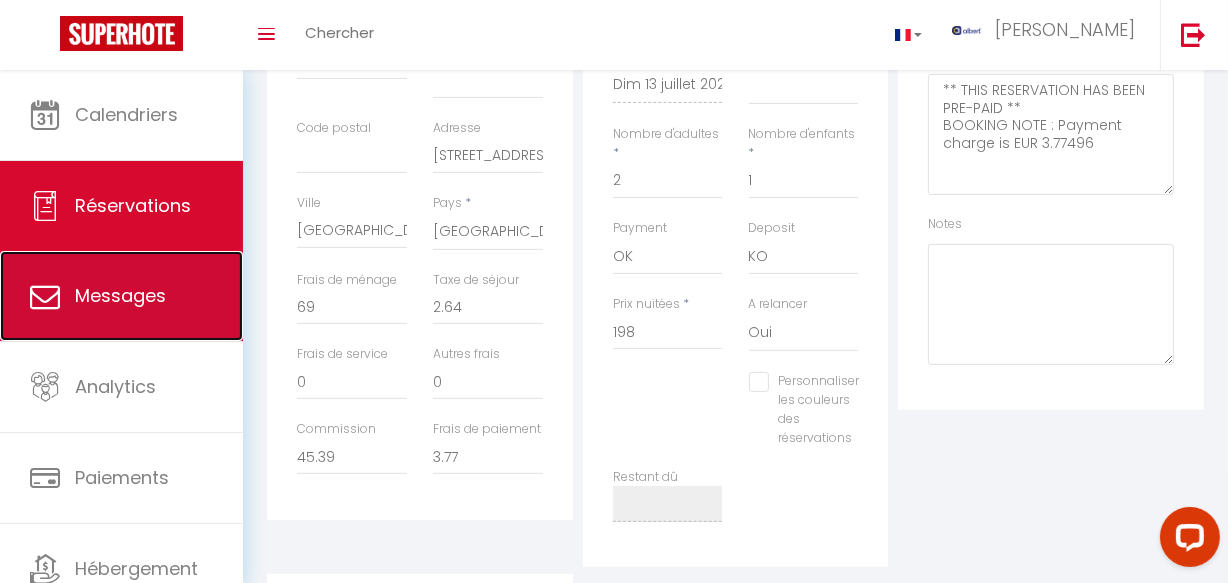 click on "Messages" at bounding box center (120, 295) 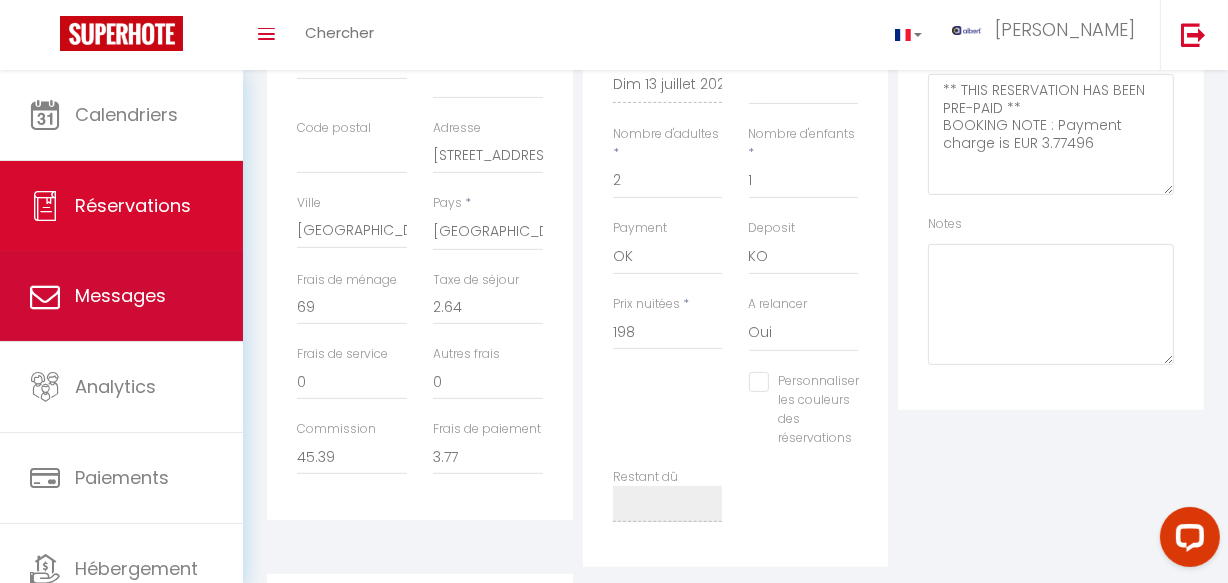 select on "message" 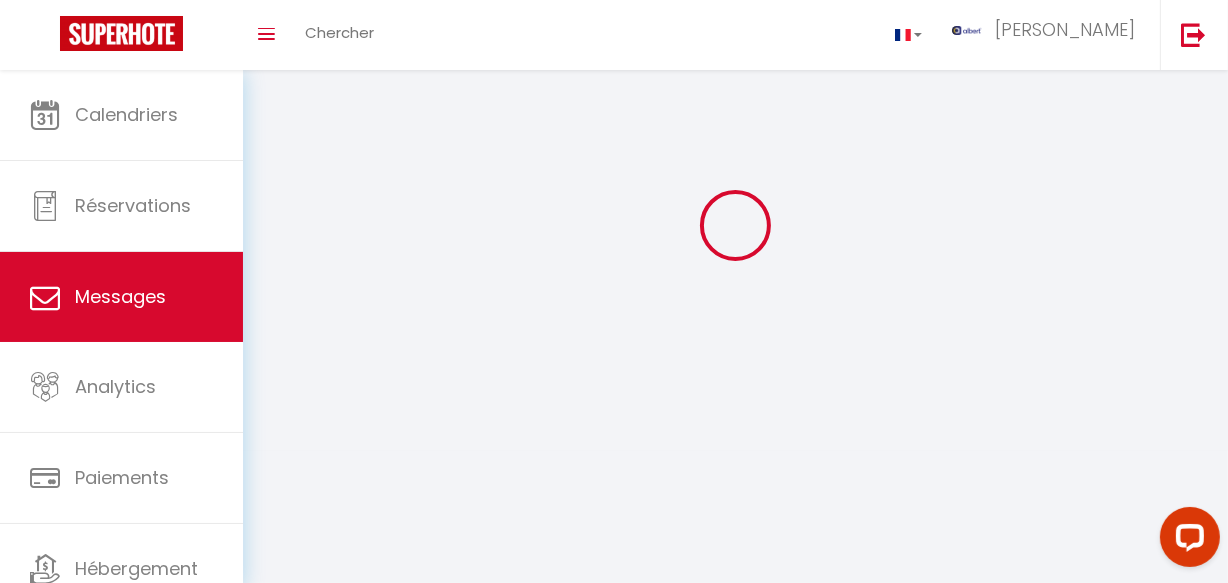 scroll, scrollTop: 0, scrollLeft: 0, axis: both 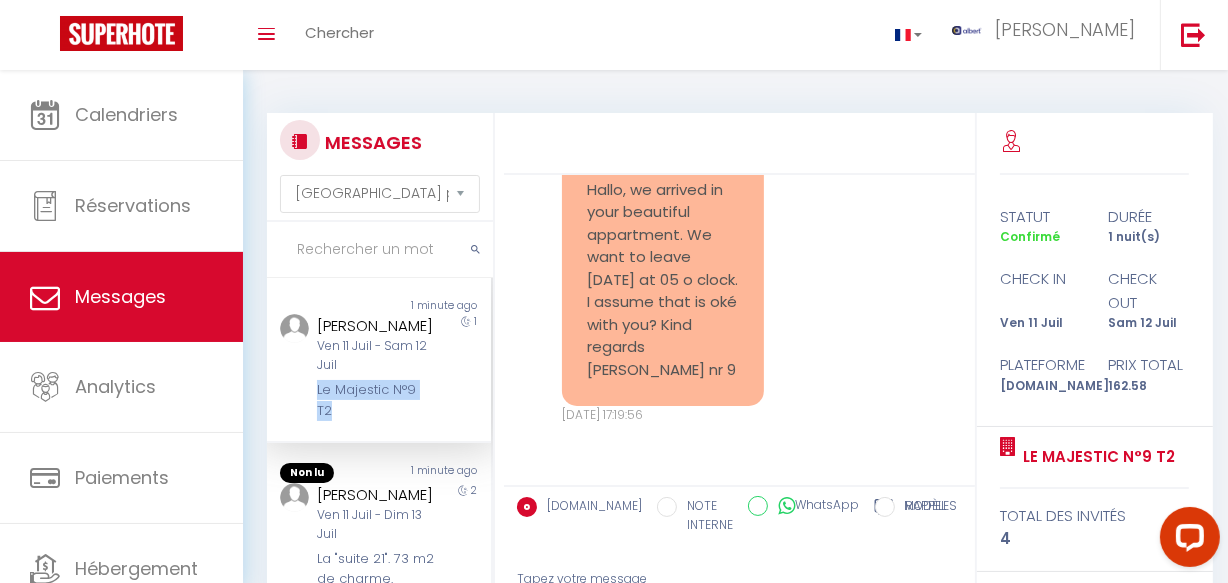 copy on "Le Majestic N°9 T2" 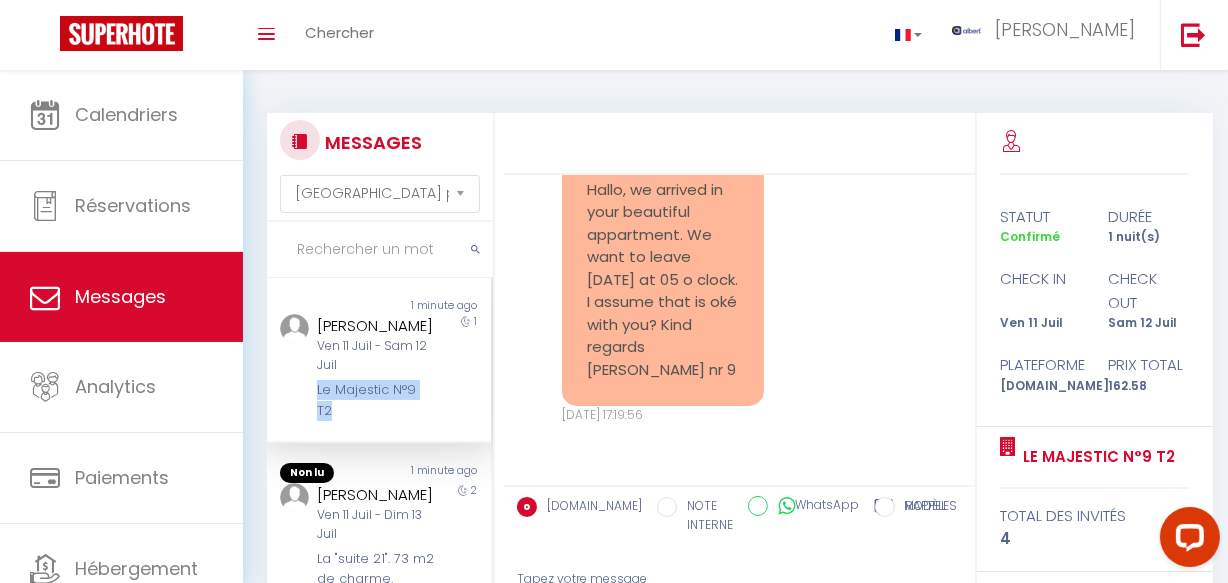 scroll, scrollTop: 30353, scrollLeft: 0, axis: vertical 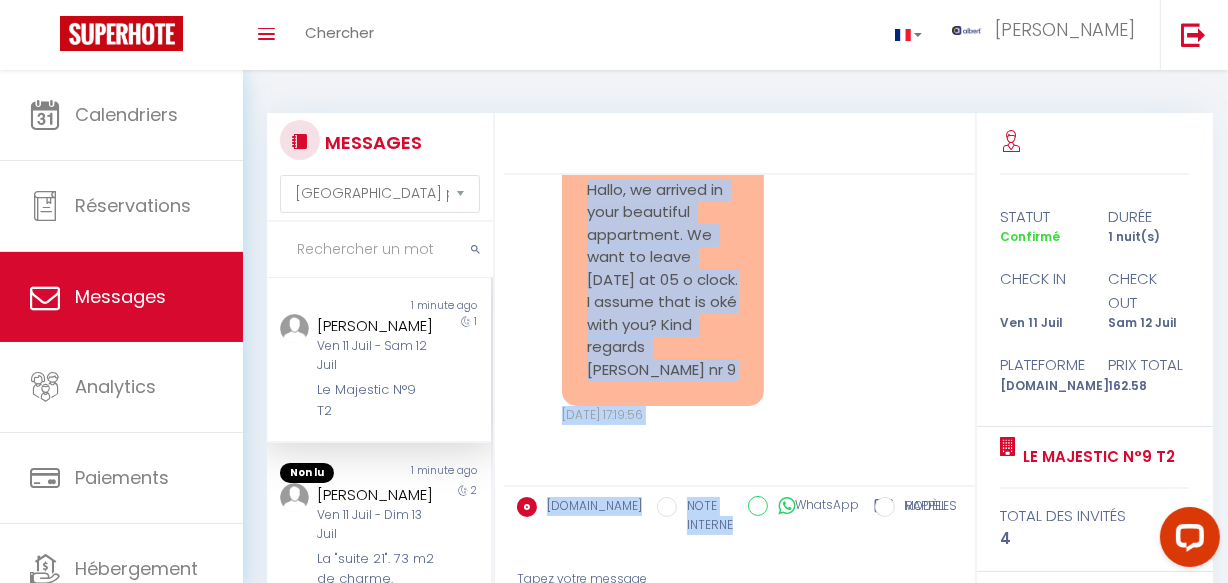 copy on "Hallo, we arrived in your beautiful appartment. We want to leave [DATE] at 05 o clock. I assume that is oké with you? Kind regards [PERSON_NAME] nr 9" 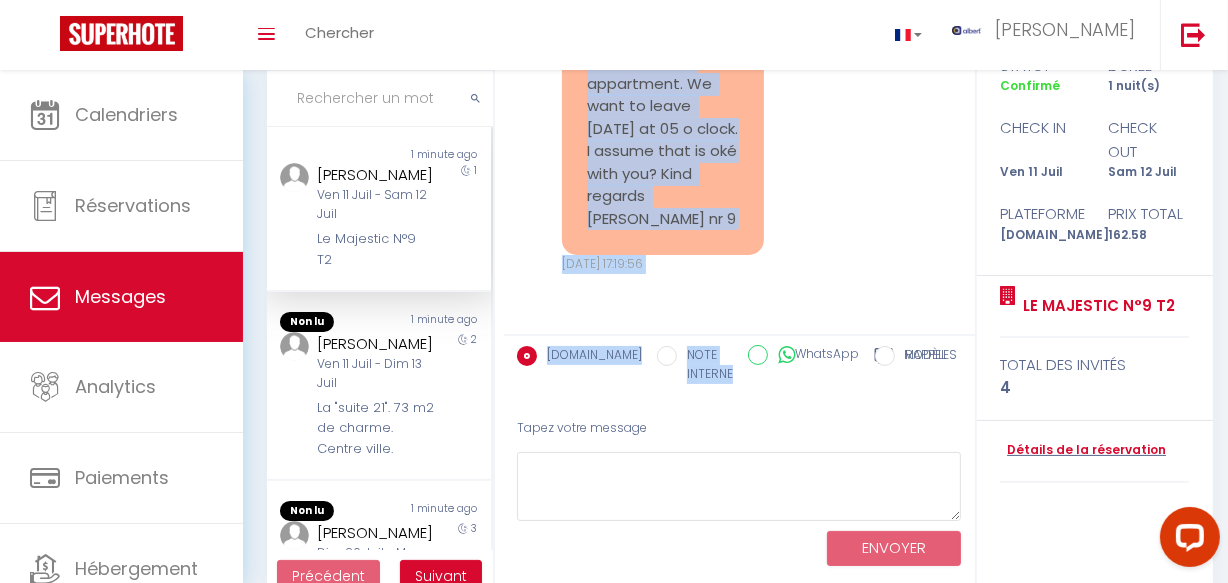 scroll, scrollTop: 193, scrollLeft: 0, axis: vertical 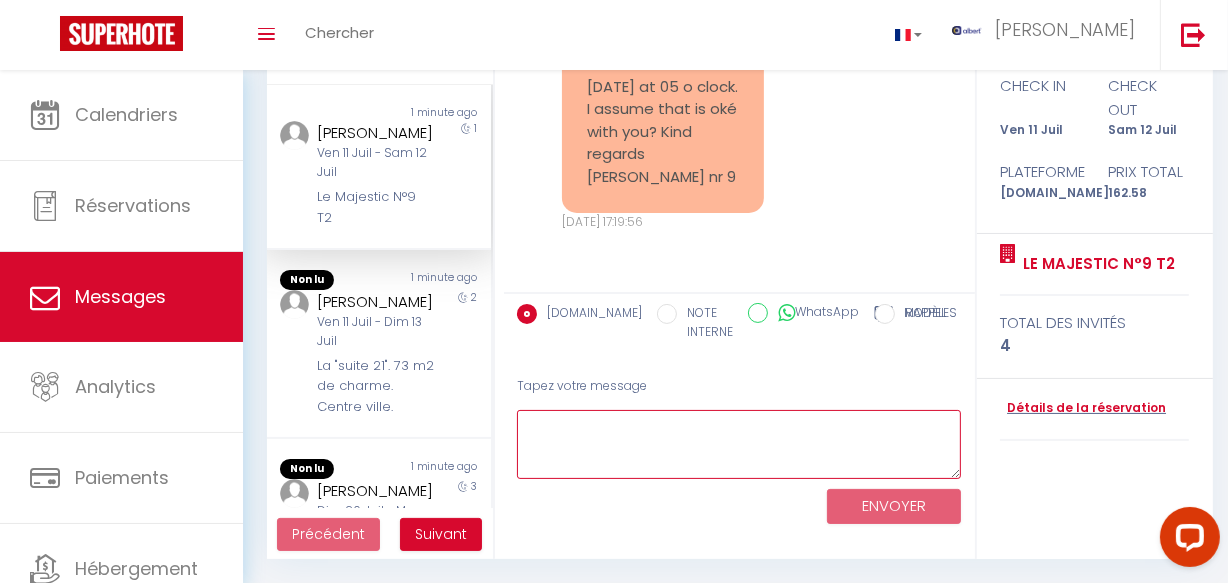 click at bounding box center [739, 444] 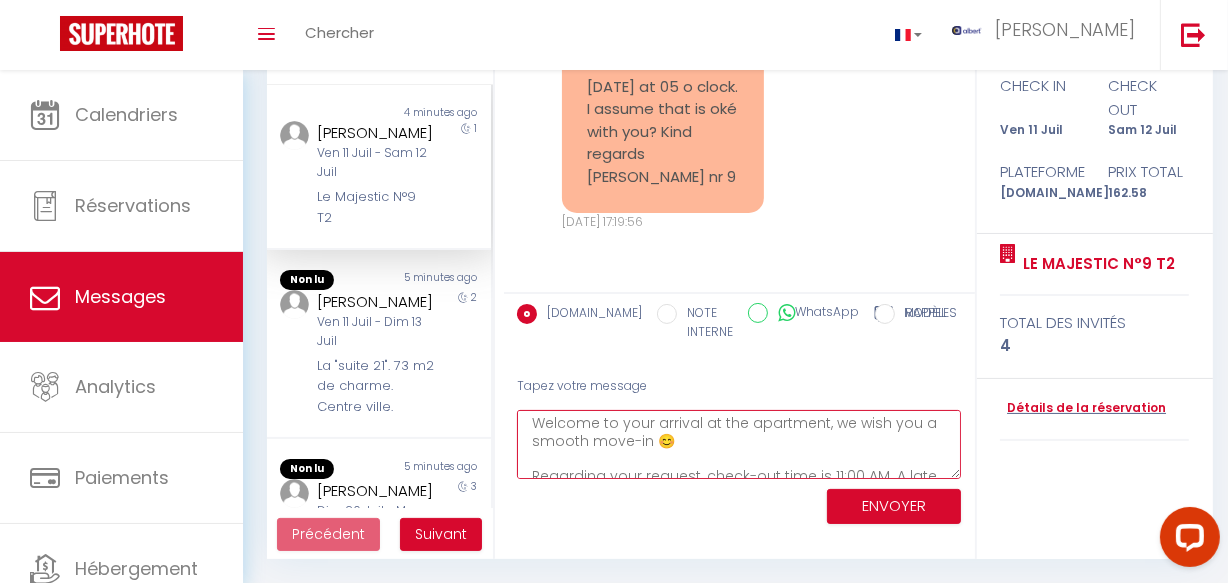 scroll, scrollTop: 0, scrollLeft: 0, axis: both 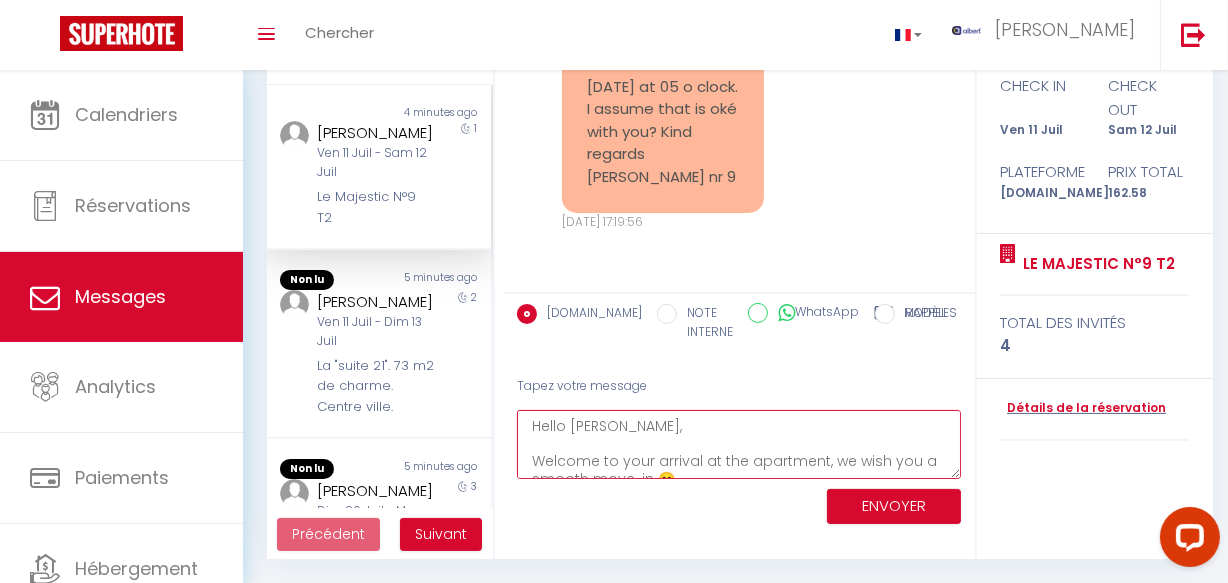 type on "Hello [PERSON_NAME],
Welcome to your arrival at the apartment, we wish you a smooth move-in 😊
Regarding your request, check-out time is 11:00 AM. A late check-out until 1:00 PM is possible only with prior agreement from the housekeeping team and for a €20 surcharge.
Let us know if this is convenient for you 🍀" 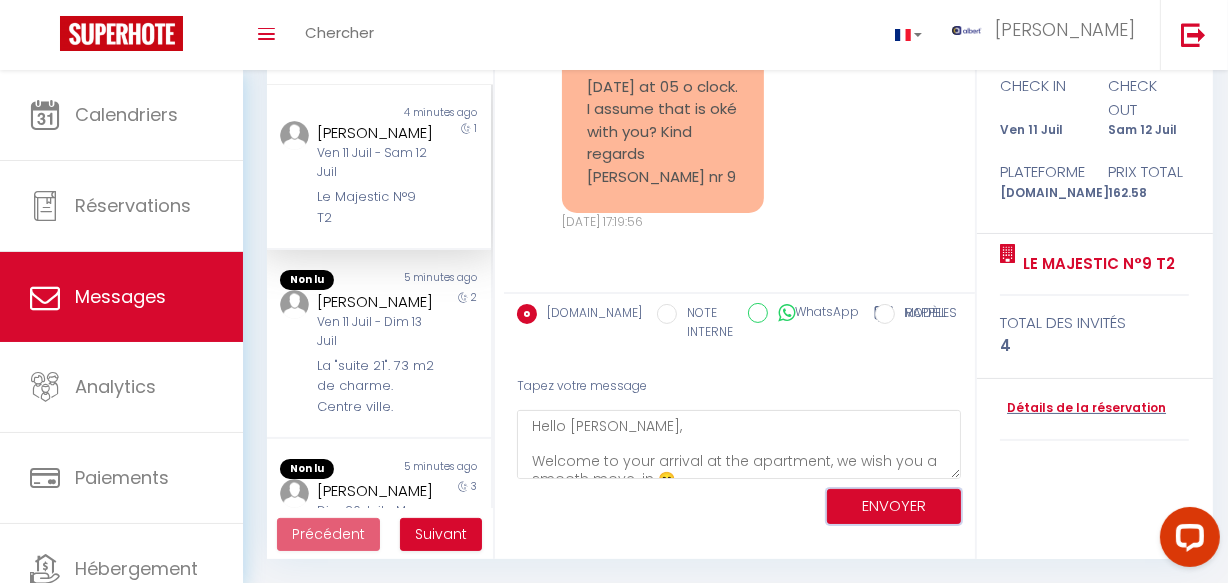 click on "ENVOYER" at bounding box center [894, 506] 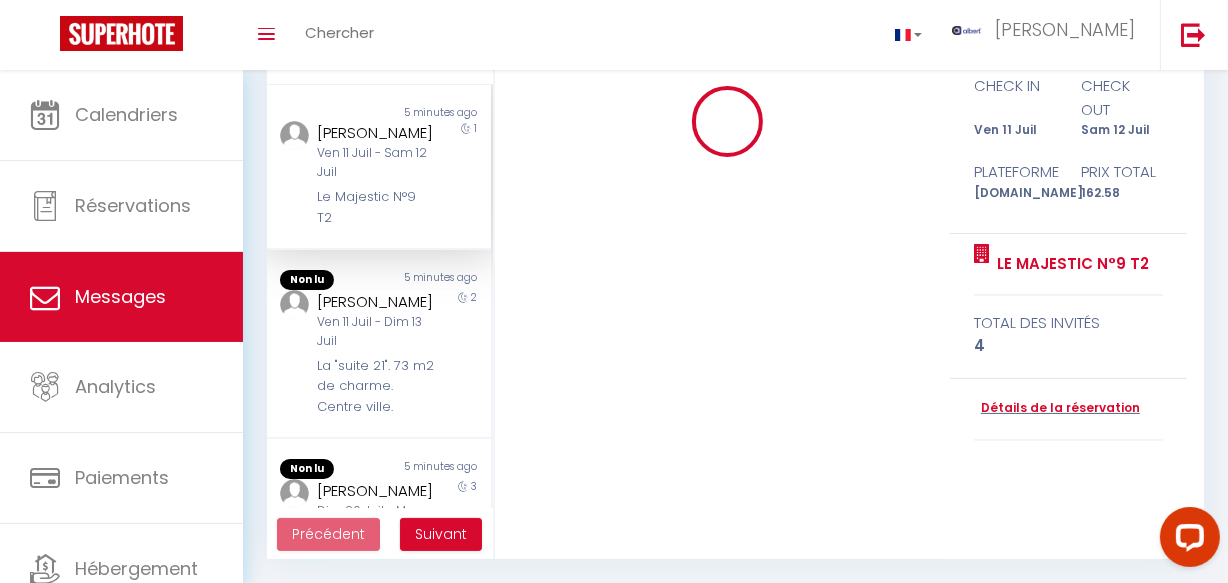 click on "Welcome !
Johan we are delighted to welcome you to our apartment at 11-07-2025 at 12-07-2025 from 5 p.m.
All you have to do is come with your suitcases, everything is provided to make you feel at home (towels, sheets, blankets).
In view of the current period (COVID19) that we are going through and in order to minimize the risks, all entries into the apartment are made in an AUTONOMOUS manner, in order to limit any physical contact.
The apartment is located at  22 Rue de la république  - 71000 - Mâcon
We will send you all the information to access the apartment the day before your arrival by email.
We remind you for your information that it is strictly forbidden to smoke in the accommodation and that gatherings or parties are prohibited in the apartment. Best regards   Jeu 26 Jui. 2025 - 18:43:47     Note Sms     Welcome !
Johan we are delighted to welcome you to our apartment at 11-07-2025 at 12-07-2025 from 5 p.m.
The apartment is located at  22 Rue de la république" at bounding box center (865, 240) 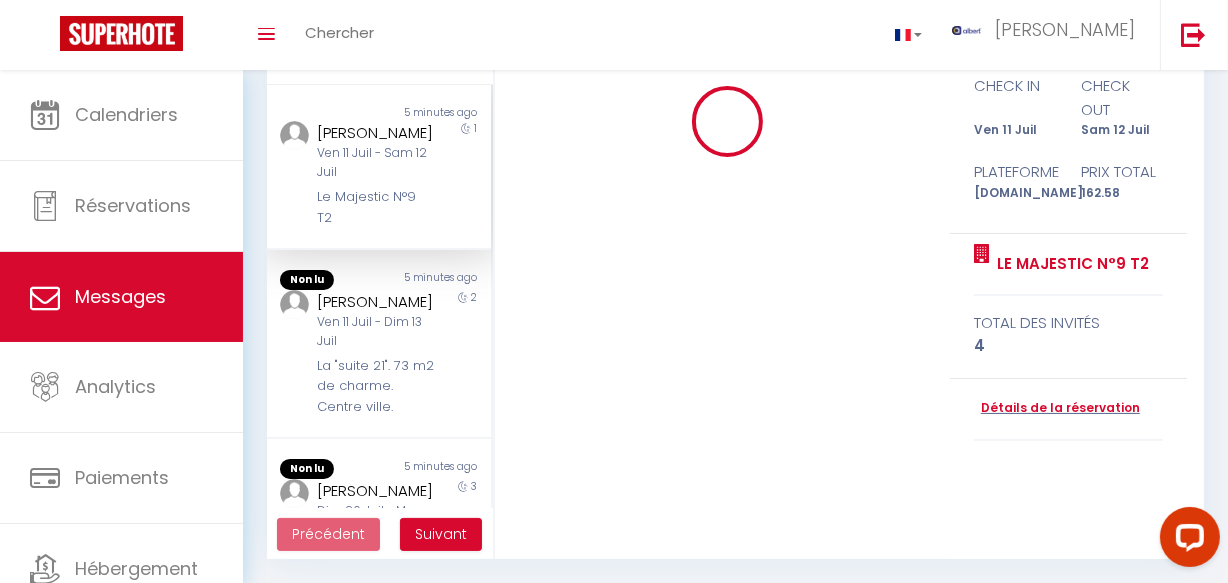 type 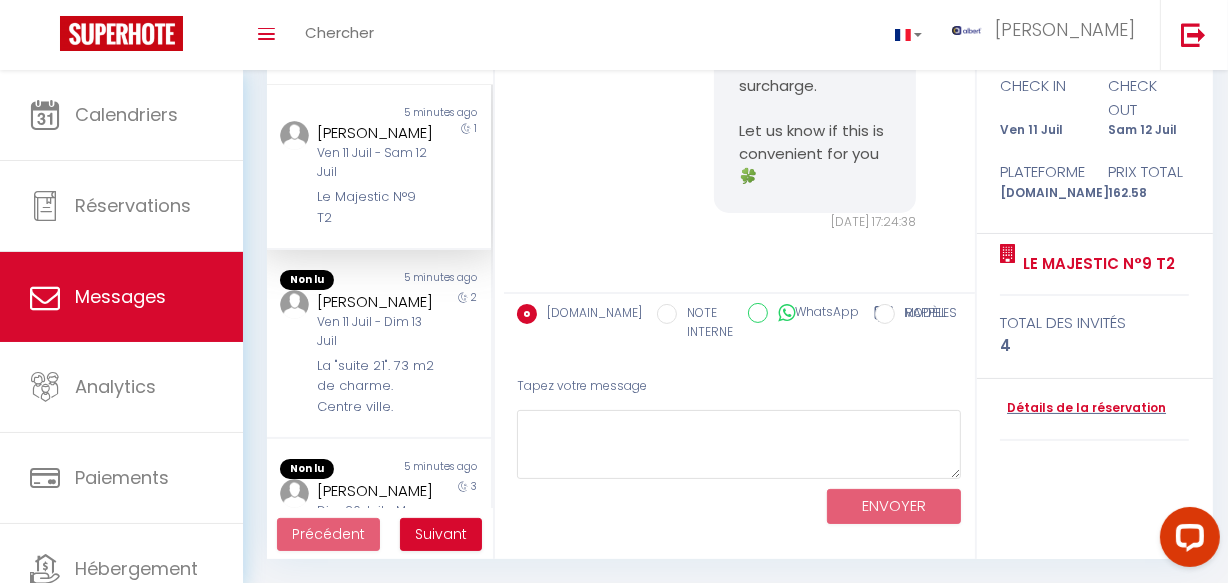 scroll, scrollTop: 31292, scrollLeft: 0, axis: vertical 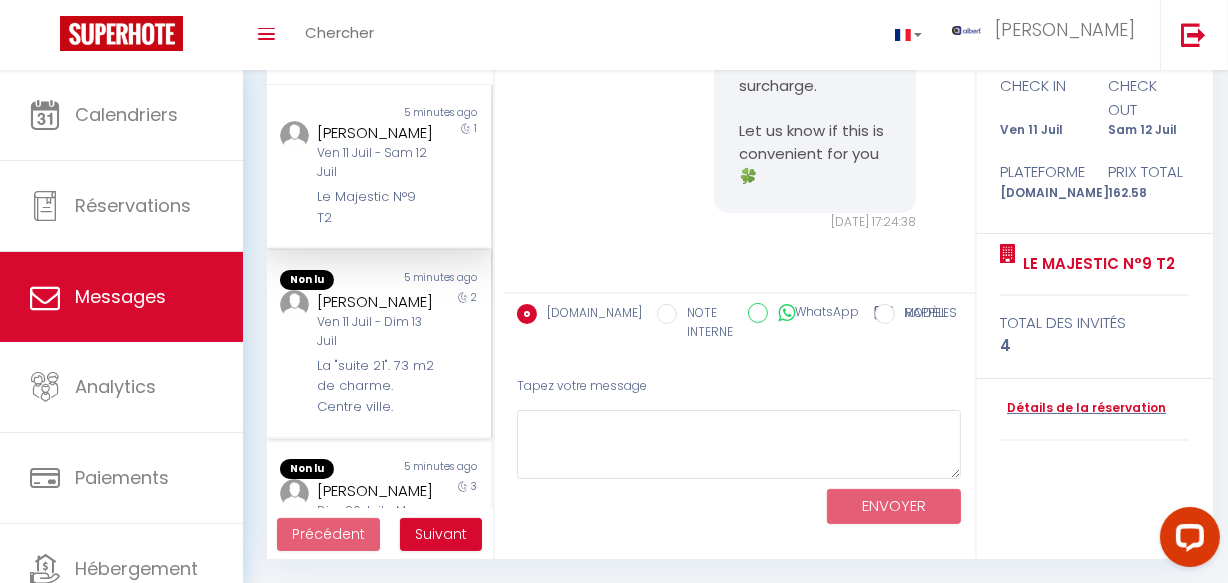 click on "La "suite 21". 73 m2 de charme. Centre ville." at bounding box center [375, 386] 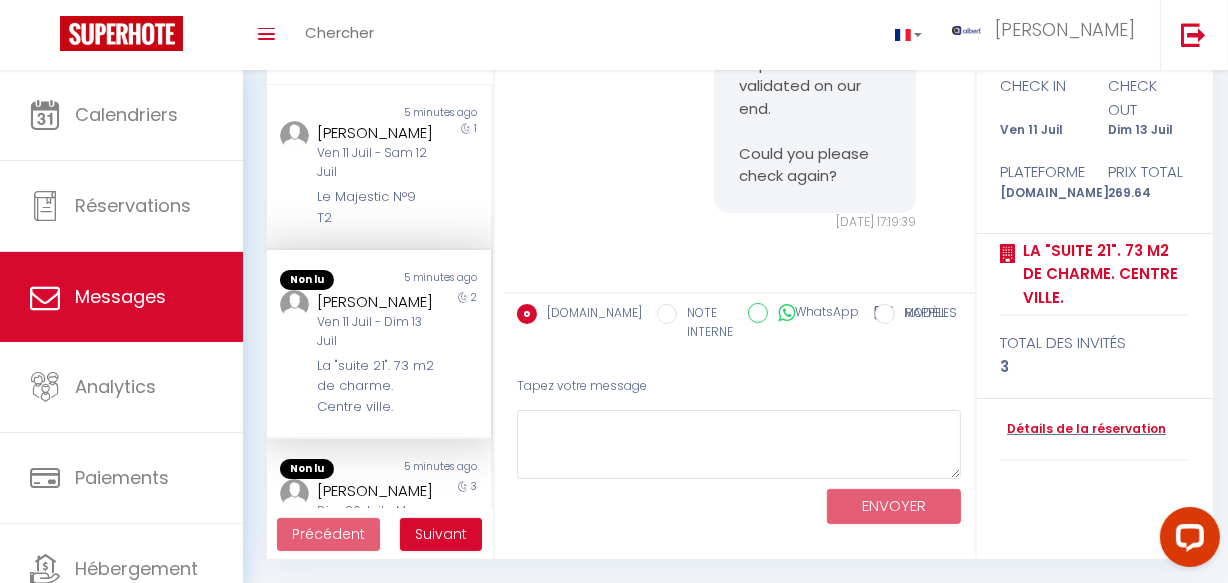 scroll, scrollTop: 272, scrollLeft: 0, axis: vertical 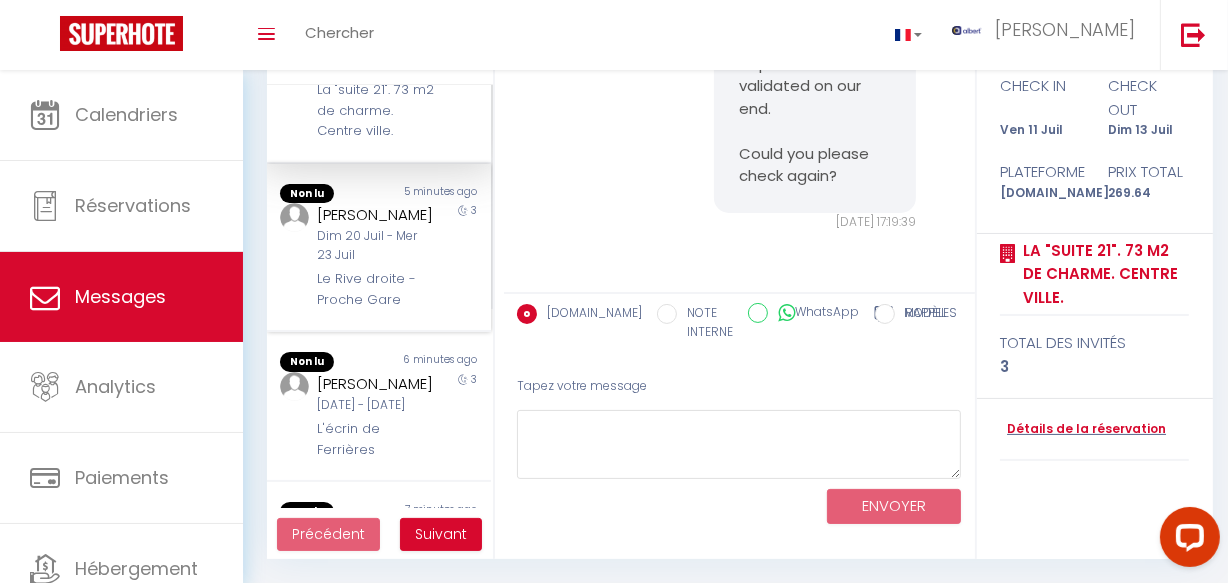 click on "Le Rive droite - Proche Gare" at bounding box center [375, 289] 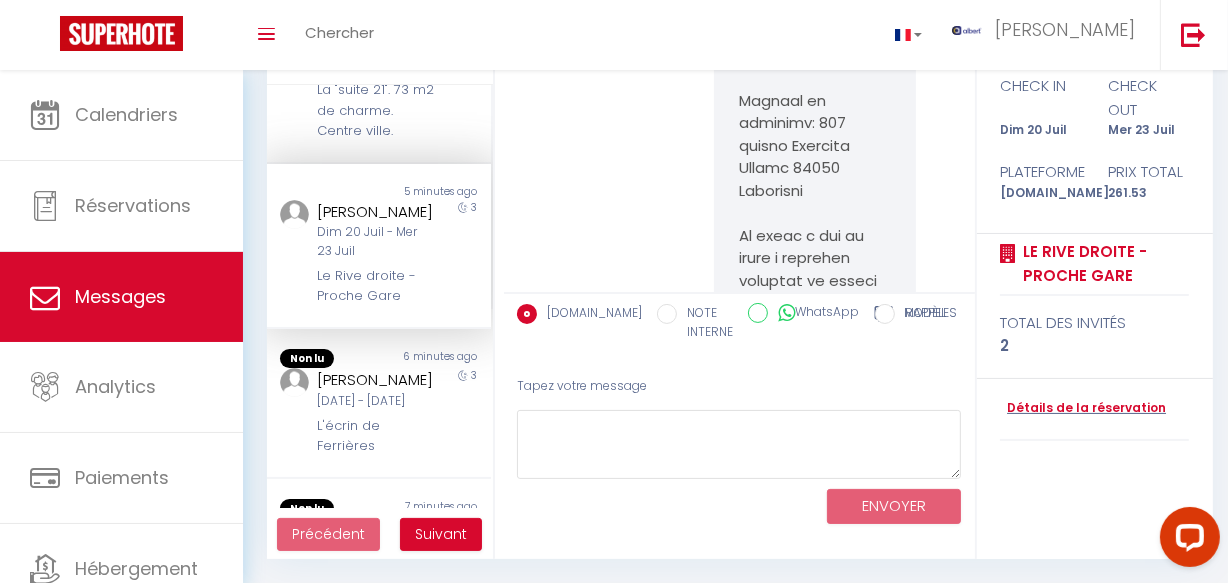 scroll, scrollTop: 0, scrollLeft: 0, axis: both 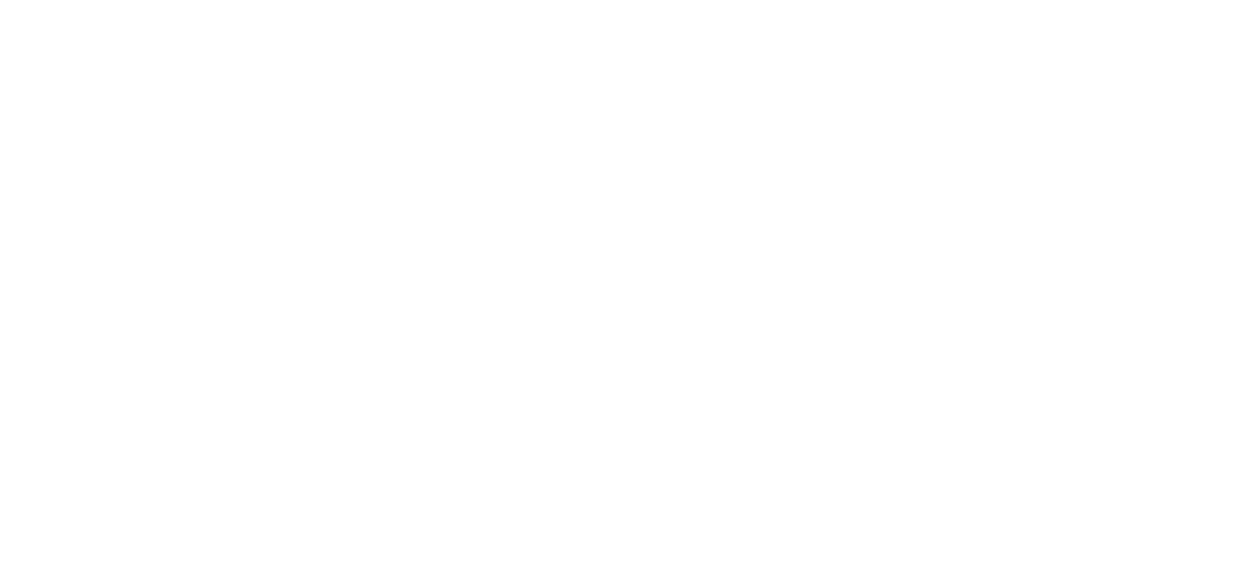 select on "message" 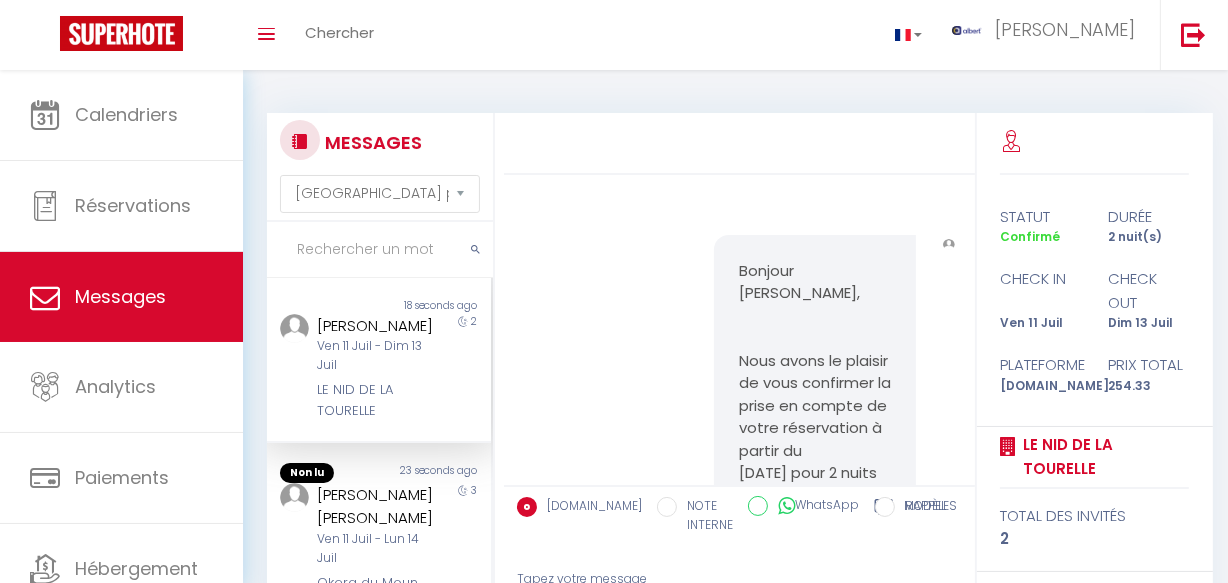 scroll, scrollTop: 9302, scrollLeft: 0, axis: vertical 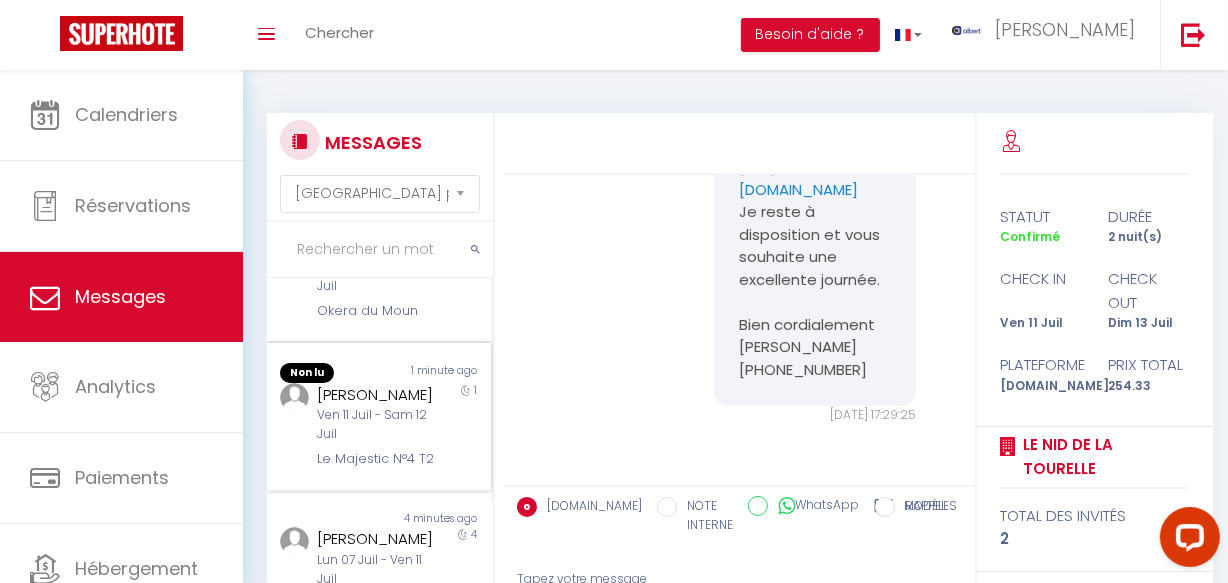 click on "Ven 11 Juil - Sam 12 Juil" at bounding box center (375, 425) 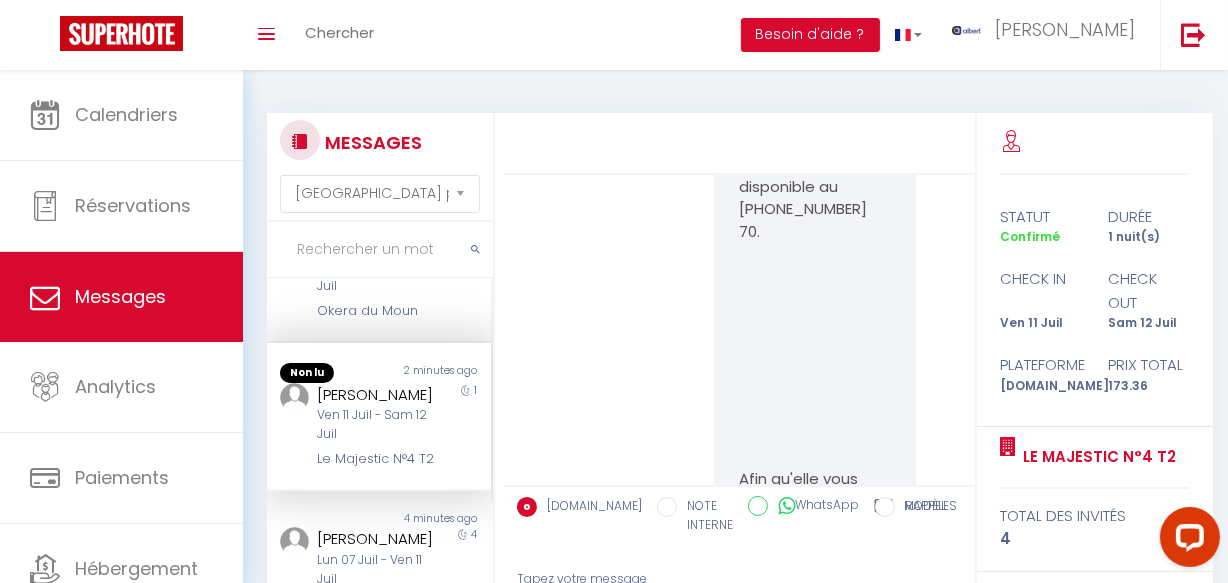 scroll, scrollTop: 288, scrollLeft: 0, axis: vertical 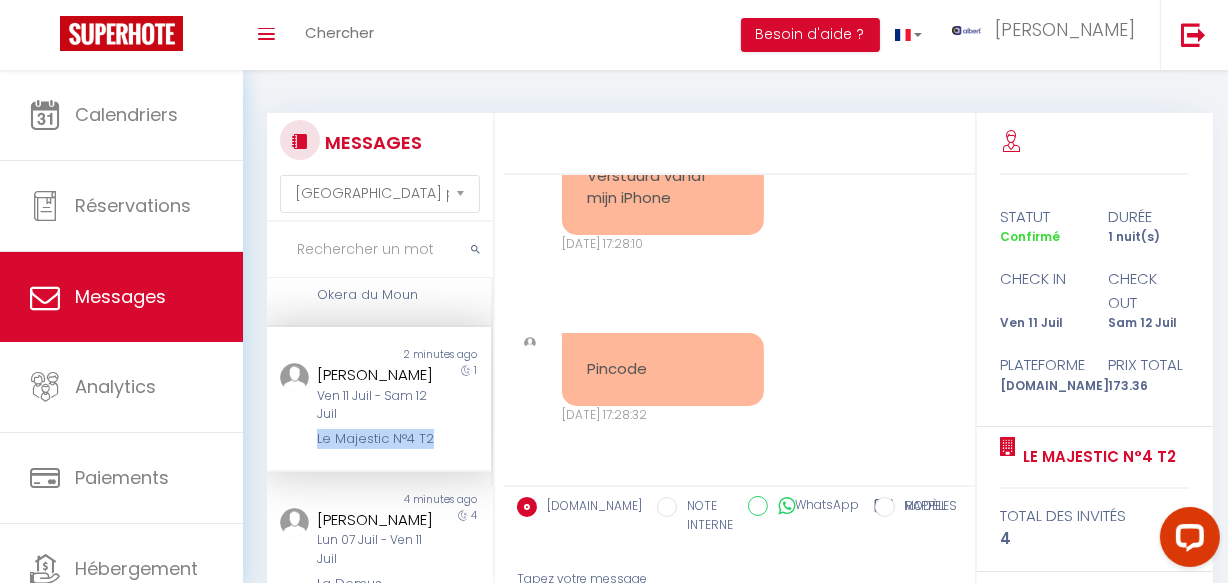 copy on "Le Majestic N°4 T2" 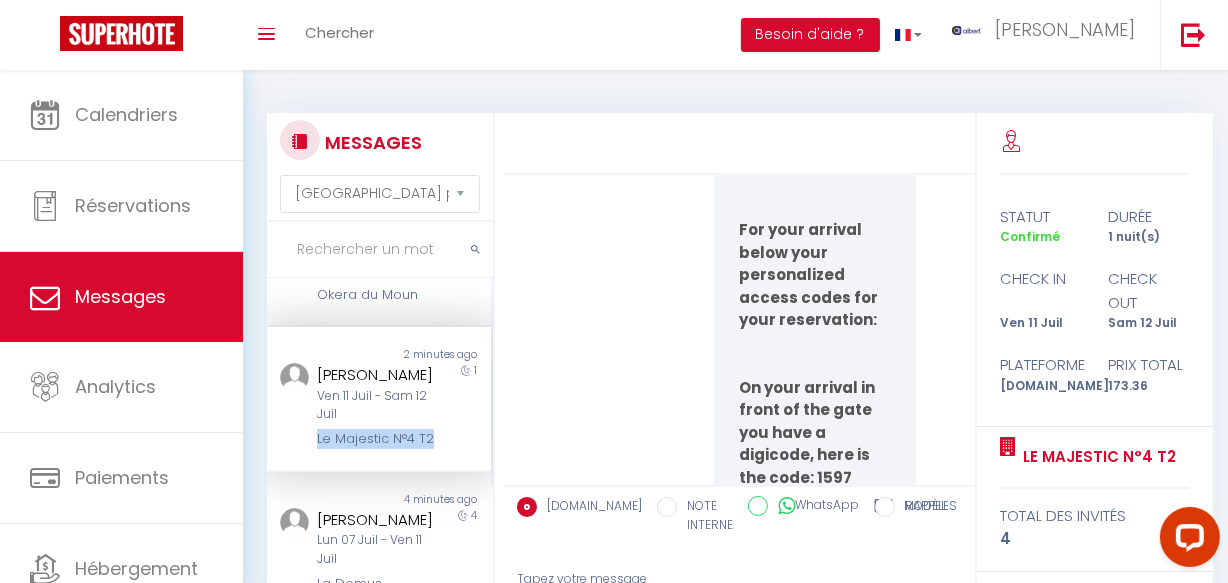 scroll, scrollTop: 4878, scrollLeft: 0, axis: vertical 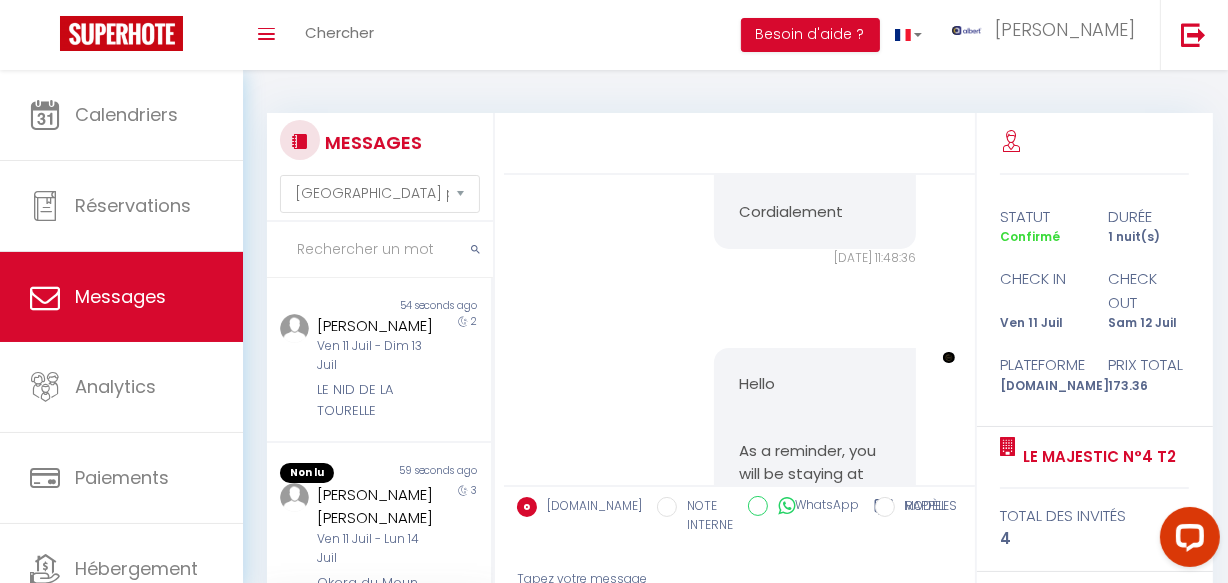 click at bounding box center (380, 250) 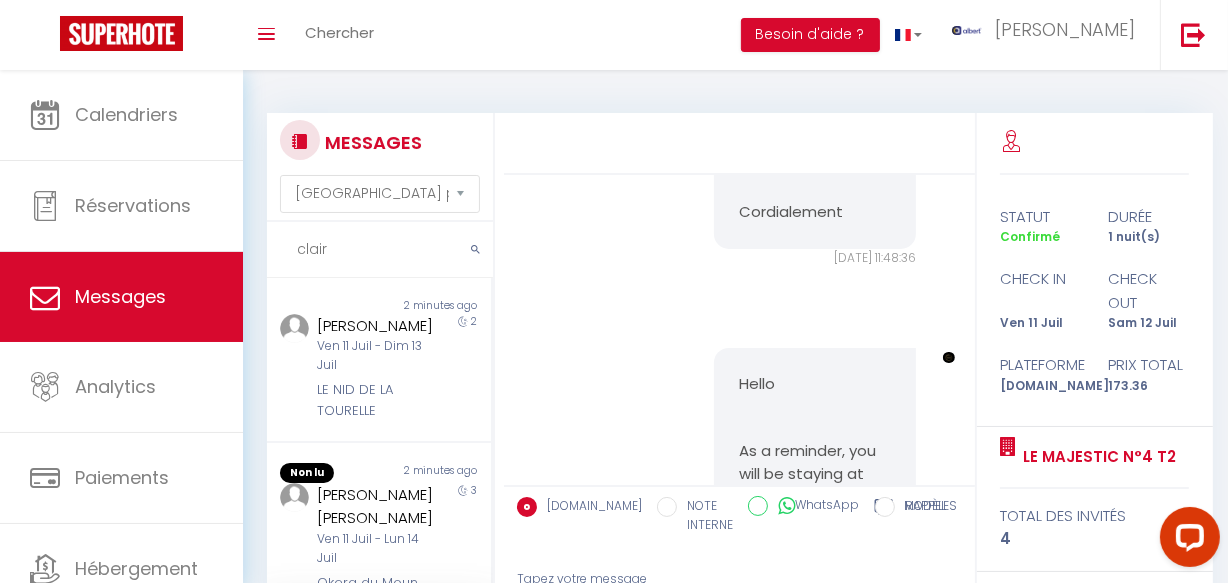 type on "claire" 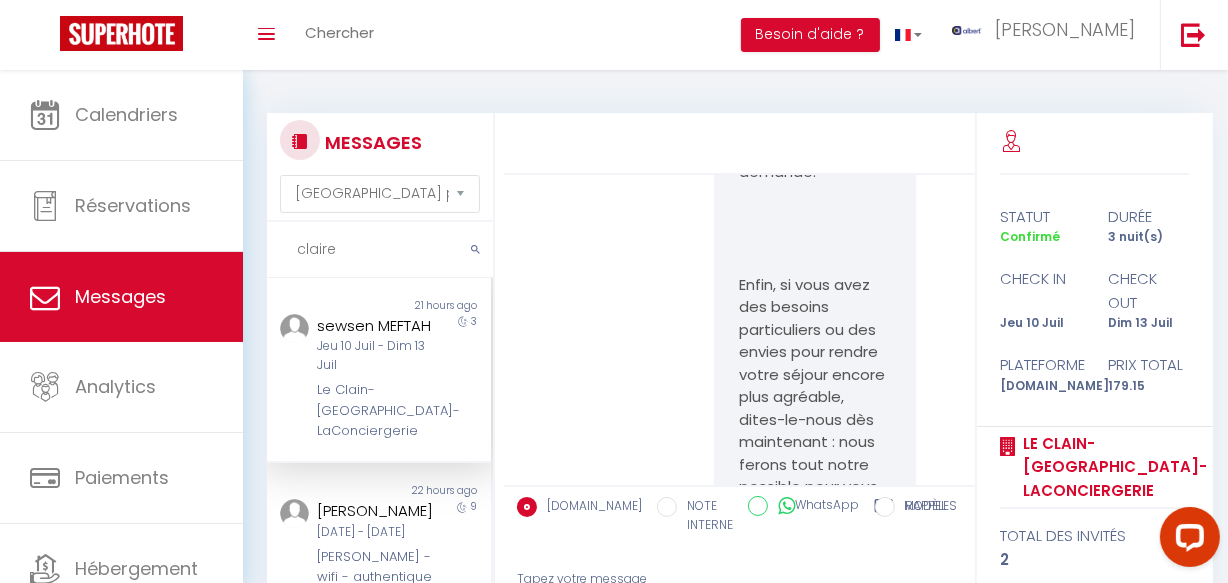 scroll, scrollTop: 12457, scrollLeft: 0, axis: vertical 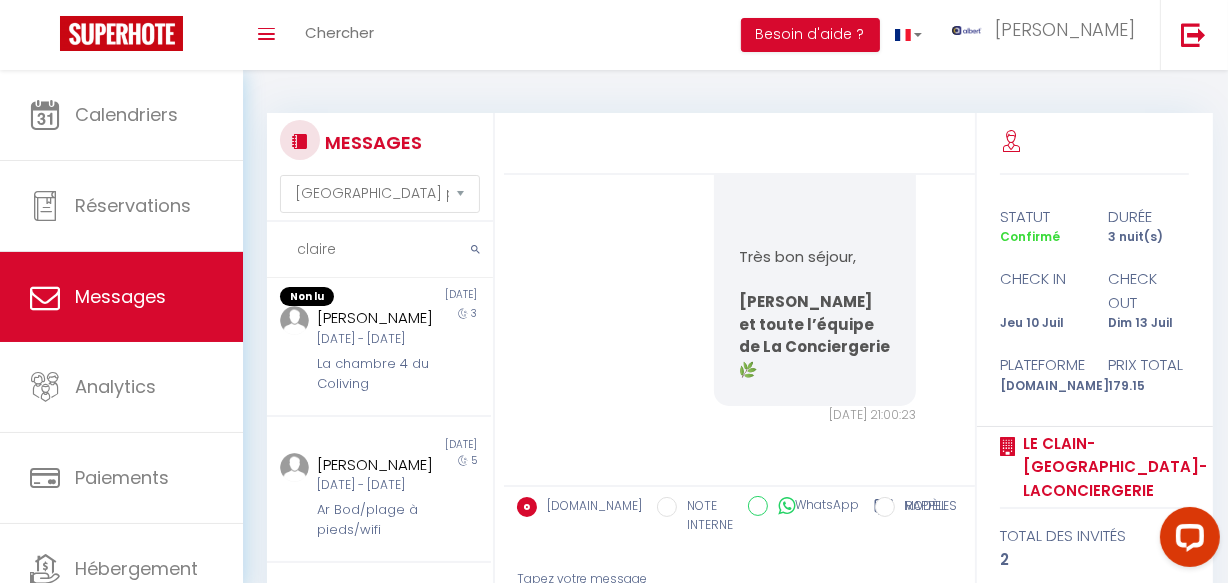 click on "claire" at bounding box center (380, 250) 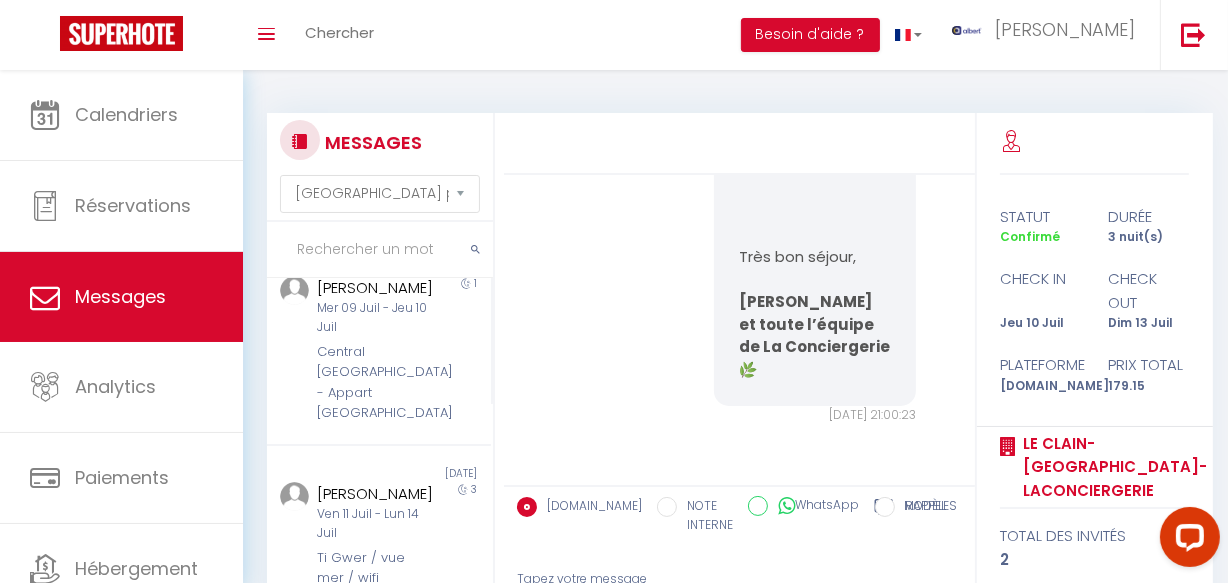 scroll, scrollTop: 0, scrollLeft: 0, axis: both 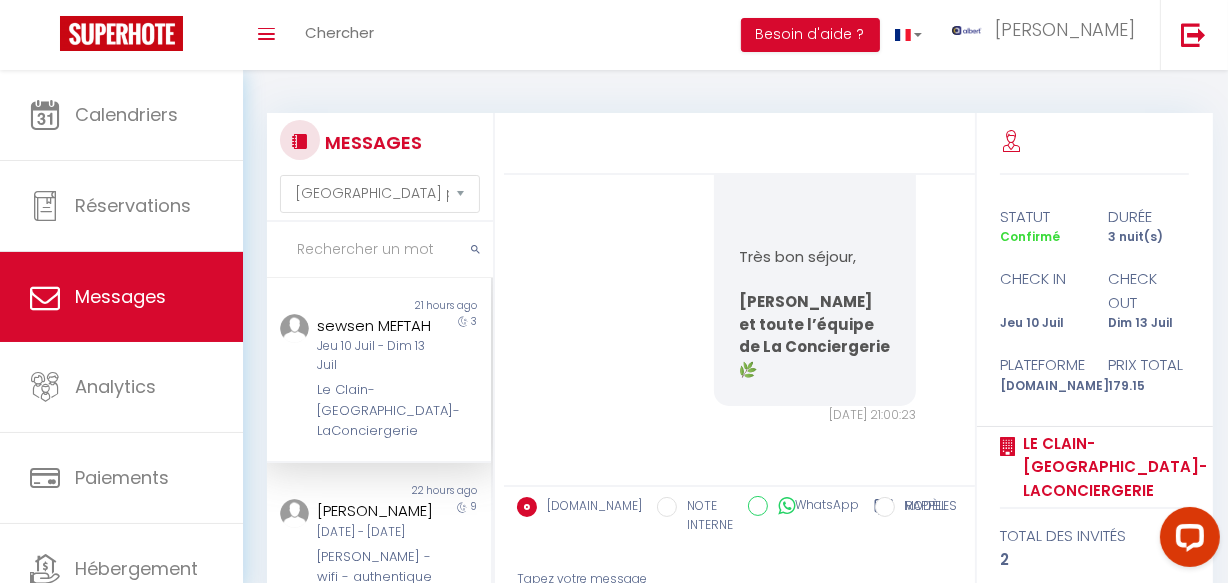 click at bounding box center (380, 250) 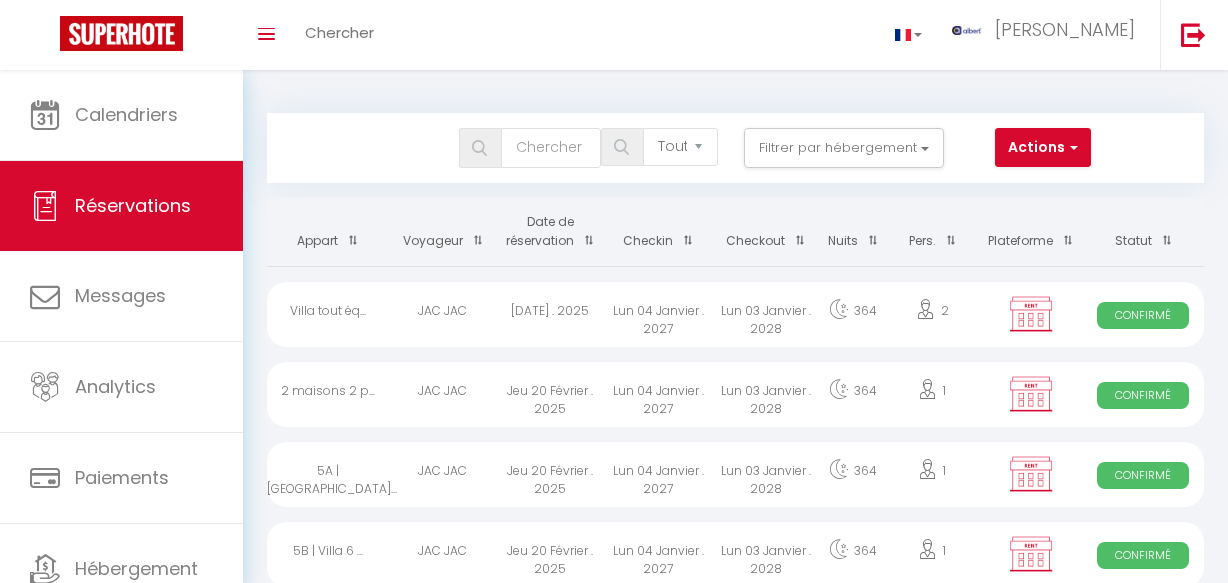 select on "not_cancelled" 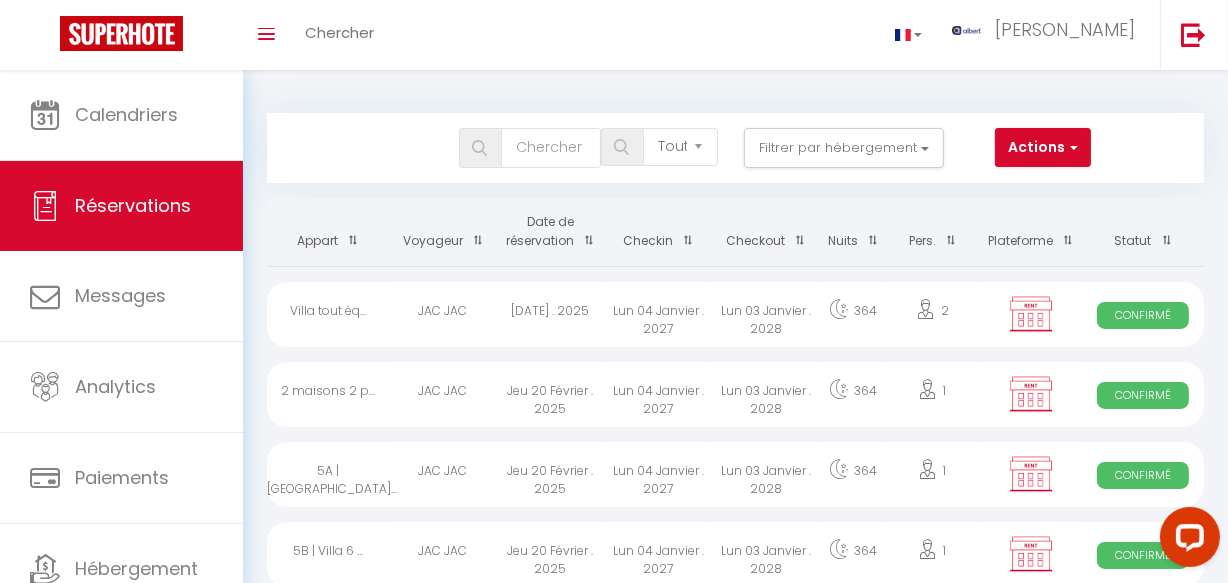 scroll, scrollTop: 0, scrollLeft: 0, axis: both 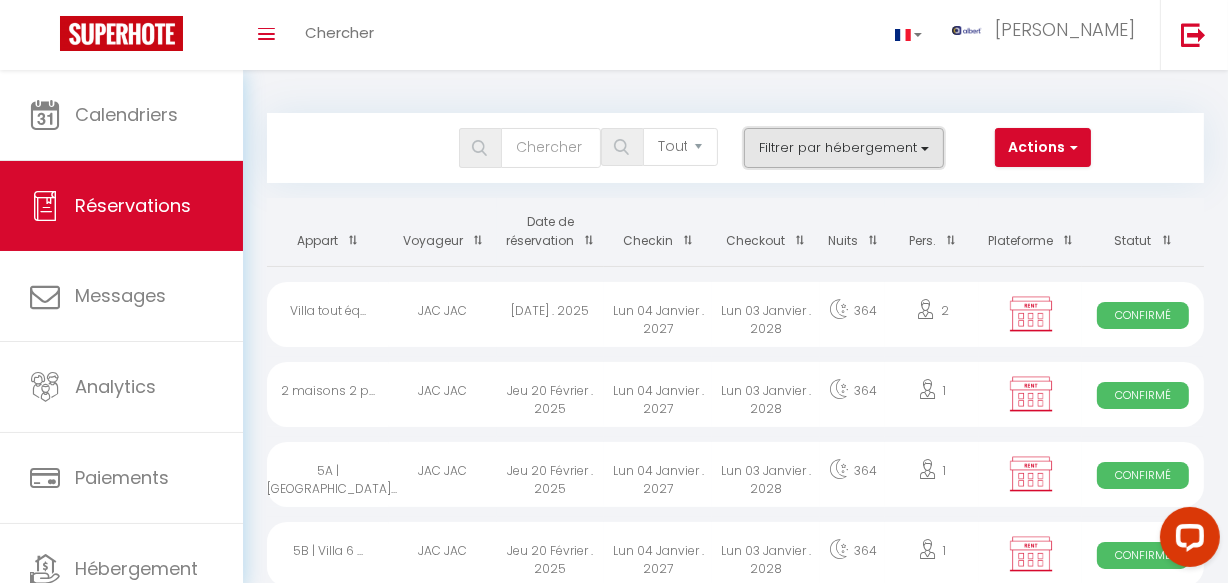 click on "Filtrer par hébergement" at bounding box center [844, 148] 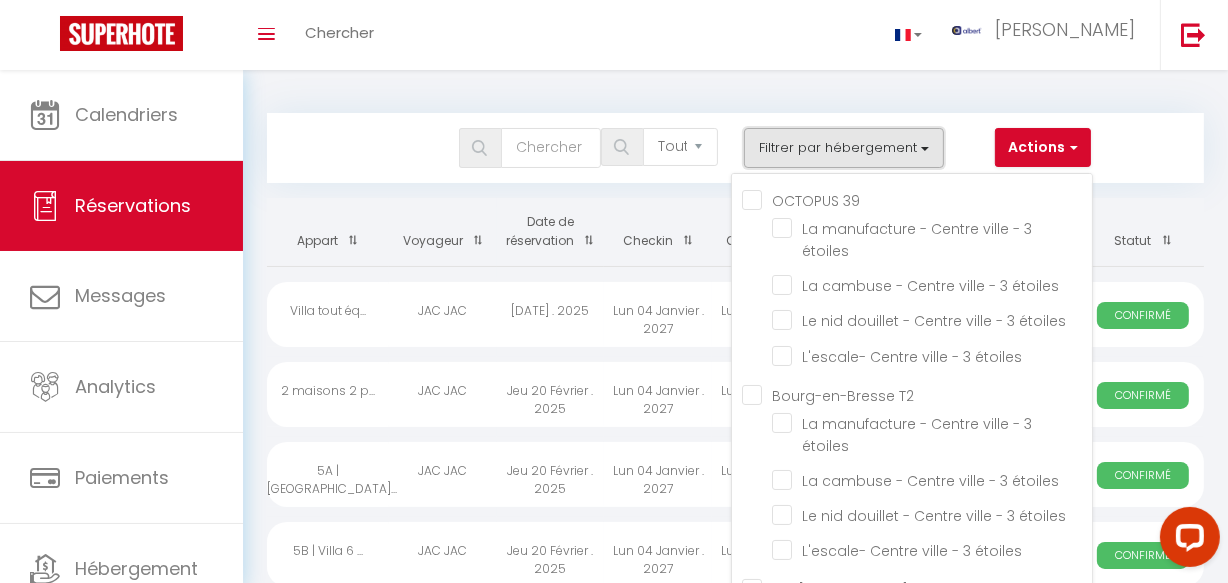 type 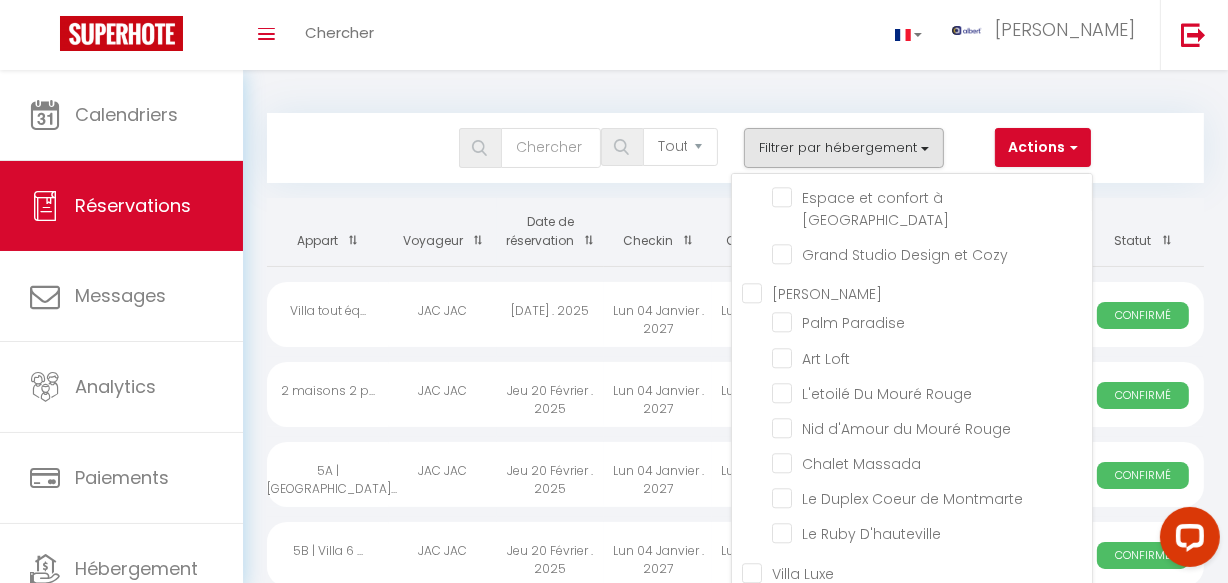 scroll, scrollTop: 29123, scrollLeft: 0, axis: vertical 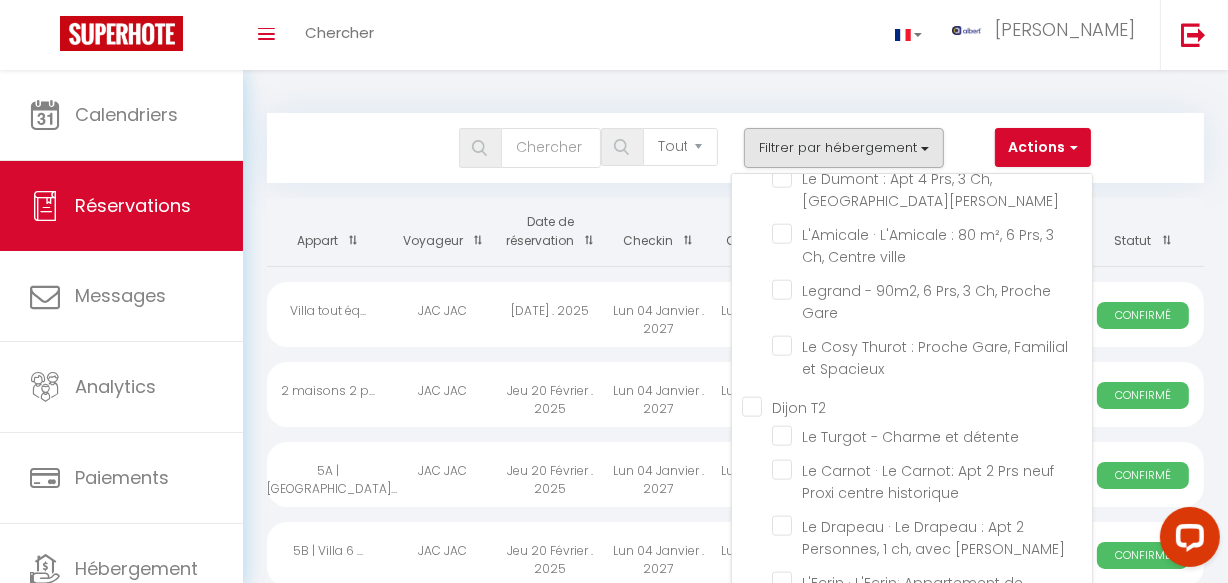 click on "Charmant studio au cœur de Dijon" at bounding box center [932, -397] 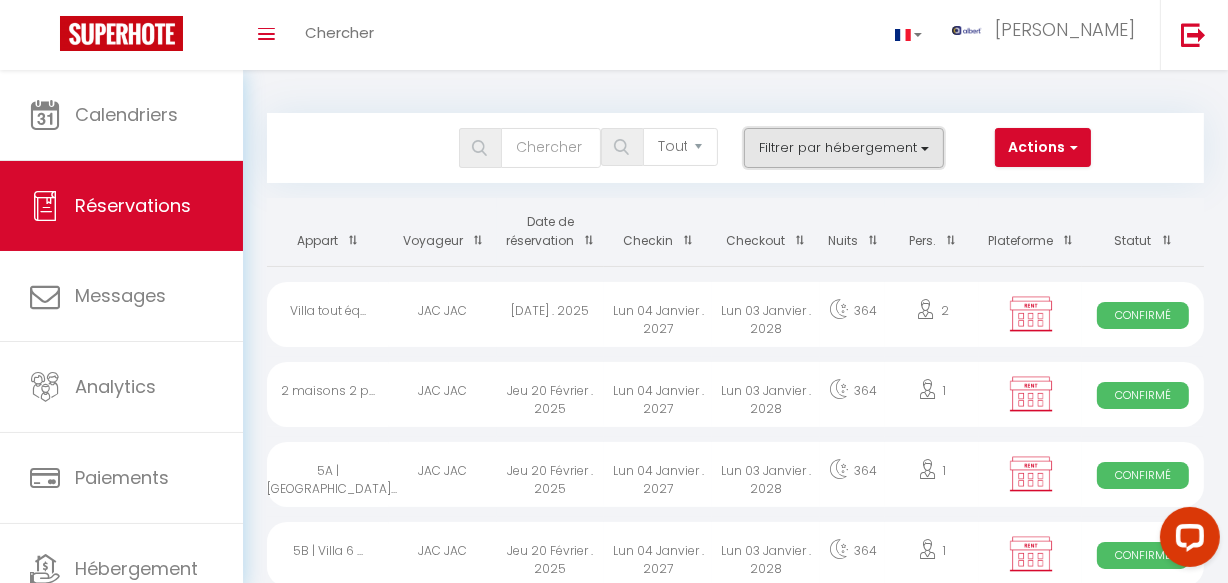 click on "Filtrer par hébergement" at bounding box center [844, 148] 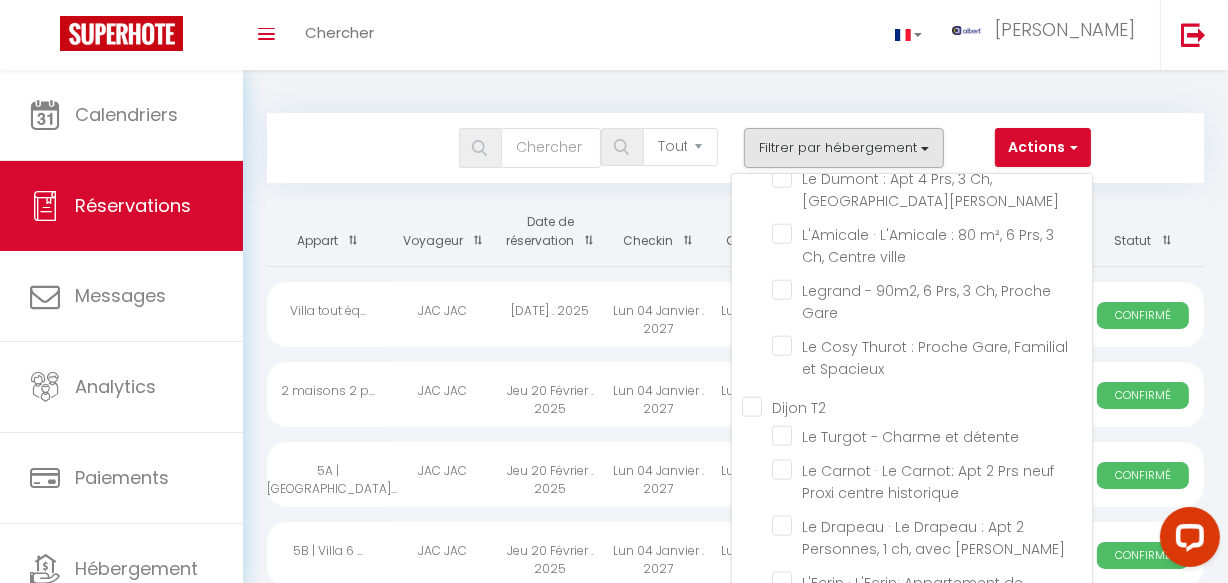 click on "Charmant studio au cœur de Dijon" at bounding box center (932, -409) 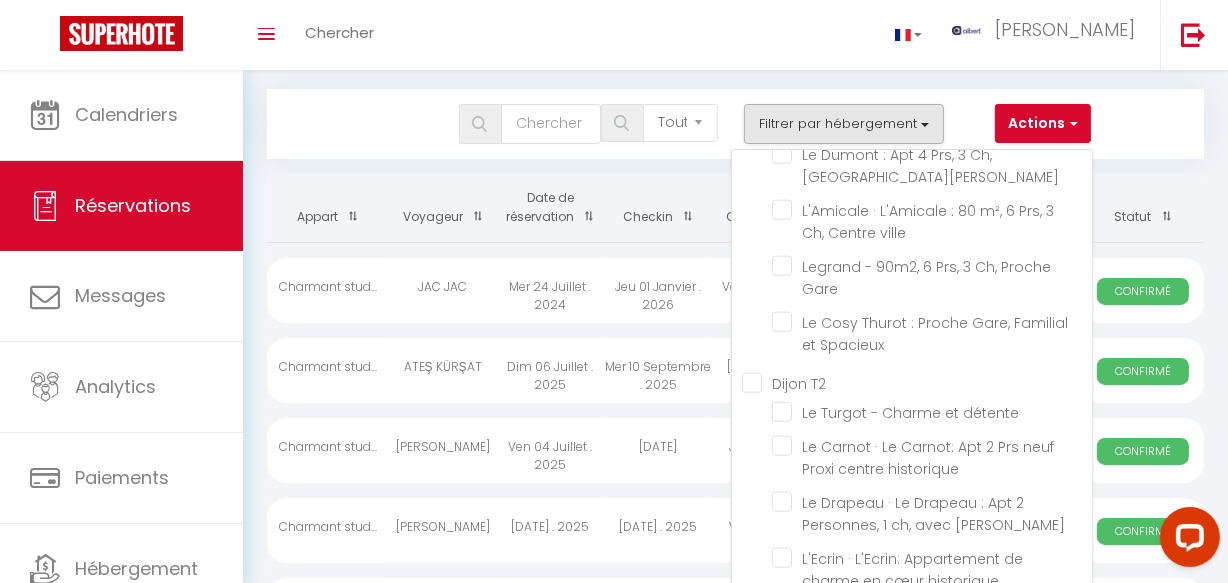 scroll, scrollTop: 0, scrollLeft: 0, axis: both 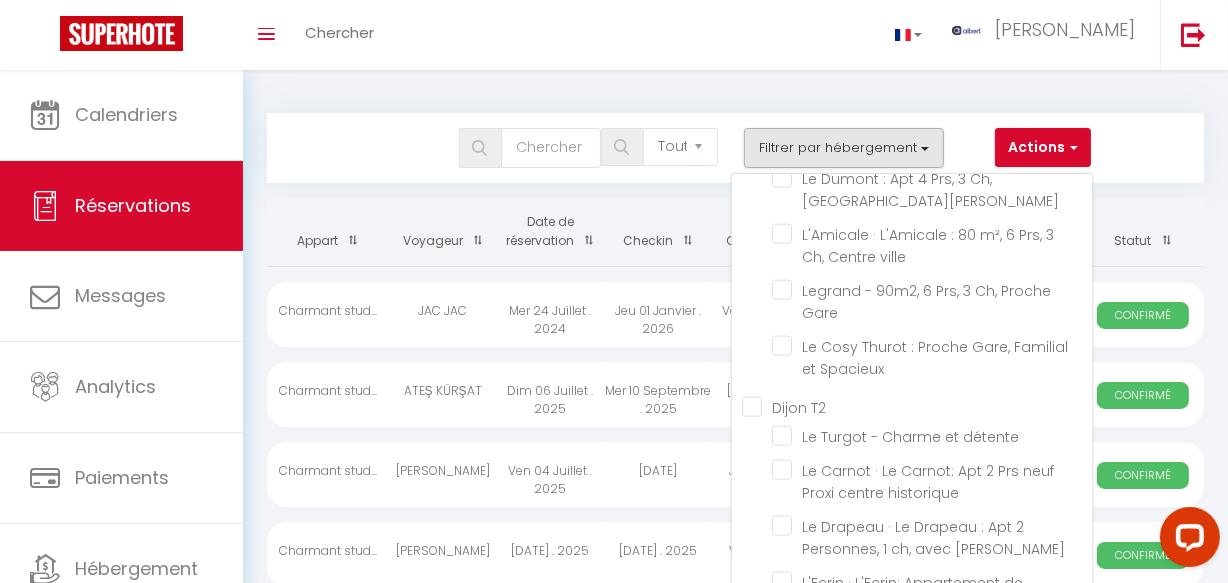 click on "Tous les statuts   Annulé   Confirmé   Non Confirmé   Tout sauf annulé   No Show   Request
Filtrer par hébergement
OCTOPUS 39
La manufacture - Centre ville - 3 étoiles
La cambuse - Centre ville - 3 étoiles
Le nid douillet - Centre ville - 3 étoiles
L'escale- Centre ville - 3 étoiles
Bourg-en-Bresse T2
La manufacture - Centre ville - 3 étoiles
La cambuse - Centre ville - 3 étoiles
Le nid douillet - Centre ville - 3 étoiles
L'escale- Centre ville - 3 étoiles
SCI MARIA" at bounding box center (696, 148) 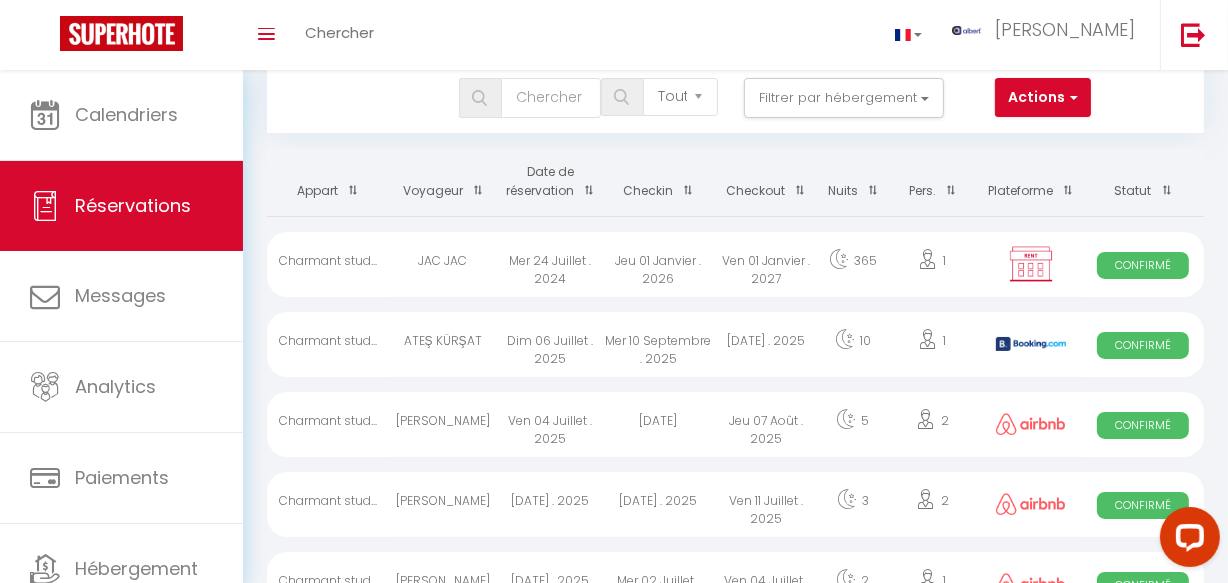 scroll, scrollTop: 0, scrollLeft: 0, axis: both 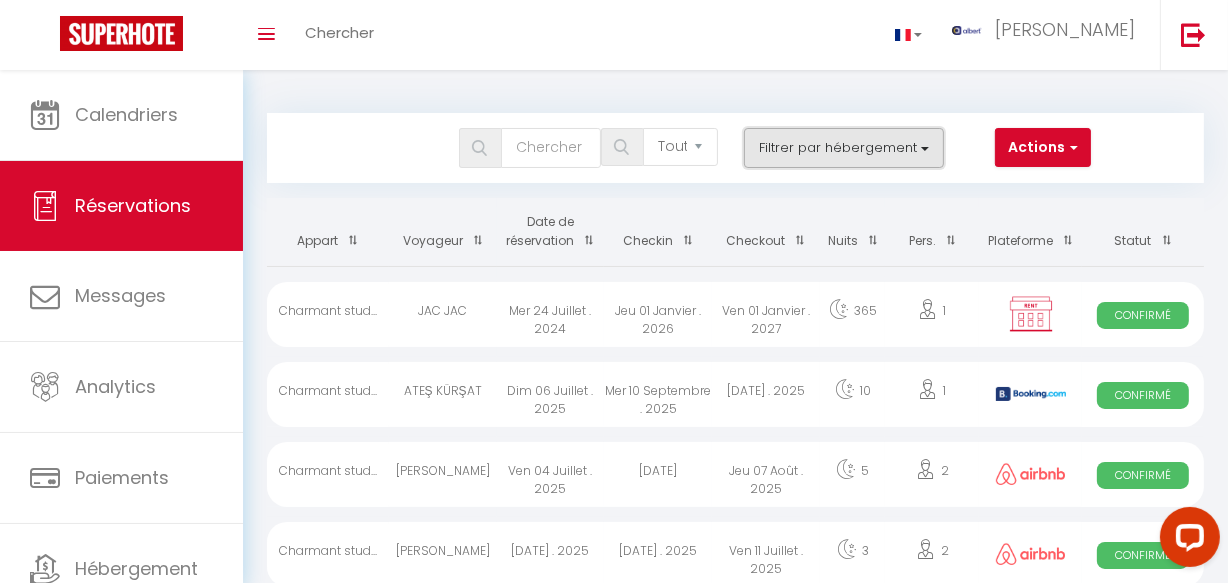 click on "Filtrer par hébergement" at bounding box center [844, 148] 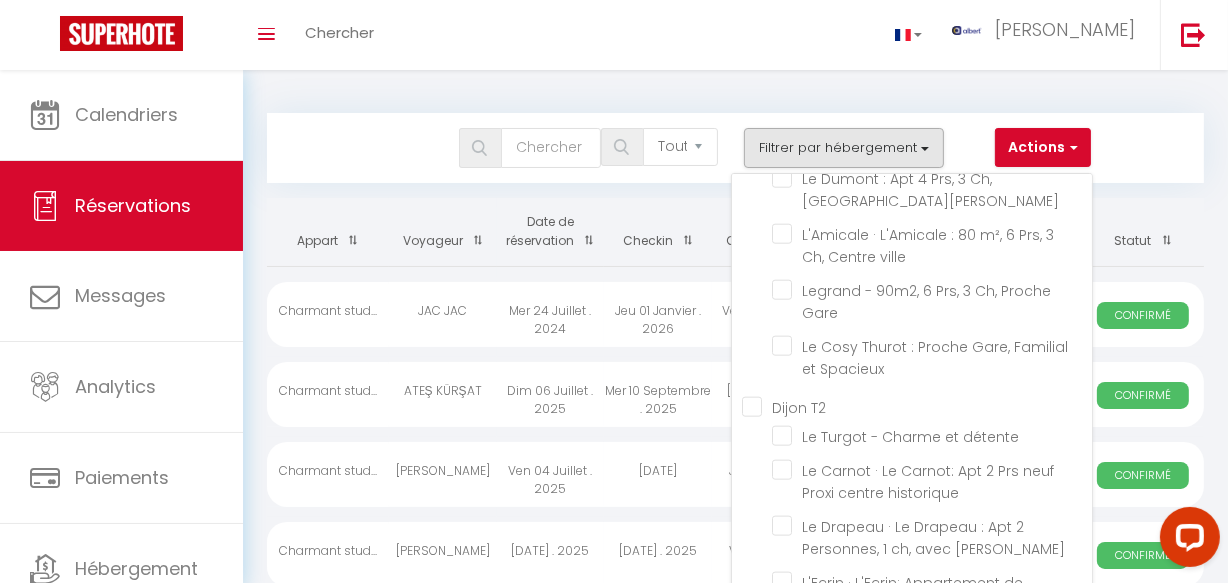 click on "Charmant studio au cœur de Dijon" at bounding box center (932, -409) 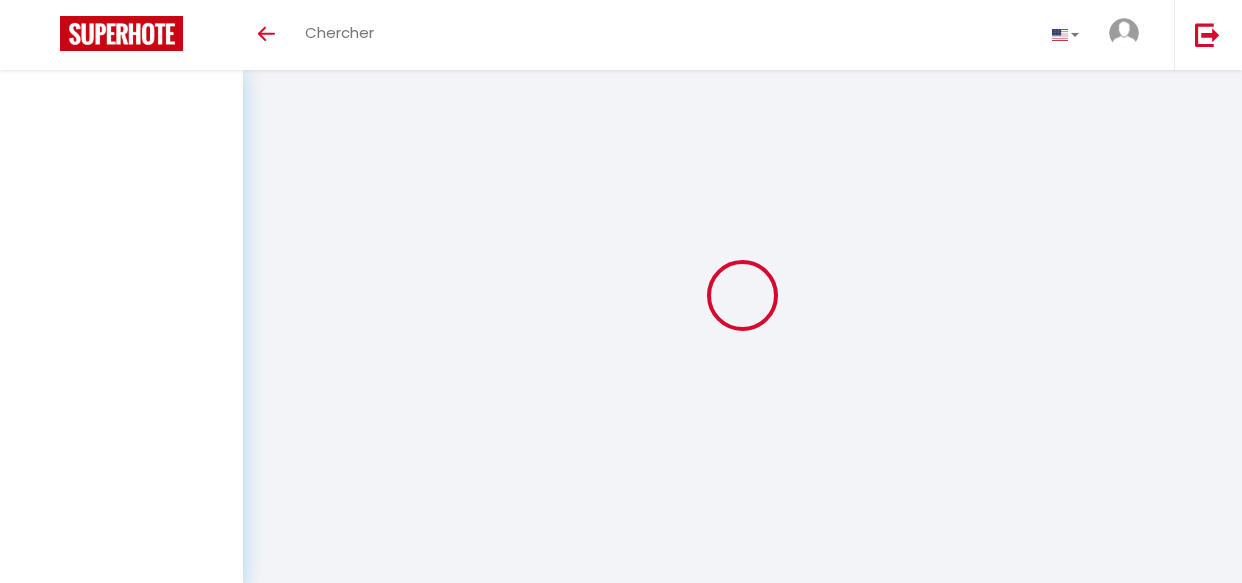 select on "message" 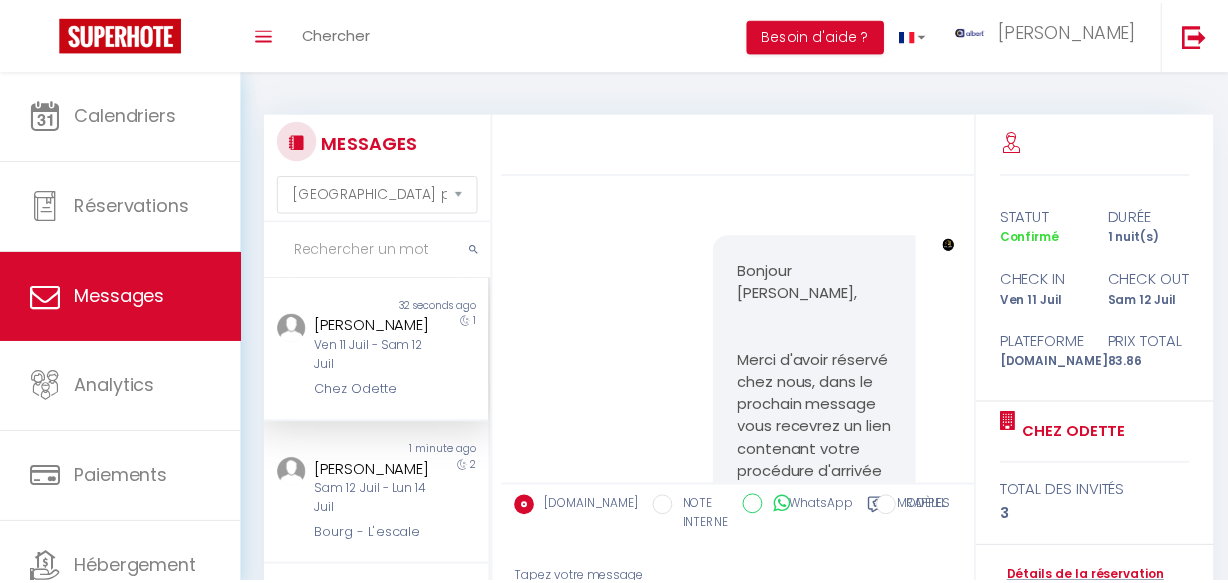 scroll, scrollTop: 0, scrollLeft: 0, axis: both 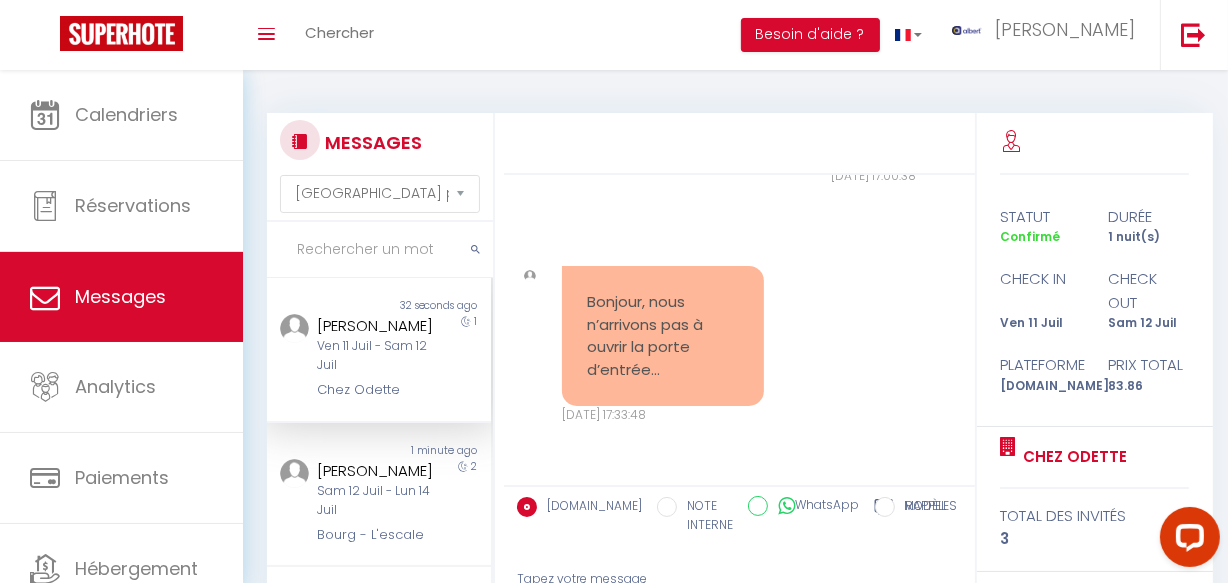 drag, startPoint x: 1043, startPoint y: 462, endPoint x: 1135, endPoint y: 464, distance: 92.021736 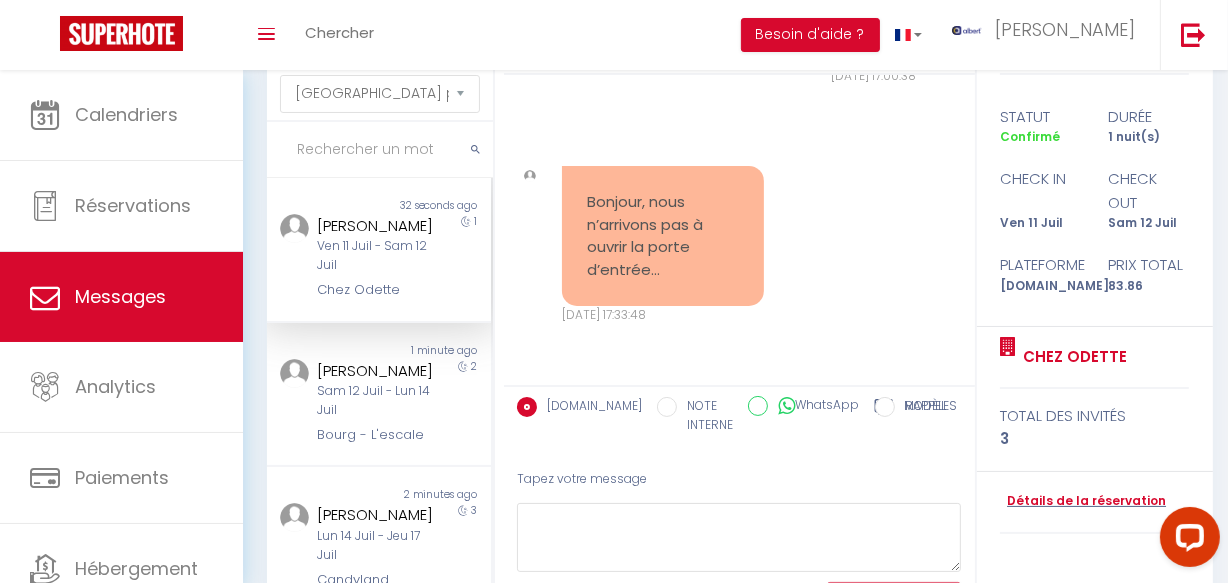 scroll, scrollTop: 193, scrollLeft: 0, axis: vertical 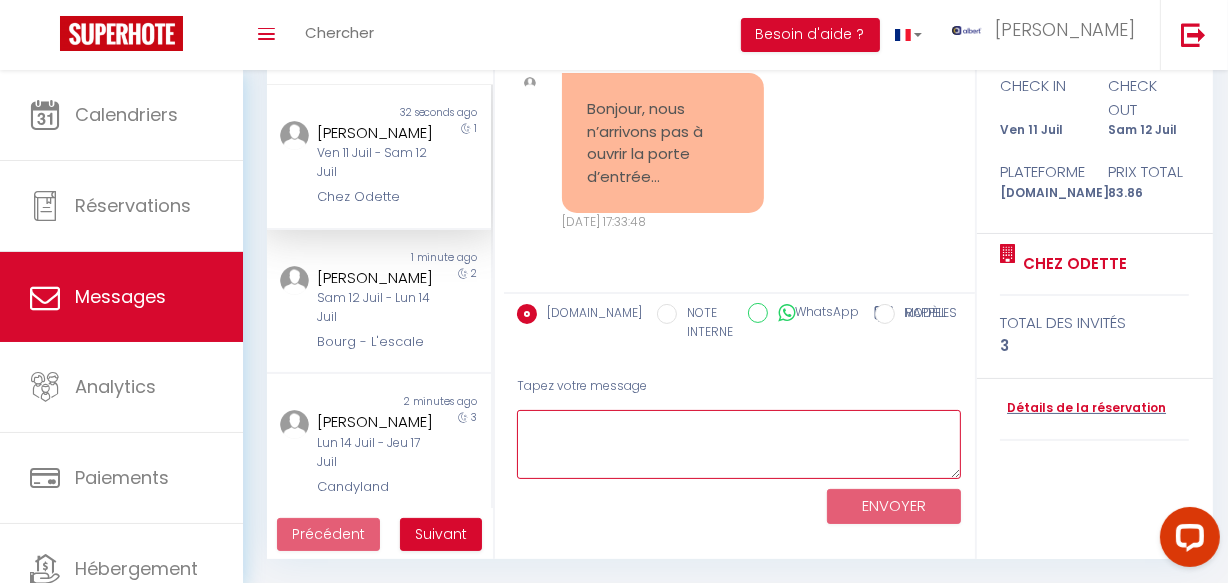 click at bounding box center (739, 444) 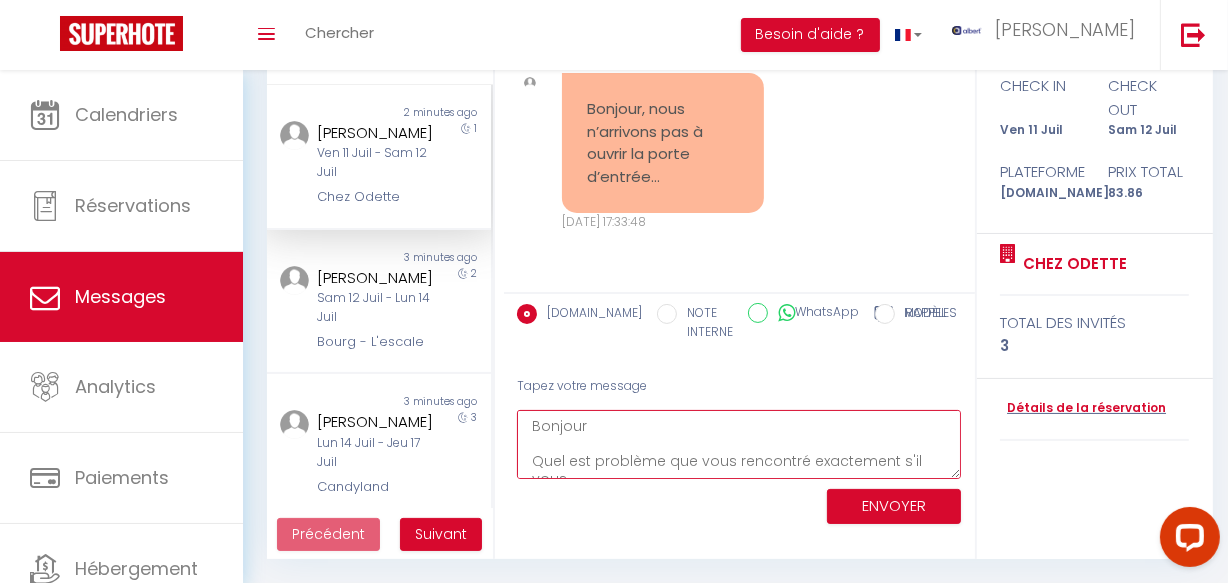click on "Bonjour
Quel est problème que vous rencontré exactement s'il vous" at bounding box center (739, 444) 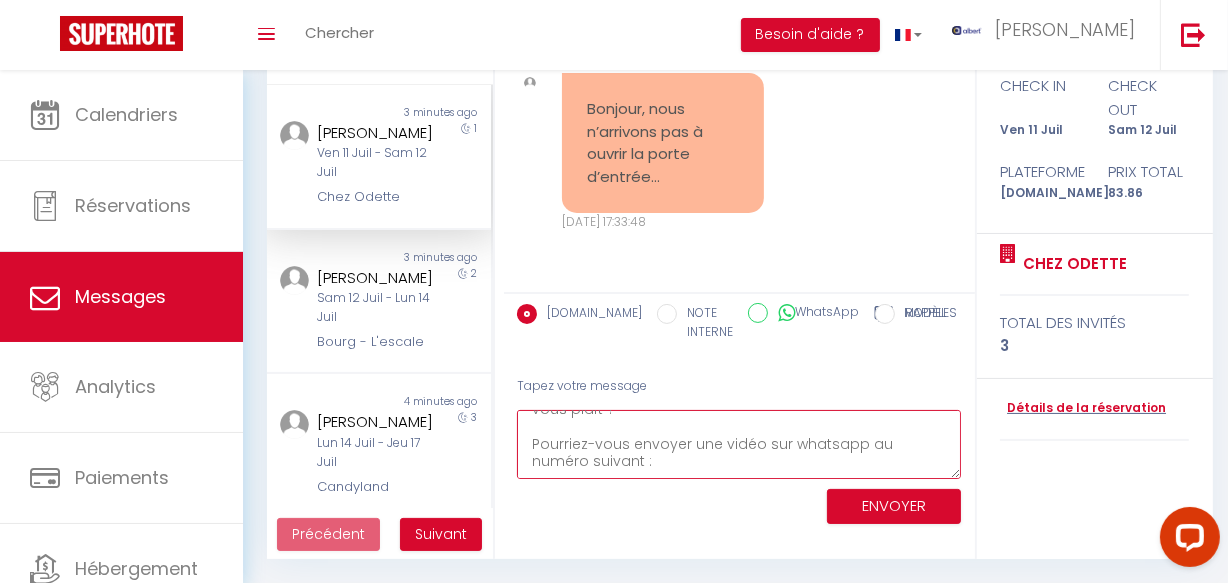 scroll, scrollTop: 99, scrollLeft: 0, axis: vertical 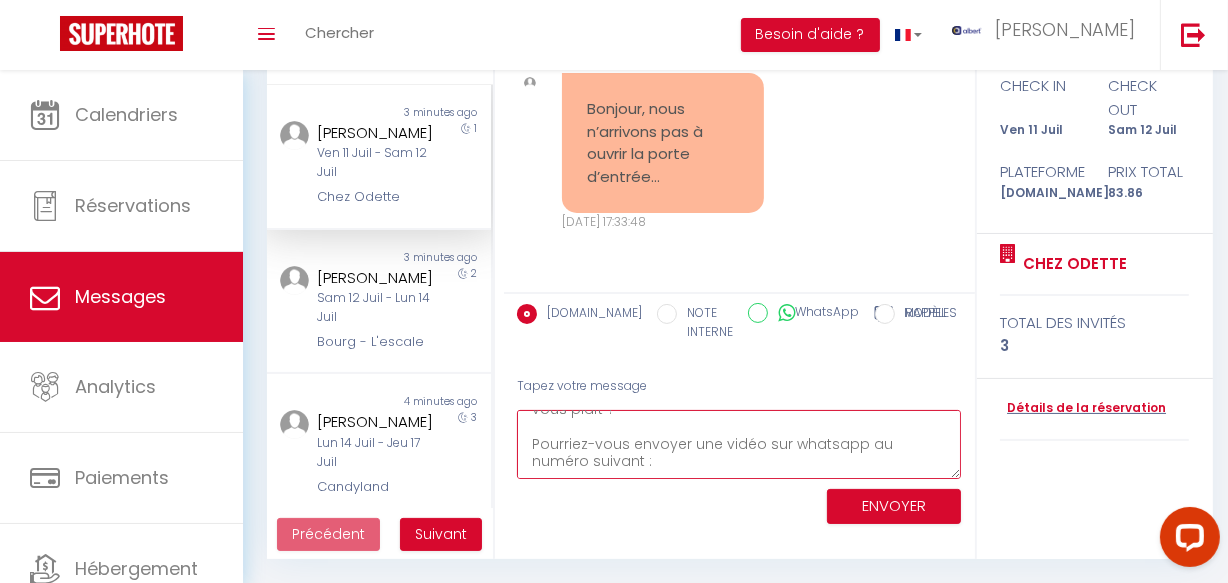 click on "Bonjour
Quel est problème que vous rencontré exactement s'il vous plaît ?
Pourriez-vous envoyer une vidéo sur whatsapp au numéro suivant :" at bounding box center (739, 444) 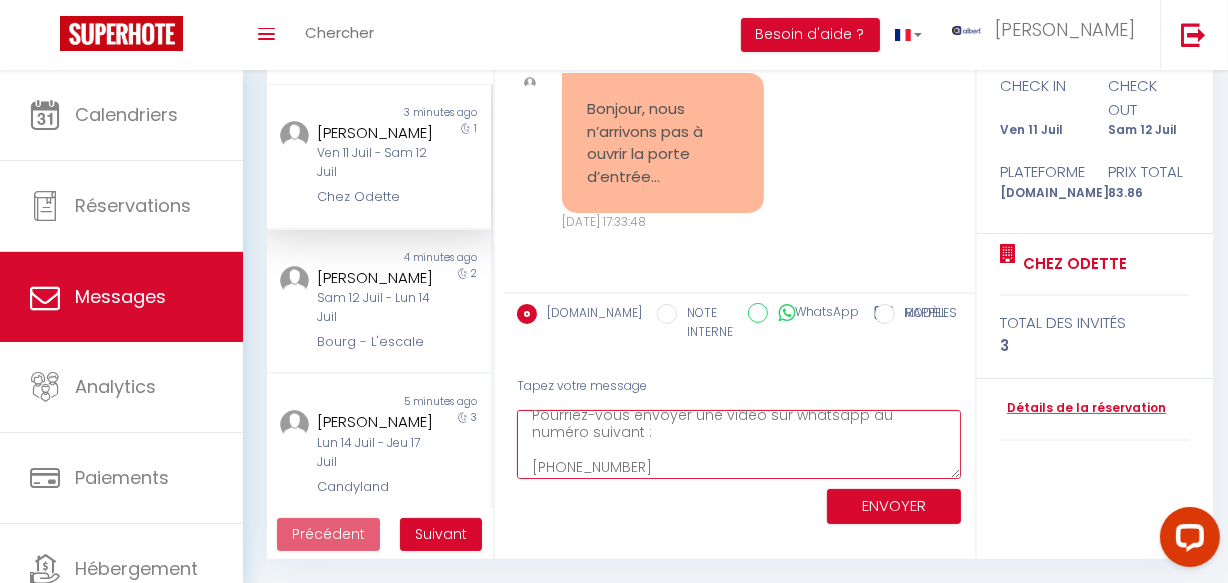 click on "Bonjour
Quel est problème que vous rencontré exactement s'il vous plaît ?
Pourriez-vous envoyer une vidéo sur whatsapp au numéro suivant :
[PHONE_NUMBER]" at bounding box center (739, 444) 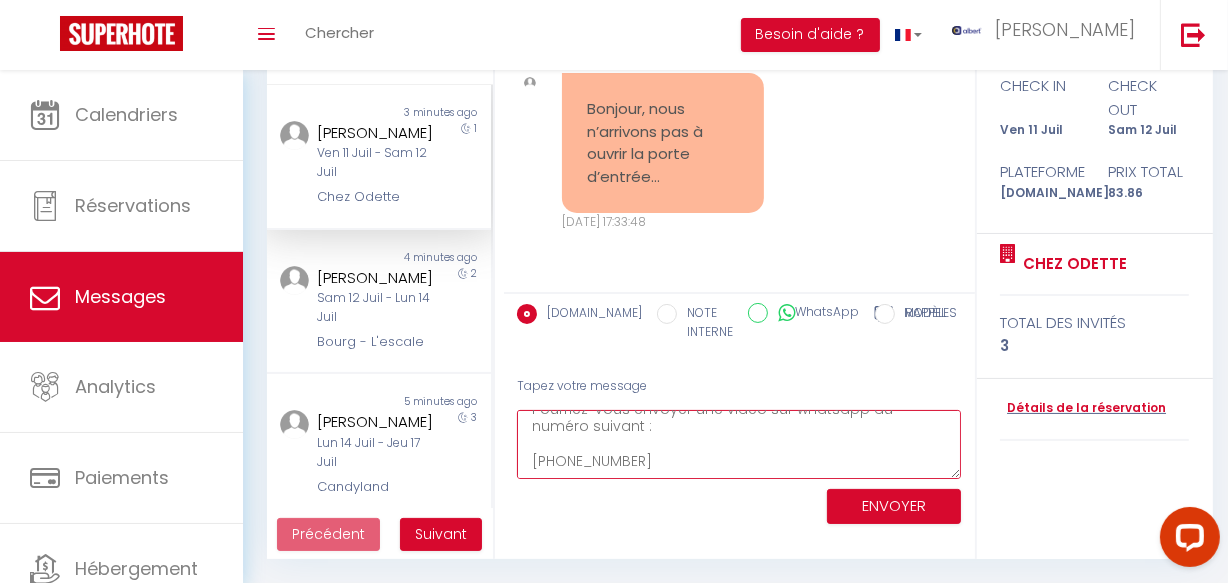 scroll, scrollTop: 133, scrollLeft: 0, axis: vertical 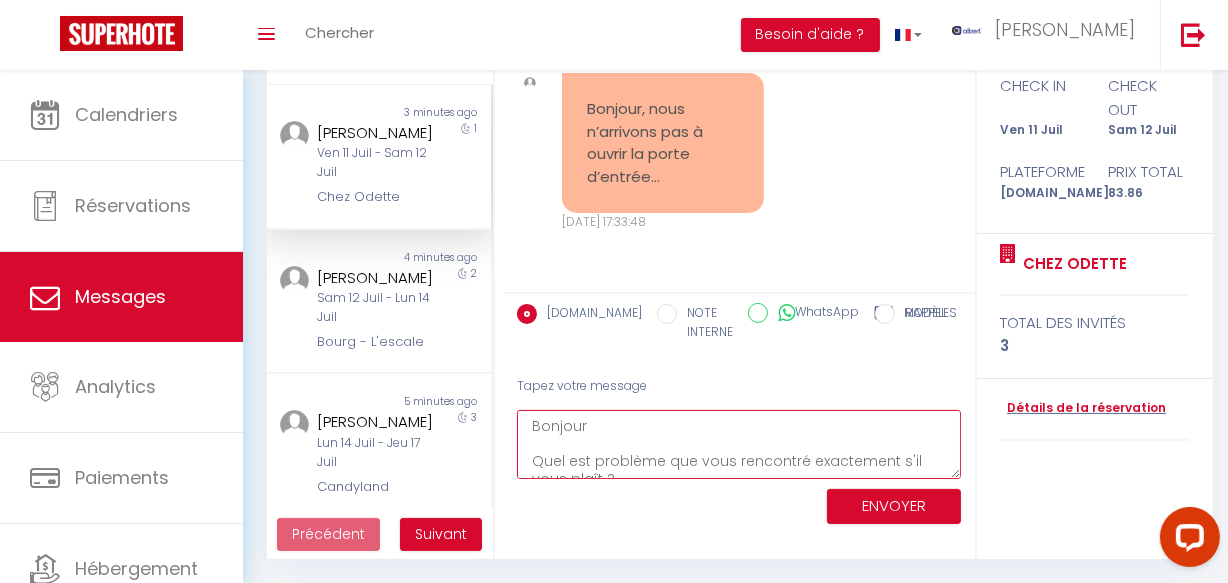 click on "Bonjour
Quel est problème que vous rencontré exactement s'il vous plaît ?
Pourriez-vous envoyer une vidéo sur whatsapp au numéro suivant :
+33 7 68 61 01 30
Dans l'attente de votre retour 🍀" at bounding box center (739, 444) 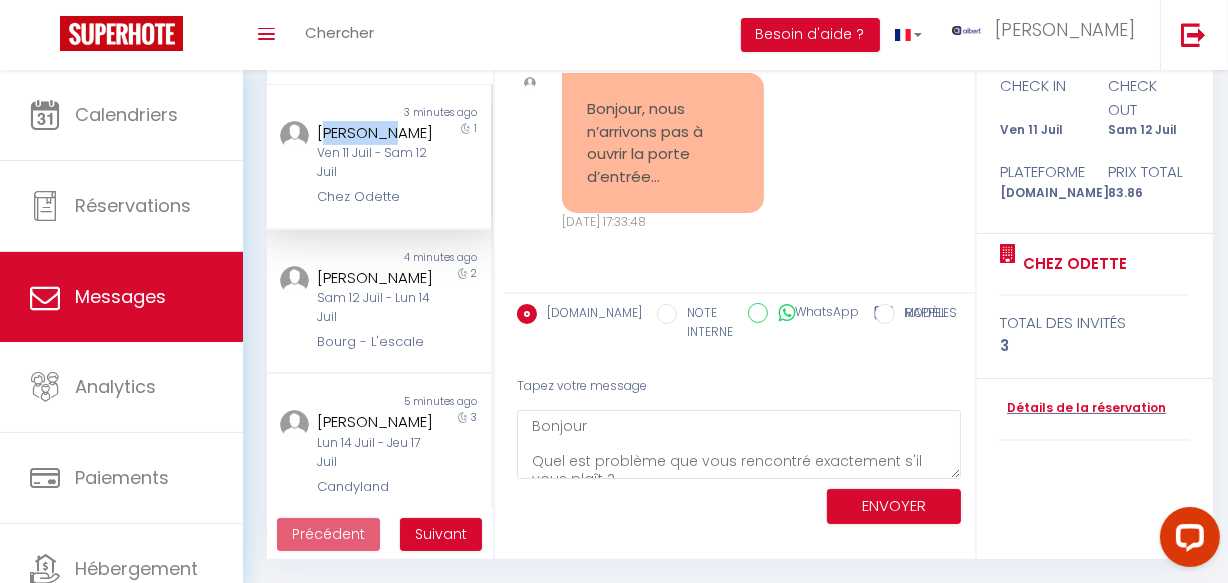 copy on "adeleine" 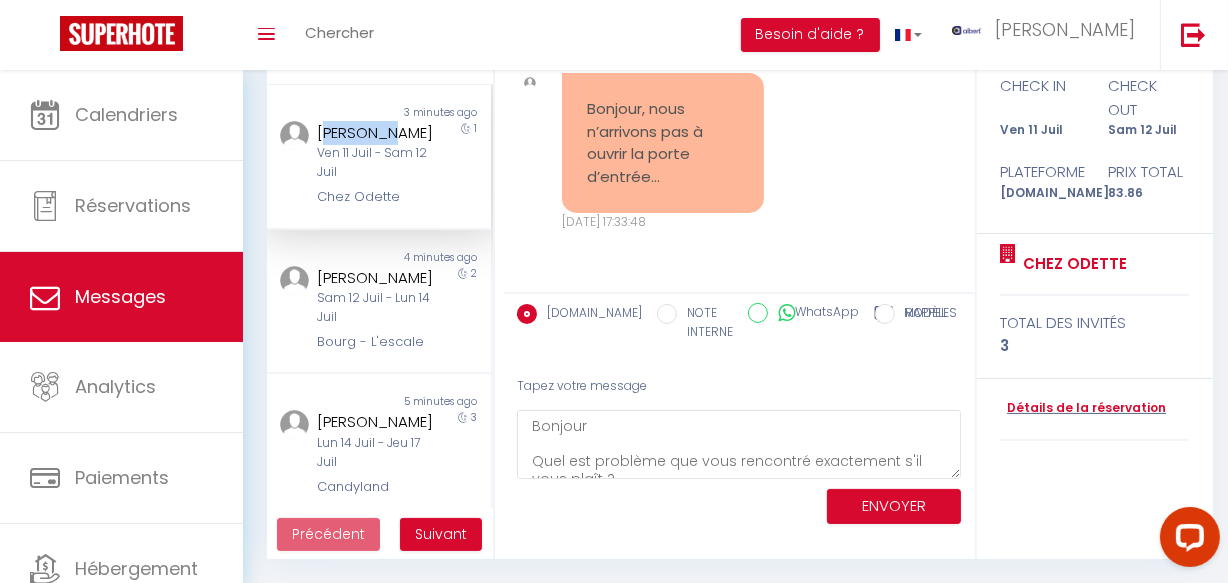 drag, startPoint x: 409, startPoint y: 125, endPoint x: 529, endPoint y: 370, distance: 272.80945 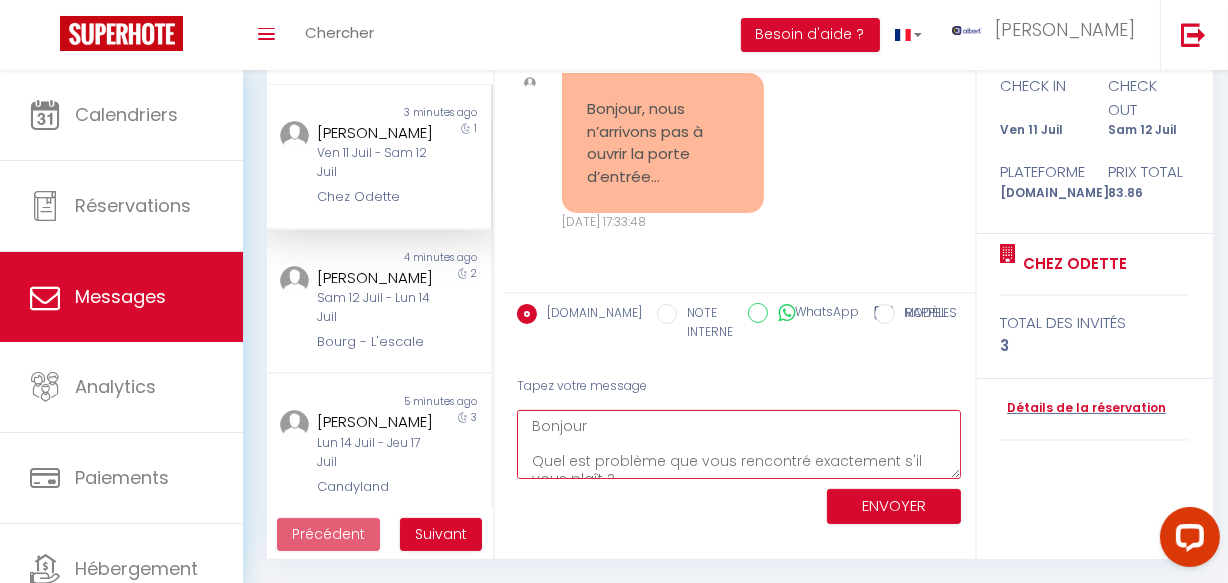 click on "Bonjour
Quel est problème que vous rencontré exactement s'il vous plaît ?
Pourriez-vous envoyer une vidéo sur whatsapp au numéro suivant :
+33 7 68 61 01 30
Dans l'attente de votre retour 🍀" at bounding box center [739, 444] 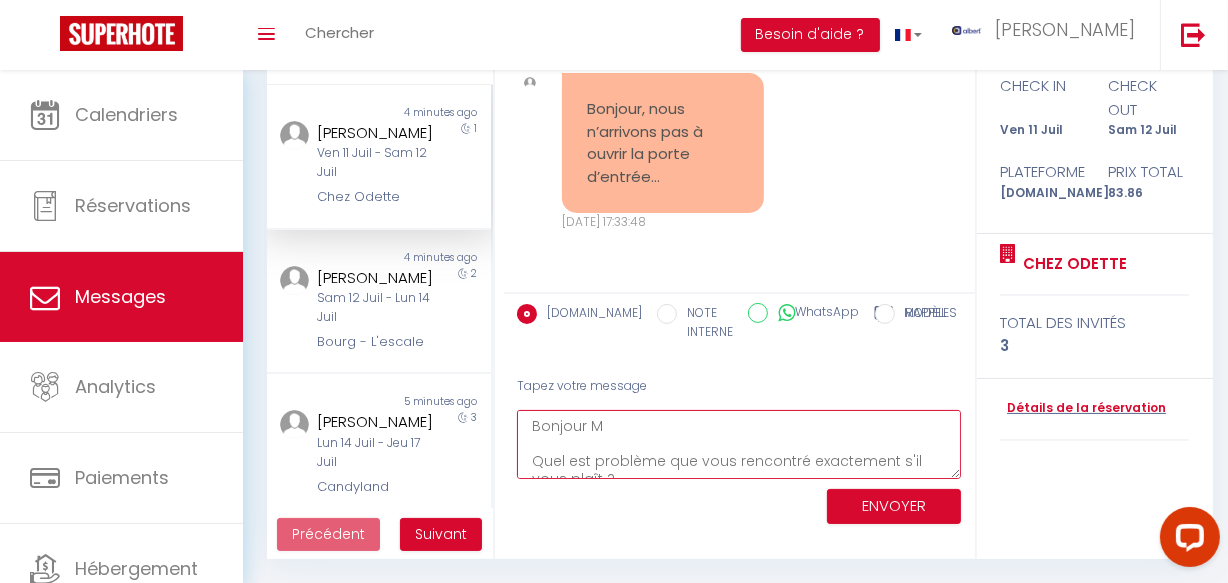 paste on "adeleine" 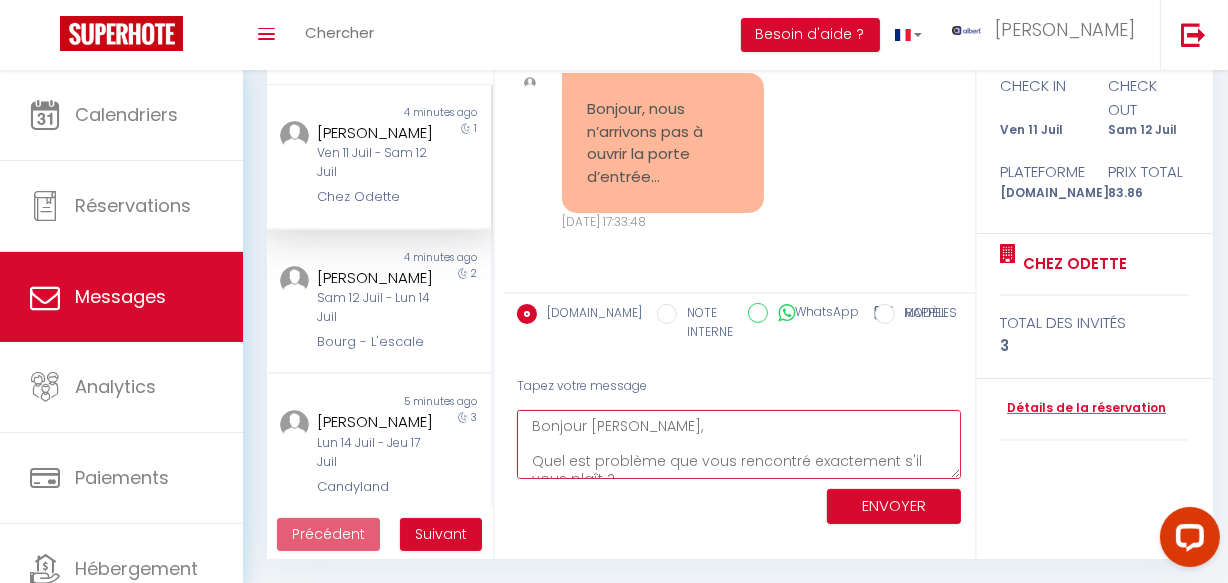 click on "Bonjour Madeleine,
Quel est problème que vous rencontré exactement s'il vous plaît ?
Pourriez-vous envoyer une vidéo sur whatsapp au numéro suivant :
+33 7 68 61 01 30
Dans l'attente de votre retour 🍀" at bounding box center [739, 444] 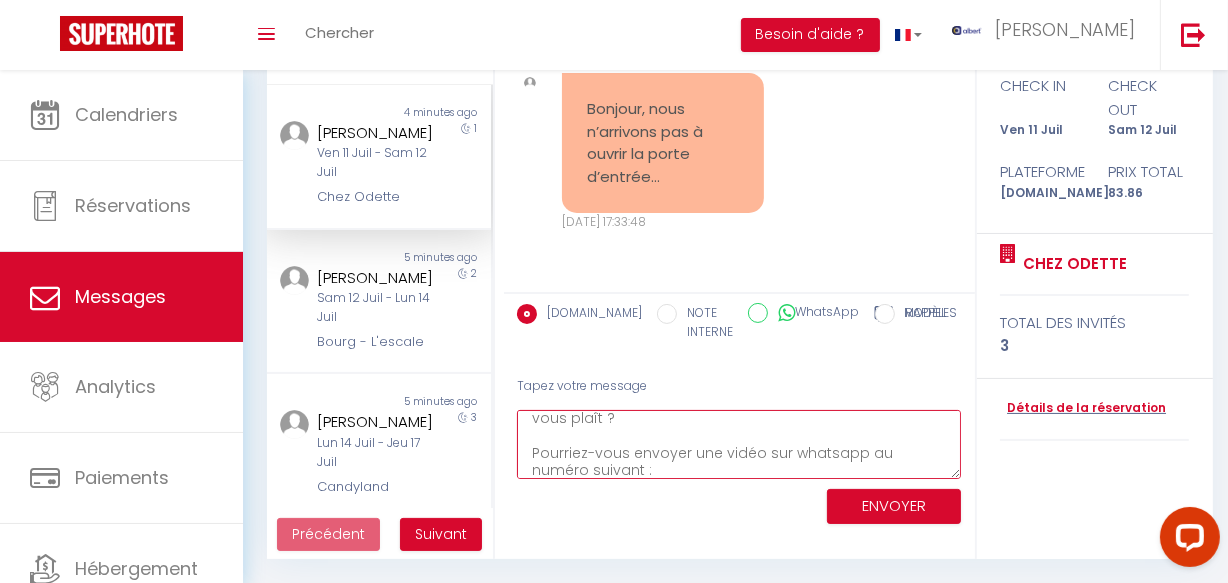 scroll, scrollTop: 0, scrollLeft: 0, axis: both 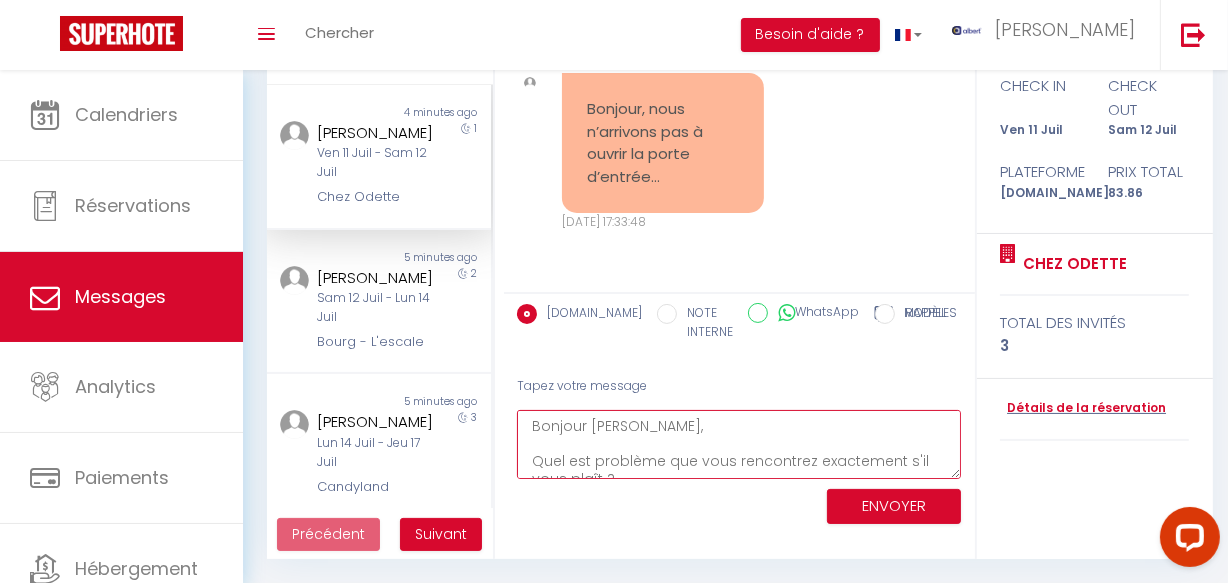 type on "Bonjour [PERSON_NAME],
Quel est problème que vous rencontrez exactement s'il vous plaît ?
Pourriez-vous envoyer une vidéo sur whatsapp au numéro suivant :
[PHONE_NUMBER]
Dans l'attente de votre retour 🍀" 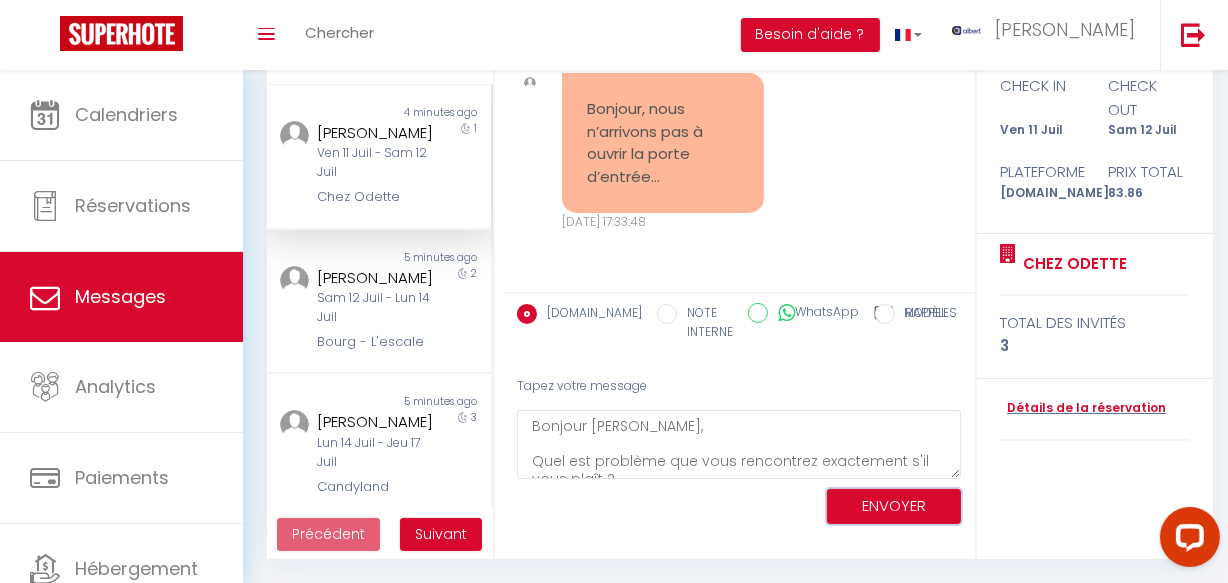 click on "ENVOYER" at bounding box center [894, 506] 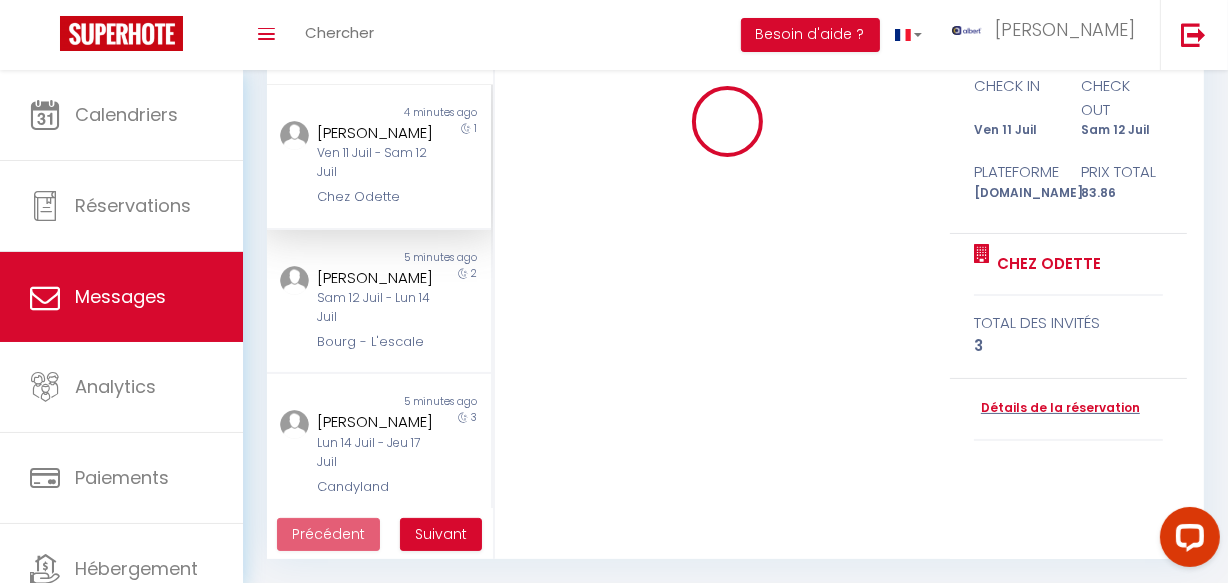 type 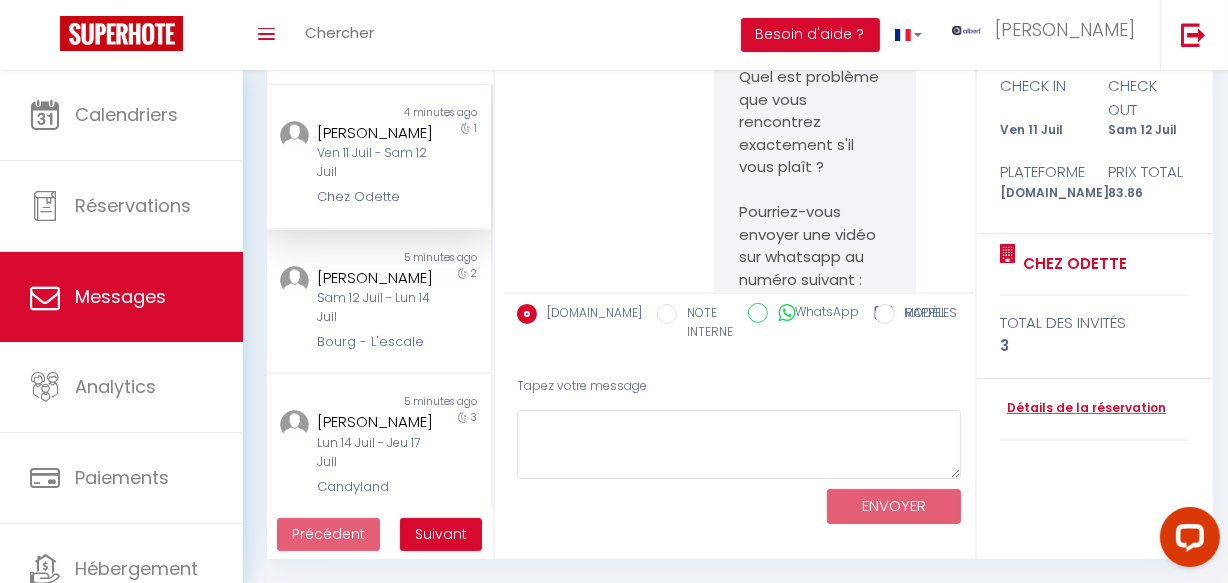 scroll, scrollTop: 6370, scrollLeft: 0, axis: vertical 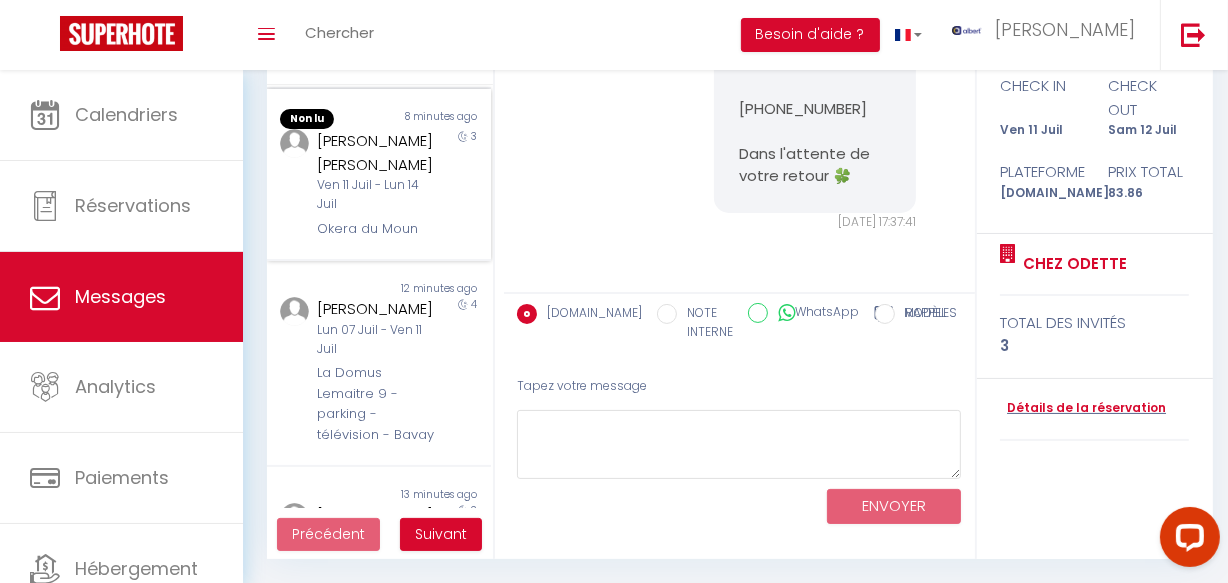 click on "Ven 11 Juil - Lun 14 Juil" at bounding box center [375, 195] 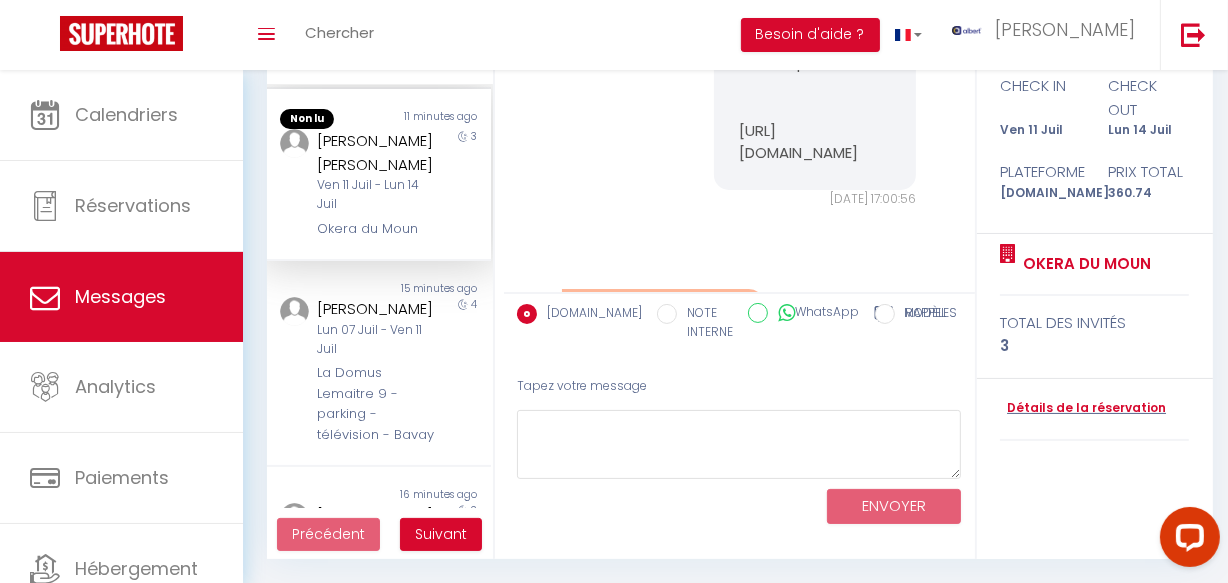 scroll, scrollTop: 6981, scrollLeft: 0, axis: vertical 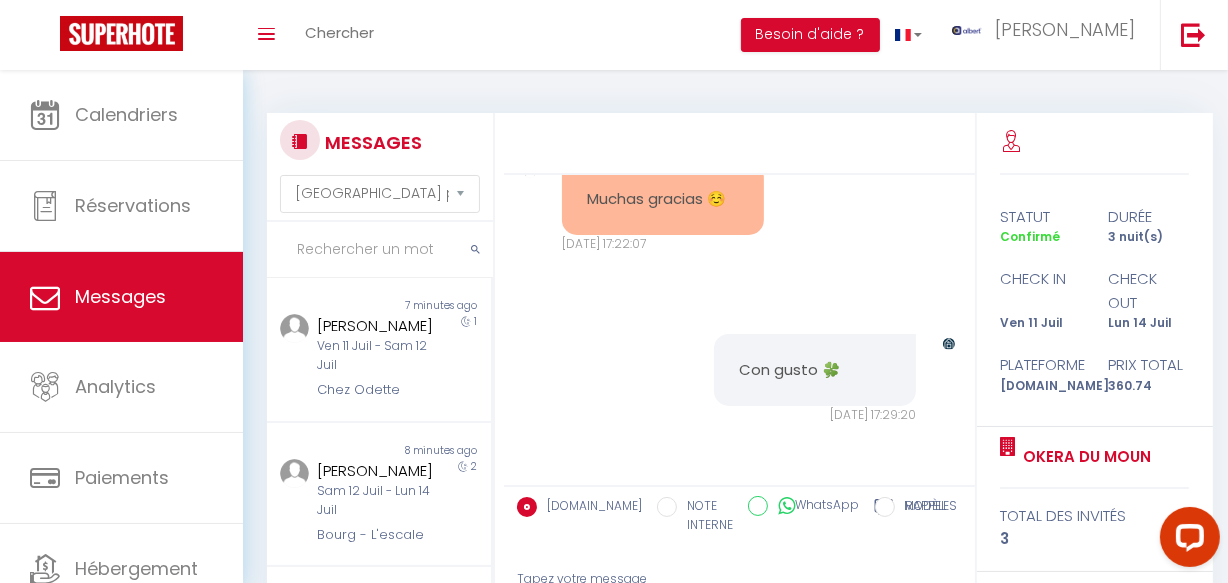 click at bounding box center [380, 250] 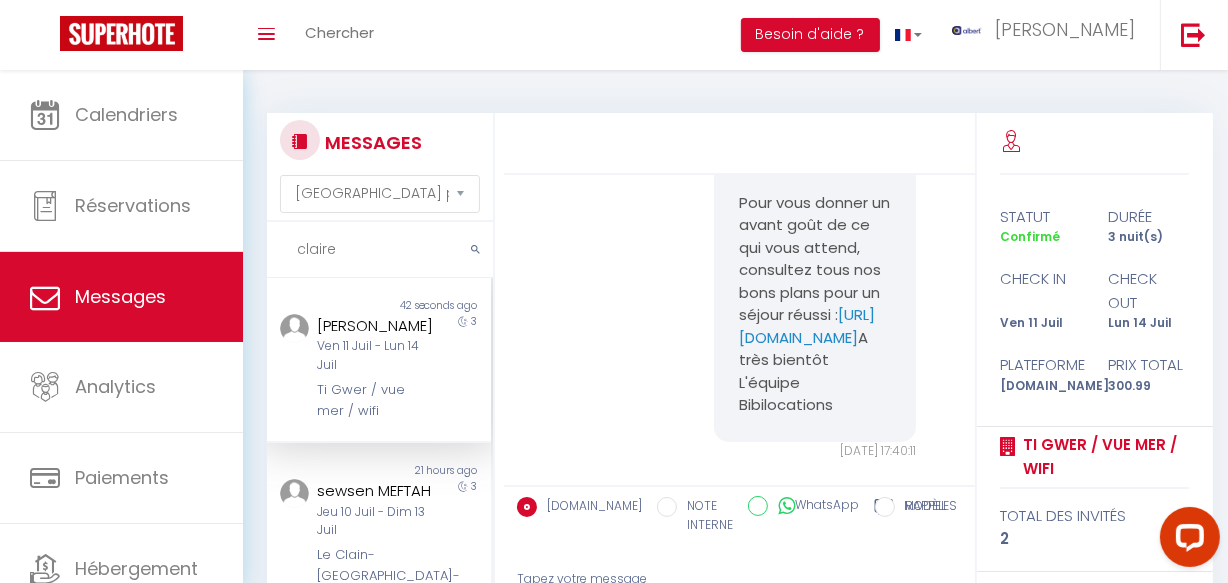 scroll, scrollTop: 8731, scrollLeft: 0, axis: vertical 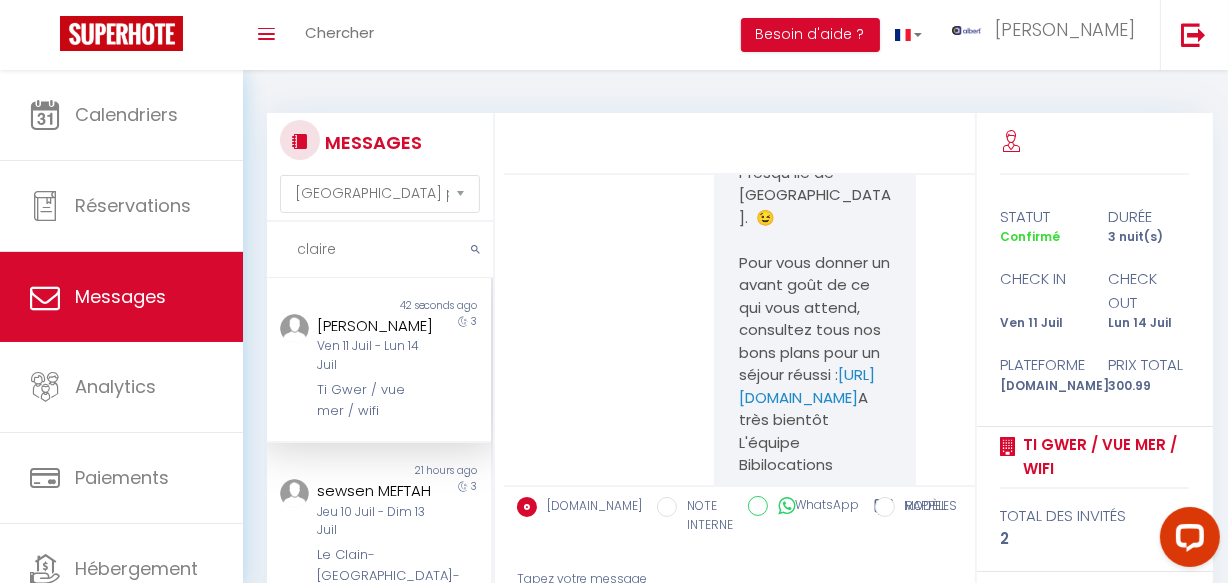 type on "claire" 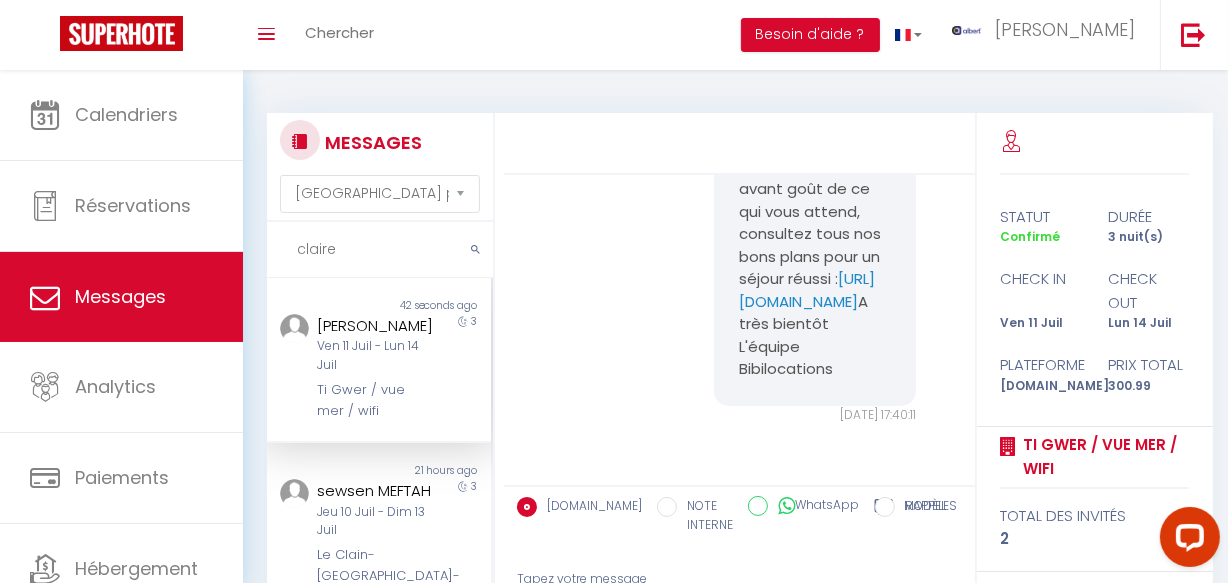 scroll, scrollTop: 9277, scrollLeft: 0, axis: vertical 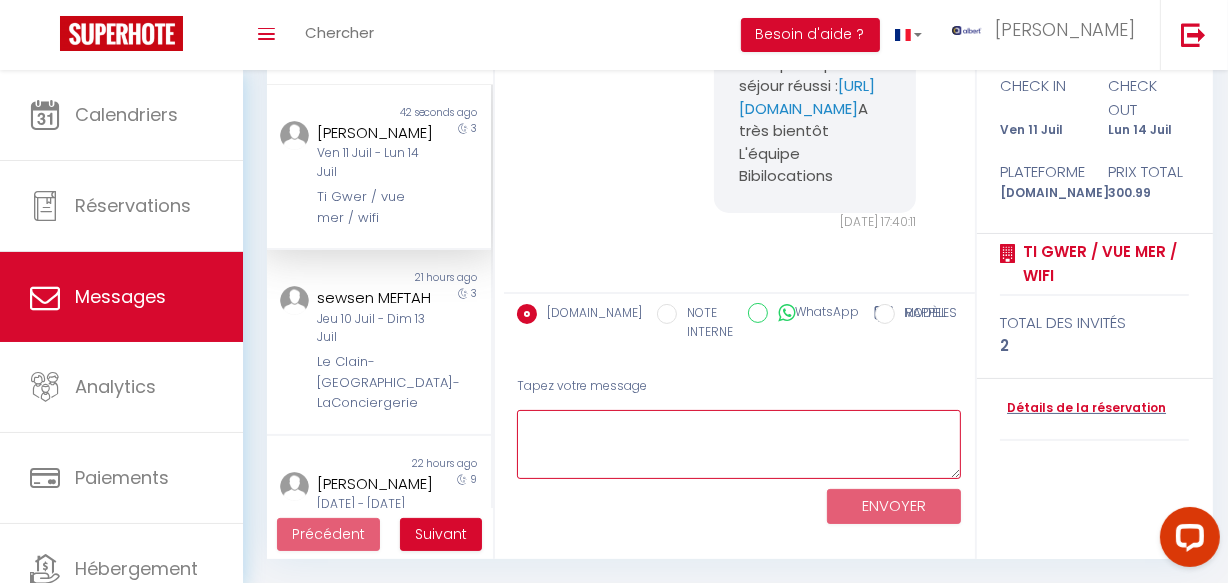 click at bounding box center (739, 444) 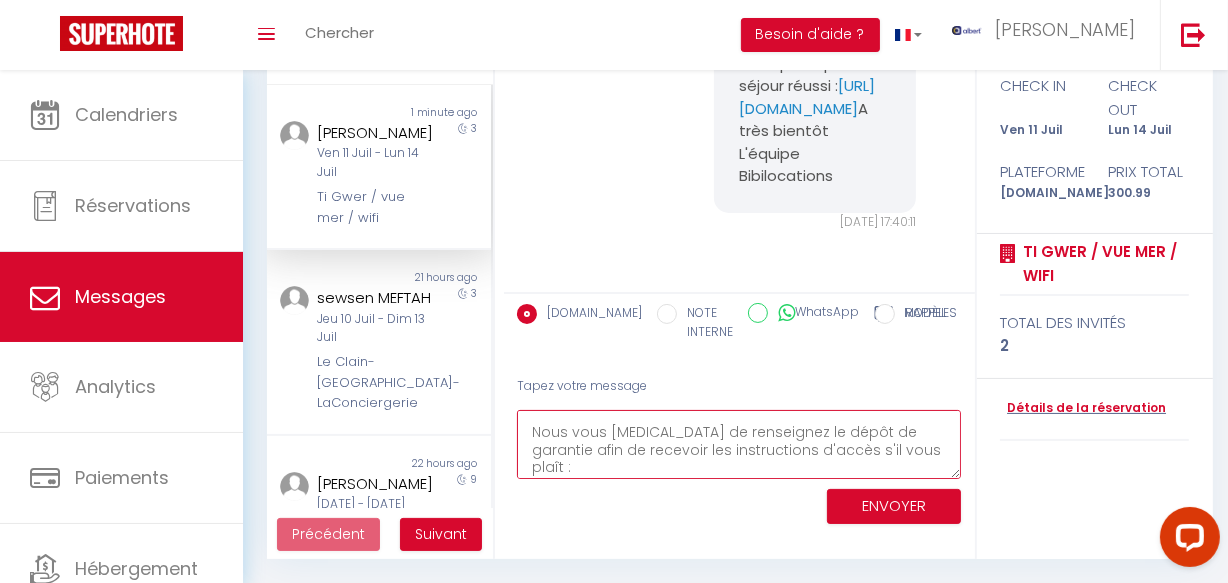 scroll, scrollTop: 46, scrollLeft: 0, axis: vertical 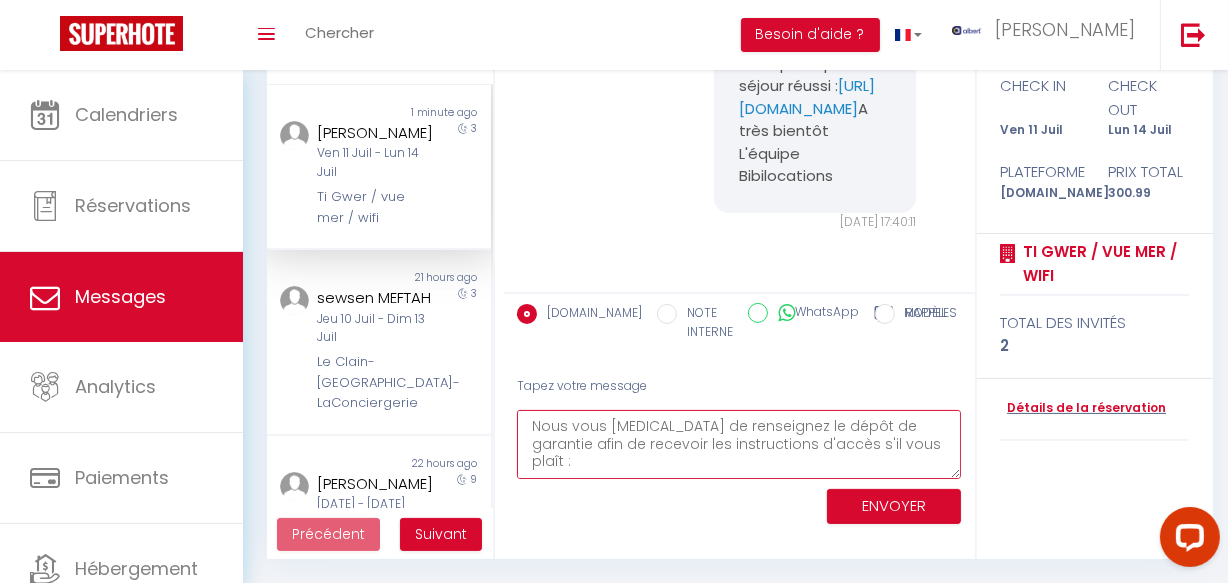 paste on "https://superhote.com/applink/p/q6pvVFJn" 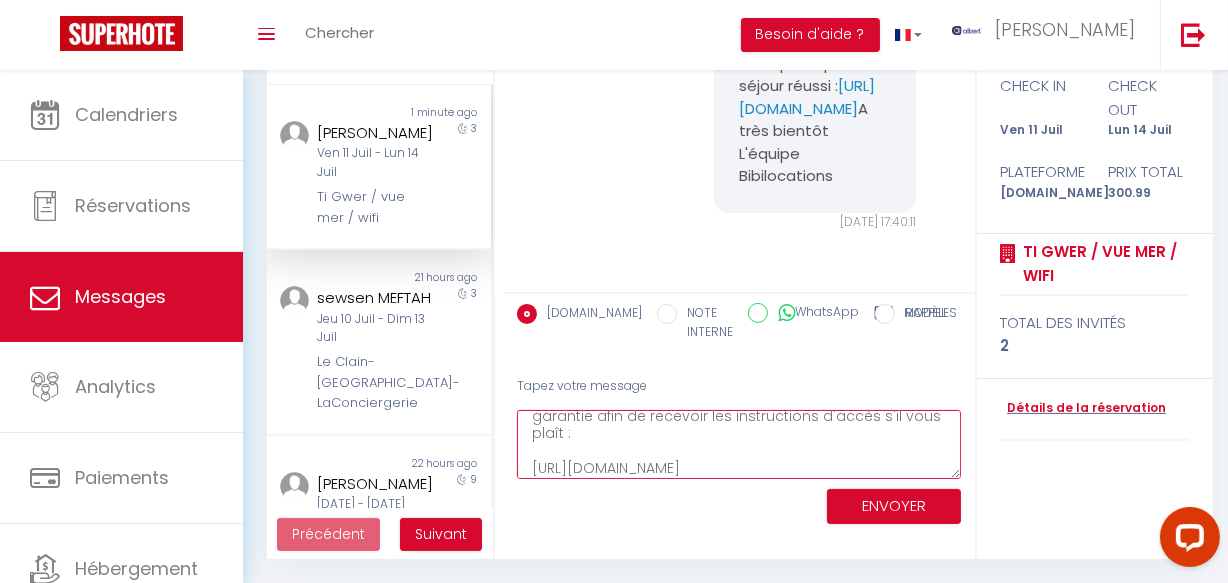 scroll, scrollTop: 81, scrollLeft: 0, axis: vertical 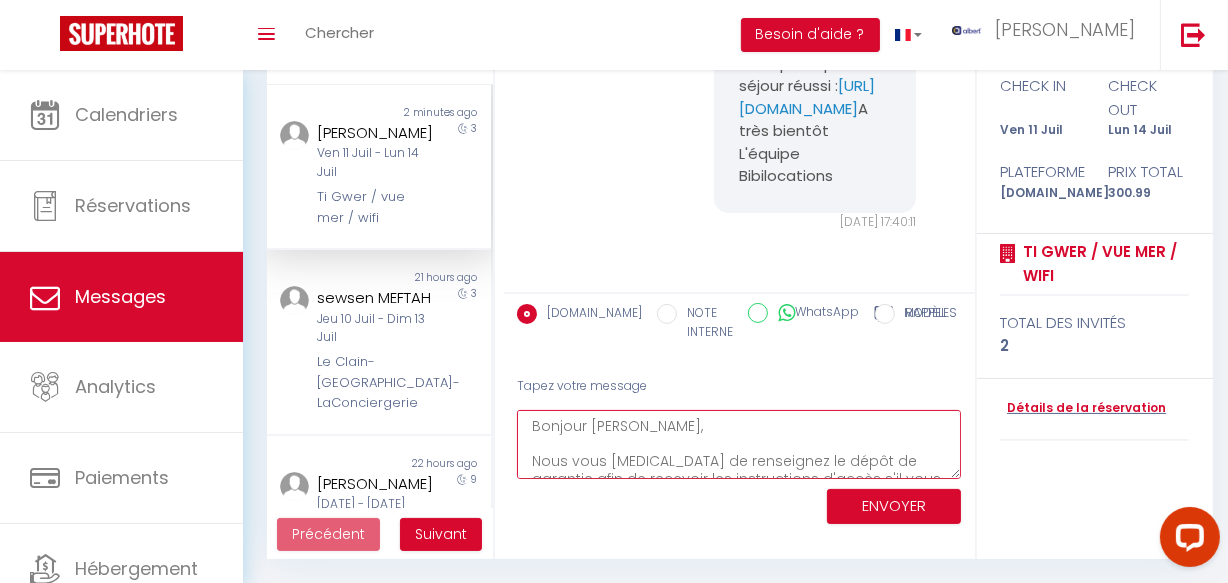 click on "Bonjour Claire,
Nous vous prions de renseignez le dépôt de garantie afin de recevoir les instructions d'accès s'il vous plaît :
https://superhote.com/applink/p/q6pvVFJn
Restant à votre disposition 😊" at bounding box center (739, 444) 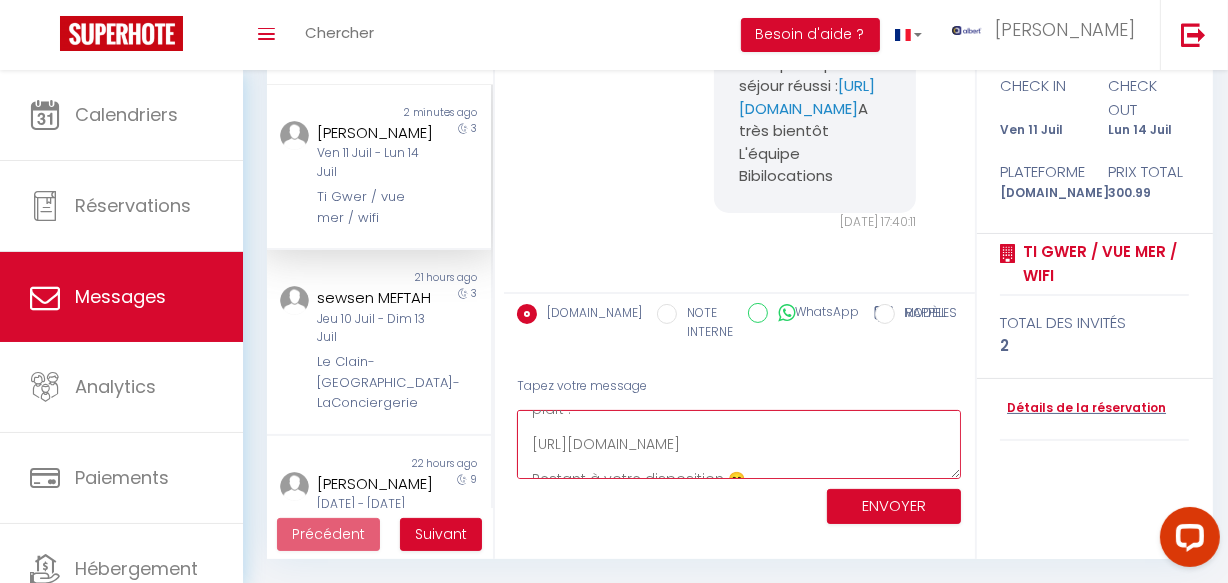 type on "Bonjour Claire,
Nous vous prions de renseignez le dépôt de garantie afin de recevoir les instructions d'accès s'il vous plaît :
https://superhote.com/applink/p/q6pvVFJn
Restant à votre disposition 😊" 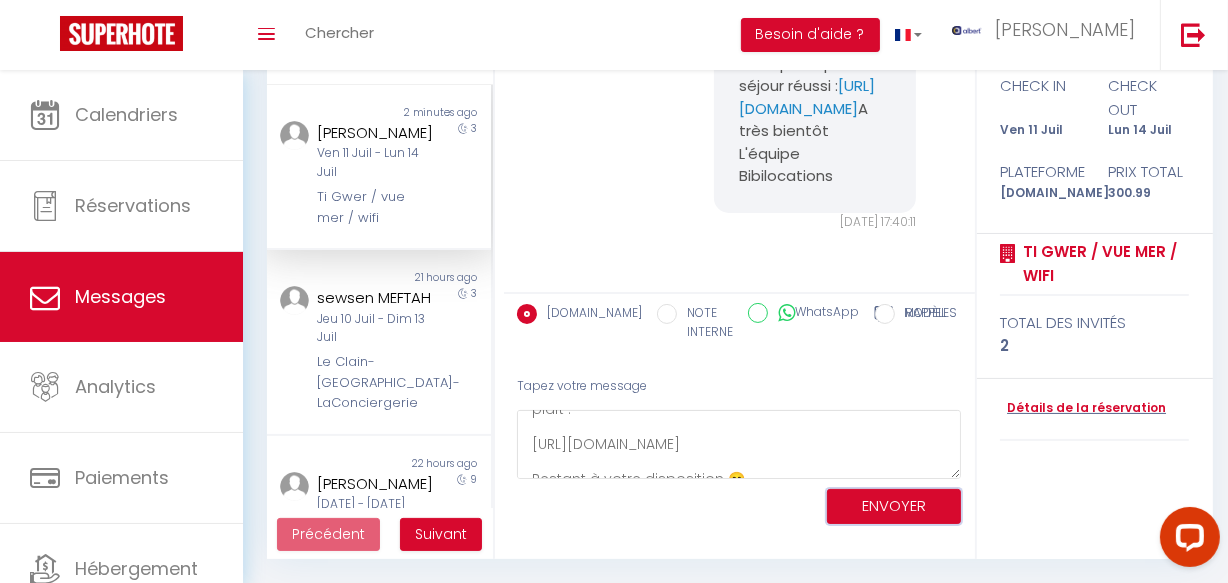 click on "ENVOYER" at bounding box center [894, 506] 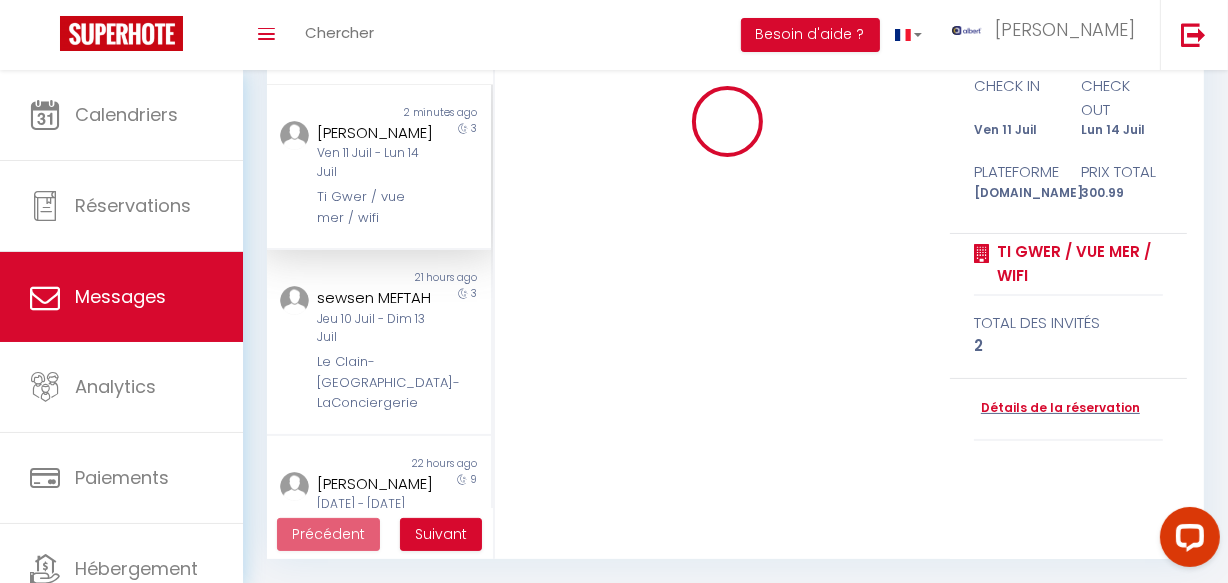 type 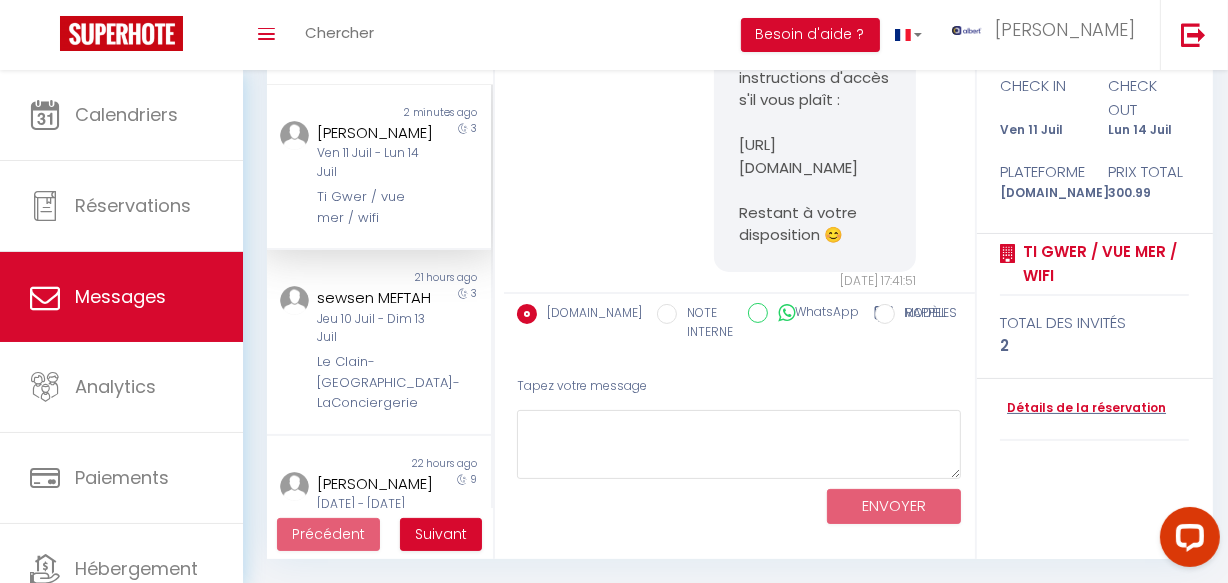 scroll, scrollTop: 0, scrollLeft: 0, axis: both 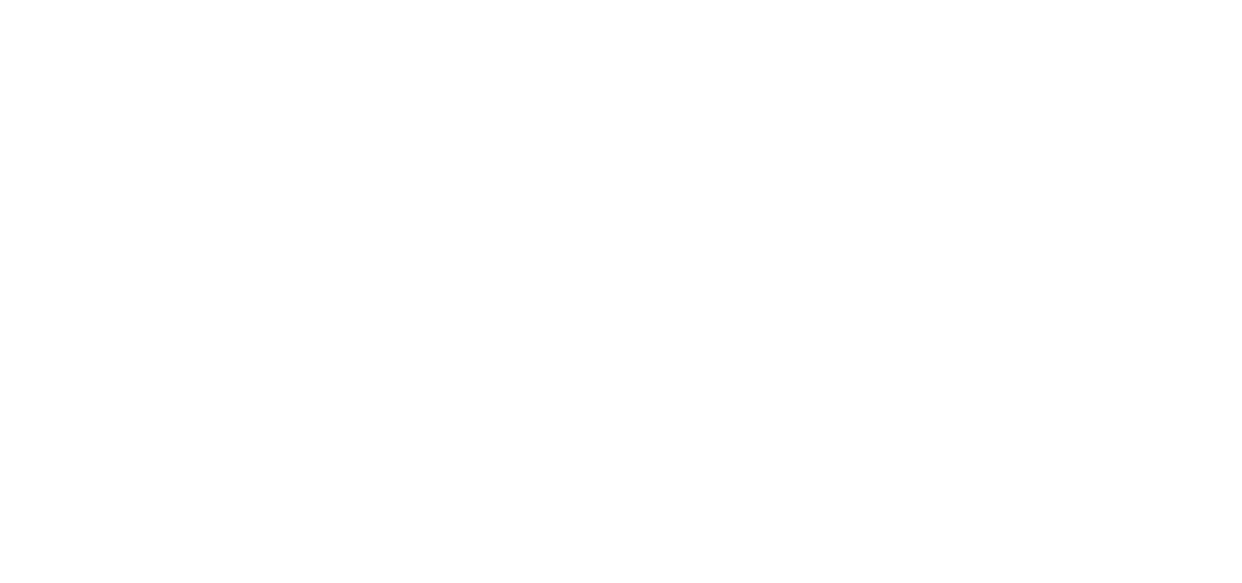 select on "message" 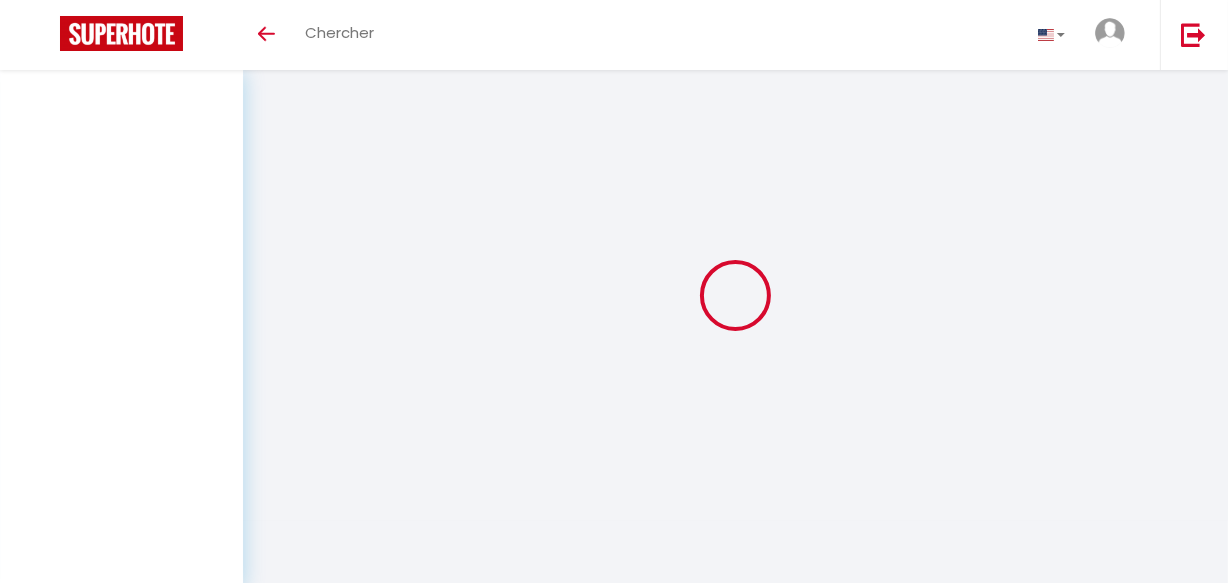 scroll, scrollTop: 193, scrollLeft: 0, axis: vertical 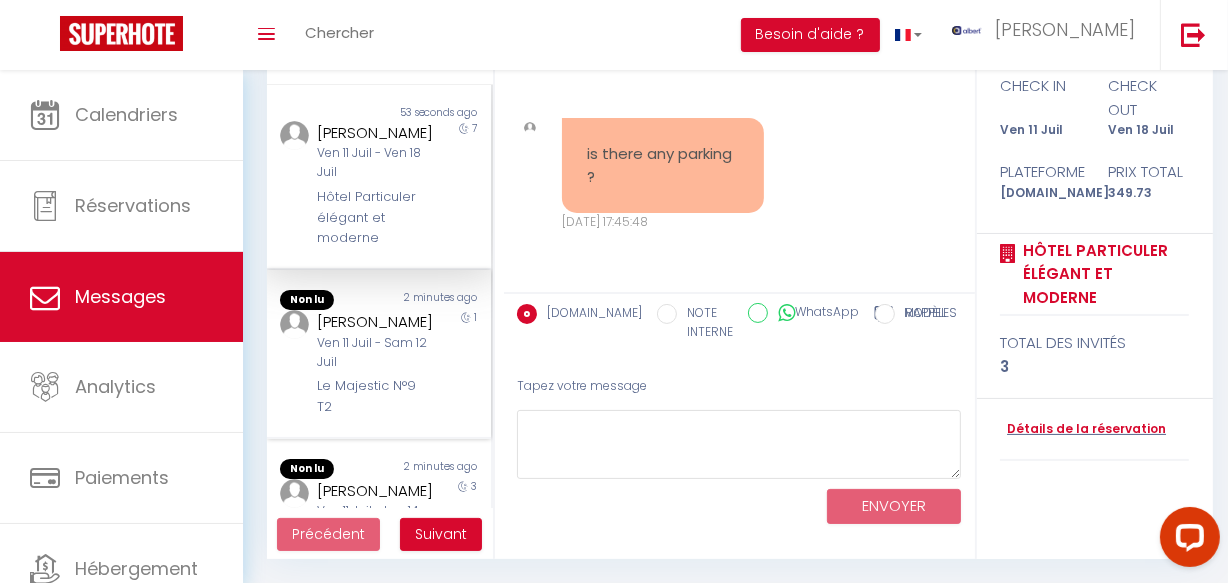 click on "Ven 11 Juil - Sam 12 Juil" at bounding box center (375, 353) 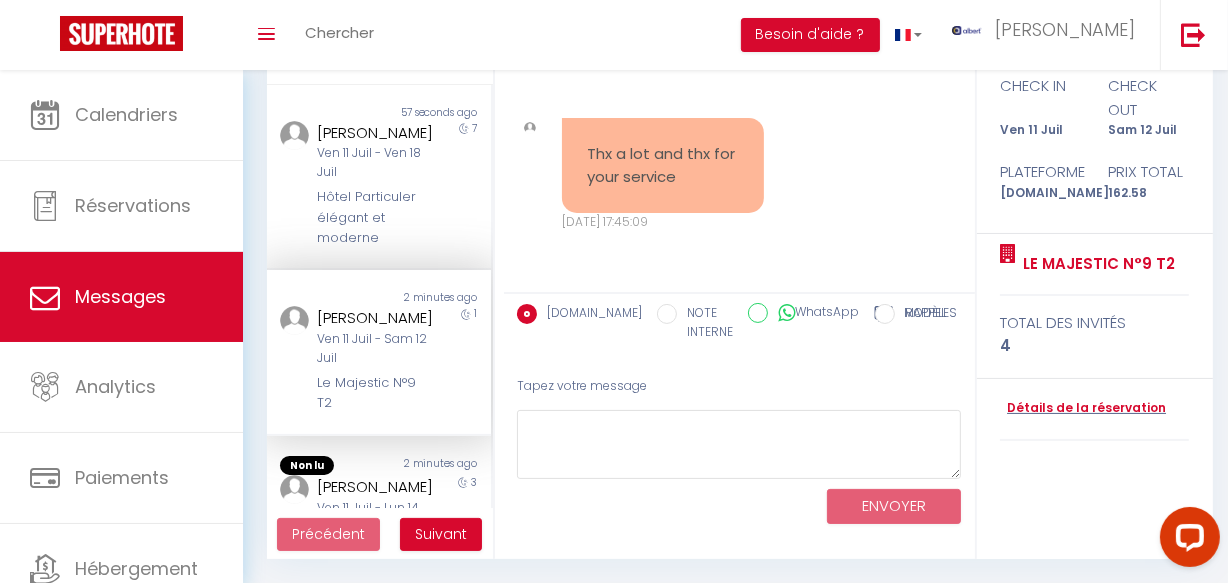scroll, scrollTop: 29893, scrollLeft: 0, axis: vertical 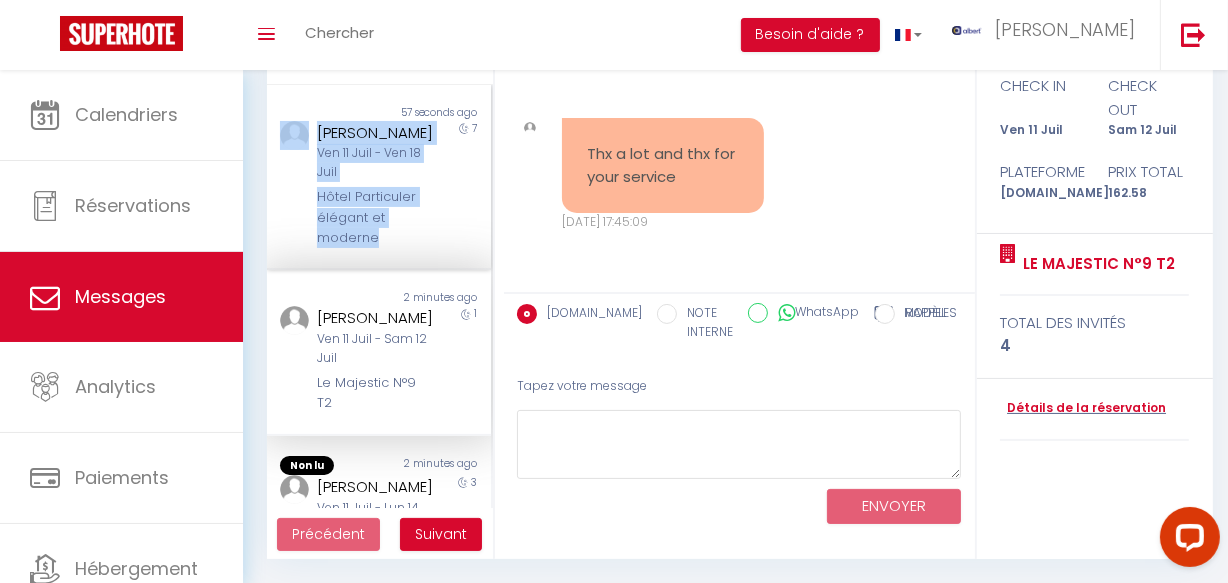 drag, startPoint x: 298, startPoint y: 239, endPoint x: 430, endPoint y: 239, distance: 132 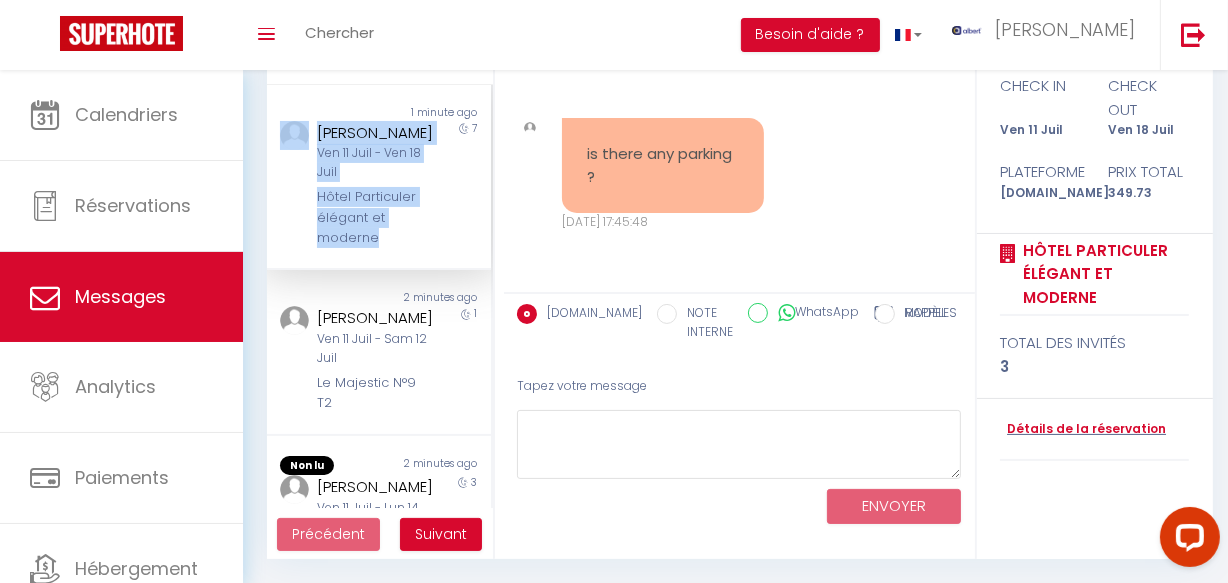 scroll, scrollTop: 4003, scrollLeft: 0, axis: vertical 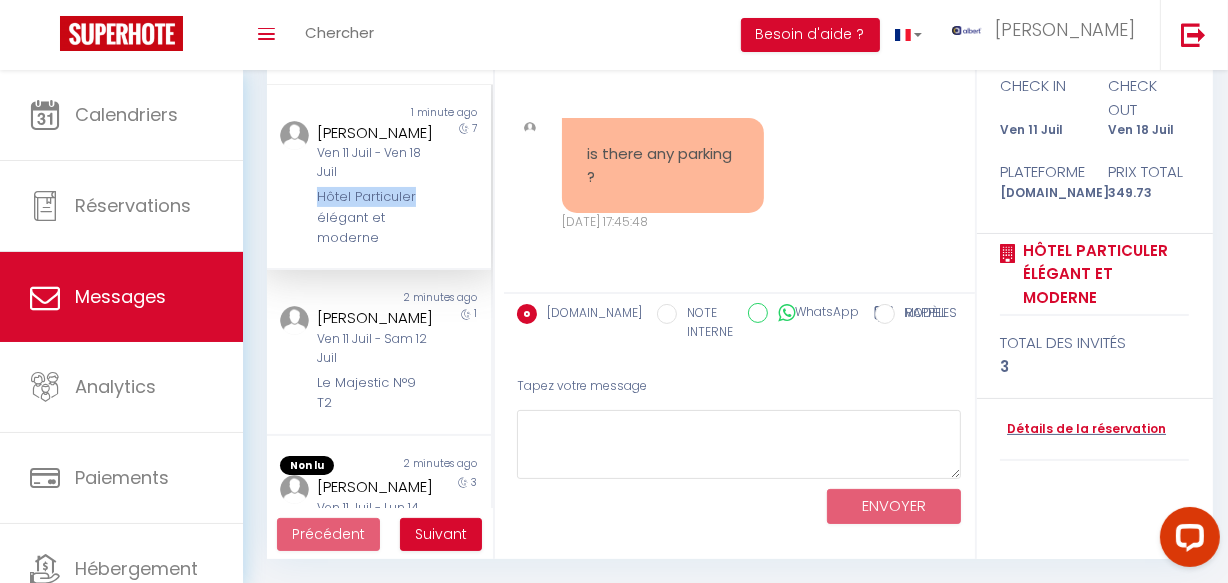 copy on "Hôtel Particuler" 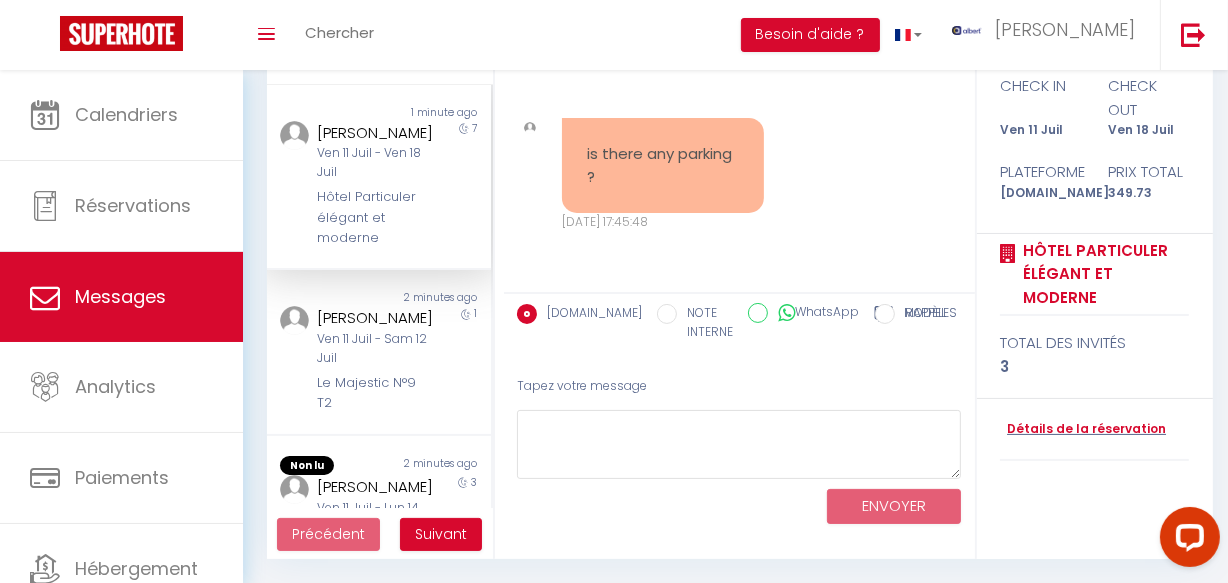 drag, startPoint x: 663, startPoint y: 361, endPoint x: 663, endPoint y: 377, distance: 16 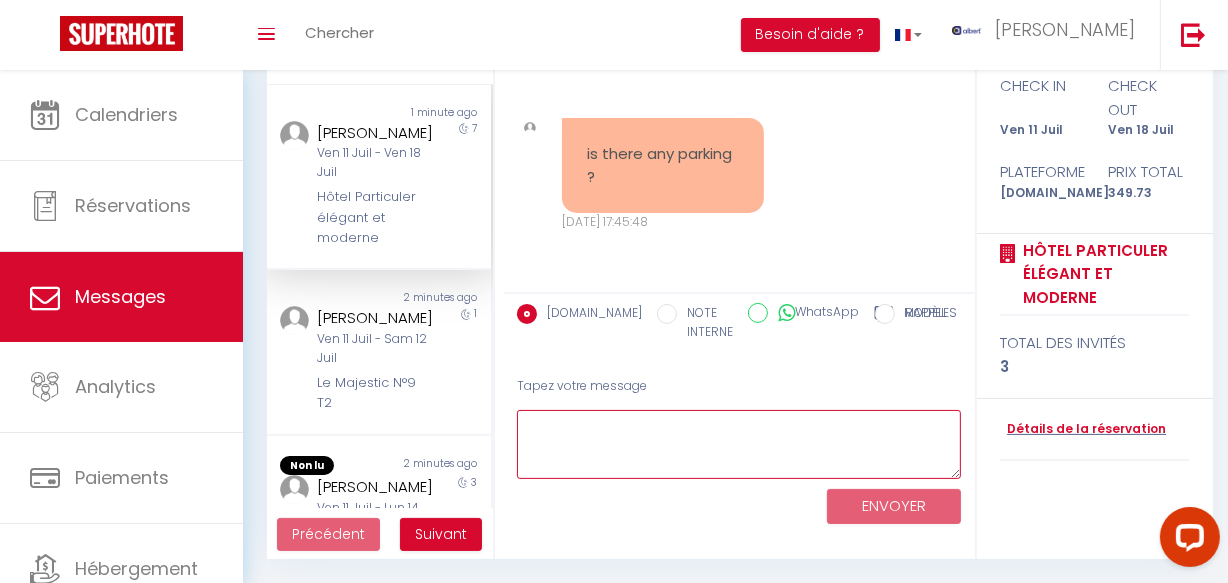 click at bounding box center (739, 444) 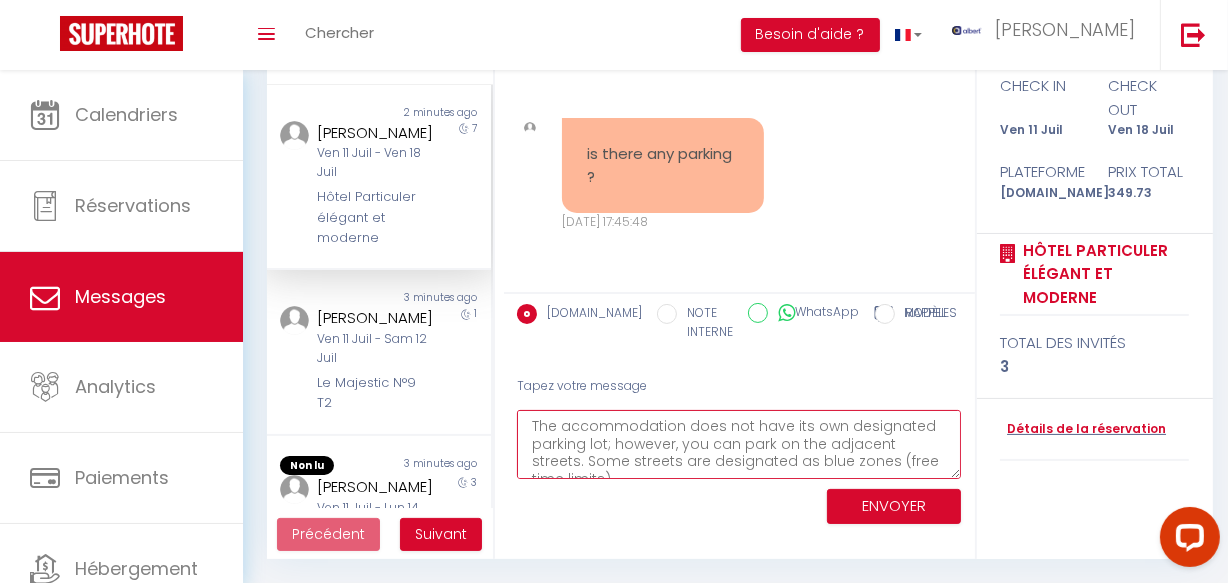 scroll, scrollTop: 46, scrollLeft: 0, axis: vertical 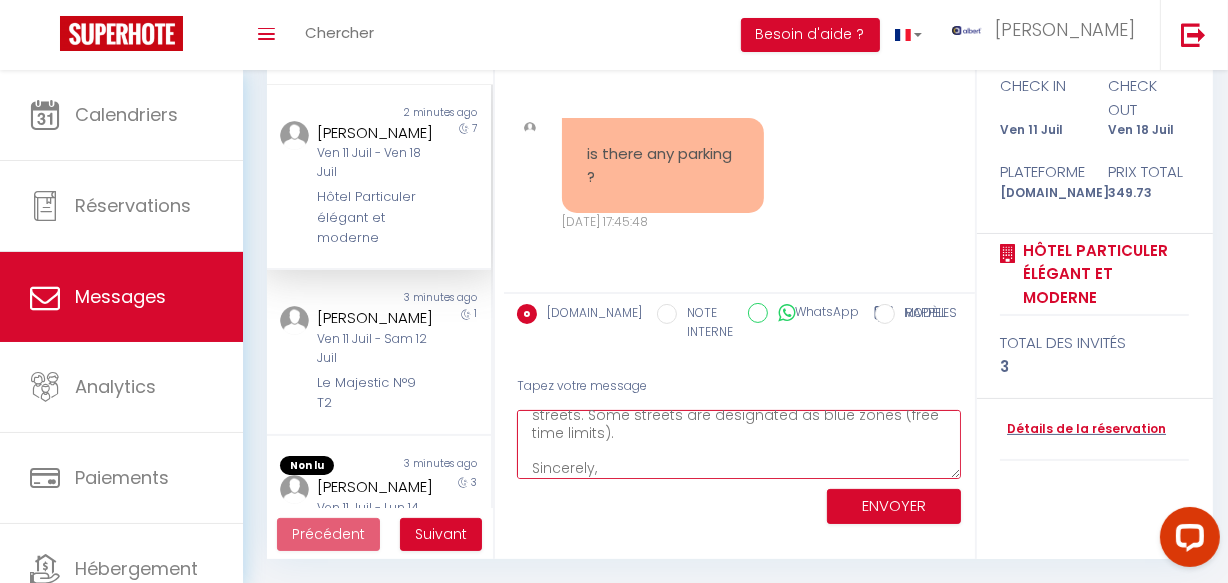 click on "The accommodation does not have its own designated parking lot; however, you can park on the adjacent streets. Some streets are designated as blue zones (free time limits).
Sincerely," at bounding box center [739, 444] 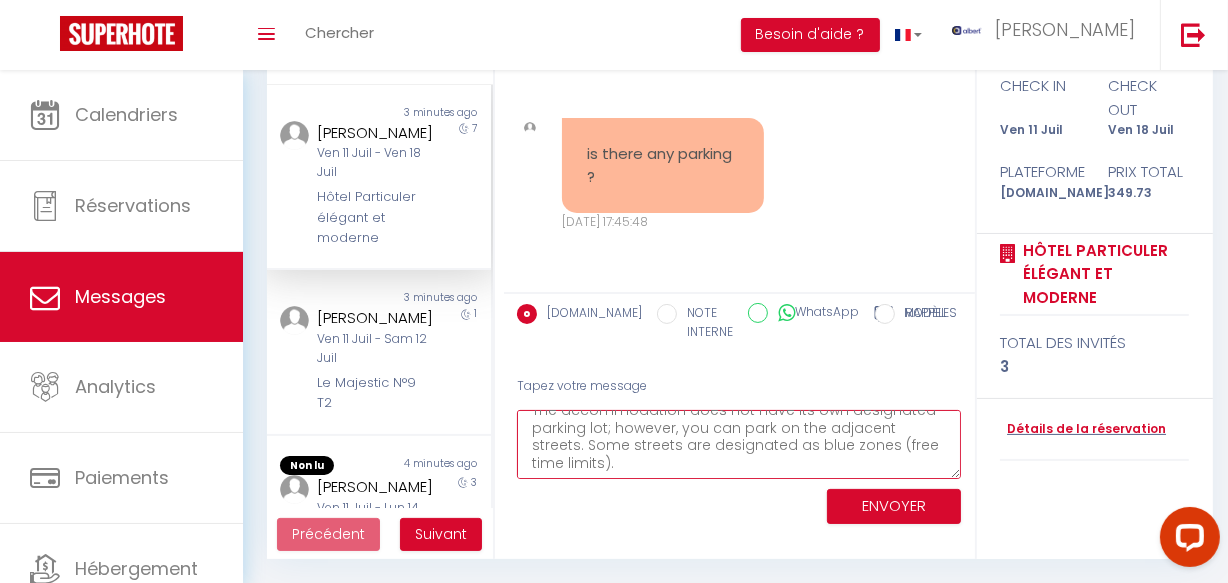 scroll, scrollTop: 0, scrollLeft: 0, axis: both 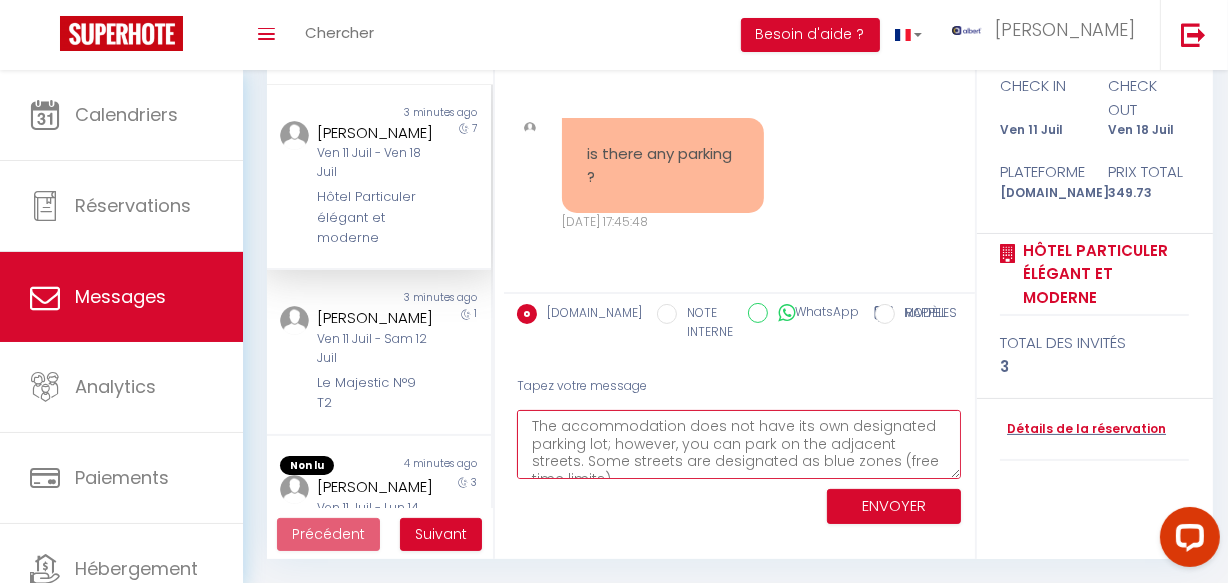 type on "The accommodation does not have its own designated parking lot; however, you can park on the adjacent streets. Some streets are designated as blue zones (free time limits).
Sincerely 🍀" 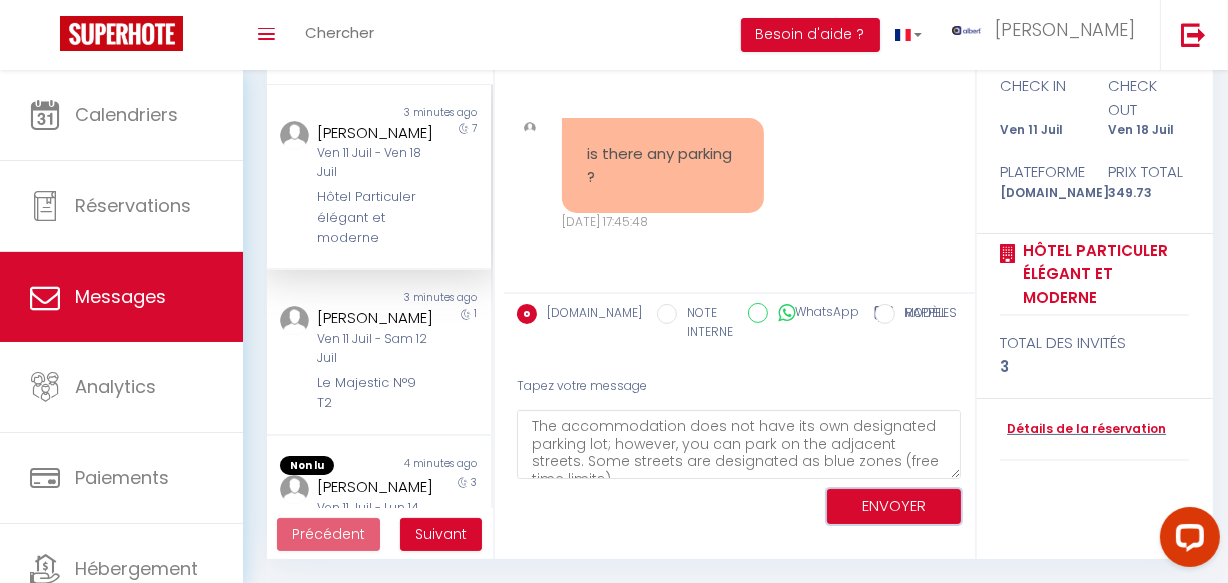 click on "ENVOYER" at bounding box center (894, 506) 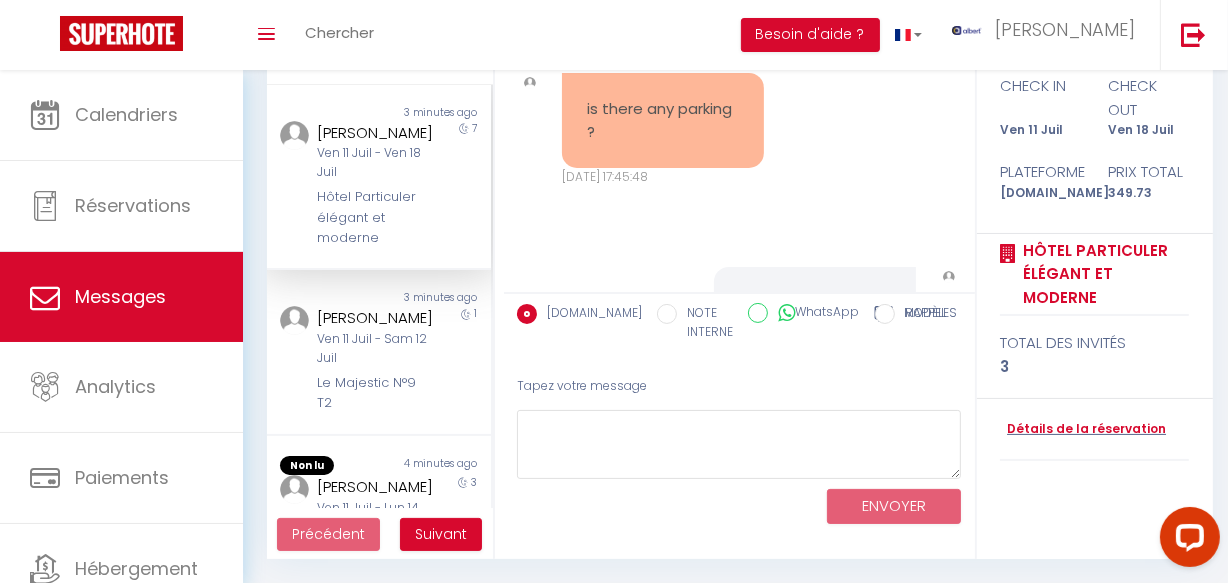 scroll, scrollTop: 4467, scrollLeft: 0, axis: vertical 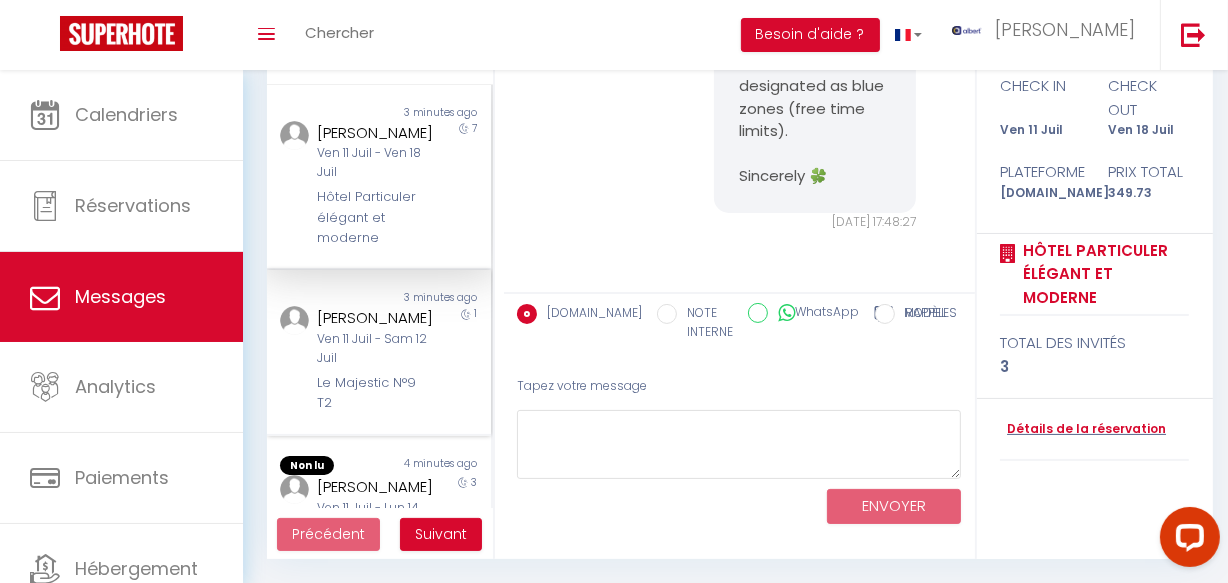 click on "1" at bounding box center (463, 359) 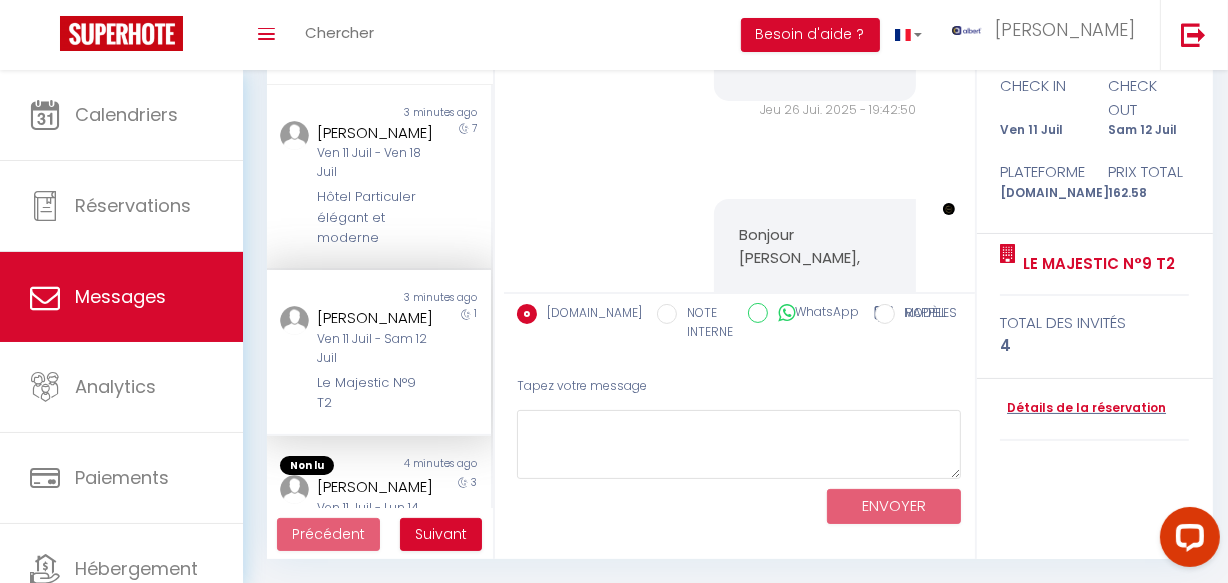 scroll, scrollTop: 29893, scrollLeft: 0, axis: vertical 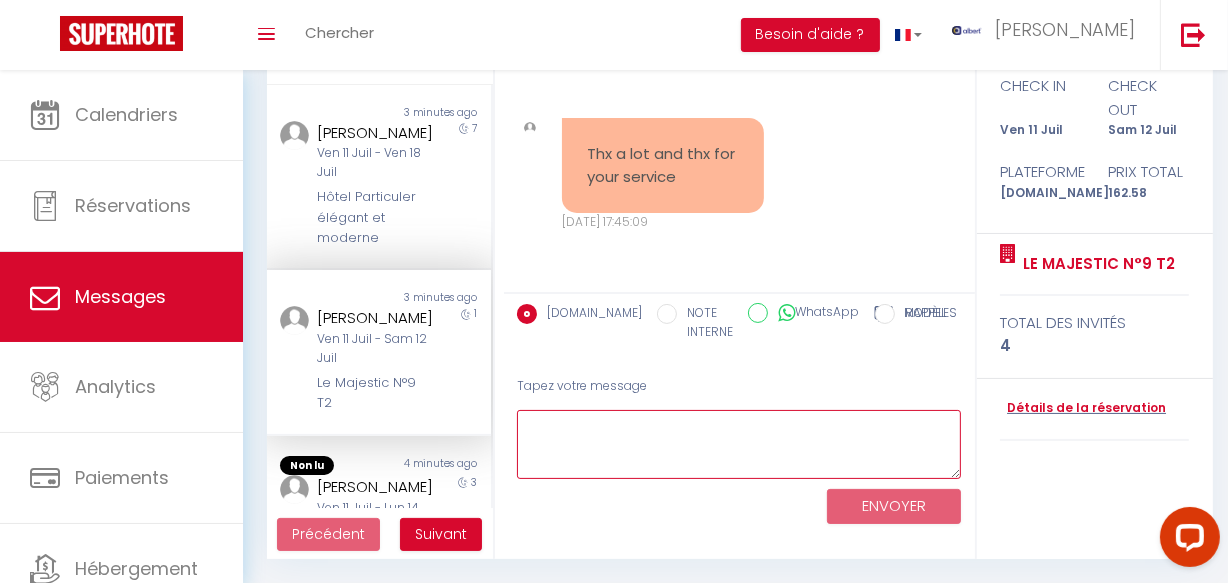 click at bounding box center [739, 444] 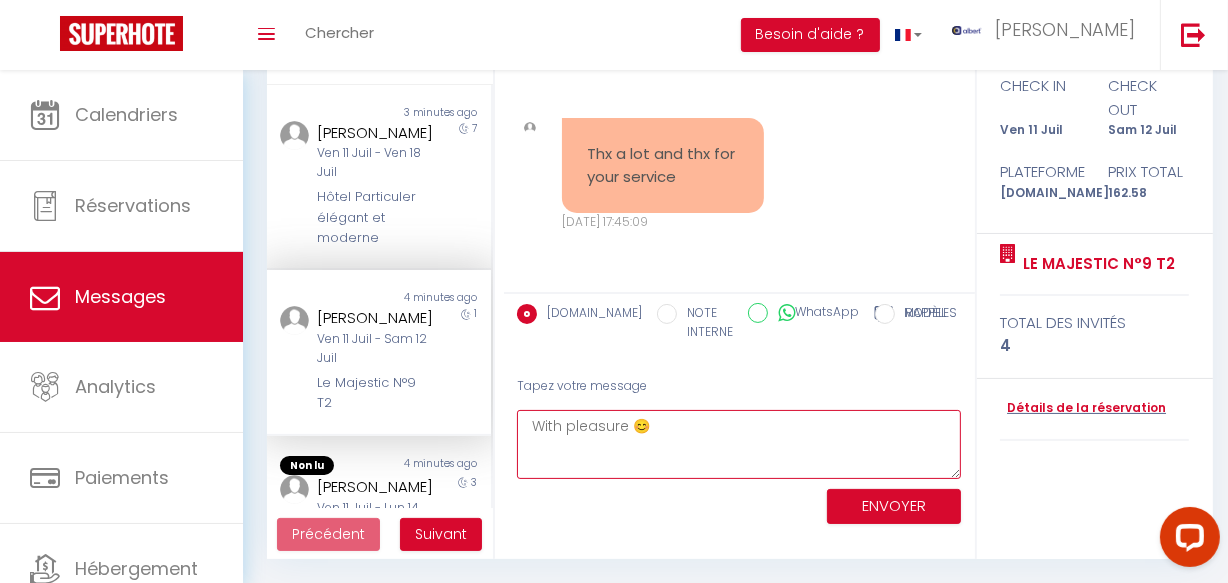 type on "With pleasure 😊" 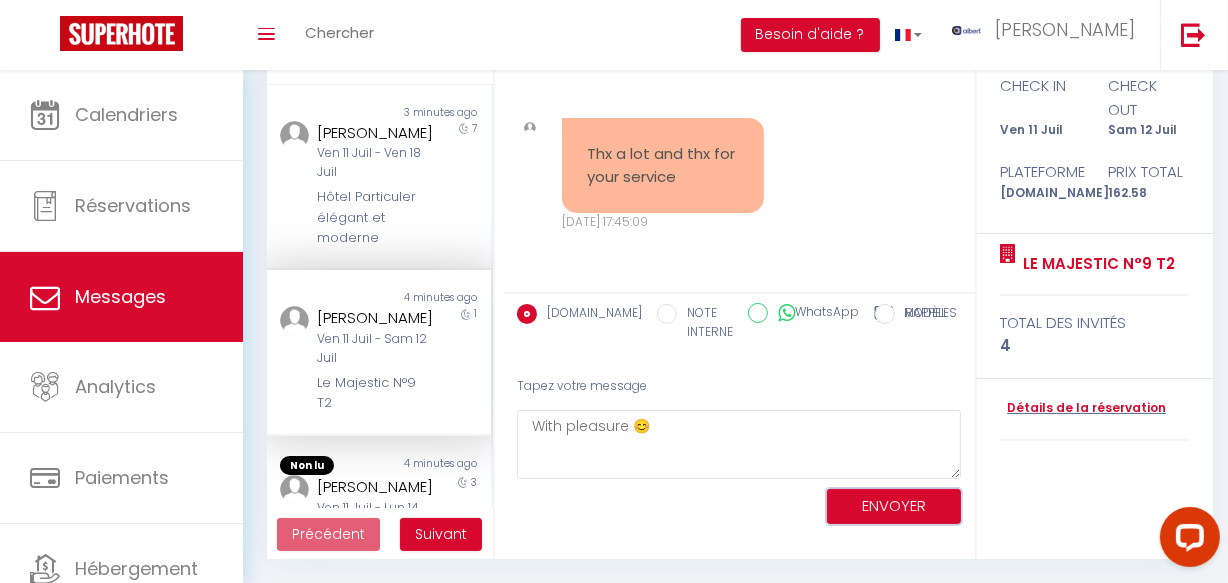 click on "ENVOYER" at bounding box center [894, 506] 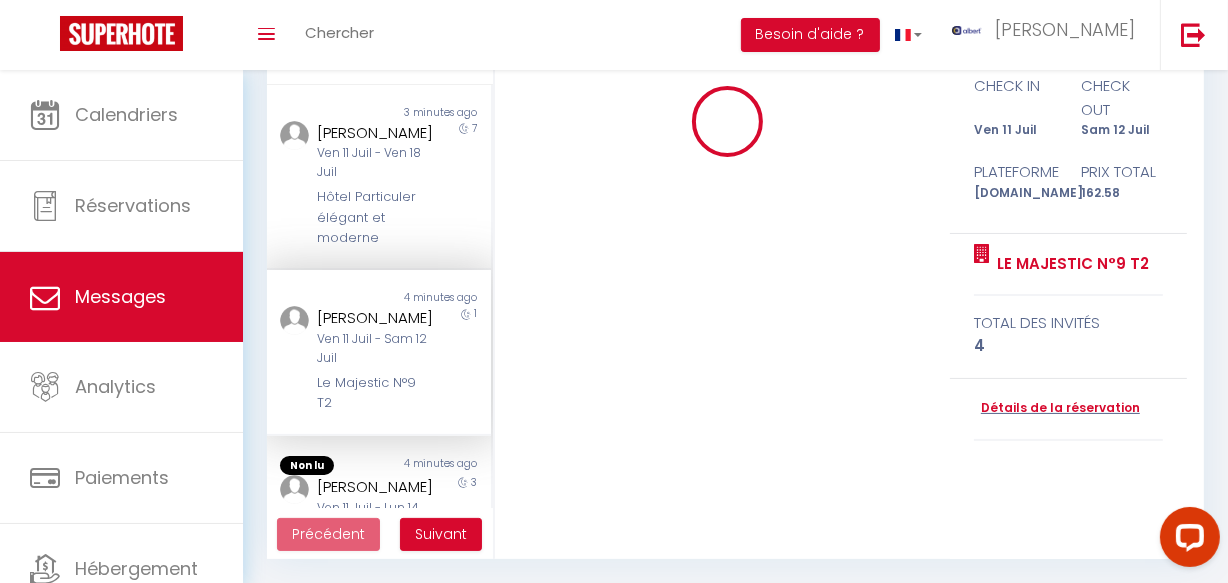 type 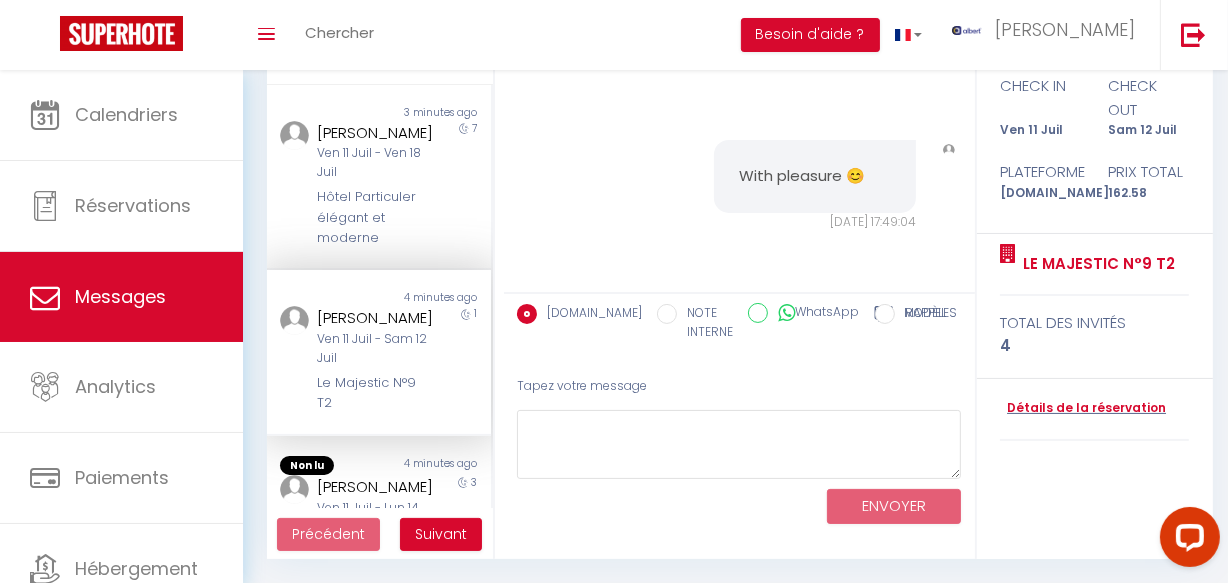 scroll, scrollTop: 30065, scrollLeft: 0, axis: vertical 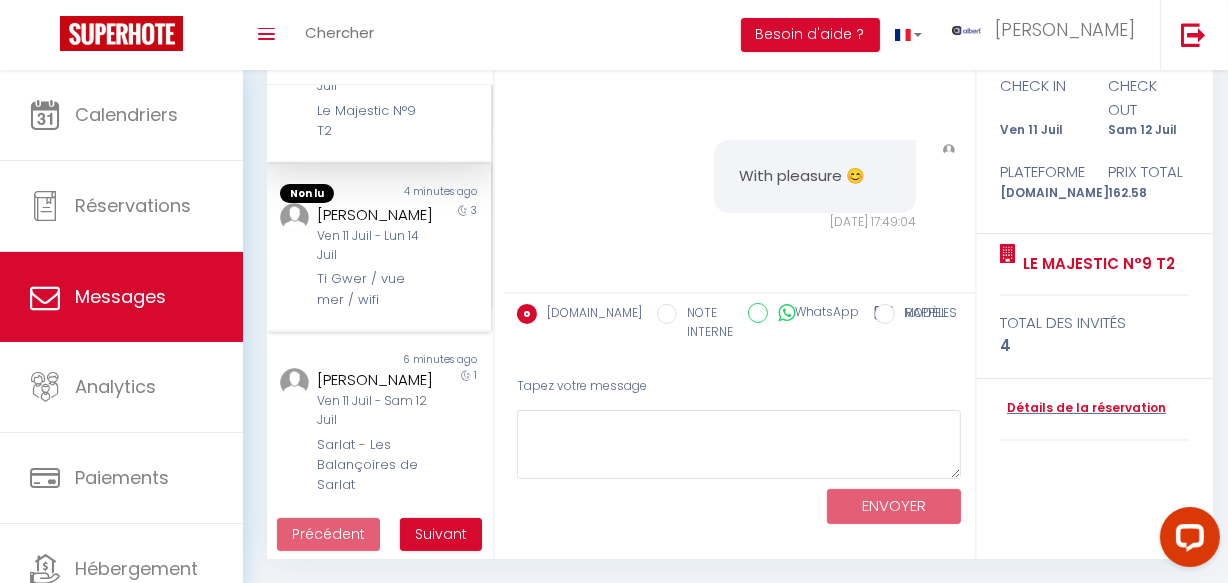 click on "Ven 11 Juil - Lun 14 Juil" at bounding box center (375, 246) 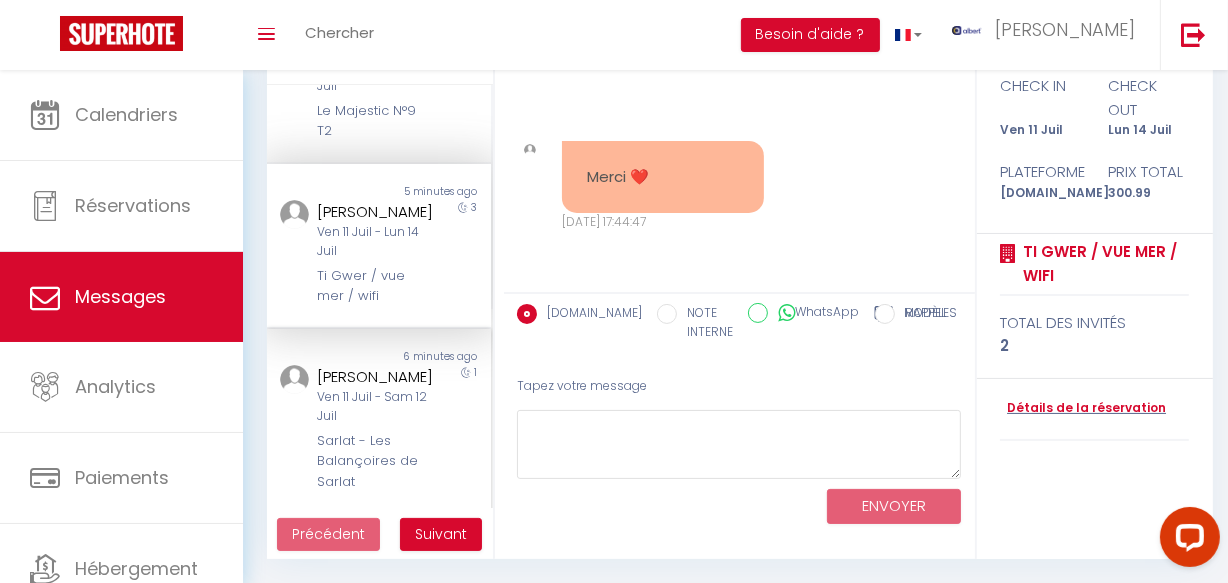 click on "Pierre SATURNIN" at bounding box center [375, 377] 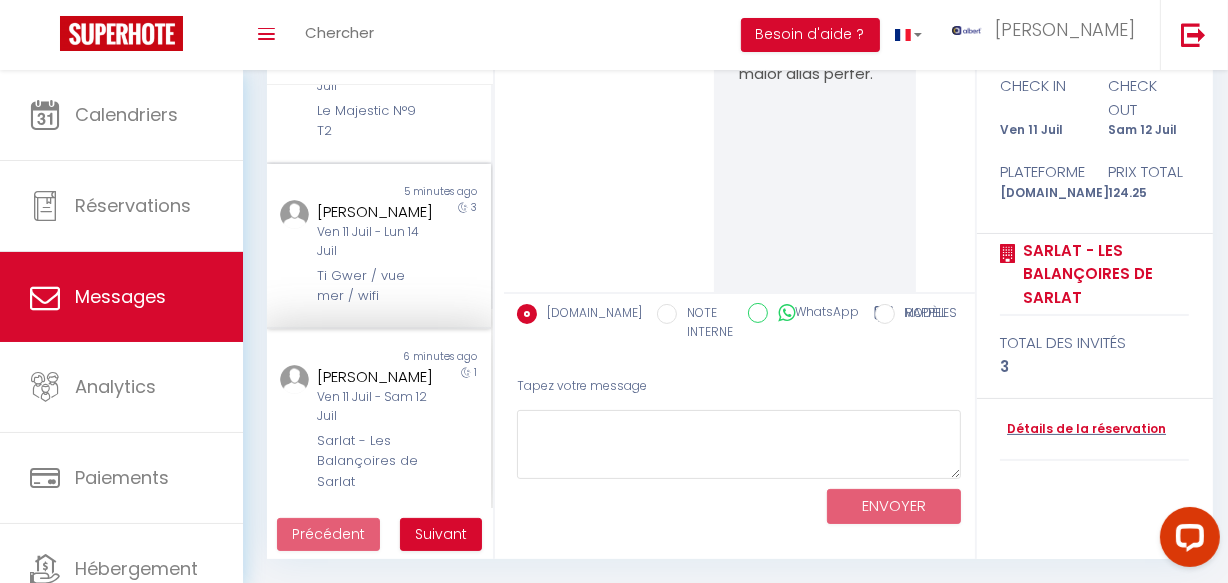 scroll, scrollTop: 13562, scrollLeft: 0, axis: vertical 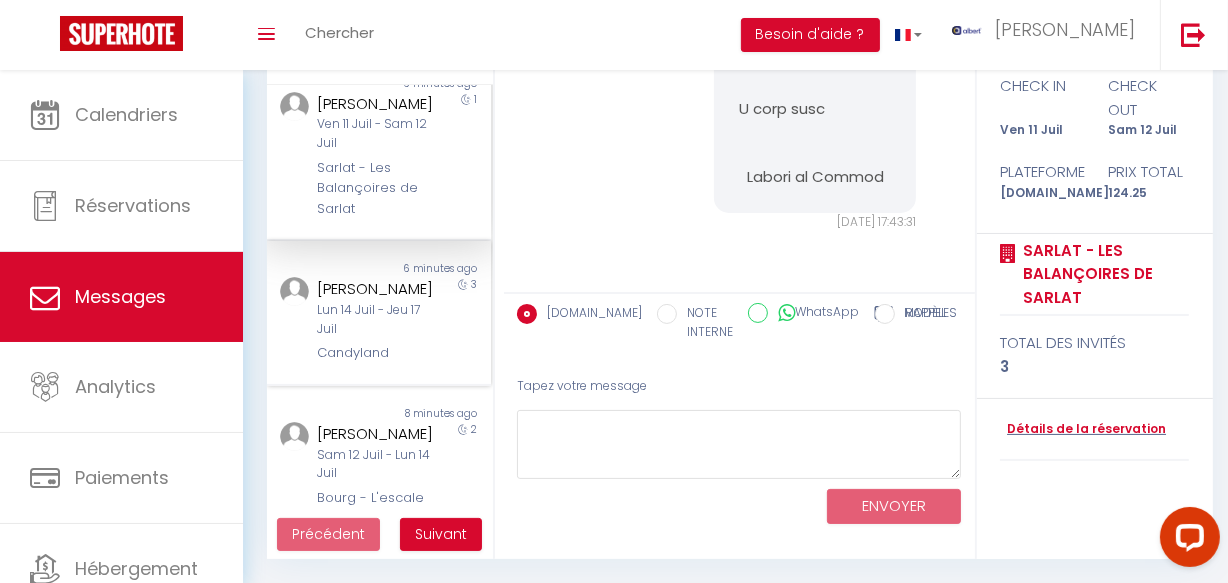 click on "6 minutes ago" at bounding box center (435, 269) 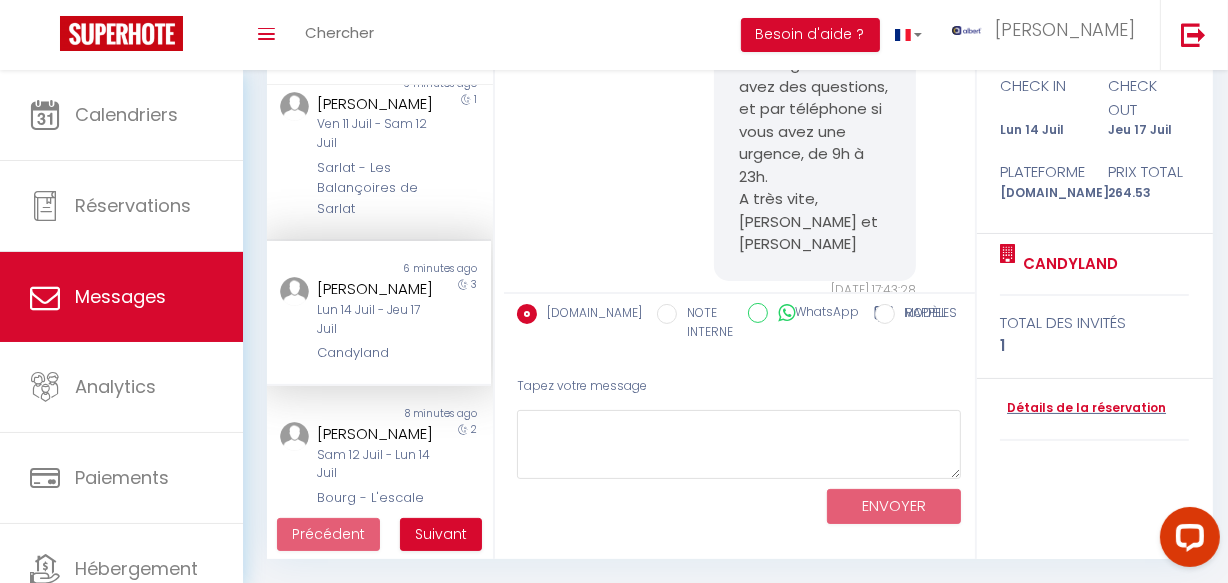 scroll, scrollTop: 818, scrollLeft: 0, axis: vertical 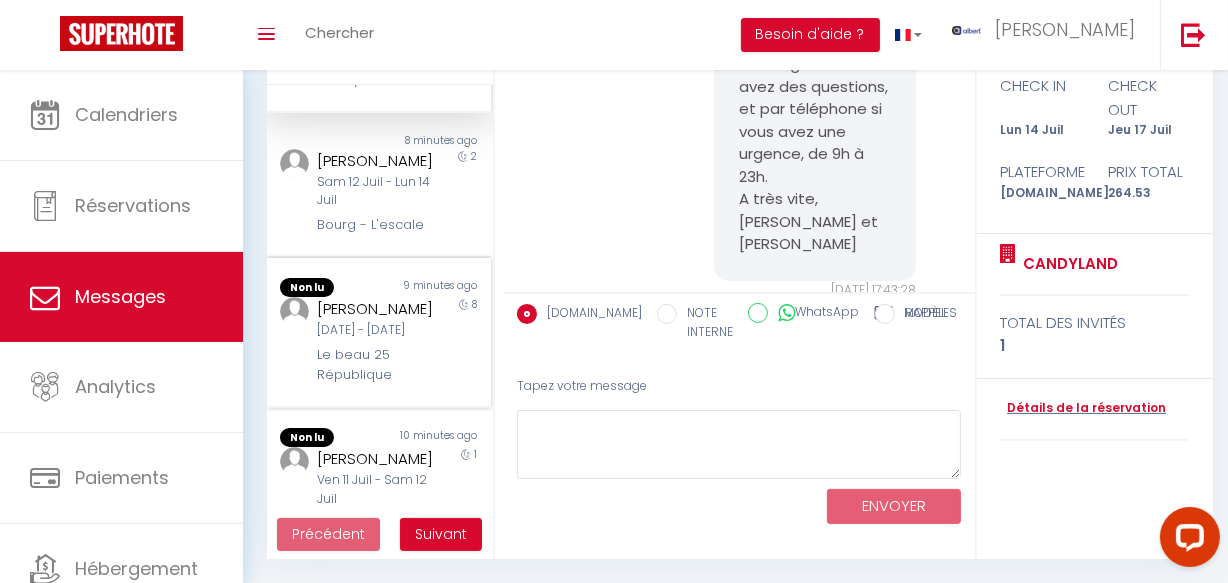 click on "Mar 08 Juil - Mer 16 Juil" at bounding box center (375, 330) 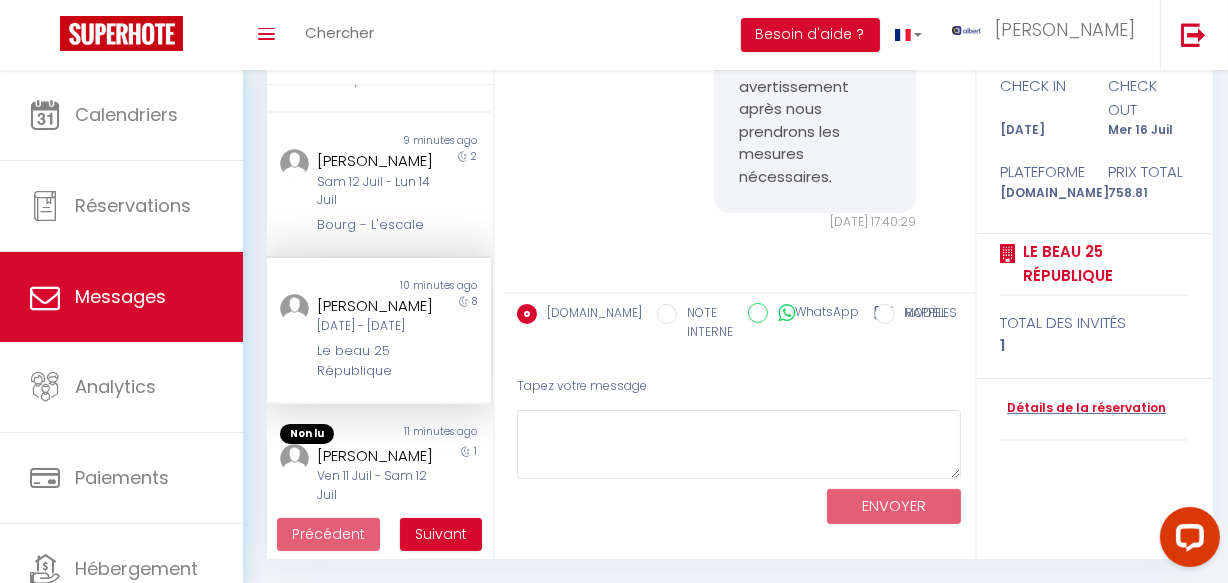 scroll, scrollTop: 7531, scrollLeft: 0, axis: vertical 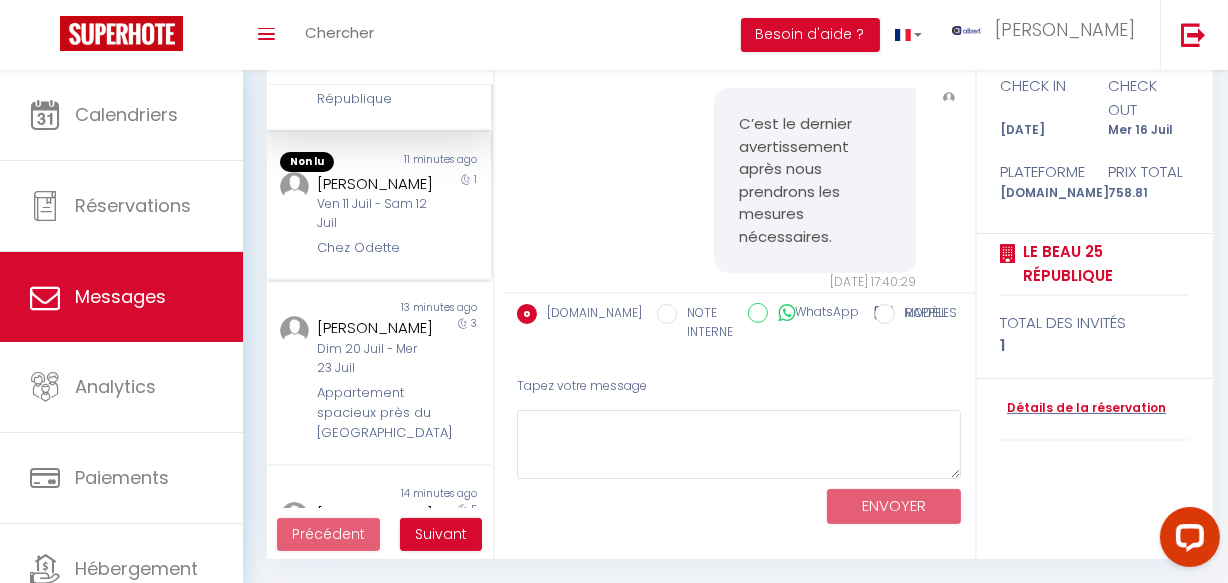 click on "madeleine weinling" at bounding box center [375, 184] 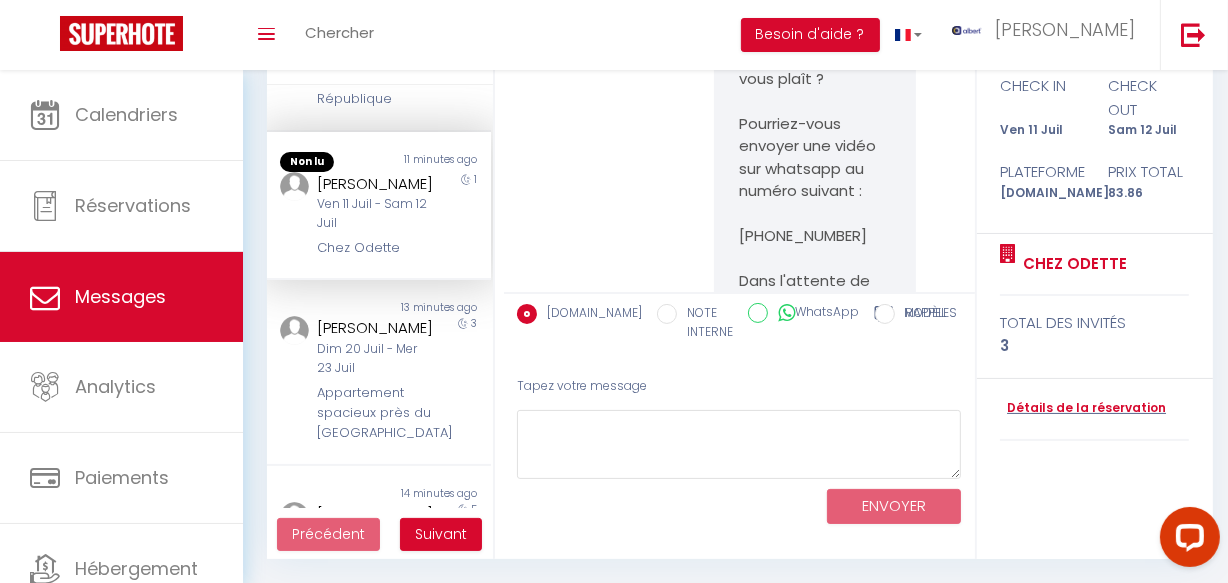 scroll, scrollTop: 7160, scrollLeft: 0, axis: vertical 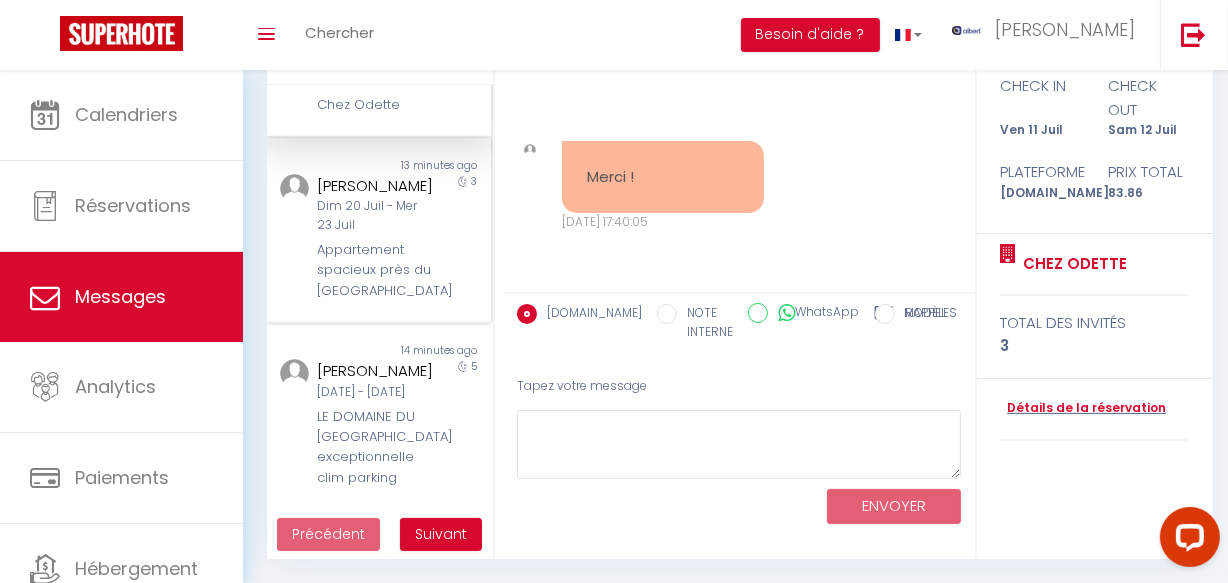 click on "Appartement spacieux près du Parc de la Villette" at bounding box center [375, 270] 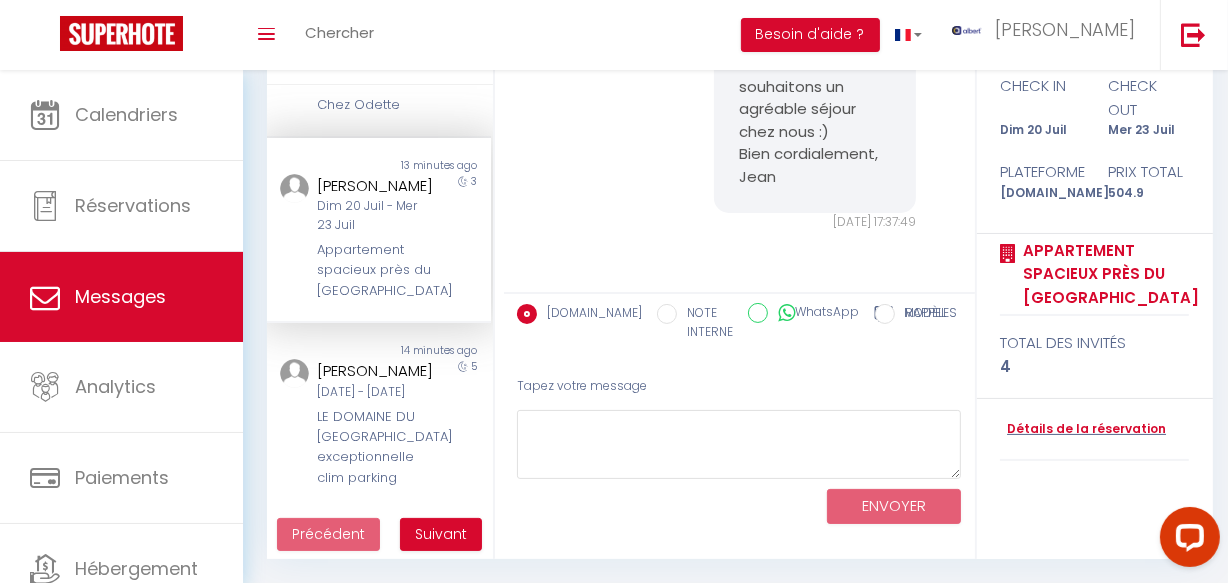 scroll, scrollTop: 1427, scrollLeft: 0, axis: vertical 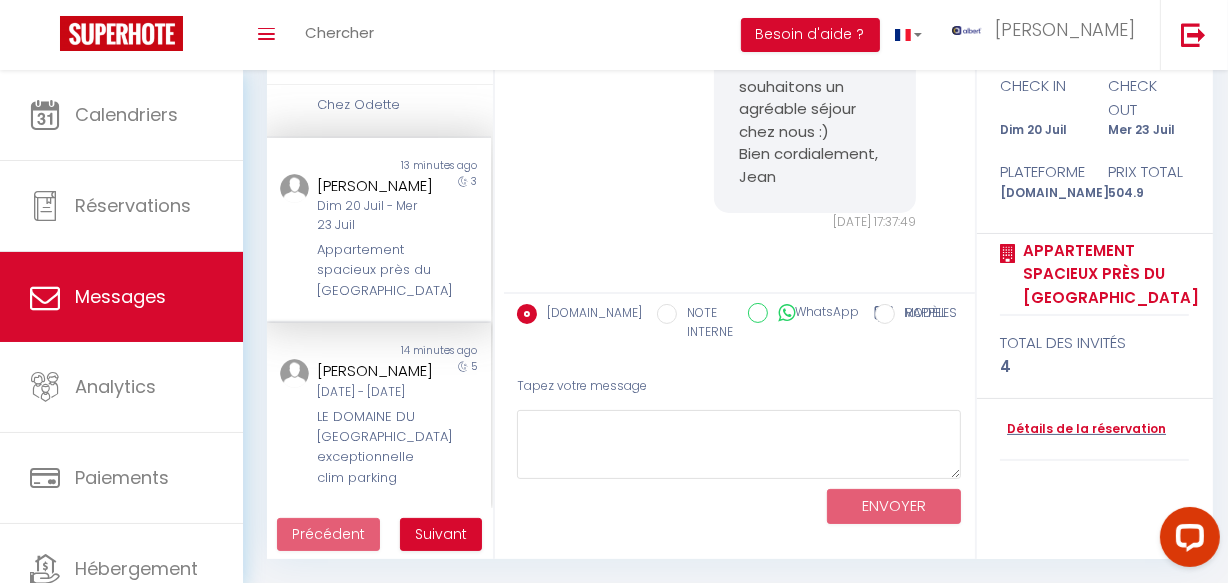 click on "Sam 12 Juil - Jeu 17 Juil" at bounding box center [375, 392] 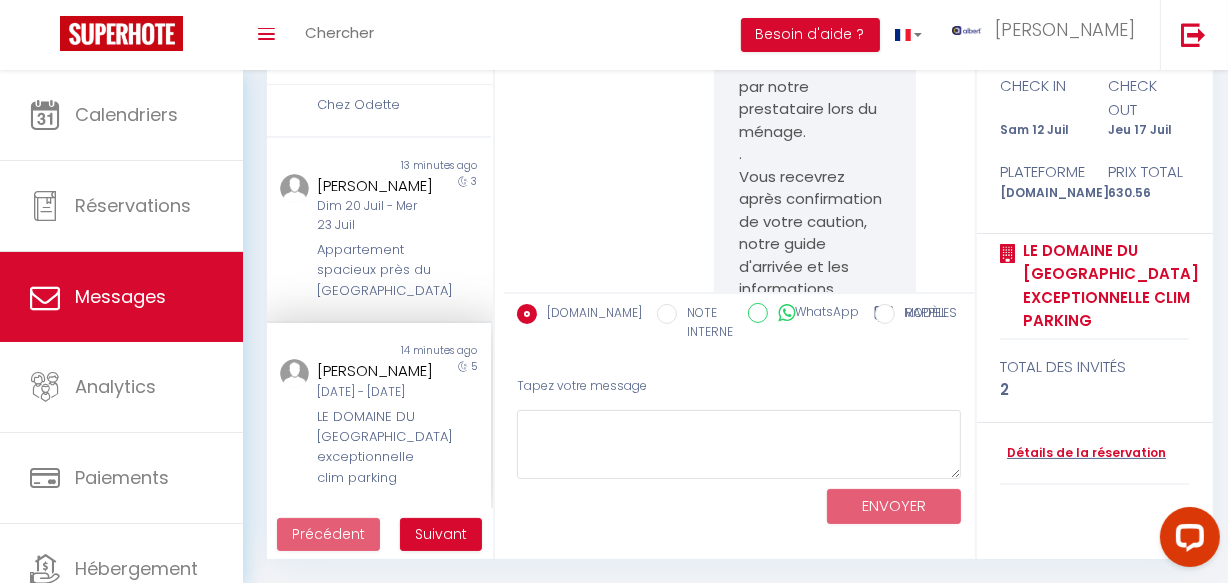 scroll, scrollTop: 10832, scrollLeft: 0, axis: vertical 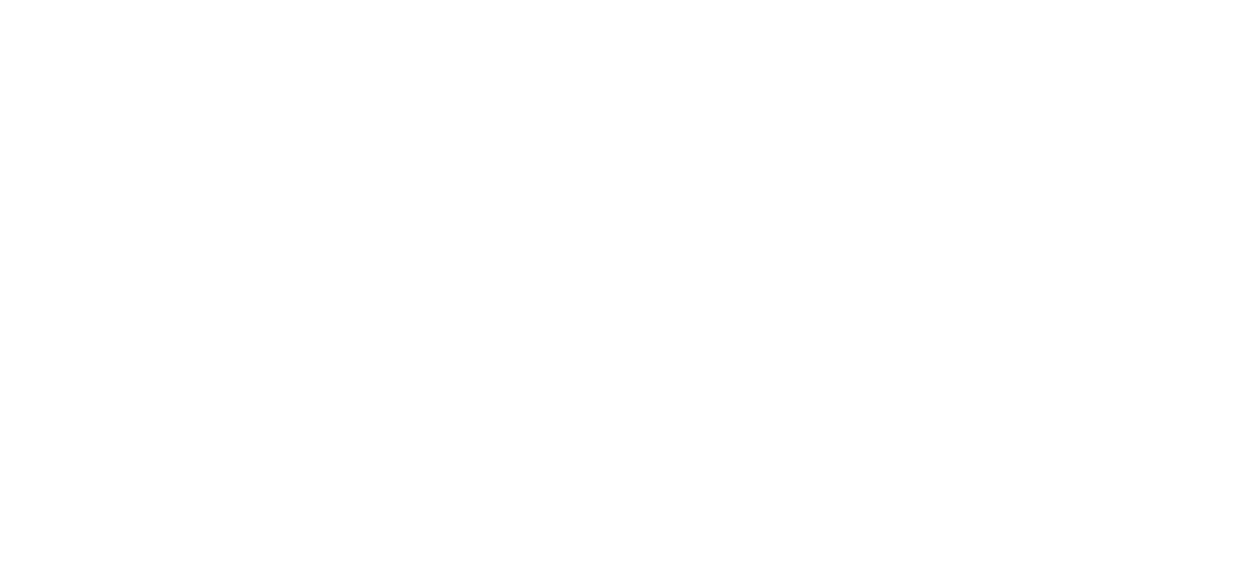 select on "message" 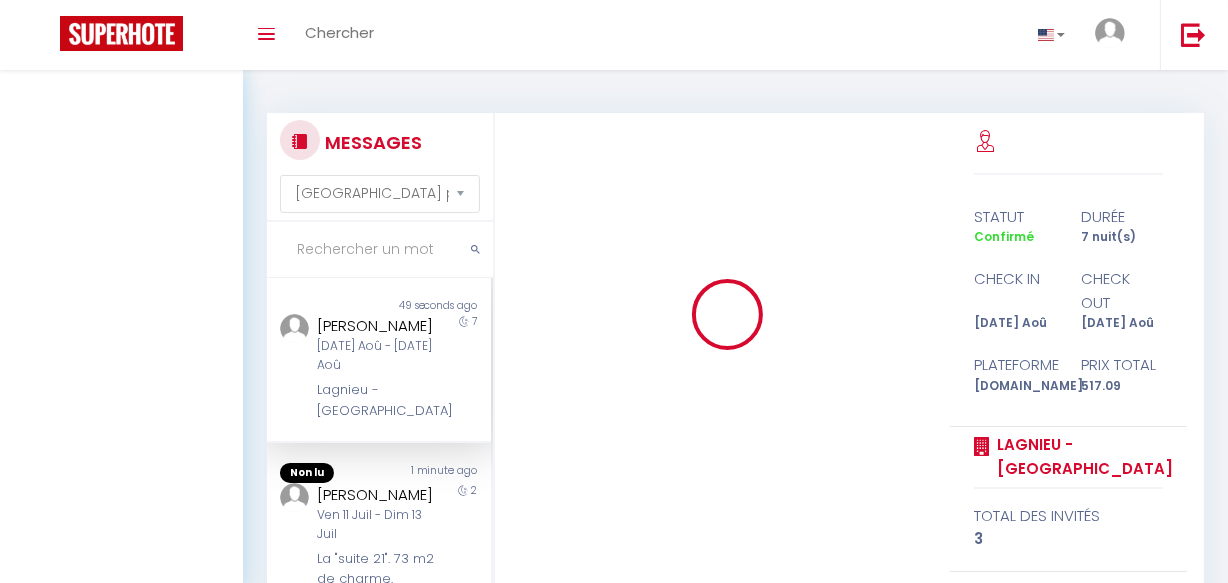 scroll, scrollTop: 193, scrollLeft: 0, axis: vertical 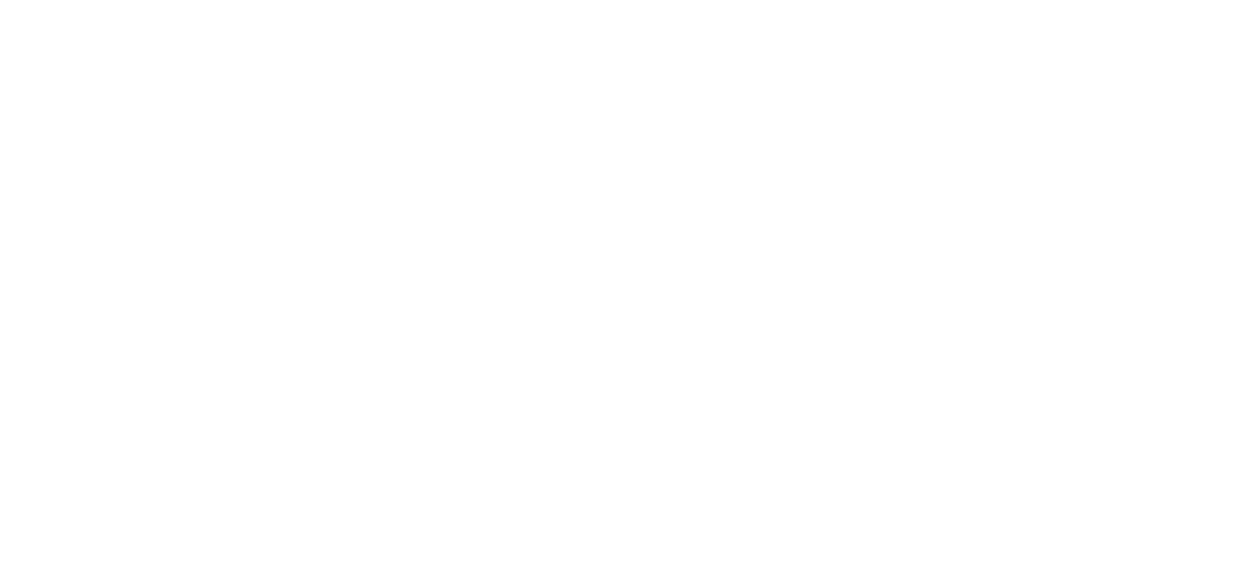 select on "message" 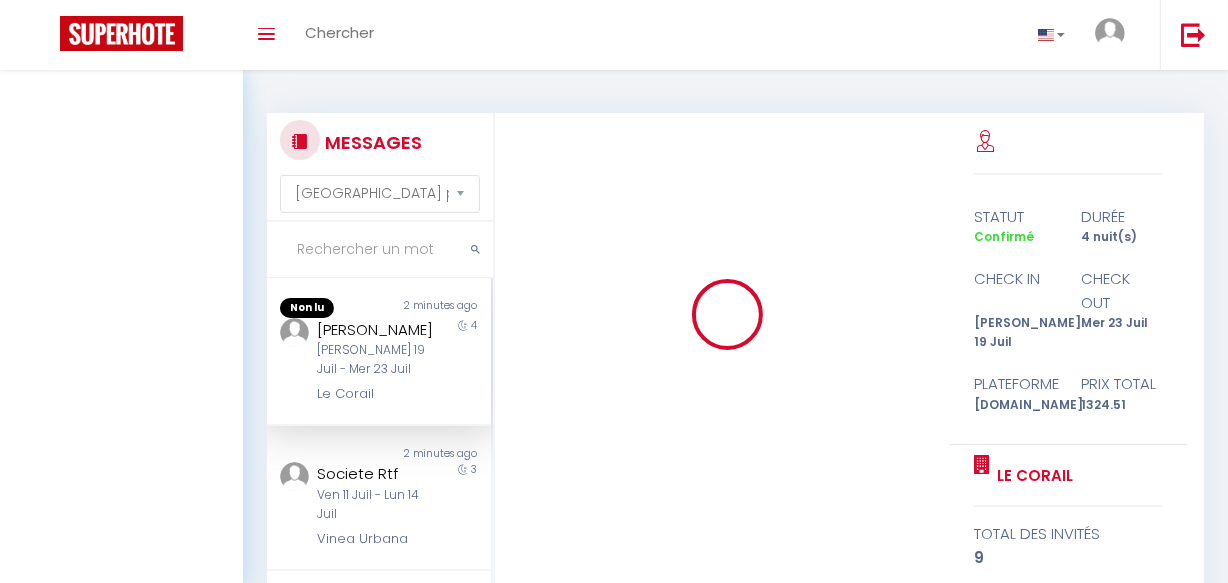 scroll, scrollTop: 193, scrollLeft: 0, axis: vertical 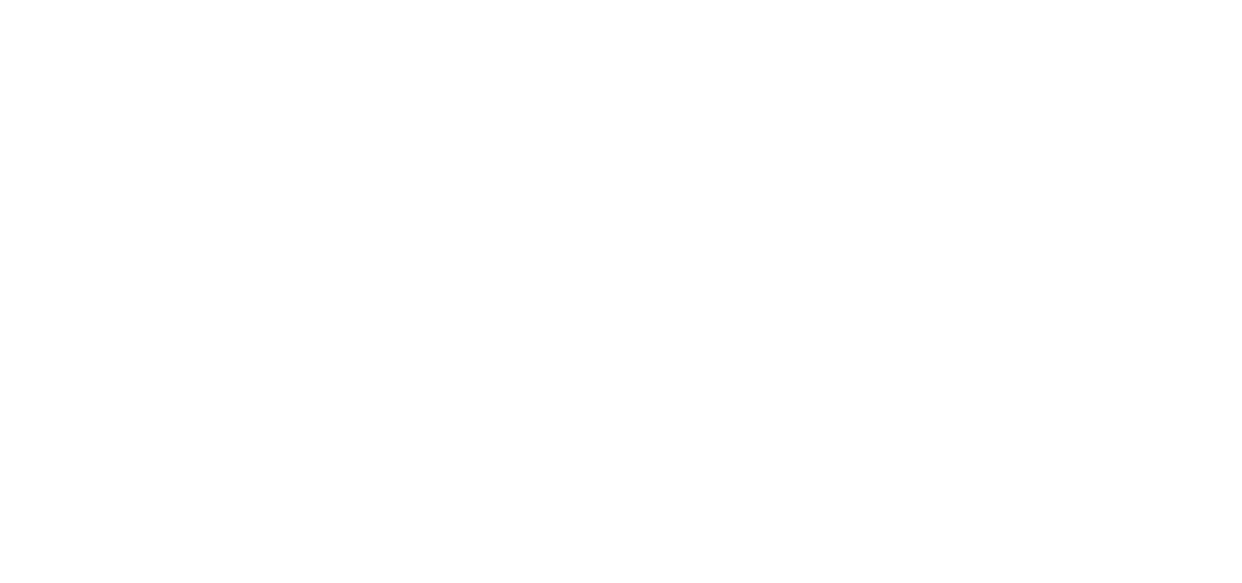 select on "message" 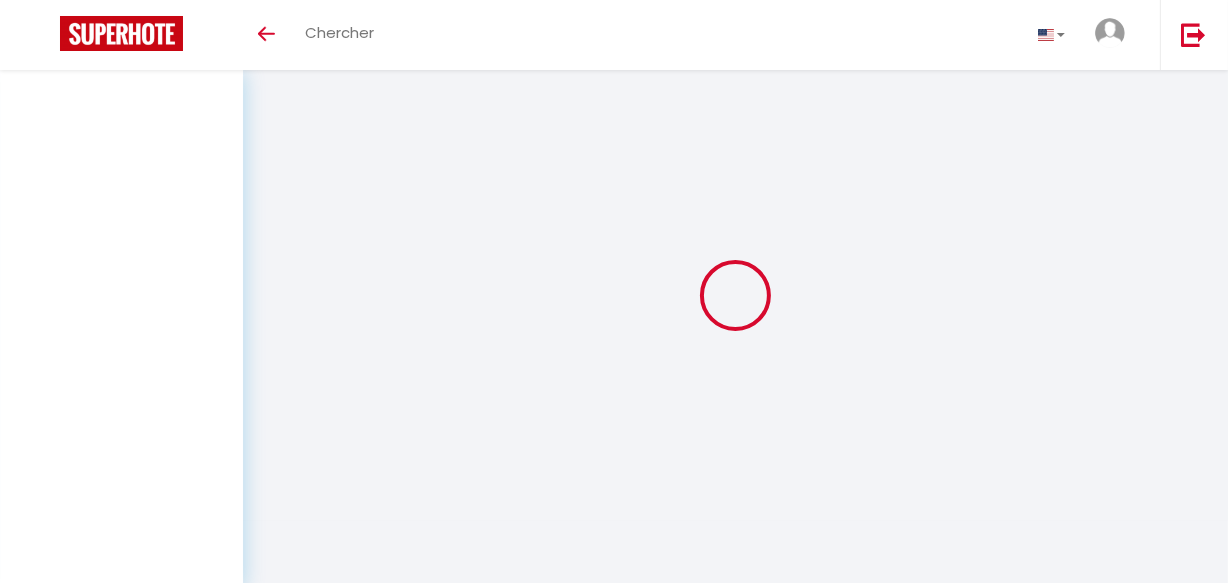 scroll, scrollTop: 70, scrollLeft: 0, axis: vertical 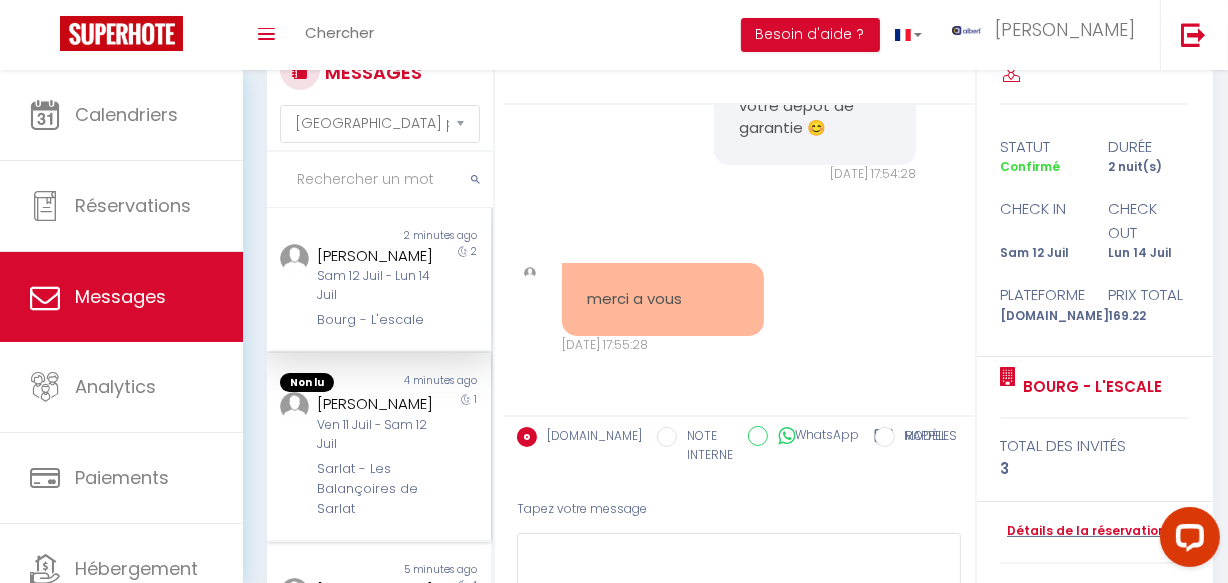 click on "Pierre SATURNIN   Ven 11 Juil - Sam 12 Juil   Sarlat - Les Balançoires de Sarlat" at bounding box center (369, 456) 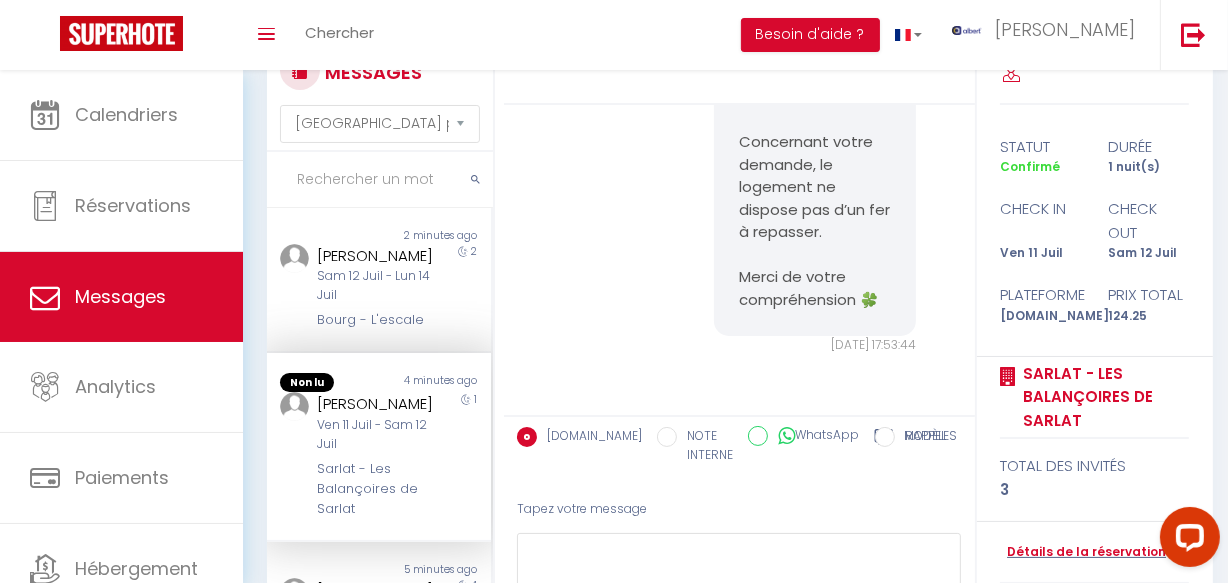 scroll, scrollTop: 14436, scrollLeft: 0, axis: vertical 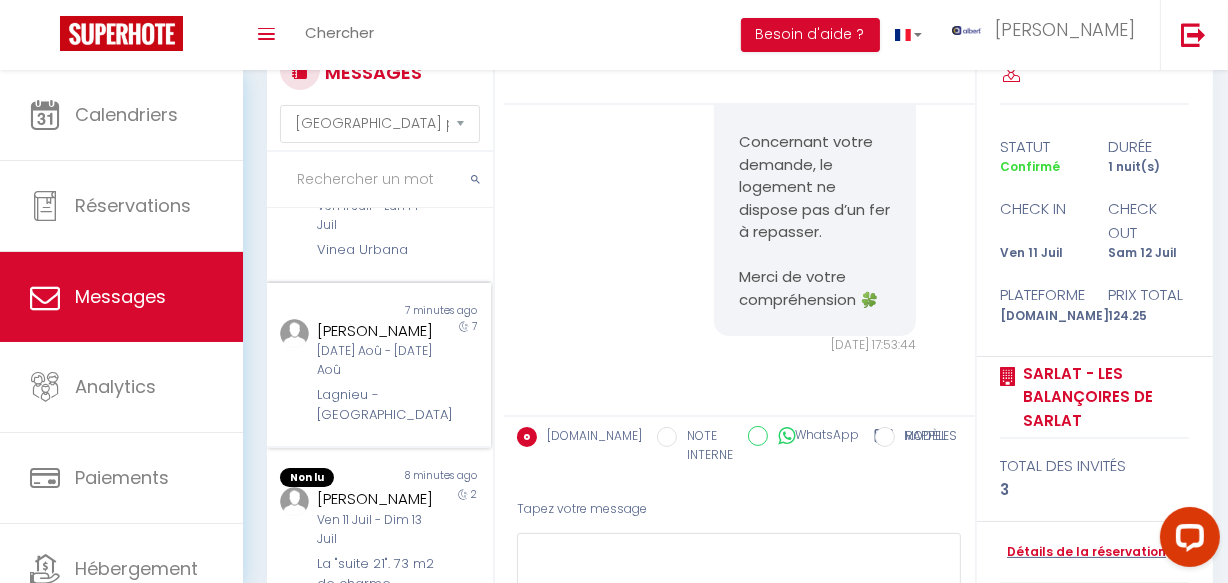 click on "7 minutes ago" at bounding box center [435, 311] 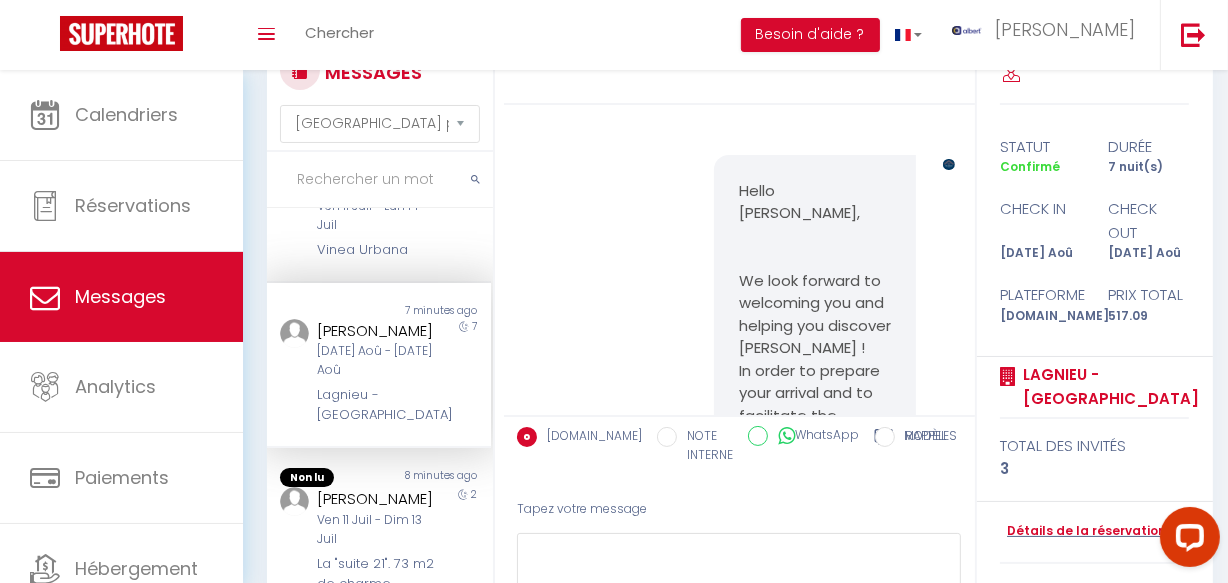scroll, scrollTop: 0, scrollLeft: 0, axis: both 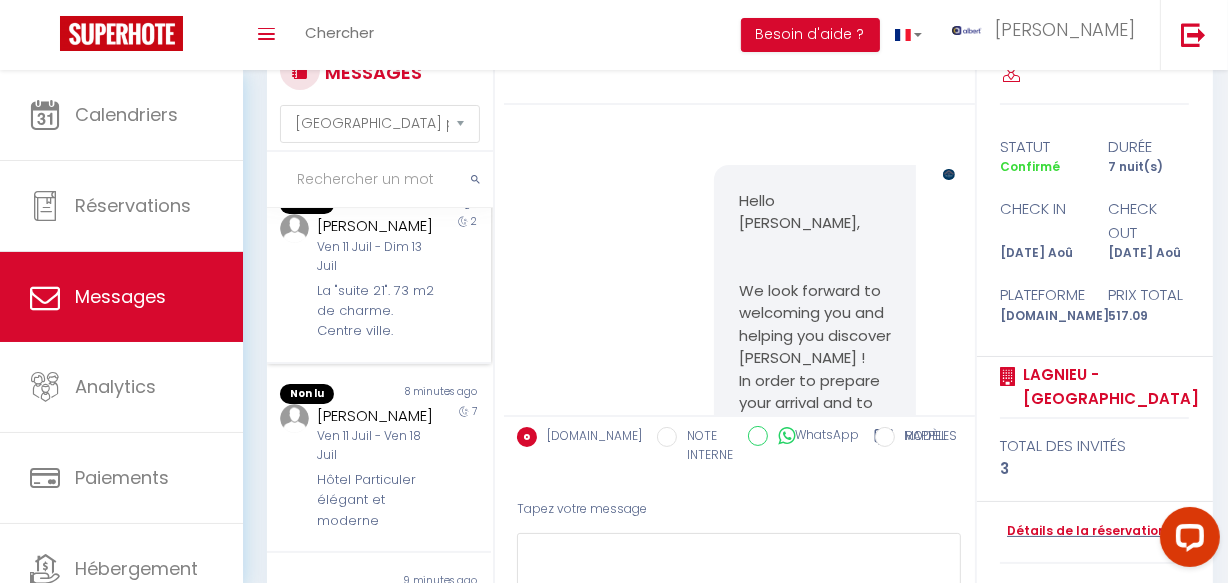 click on "La "suite 21". 73 m2 de charme. Centre ville." at bounding box center [375, 311] 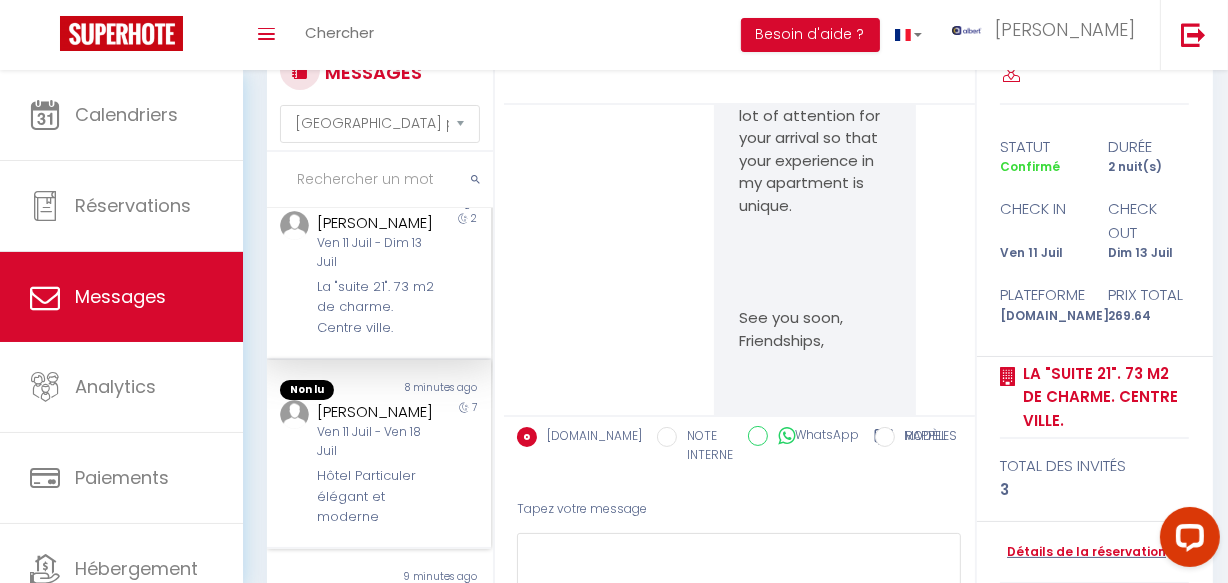 click on "7" at bounding box center [463, 464] 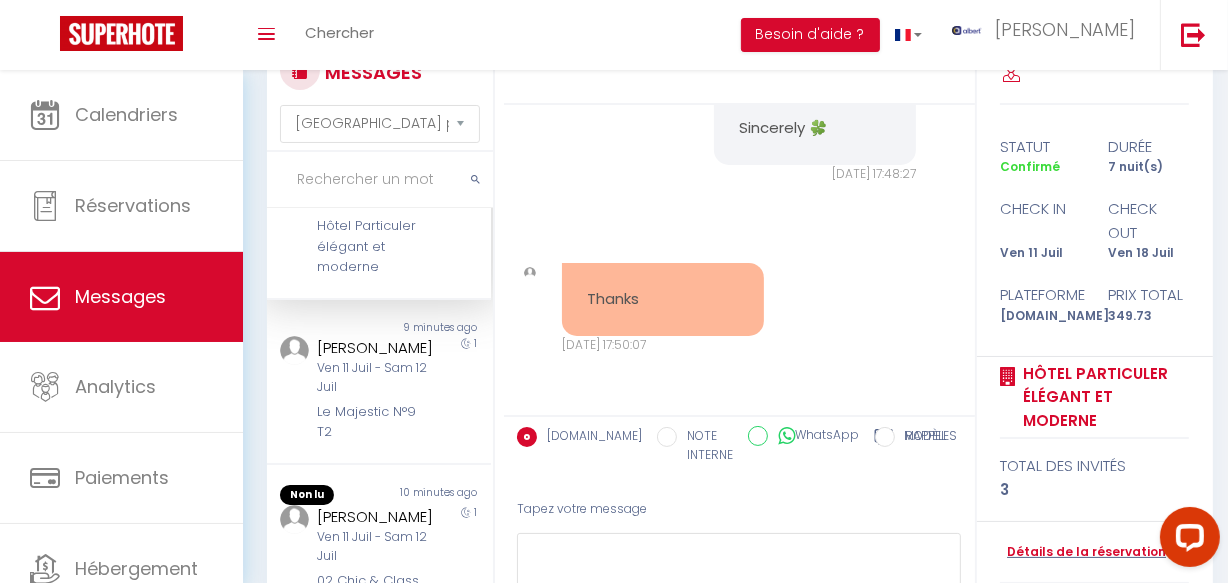 scroll, scrollTop: 1090, scrollLeft: 0, axis: vertical 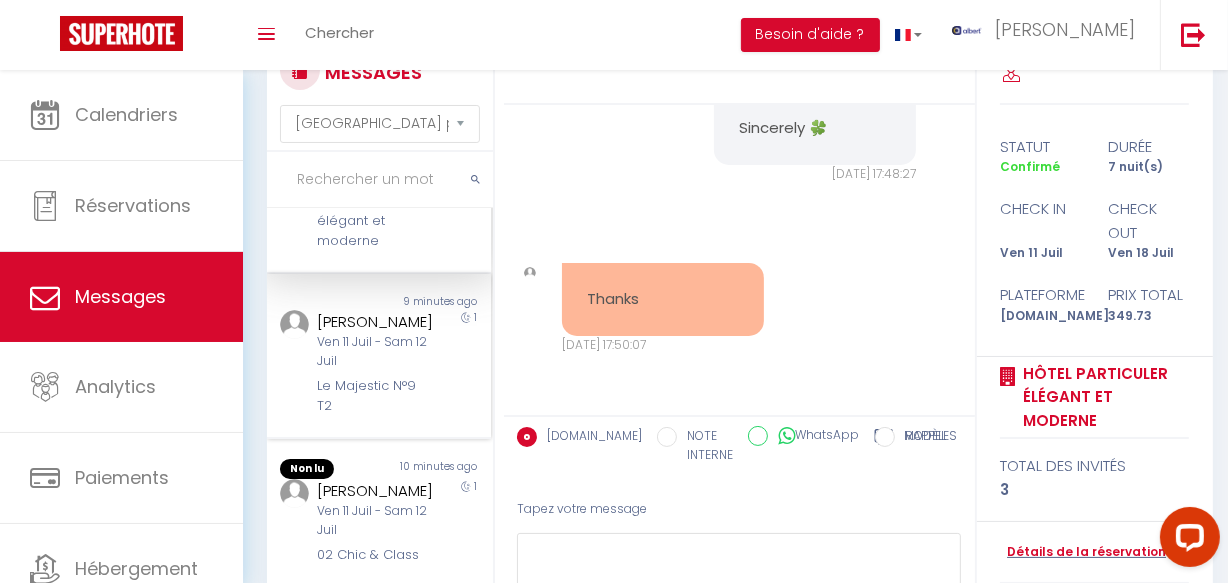 click on "1" at bounding box center (463, 363) 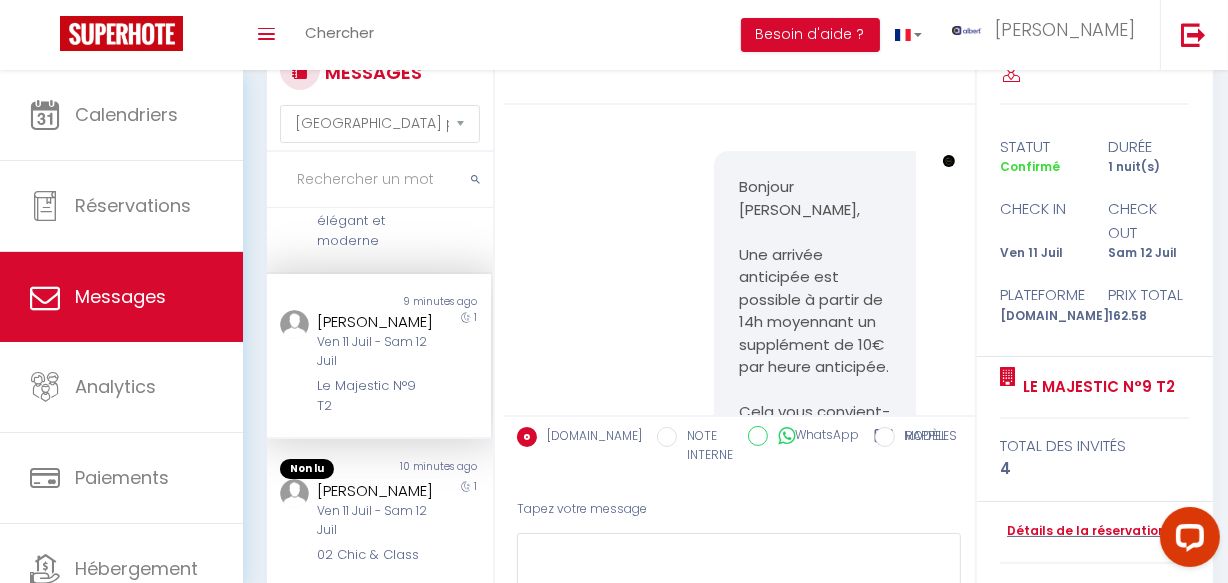 scroll, scrollTop: 30065, scrollLeft: 0, axis: vertical 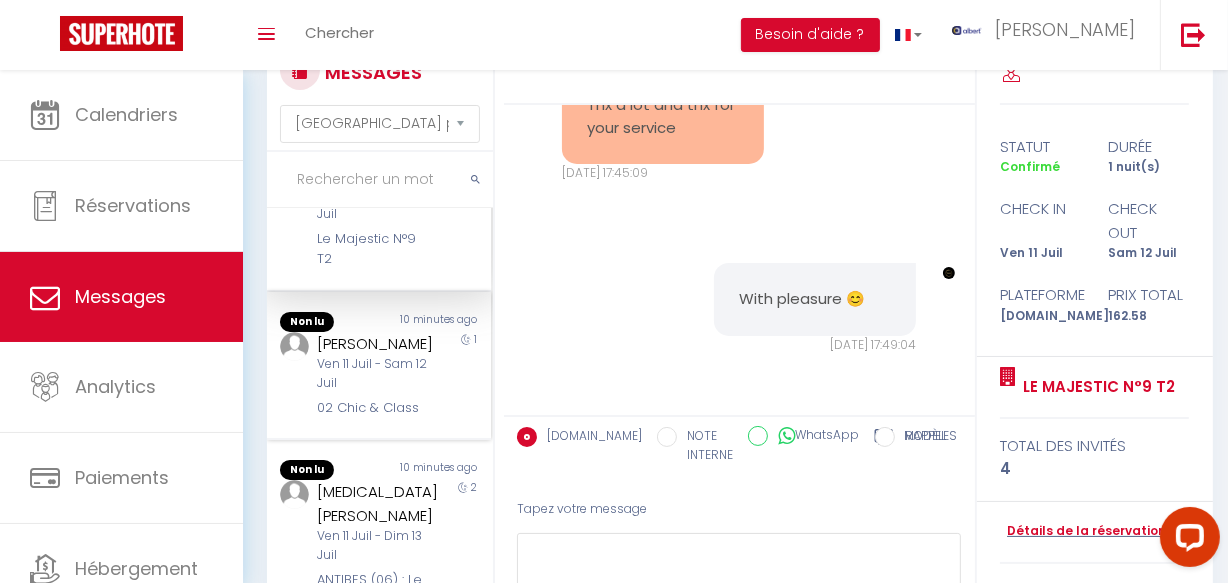 click on "1" at bounding box center (463, 375) 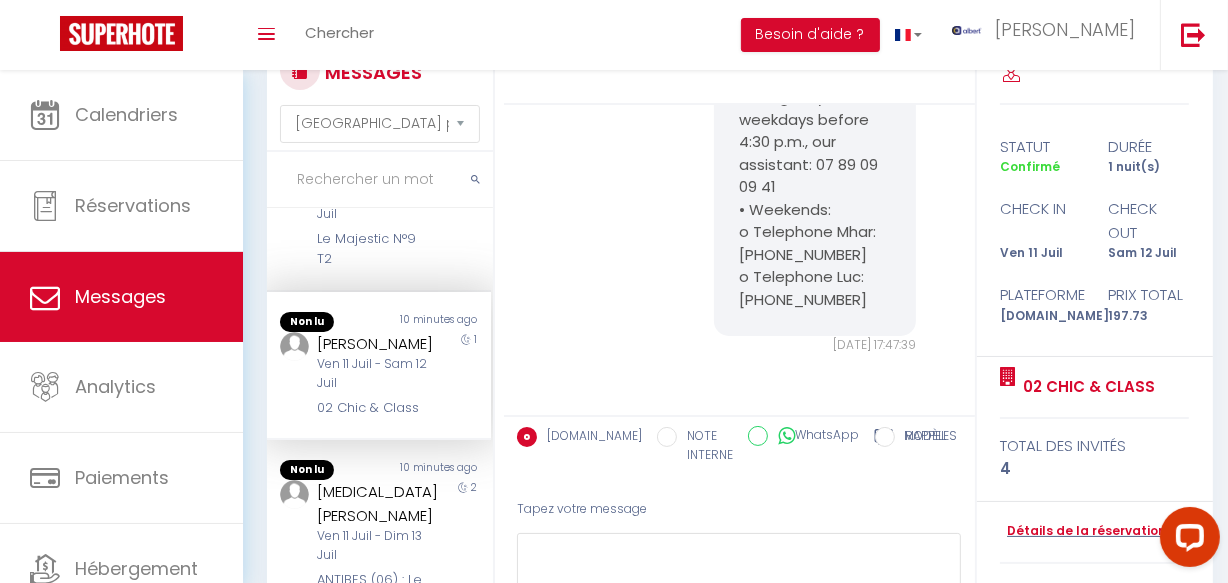 scroll, scrollTop: 13312, scrollLeft: 0, axis: vertical 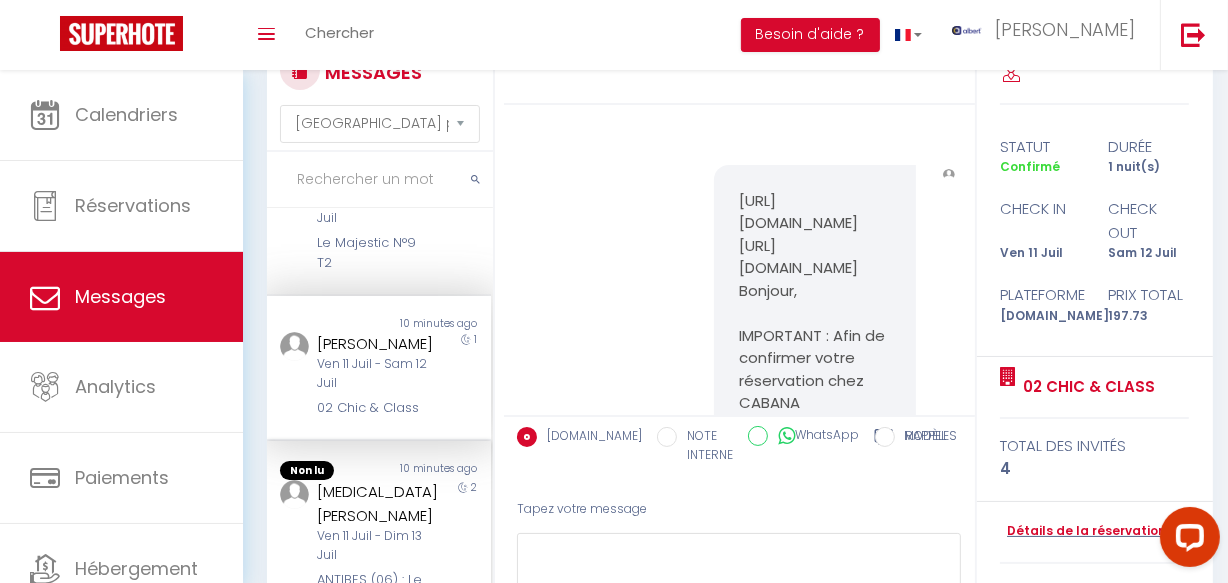 click on "Yasmin Cihan" at bounding box center (375, 503) 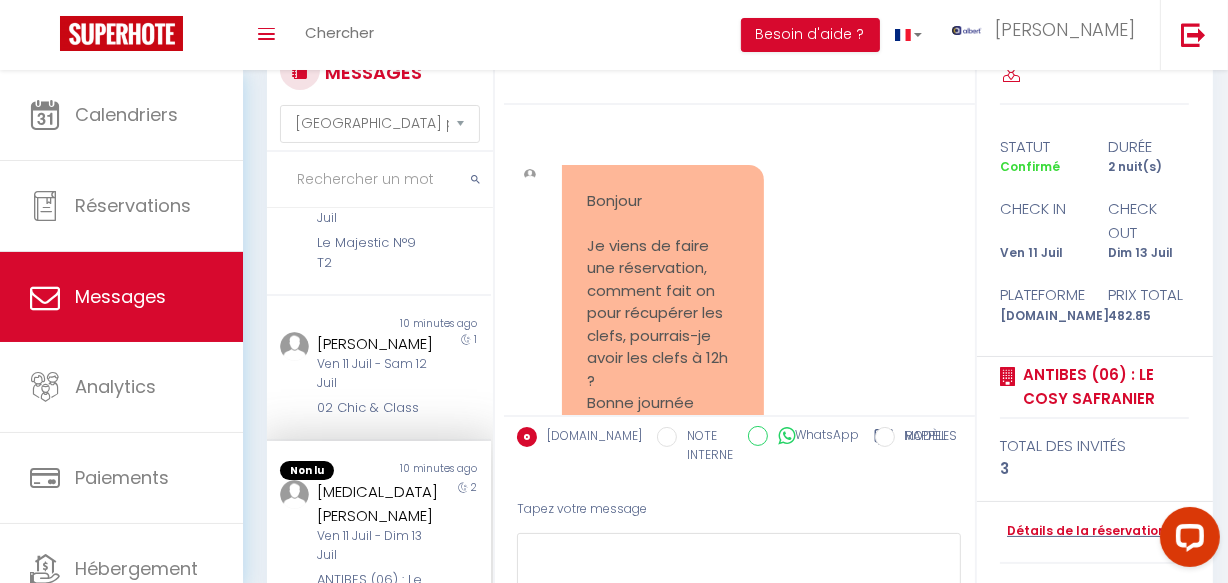 scroll, scrollTop: 7529, scrollLeft: 0, axis: vertical 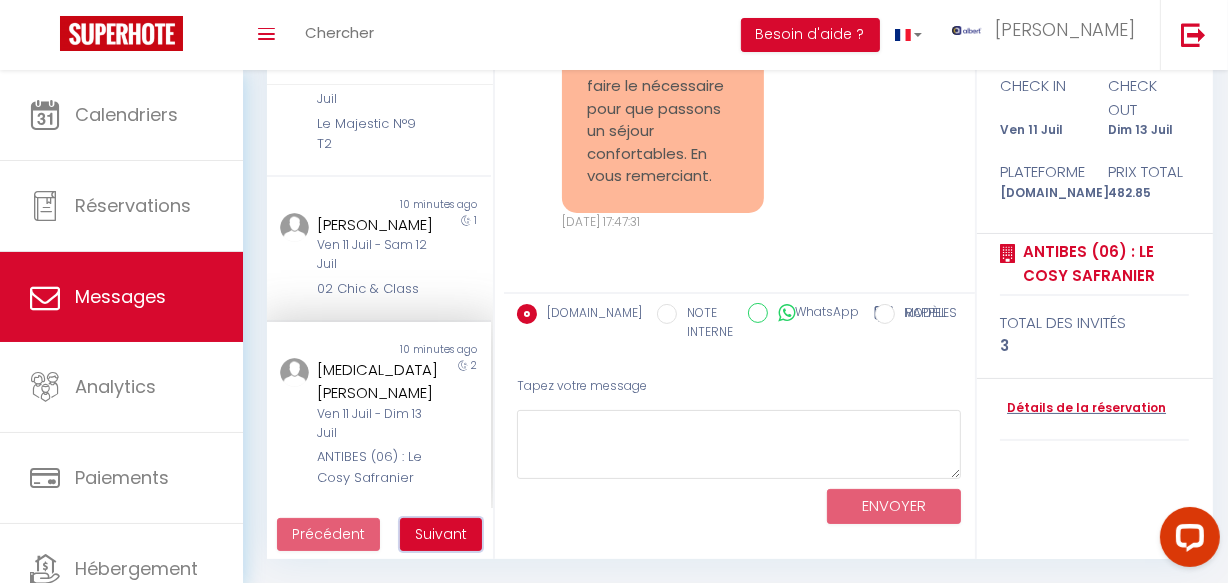 click on "Suivant" at bounding box center [441, 535] 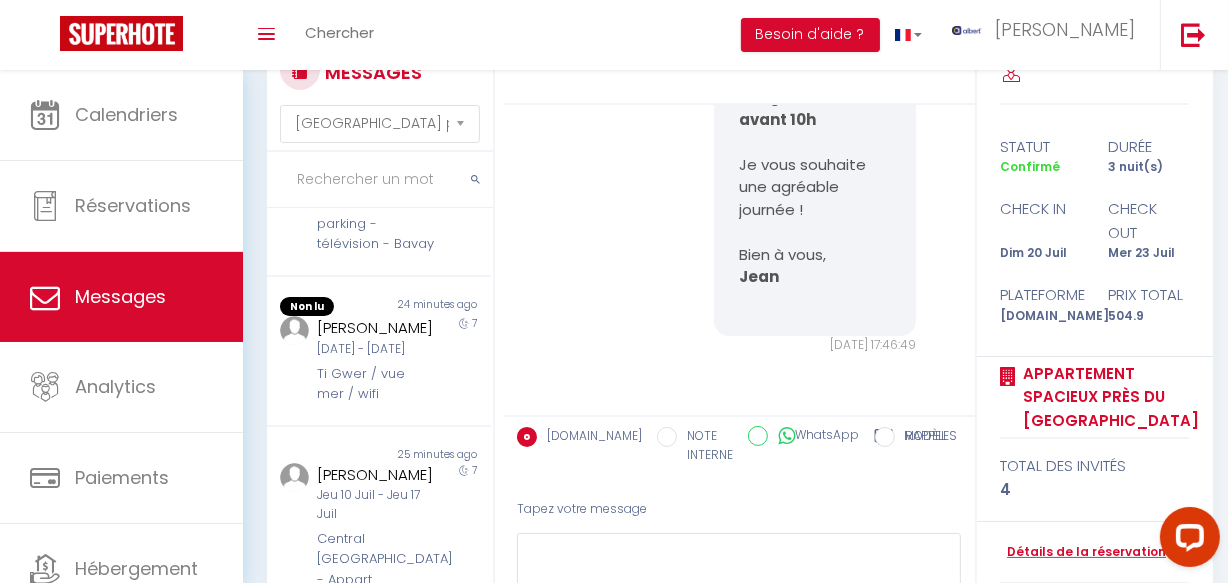 scroll, scrollTop: 1647, scrollLeft: 0, axis: vertical 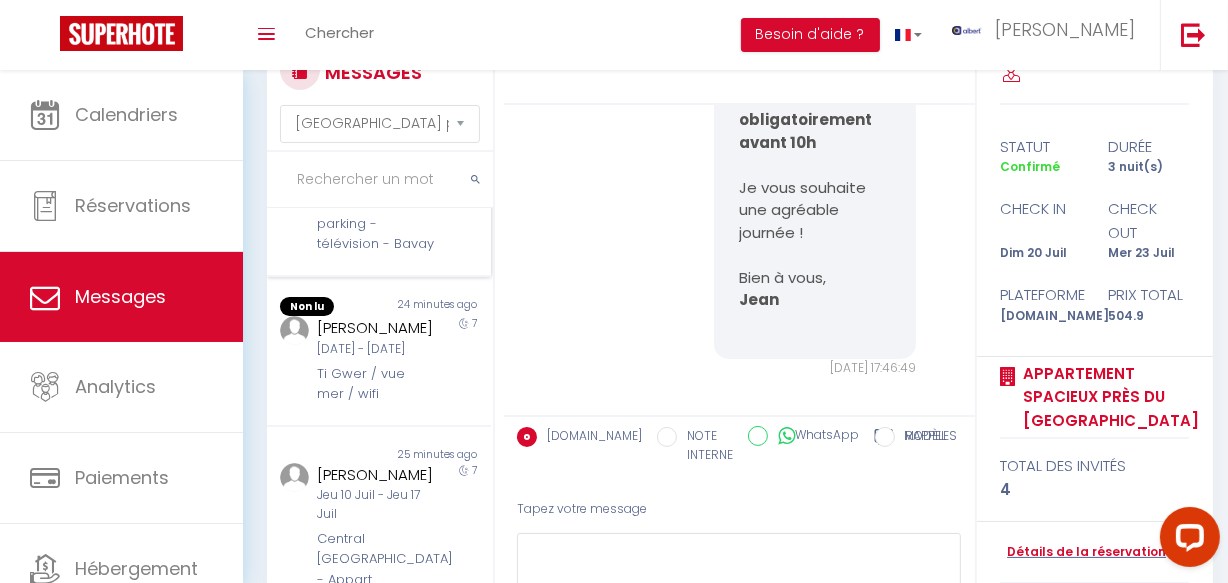click at bounding box center [285, 181] 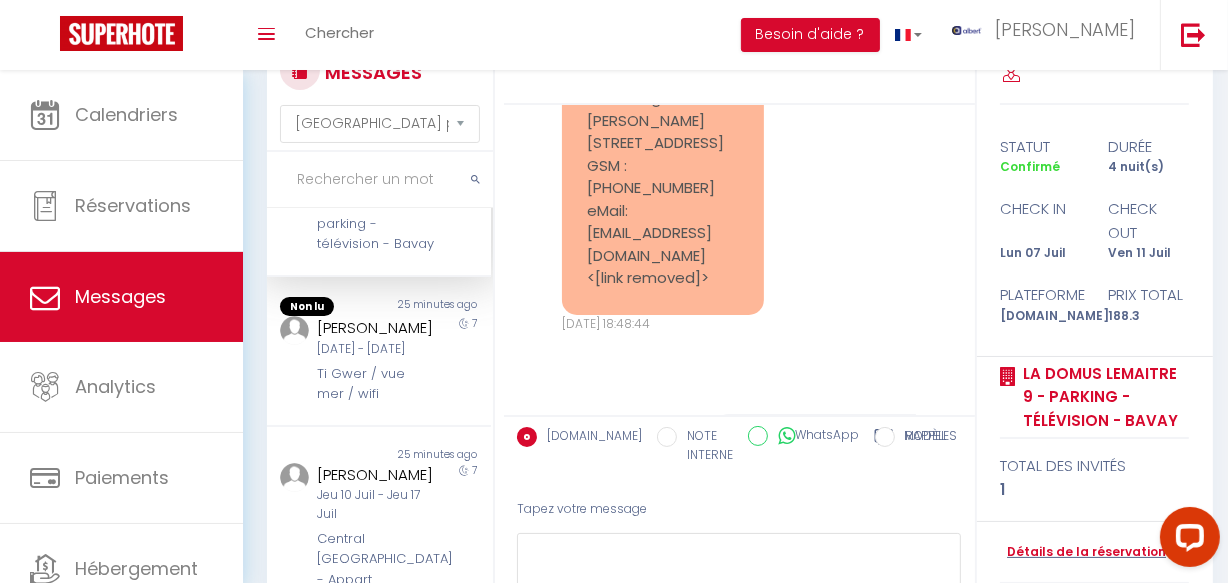 click on "La Domus Lemaitre 9 - parking - télévision - Bavay" at bounding box center (375, 214) 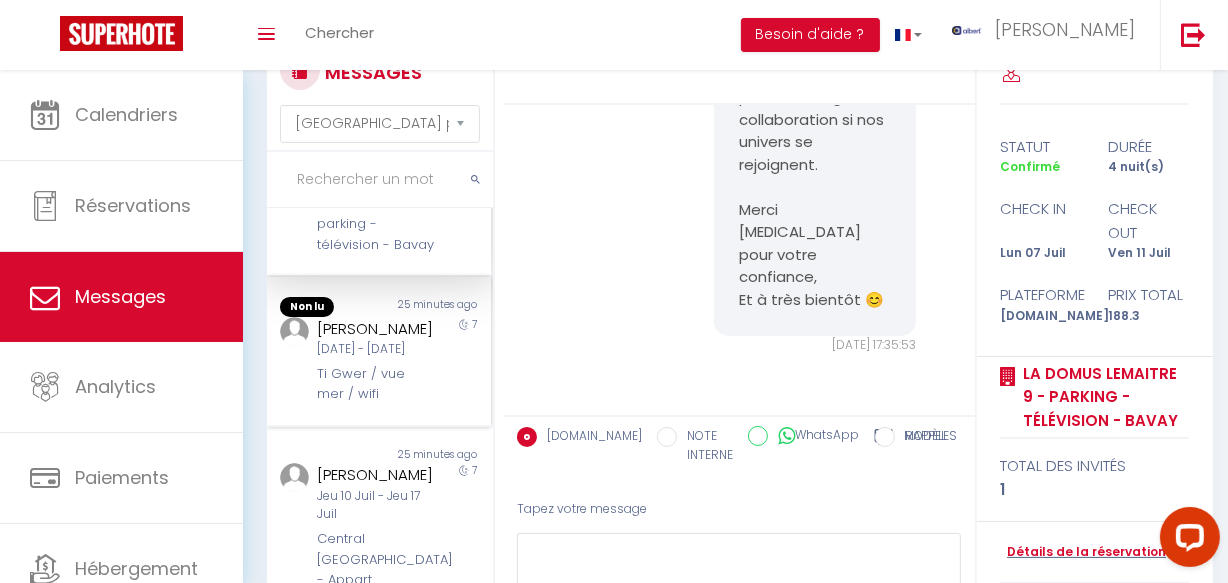 click on "7" at bounding box center [463, 361] 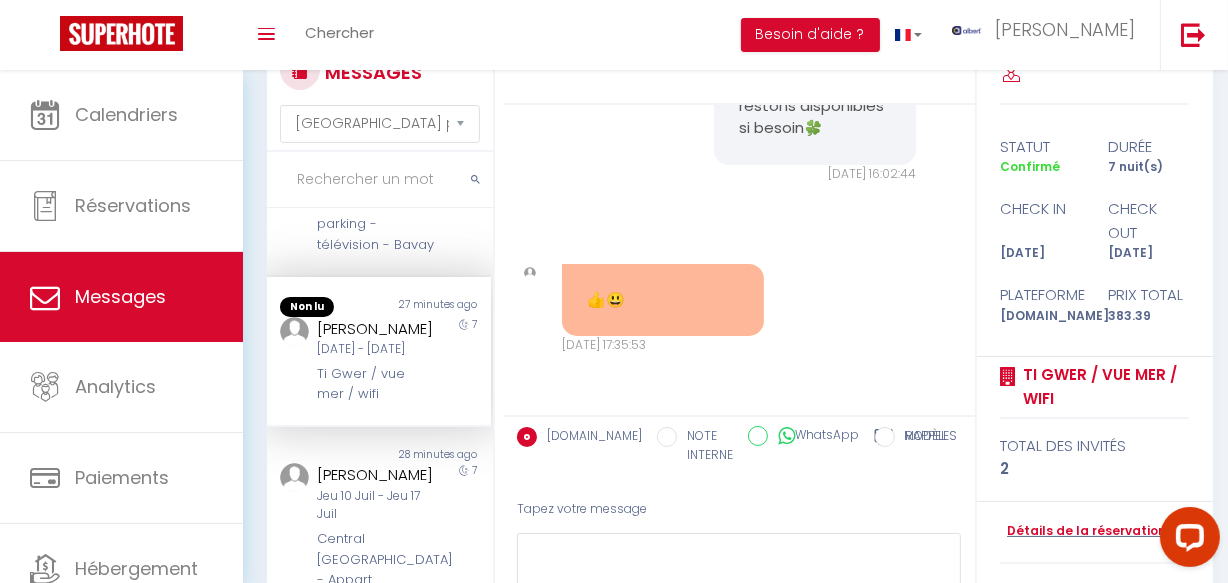 scroll, scrollTop: 3188, scrollLeft: 0, axis: vertical 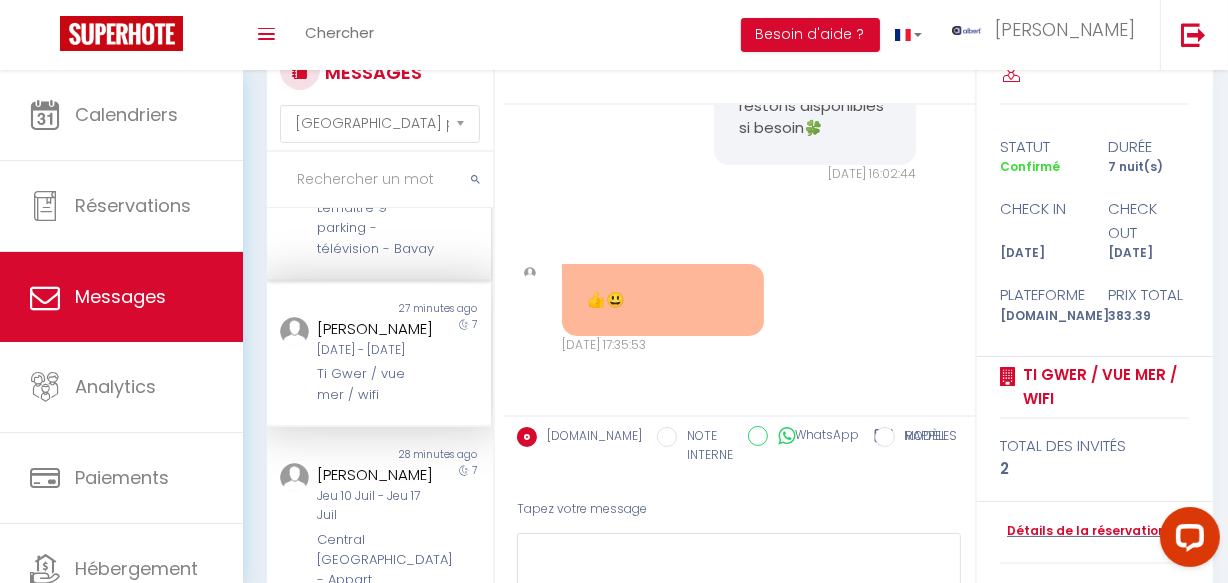 click on "La Domus Lemaitre 9 - parking - télévision - Bavay" at bounding box center (375, 218) 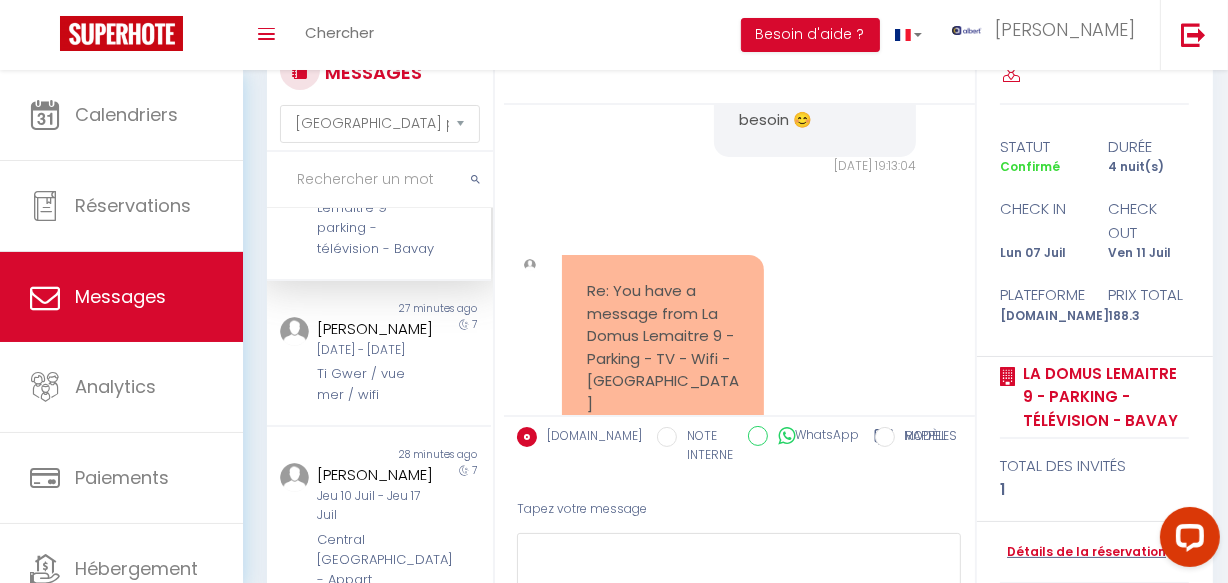 scroll, scrollTop: 28256, scrollLeft: 0, axis: vertical 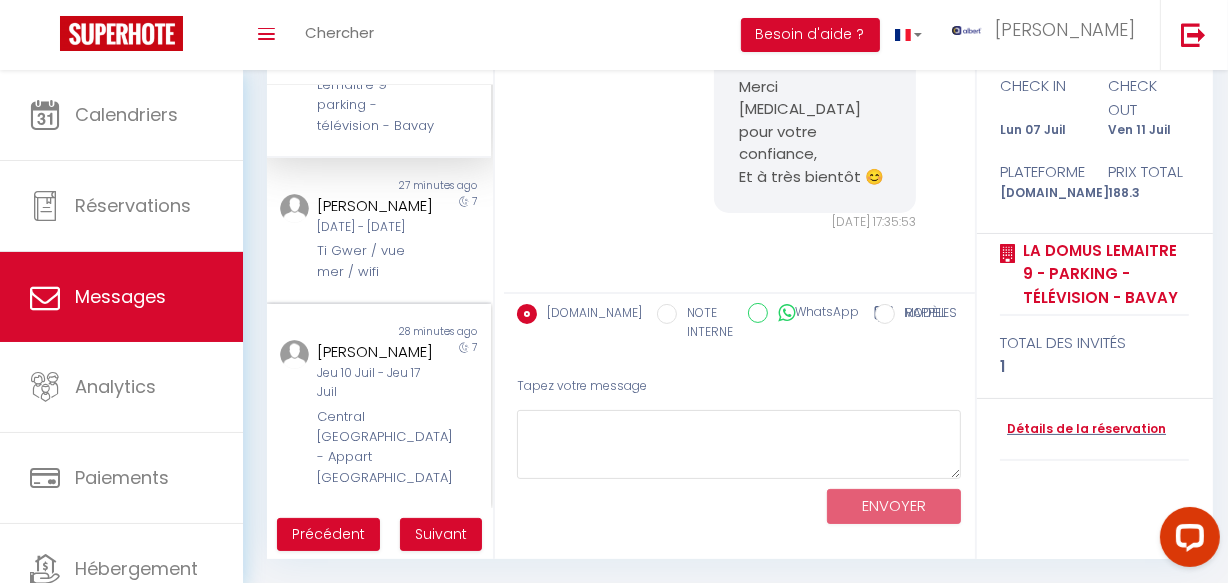 click on "Jeu 10 Juil - Jeu 17 Juil" at bounding box center [375, 383] 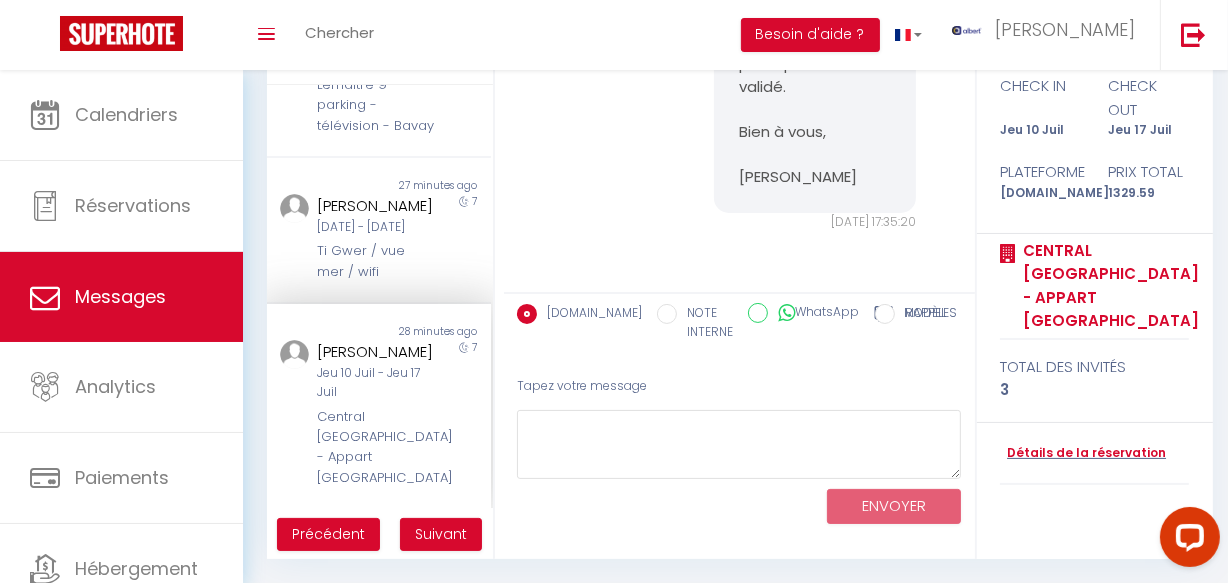 scroll, scrollTop: 24273, scrollLeft: 0, axis: vertical 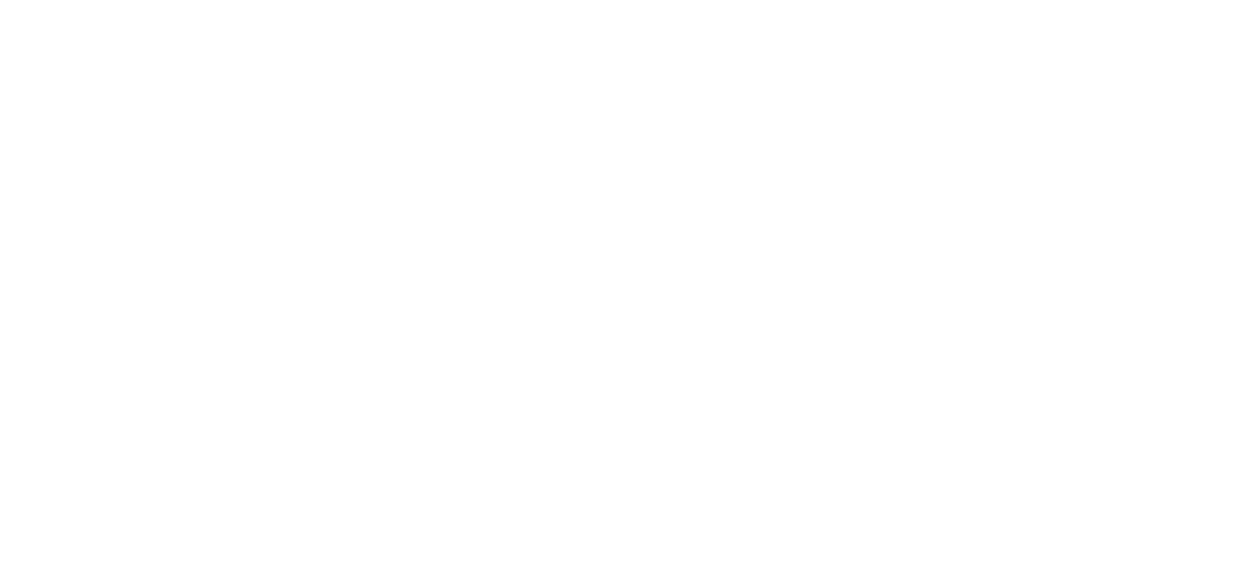 select on "message" 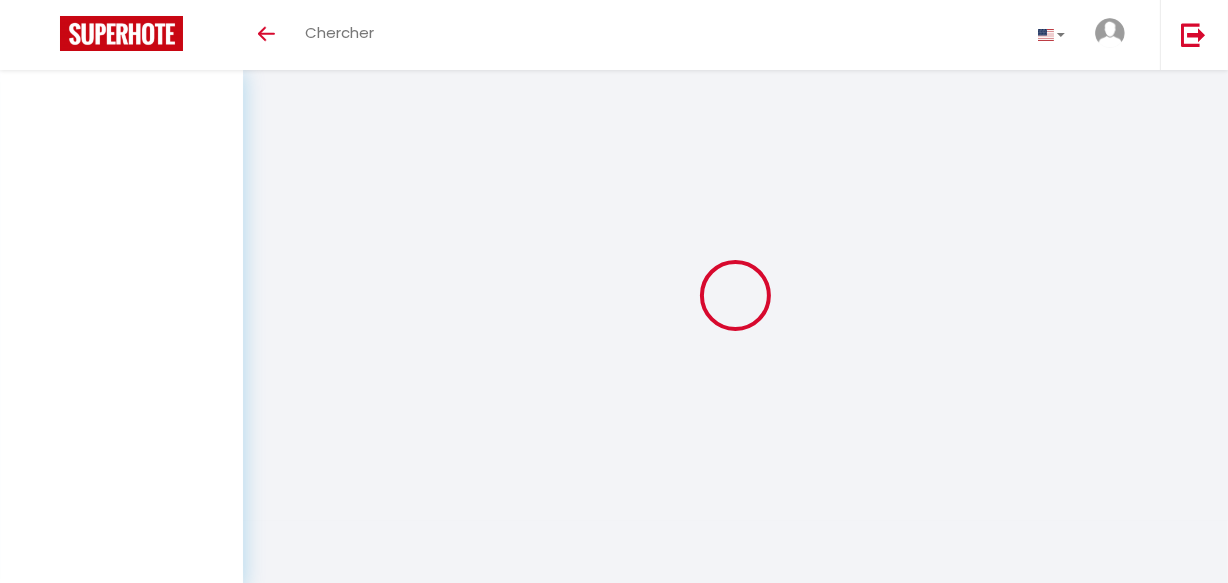 scroll, scrollTop: 193, scrollLeft: 0, axis: vertical 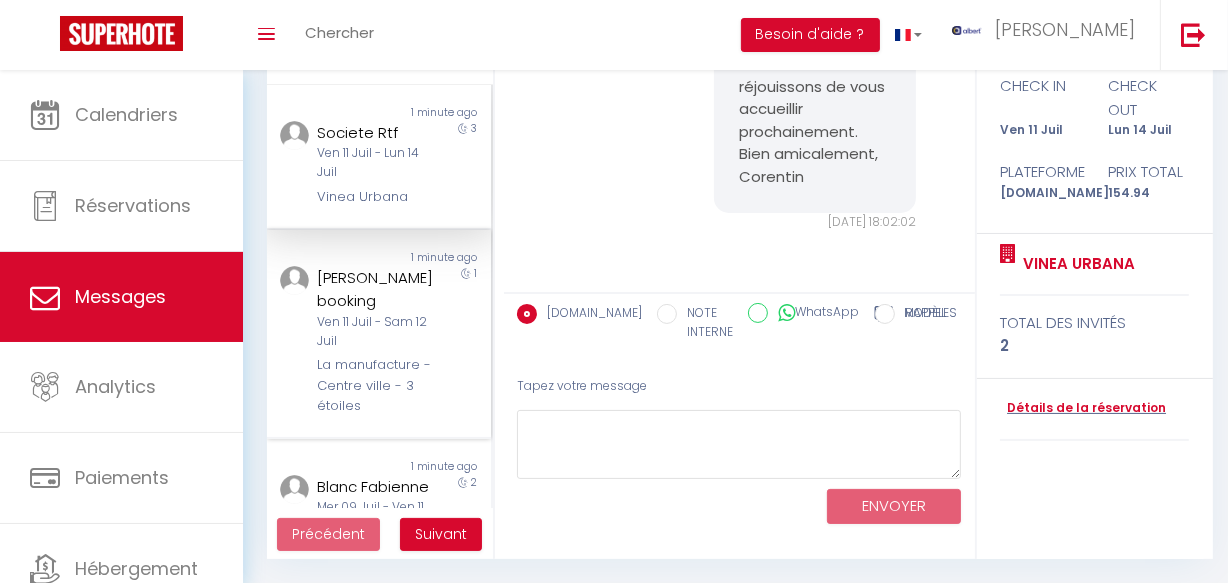 click on "1" at bounding box center [463, 341] 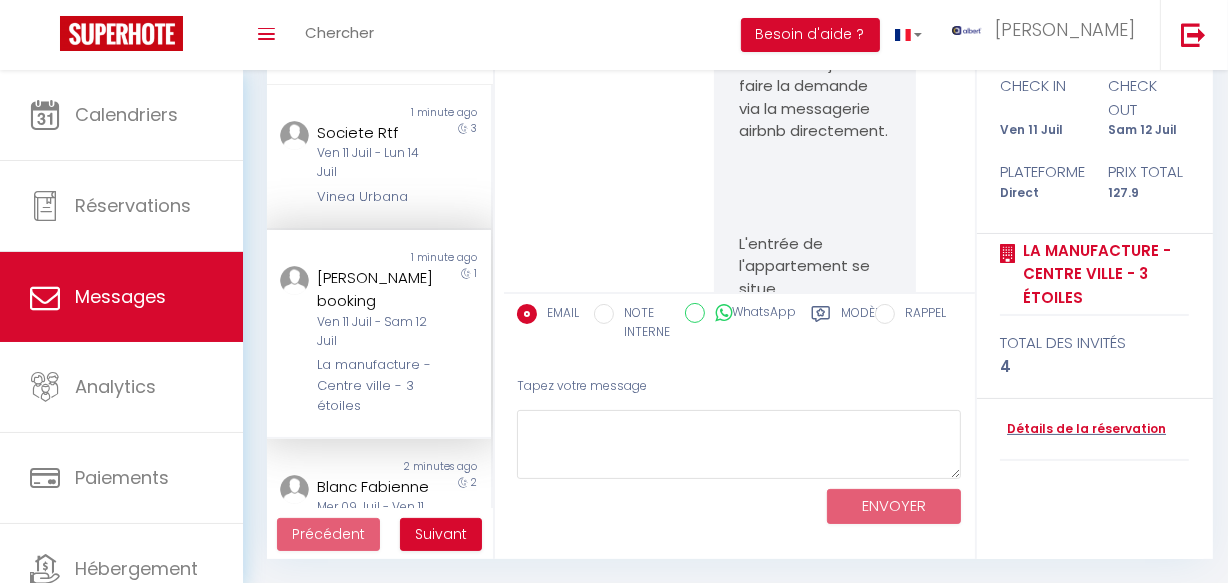 scroll, scrollTop: 8785, scrollLeft: 0, axis: vertical 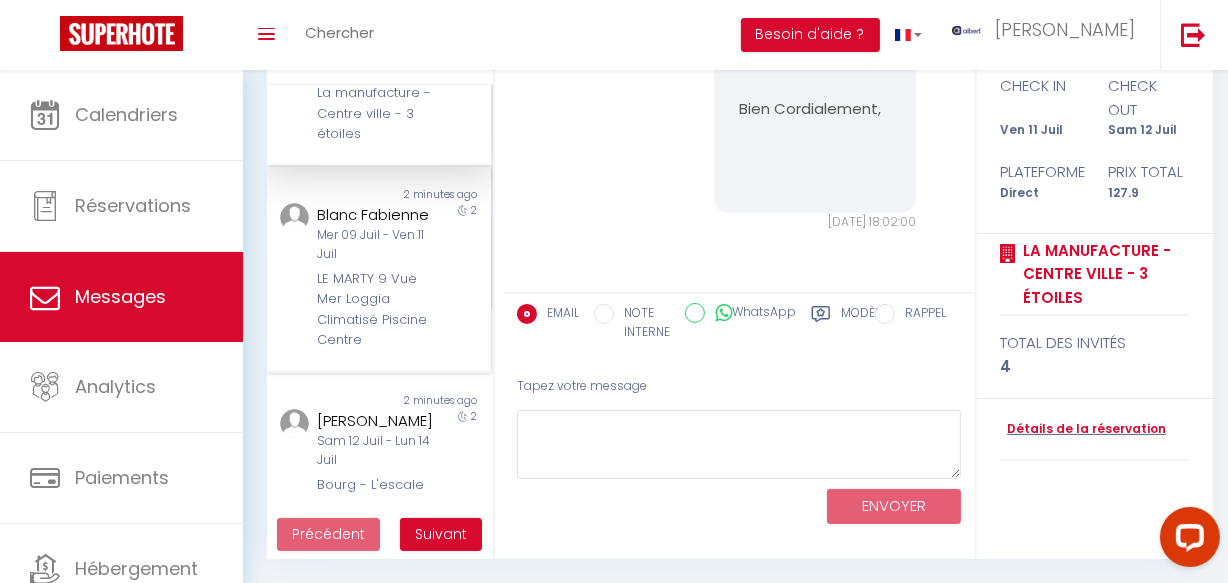 click on "LE MARTY 9 Vue Mer Loggia Climatisé Piscine Centre" at bounding box center [375, 310] 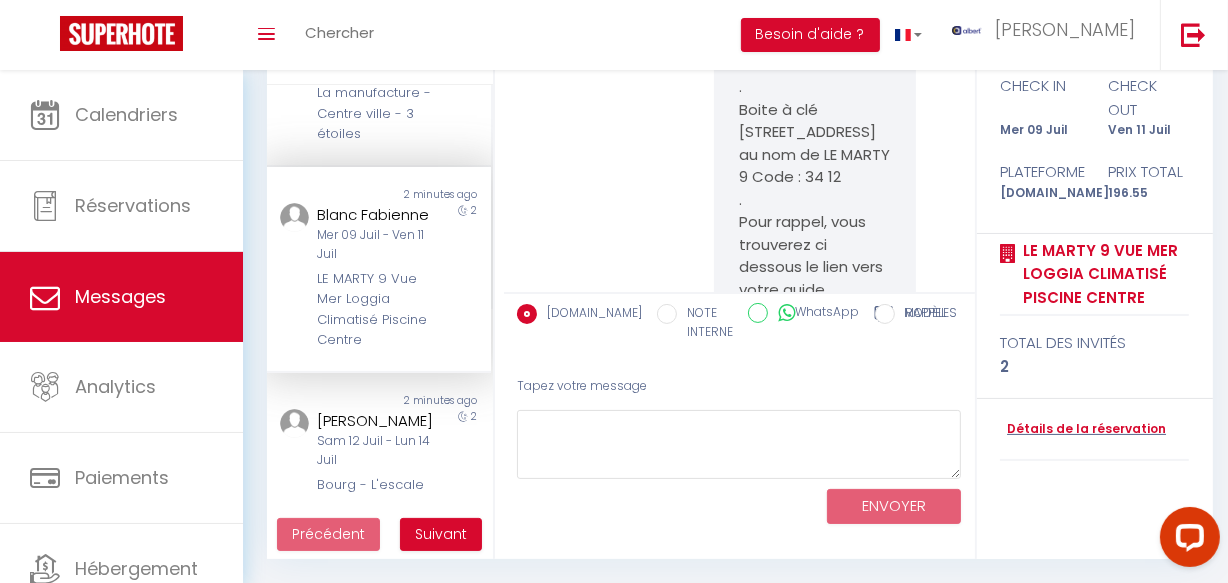 scroll, scrollTop: 19303, scrollLeft: 0, axis: vertical 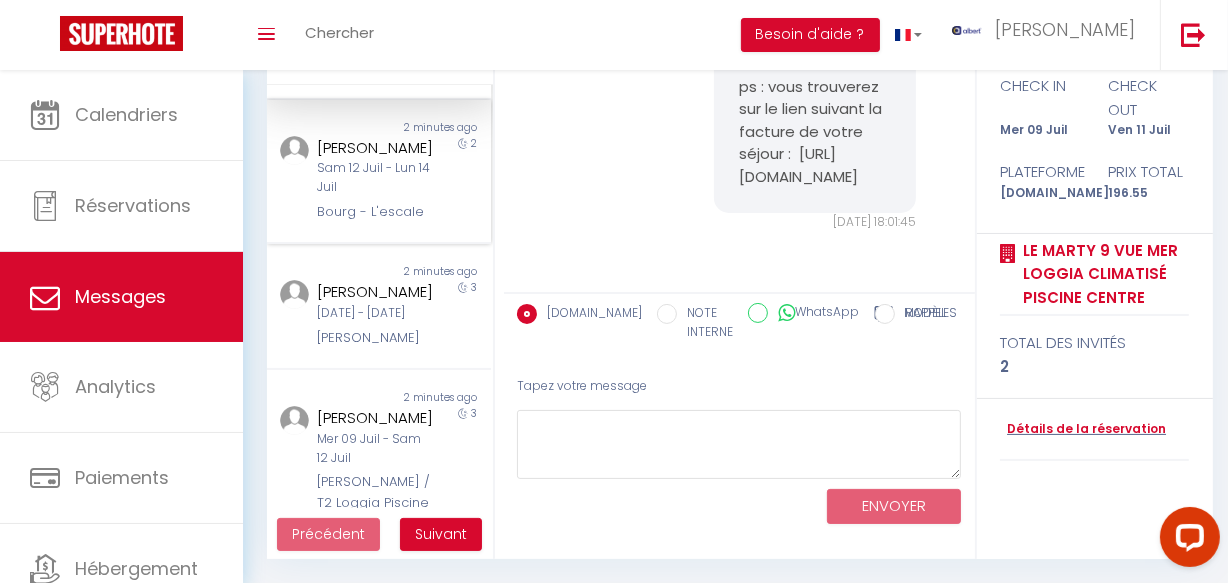 click on "Non lu
2 minutes ago
[PERSON_NAME][DATE] - [DATE][PERSON_NAME] - L'escale     2" at bounding box center [379, 172] 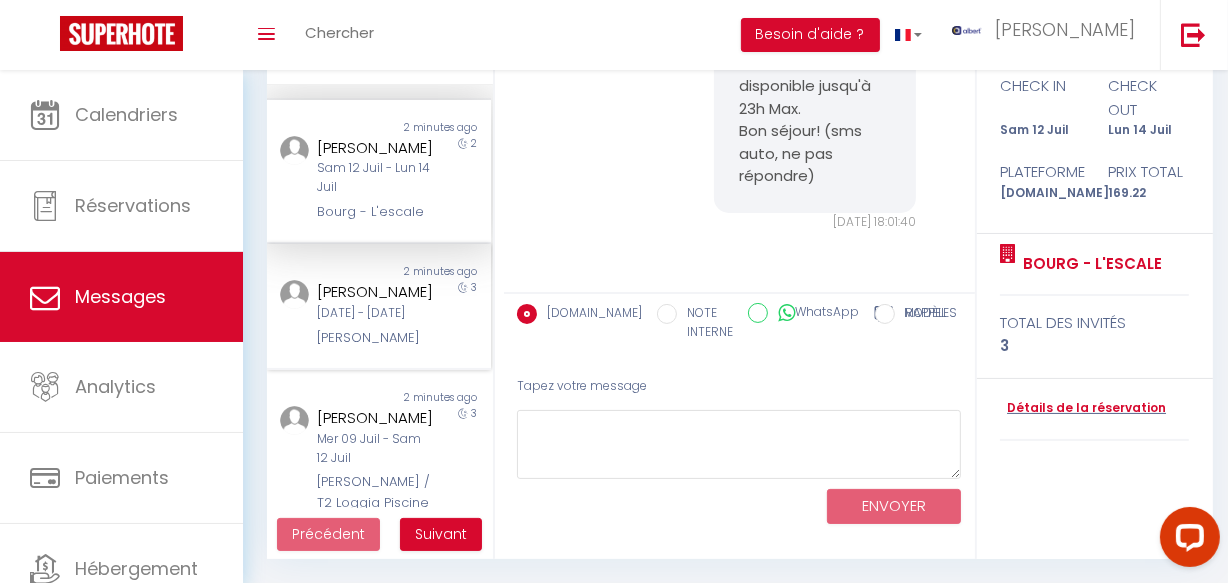 click on "[PERSON_NAME]" at bounding box center [375, 292] 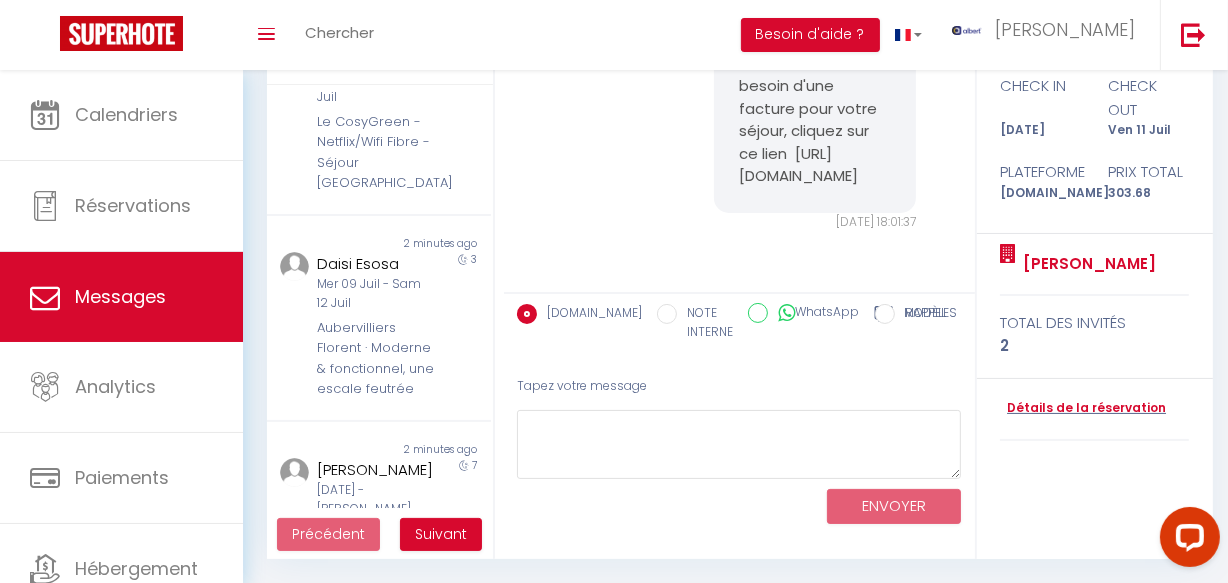 scroll, scrollTop: 1529, scrollLeft: 0, axis: vertical 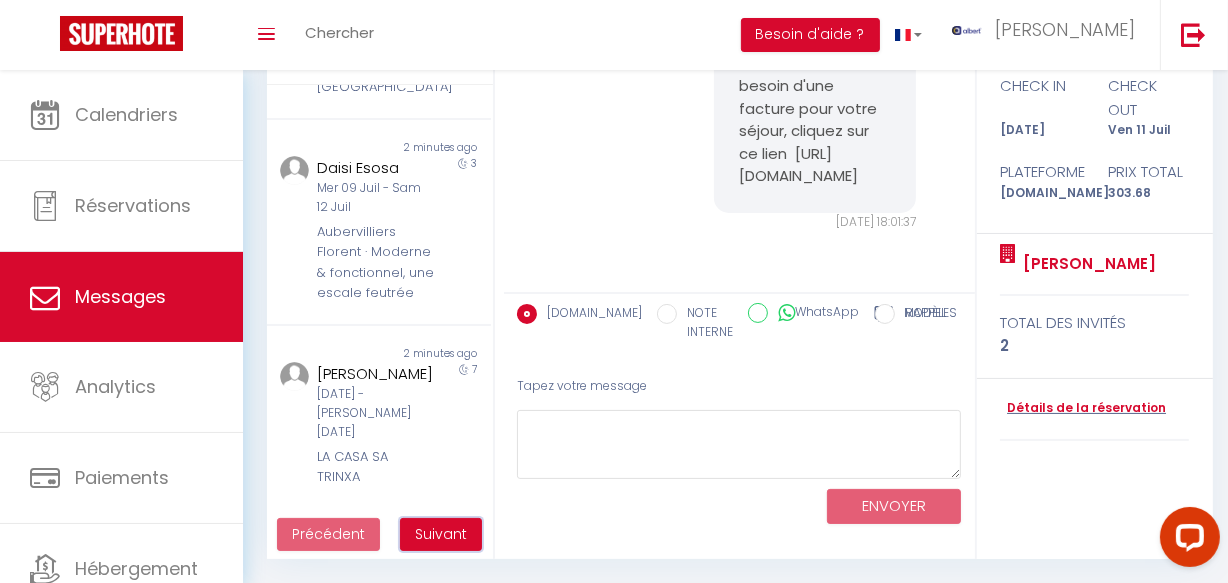 click on "Suivant" at bounding box center (441, 535) 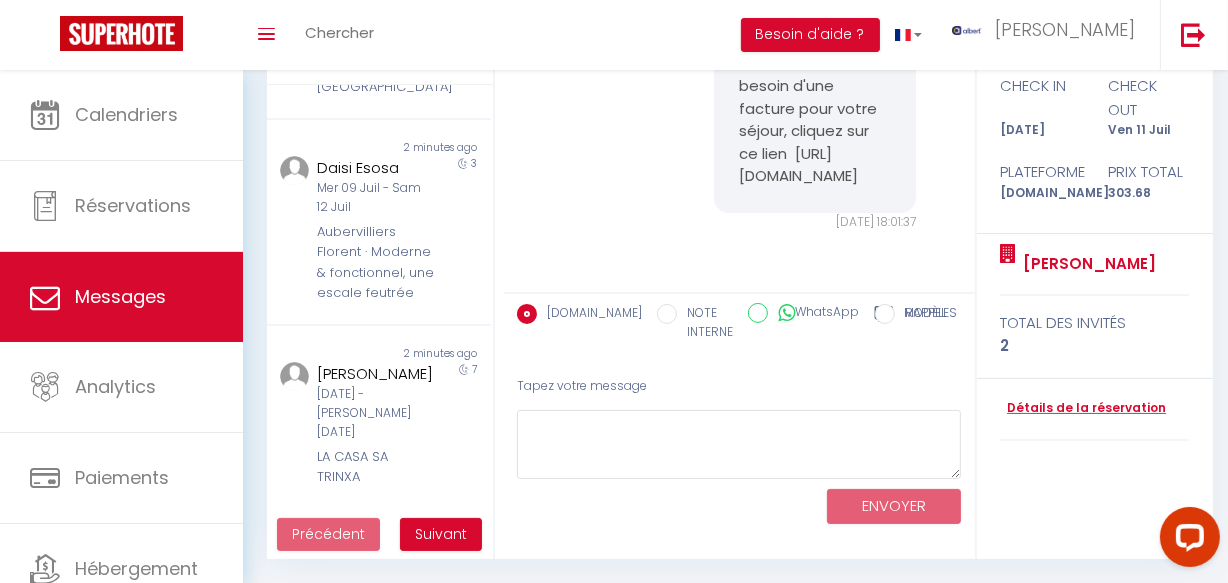 scroll, scrollTop: 70, scrollLeft: 0, axis: vertical 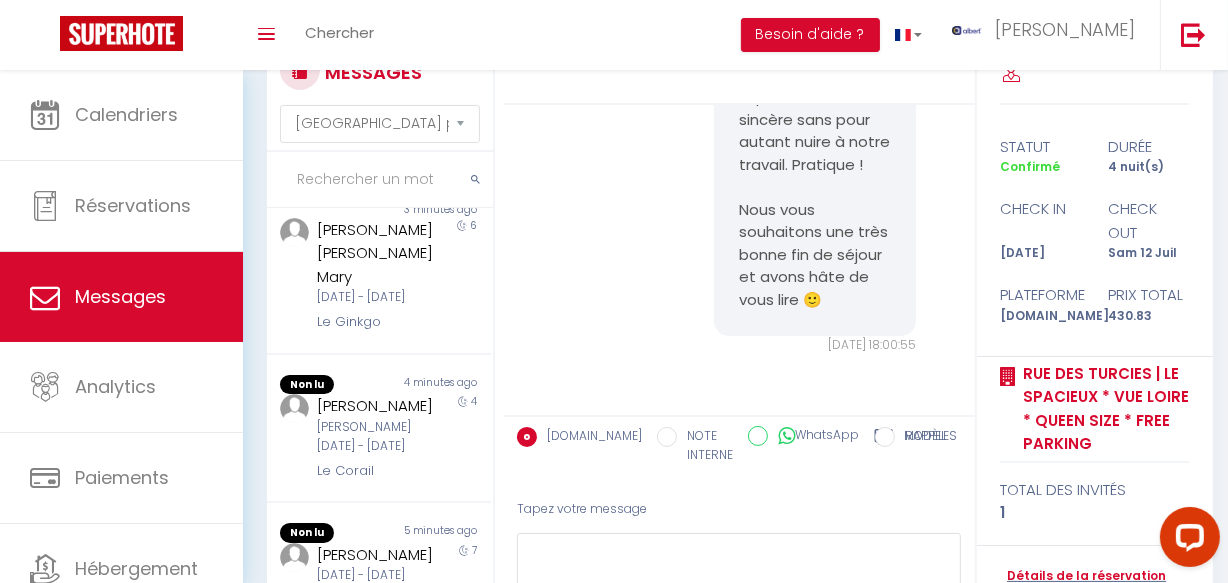 click on "7" at bounding box center (463, 577) 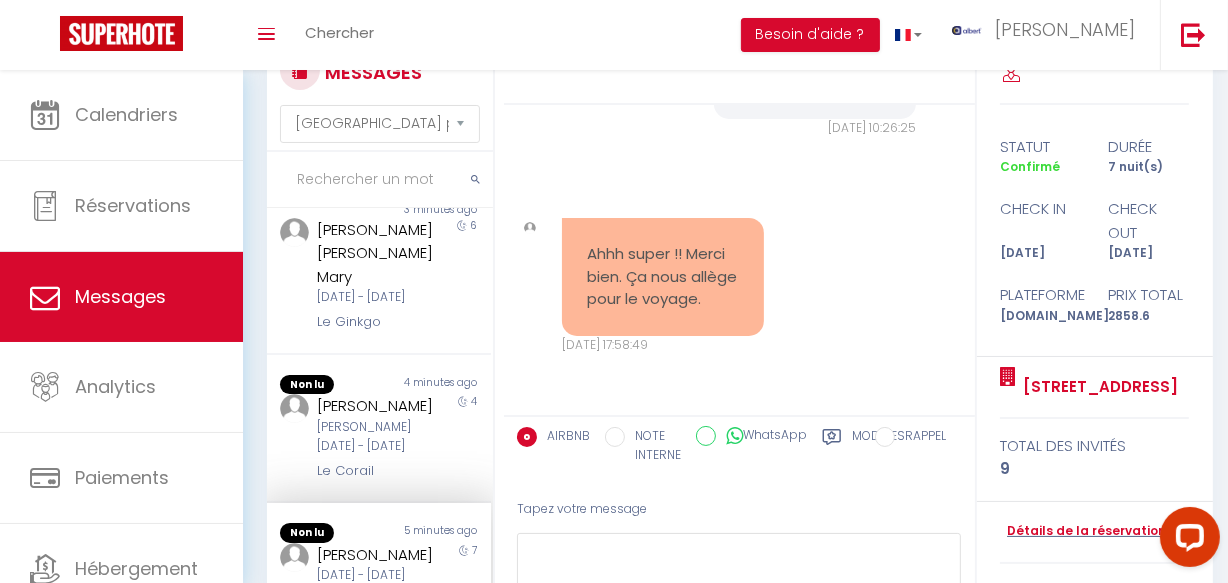 scroll, scrollTop: 3762, scrollLeft: 0, axis: vertical 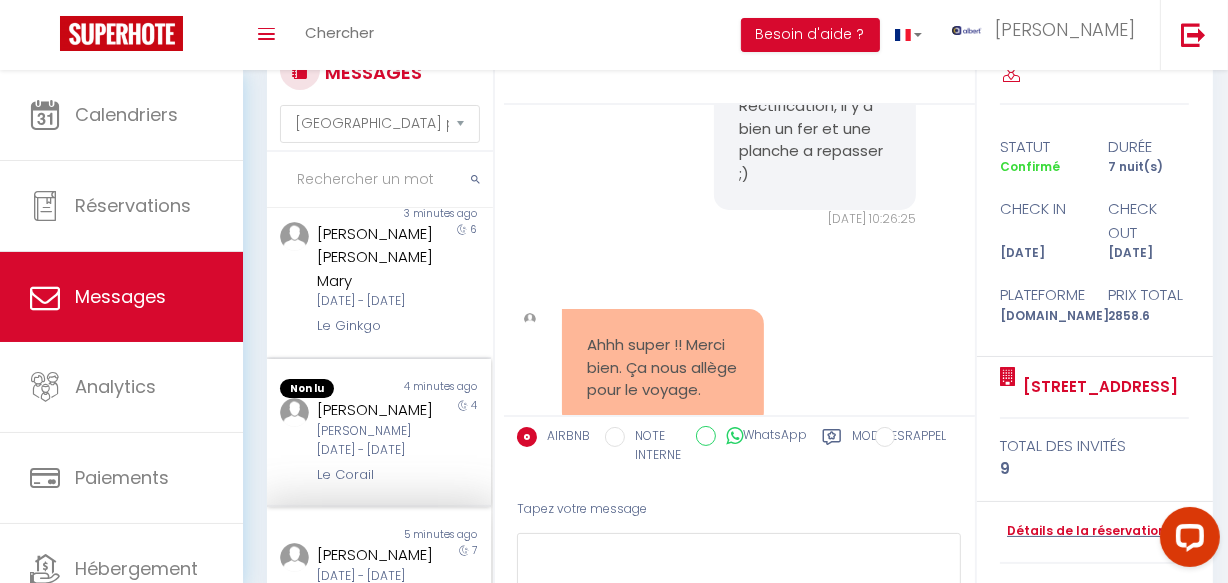 click on "[PERSON_NAME]" at bounding box center (375, 410) 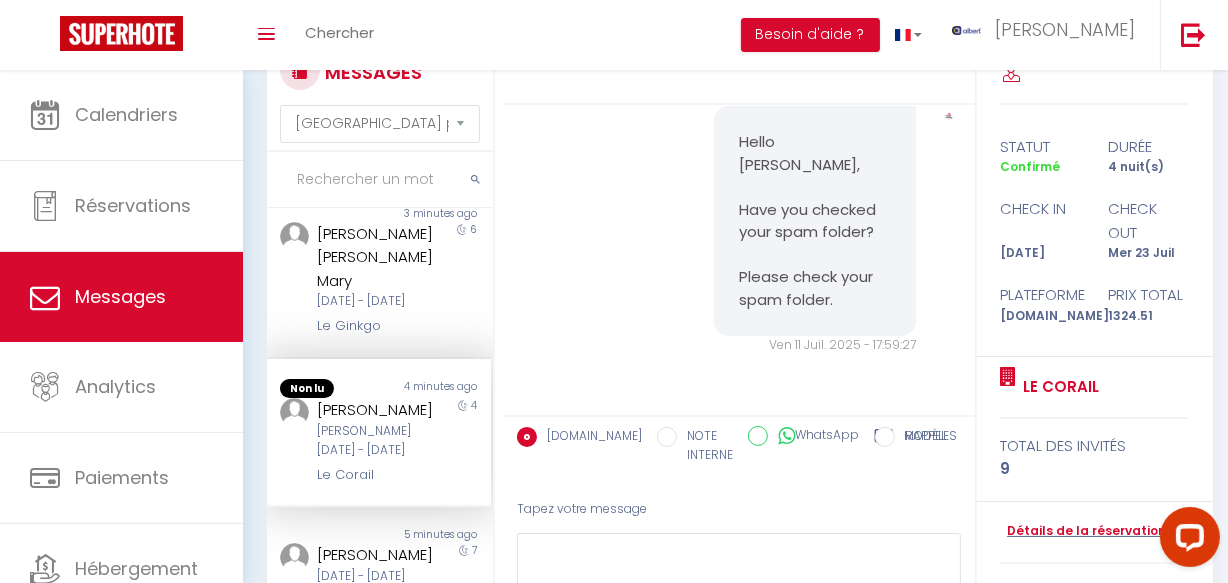 scroll, scrollTop: 3125, scrollLeft: 0, axis: vertical 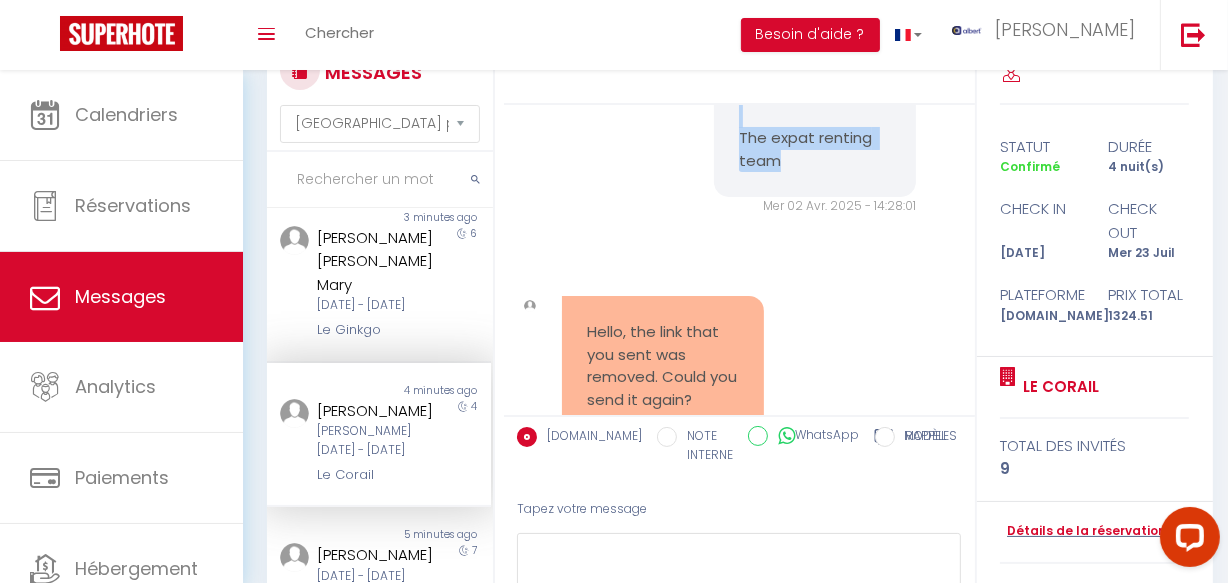 copy on "Hello Gonçalo,
Thank you for your reservation, we are looking forward to welcoming you and helping you discover Toulouse!
IMPORTANT: in order to confirm your means of contact and to transmit your identity document, I invite you to go to the following link:  https://app.superhote.com/#/booking/0BP7gB8uvf/checkin
We will send you detailed instructions by email the day before your arrival and the access code for the flat on the day of your arrival.
You can also spice up your stay with our additional services: https://app.cozyup.com/cid/votre-boutique-expat-renting-le-corail
If you have any question or need assistance you can reach us at this number +33 7 68 61 01 30, we remind you that we are available from 9am to 9pm.
We look forward to welcoming you! :)
The expat renting team" 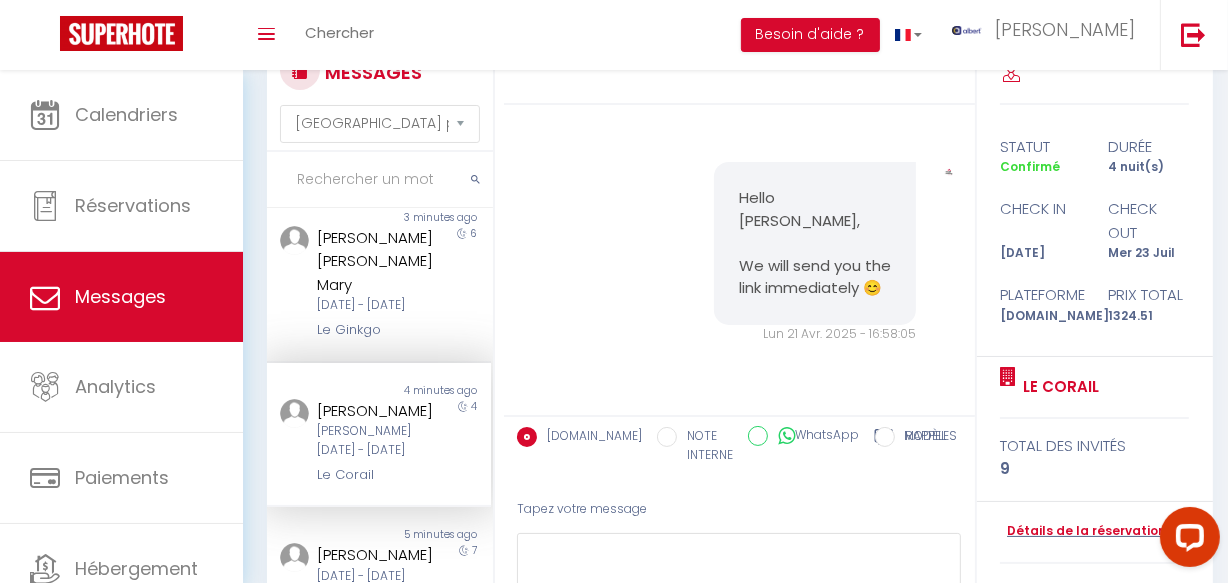 scroll, scrollTop: 2481, scrollLeft: 0, axis: vertical 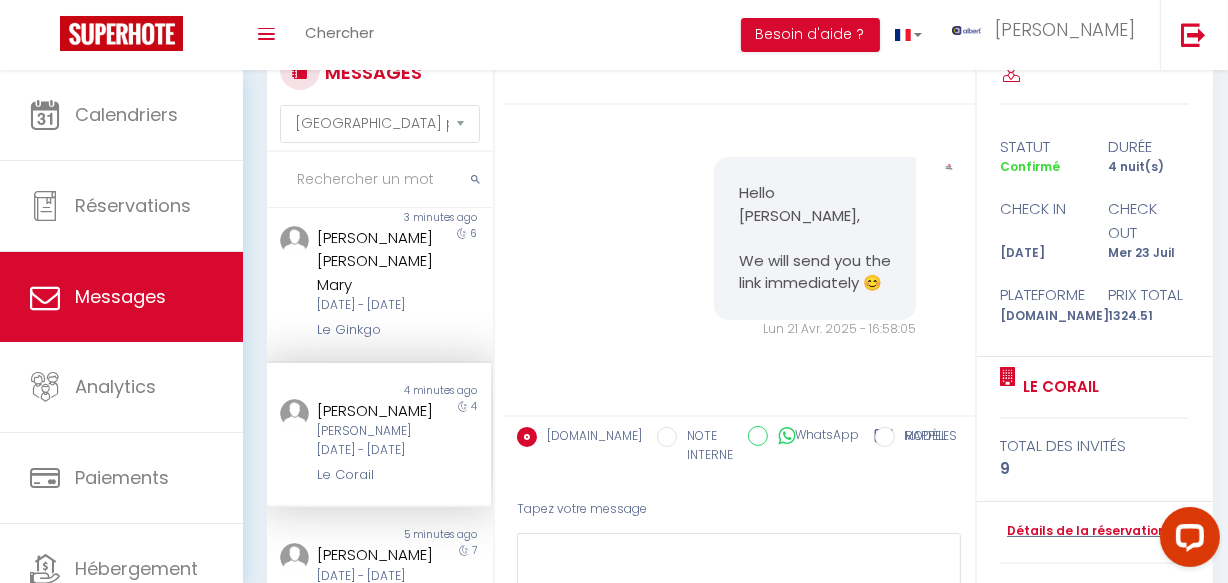 copy on "[EMAIL_ADDRESS][DOMAIN_NAME]" 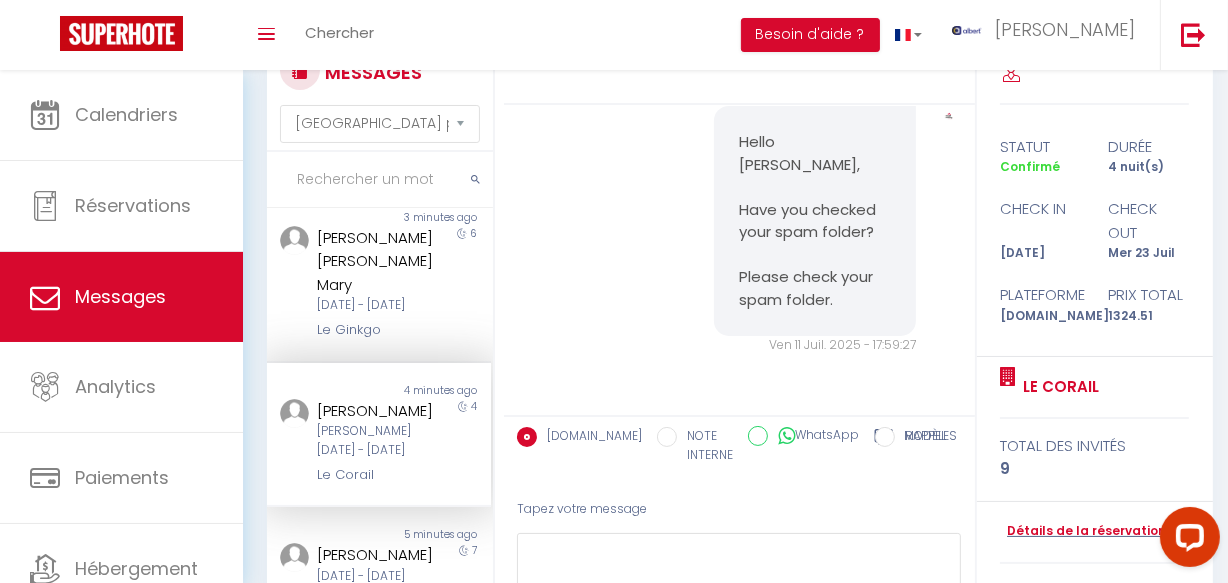 scroll, scrollTop: 193, scrollLeft: 0, axis: vertical 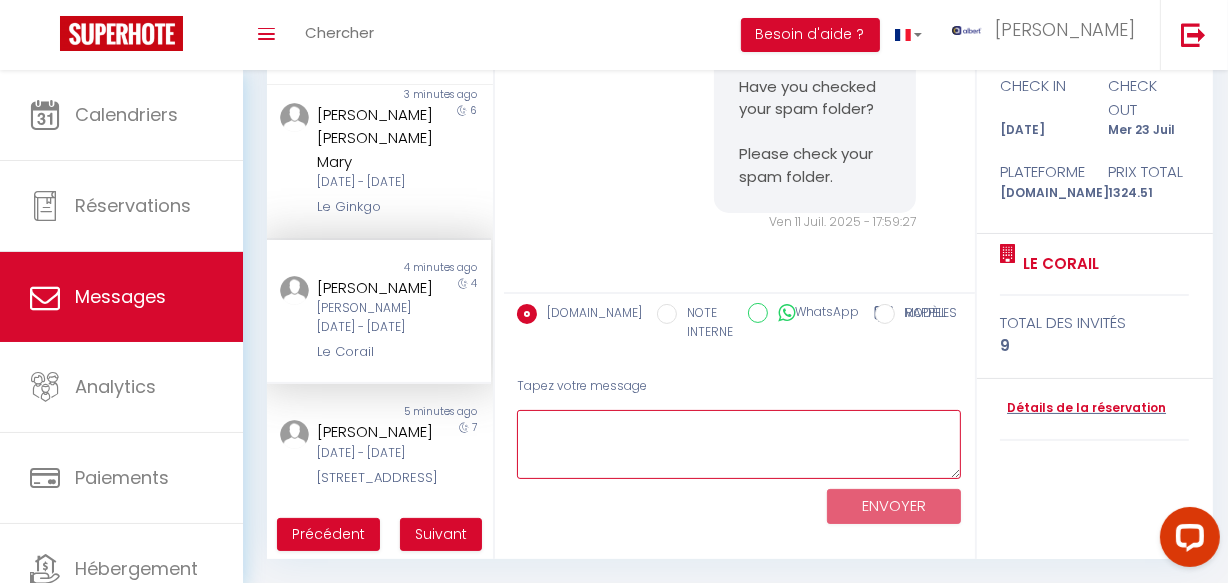 click at bounding box center (739, 444) 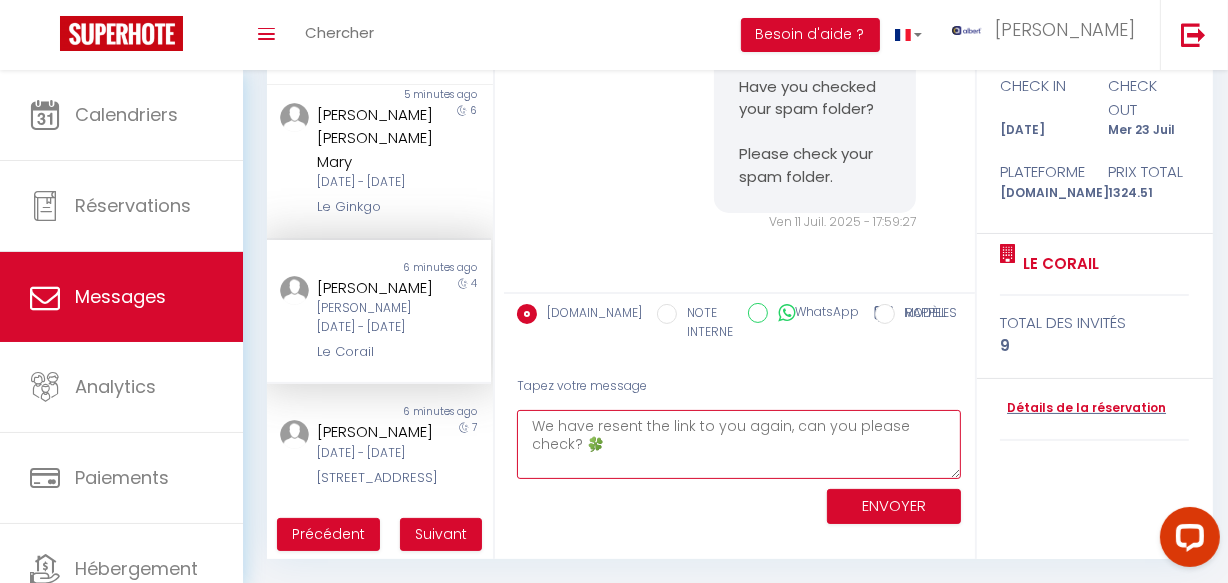 type on "We have resent the link to you again, can you please check? 🍀" 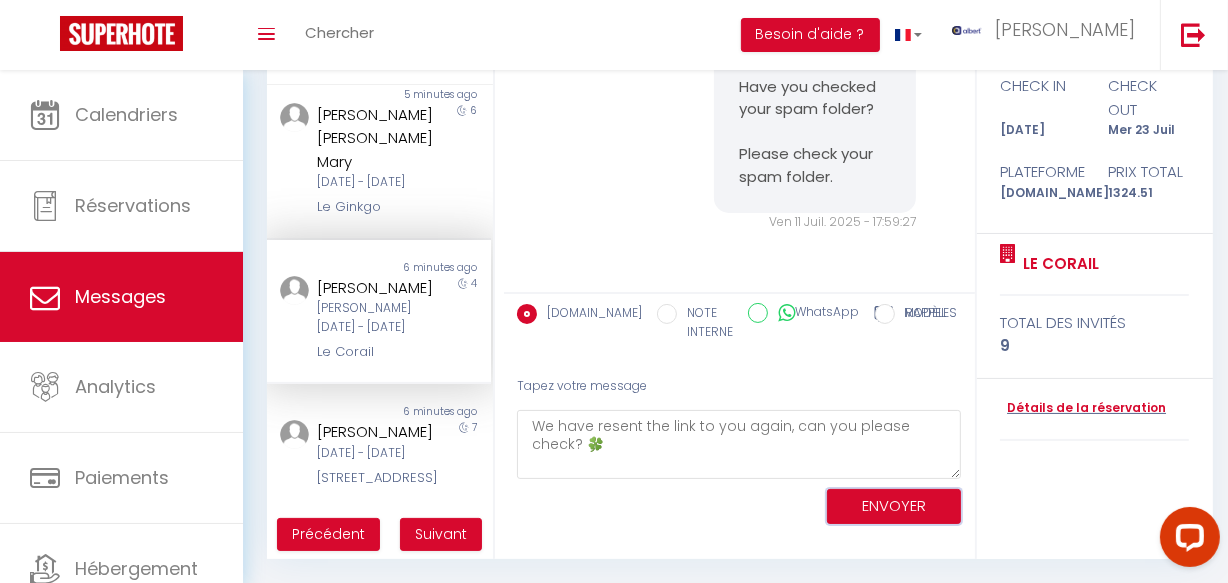 click on "ENVOYER" at bounding box center (894, 506) 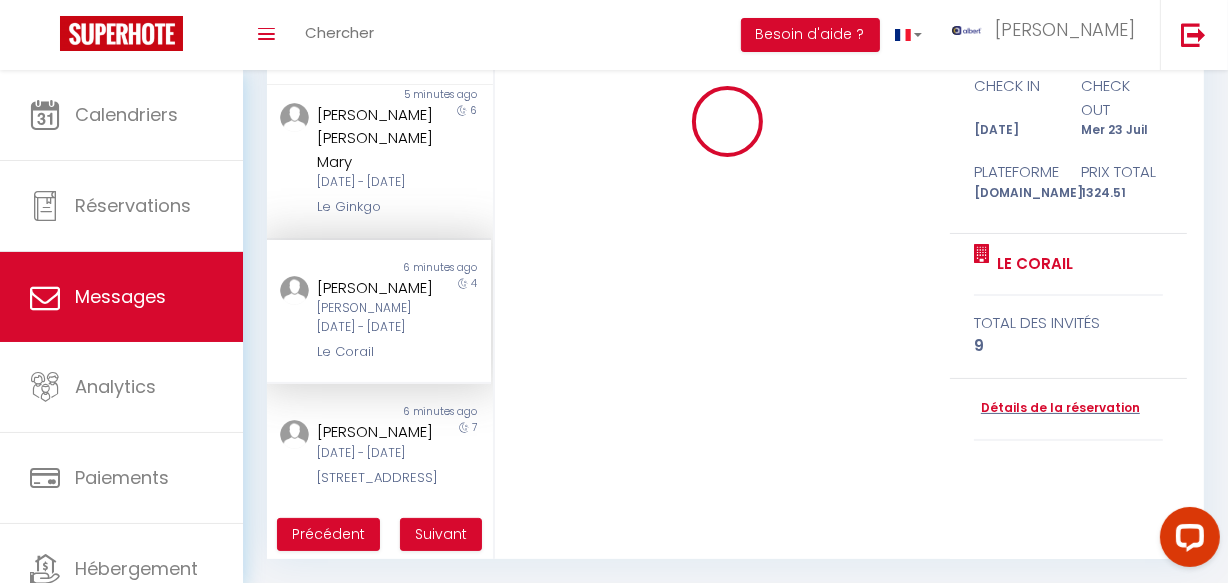 type 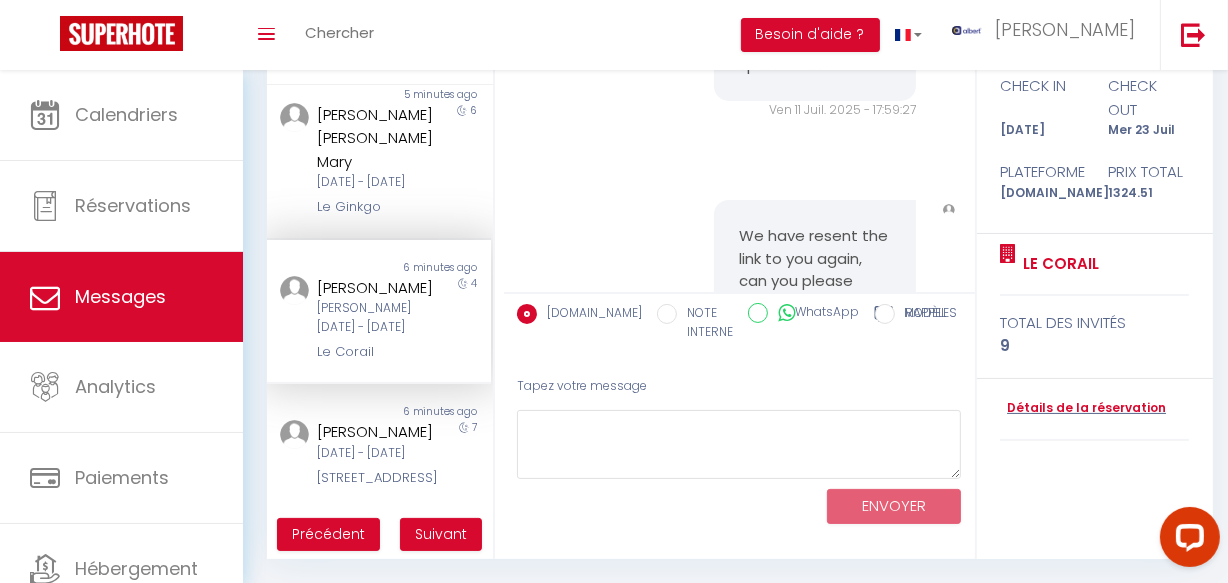 scroll, scrollTop: 3364, scrollLeft: 0, axis: vertical 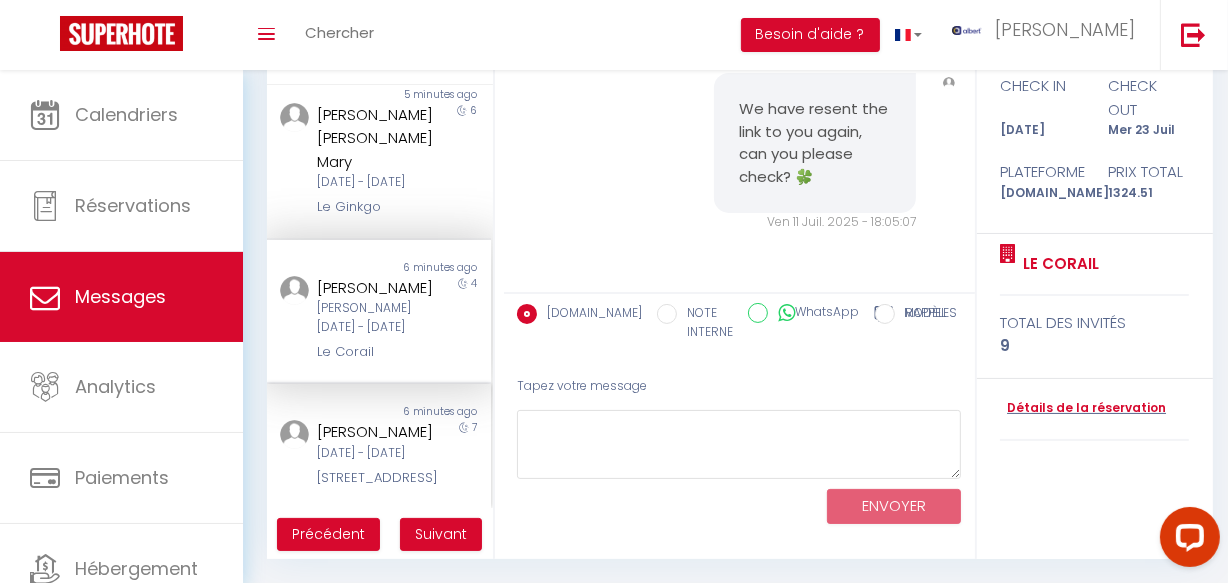 click on "Mar 15 Juil - Mar 22 Juil" at bounding box center (375, 453) 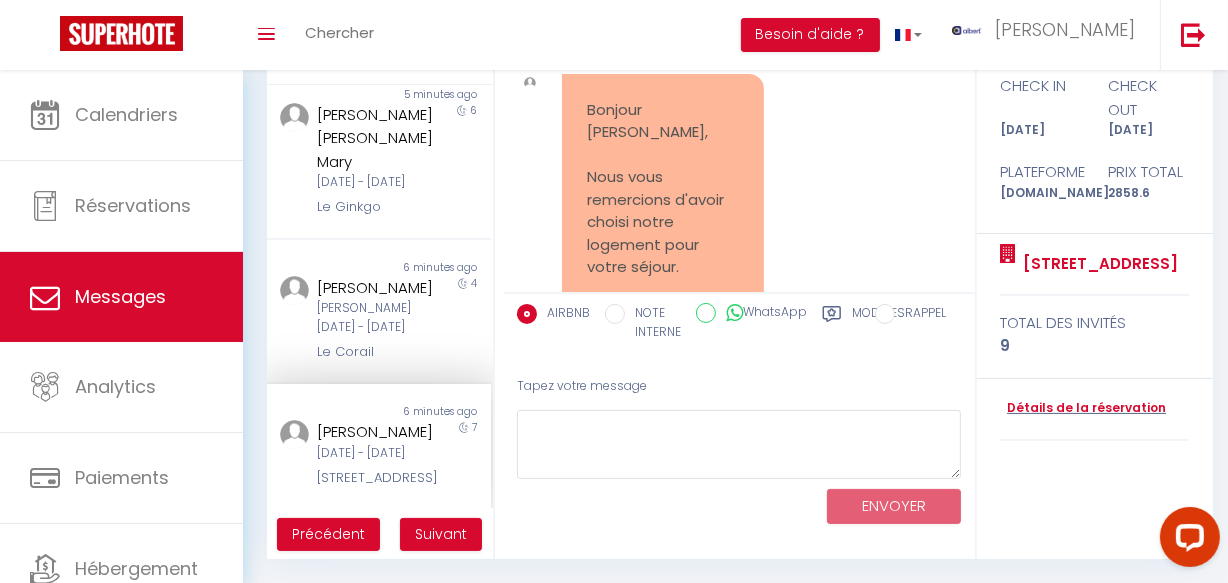 scroll, scrollTop: 3762, scrollLeft: 0, axis: vertical 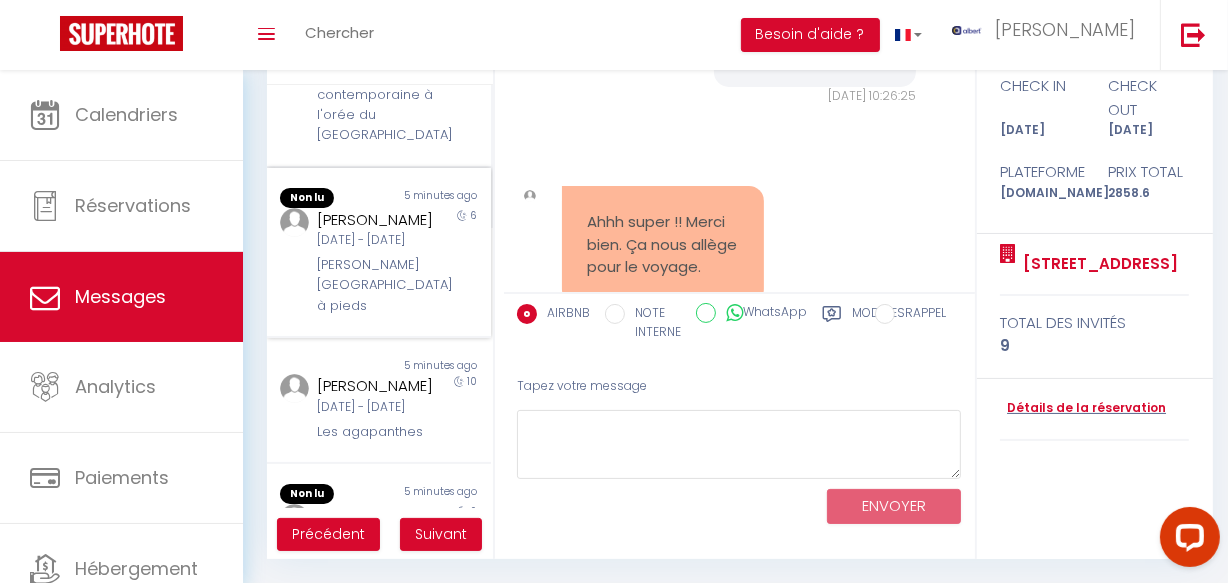 click on "Sam 05 Juil - Ven 11 Juil" at bounding box center [375, 240] 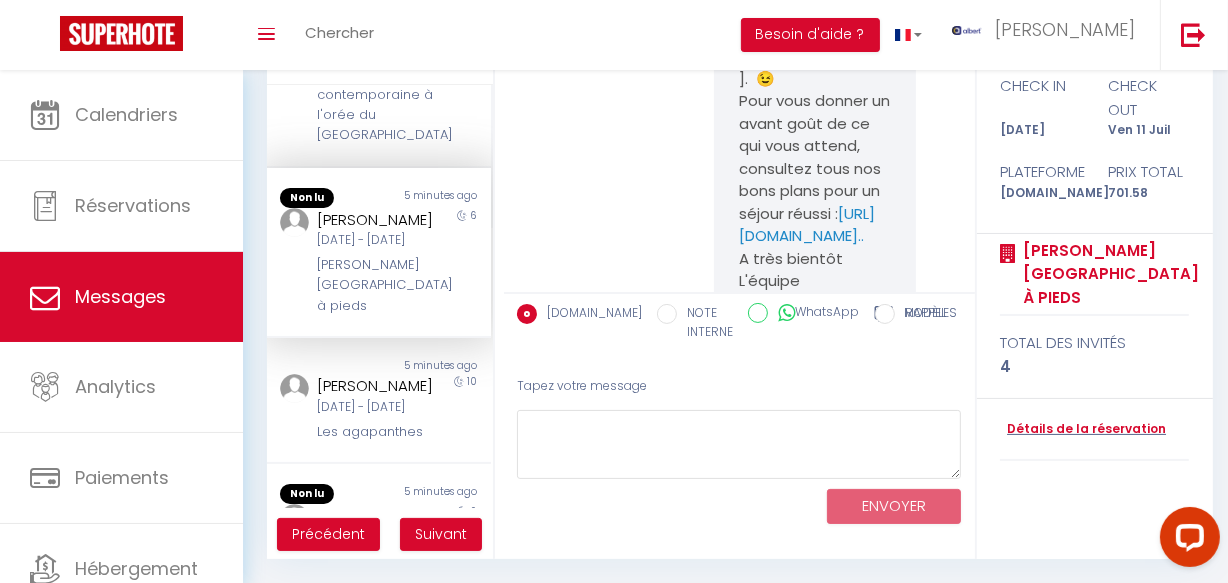 scroll, scrollTop: 13657, scrollLeft: 0, axis: vertical 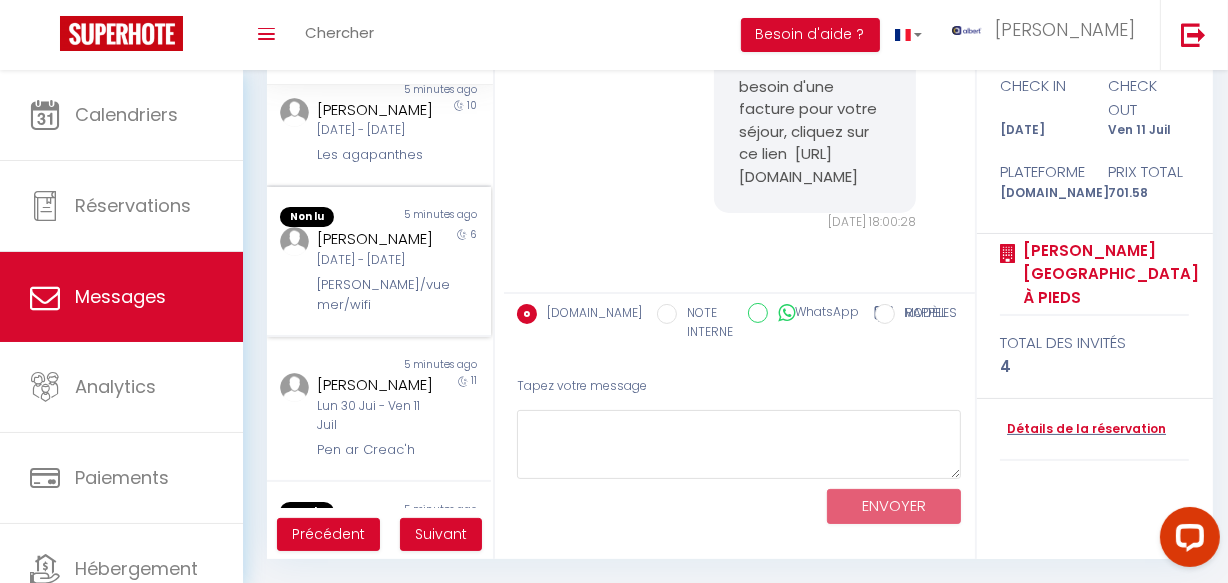 click on "Sam 05 Juil - Ven 11 Juil" at bounding box center [375, 260] 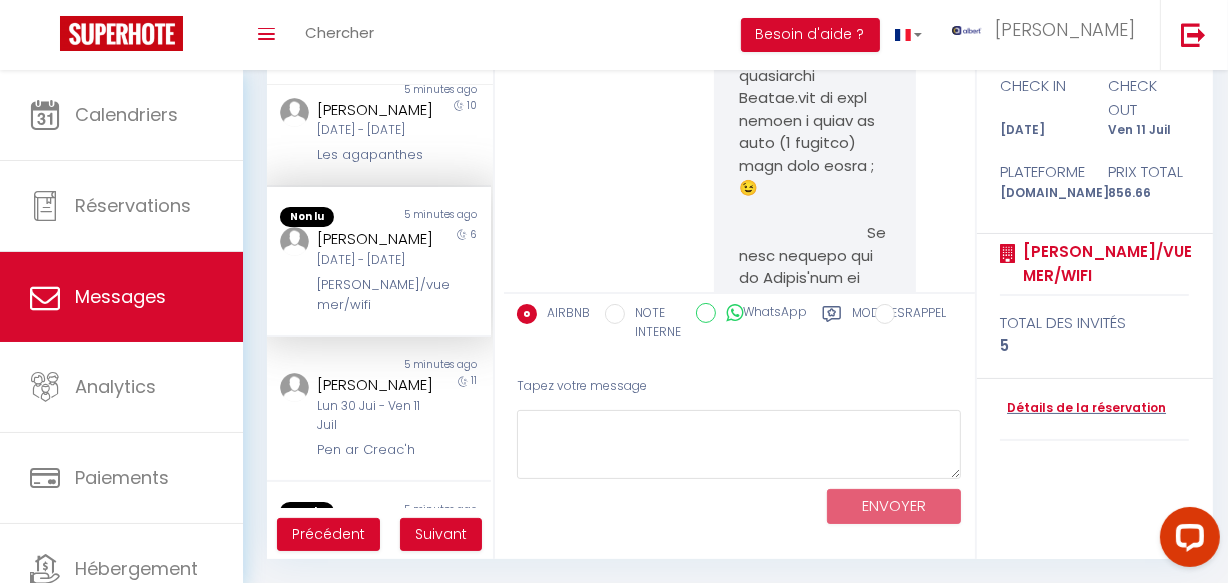 scroll, scrollTop: 13150, scrollLeft: 0, axis: vertical 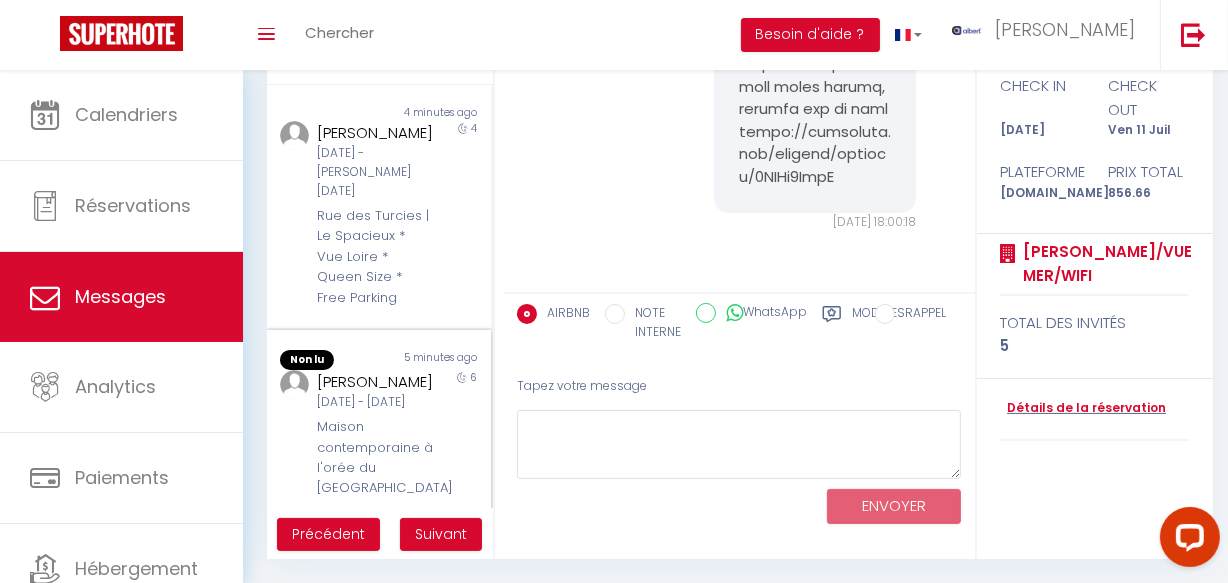click on "Florence Schenck" at bounding box center [375, 382] 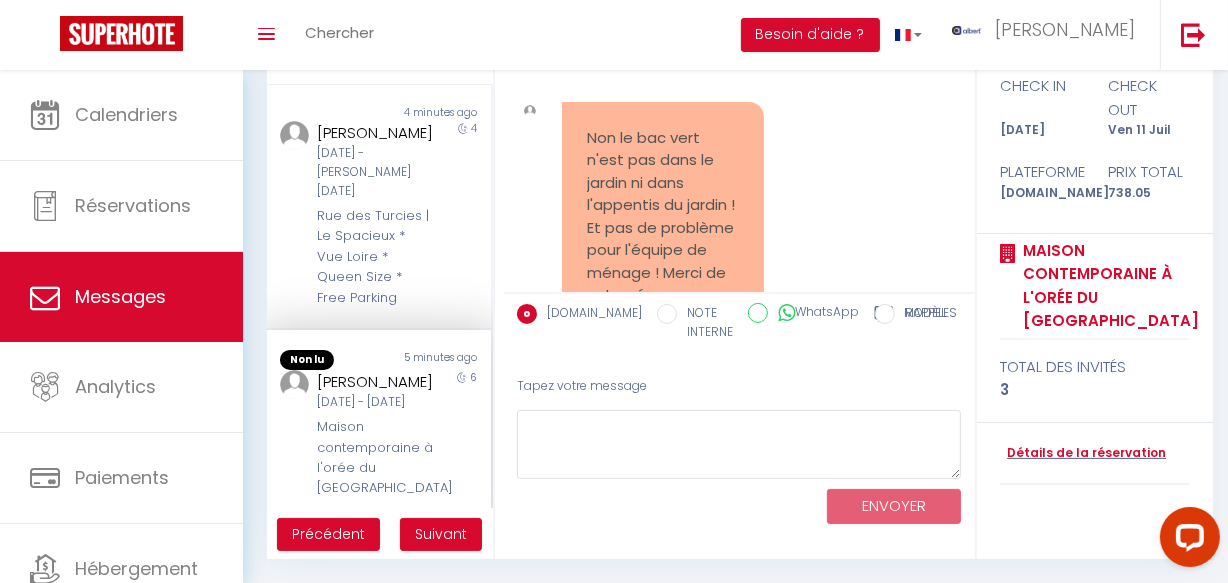 scroll, scrollTop: 21300, scrollLeft: 0, axis: vertical 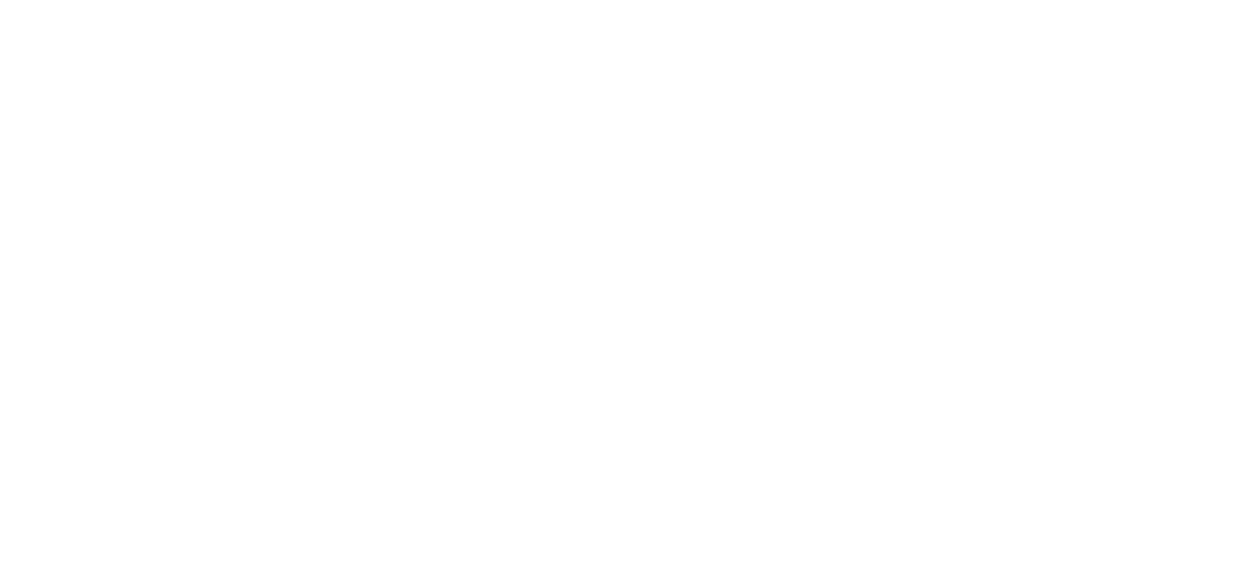 select on "message" 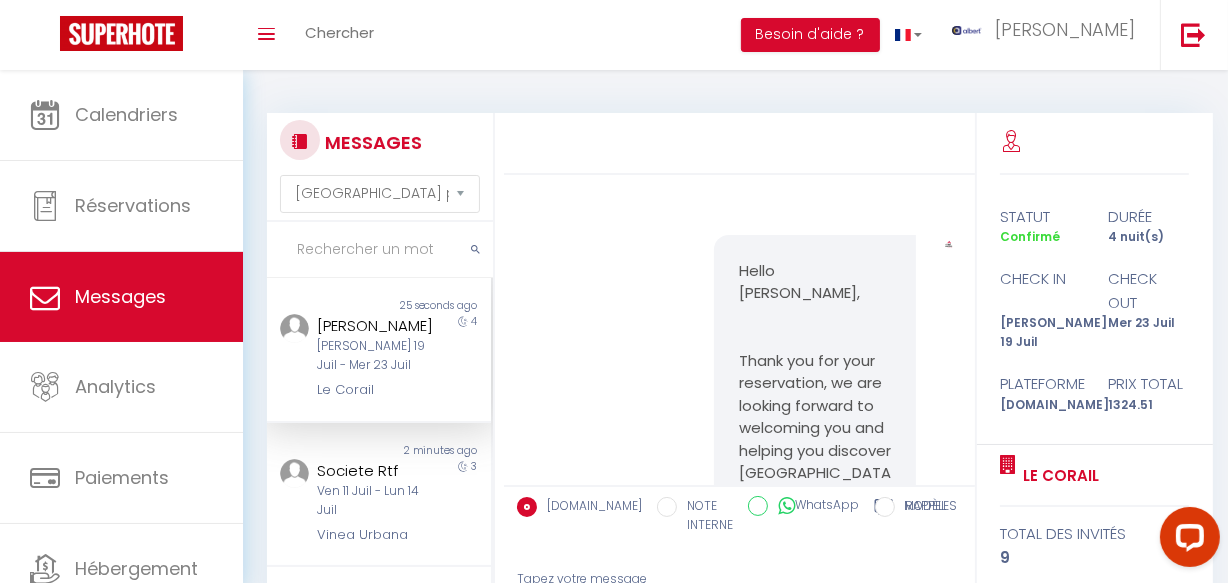 scroll, scrollTop: 3364, scrollLeft: 0, axis: vertical 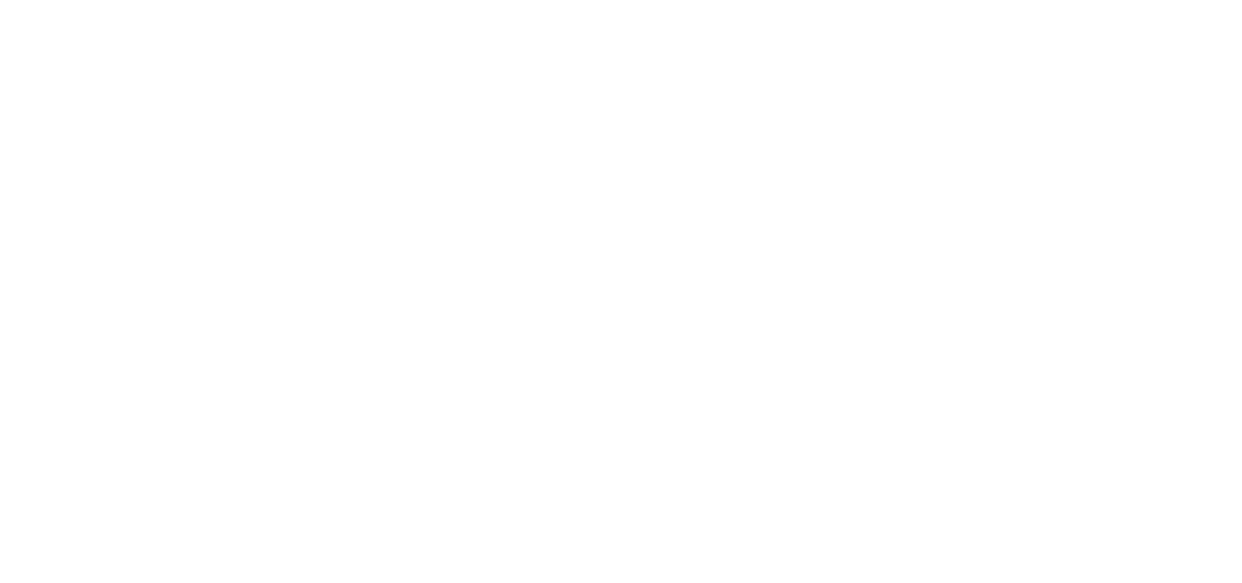 select on "message" 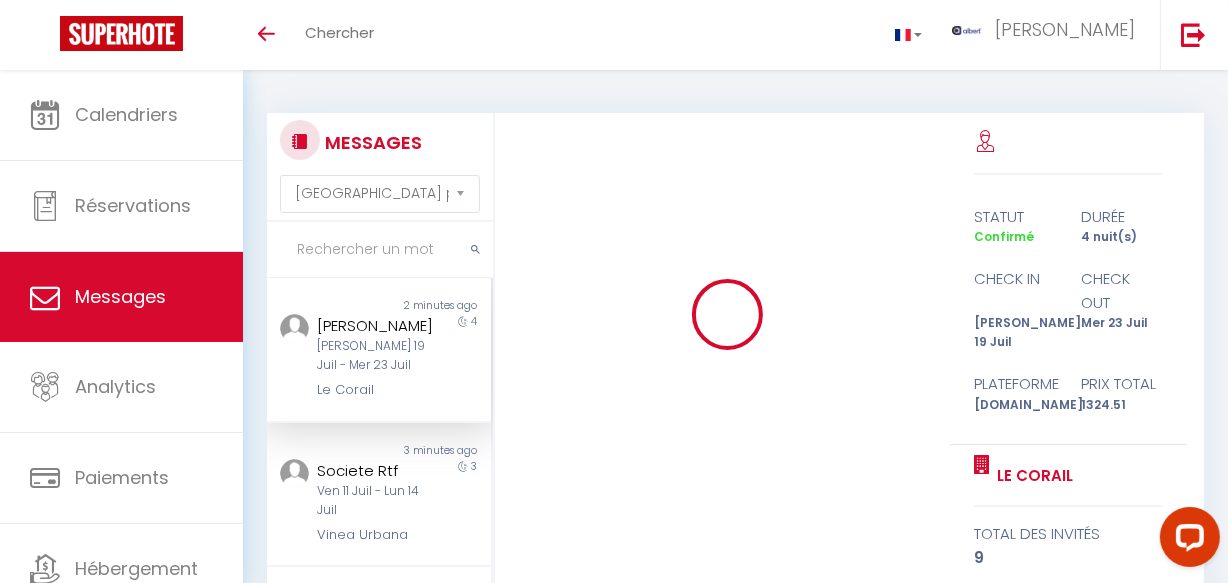 scroll, scrollTop: 0, scrollLeft: 0, axis: both 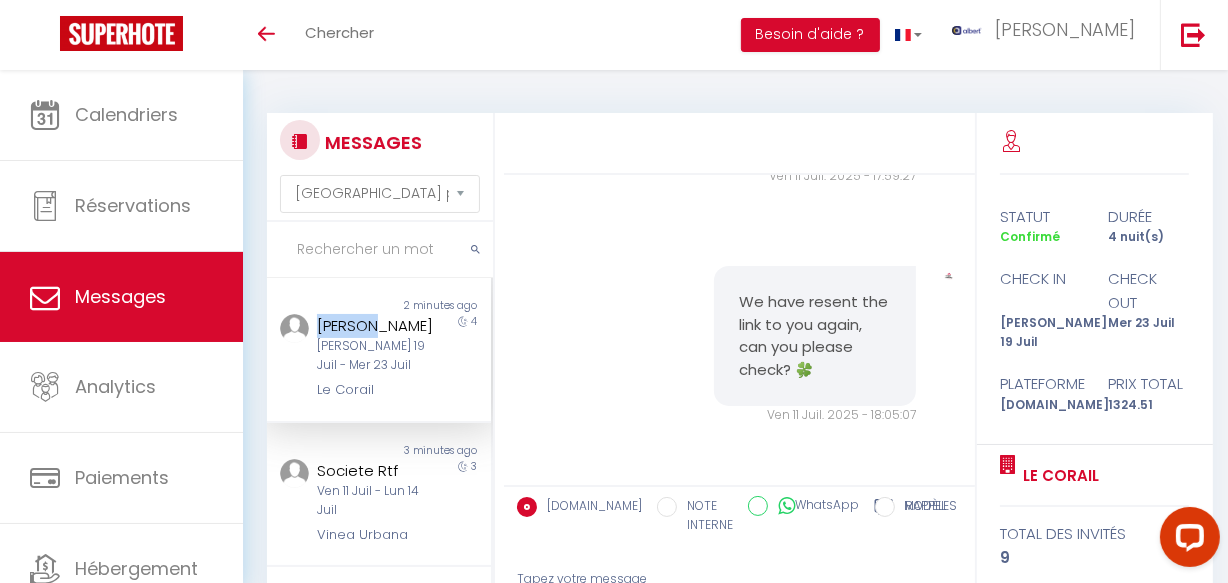 drag, startPoint x: 364, startPoint y: 332, endPoint x: 314, endPoint y: 333, distance: 50.01 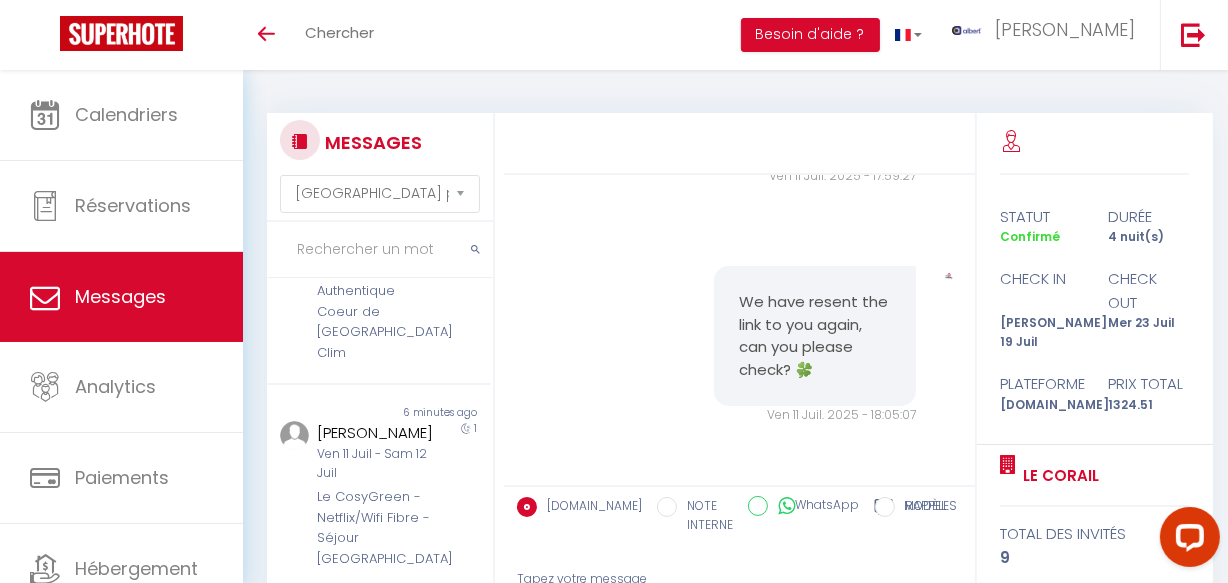 scroll, scrollTop: 1508, scrollLeft: 0, axis: vertical 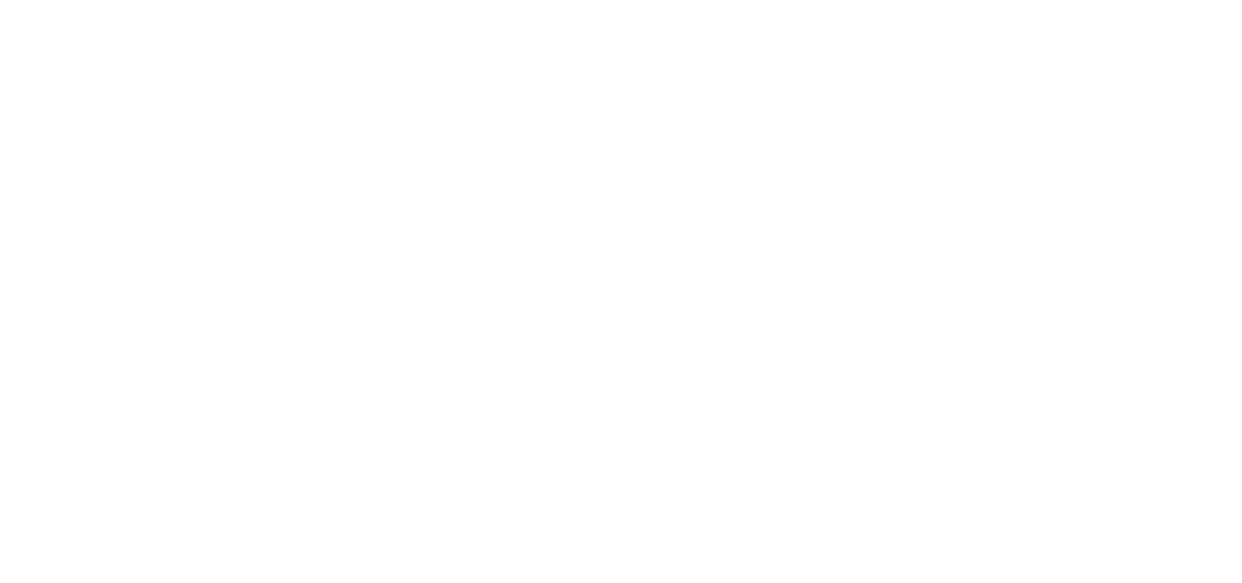 select on "message" 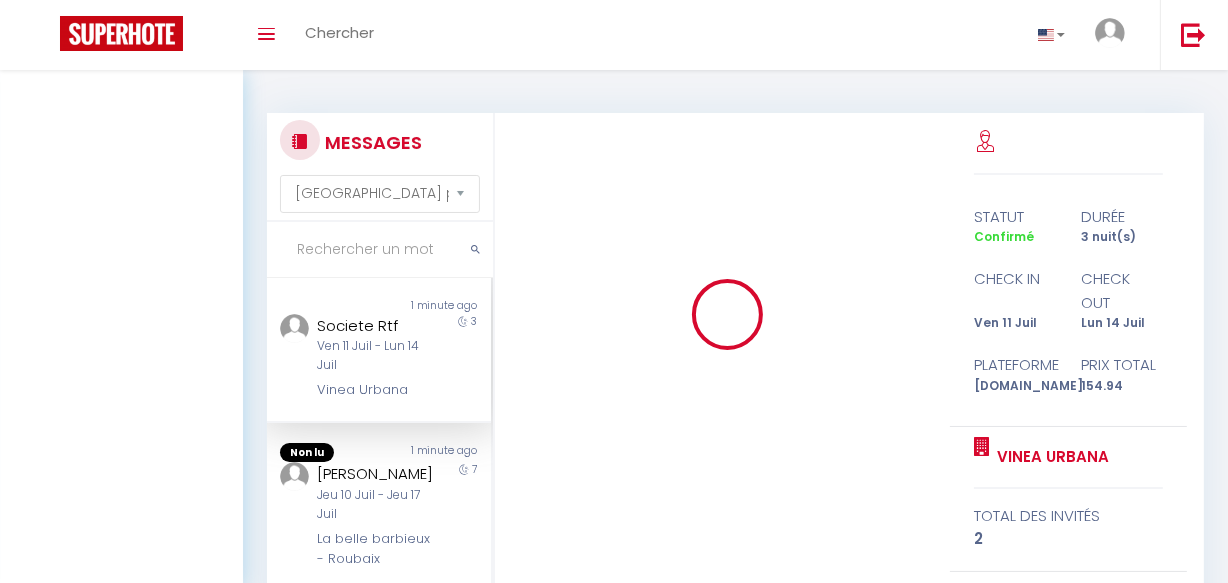 scroll, scrollTop: 193, scrollLeft: 0, axis: vertical 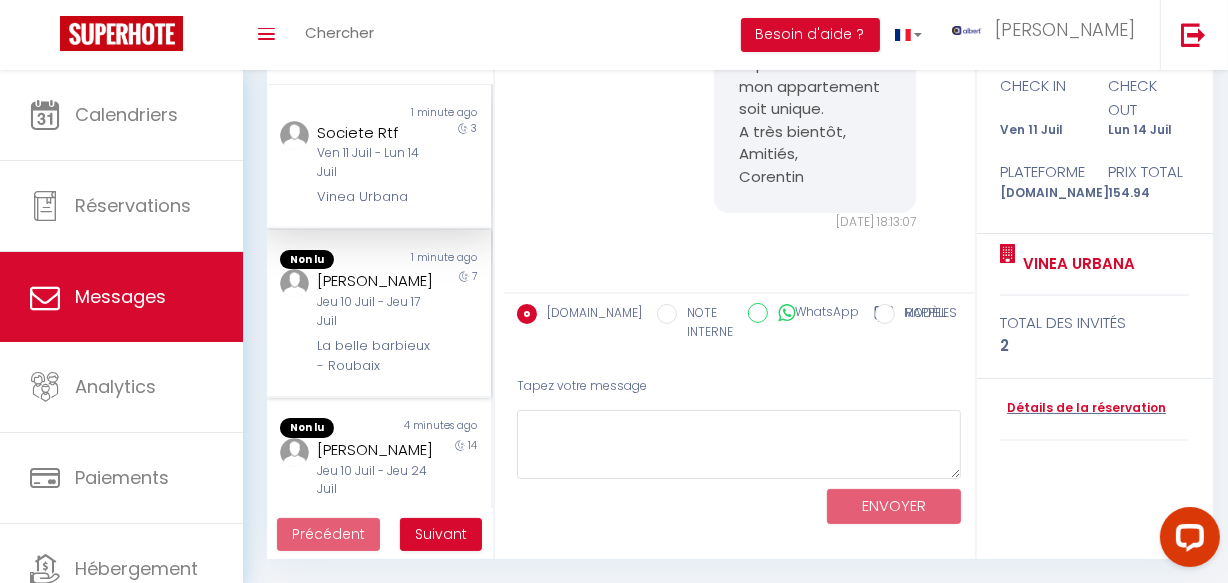 click on "7" at bounding box center (463, 322) 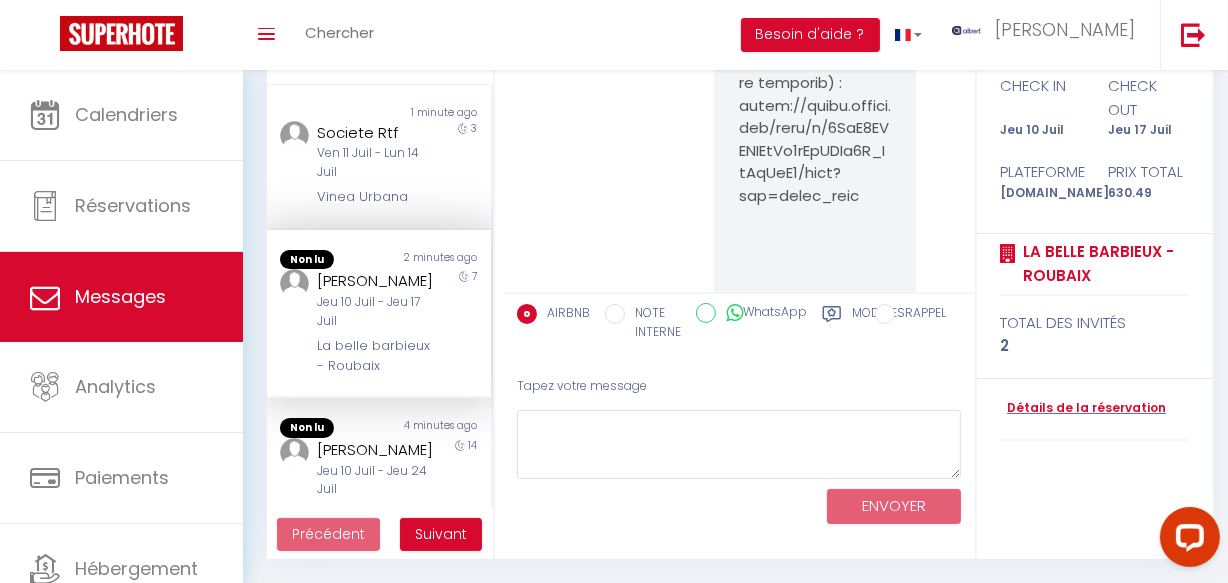 scroll, scrollTop: 19457, scrollLeft: 0, axis: vertical 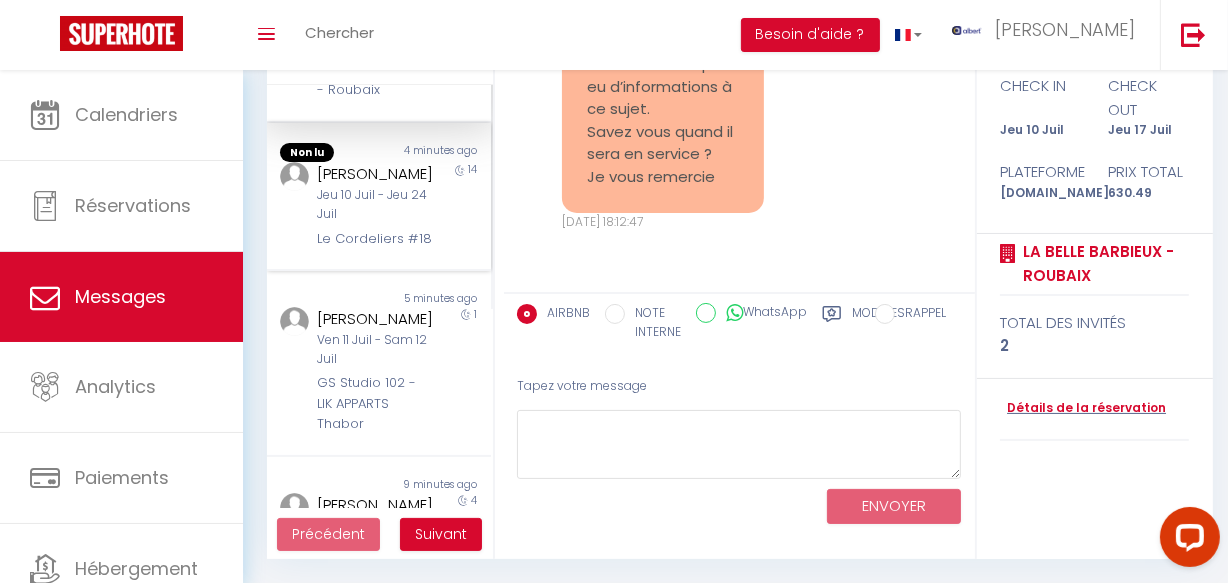 click on "Le Cordeliers #18" at bounding box center [375, 239] 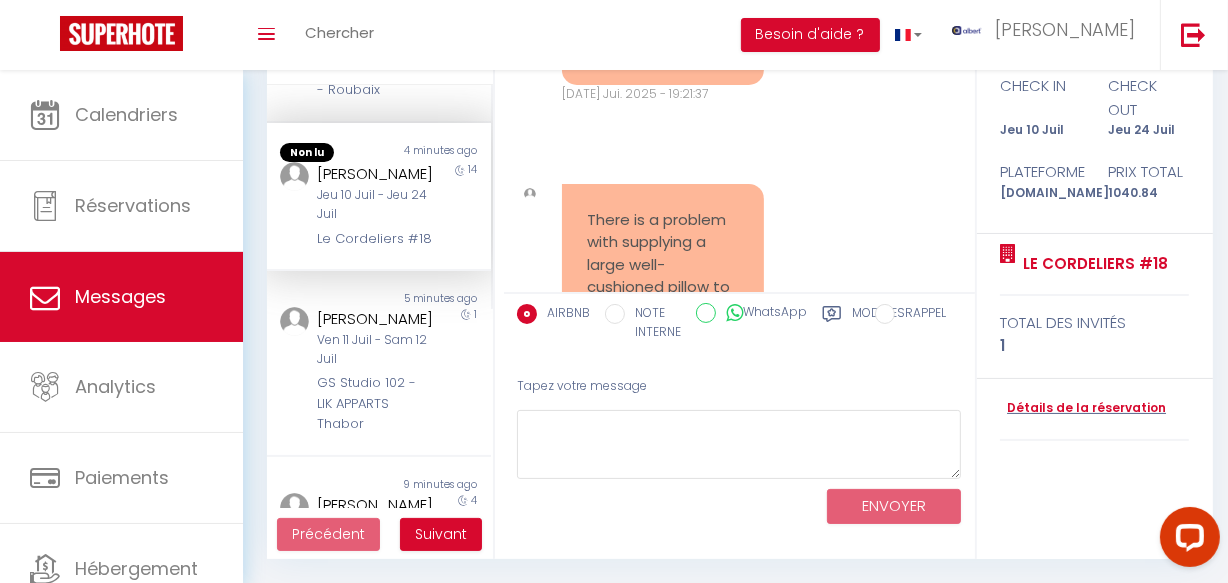 scroll, scrollTop: 51604, scrollLeft: 0, axis: vertical 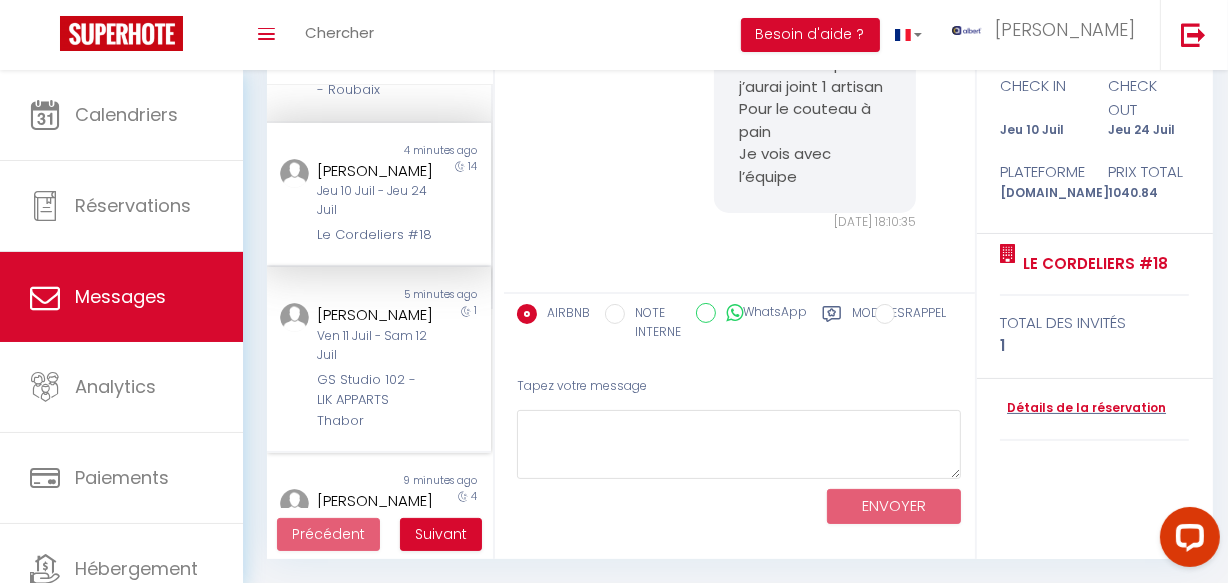 click on "[PERSON_NAME]" at bounding box center (375, 315) 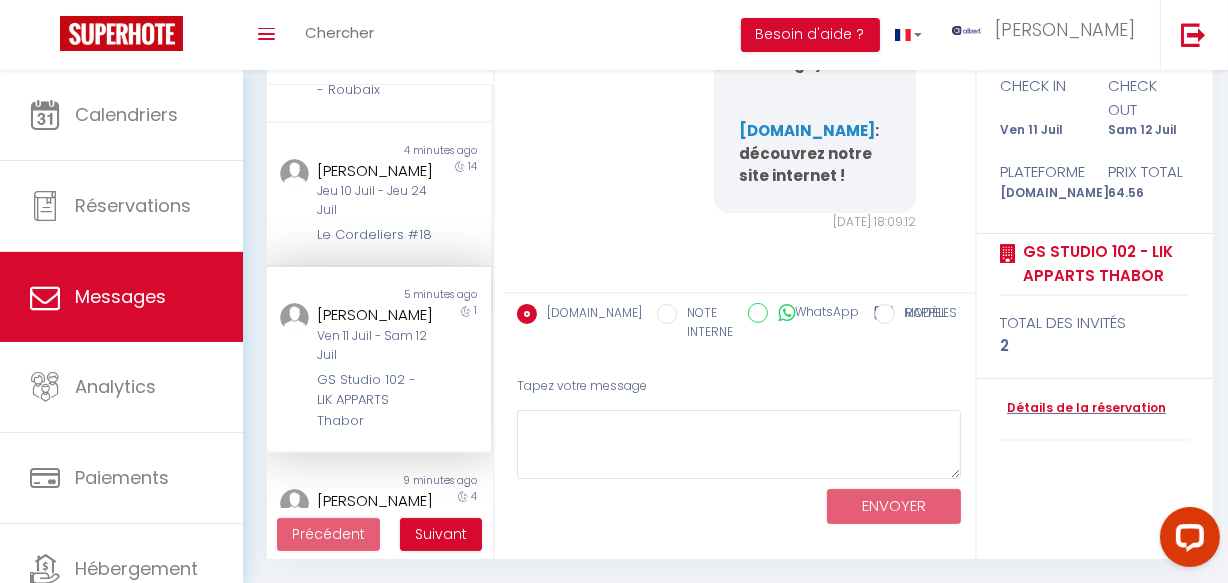 scroll, scrollTop: 3231, scrollLeft: 0, axis: vertical 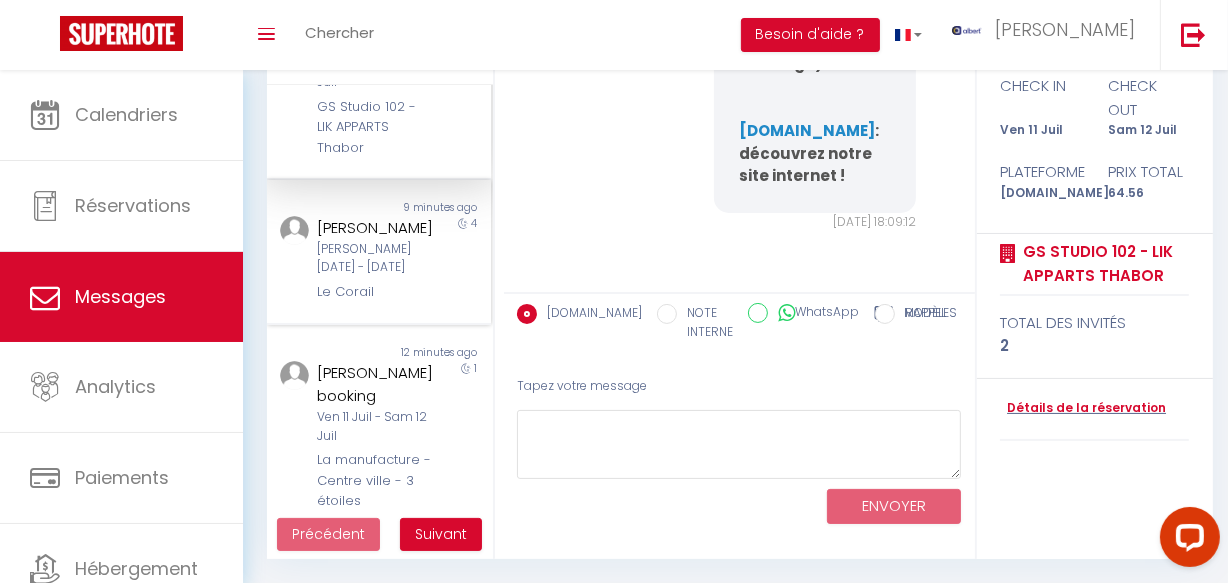 click on "[PERSON_NAME] 19 Juil - Mer 23 Juil" at bounding box center [375, 259] 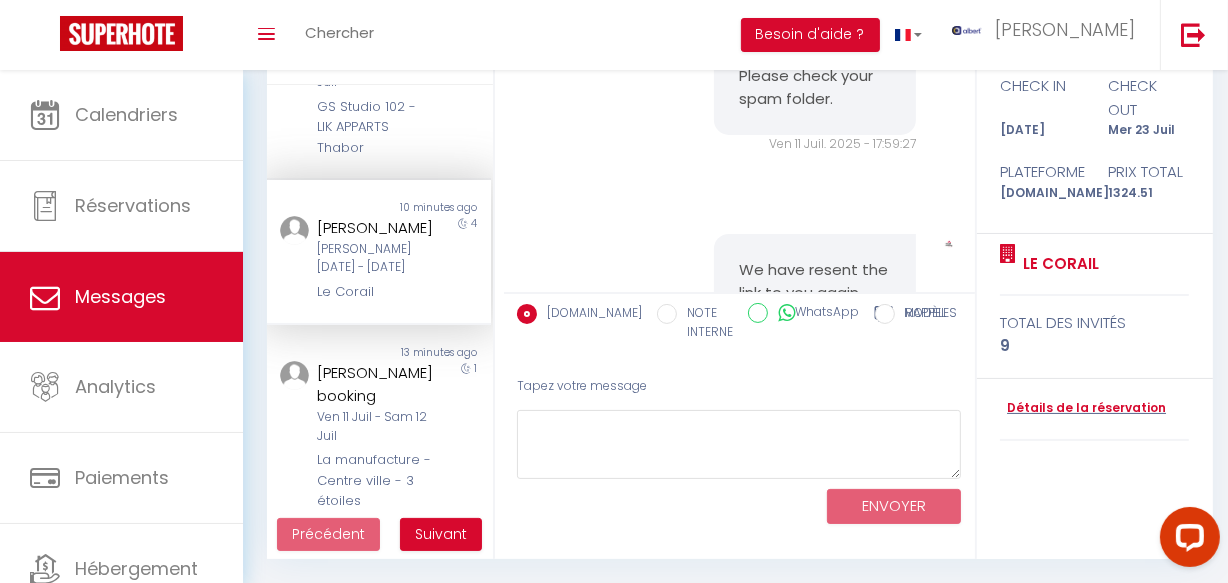 scroll, scrollTop: 3364, scrollLeft: 0, axis: vertical 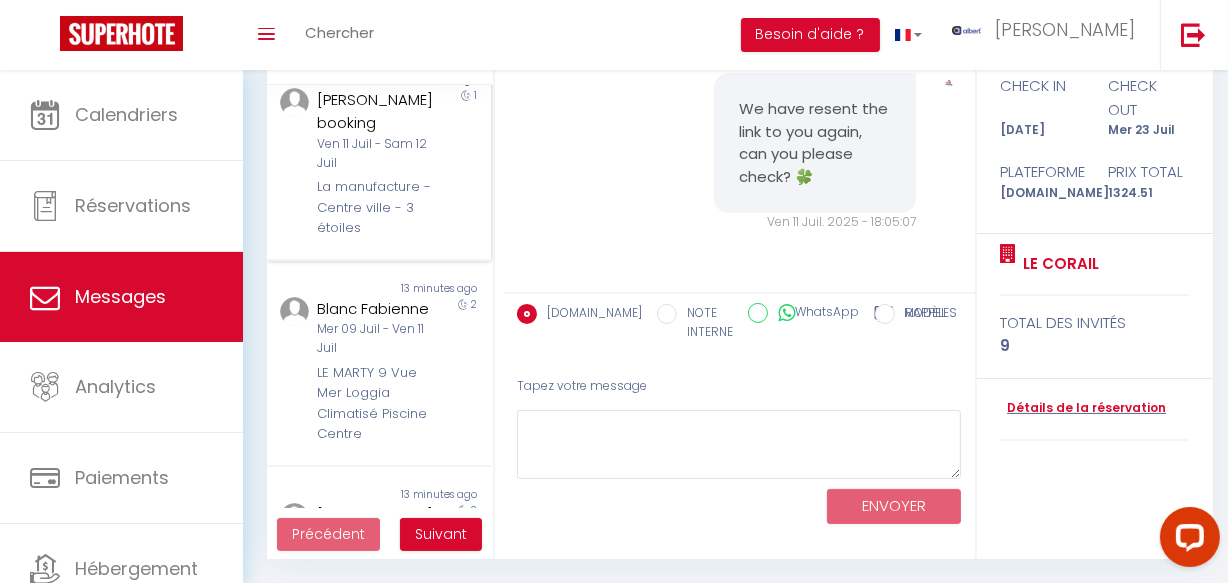 click on "Ven 11 Juil - Sam 12 Juil" at bounding box center [375, 154] 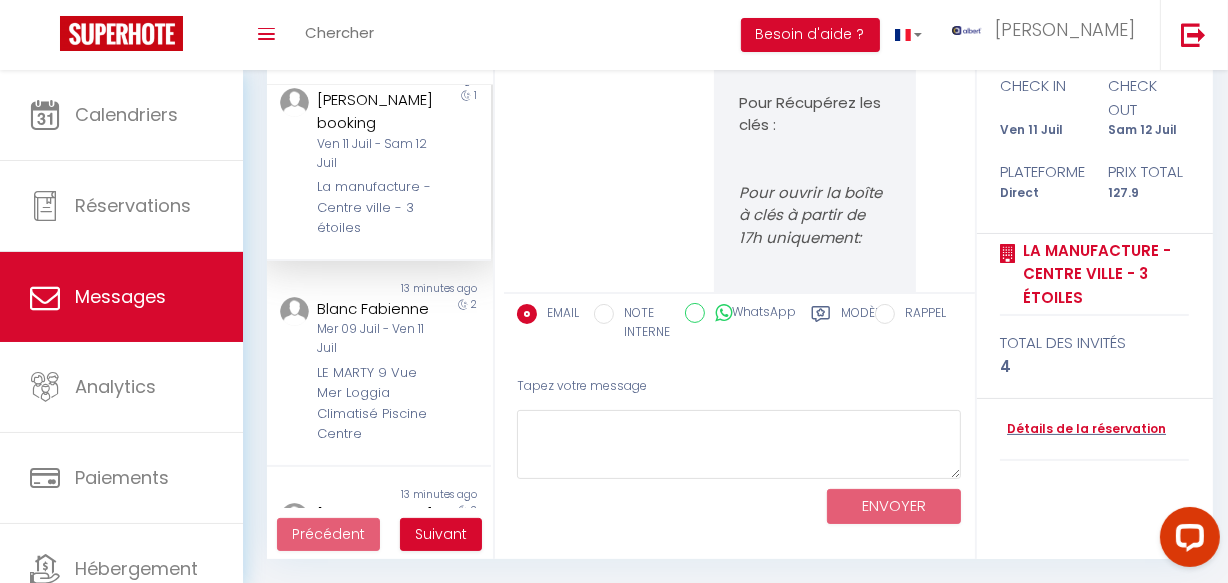scroll, scrollTop: 8785, scrollLeft: 0, axis: vertical 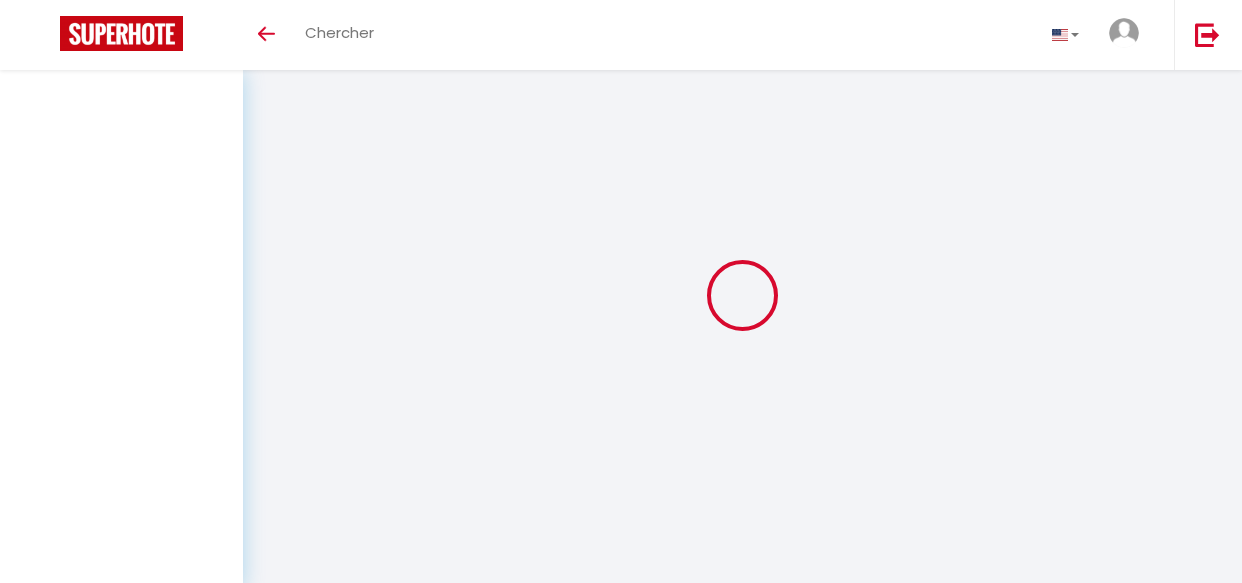 select on "message" 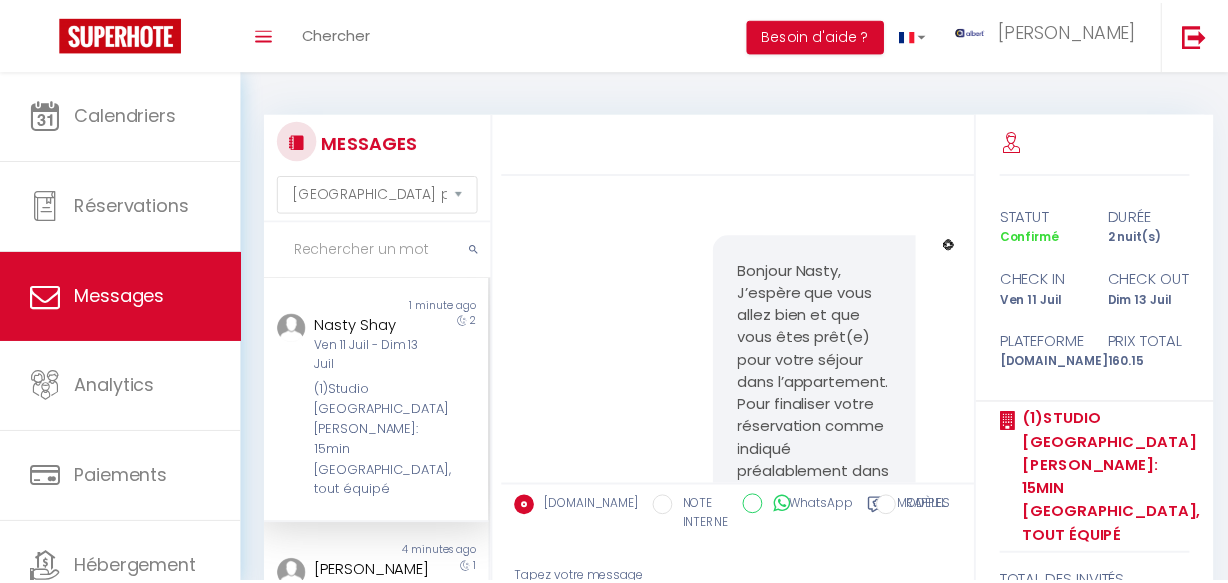 scroll, scrollTop: 193, scrollLeft: 0, axis: vertical 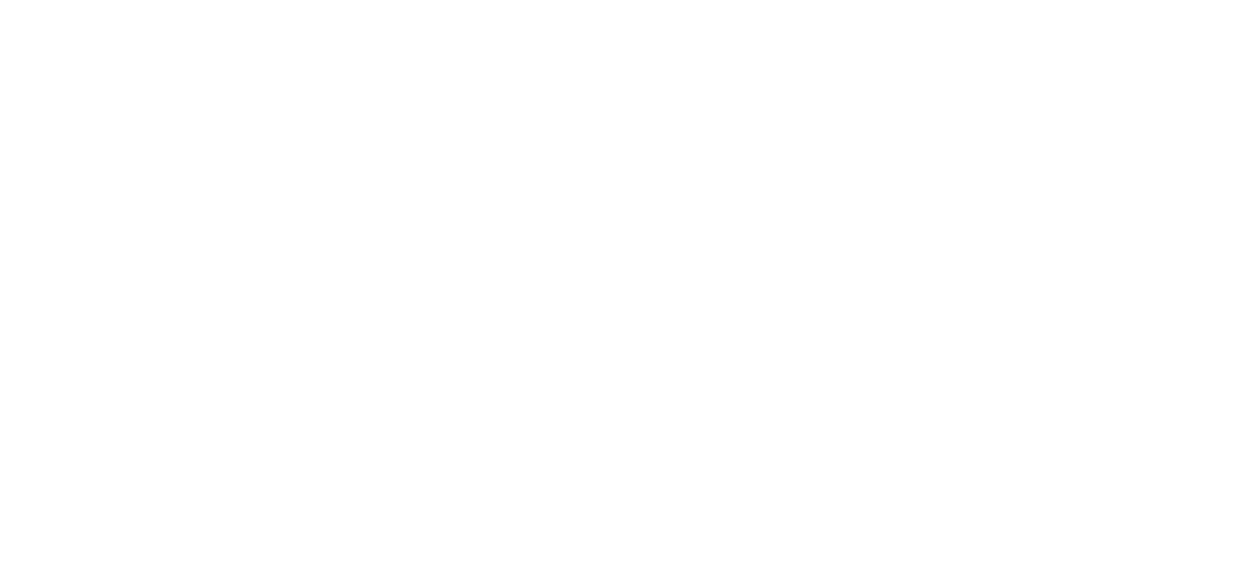 select on "message" 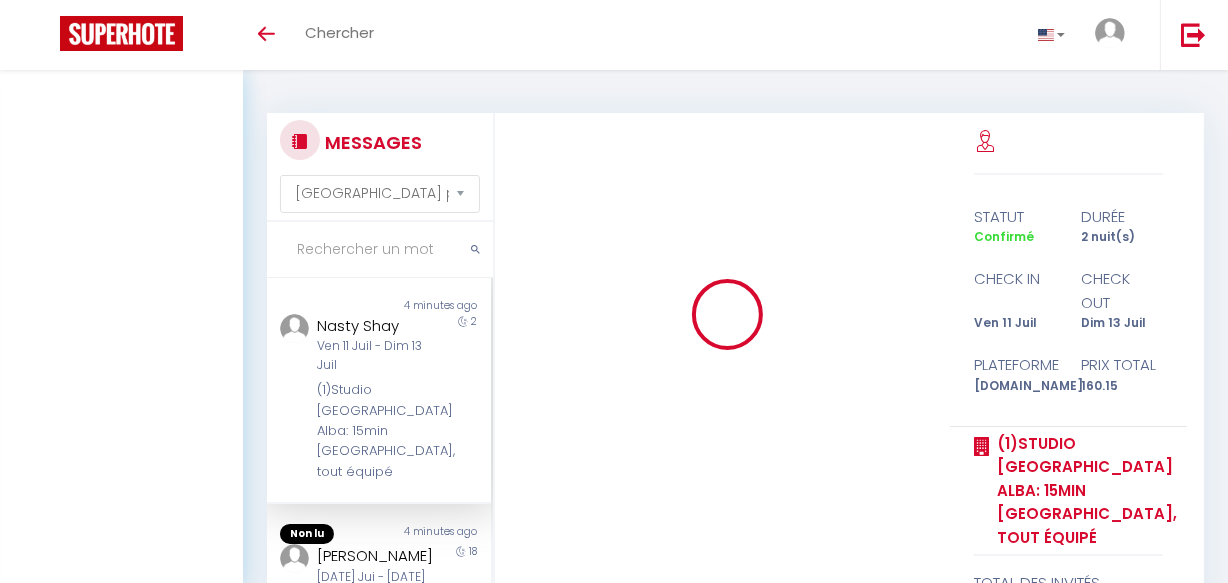 scroll, scrollTop: 193, scrollLeft: 0, axis: vertical 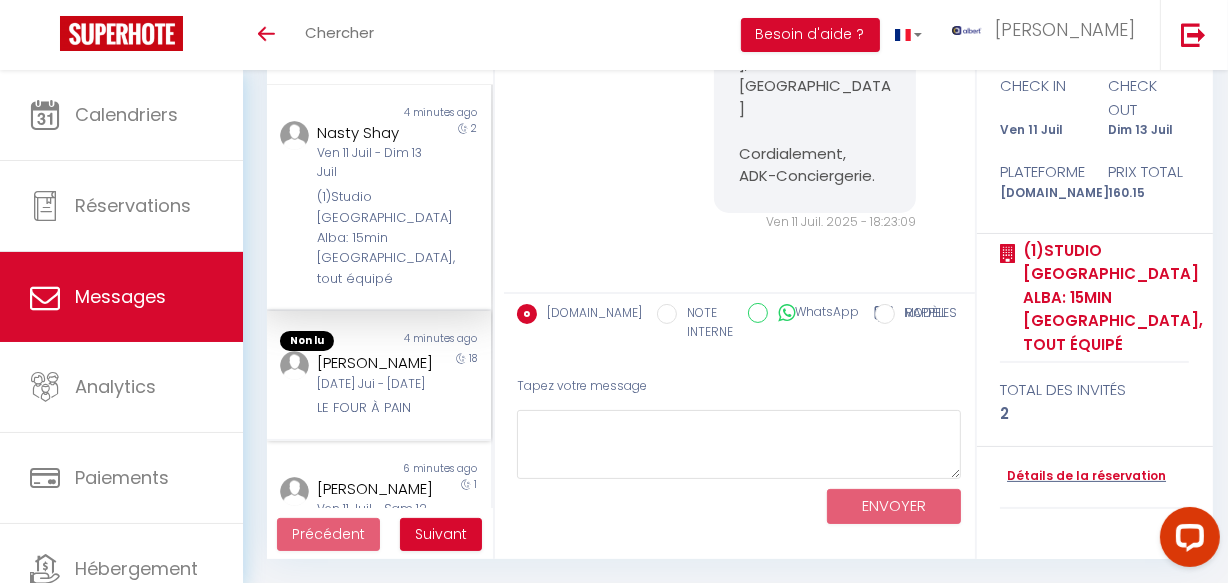 click on "Arthur Pellizzaro" at bounding box center (375, 363) 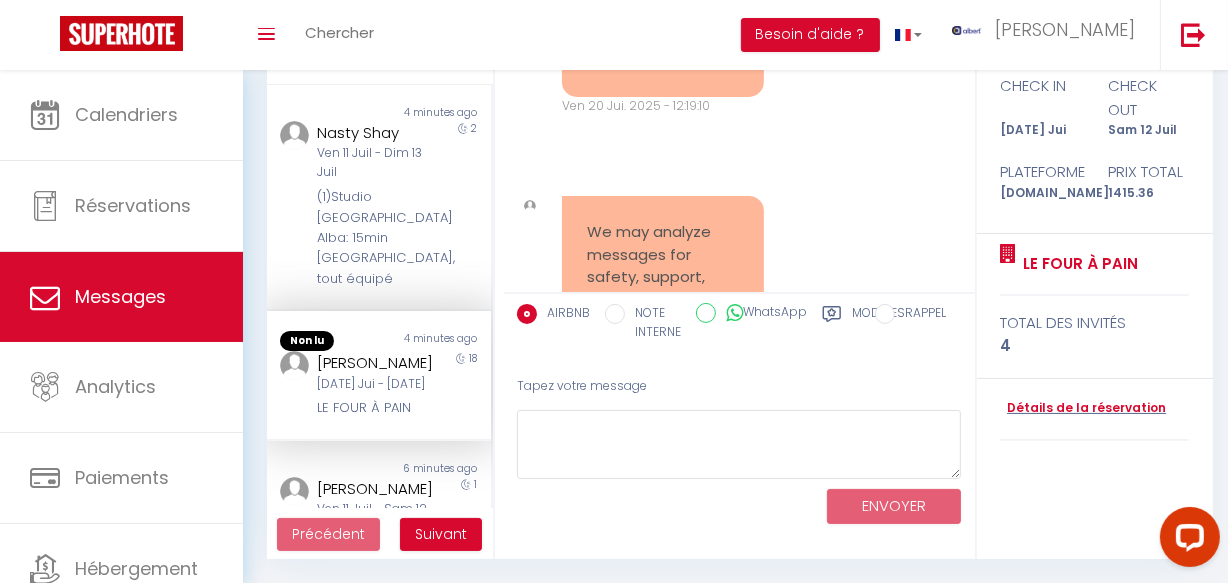 scroll, scrollTop: 25954, scrollLeft: 0, axis: vertical 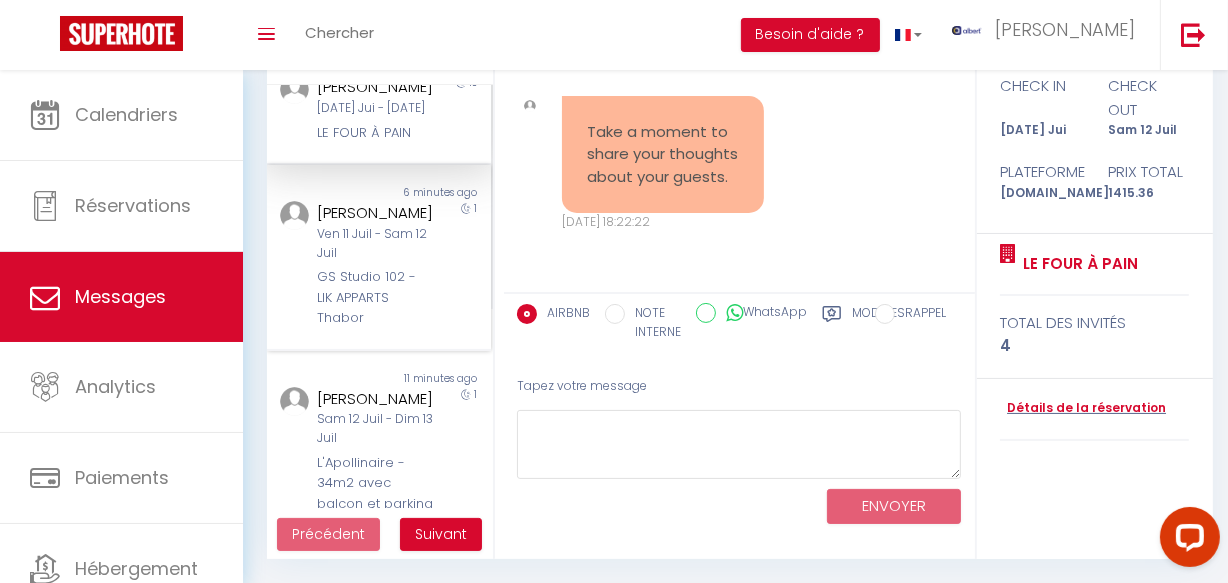 click on "GS Studio 102 - LIK APPARTS Thabor" at bounding box center (375, 297) 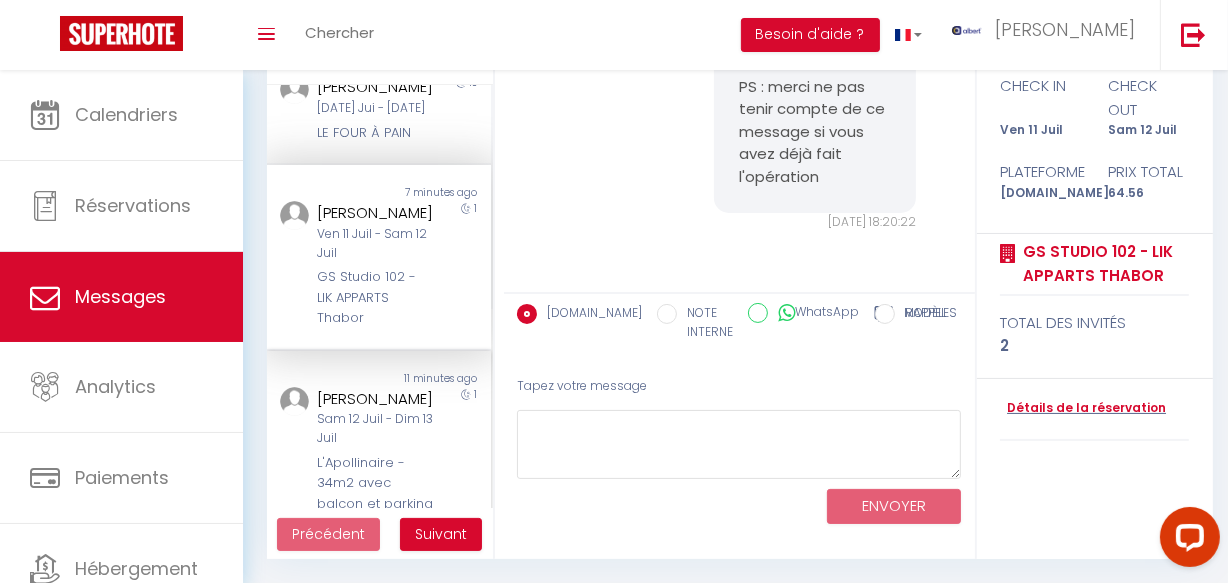 click on "11 minutes ago" at bounding box center [435, 379] 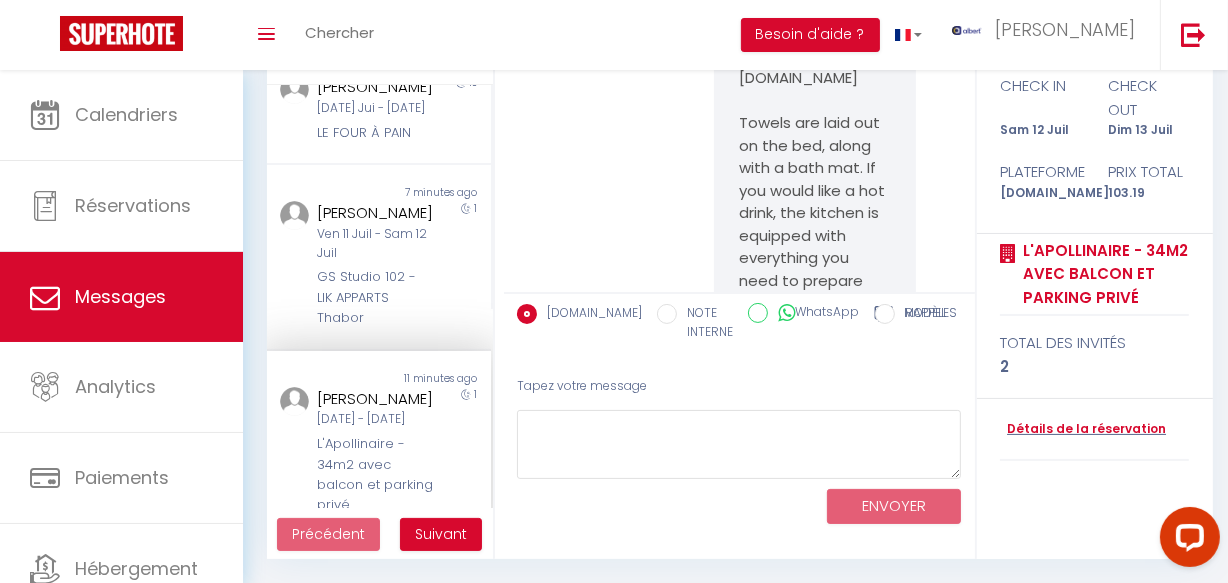 scroll, scrollTop: 7156, scrollLeft: 0, axis: vertical 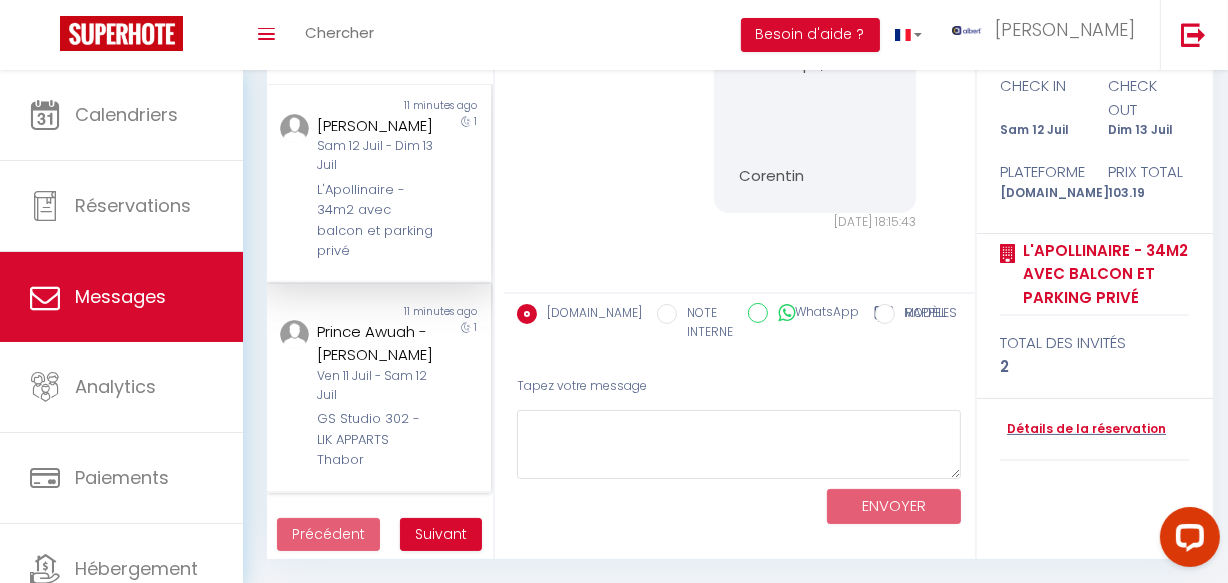 click on "Ven 11 Juil - Sam 12 Juil" at bounding box center (375, 386) 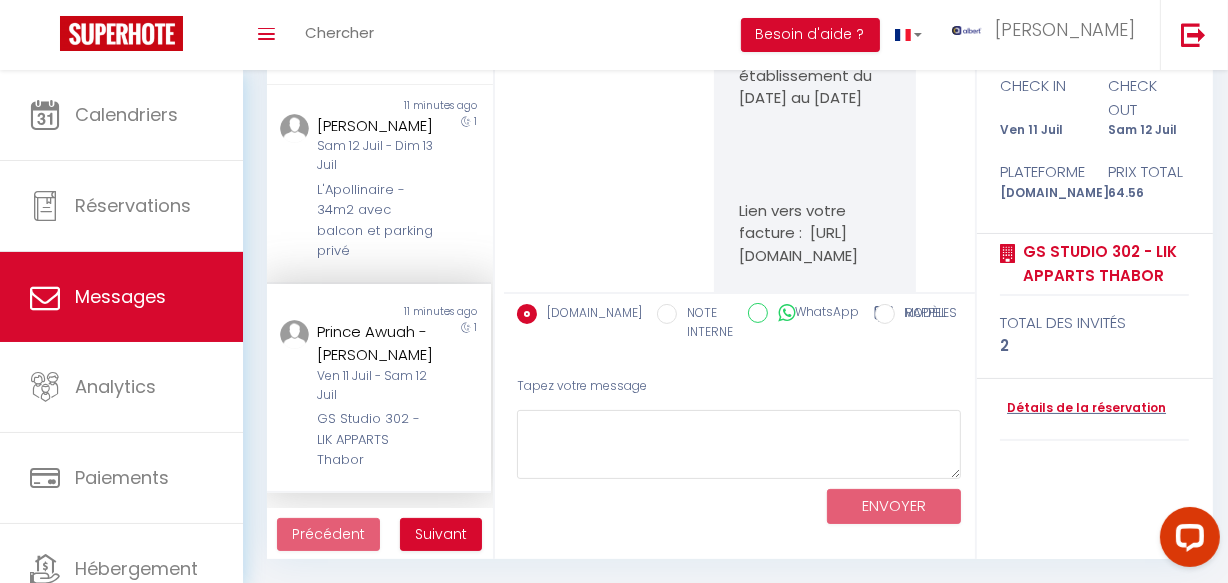 scroll, scrollTop: 16091, scrollLeft: 0, axis: vertical 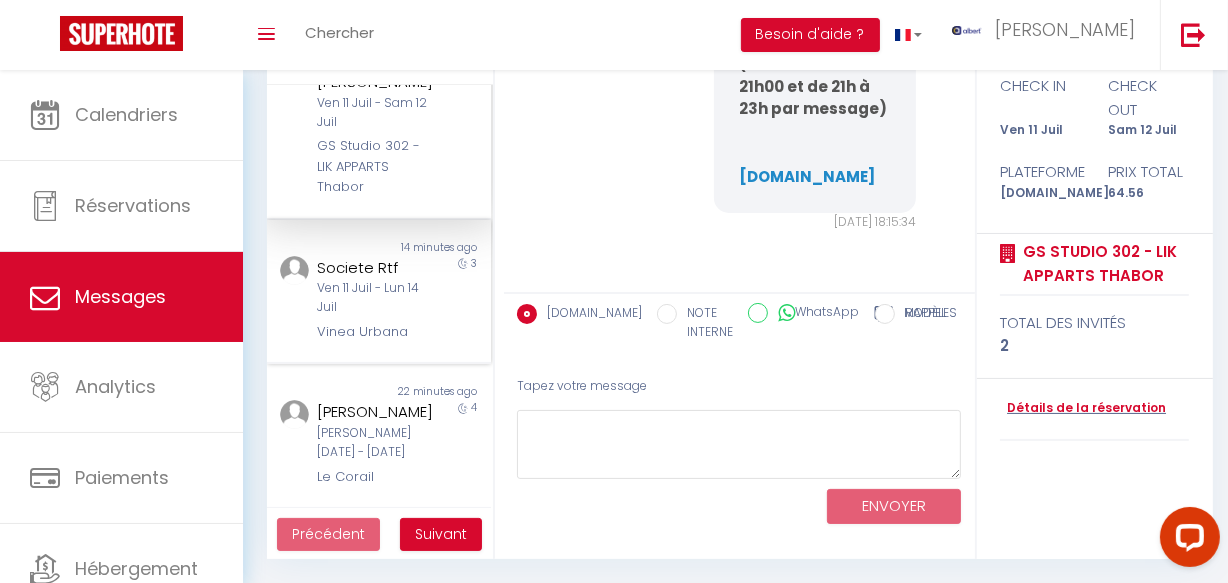 click on "Non lu
14 minutes ago
Societe Rtf   Ven 11 Juil - Lun 14 Juil   Vinea Urbana     3" at bounding box center [379, 292] 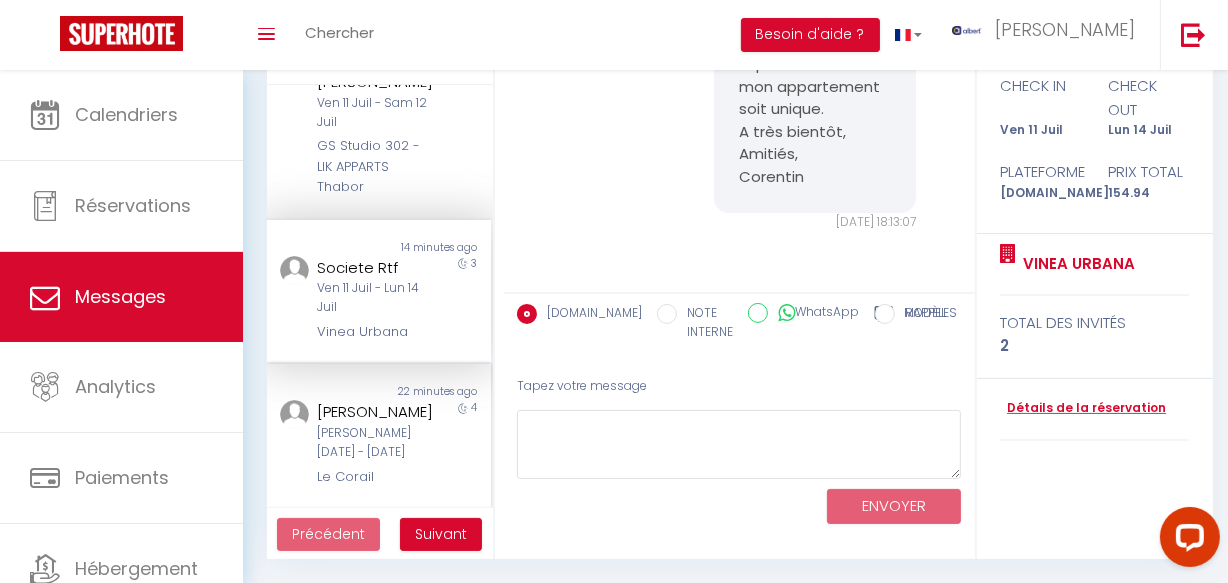 click on "Gonçalo Moreira" at bounding box center [375, 412] 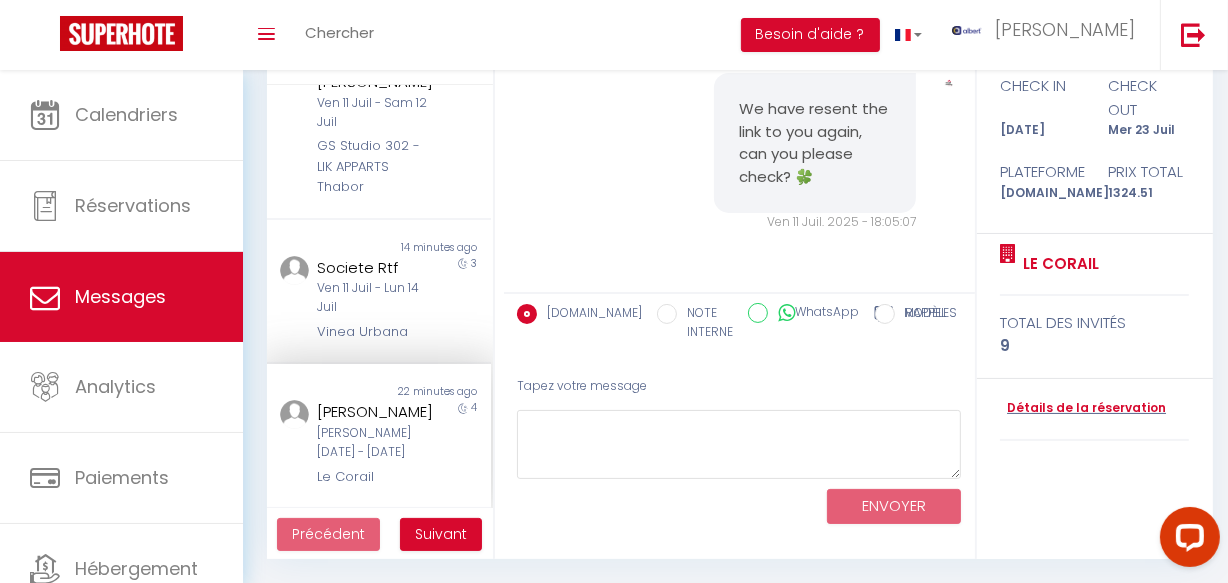 scroll, scrollTop: 3364, scrollLeft: 0, axis: vertical 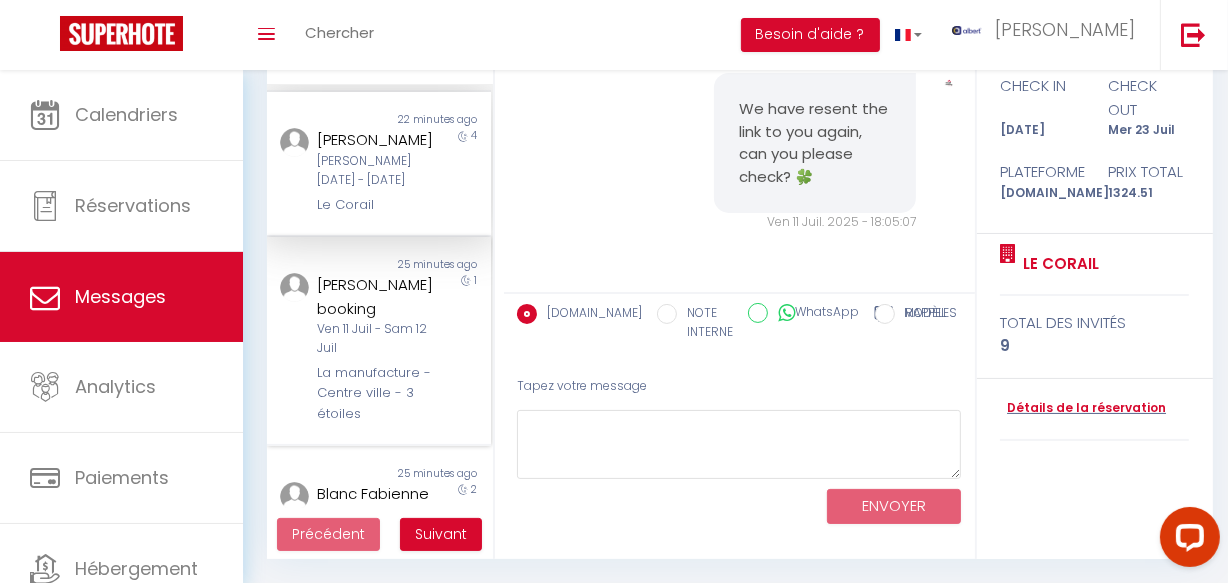 click on "Ven 11 Juil - Sam 12 Juil" at bounding box center [375, 339] 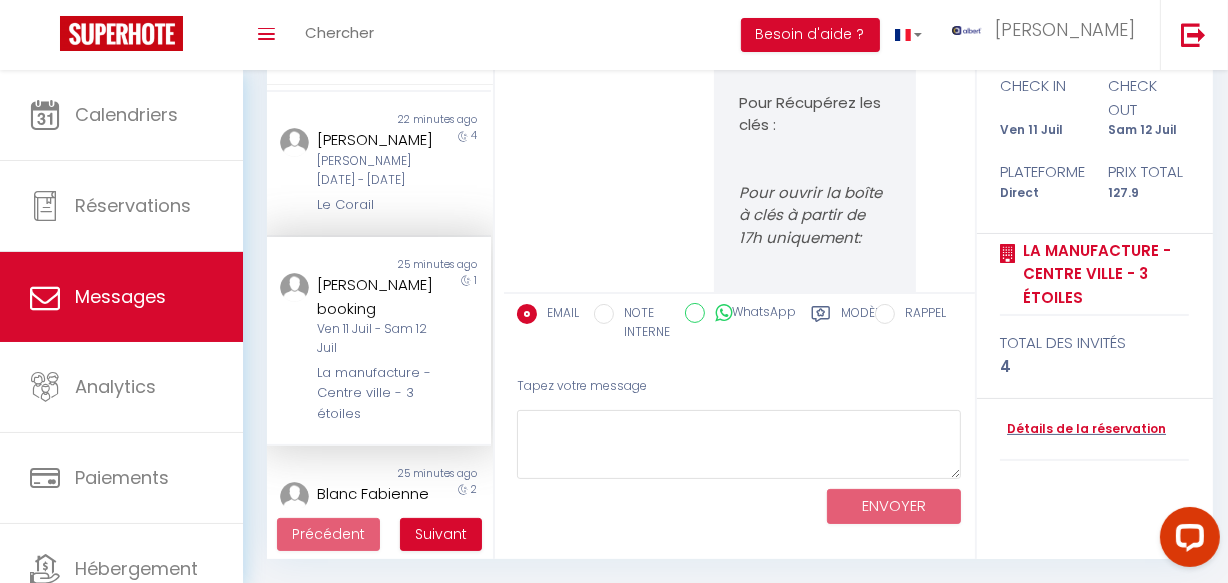 scroll, scrollTop: 8785, scrollLeft: 0, axis: vertical 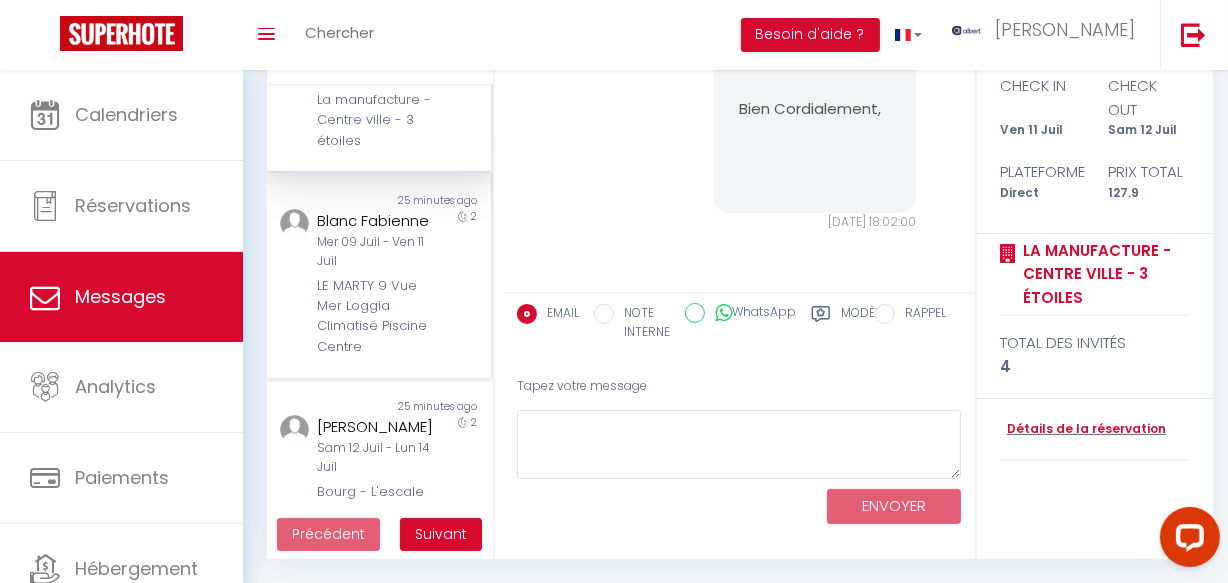 click on "LE MARTY 9 Vue Mer Loggia Climatisé Piscine Centre" at bounding box center [375, 317] 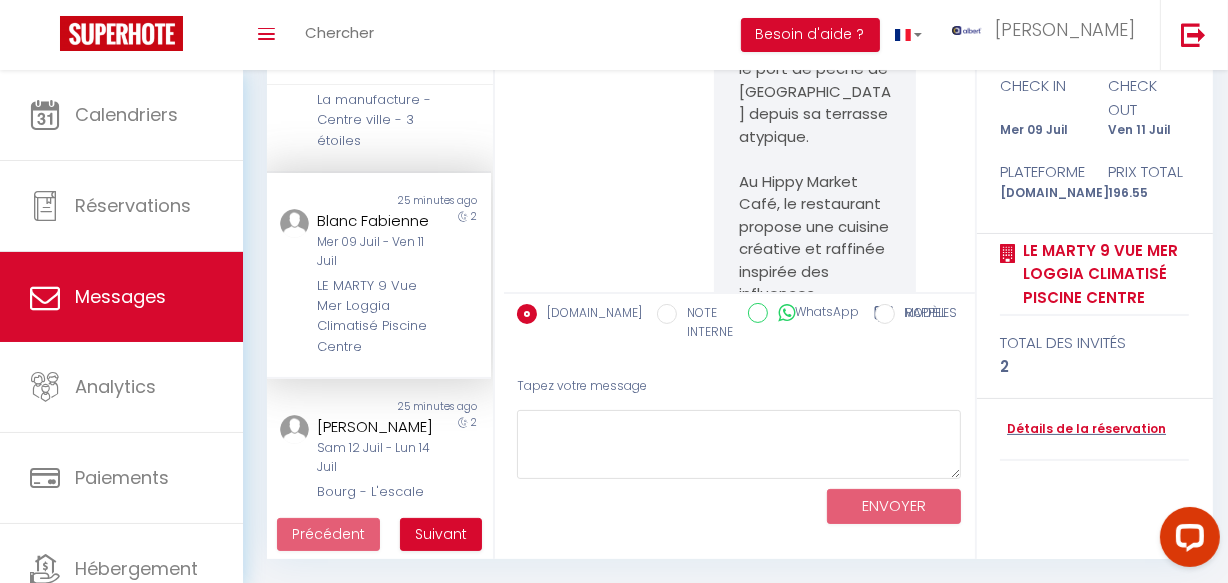 scroll, scrollTop: 19303, scrollLeft: 0, axis: vertical 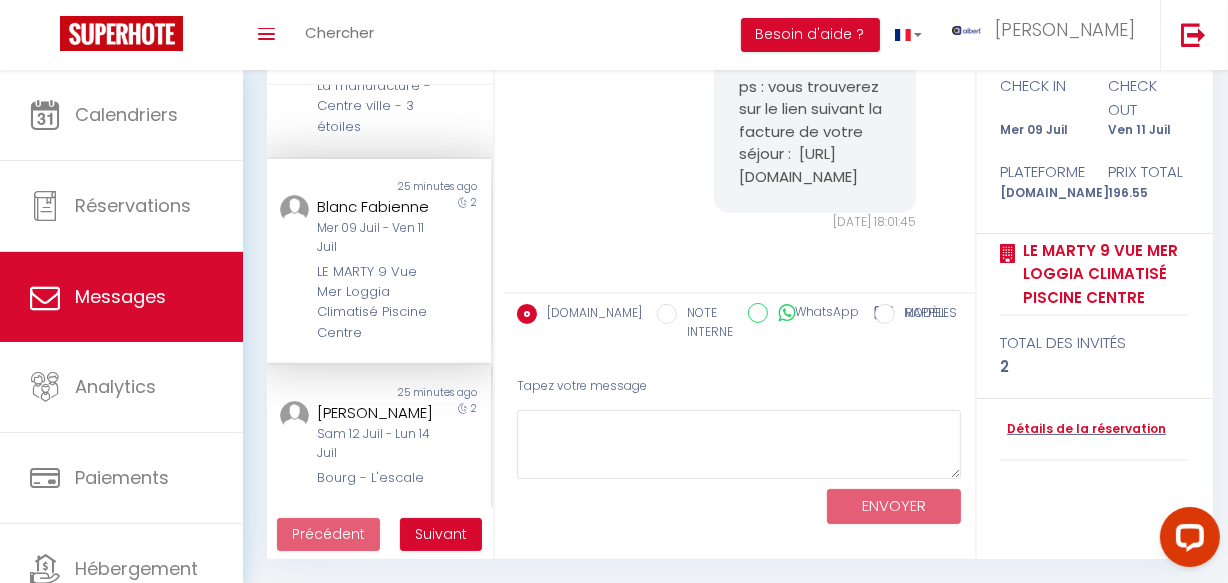 click on "Non lu
25 minutes ago
sarah boubrit   Sam 12 Juil - Lun 14 Juil   Bourg - L'escale     2" at bounding box center (379, 436) 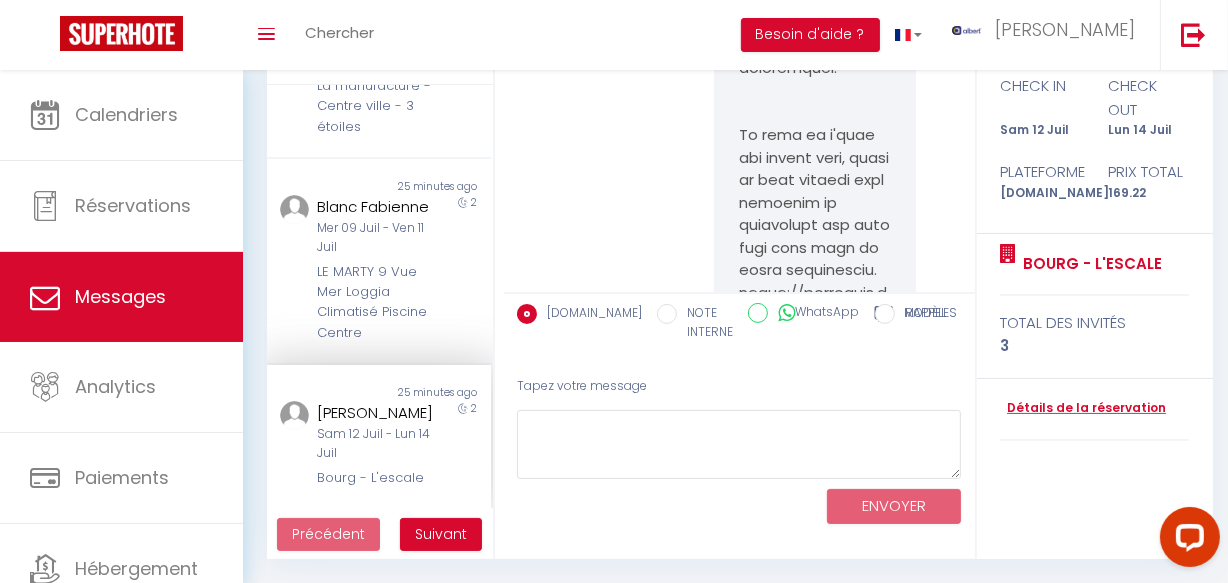 scroll, scrollTop: 19614, scrollLeft: 0, axis: vertical 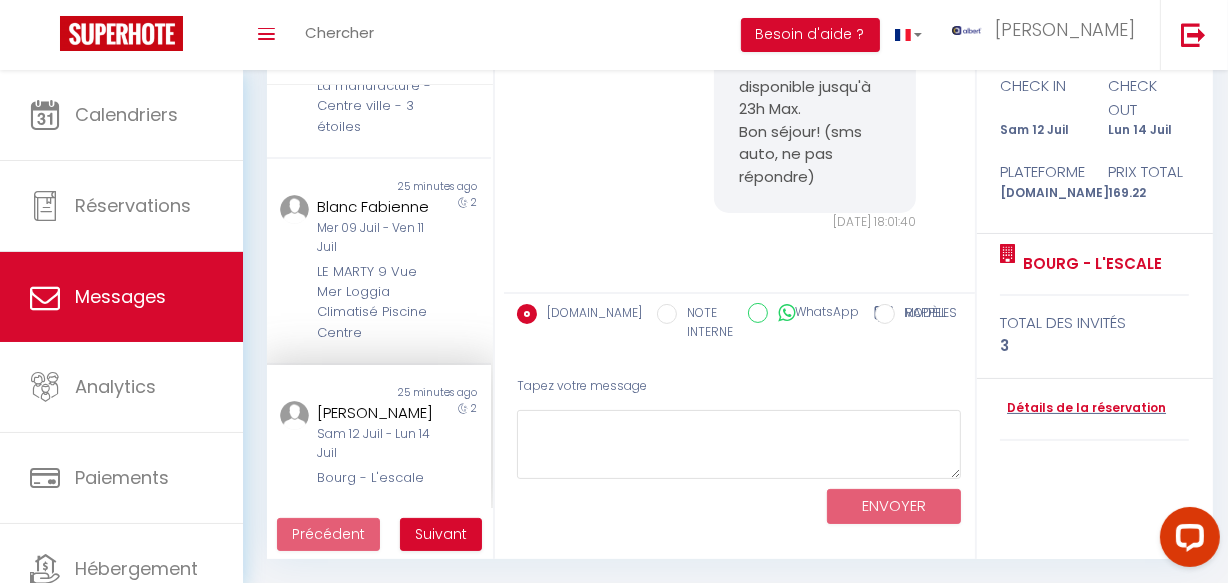 click on "25 minutes ago" at bounding box center (435, 393) 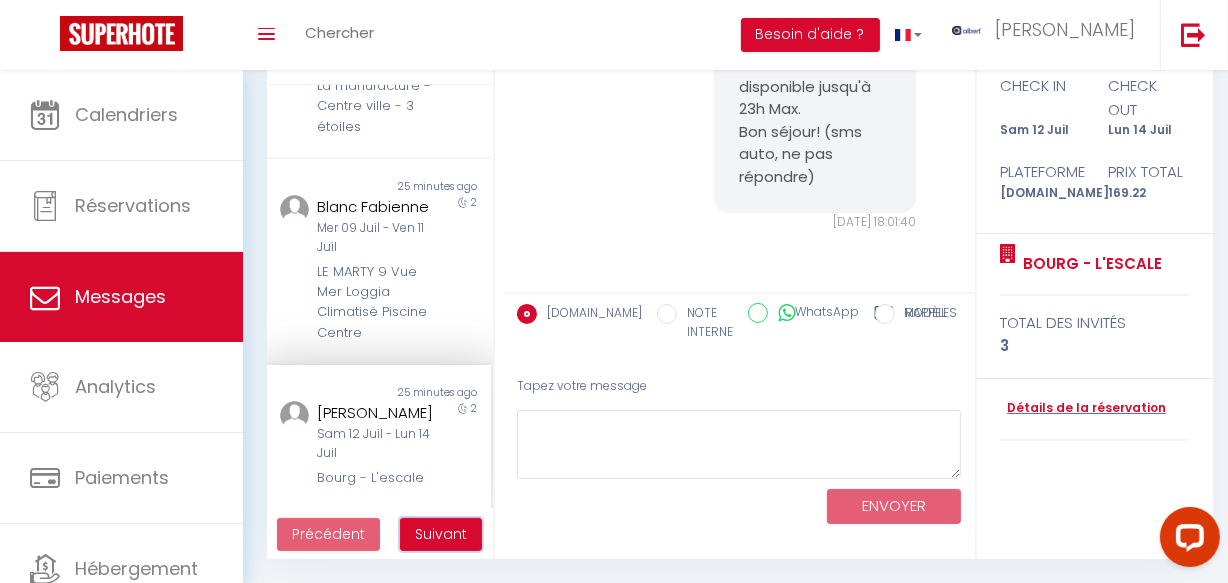 click on "Suivant" at bounding box center [441, 535] 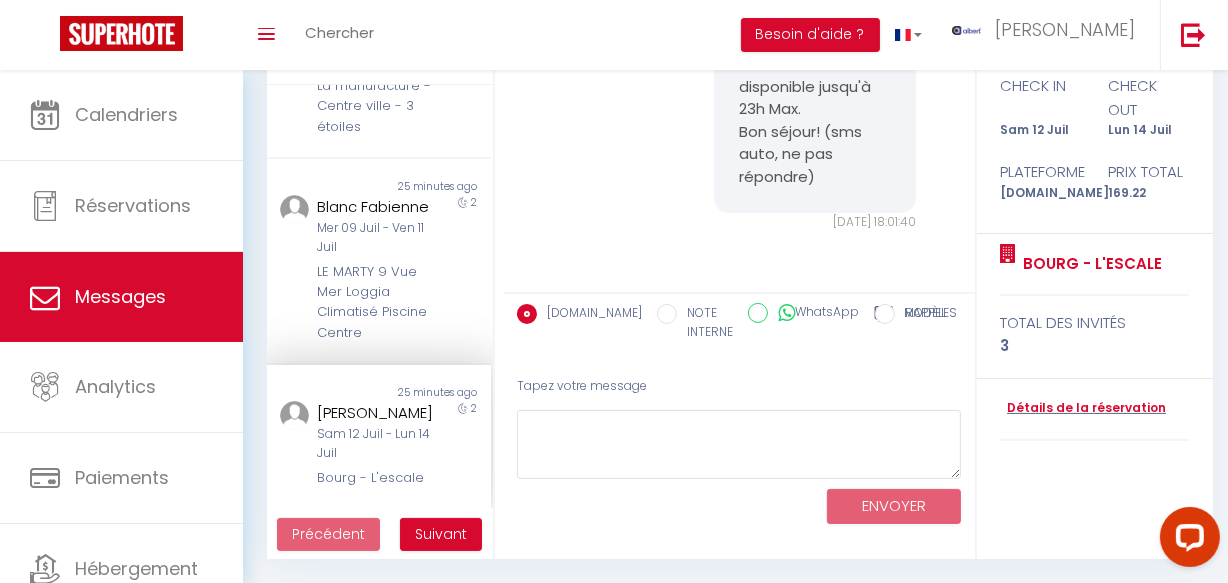 scroll, scrollTop: 70, scrollLeft: 0, axis: vertical 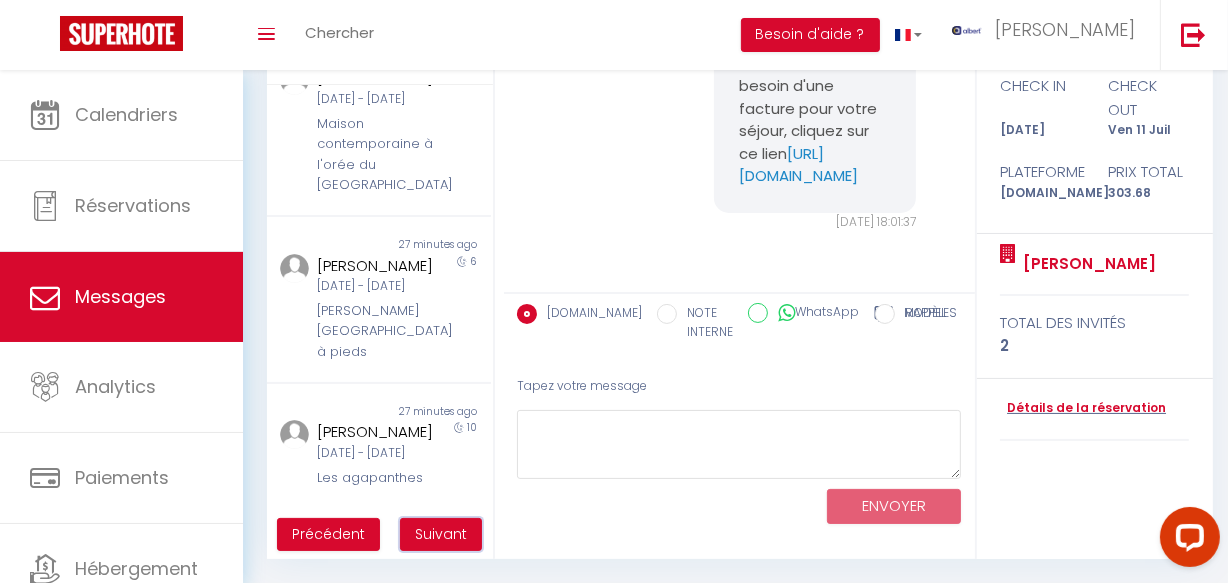 click on "Suivant" at bounding box center (441, 534) 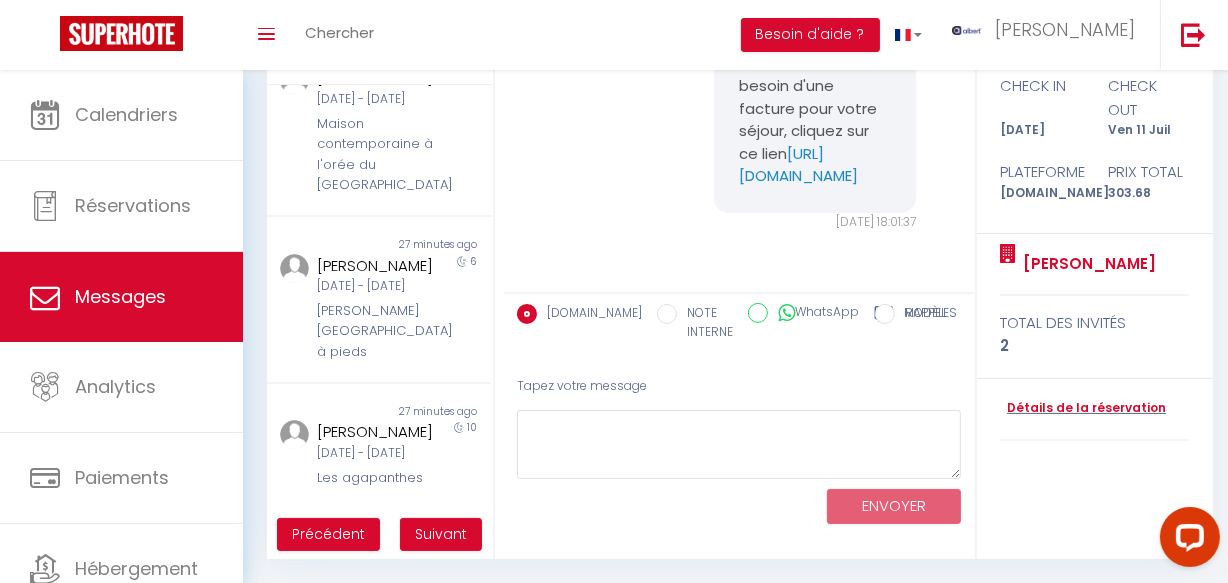 scroll, scrollTop: 70, scrollLeft: 0, axis: vertical 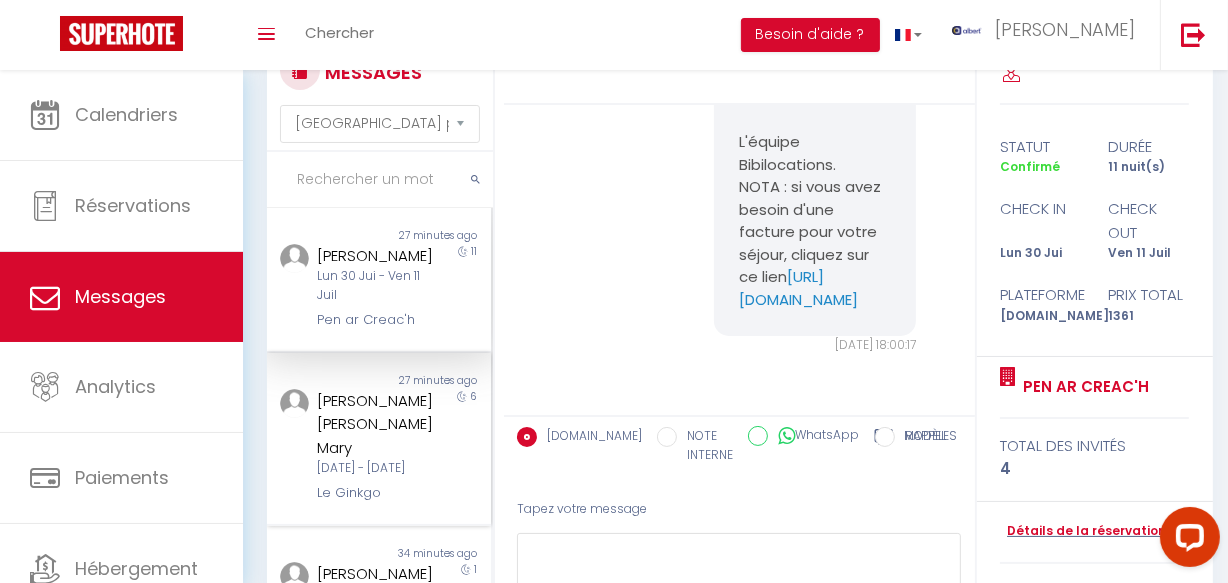 click on "Horta Segura Rosa Mary" at bounding box center [375, 424] 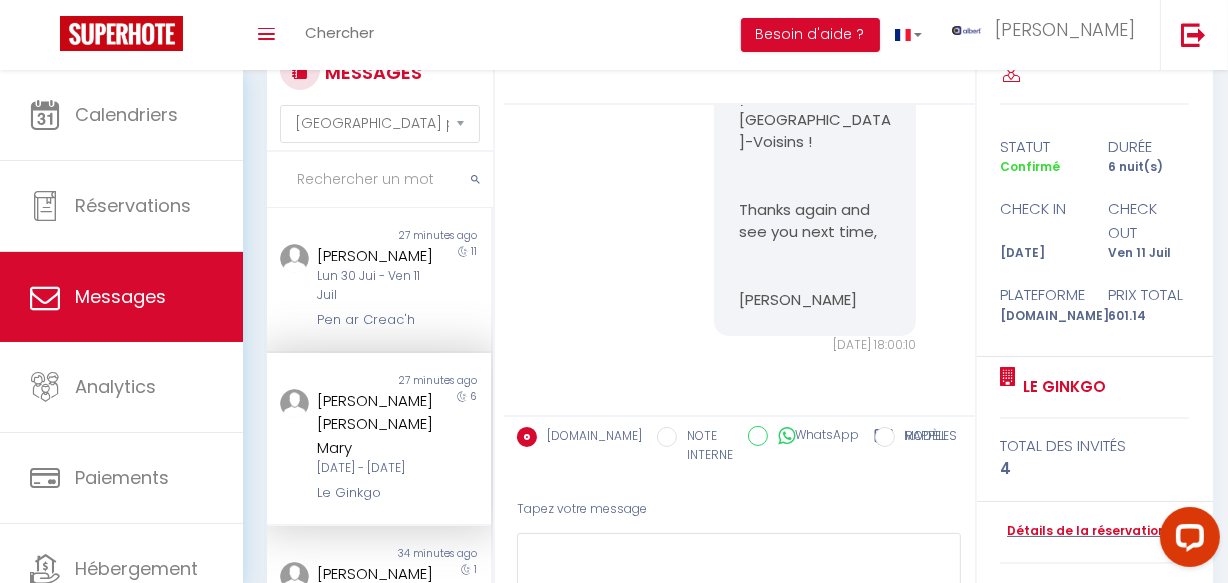 scroll, scrollTop: 14574, scrollLeft: 0, axis: vertical 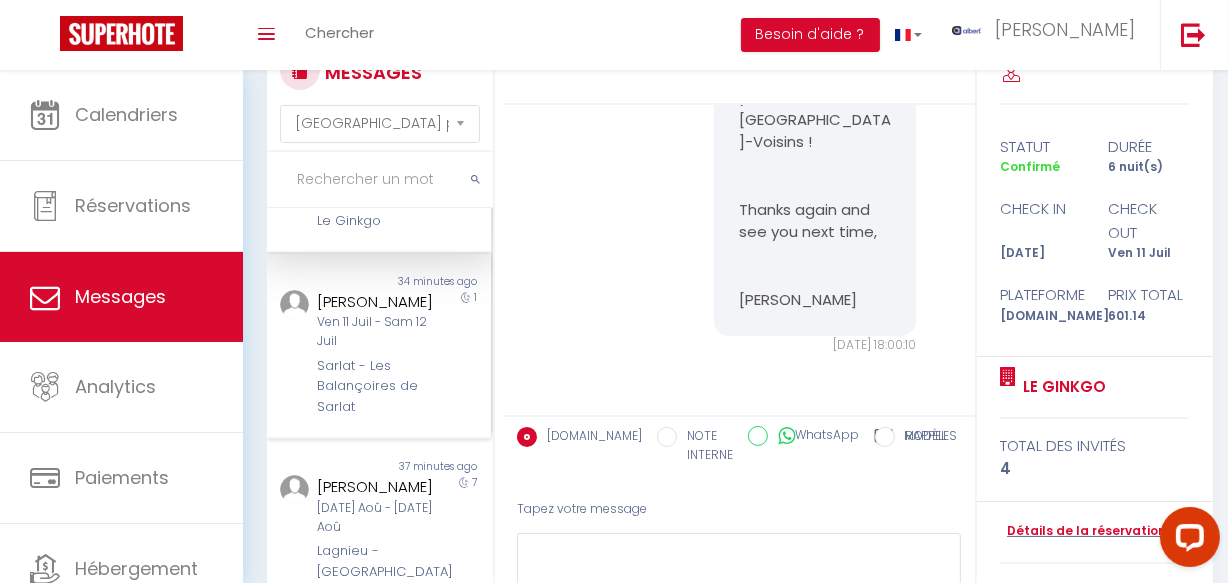 click on "Ven 11 Juil - Sam 12 Juil" at bounding box center [375, 332] 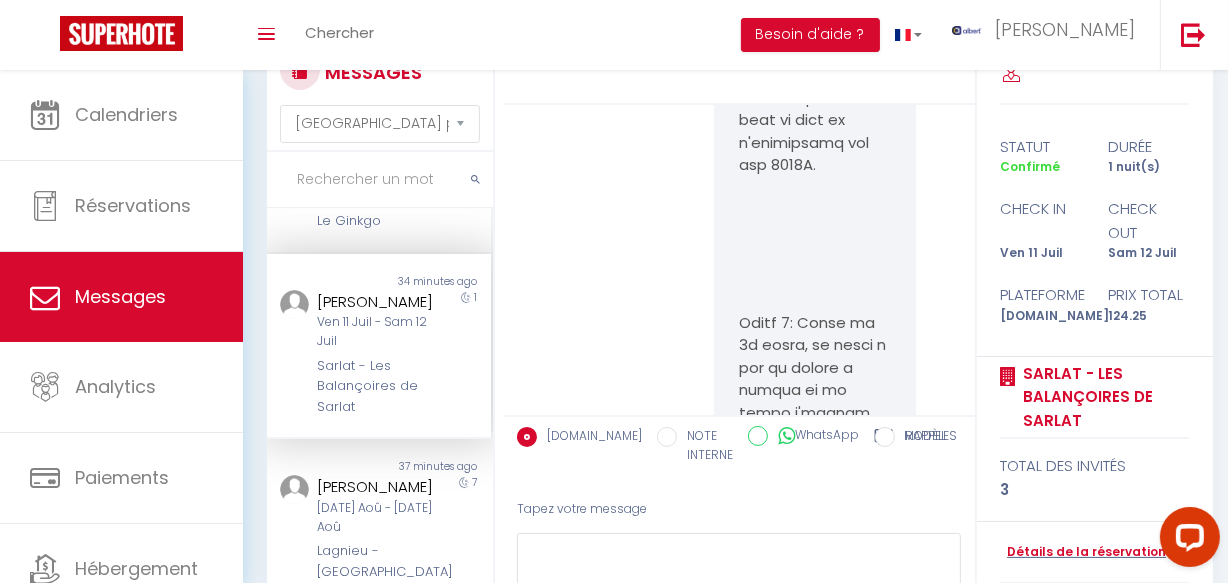 scroll, scrollTop: 14436, scrollLeft: 0, axis: vertical 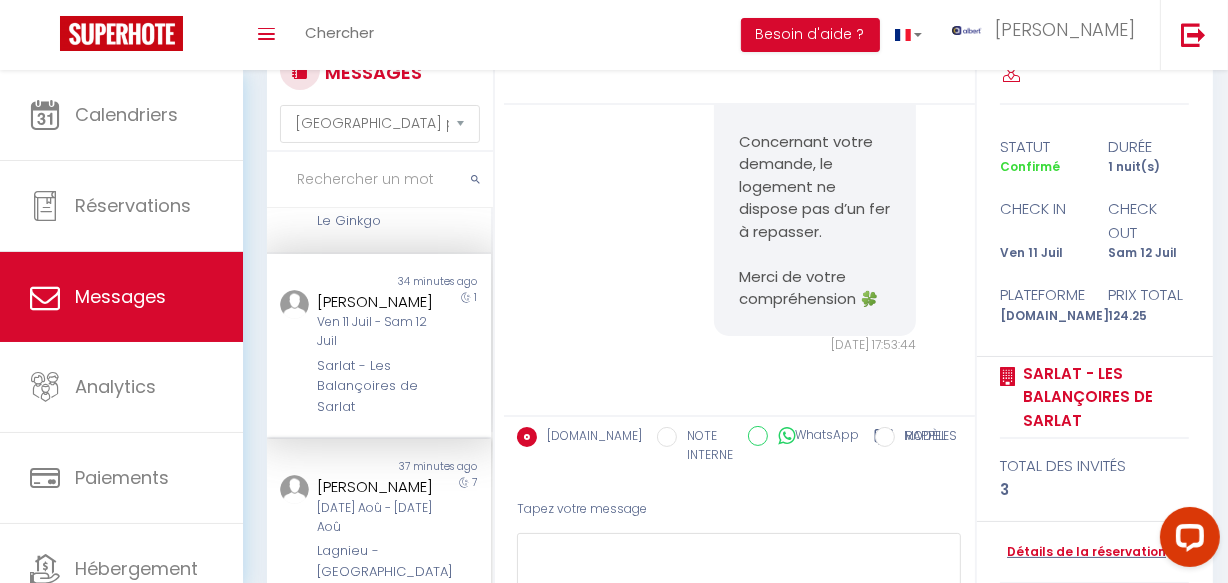 click on "Kim Knop" at bounding box center [375, 487] 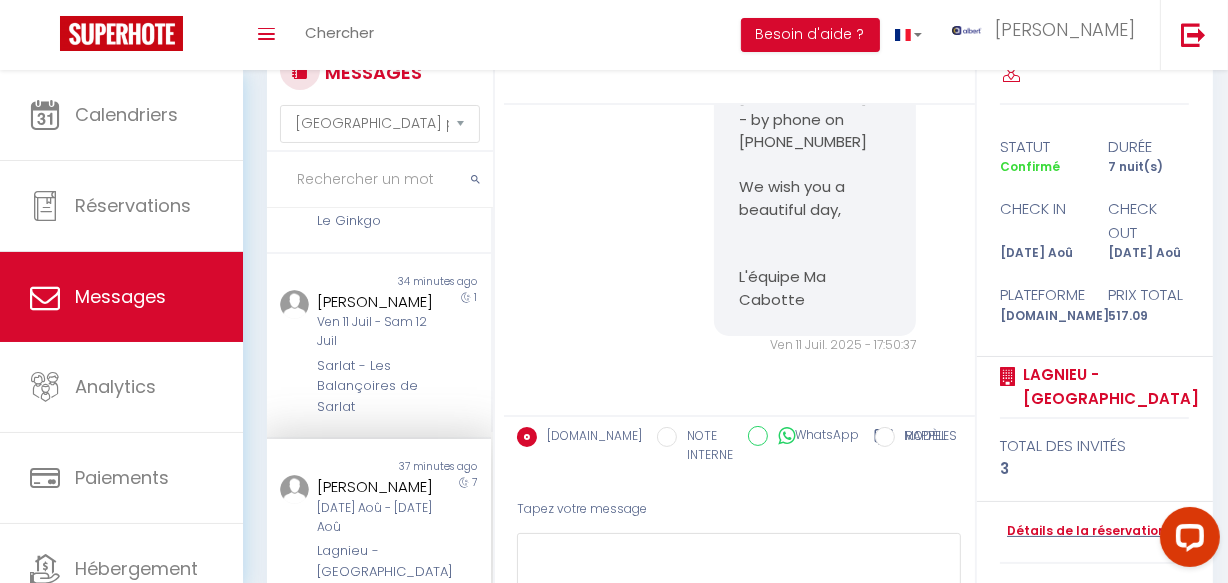 scroll 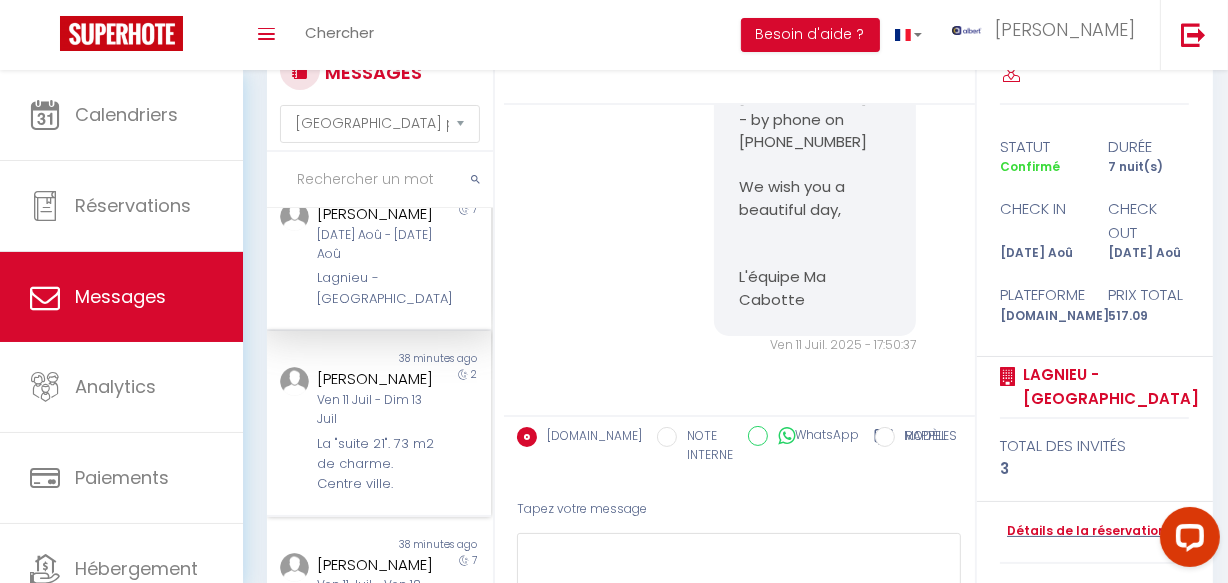 click on "Non lu
38 minutes ago
Arno Wagenaar   Ven 11 Juil - Dim 13 Juil   La "suite 21". 73 m2 de charme. Centre ville.     2" at bounding box center (379, 424) 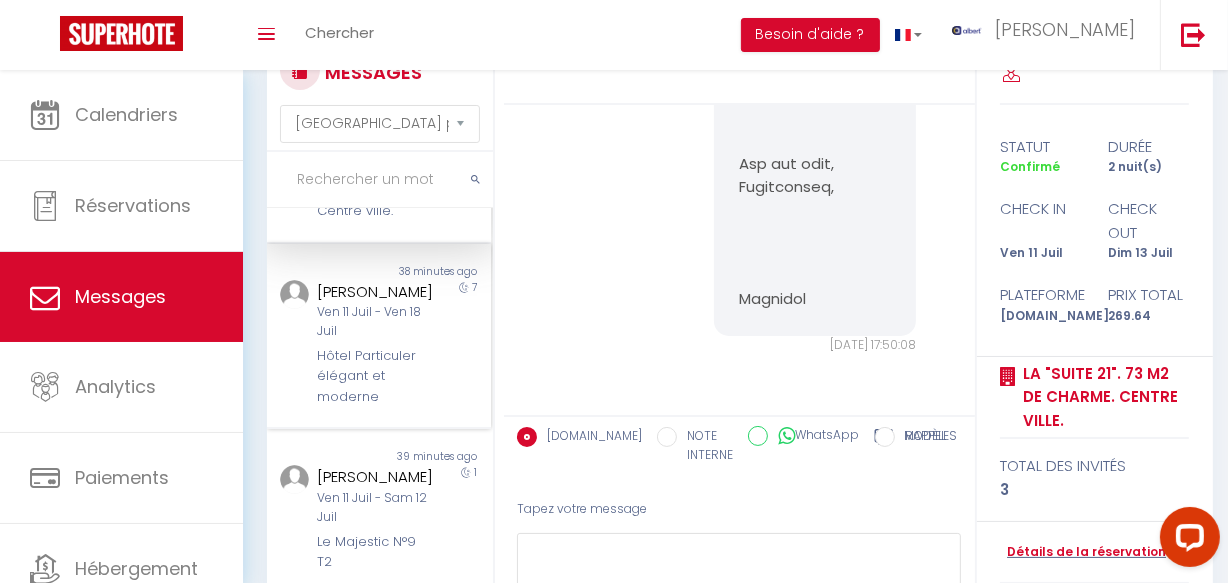 click on "Mahdis Bararpour" at bounding box center (375, 292) 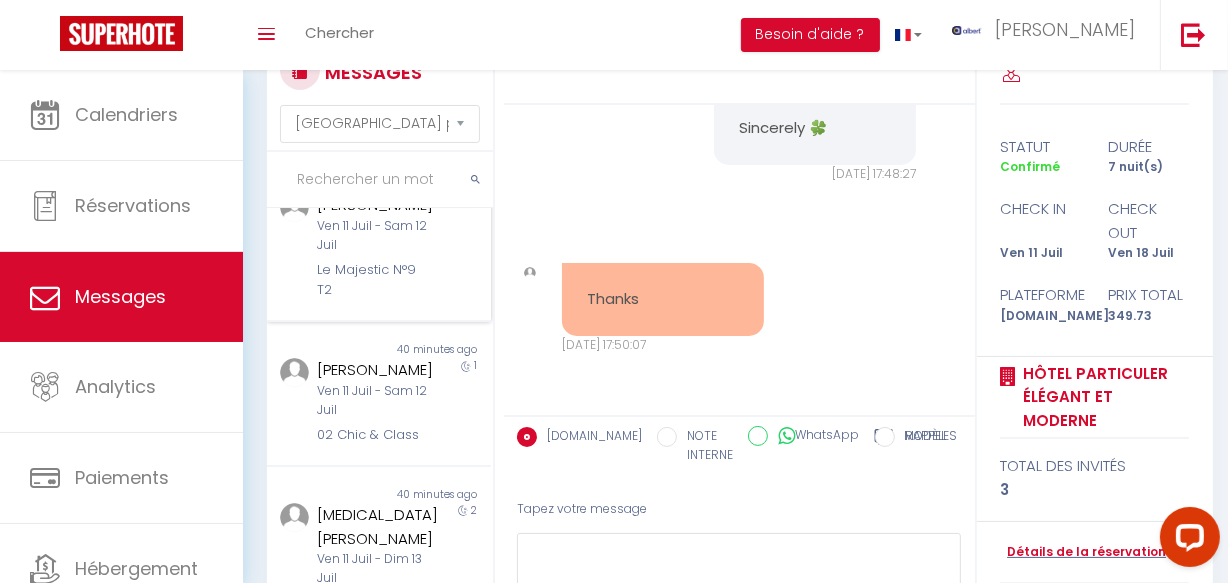 click on "Johan Trauschke   Ven 11 Juil - Sam 12 Juil   Le Majestic N°9 T2" at bounding box center (369, 246) 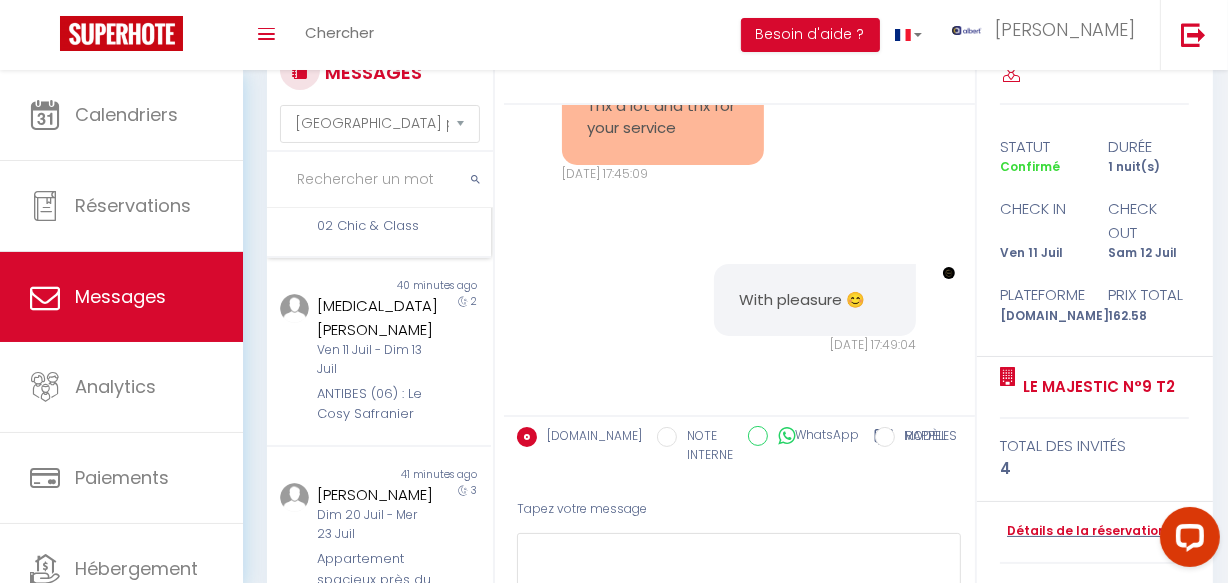 click on "PHILIPPE MICHEL   Ven 11 Juil - Sam 12 Juil   02 Chic & Class" at bounding box center (369, 192) 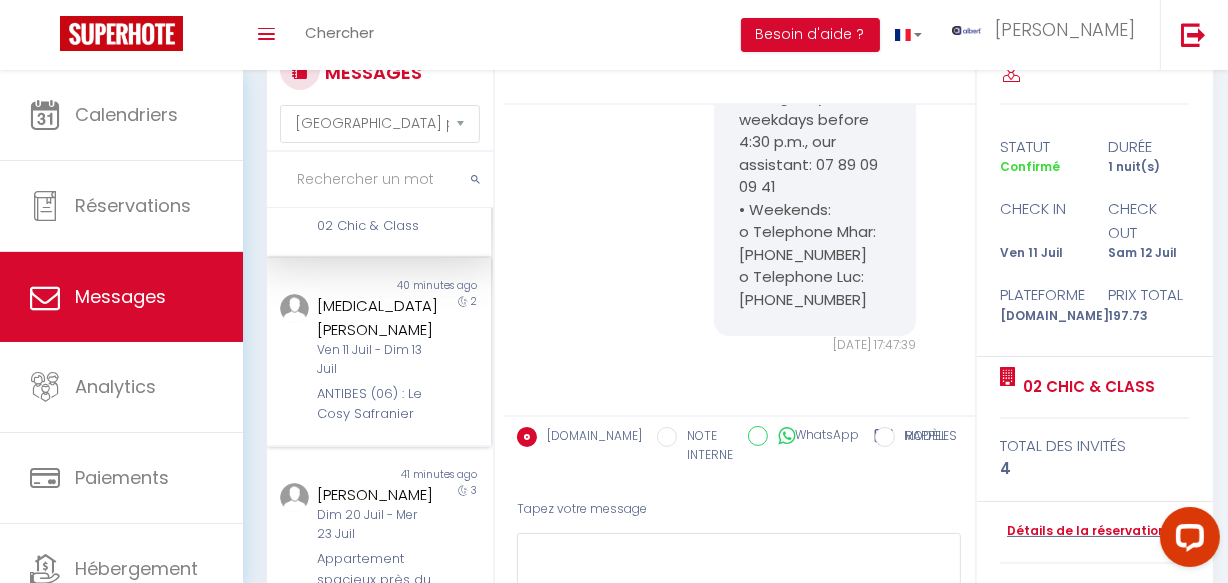 click on "40 minutes ago" at bounding box center (435, 286) 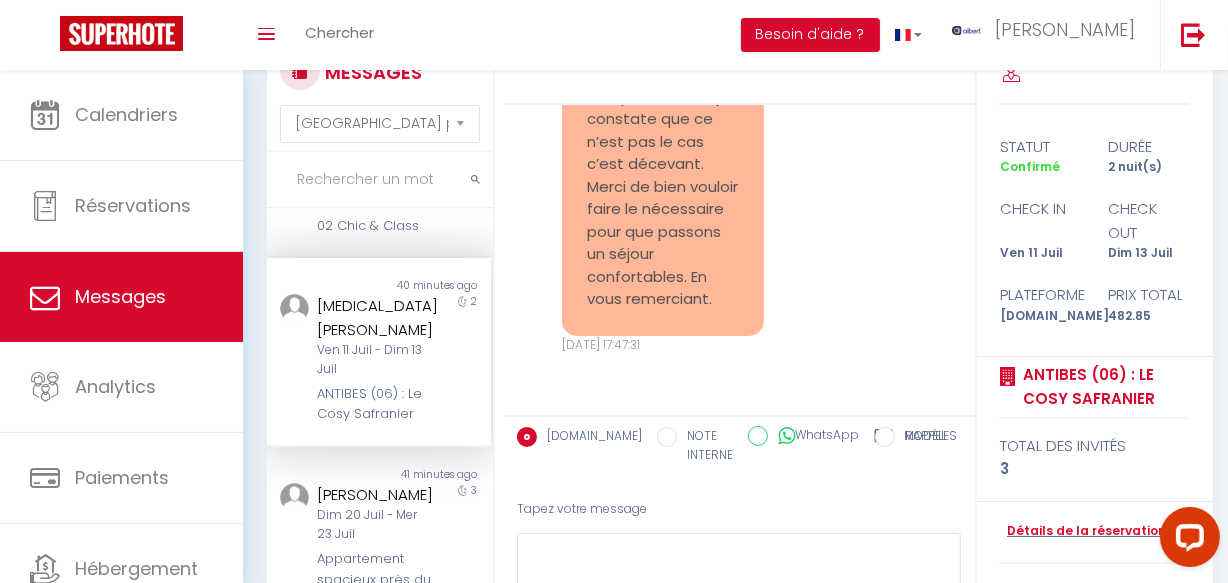 click on "Non lu
40 minutes ago
Yasmin Cihan   Ven 11 Juil - Dim 13 Juil   ANTIBES (06) : Le Cosy Safranier     2" at bounding box center [379, 352] 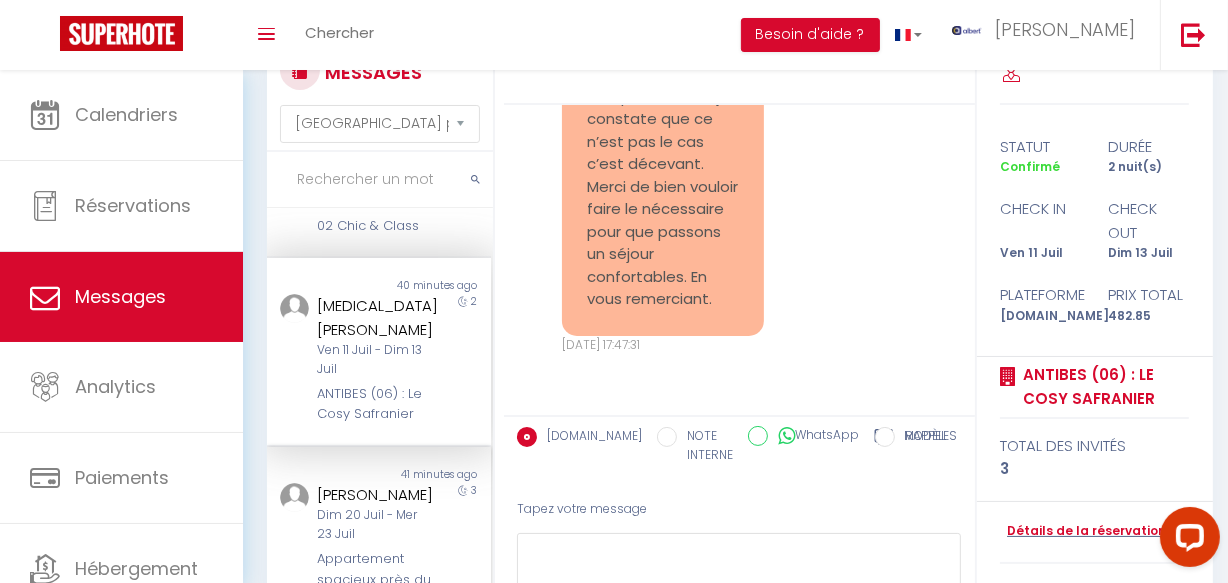 click on "3" at bounding box center (463, 547) 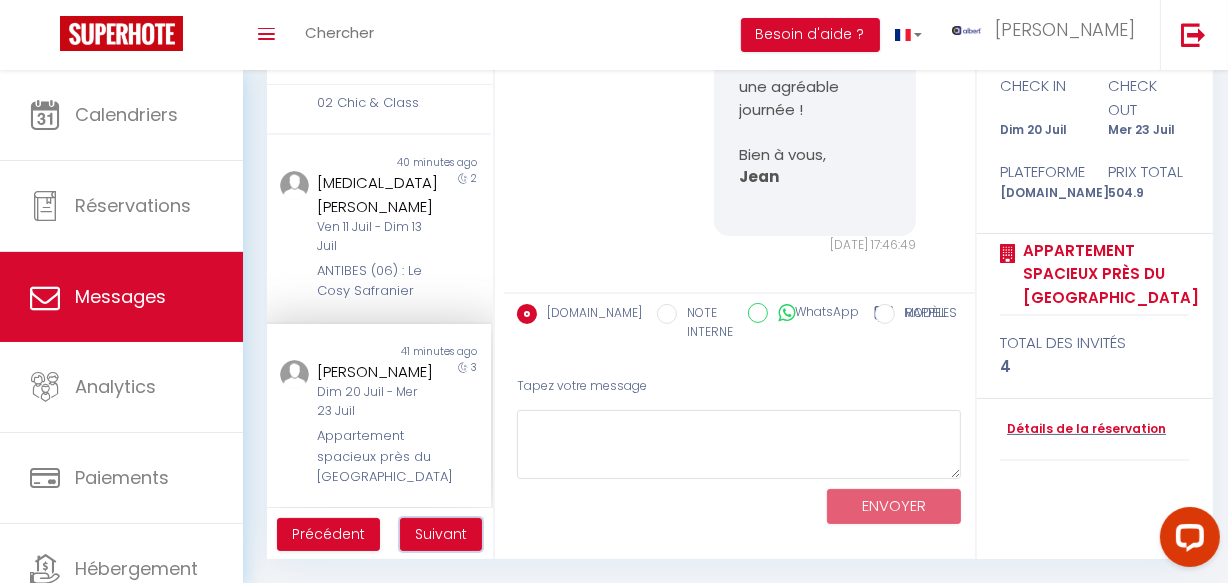 click on "Suivant" at bounding box center [441, 534] 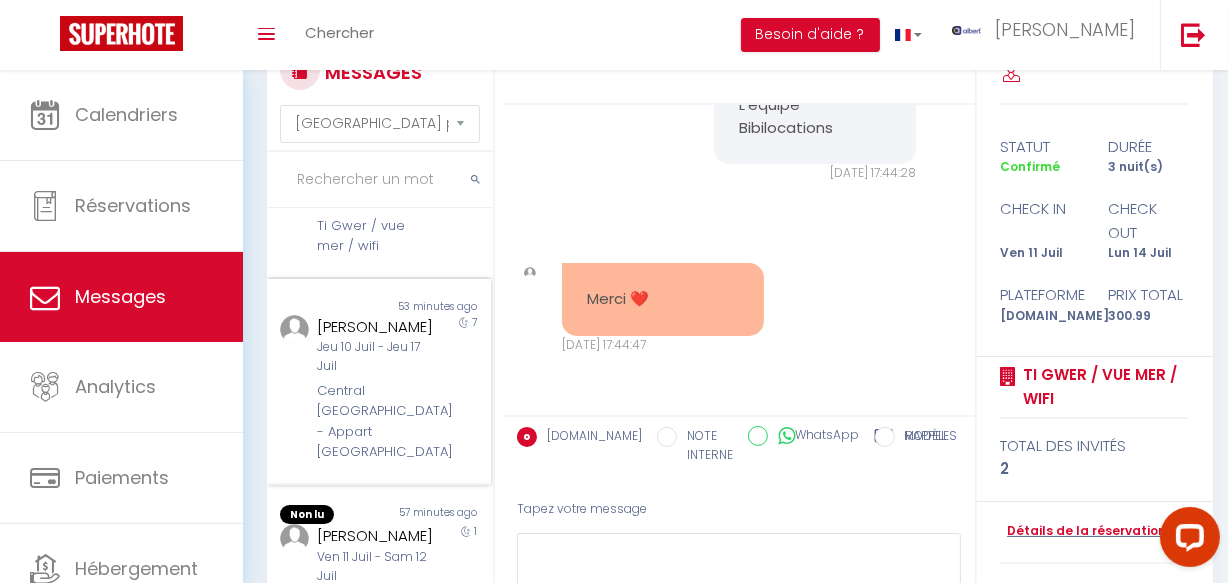 scroll, scrollTop: 1532, scrollLeft: 0, axis: vertical 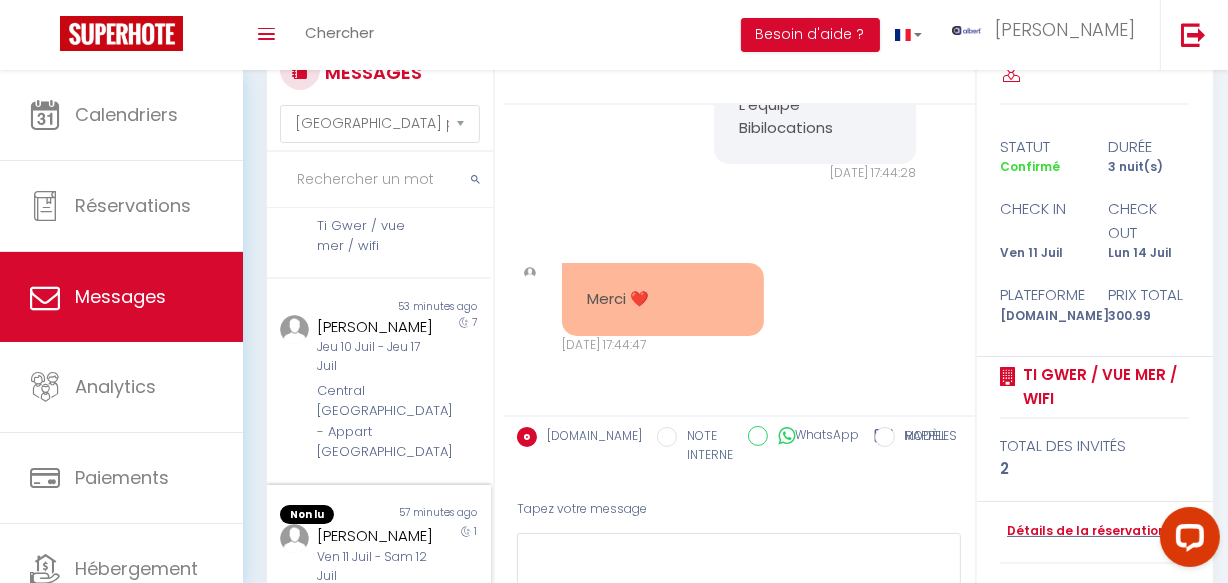 click on "Non lu" at bounding box center (323, 515) 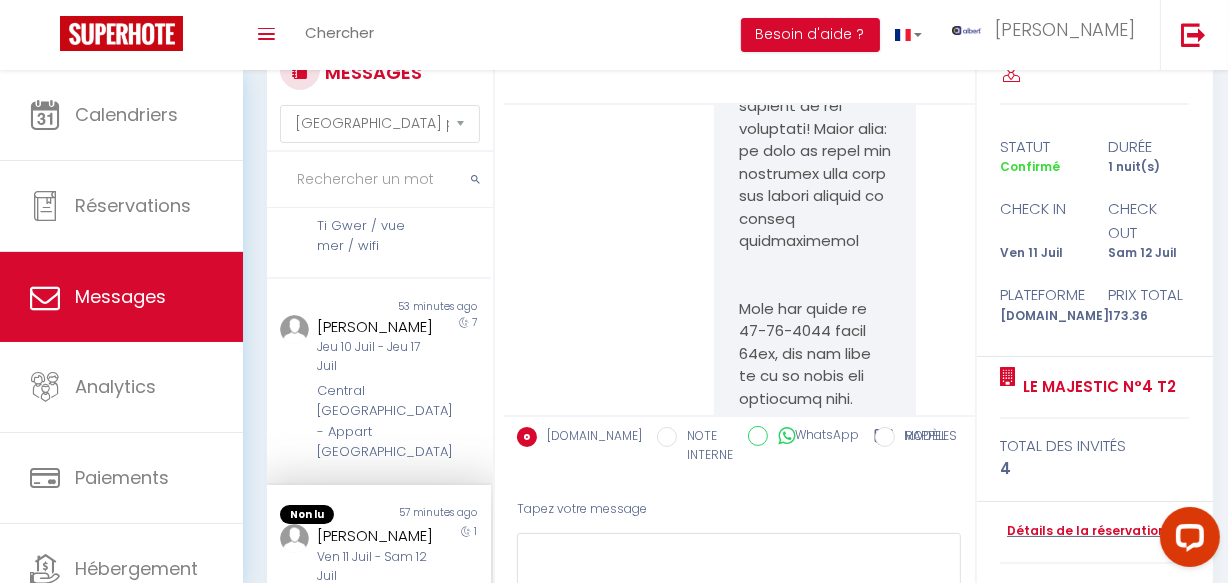 scroll, scrollTop: 20458, scrollLeft: 0, axis: vertical 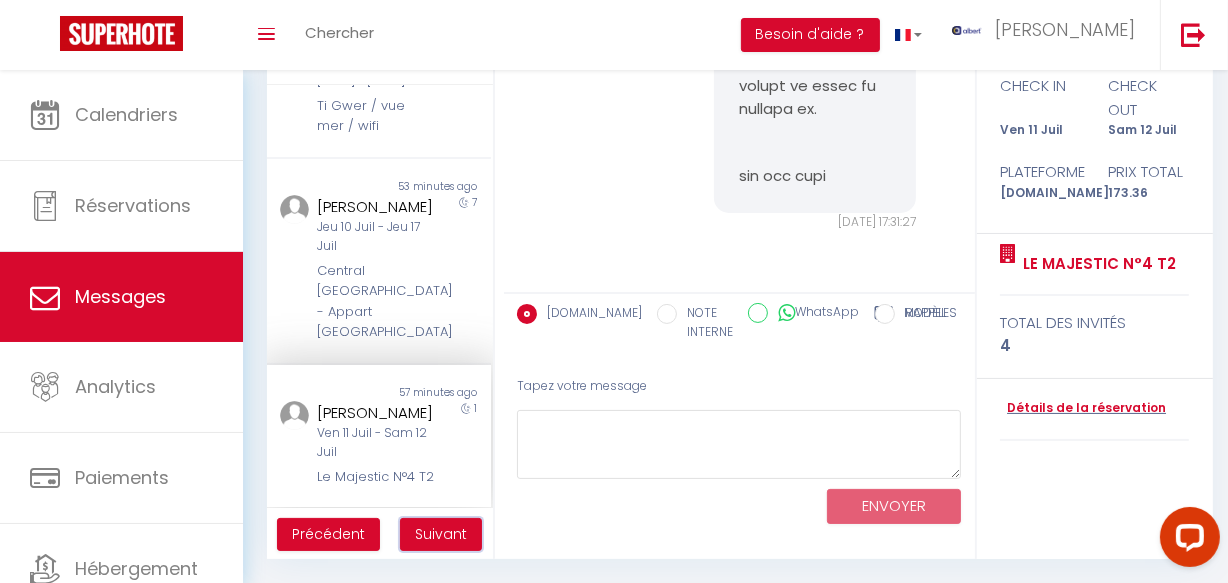 click on "Suivant" at bounding box center [441, 534] 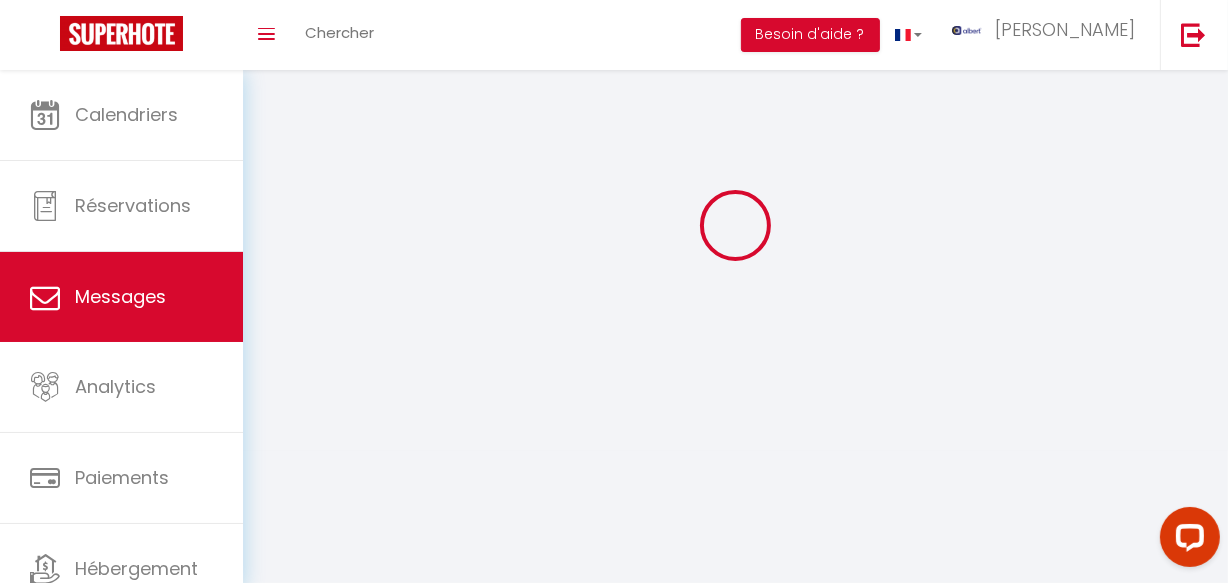 scroll, scrollTop: 70, scrollLeft: 0, axis: vertical 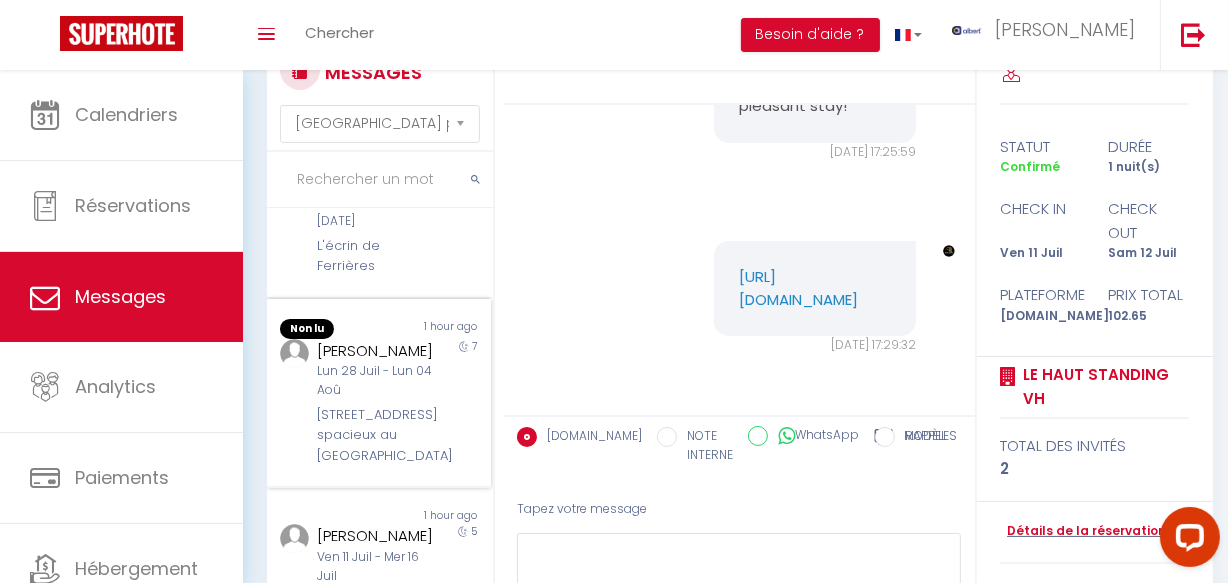 click on "[STREET_ADDRESS] spacieux au [GEOGRAPHIC_DATA]" at bounding box center [375, 435] 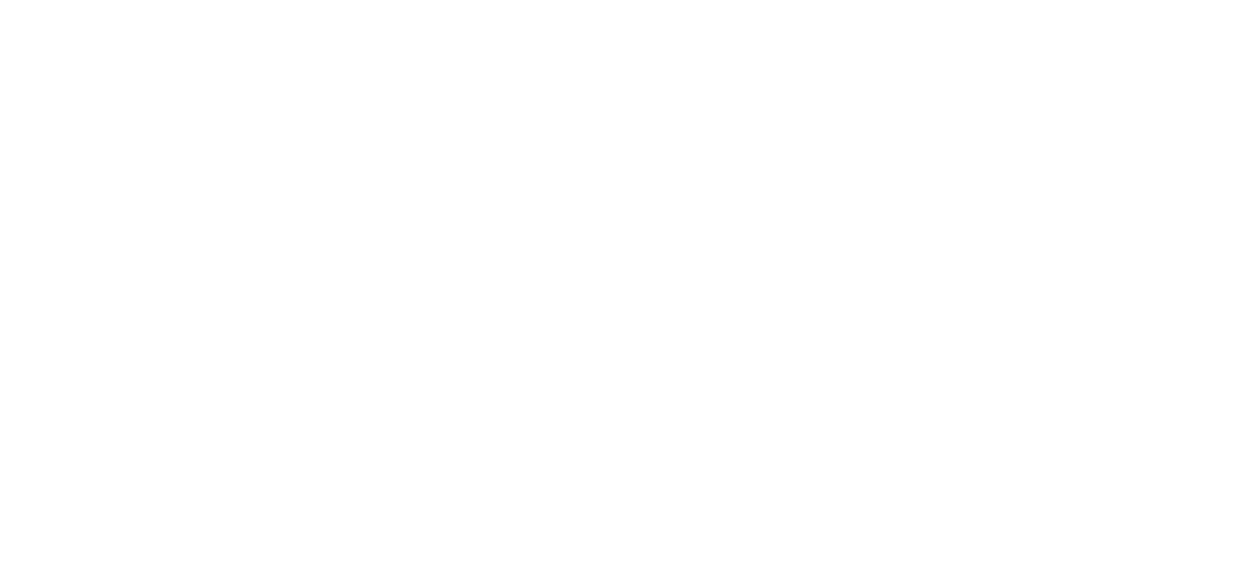 scroll, scrollTop: 0, scrollLeft: 0, axis: both 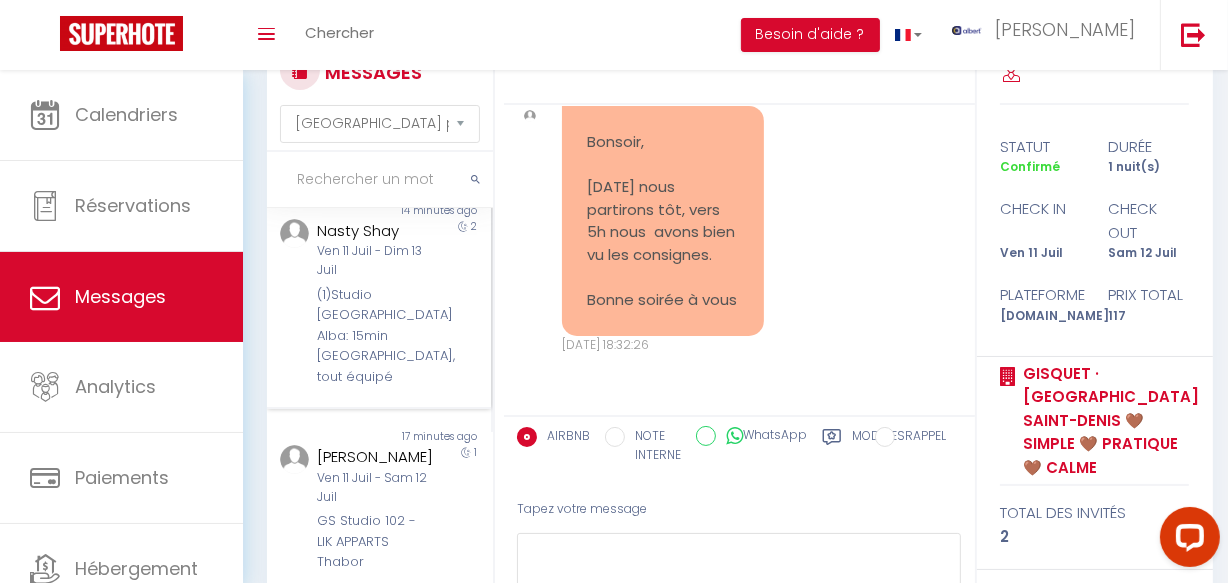 click on "(1)Studio [GEOGRAPHIC_DATA] Alba: 15min [GEOGRAPHIC_DATA], tout équipé" at bounding box center (375, 336) 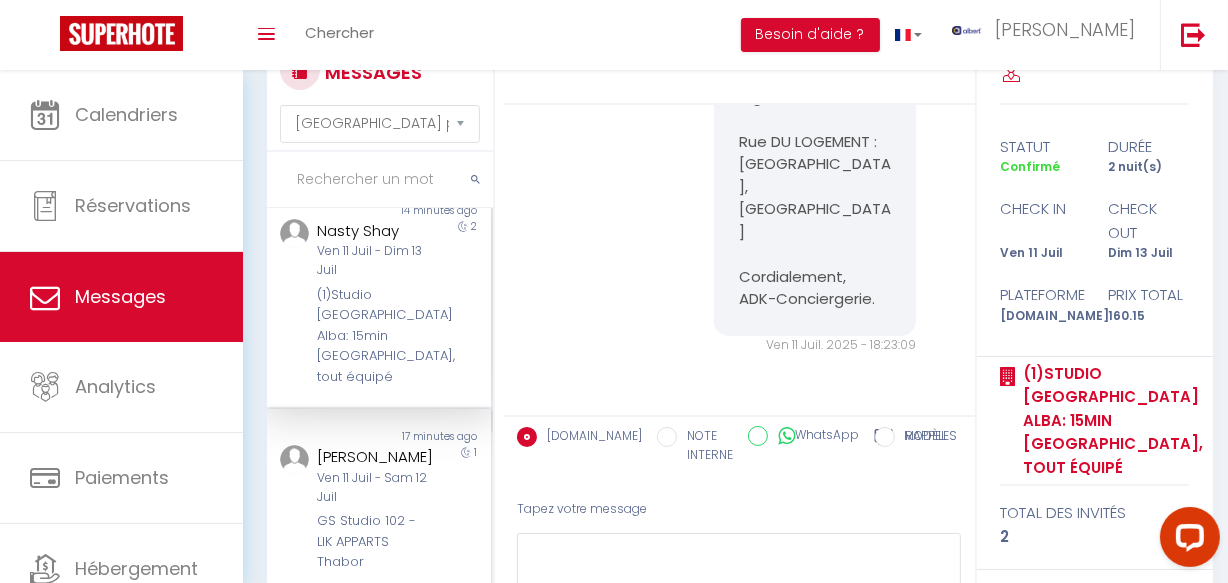 click on "1" at bounding box center (463, 509) 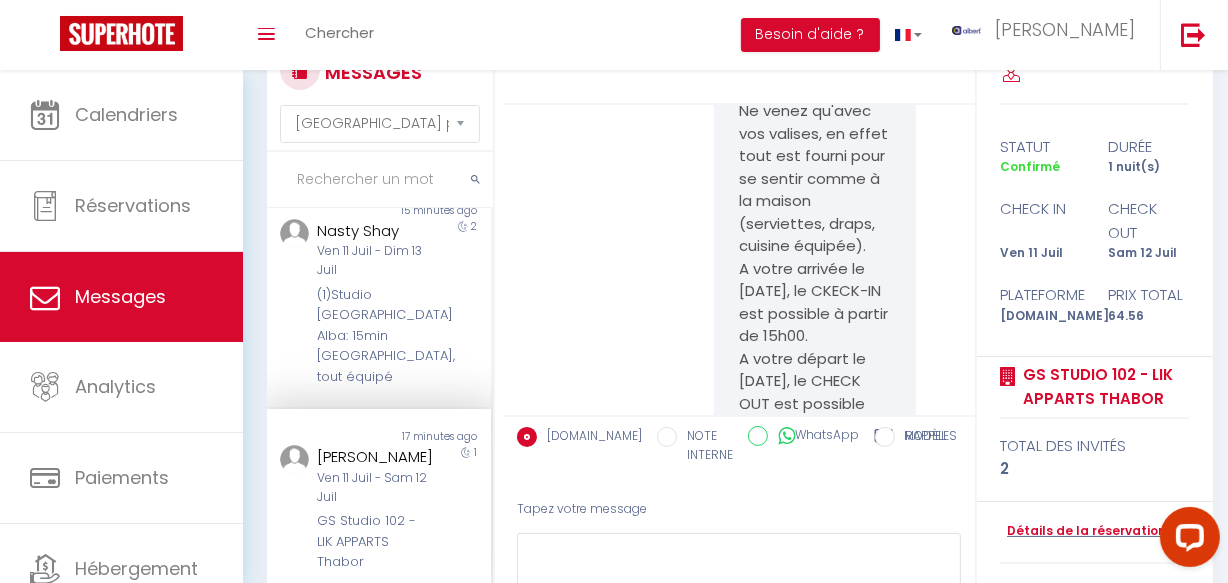 scroll, scrollTop: 6364, scrollLeft: 0, axis: vertical 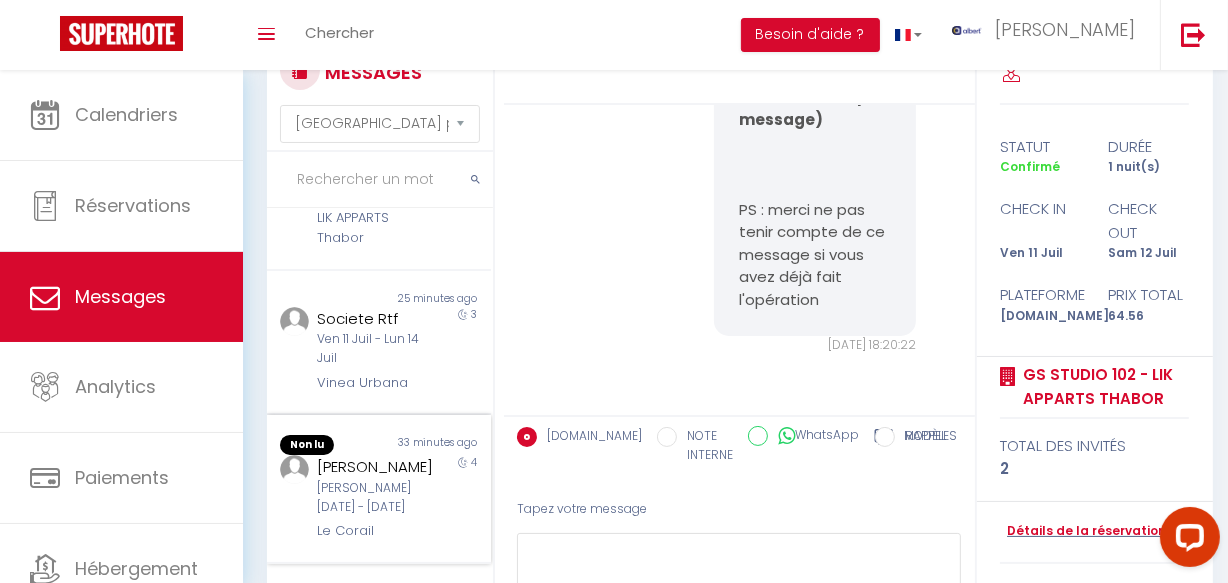 click on "[PERSON_NAME]" at bounding box center [375, 467] 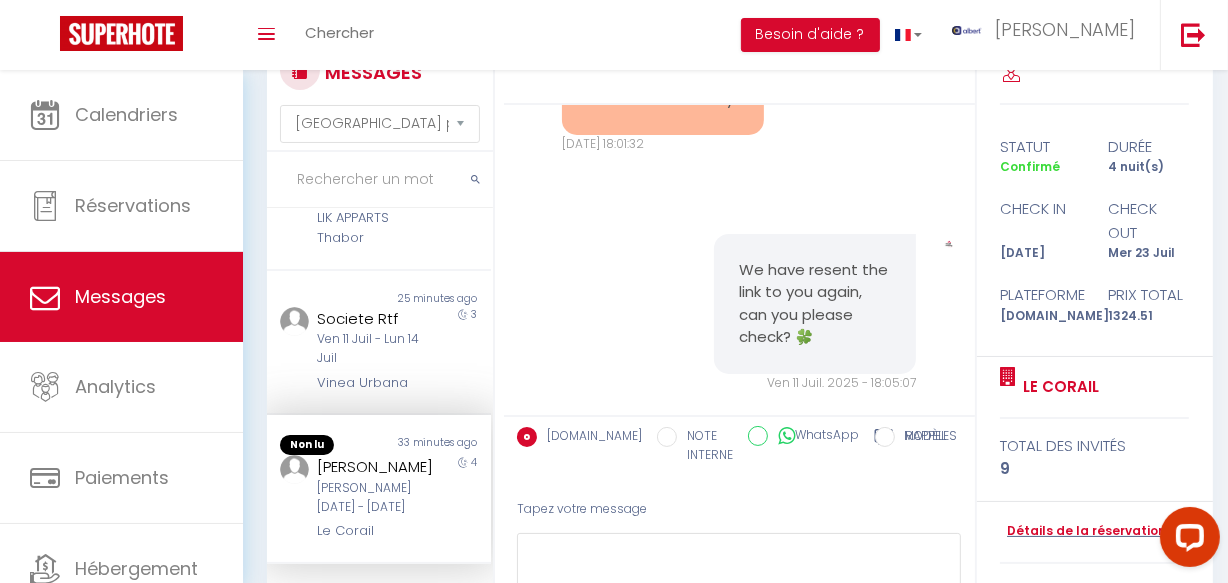 scroll, scrollTop: 3558, scrollLeft: 0, axis: vertical 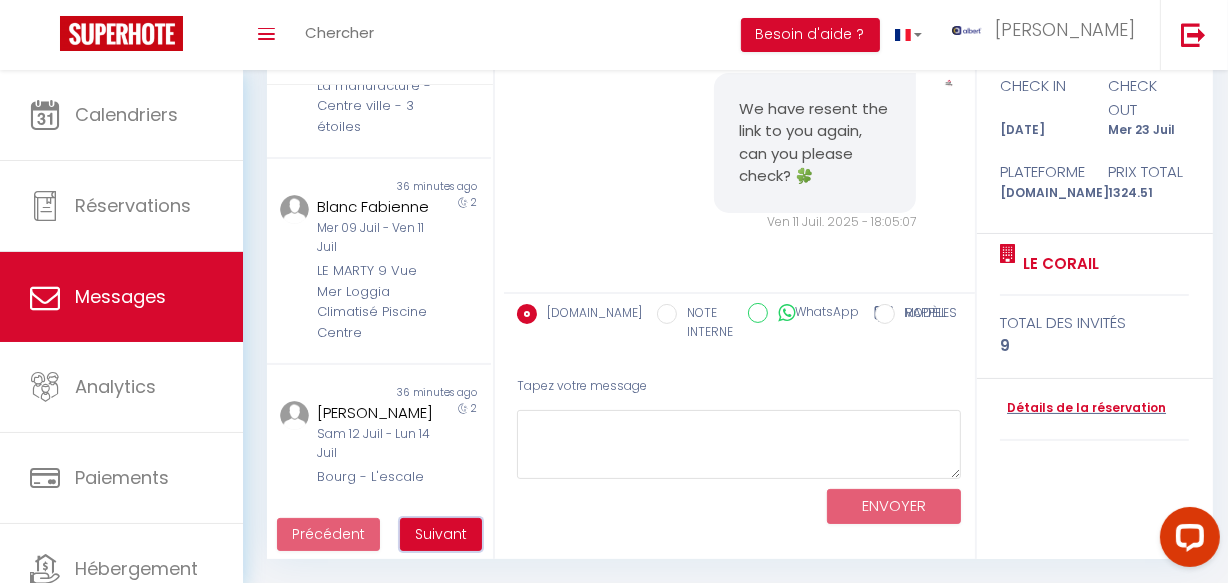 click on "Suivant" at bounding box center [441, 535] 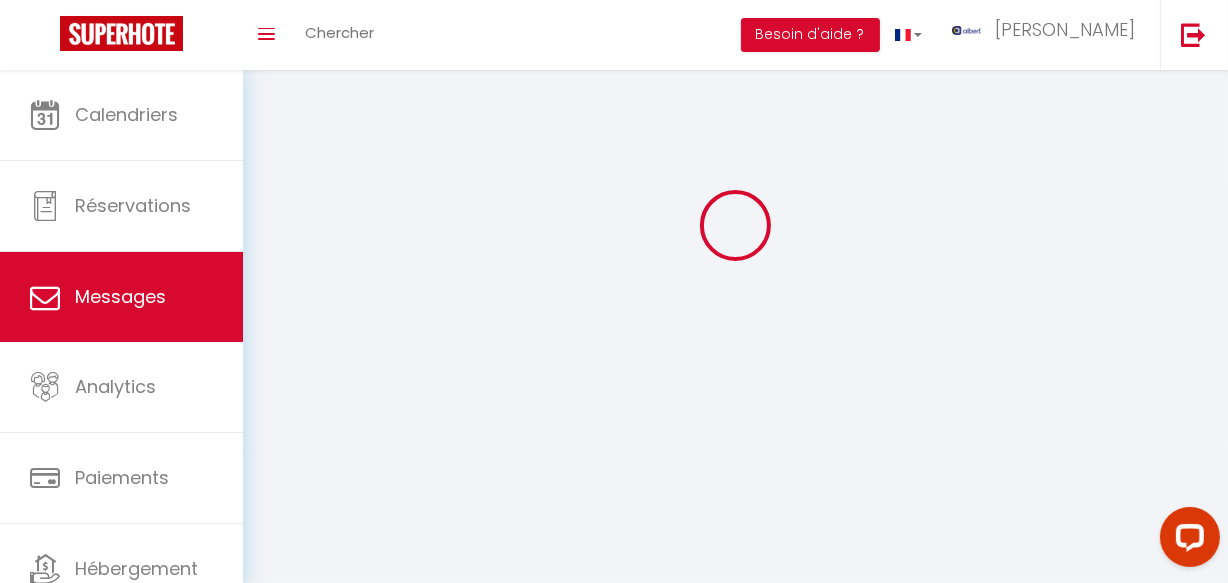 scroll, scrollTop: 70, scrollLeft: 0, axis: vertical 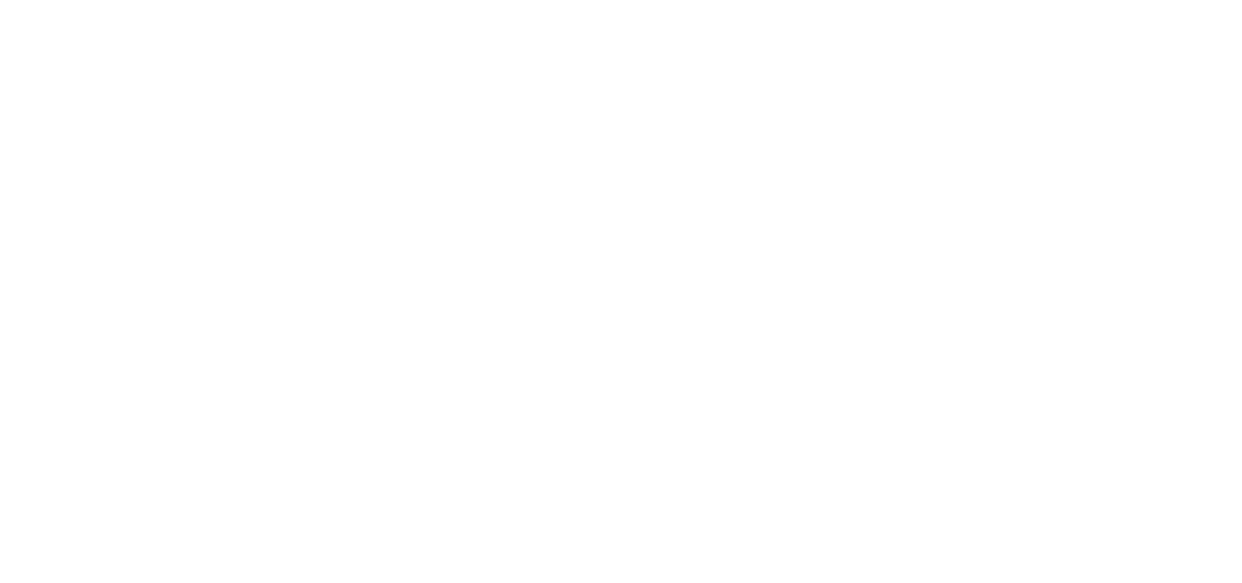 select on "message" 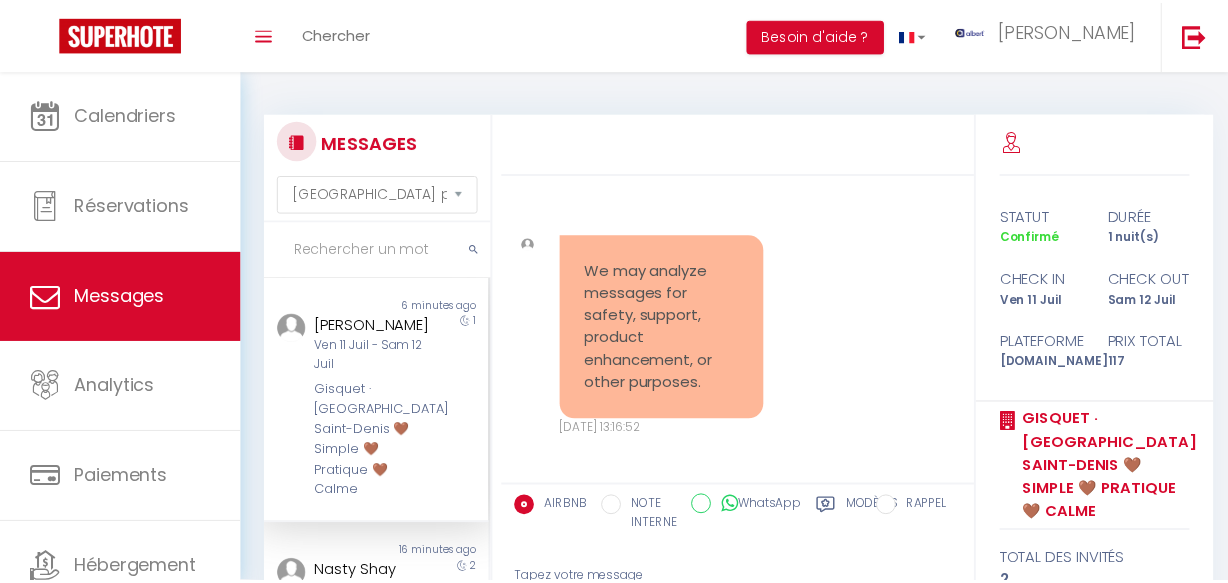 scroll, scrollTop: 70, scrollLeft: 0, axis: vertical 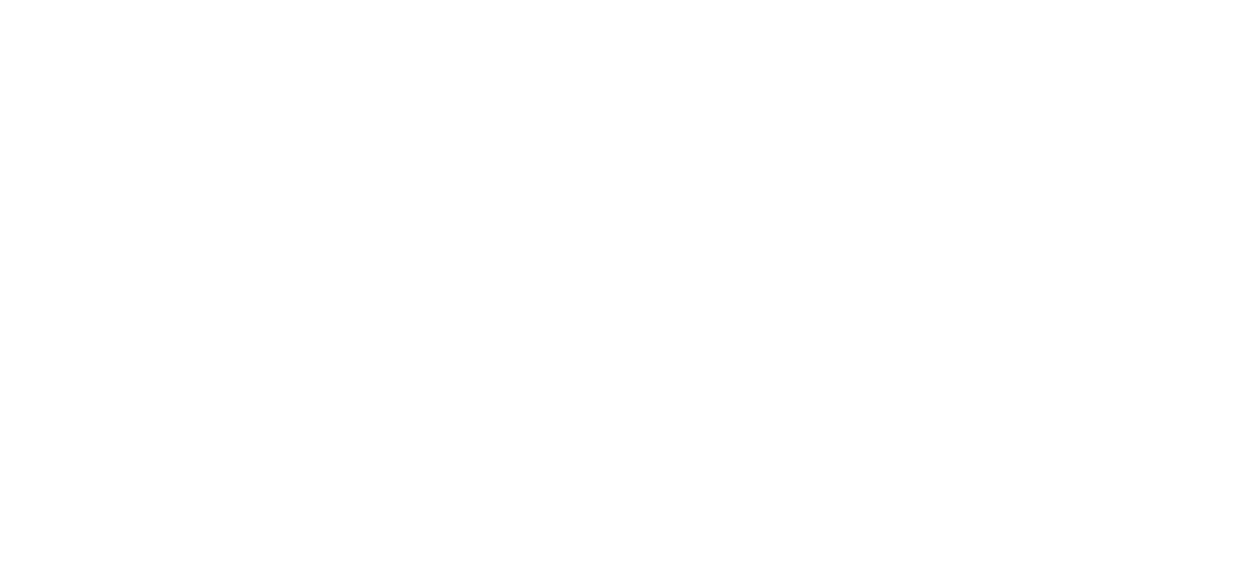 select on "message" 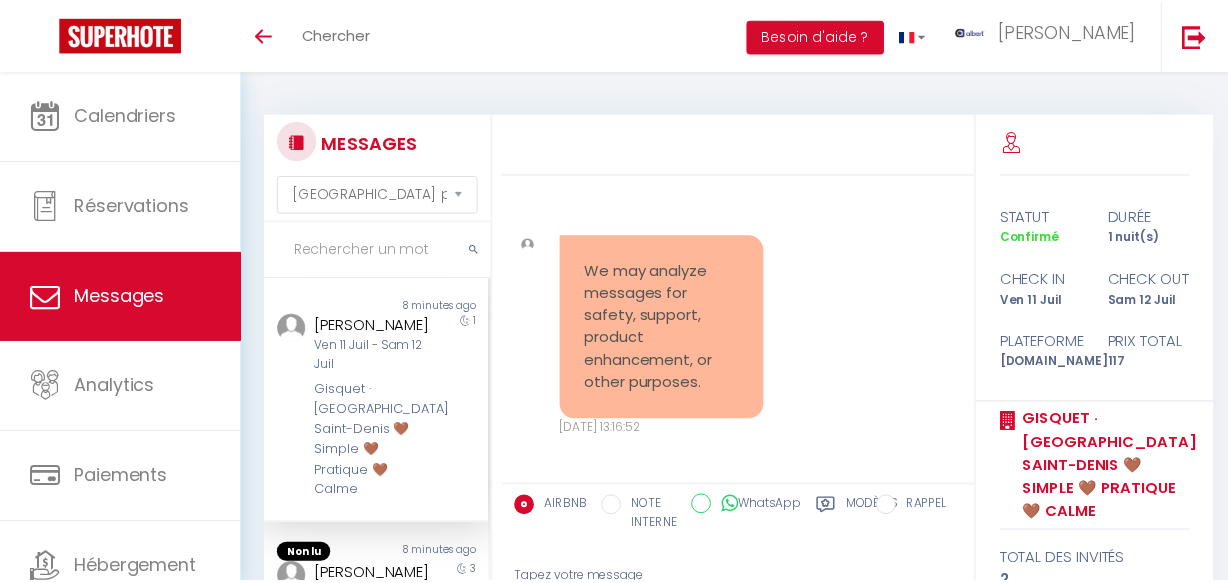 scroll, scrollTop: 70, scrollLeft: 0, axis: vertical 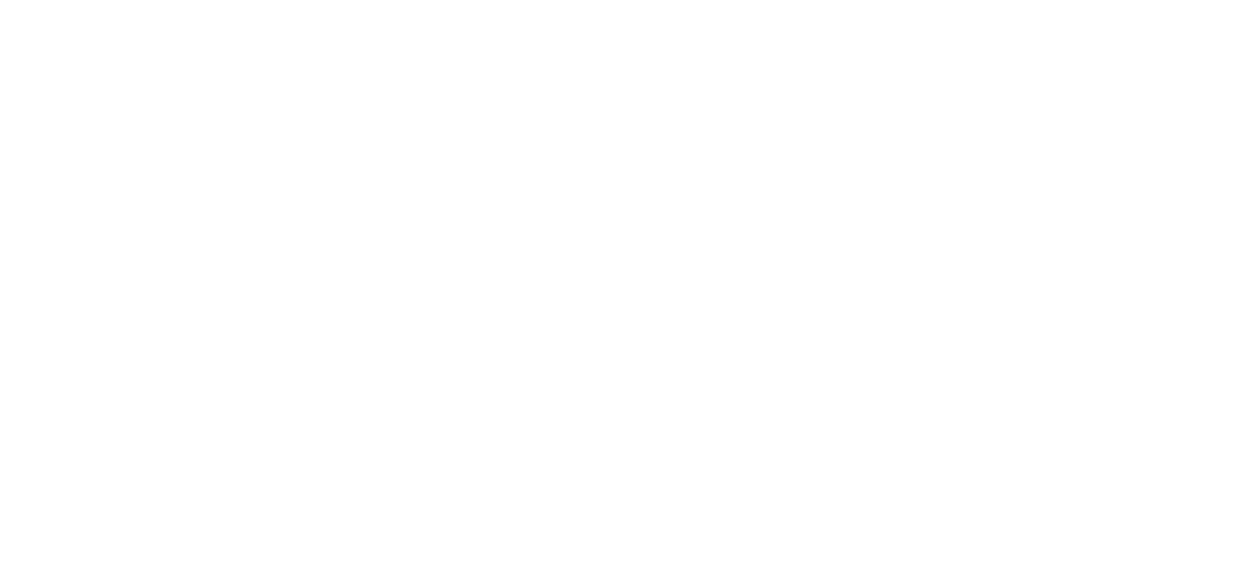 select on "message" 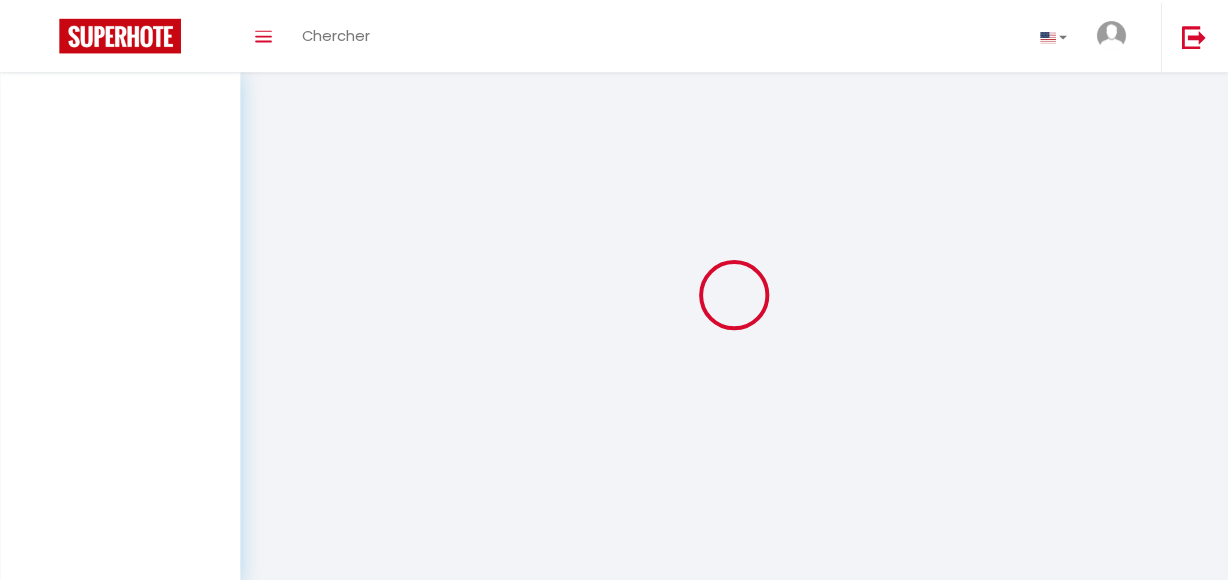 scroll, scrollTop: 70, scrollLeft: 0, axis: vertical 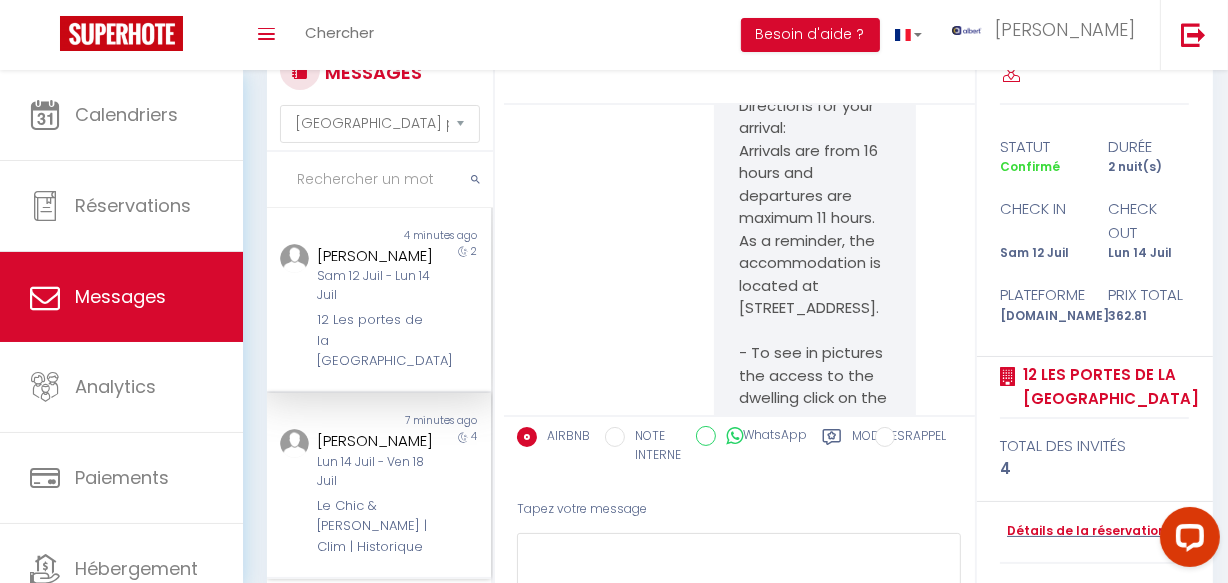 click on "4" at bounding box center [463, 493] 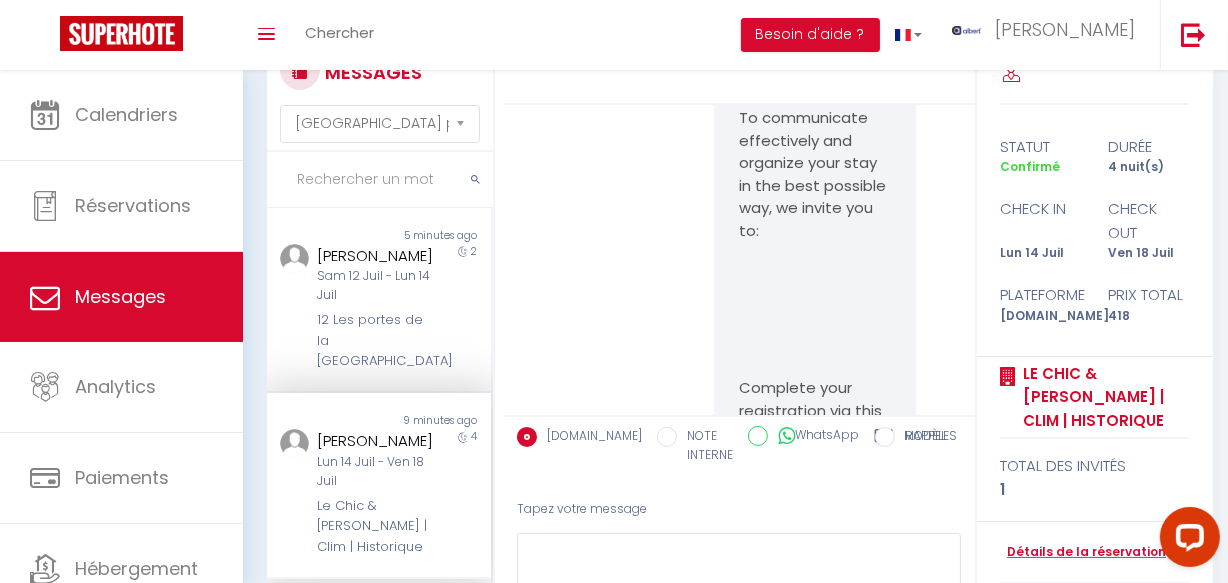 scroll, scrollTop: 0, scrollLeft: 0, axis: both 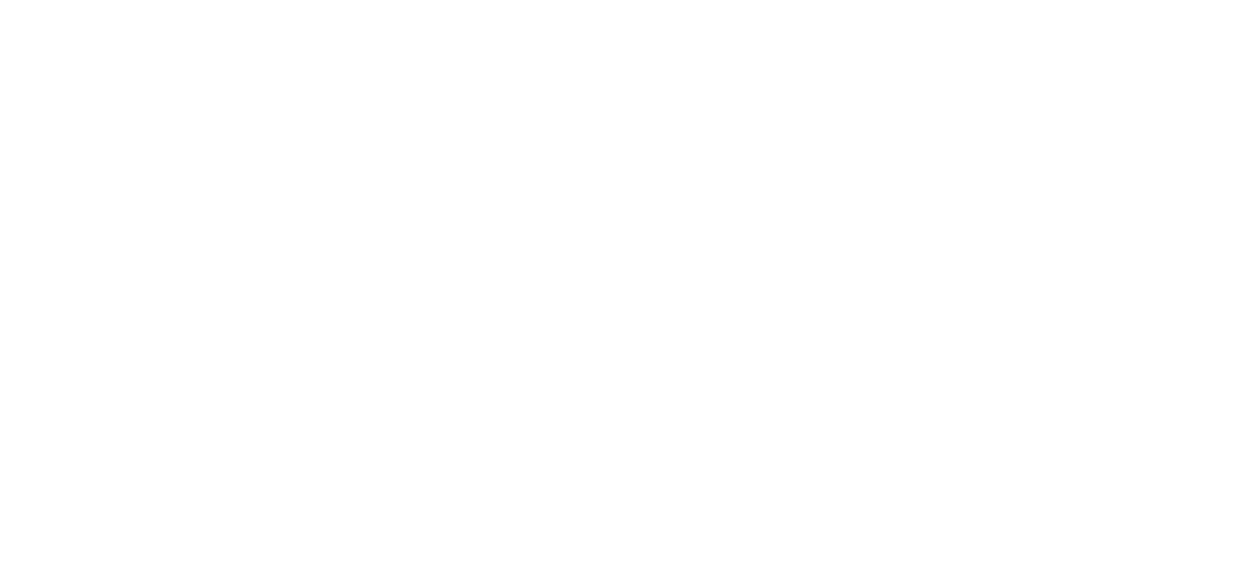 select on "message" 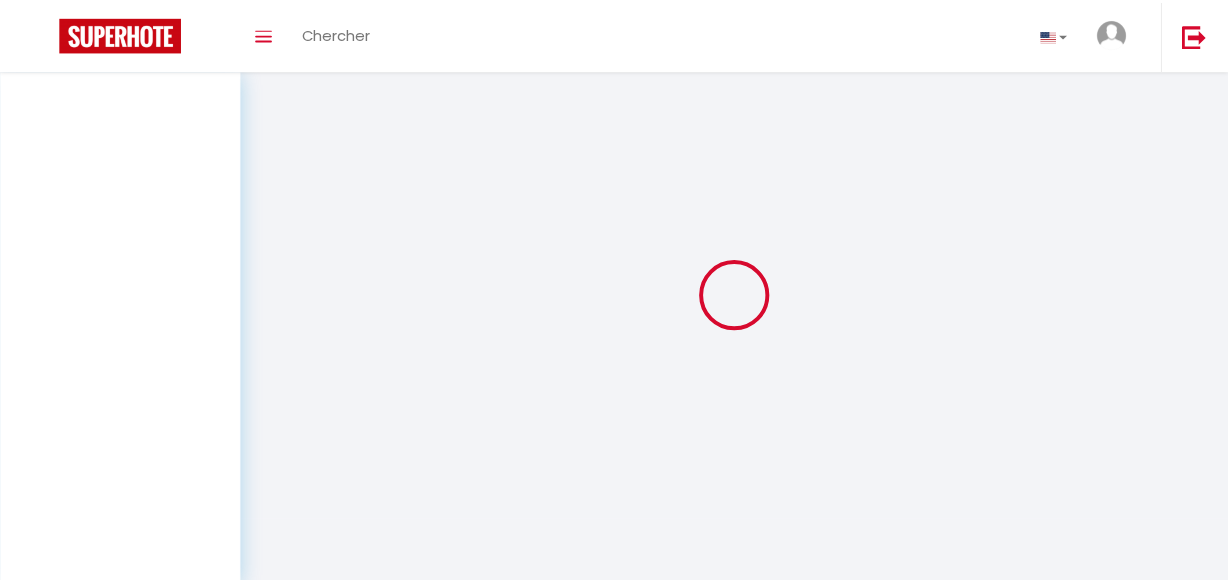 scroll, scrollTop: 70, scrollLeft: 0, axis: vertical 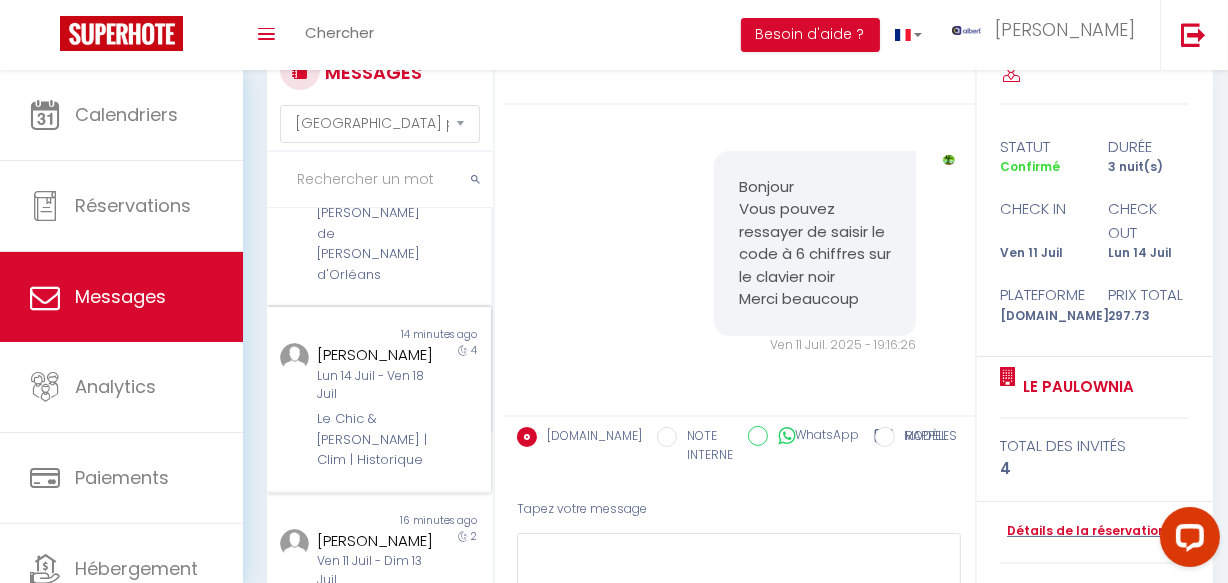 click on "Lun 14 Juil - Ven 18 Juil" at bounding box center [375, 386] 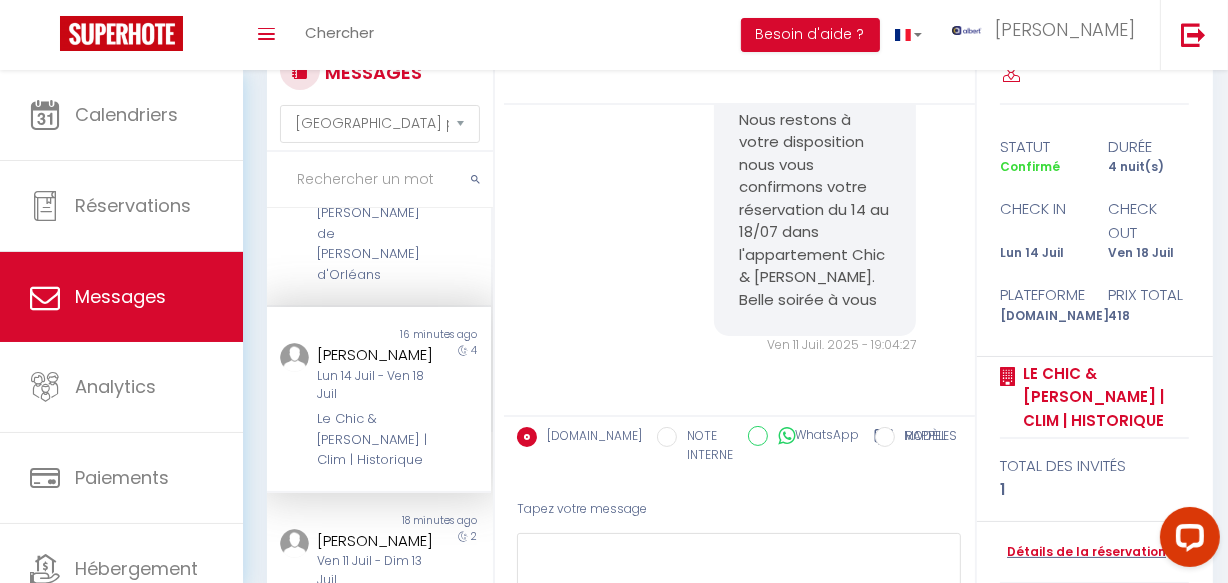 scroll, scrollTop: 5599, scrollLeft: 0, axis: vertical 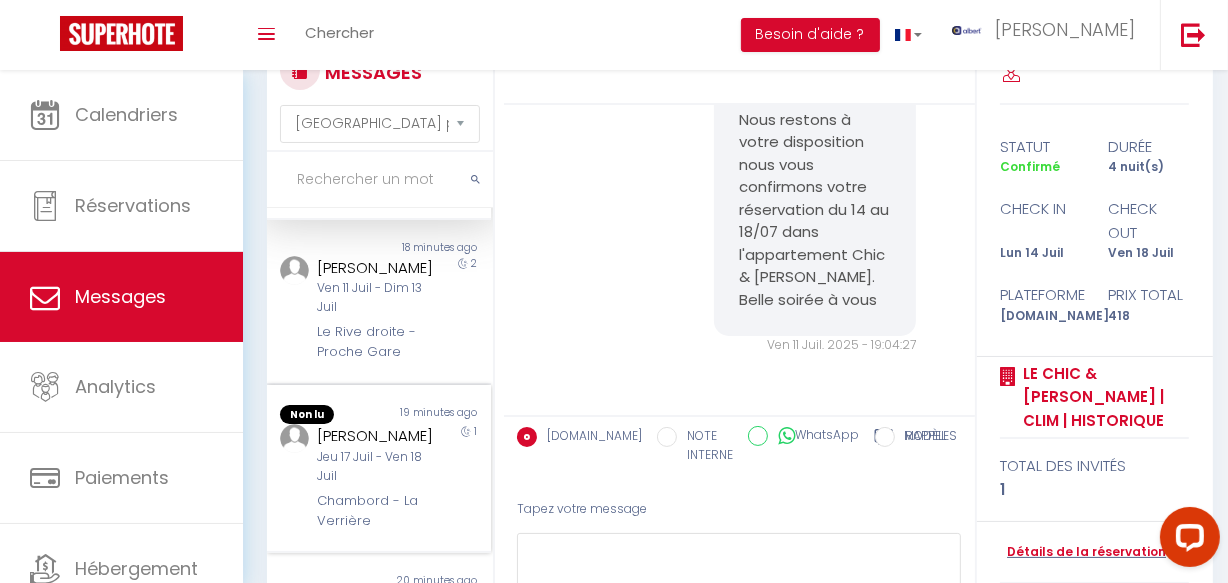click on "[PERSON_NAME]" at bounding box center (375, 436) 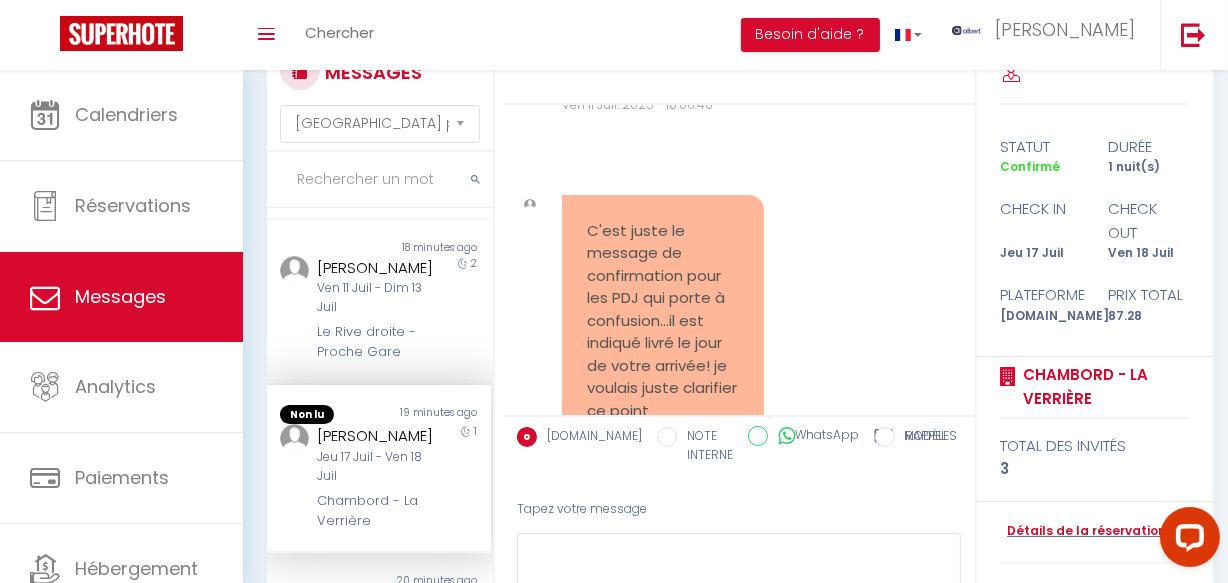 scroll, scrollTop: 9990, scrollLeft: 0, axis: vertical 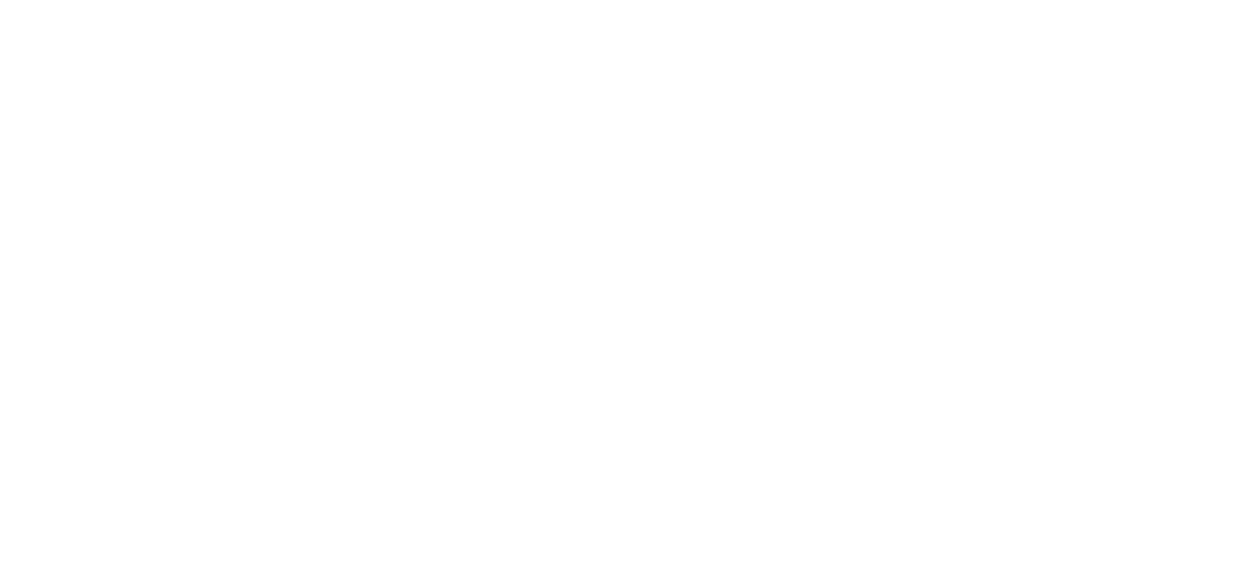 select on "message" 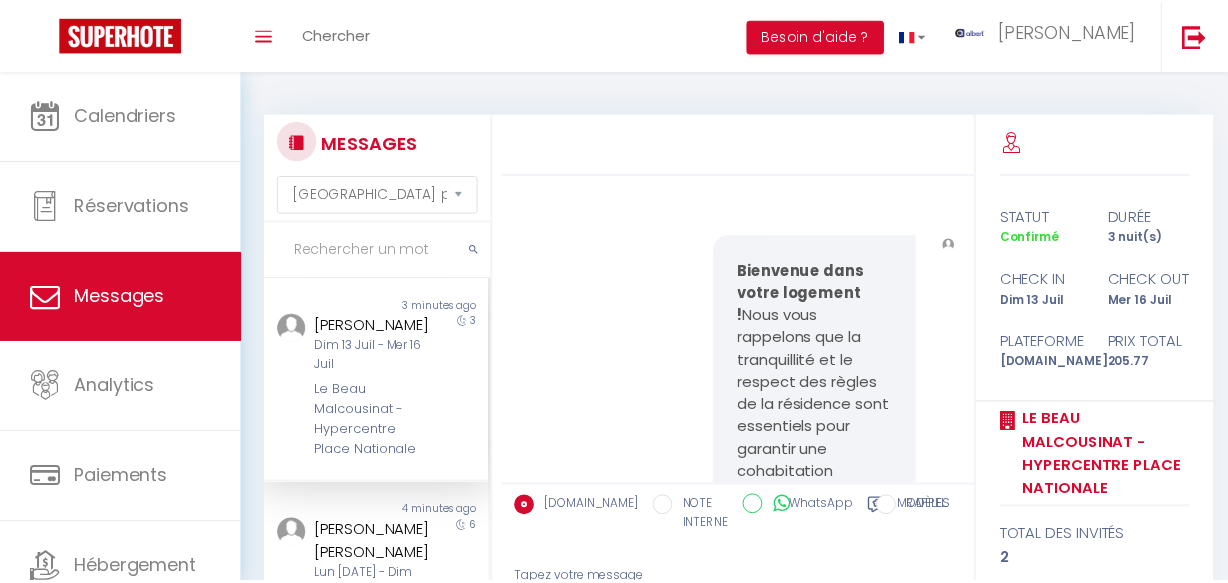scroll, scrollTop: 193, scrollLeft: 0, axis: vertical 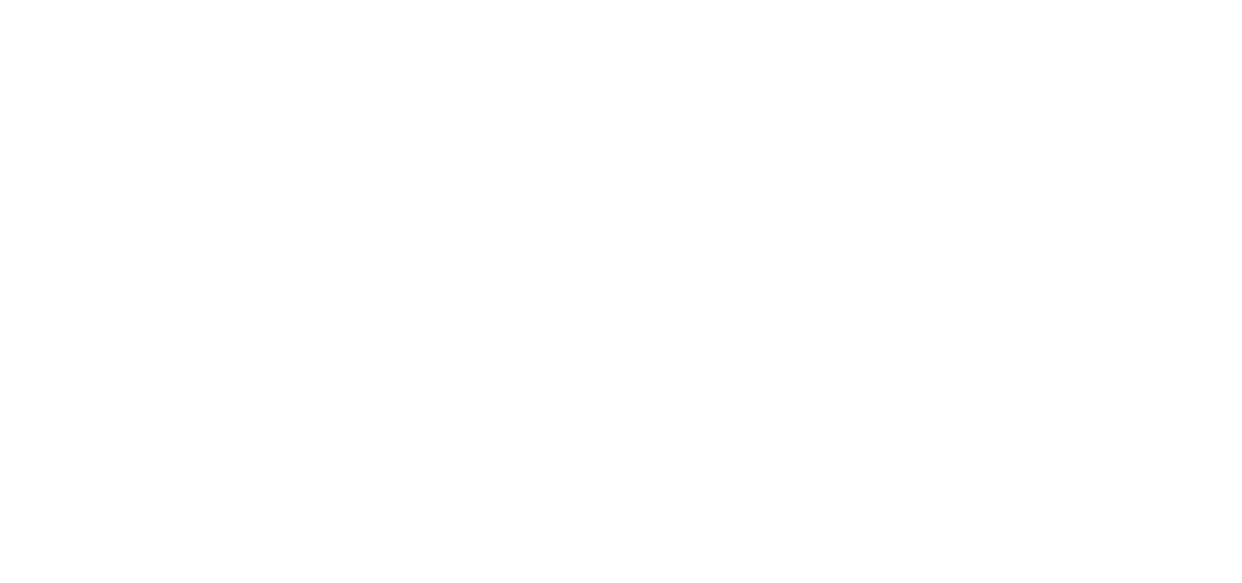select on "message" 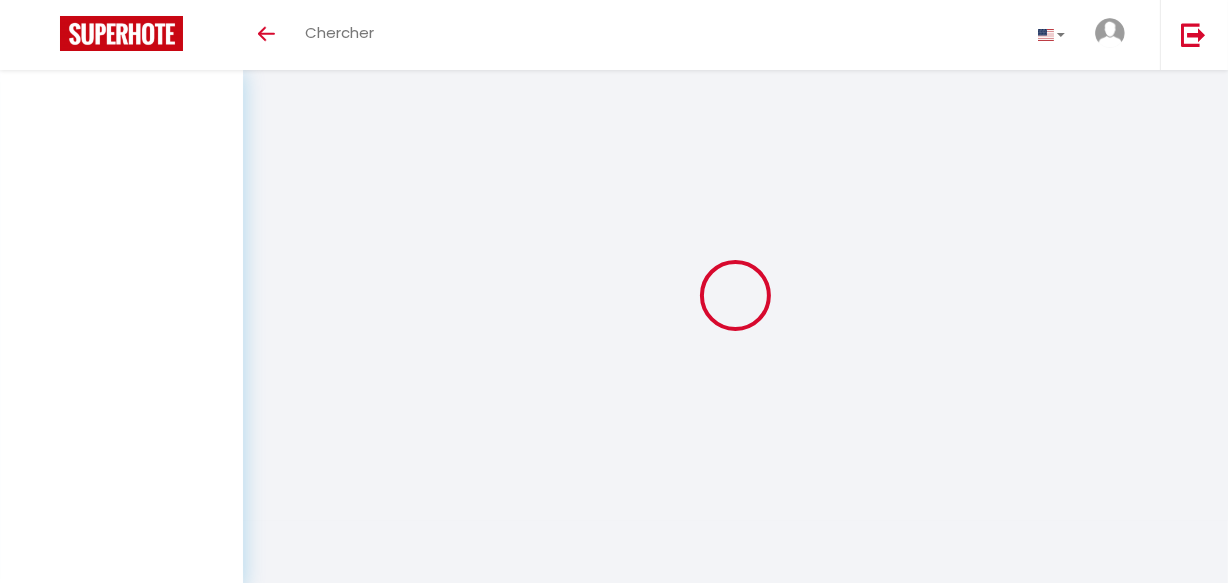 scroll, scrollTop: 193, scrollLeft: 0, axis: vertical 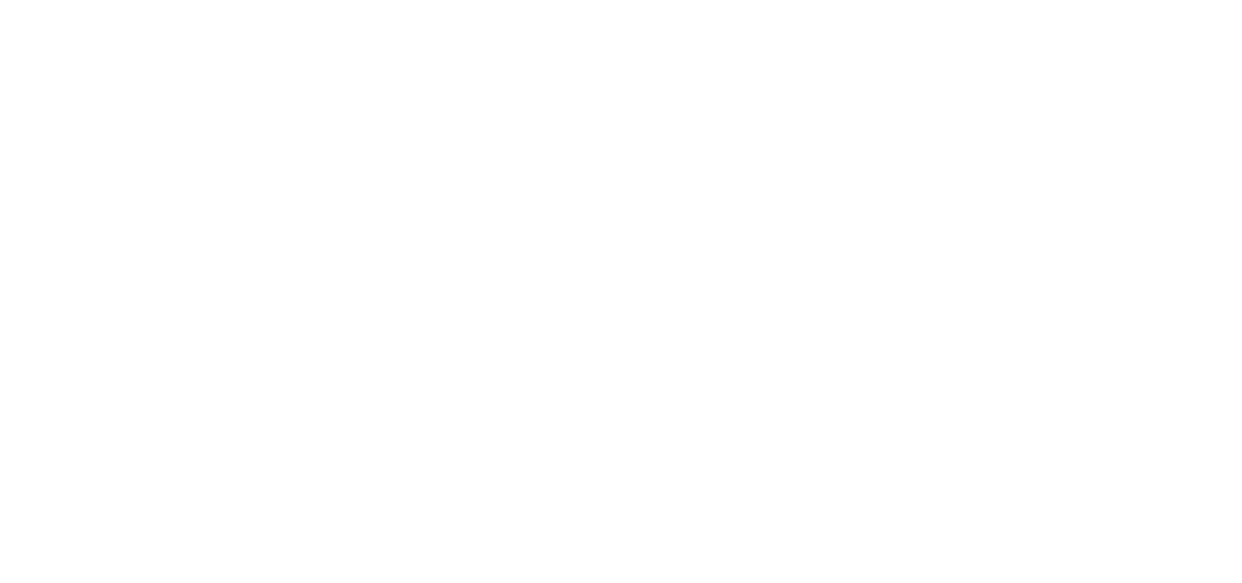 select on "message" 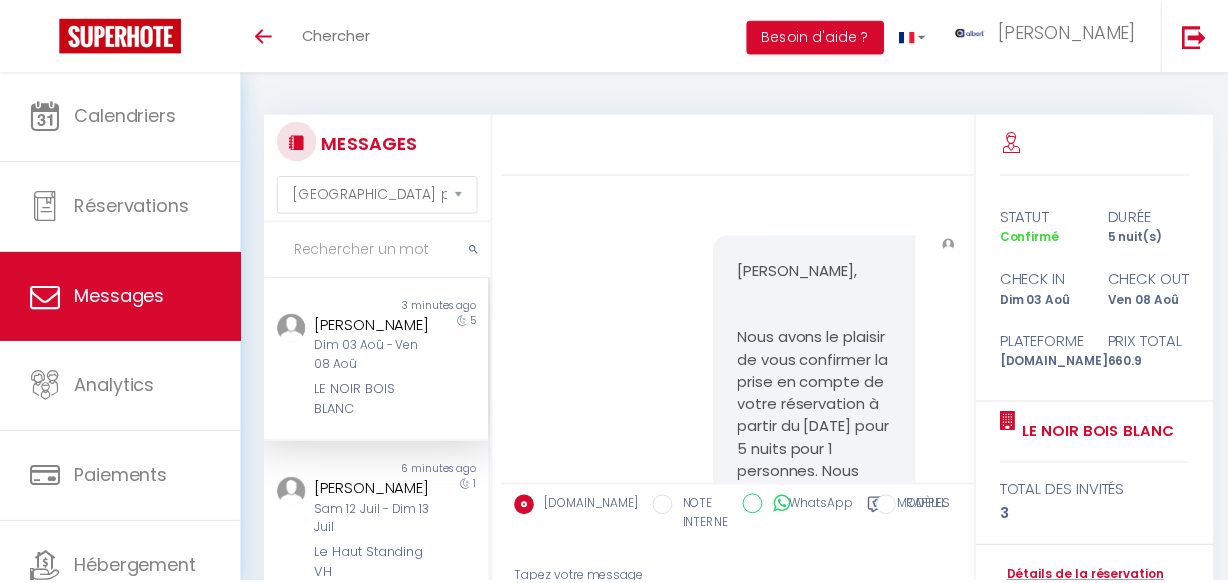 scroll, scrollTop: 193, scrollLeft: 0, axis: vertical 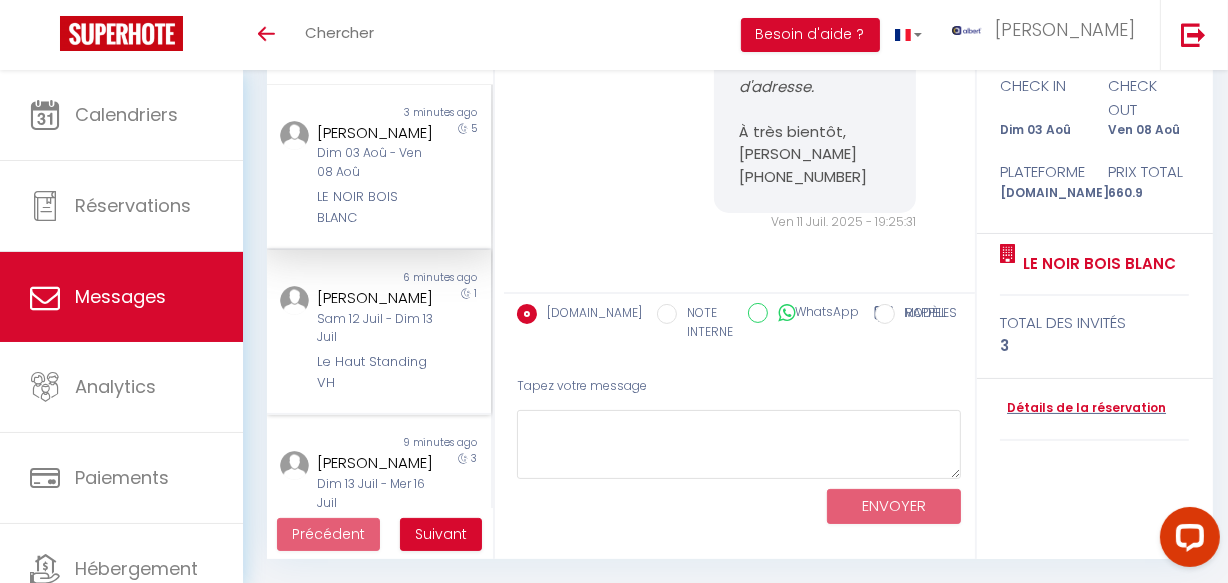 click on "Sam 12 Juil - Dim 13 Juil" at bounding box center [375, 329] 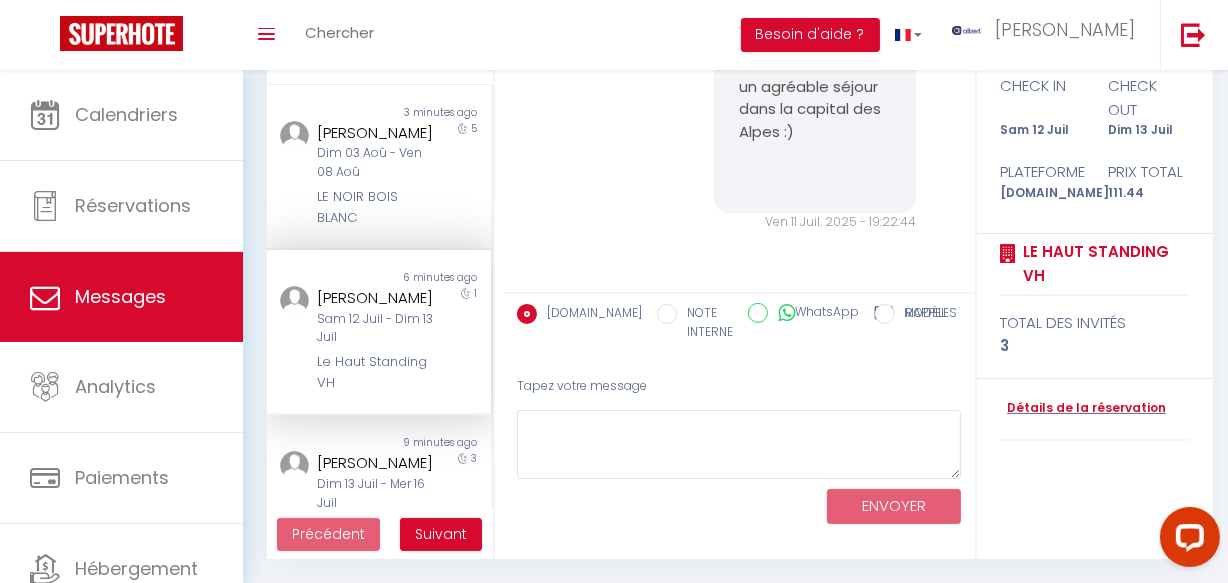 scroll, scrollTop: 936, scrollLeft: 0, axis: vertical 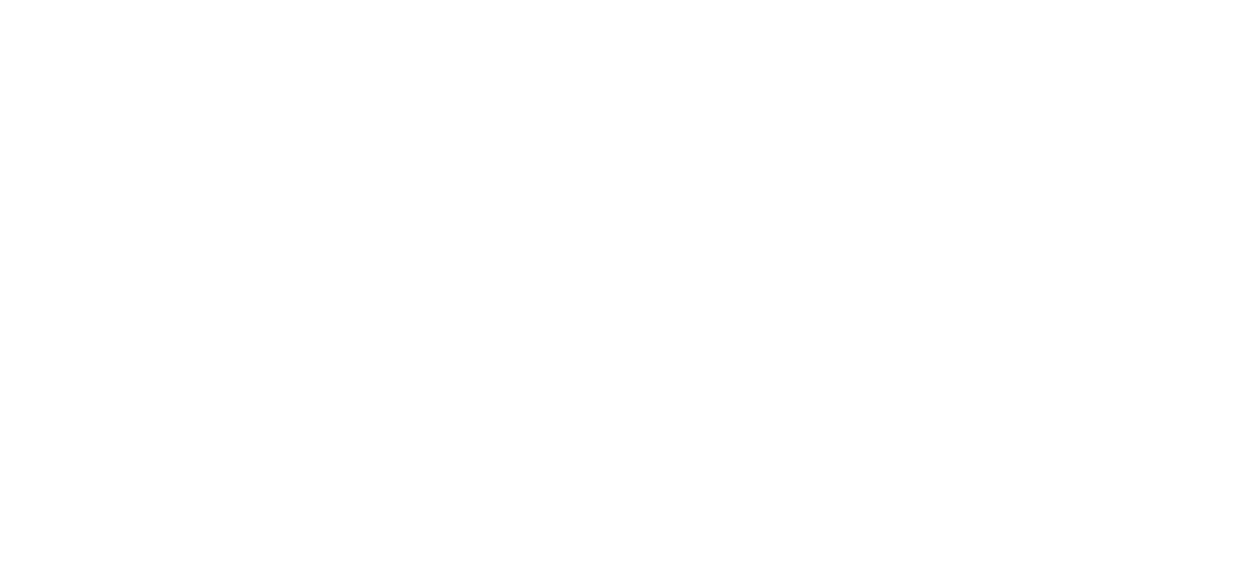 select on "message" 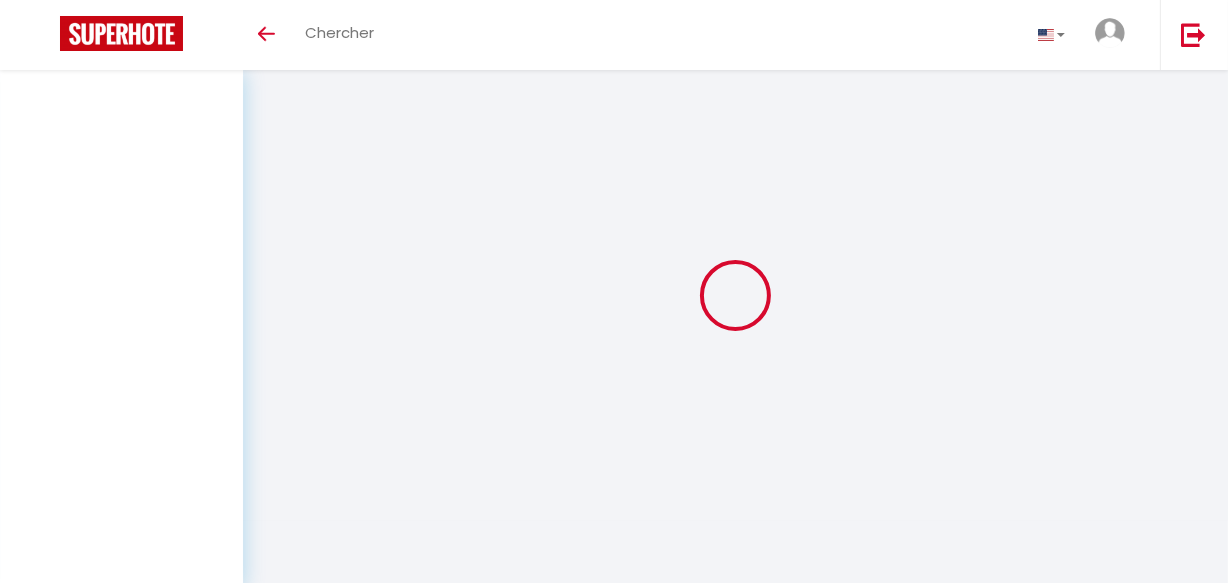 scroll, scrollTop: 193, scrollLeft: 0, axis: vertical 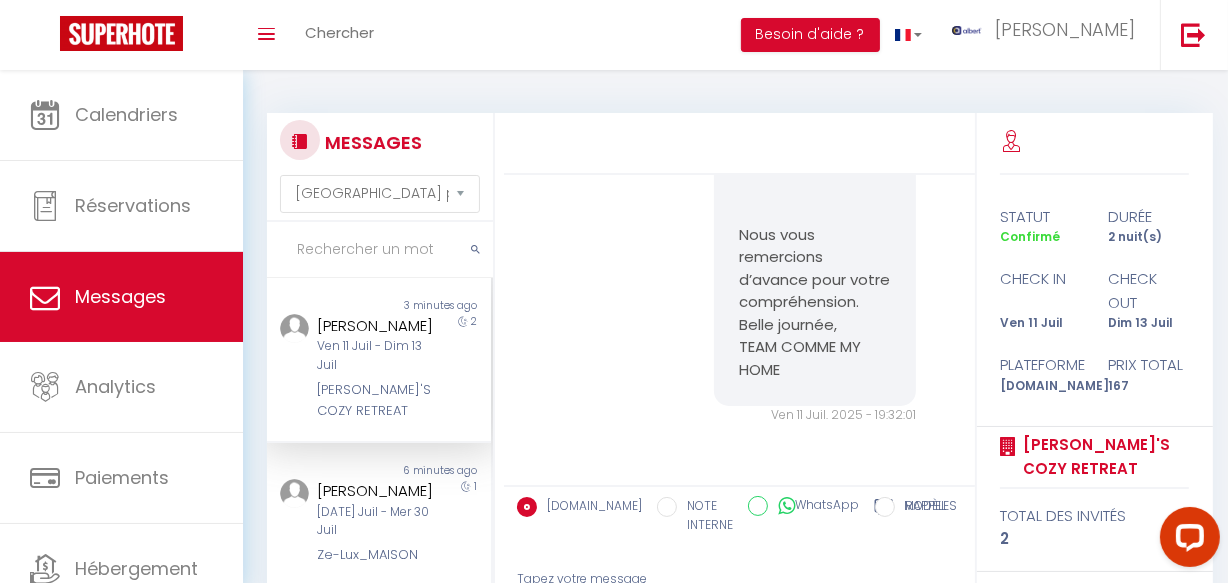 click at bounding box center (380, 250) 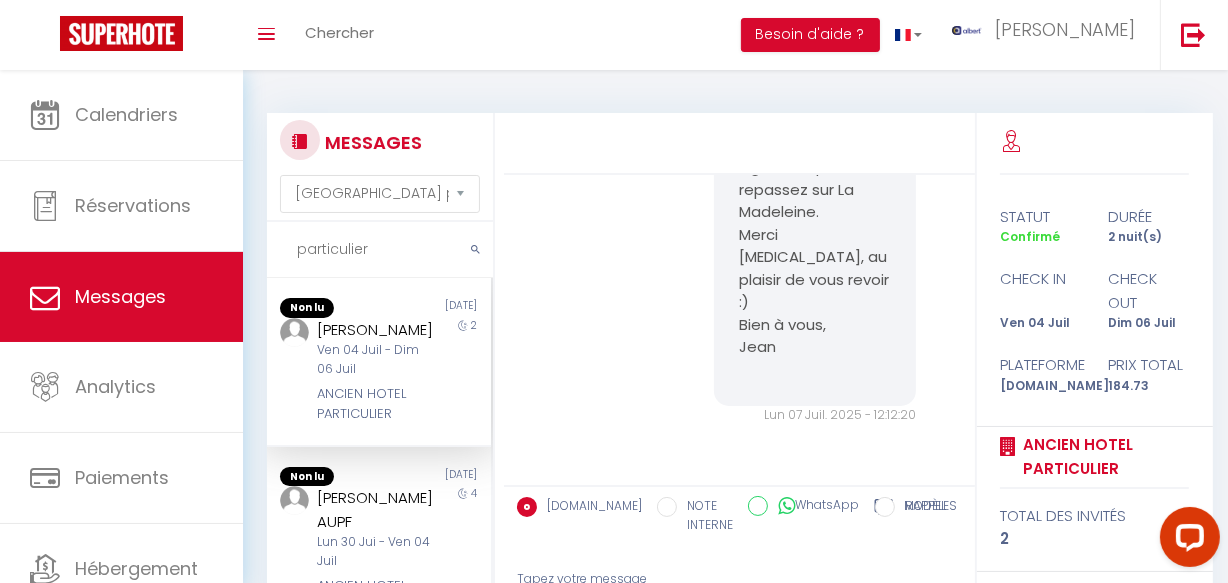 scroll, scrollTop: 11246, scrollLeft: 0, axis: vertical 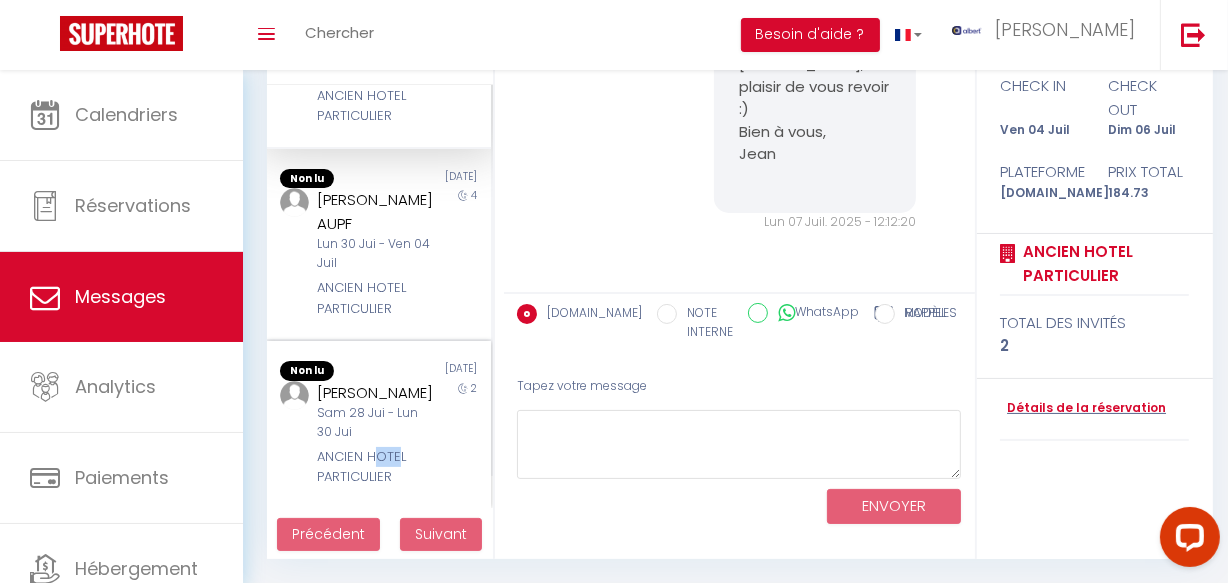 drag, startPoint x: 370, startPoint y: 455, endPoint x: 397, endPoint y: 460, distance: 27.45906 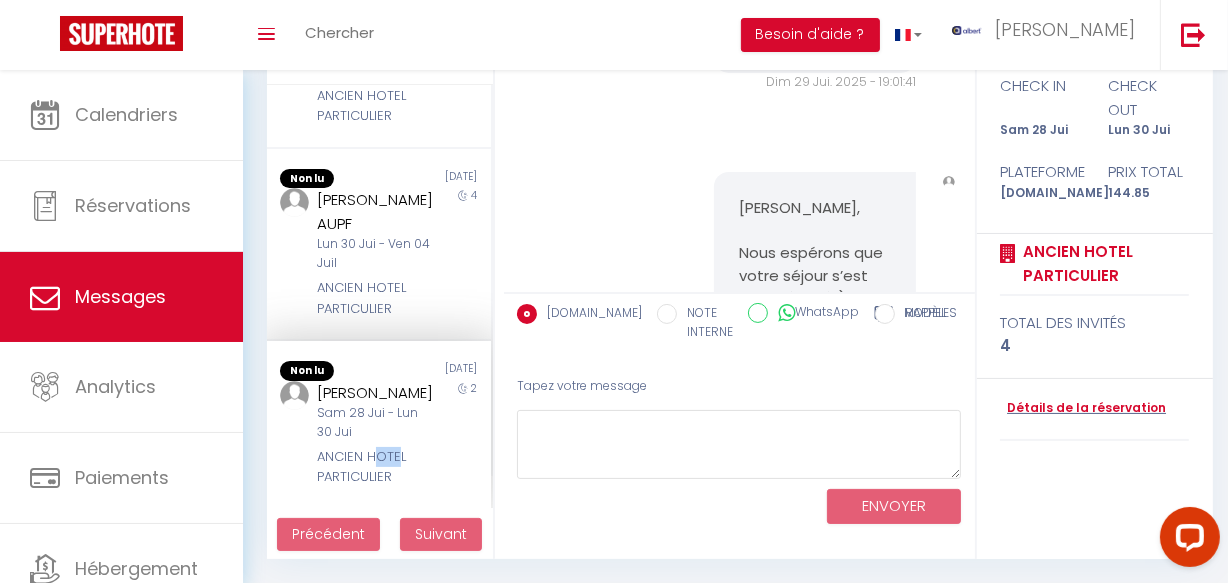 click on "ANCIEN HOTEL PARTICULIER" at bounding box center [375, 467] 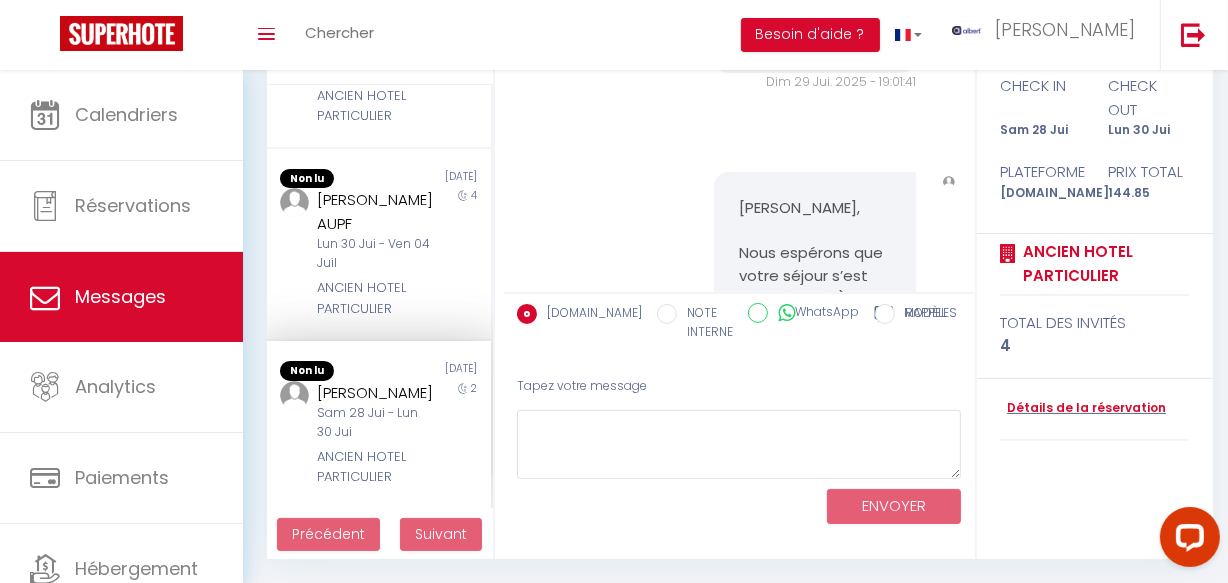 scroll, scrollTop: 15135, scrollLeft: 0, axis: vertical 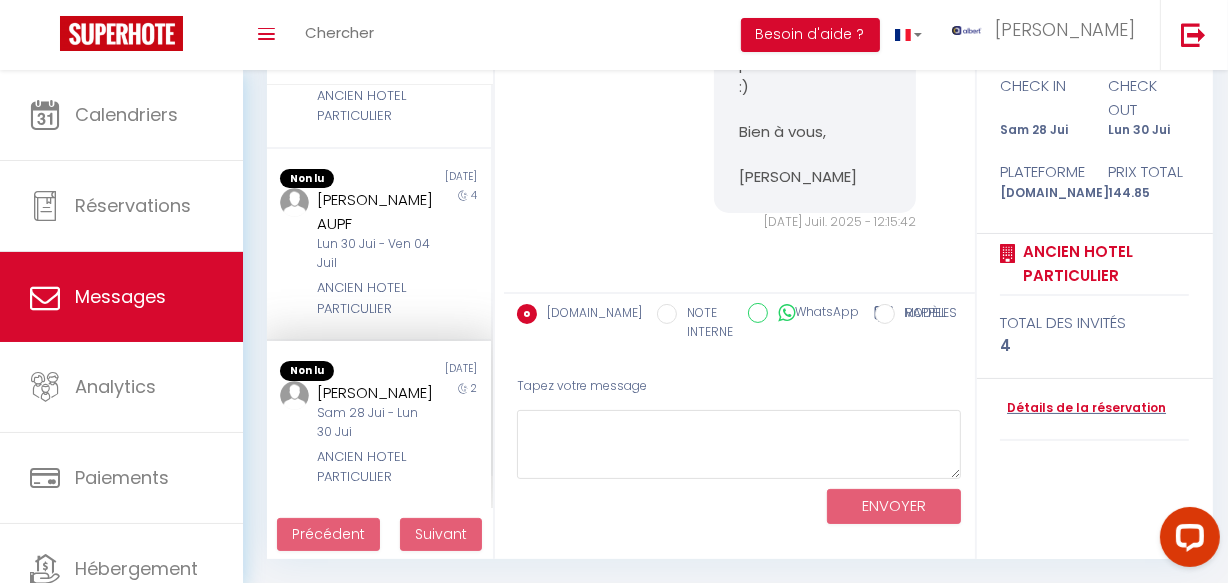 click on "2" at bounding box center [463, 434] 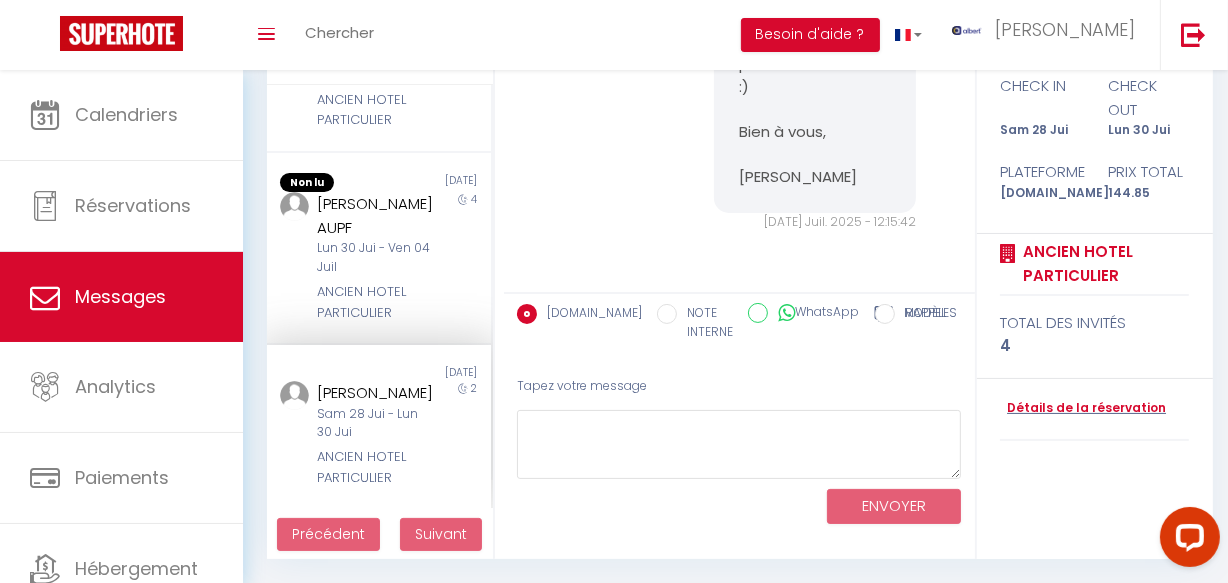 scroll, scrollTop: 148, scrollLeft: 0, axis: vertical 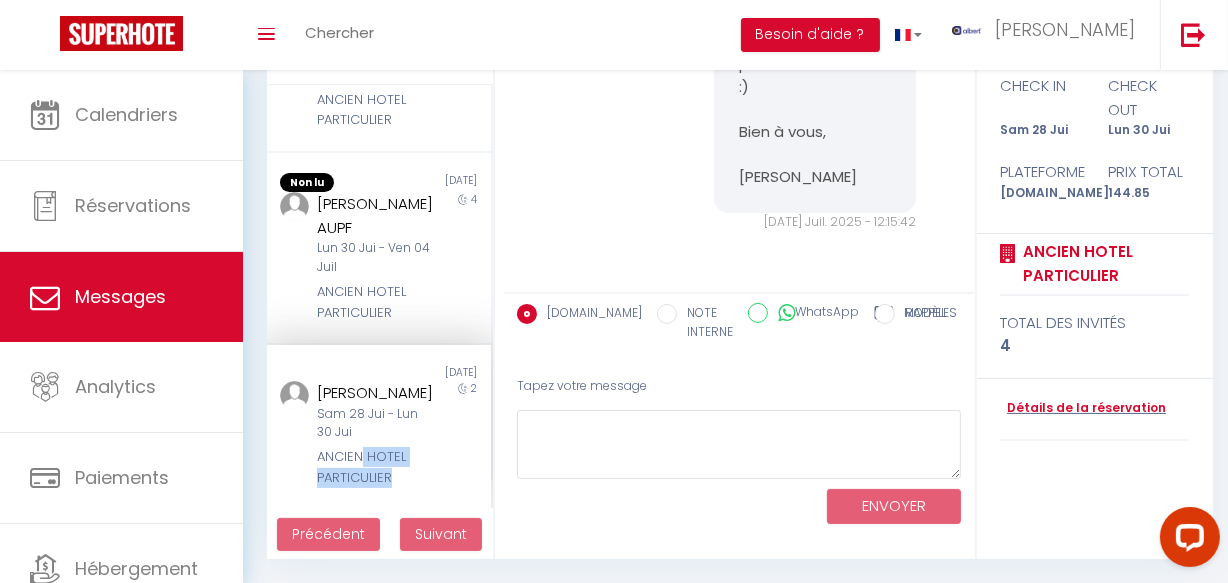 drag, startPoint x: 360, startPoint y: 449, endPoint x: 406, endPoint y: 472, distance: 51.42956 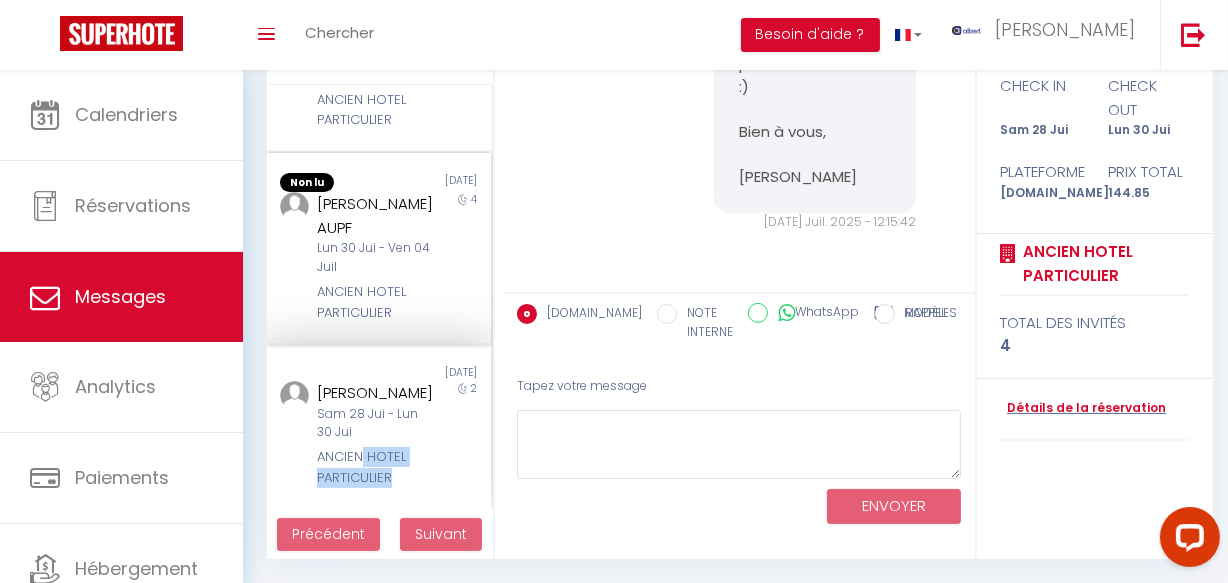 scroll, scrollTop: 0, scrollLeft: 0, axis: both 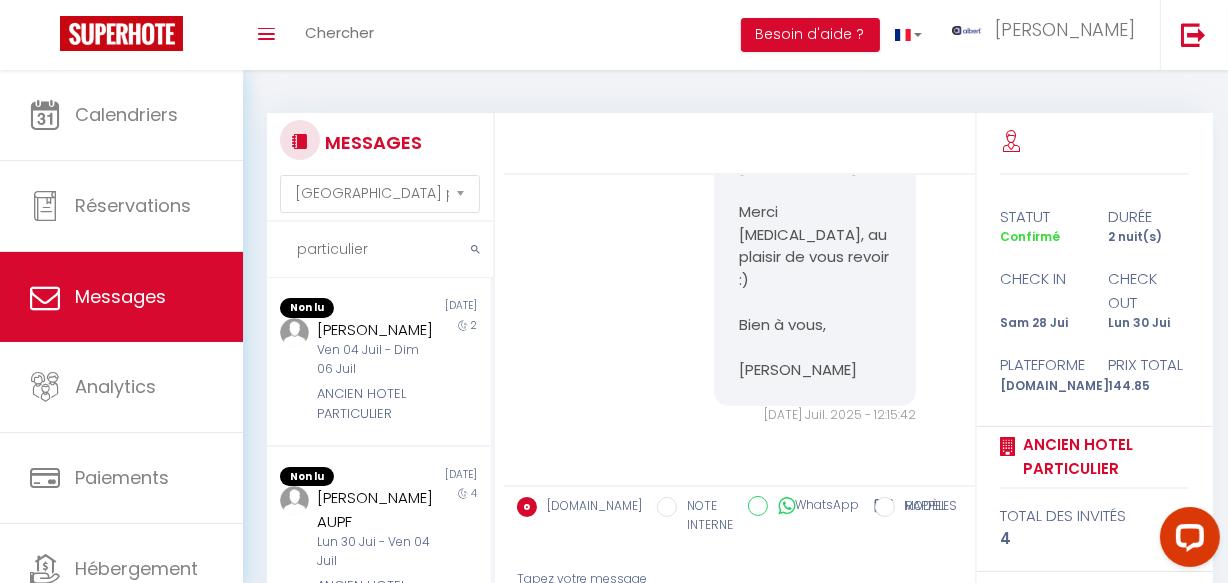 click on "particulier" at bounding box center (380, 250) 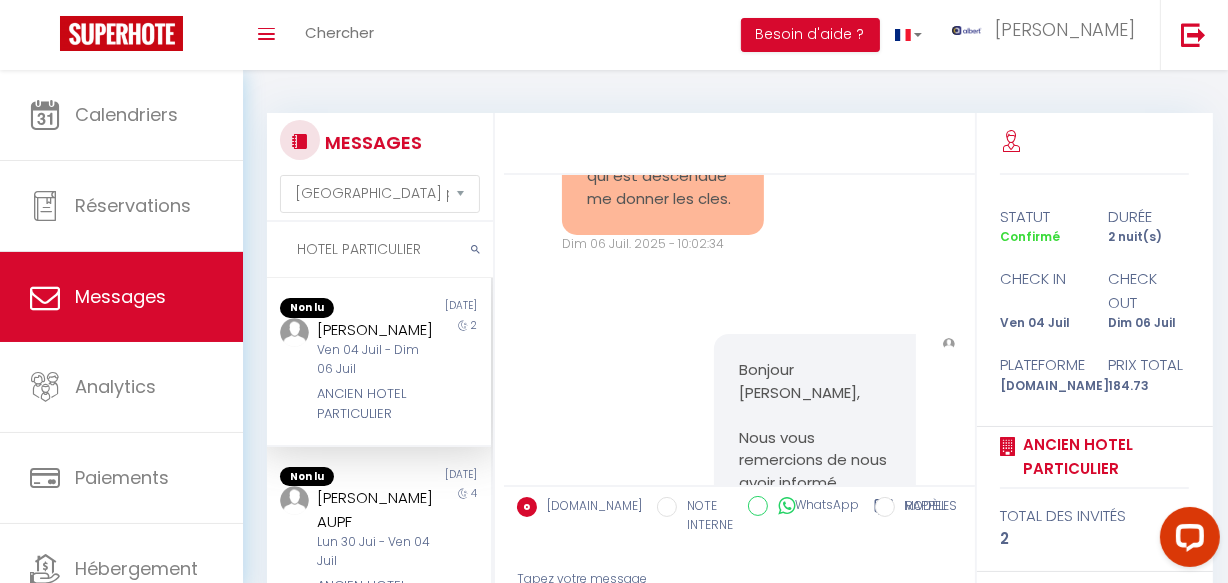 scroll, scrollTop: 11246, scrollLeft: 0, axis: vertical 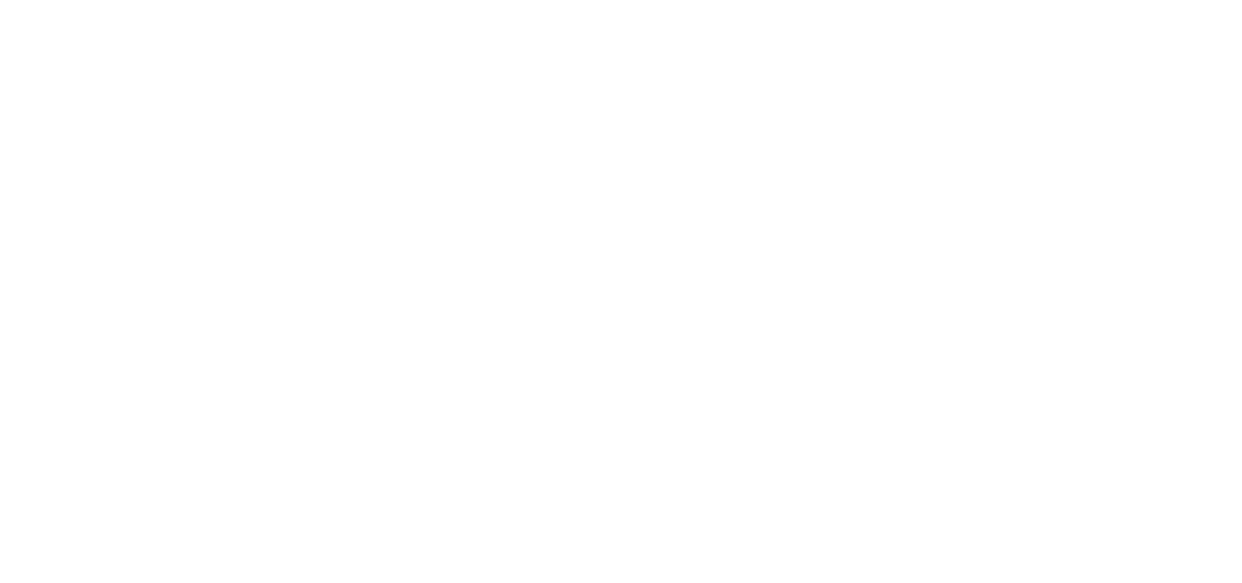 select on "message" 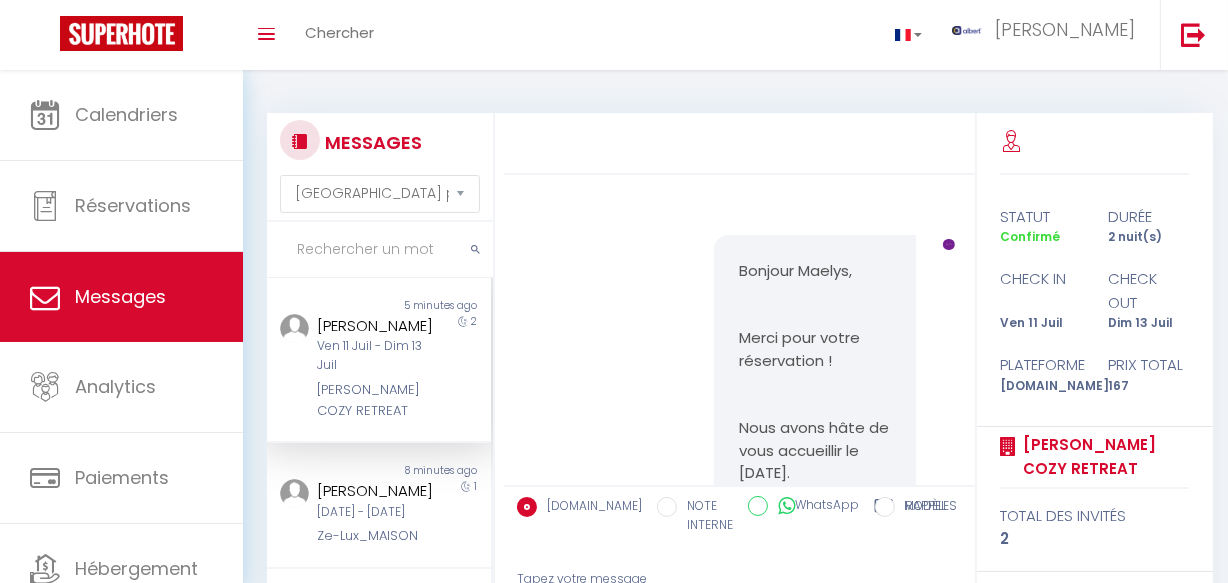 scroll, scrollTop: 3515, scrollLeft: 0, axis: vertical 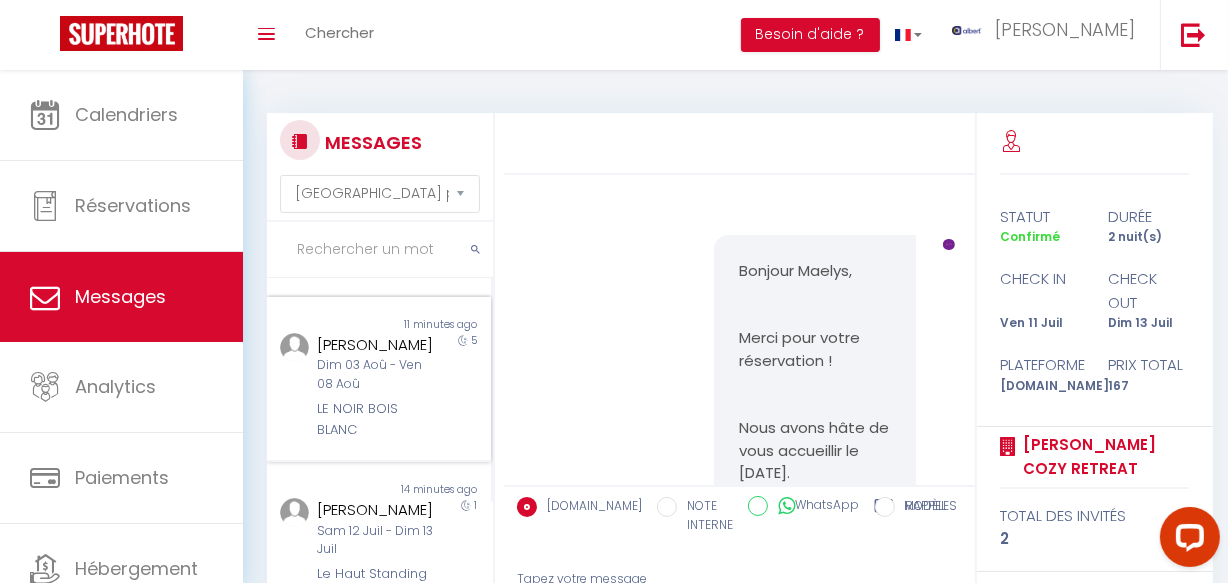 click on "5" at bounding box center [463, 386] 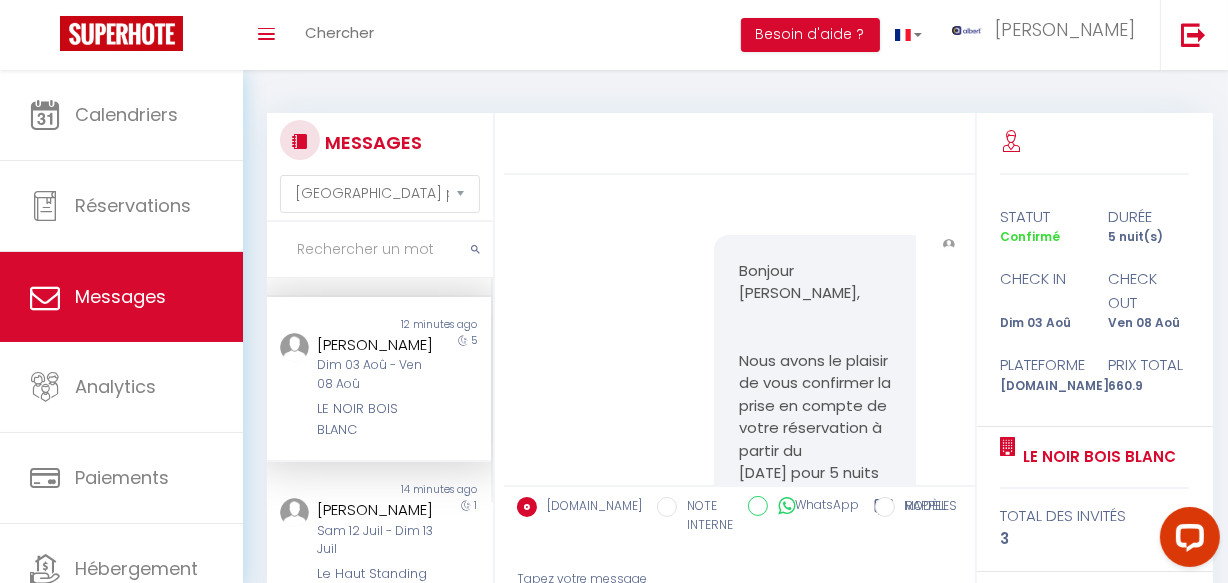 scroll, scrollTop: 3523, scrollLeft: 0, axis: vertical 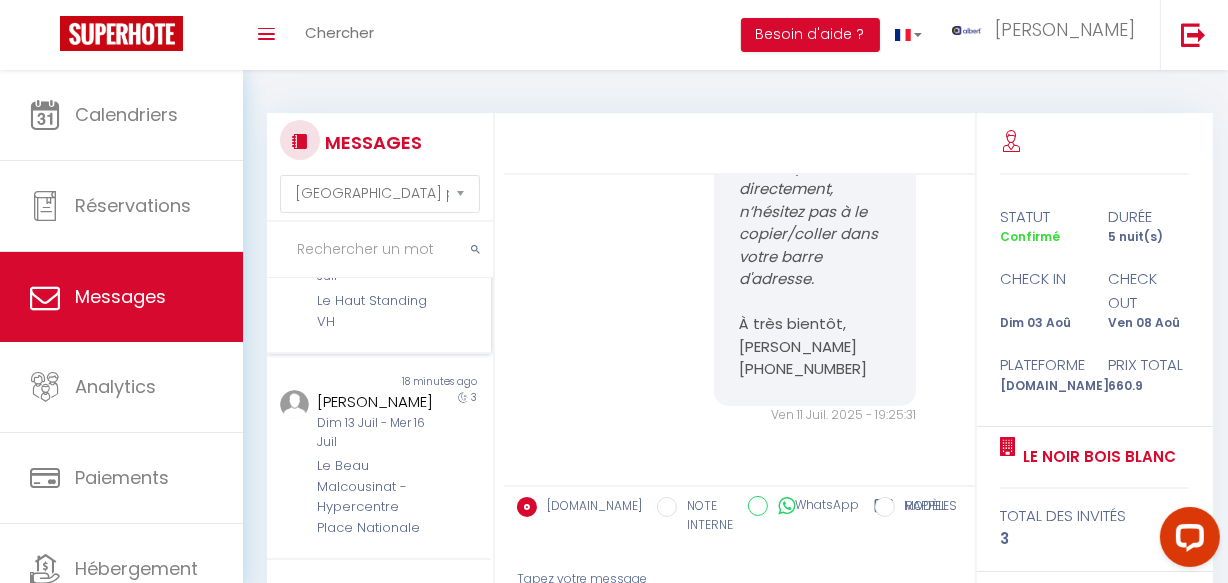click on "Sam 12 Juil - Dim 13 Juil" at bounding box center [375, 268] 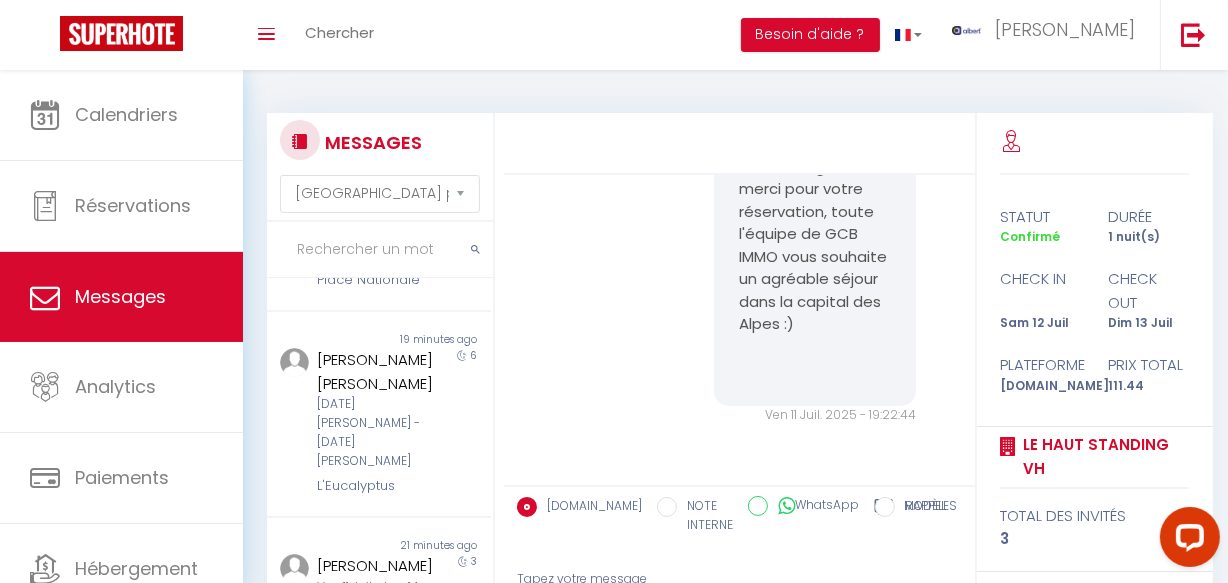 scroll, scrollTop: 818, scrollLeft: 0, axis: vertical 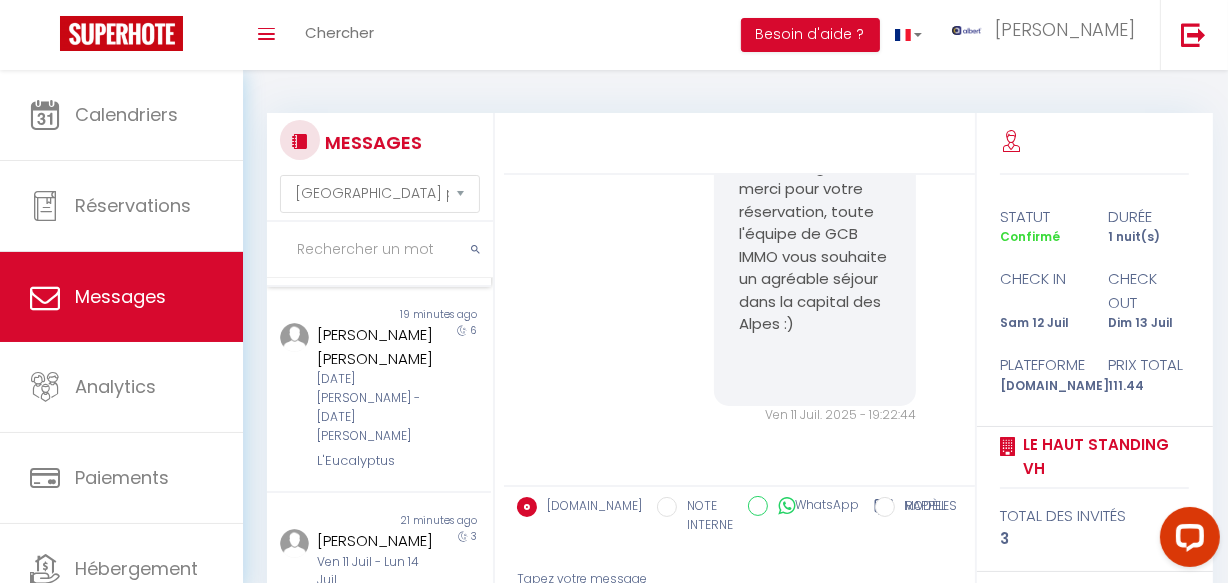 click on "Non lu
18 minutes ago
[PERSON_NAME][DATE] - [DATE]   Le Beau Malcousinat - Hypercentre Place Nationale     3" at bounding box center (379, 184) 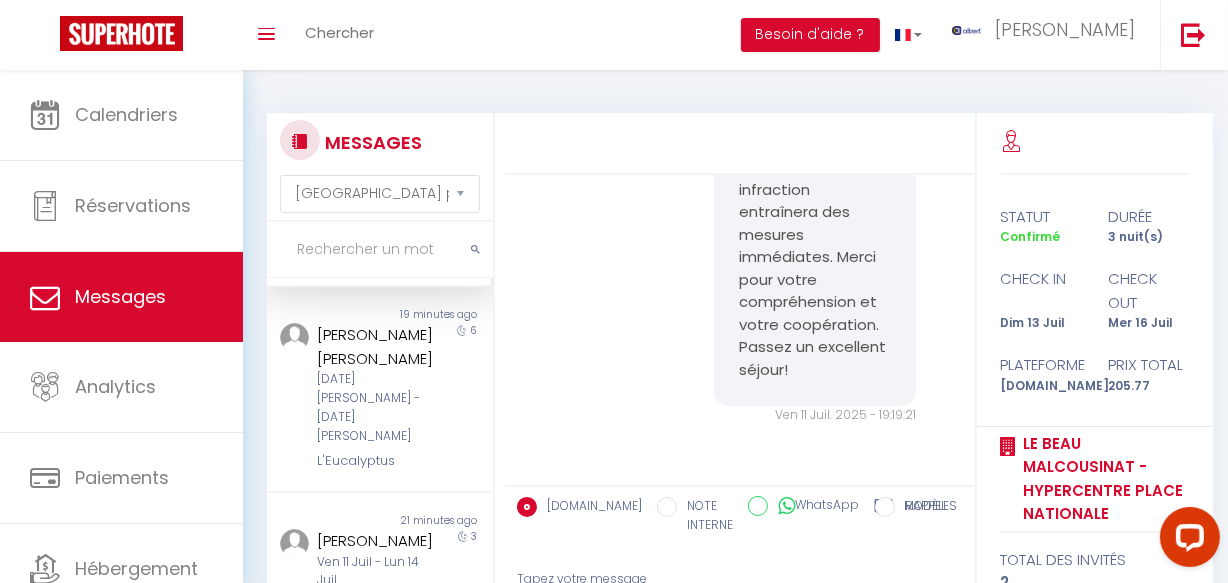 click on "Coaching SuperHote ce soir à 18h00, pour participer:  [URL][DOMAIN_NAME][SECURITY_DATA]   ×     Toggle navigation       Toggle Search     Toggle menubar     Chercher   BUTTON
Besoin d'aide ?
albert   Paramètres            Résultat de la recherche   Aucun résultat     Calendriers     Réservations     Messages     Analytics      Paiements     Hébergement     Notifications                 Résultat de la recherche   Id   Appart   Voyageur    Checkin   Checkout   Nuits   Pers.   Plateforme   Statut     Résultat de la recherche   Aucun résultat           MESSAGES   Trier par date de réservation   Trier par date de message       Non lu
5 minutes ago
[PERSON_NAME]   [DATE] - [DATE][PERSON_NAME] COZY RETREAT     2 Non lu
8 minutes ago
[PERSON_NAME]   [DATE] - [DATE]       1" at bounding box center [614, 291] 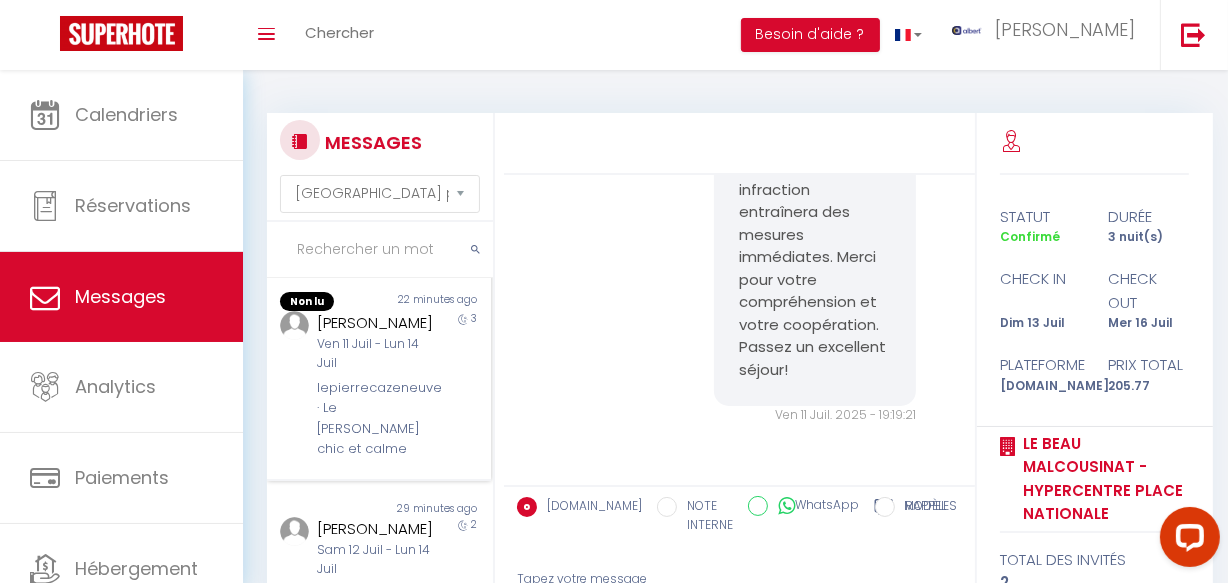 click on "Ven 11 Juil - Lun 14 Juil" at bounding box center (375, 354) 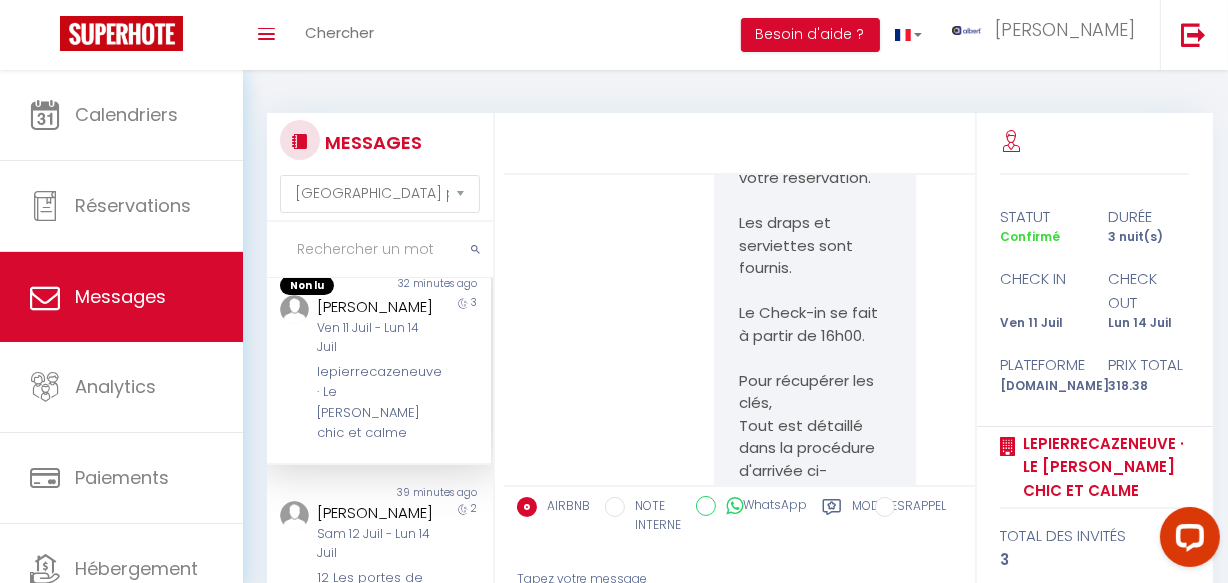 scroll, scrollTop: 2274, scrollLeft: 0, axis: vertical 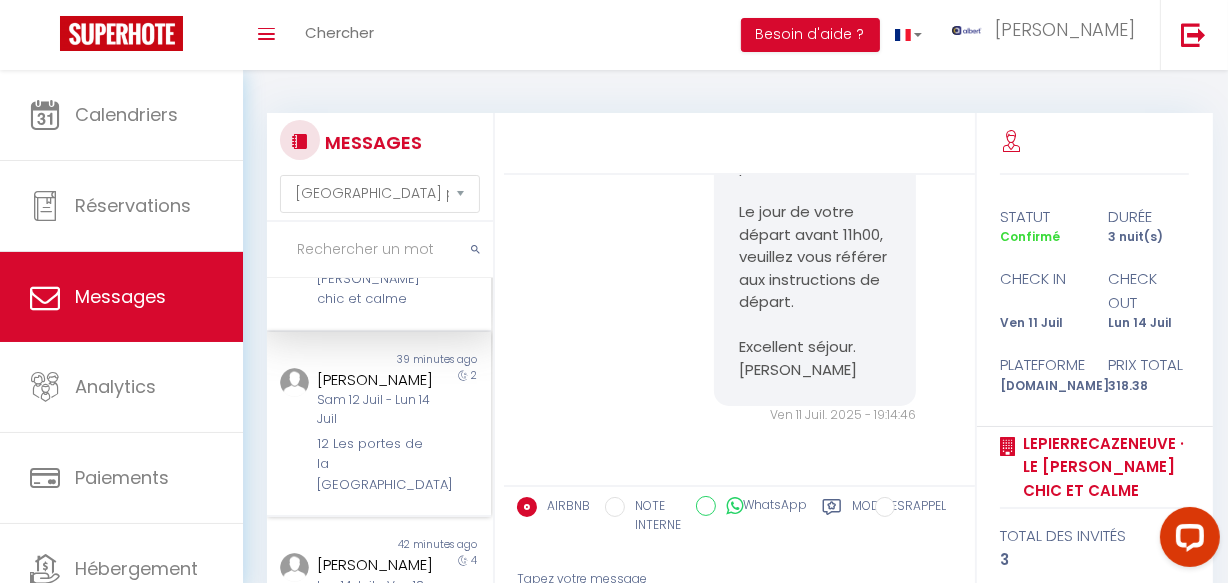 click on "2" at bounding box center (463, 432) 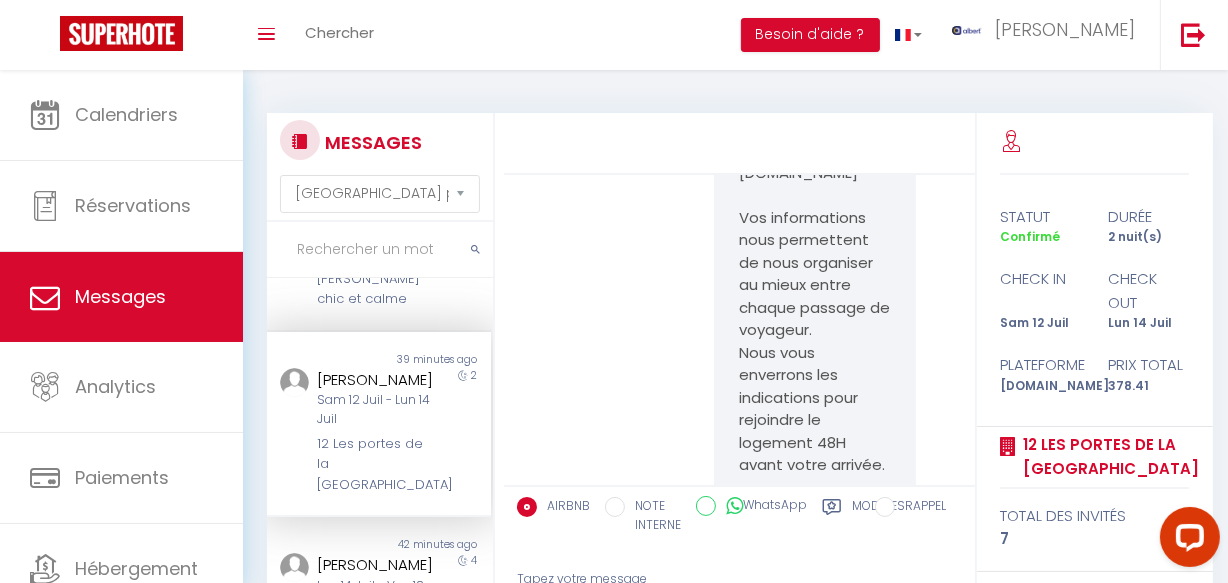 scroll, scrollTop: 4385, scrollLeft: 0, axis: vertical 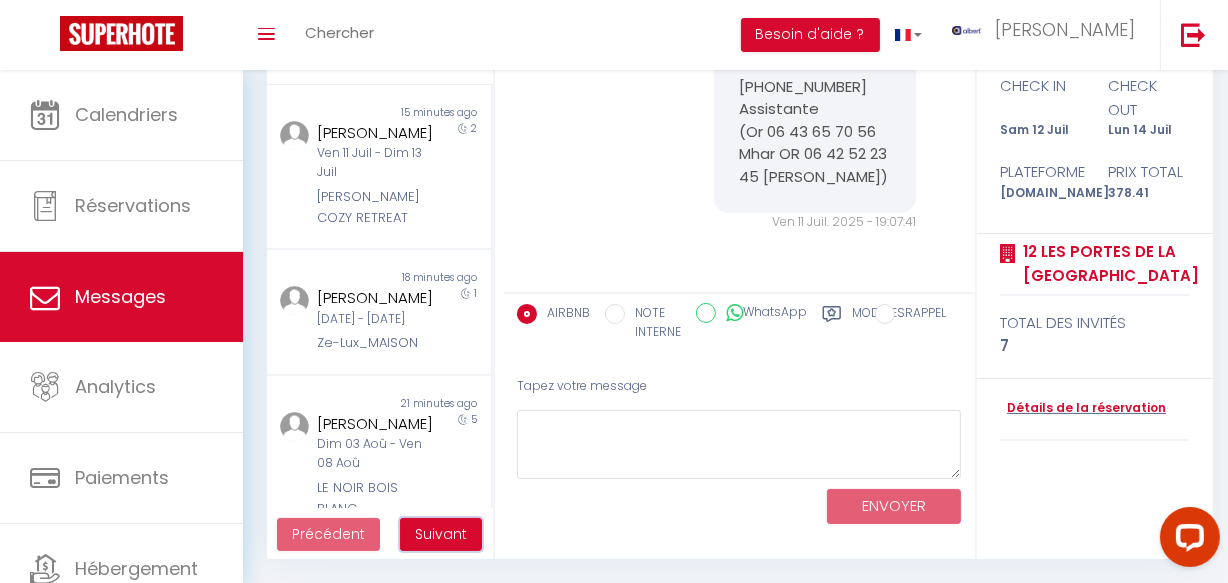 click on "Suivant" at bounding box center [441, 534] 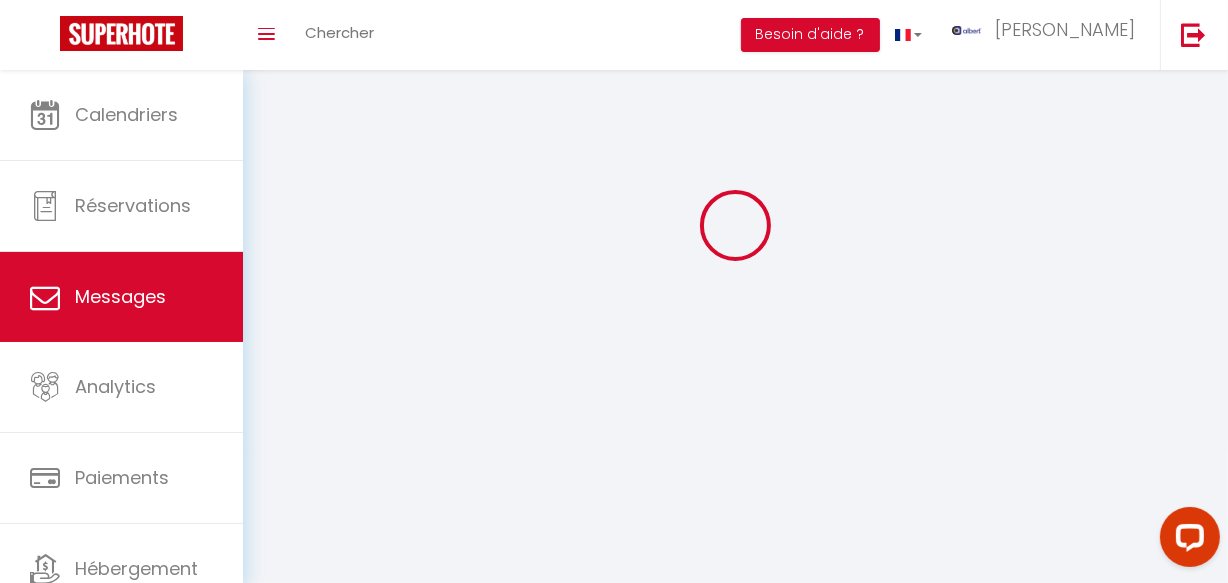 scroll, scrollTop: 70, scrollLeft: 0, axis: vertical 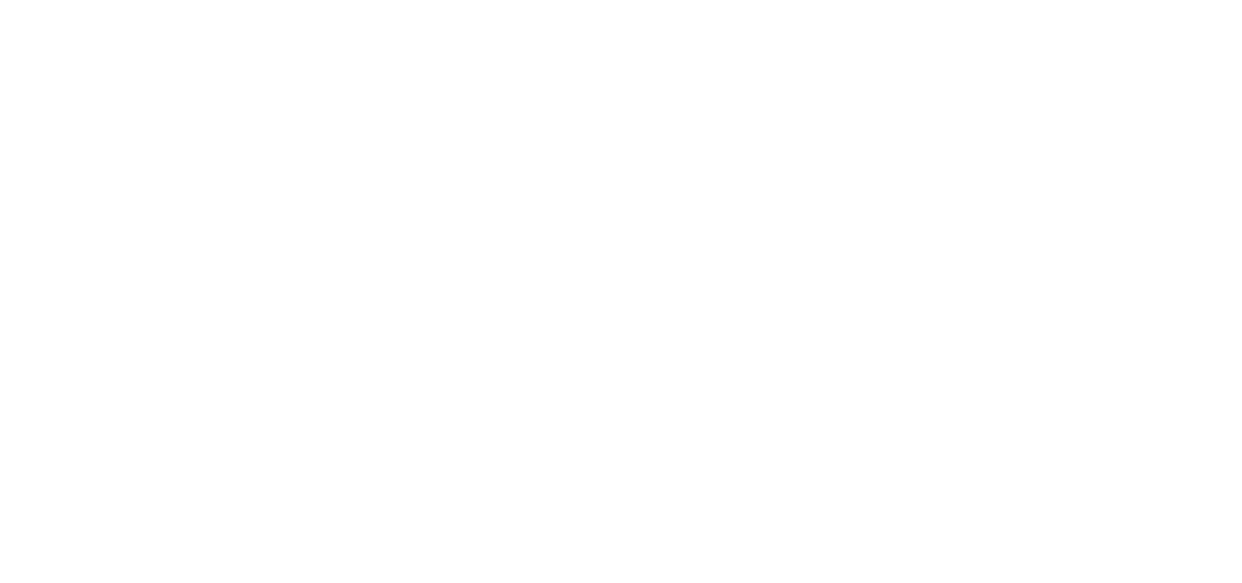 select on "message" 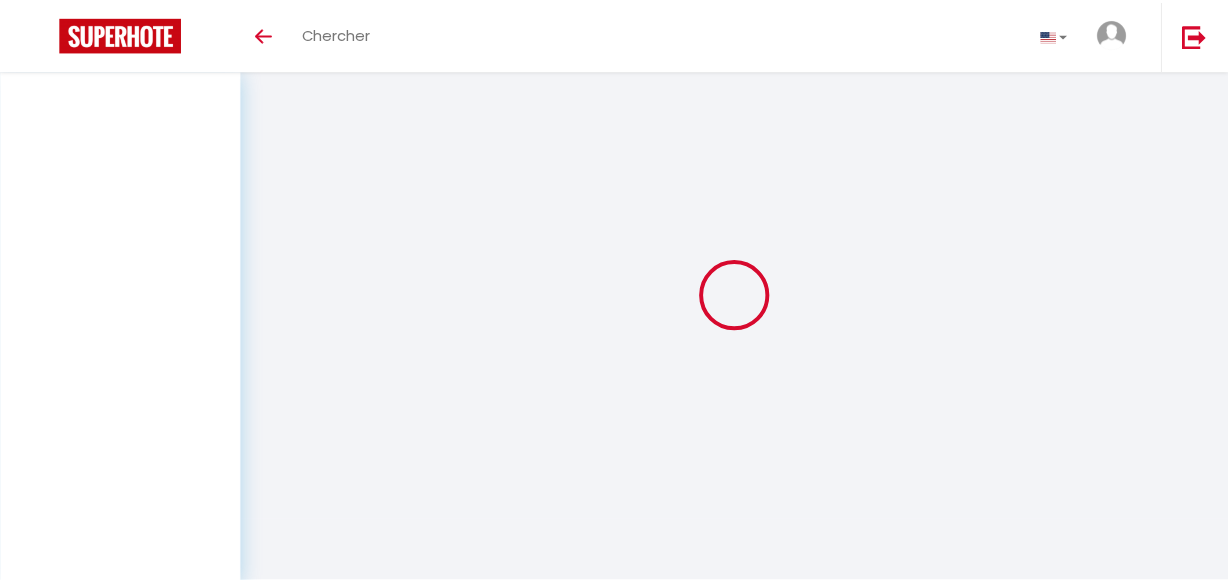 scroll, scrollTop: 70, scrollLeft: 0, axis: vertical 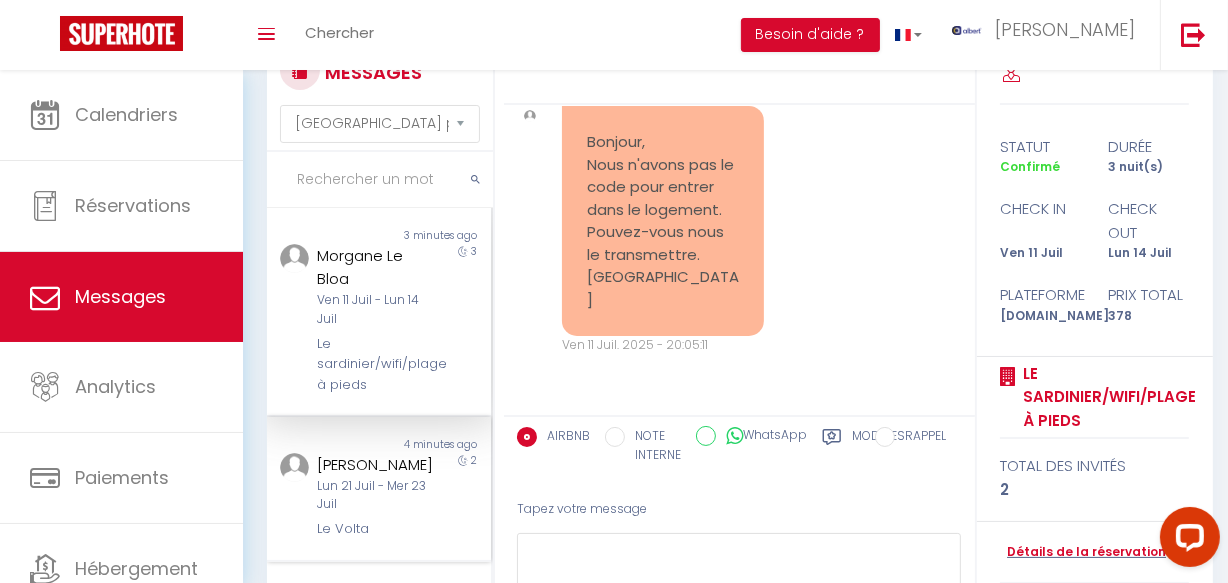 click on "Le Volta" at bounding box center [375, 529] 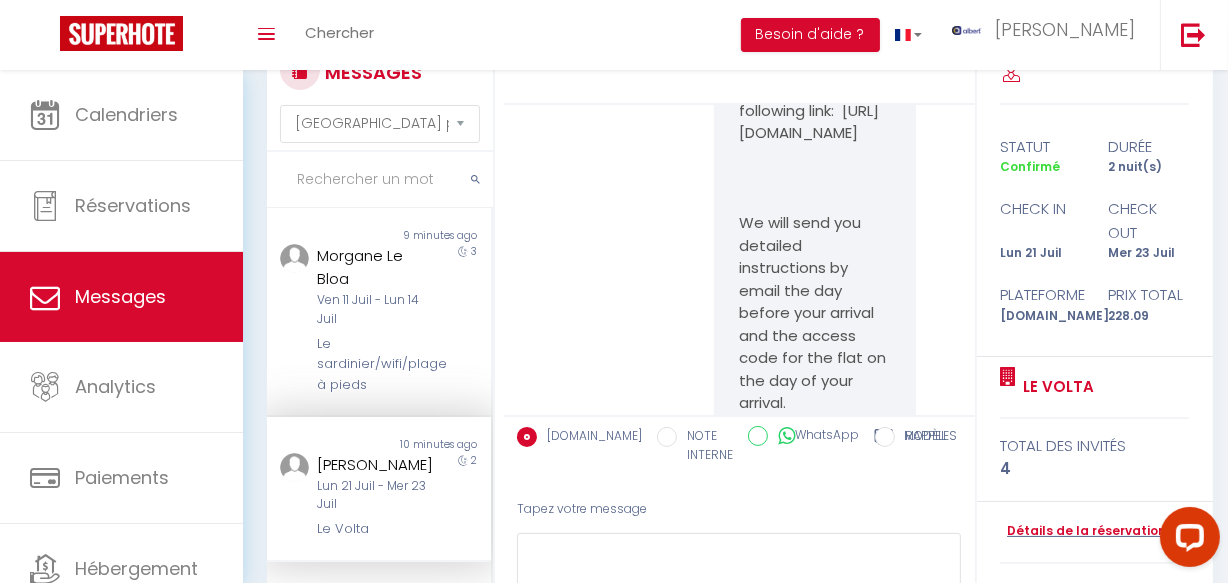 scroll, scrollTop: 0, scrollLeft: 0, axis: both 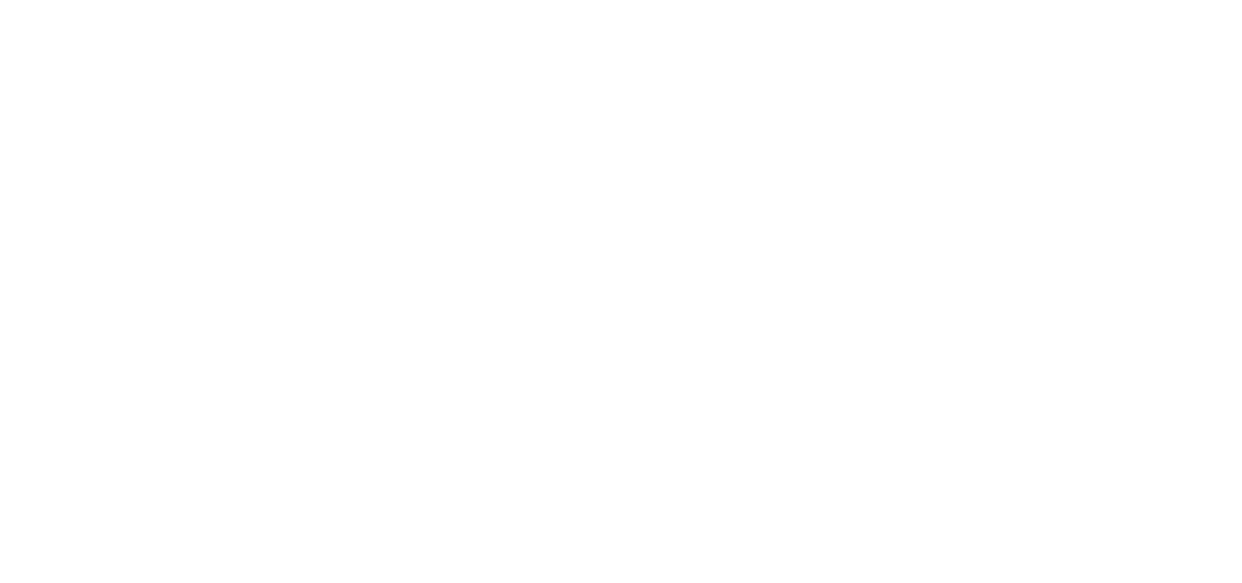 select on "message" 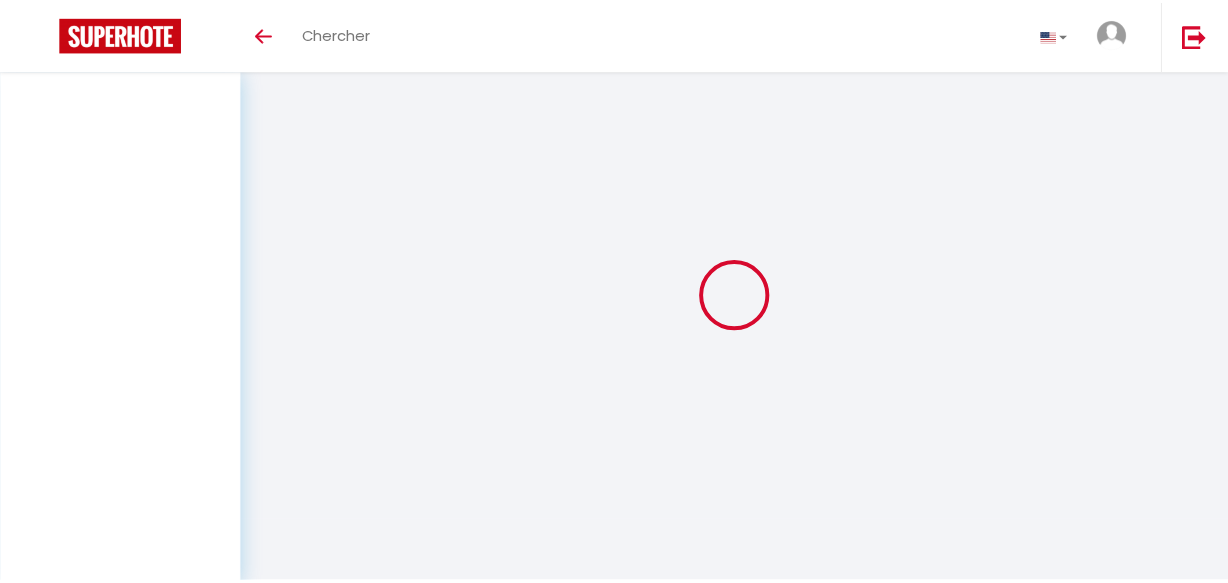 scroll, scrollTop: 70, scrollLeft: 0, axis: vertical 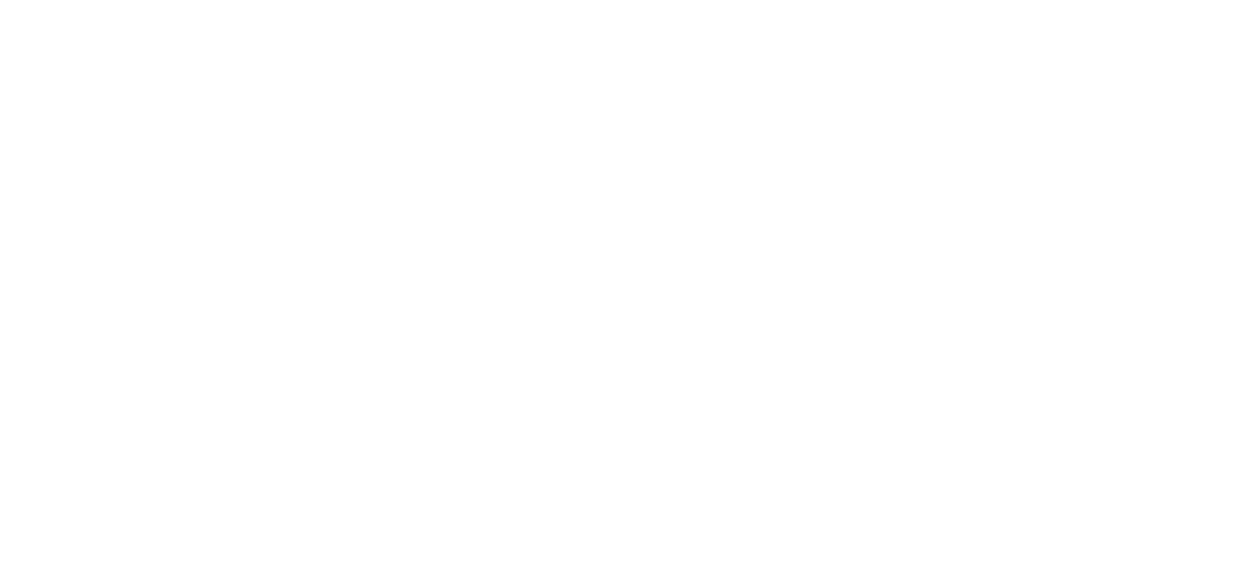 select on "message" 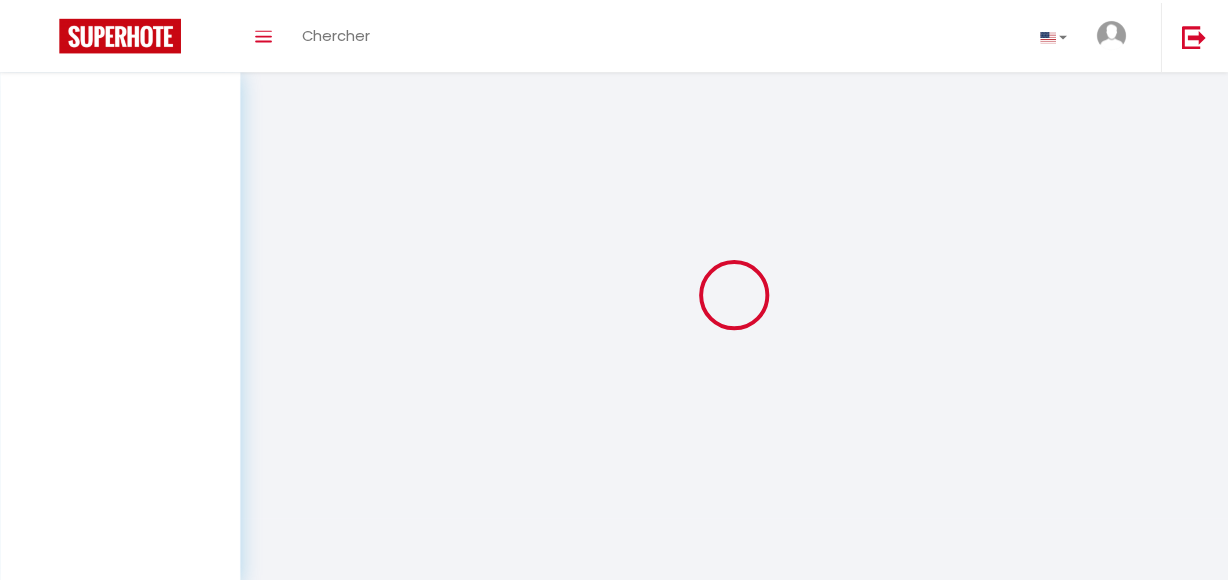 scroll, scrollTop: 70, scrollLeft: 0, axis: vertical 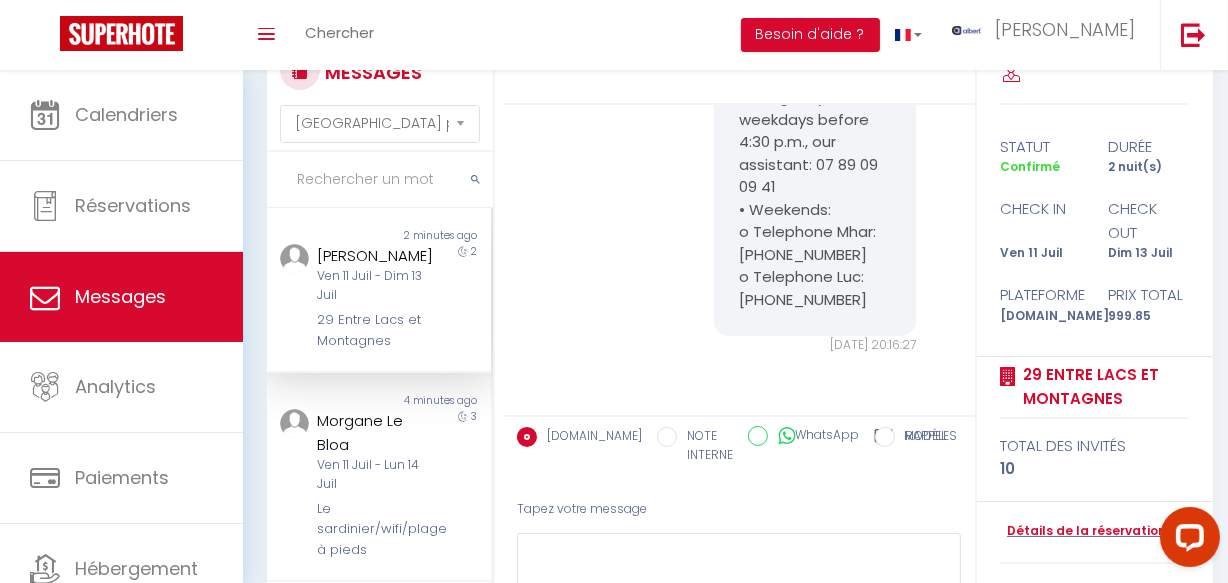 click at bounding box center (380, 180) 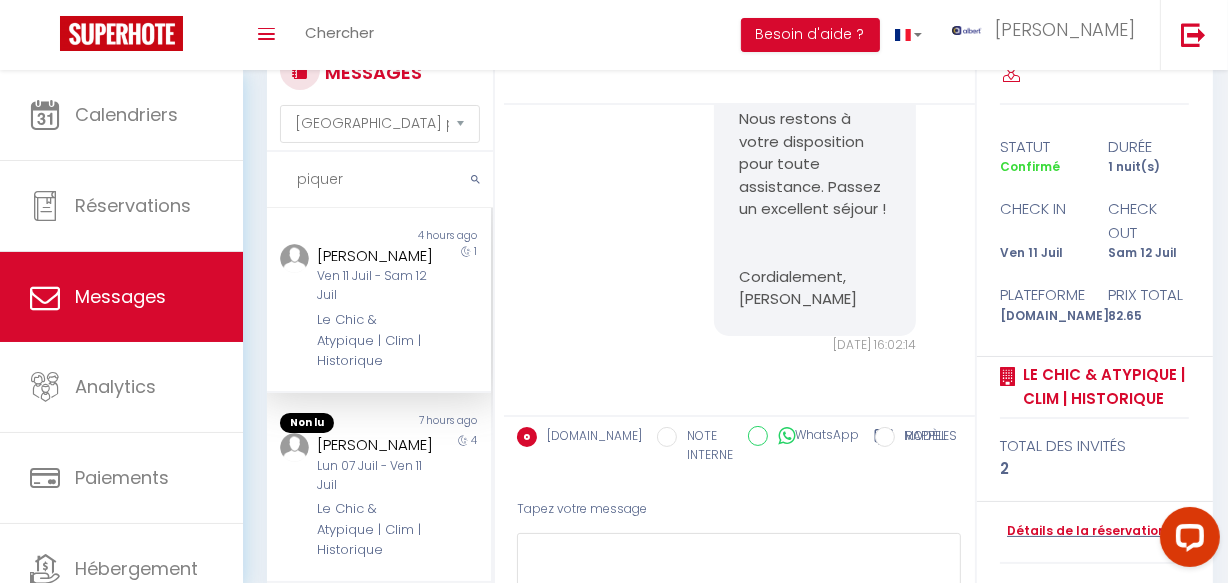 scroll, scrollTop: 6170, scrollLeft: 0, axis: vertical 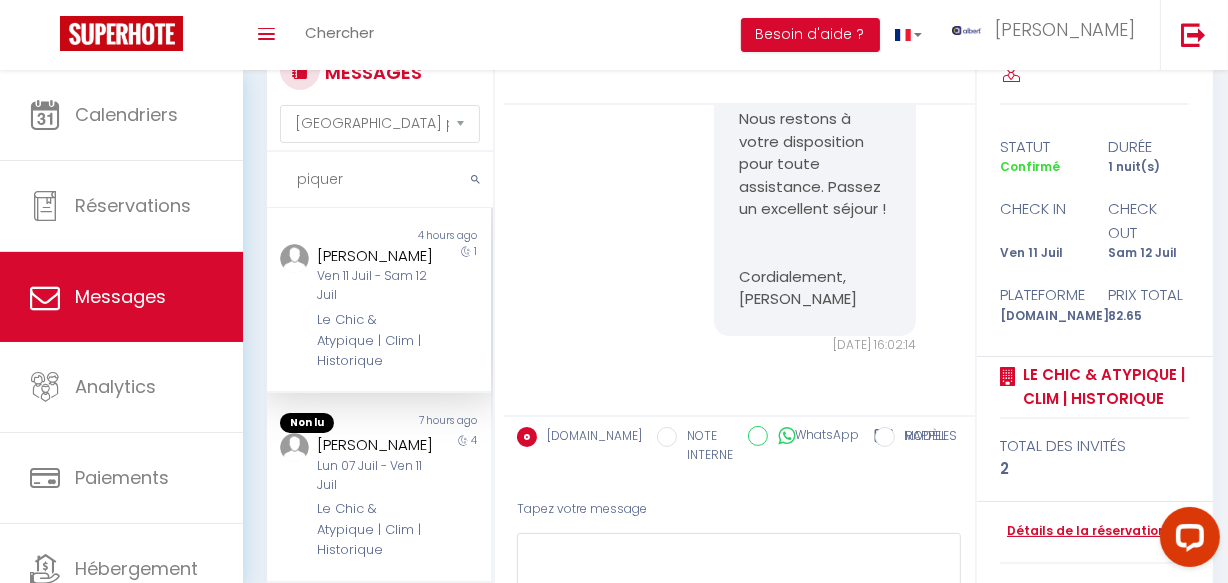 type on "piquer" 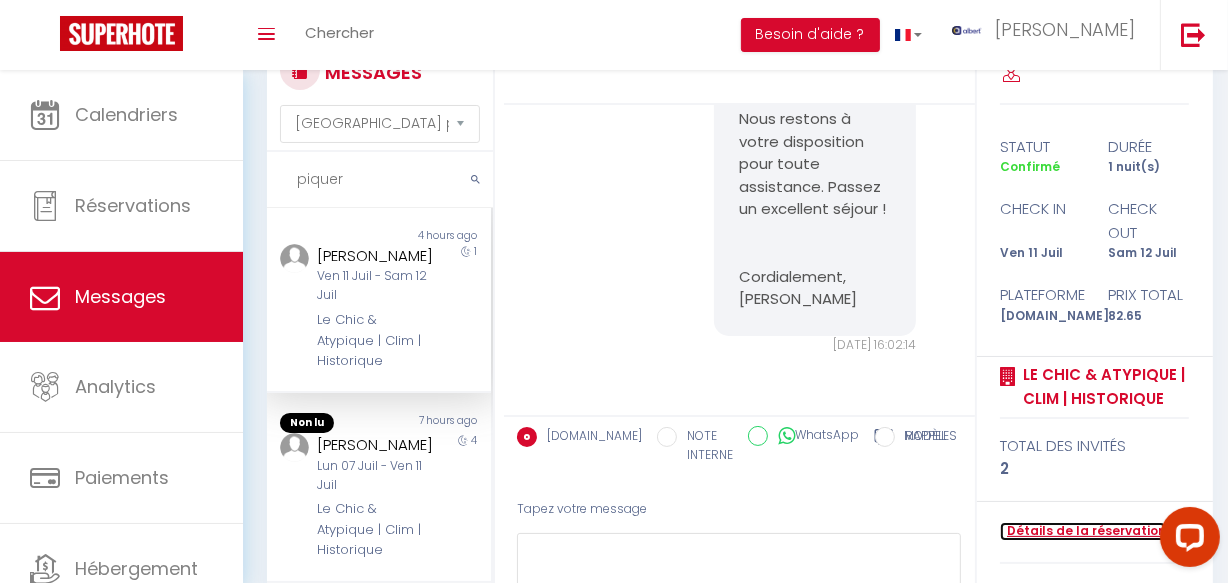 click on "Détails de la réservation" at bounding box center [1083, 531] 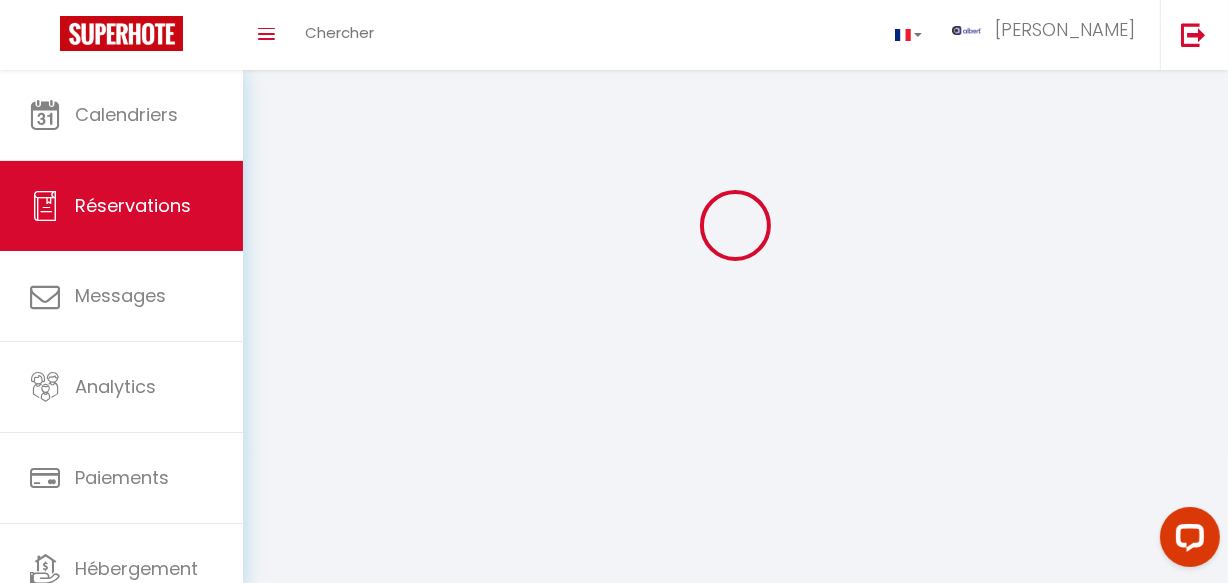 scroll, scrollTop: 0, scrollLeft: 0, axis: both 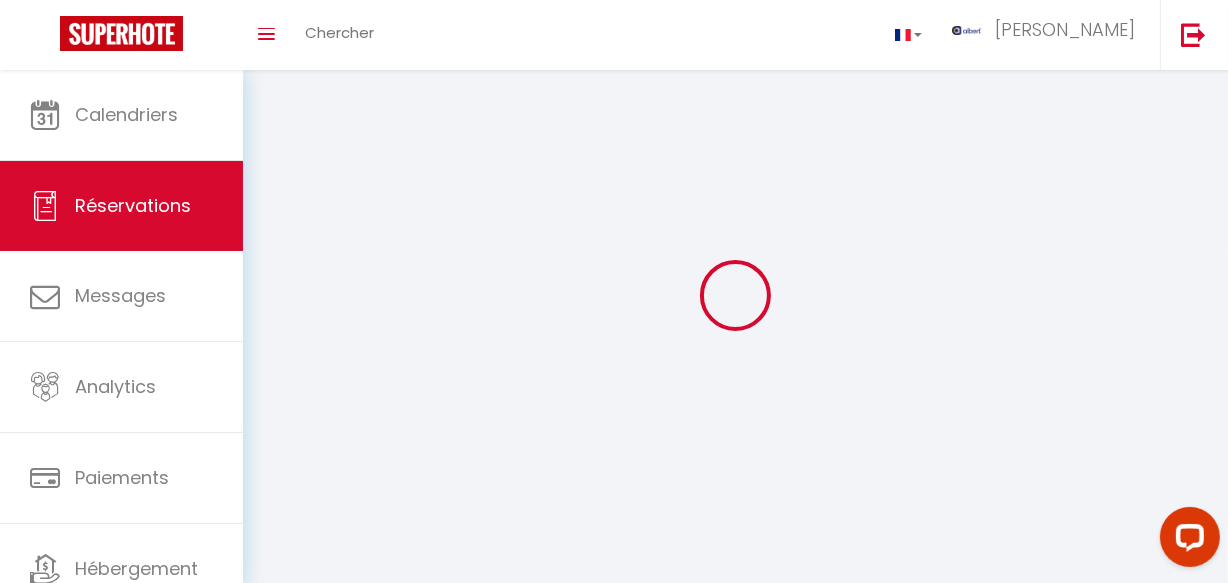 select 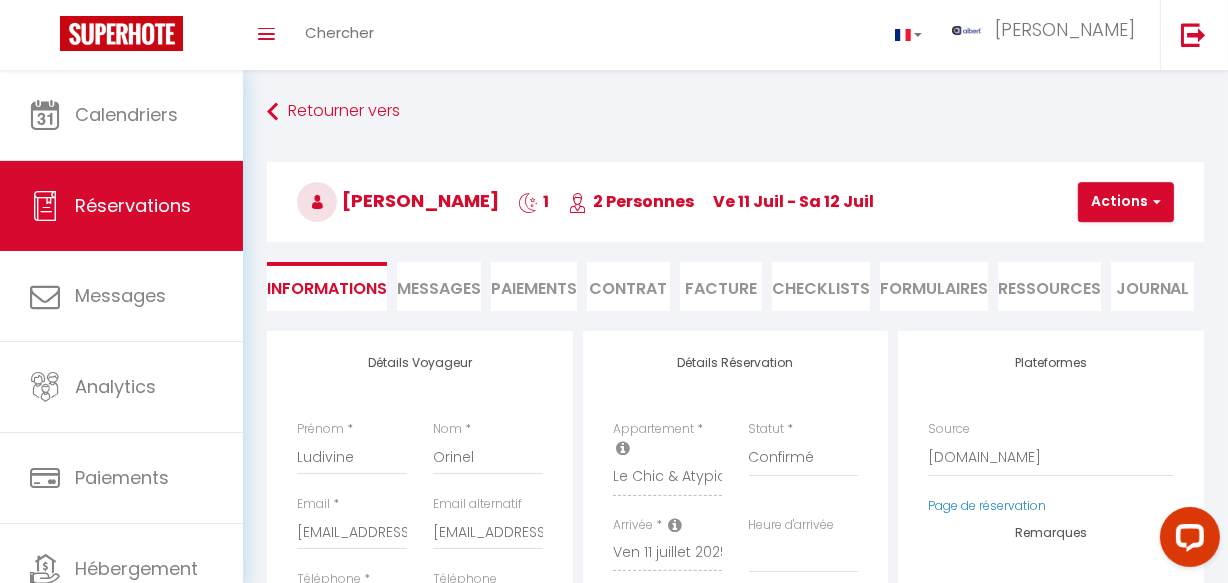 select 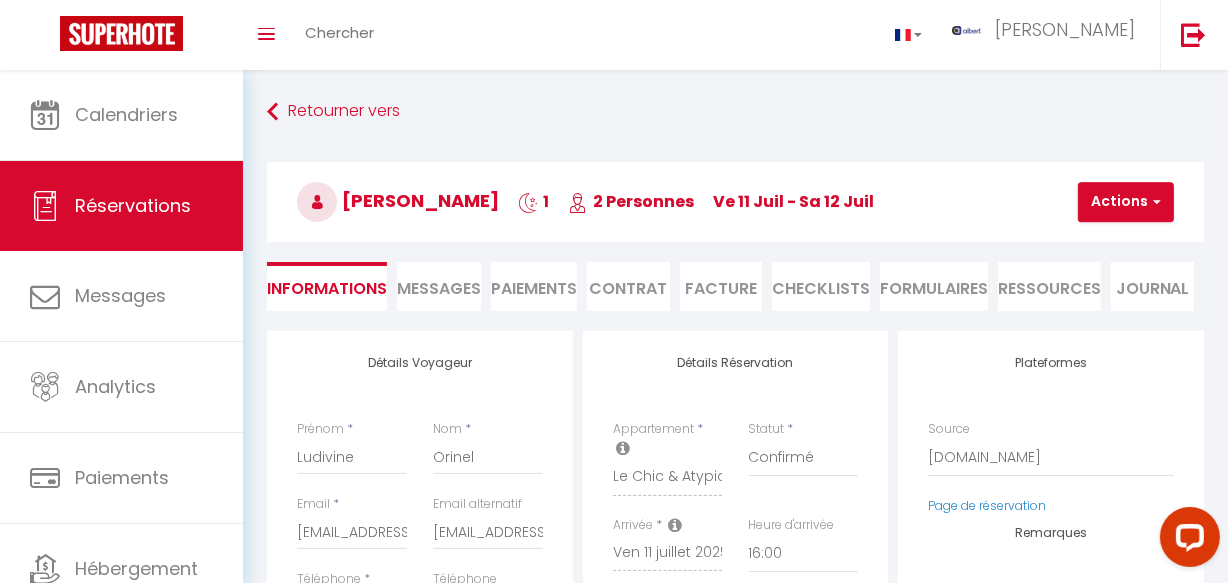click on "Messages" at bounding box center [439, 288] 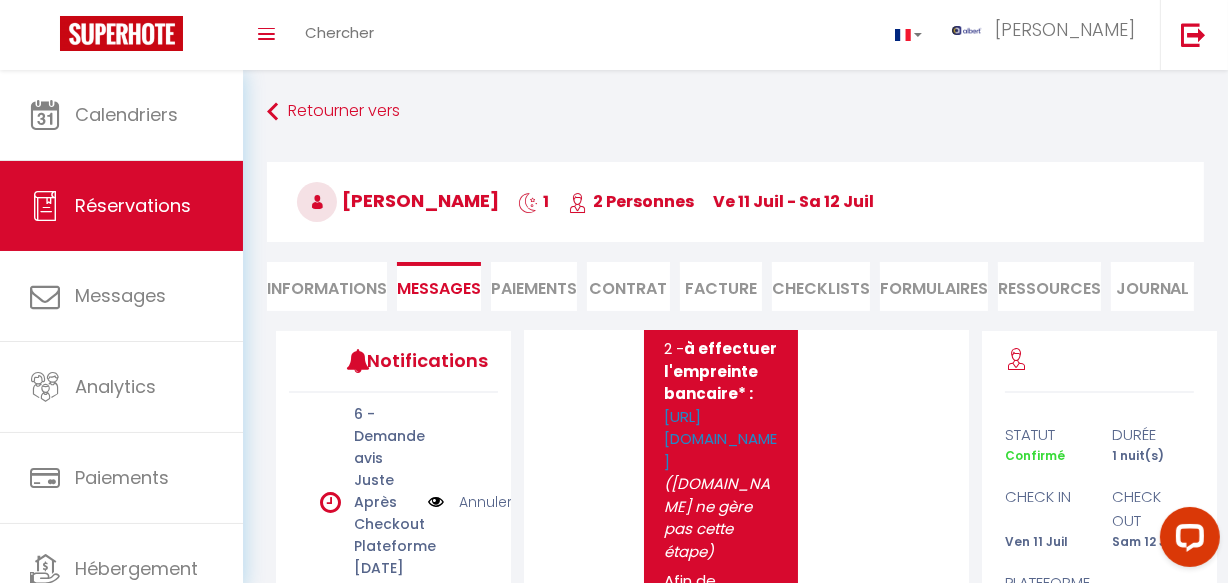 scroll, scrollTop: 292, scrollLeft: 0, axis: vertical 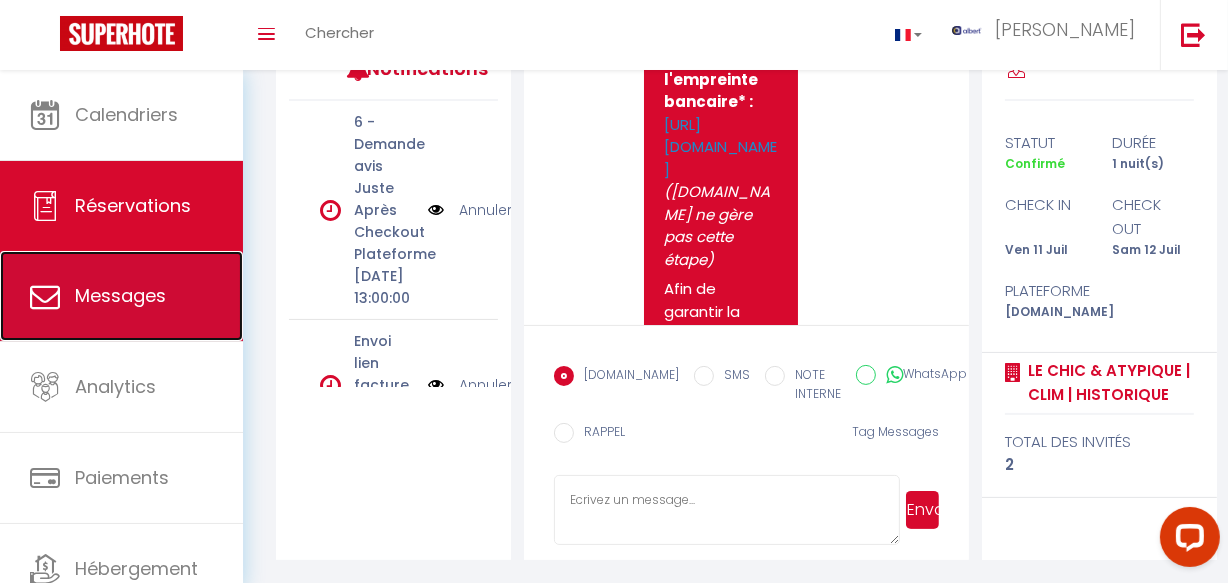 click on "Messages" at bounding box center (120, 295) 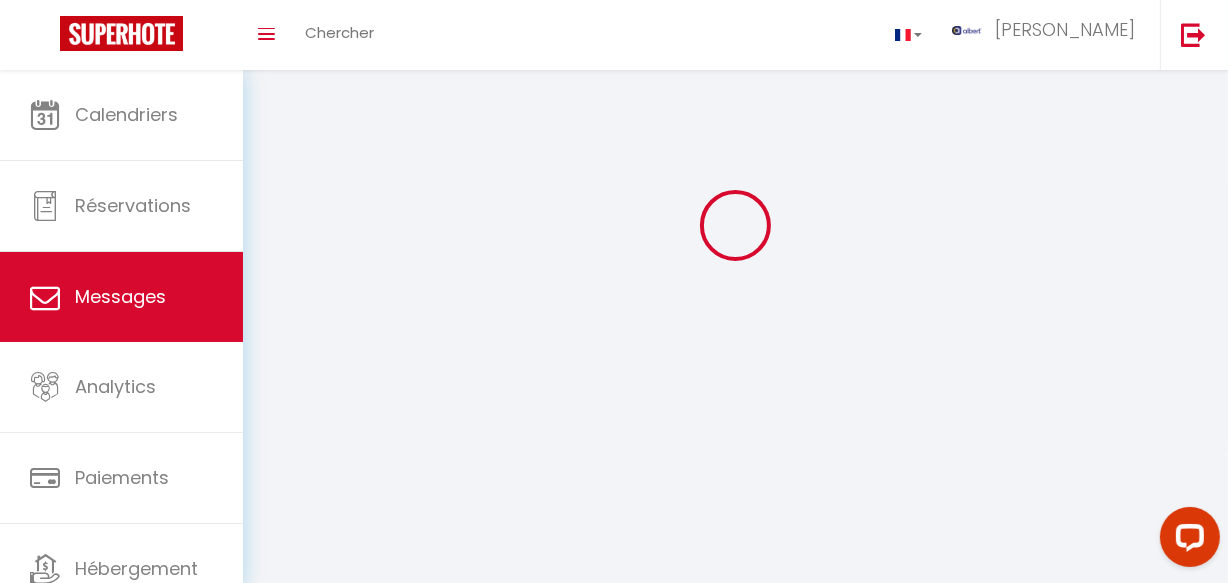 scroll, scrollTop: 0, scrollLeft: 0, axis: both 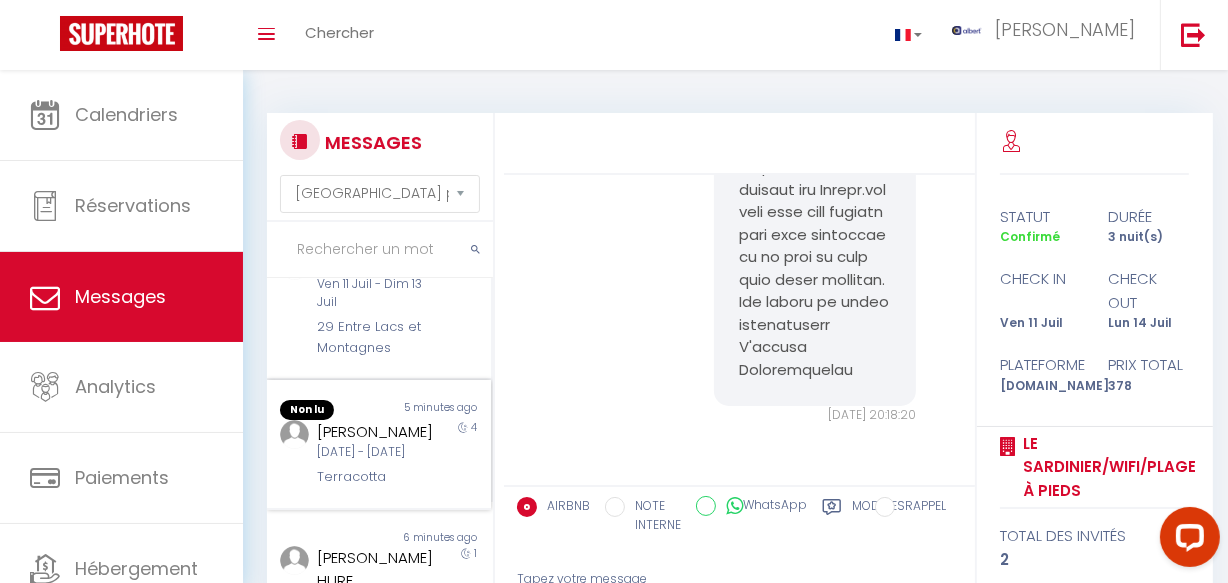 click on "5 minutes ago" at bounding box center [435, 410] 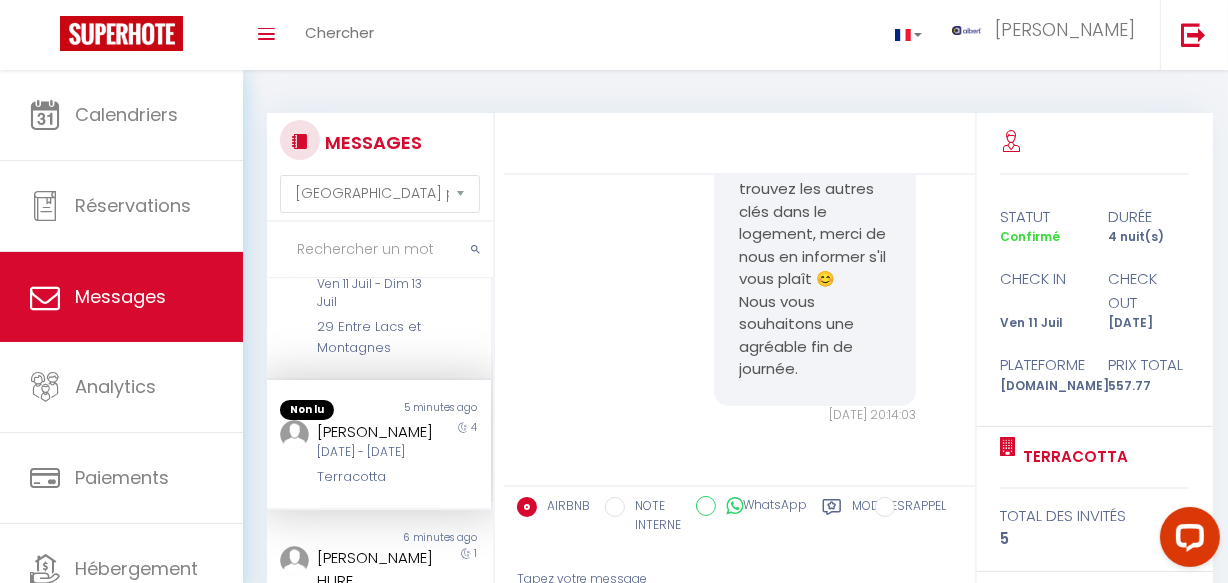 scroll, scrollTop: 7374, scrollLeft: 0, axis: vertical 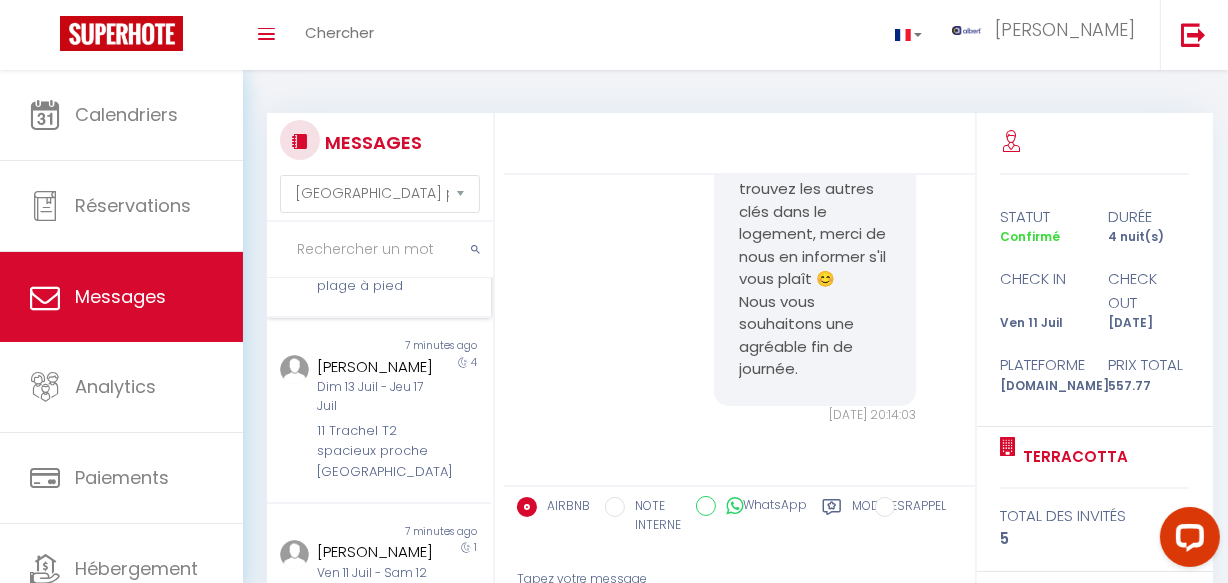 click on "[PERSON_NAME] - plage à pied" at bounding box center [375, 276] 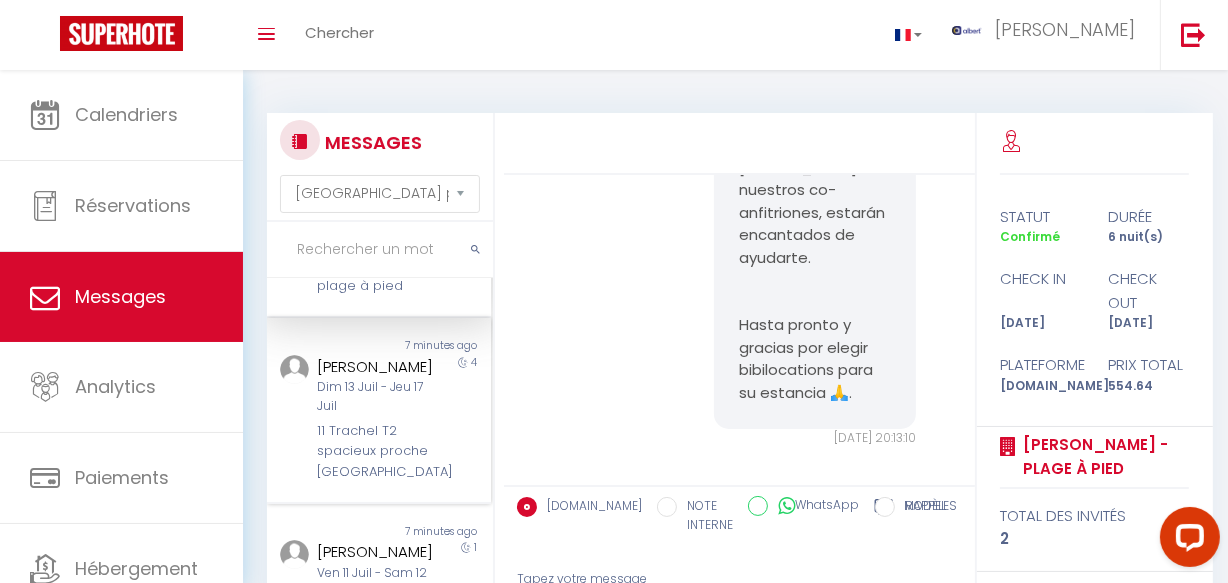 click on "[PERSON_NAME]" at bounding box center [375, 367] 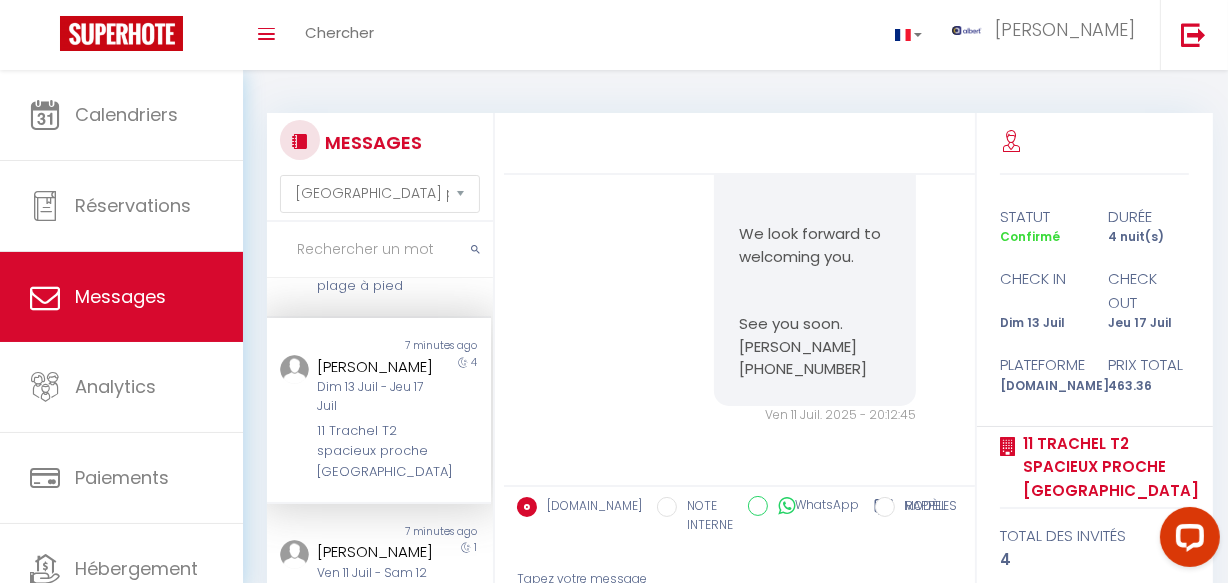 scroll, scrollTop: 913, scrollLeft: 0, axis: vertical 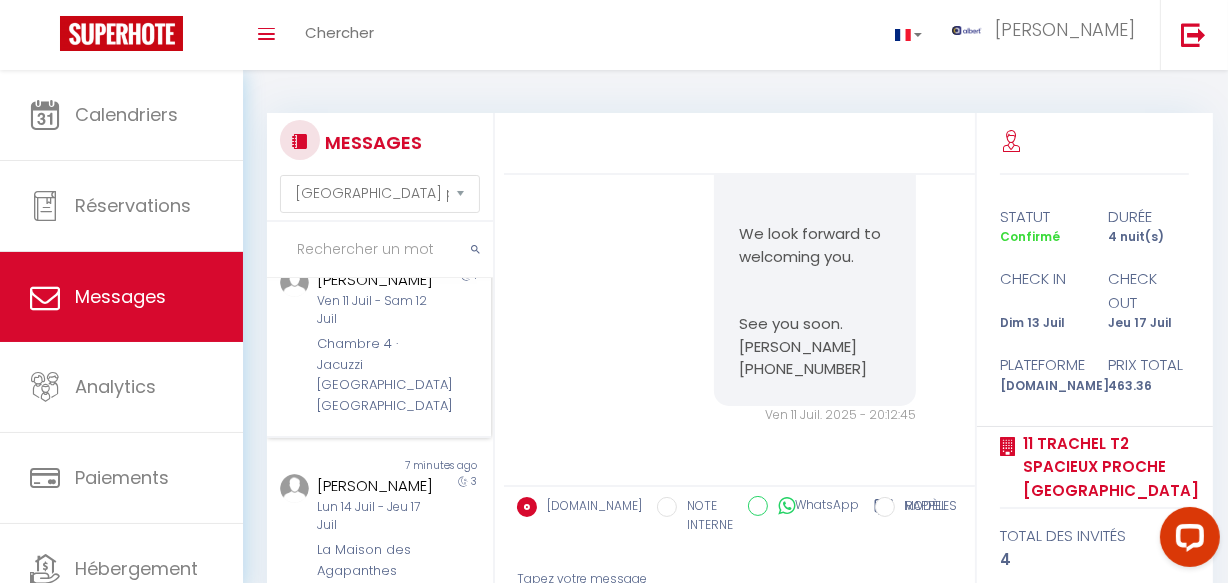click on "Ven 11 Juil - Sam 12 Juil" at bounding box center (375, 311) 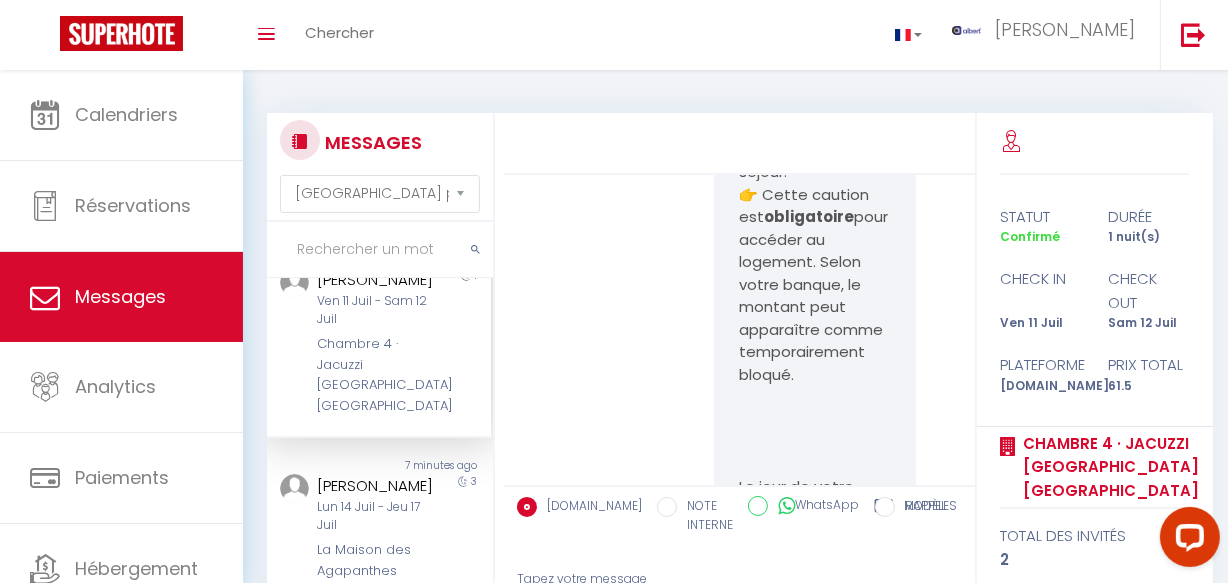 scroll, scrollTop: 2065, scrollLeft: 0, axis: vertical 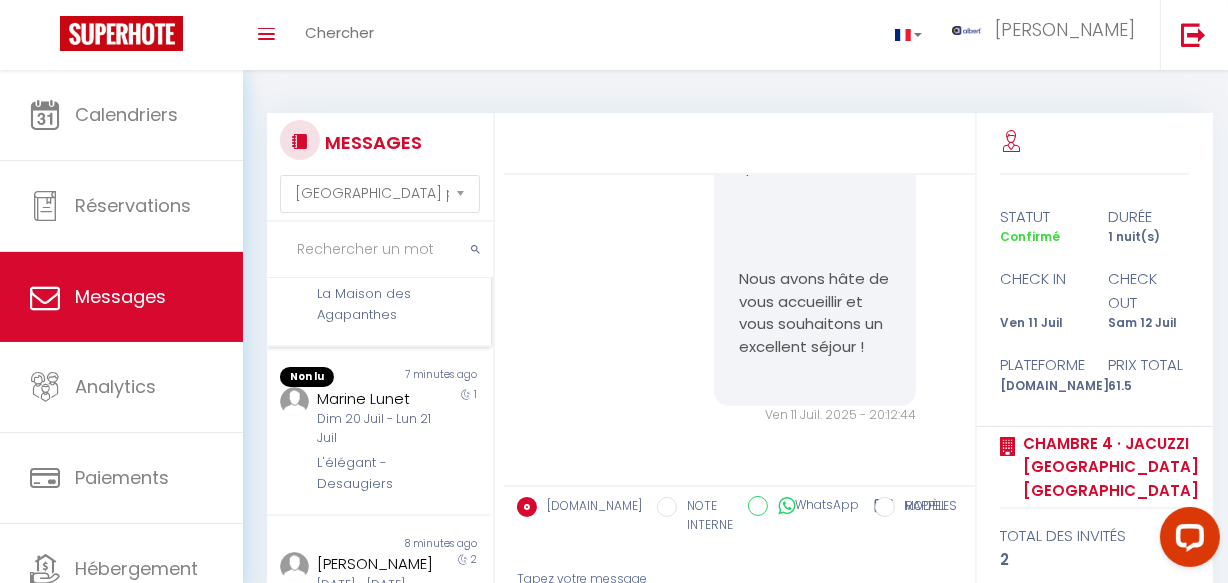 click on "La Maison des Agapanthes" at bounding box center [375, 304] 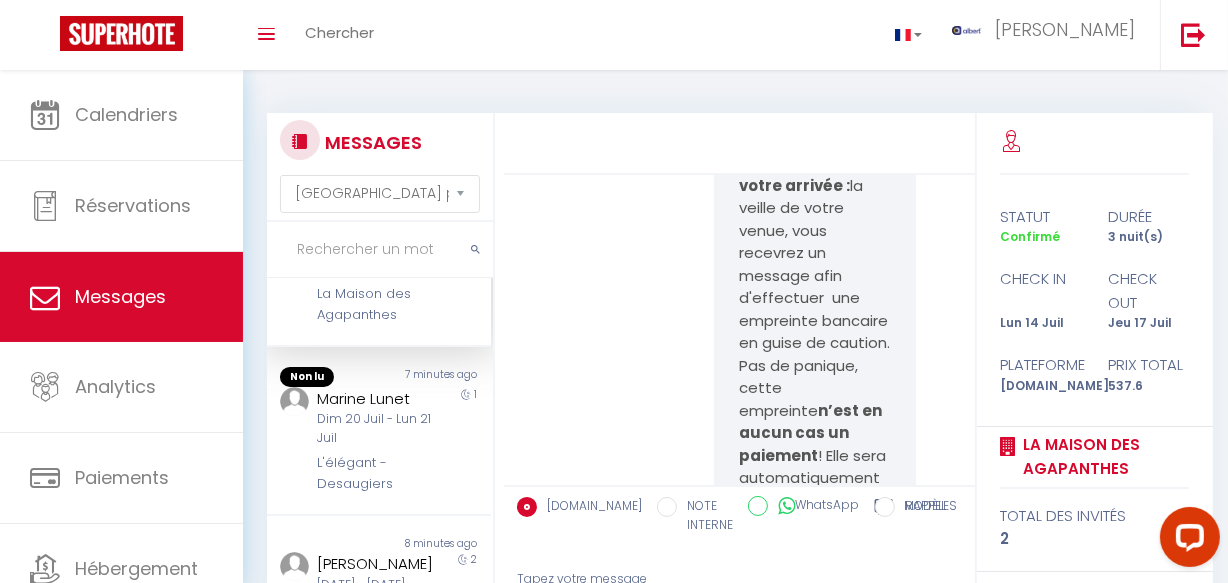 scroll, scrollTop: 5162, scrollLeft: 0, axis: vertical 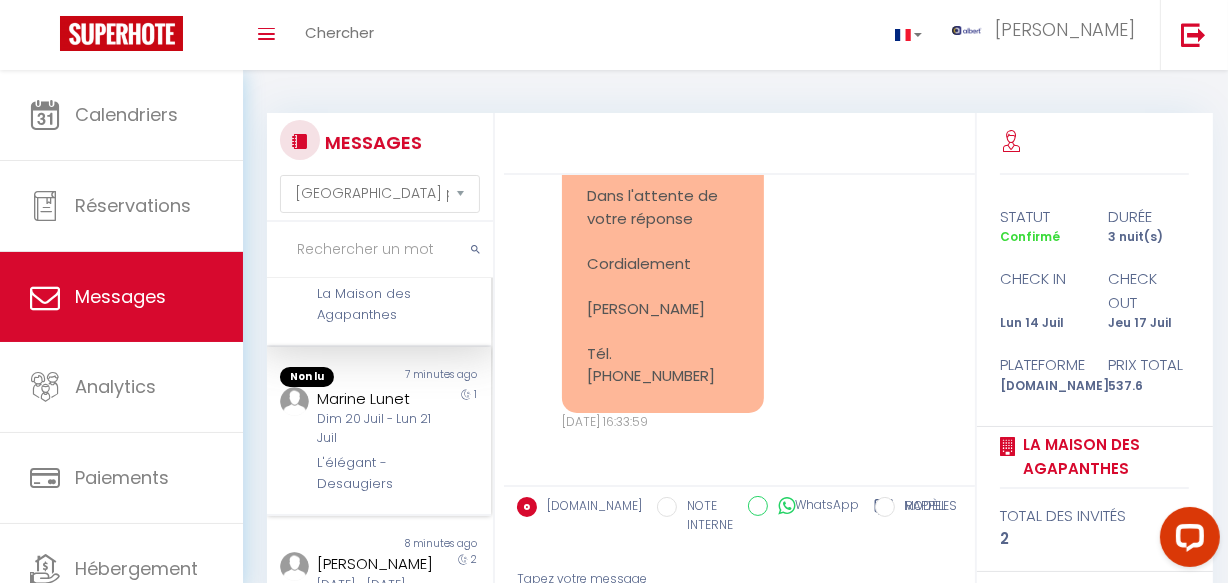 drag, startPoint x: 370, startPoint y: 446, endPoint x: 397, endPoint y: 443, distance: 27.166155 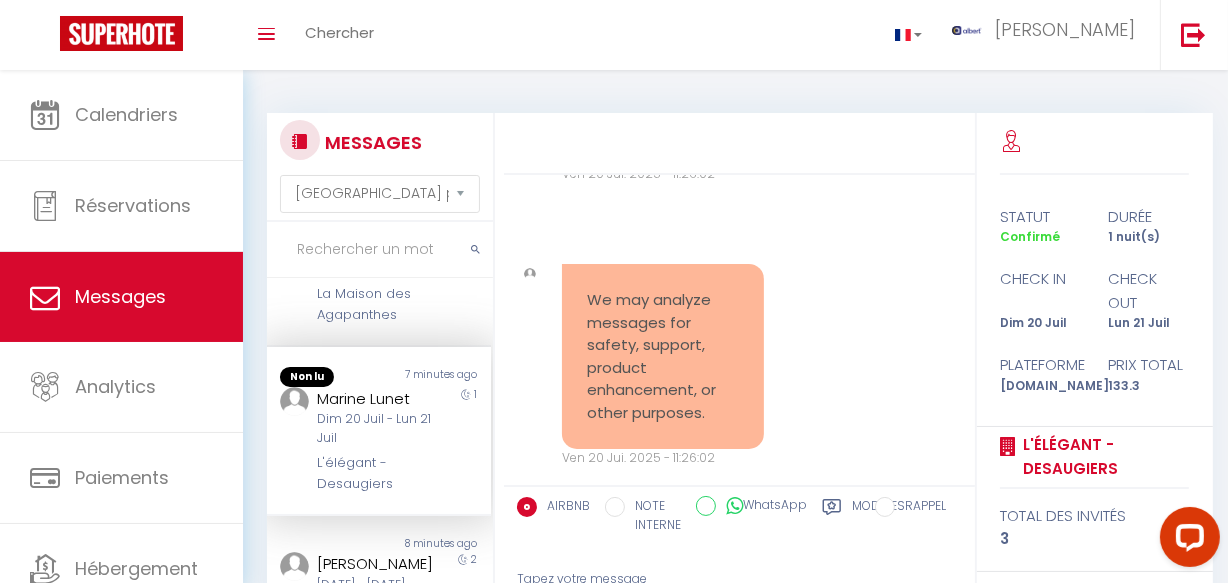 scroll, scrollTop: 1576, scrollLeft: 0, axis: vertical 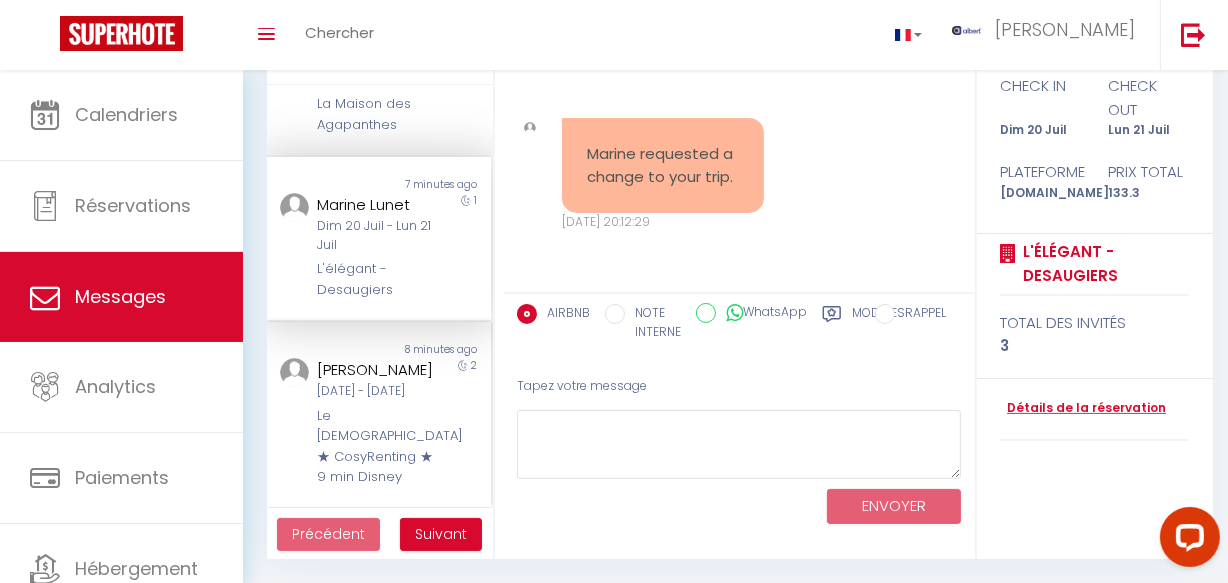 click on "Mar 22 Juil - Jeu 24 Juil" at bounding box center [375, 391] 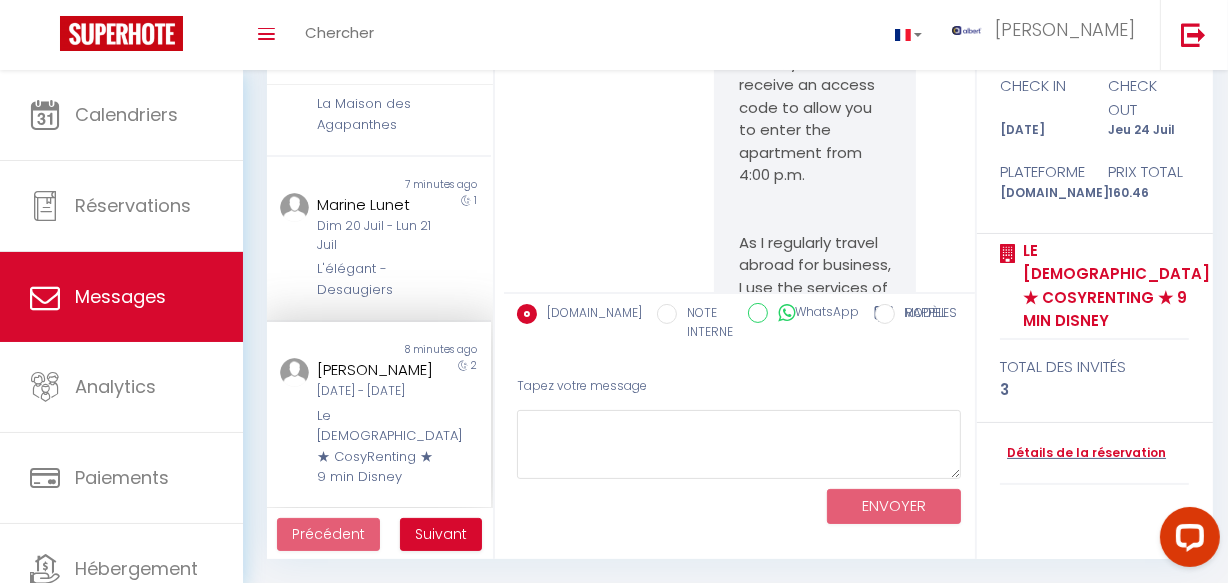 scroll, scrollTop: 498, scrollLeft: 0, axis: vertical 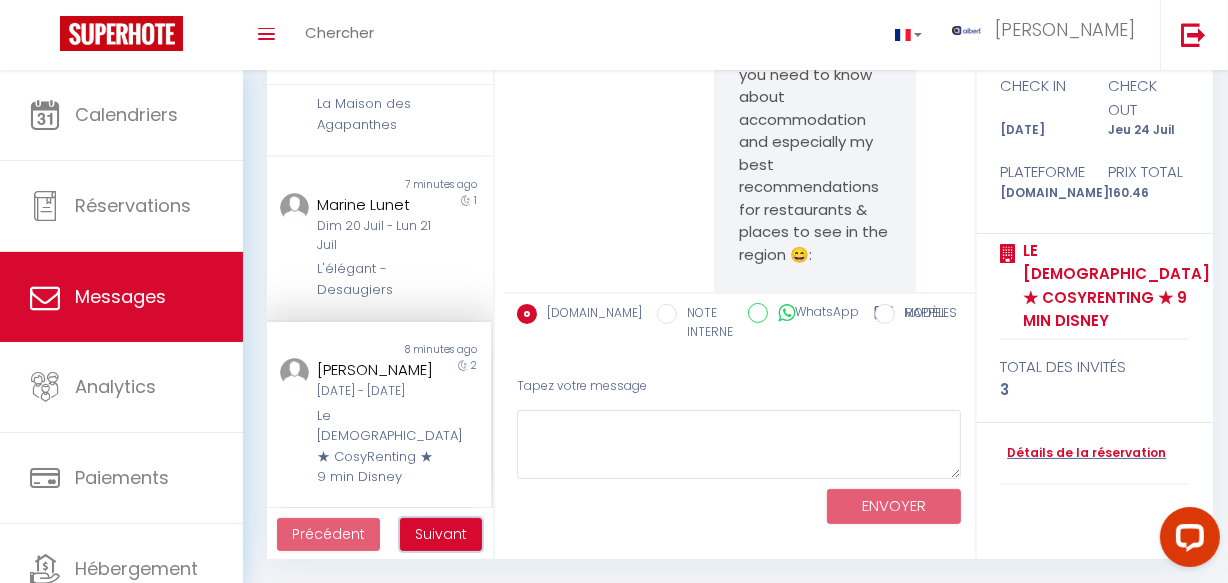 click on "Suivant" at bounding box center (441, 534) 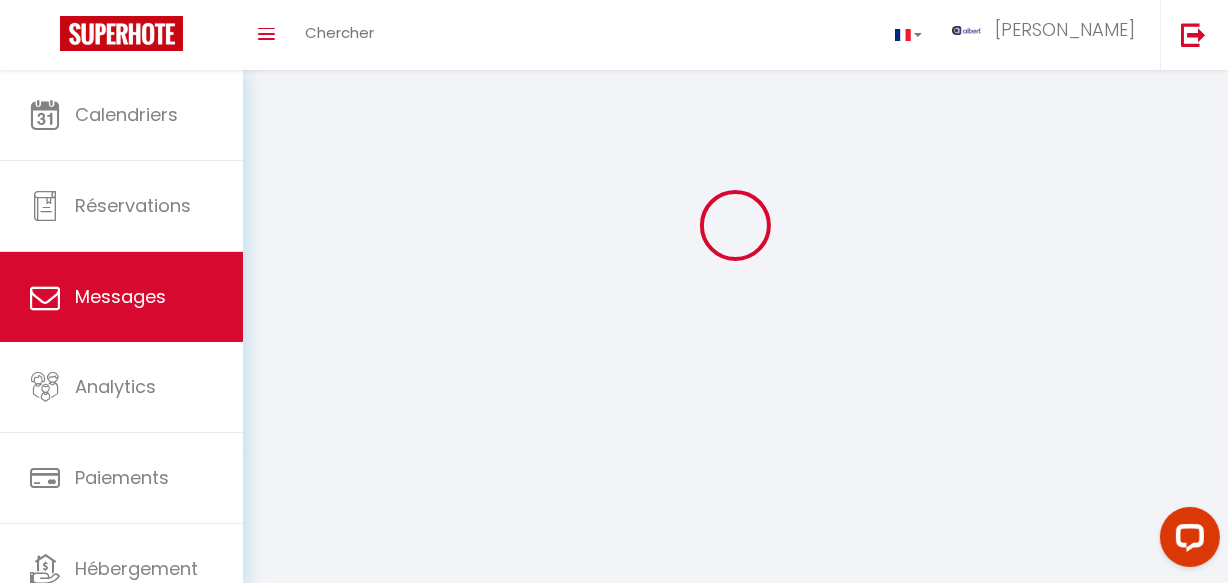 scroll, scrollTop: 70, scrollLeft: 0, axis: vertical 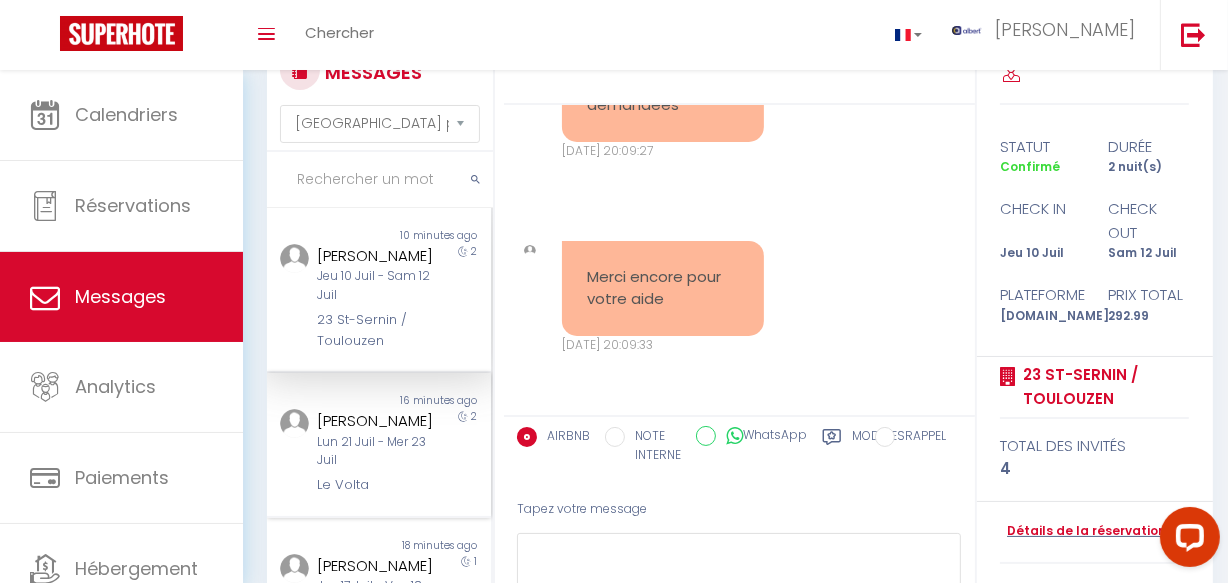 click on "Lun 21 Juil - Mer 23 Juil" at bounding box center (375, 452) 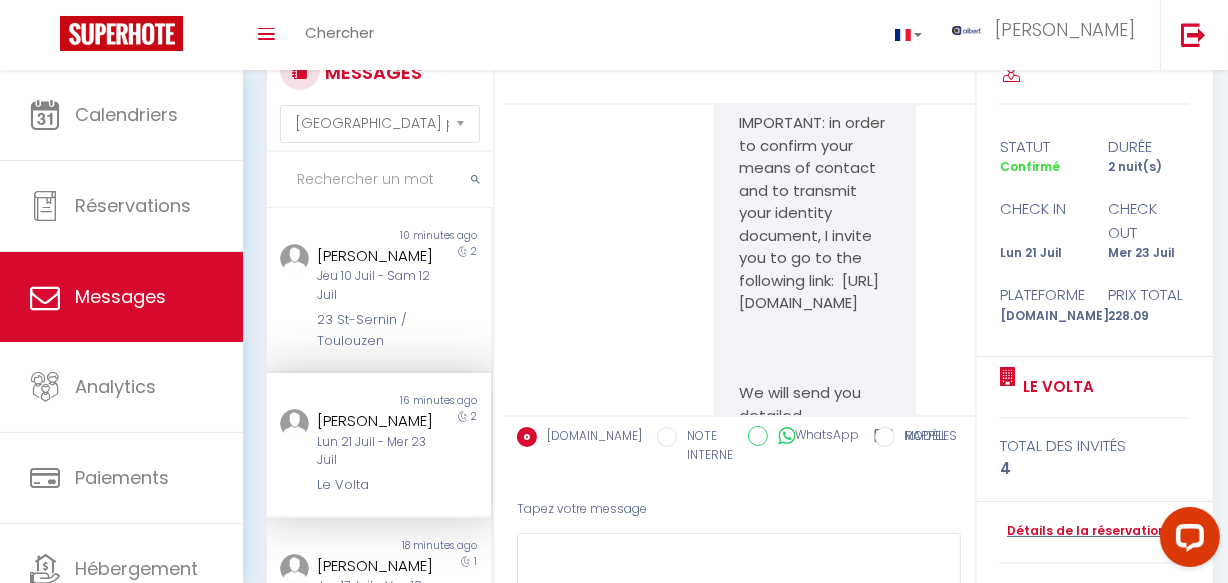 scroll, scrollTop: 0, scrollLeft: 0, axis: both 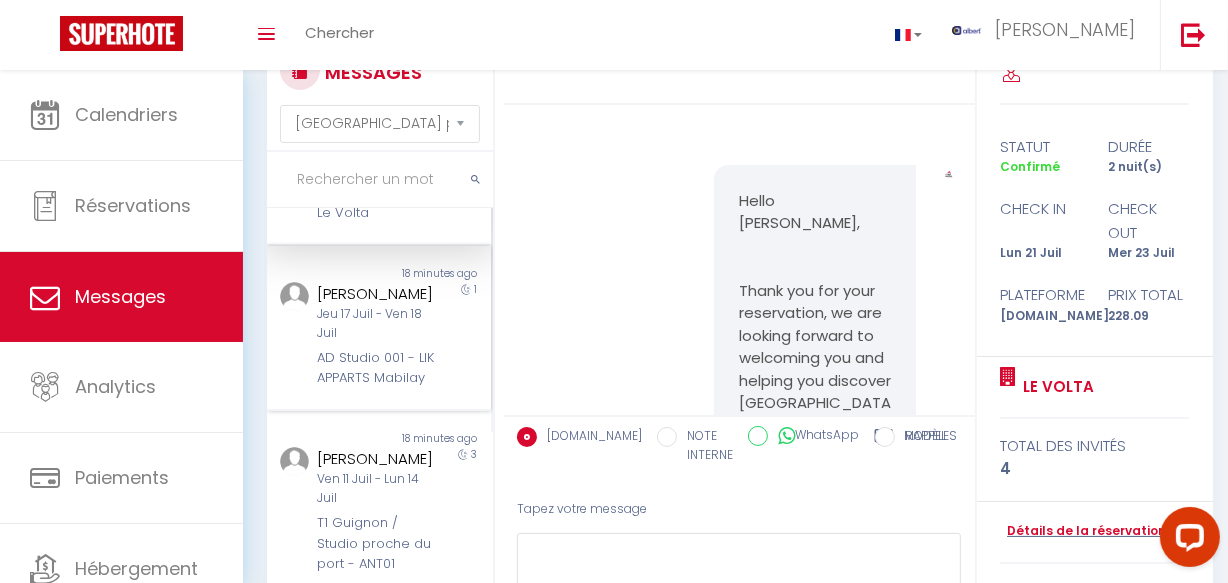 click on "RAQUEL RODRIGUEZ FERNANDEZ" at bounding box center [375, 294] 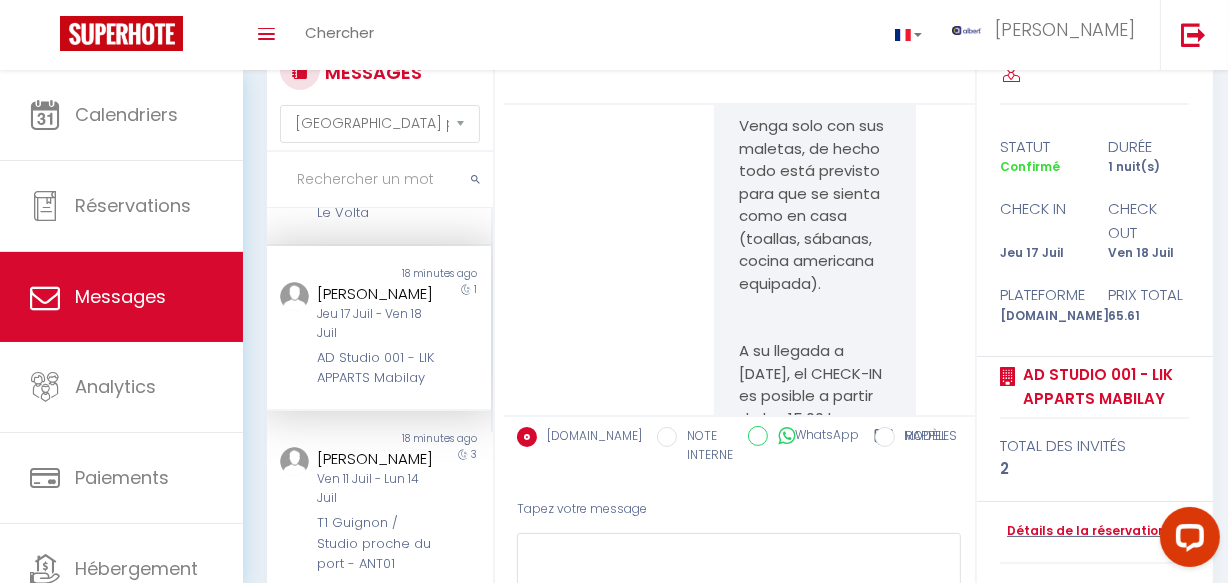 scroll, scrollTop: 3031, scrollLeft: 0, axis: vertical 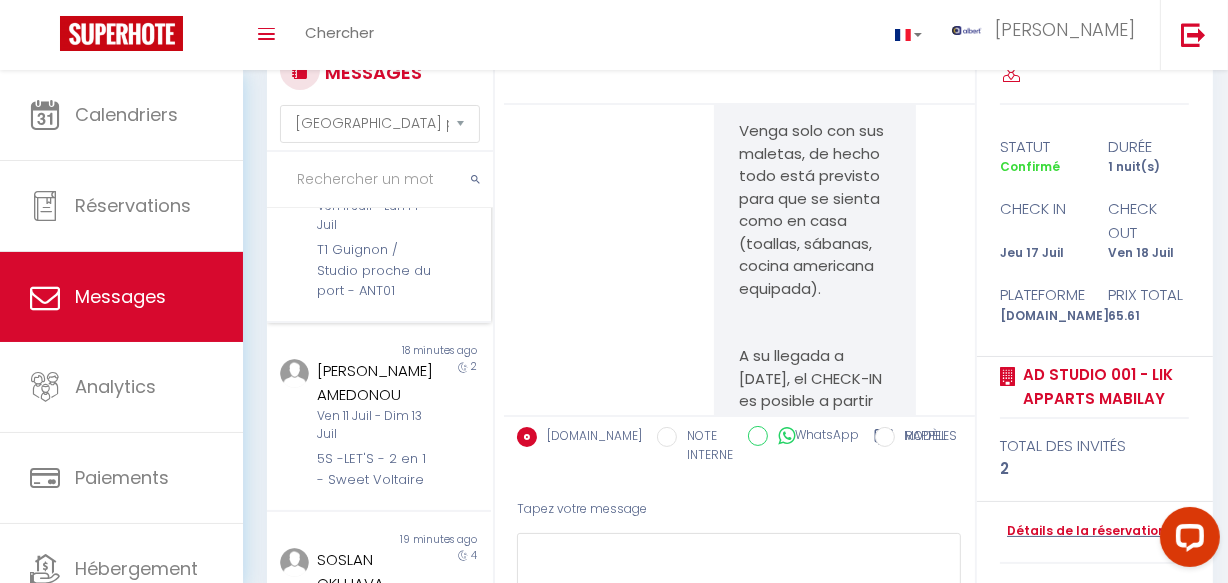 click on "T1 Guignon / Studio proche du port - ANT01" at bounding box center (375, 270) 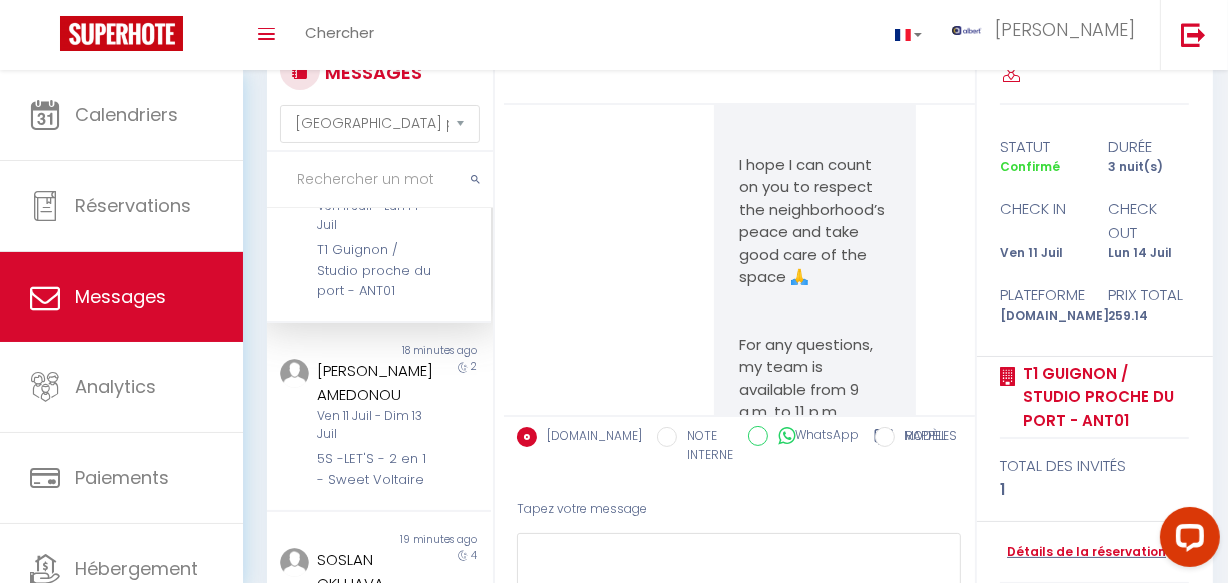 scroll 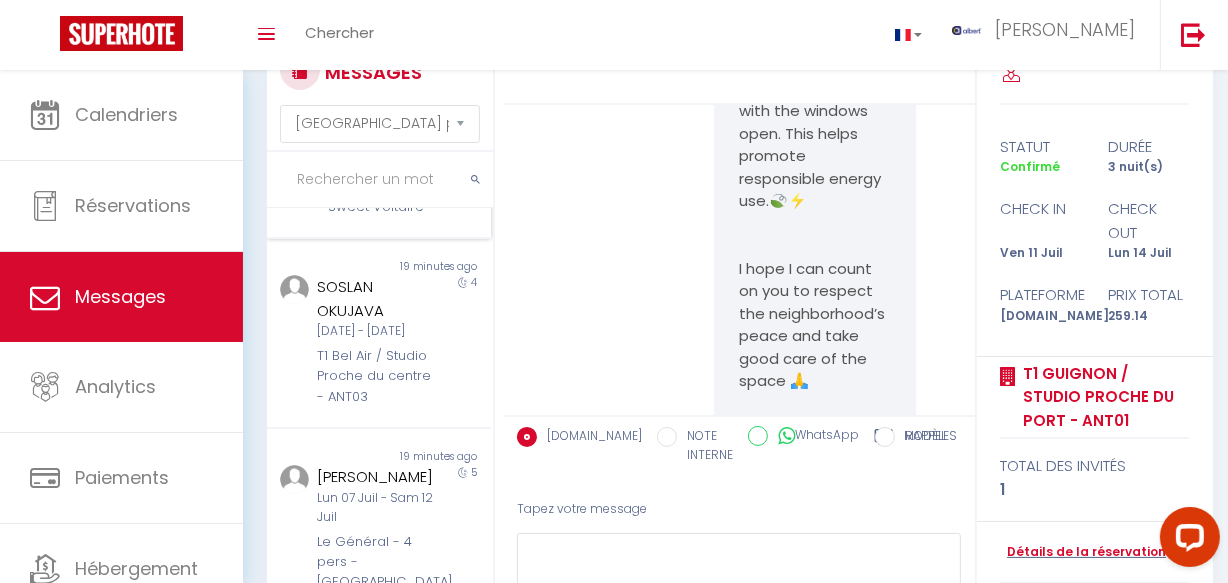 click on "5S -LET'S - 2 en 1 - Sweet Voltaire" at bounding box center [375, 196] 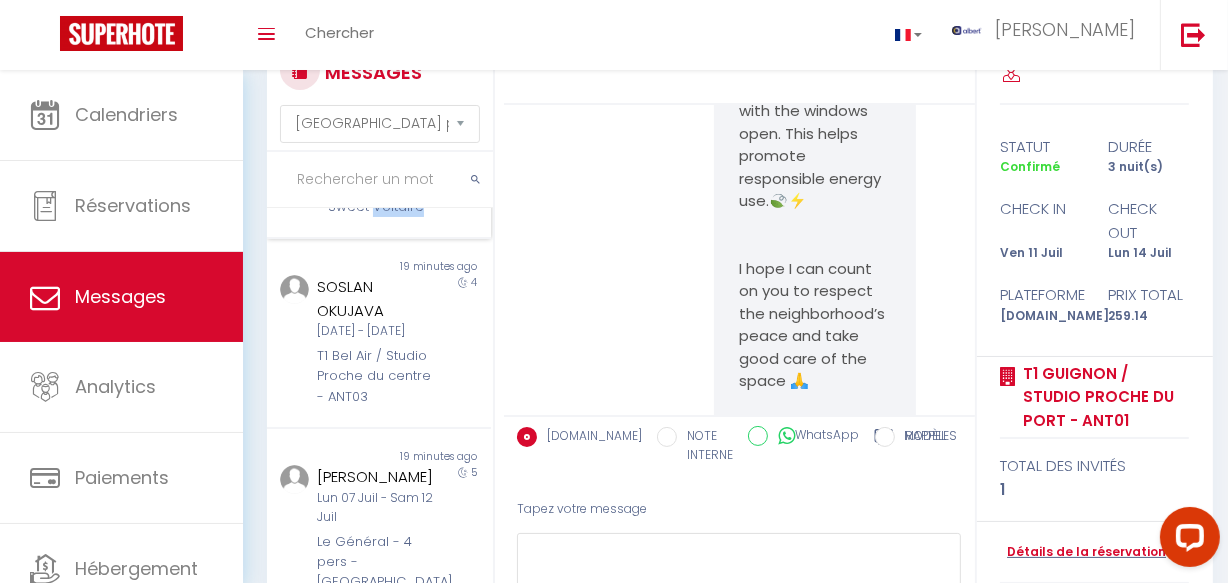 click on "5S -LET'S - 2 en 1 - Sweet Voltaire" at bounding box center [375, 196] 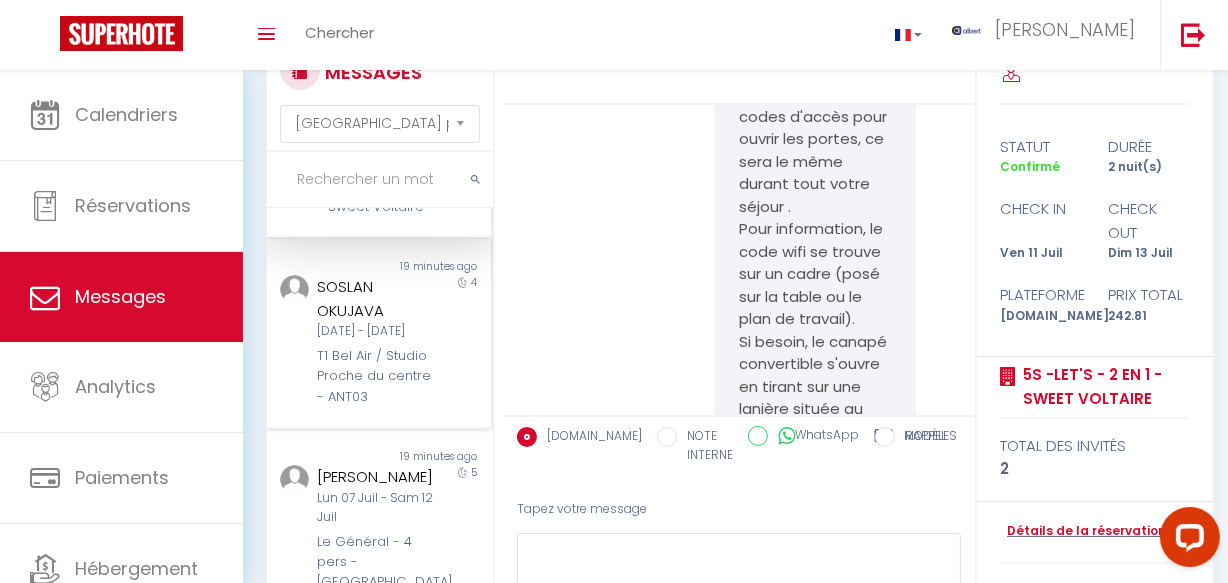 click on "SOSLAN OKUJAVA" at bounding box center [375, 298] 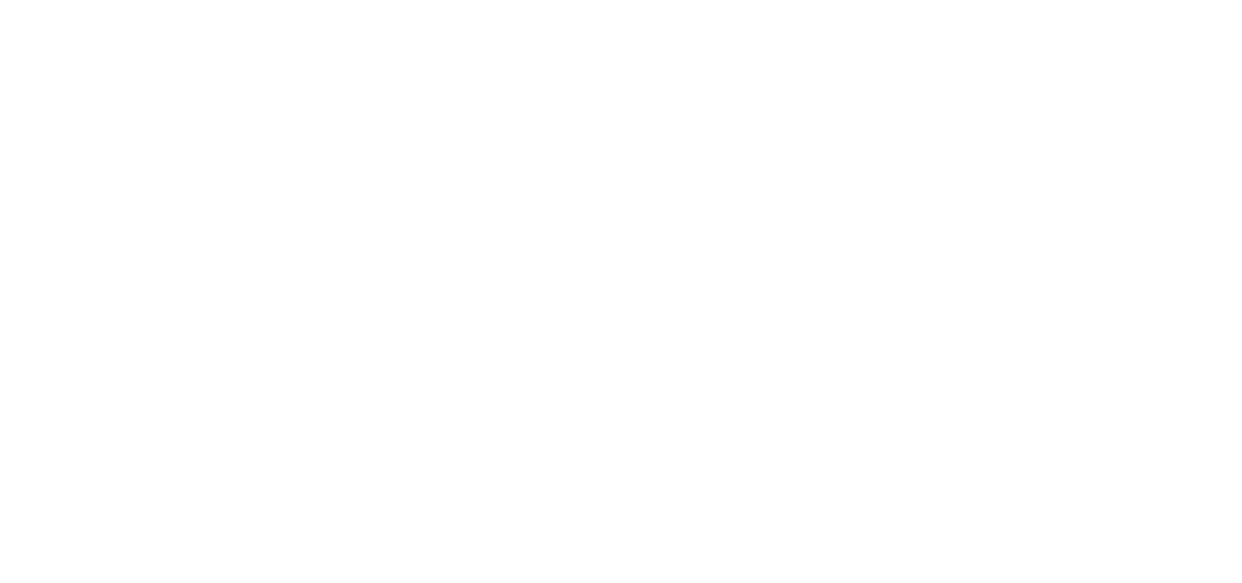scroll, scrollTop: 0, scrollLeft: 0, axis: both 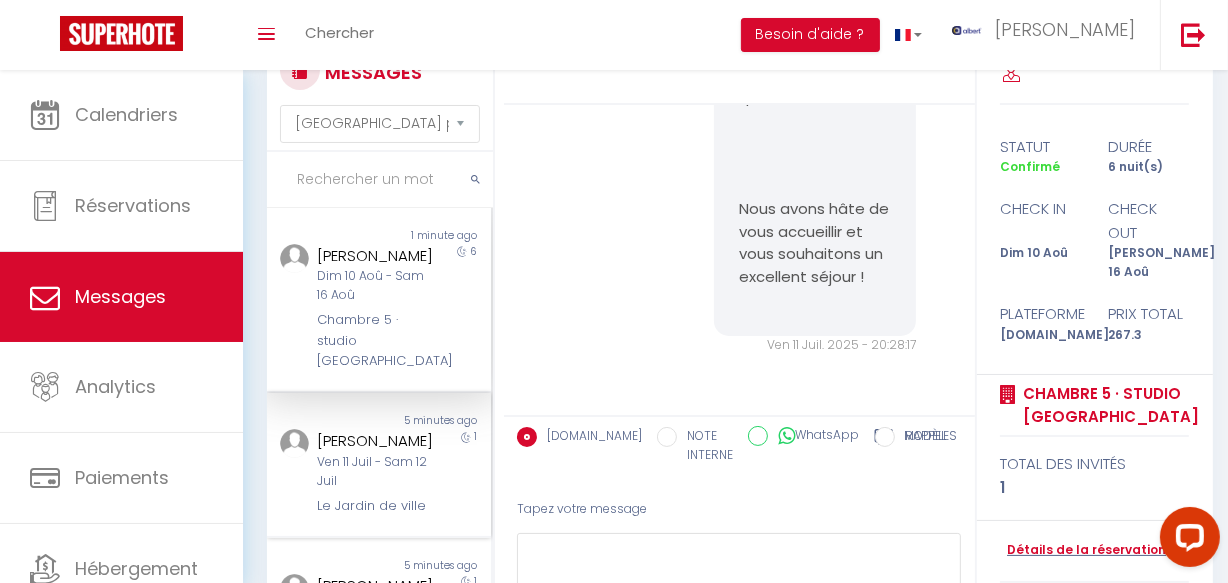 click on "Ven 11 Juil - Sam 12 Juil" at bounding box center [375, 472] 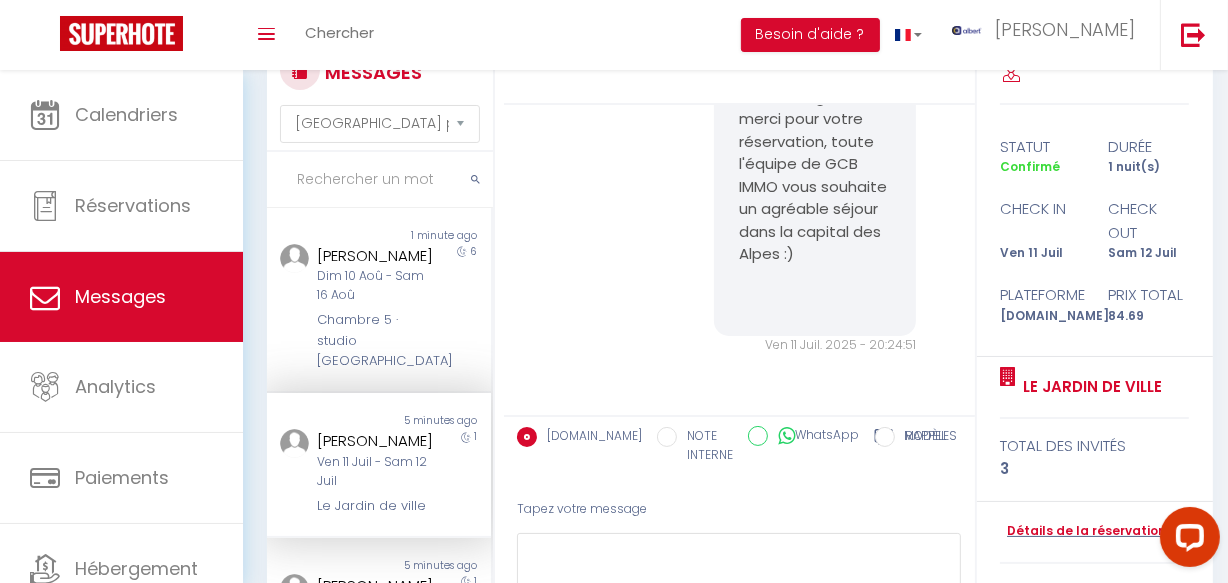 scroll, scrollTop: 936, scrollLeft: 0, axis: vertical 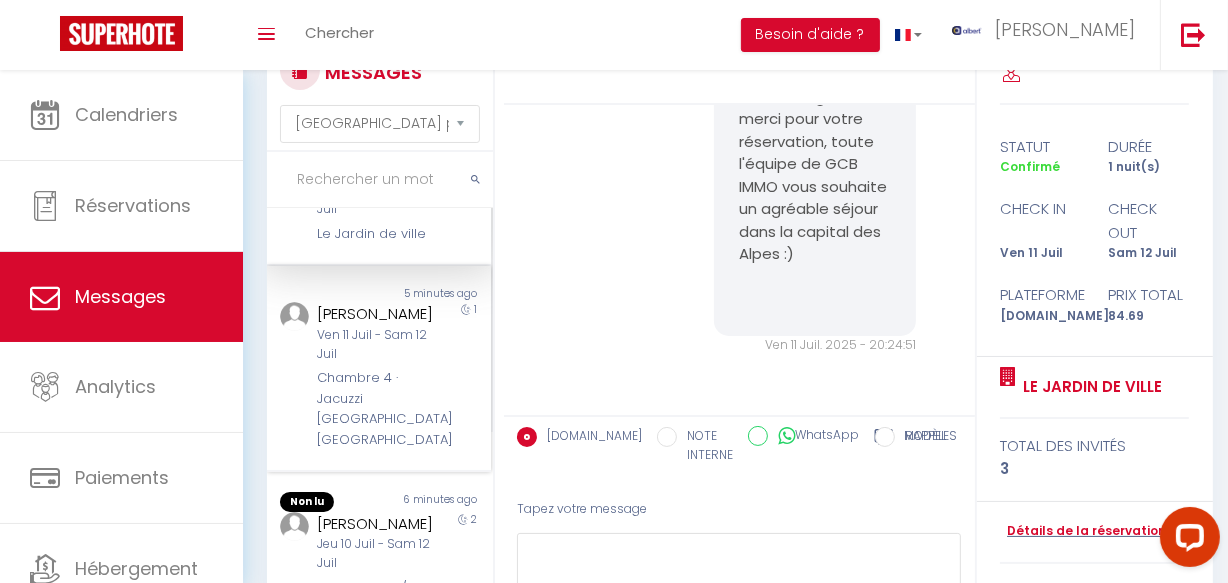 click on "Chambre 4 · Jacuzzi [GEOGRAPHIC_DATA] [GEOGRAPHIC_DATA]" at bounding box center [375, 409] 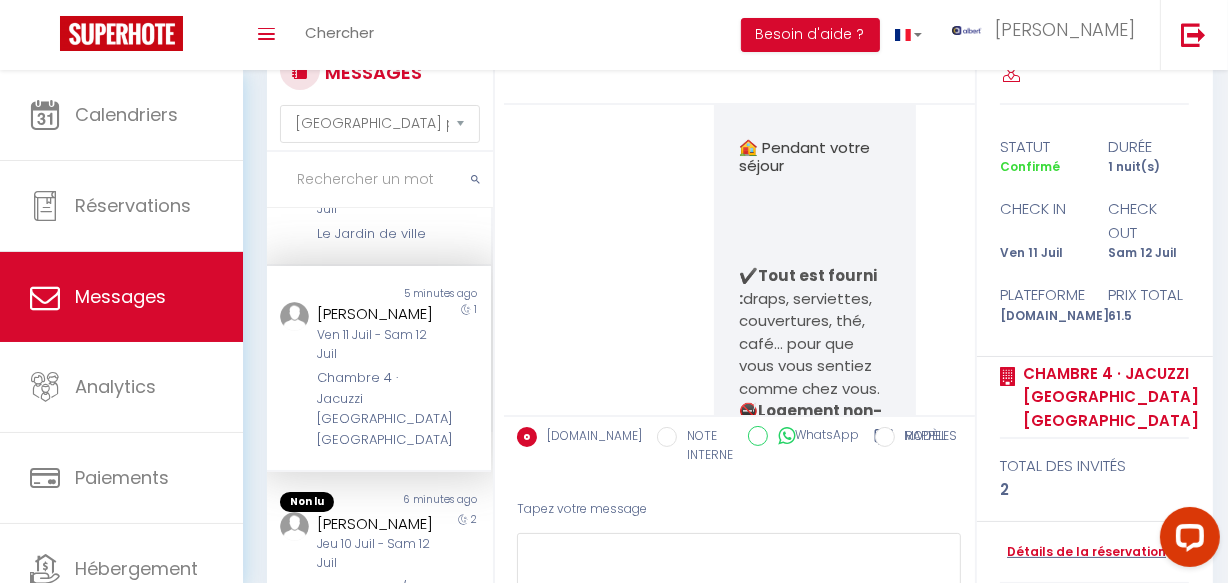 scroll, scrollTop: 5141, scrollLeft: 0, axis: vertical 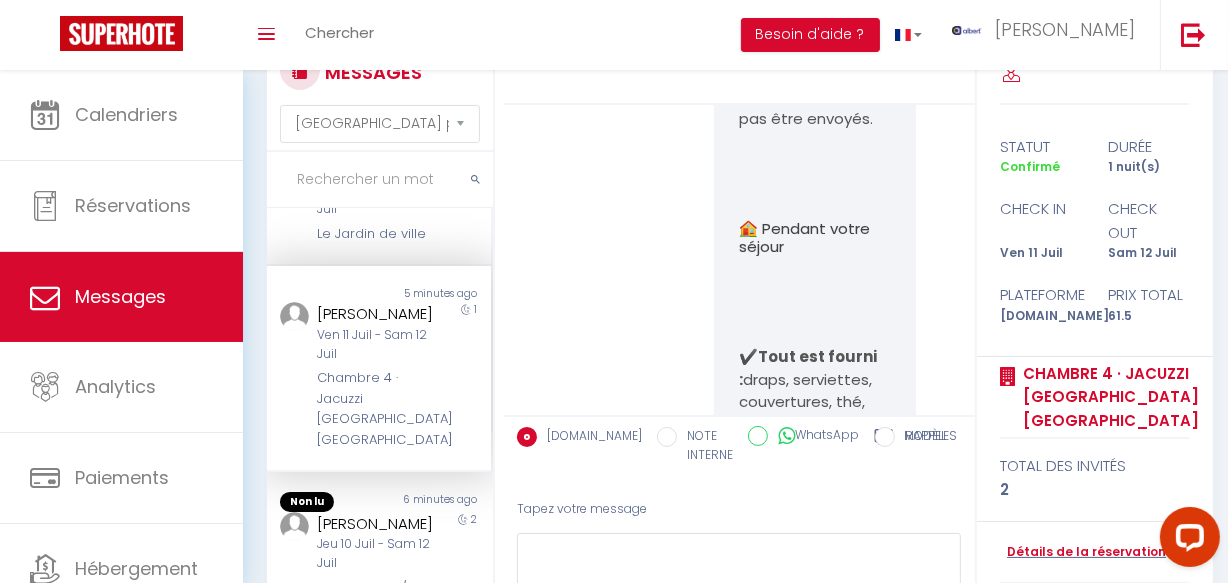 copy on "https://superhote.com/applink/p/Z4uy7pEY" 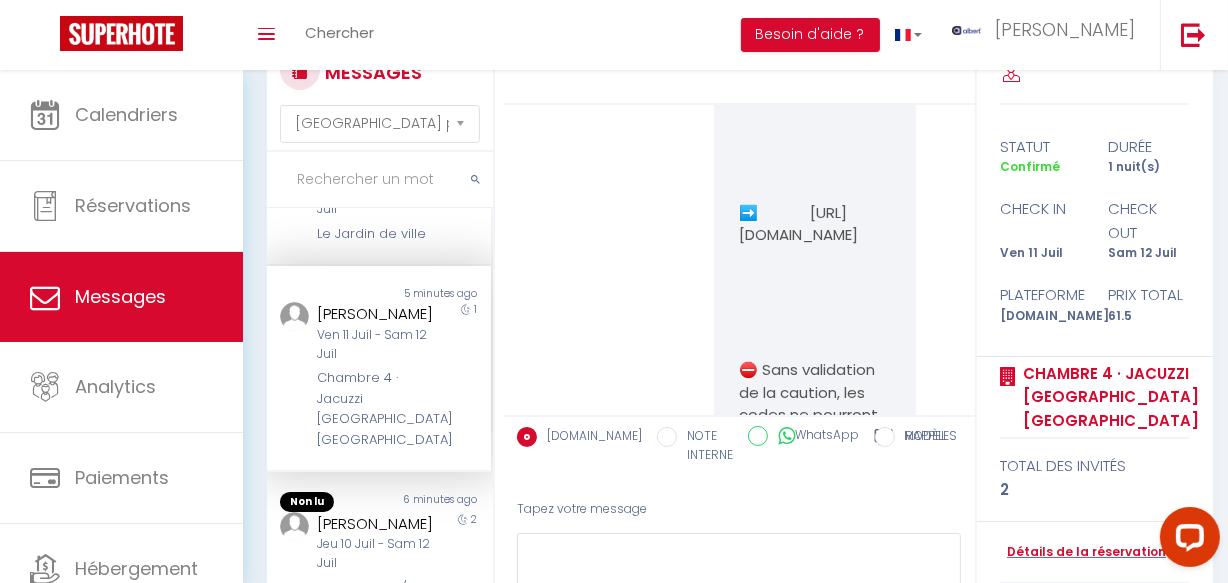 scroll, scrollTop: 4869, scrollLeft: 0, axis: vertical 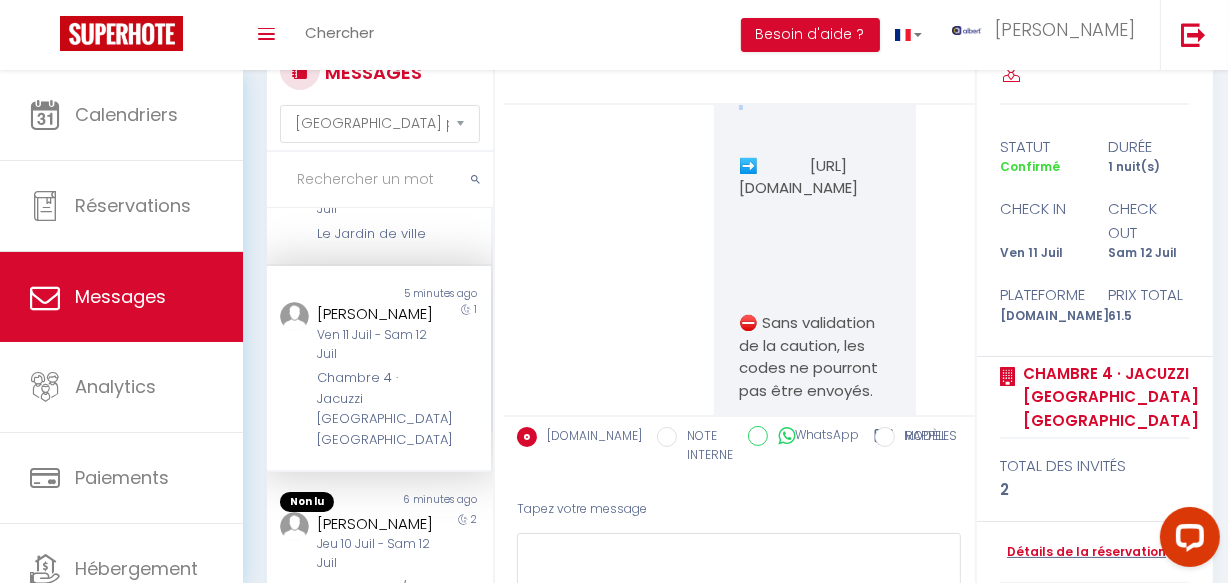 drag, startPoint x: 731, startPoint y: 119, endPoint x: 845, endPoint y: 353, distance: 260.29214 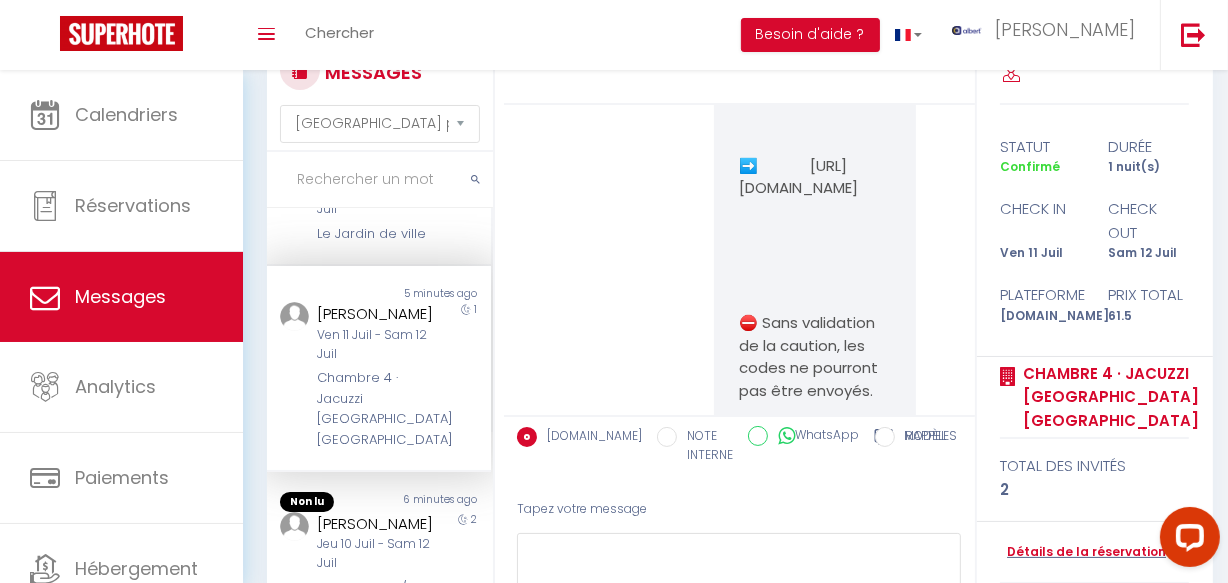 click on "Bienvenue Jasper !
Le grand jour est arrivé, et nous sommes ravis de vous accueillir dans notre logement ! Tout est prêt pour que vous passiez un séjour des plus agréables — il ne vous reste plus qu’à déposer vos valises.
🔑 Informations importantes pour votre arrivée
🕒 Heure d’arrivée :  à partir de 15h00.
Un guide d'entrée vous a été envoyé par message pour faciliter votre accès.
💳 Caution :
Une  empreinte bancaire de 200 €  est demandée pour garantir le bon déroulement du séjour.
👉 Cette caution est obligatoire pour accéder au logement. Elle peut apparaître comme un montant temporairement bloqué sur votre compte selon votre banque.
Pour recevoir vos  codes d’accès automatiquement , merci de renseigner vos informations bancaires via ce lien sécurisé :
➡️             https://superhote.com/applink/p/Z4uy7pEY
⛔️ Sans validation de la caution, les codes ne pourront pas être envoyés.
✔️" at bounding box center (815, 213) 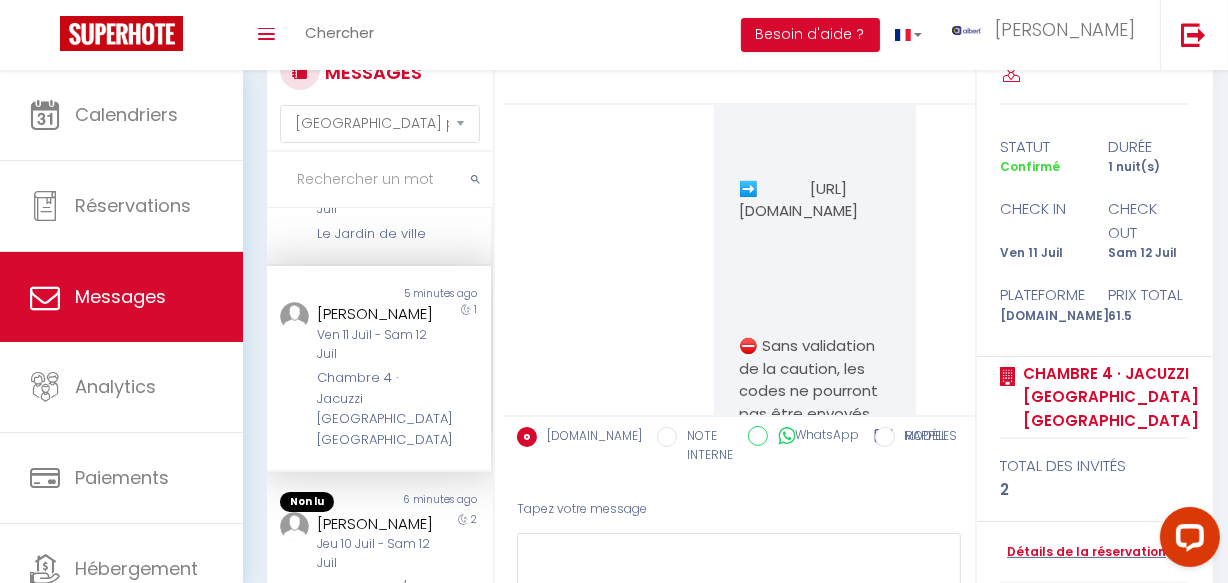 drag, startPoint x: 725, startPoint y: 117, endPoint x: 858, endPoint y: 153, distance: 137.78607 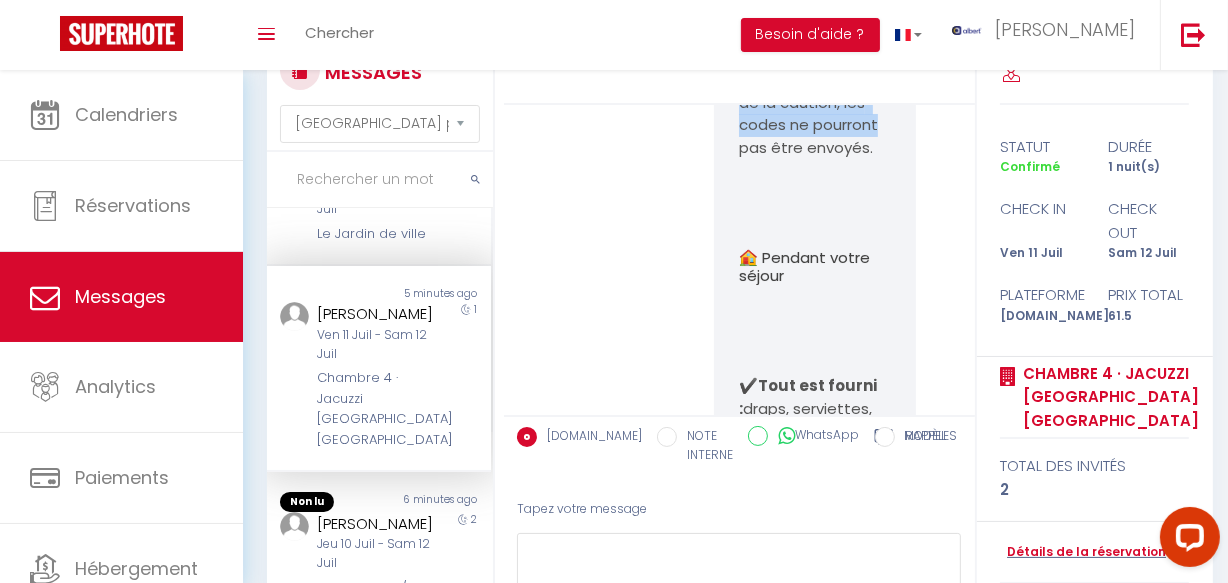 scroll, scrollTop: 5126, scrollLeft: 0, axis: vertical 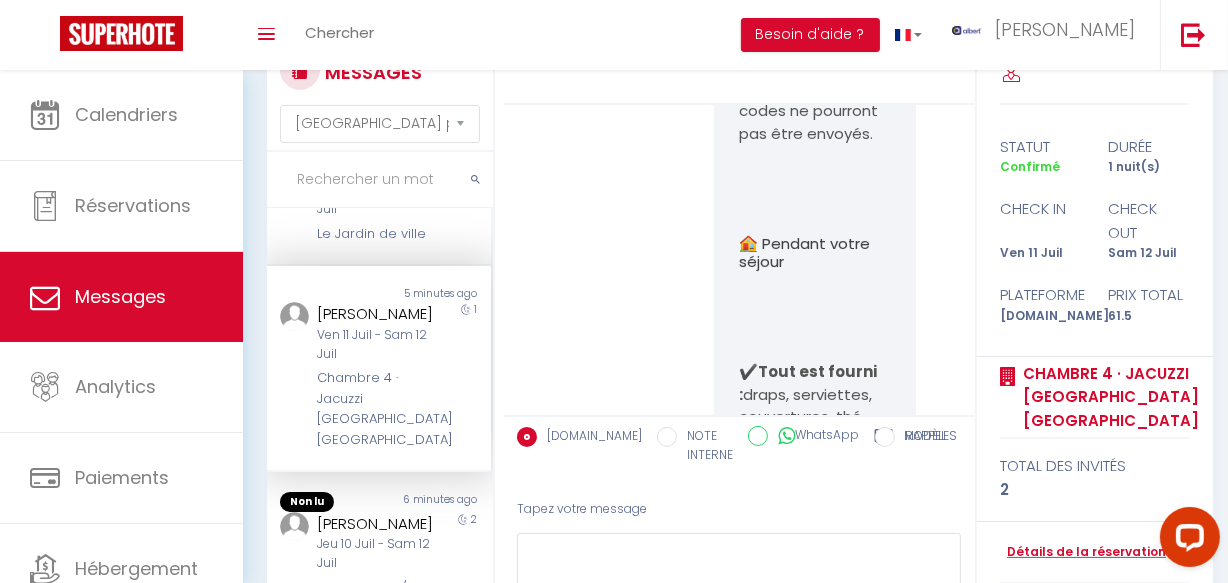 drag, startPoint x: 730, startPoint y: 148, endPoint x: 836, endPoint y: 383, distance: 257.80032 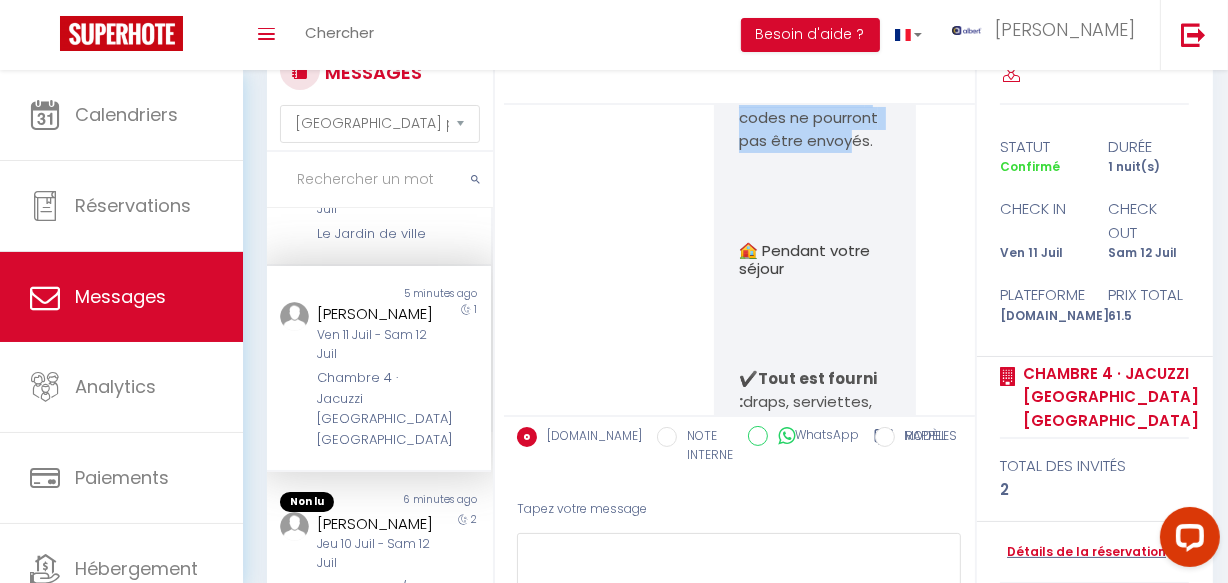 scroll, scrollTop: 5147, scrollLeft: 0, axis: vertical 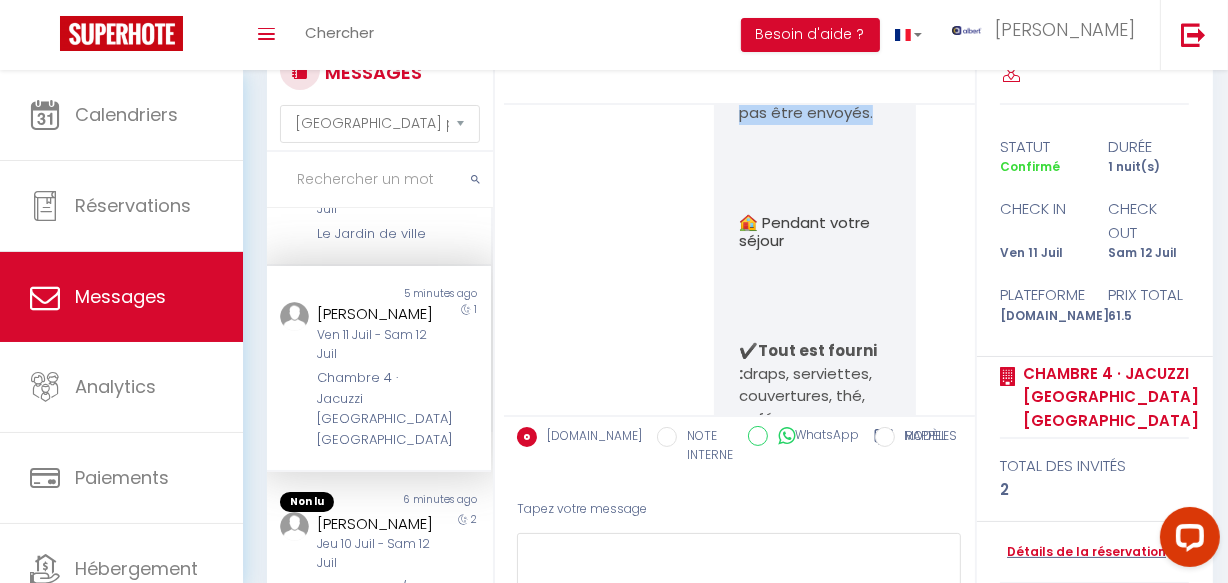 copy on "Pour recevoir vos  codes d’accès automatiquement , merci de renseigner vos informations bancaires via ce lien sécurisé :
➡️             https://superhote.com/applink/p/Z4uy7pEY
⛔️ Sans validation de la caution, les codes ne pourront pas être envoyés." 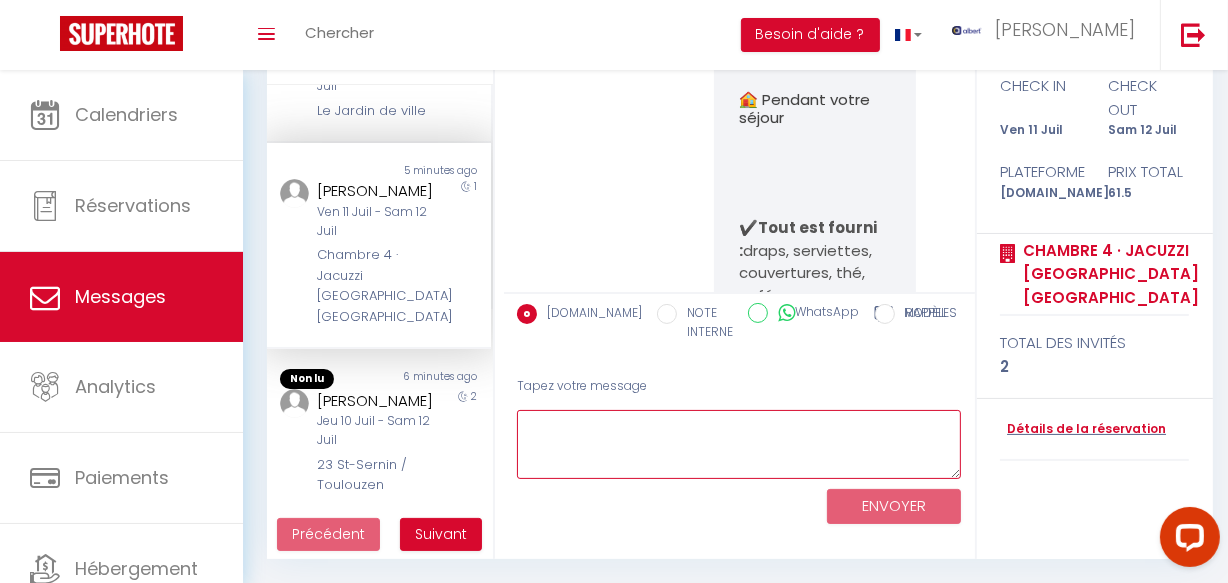 click at bounding box center (739, 444) 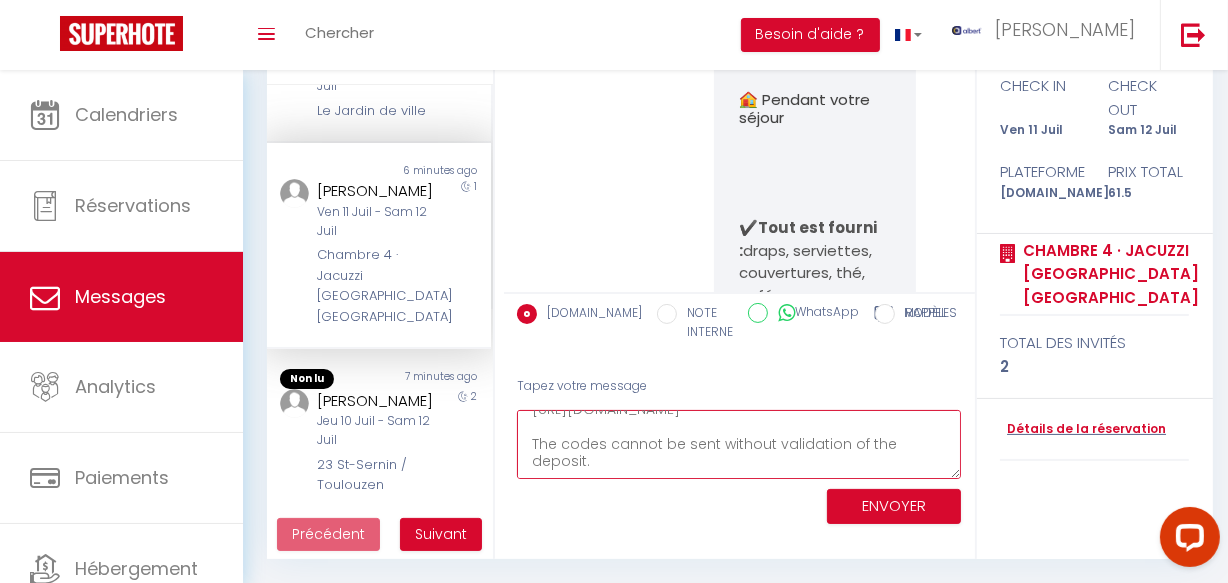 scroll, scrollTop: 99, scrollLeft: 0, axis: vertical 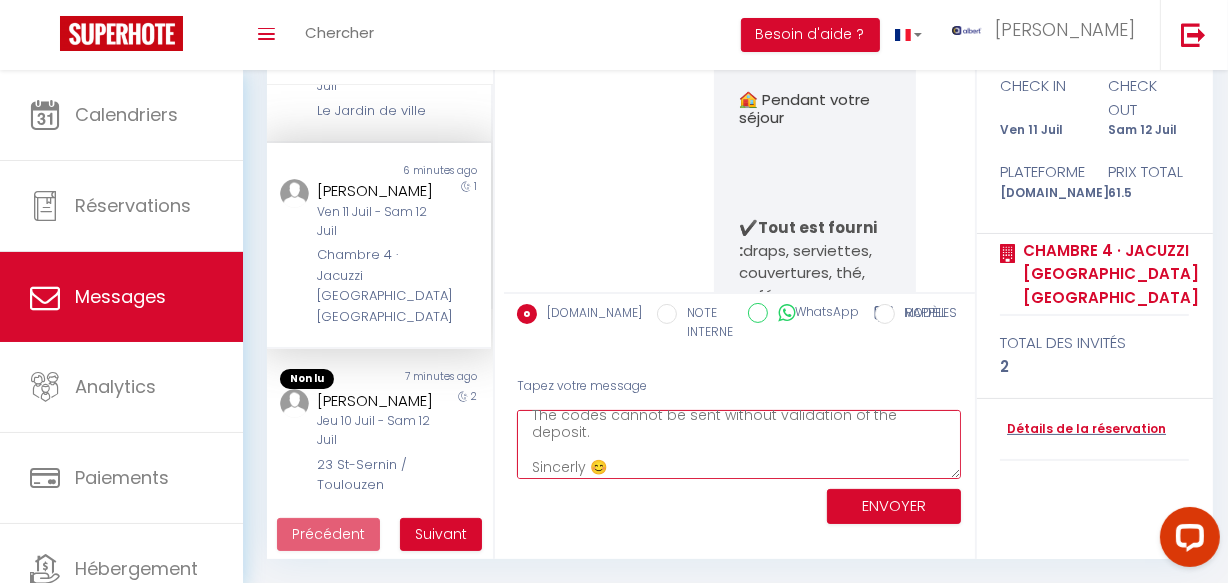 type on "To receive your access codes automatically, please enter your banking information via this secure link:
https://superhote.com/applink/p/Z4uy7pEY
The codes cannot be sent without validation of the deposit.
Sincerly 😊" 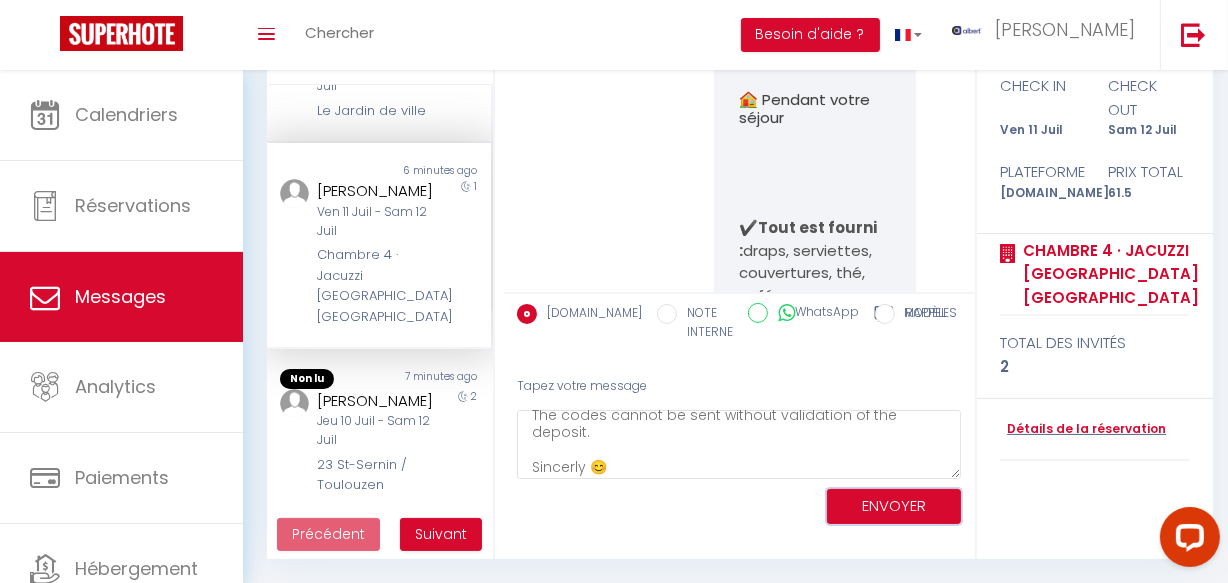click on "ENVOYER" at bounding box center (894, 506) 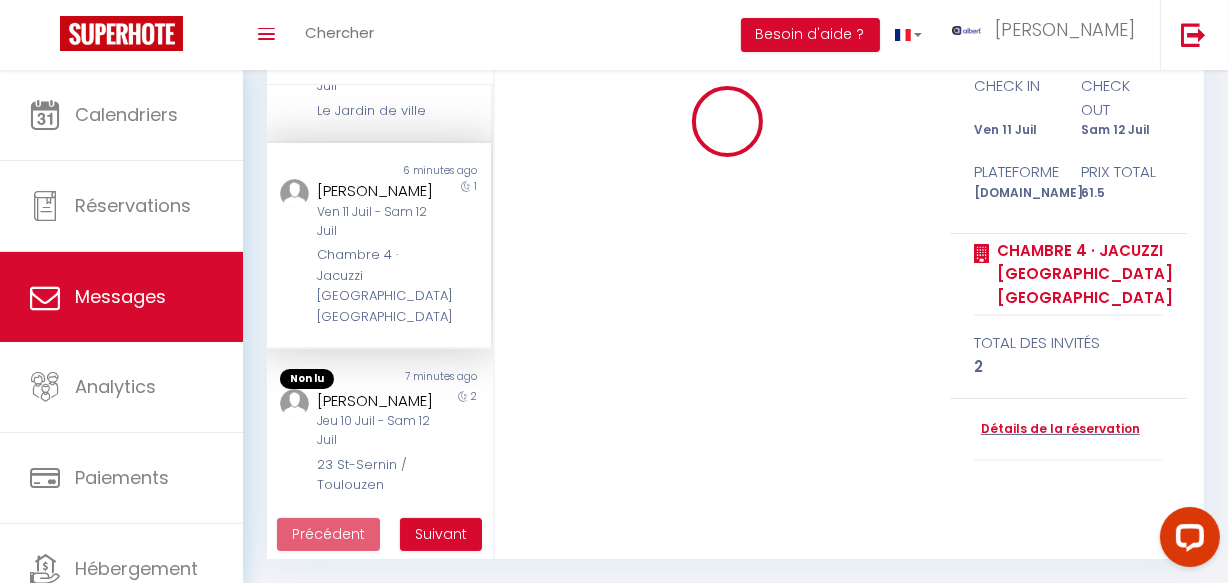 type 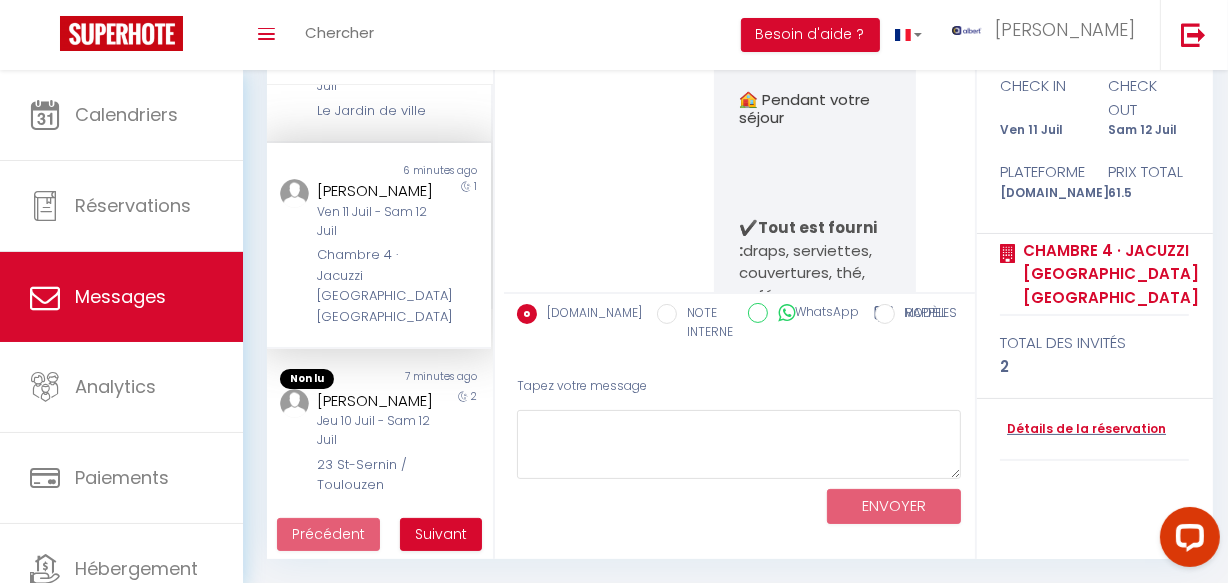 scroll, scrollTop: 0, scrollLeft: 0, axis: both 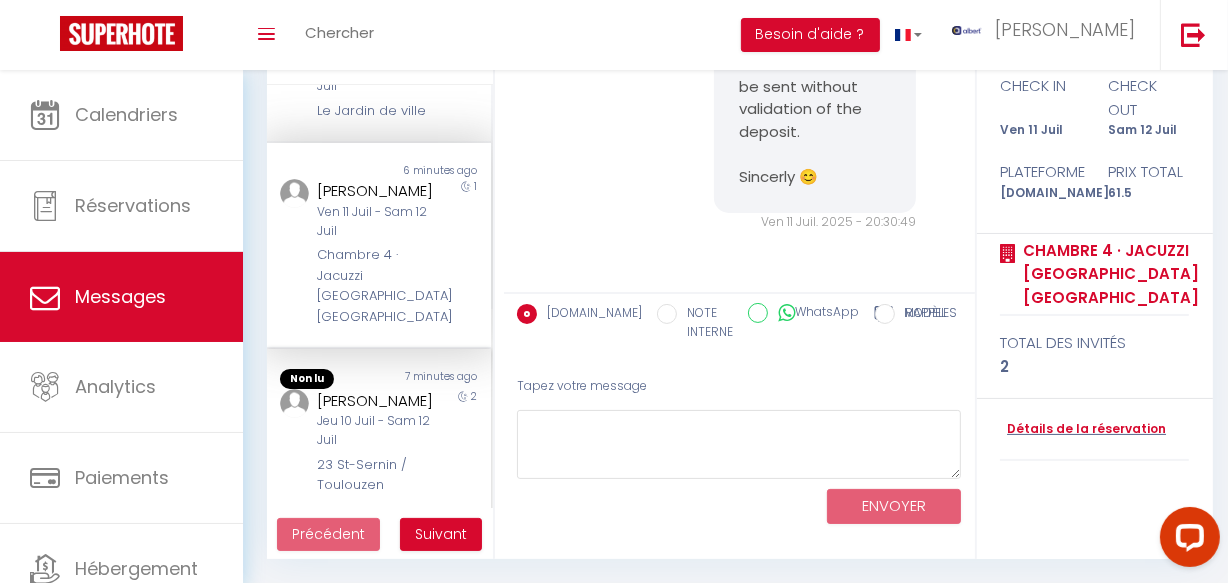 click on "2" at bounding box center (463, 442) 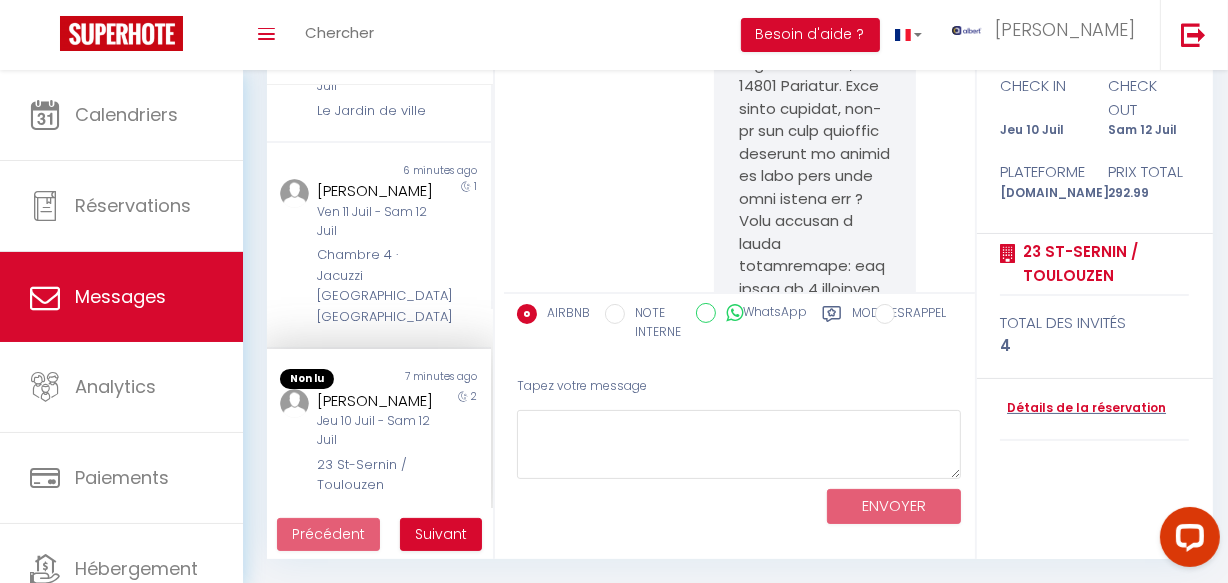 scroll, scrollTop: 26375, scrollLeft: 0, axis: vertical 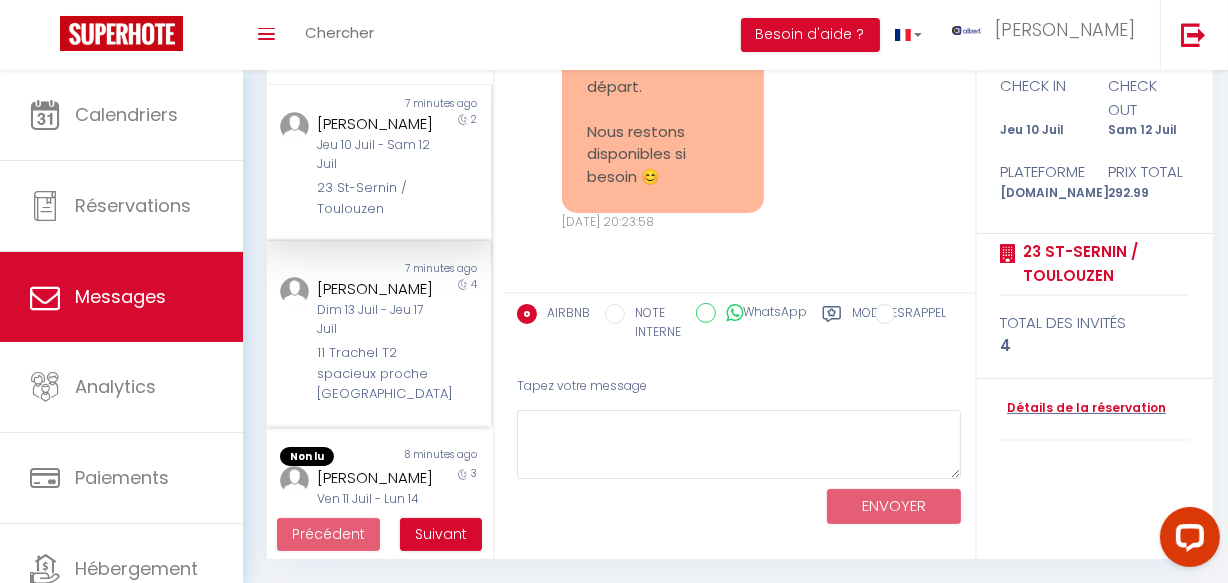 click on "Nicklas Yderhag" at bounding box center [375, 289] 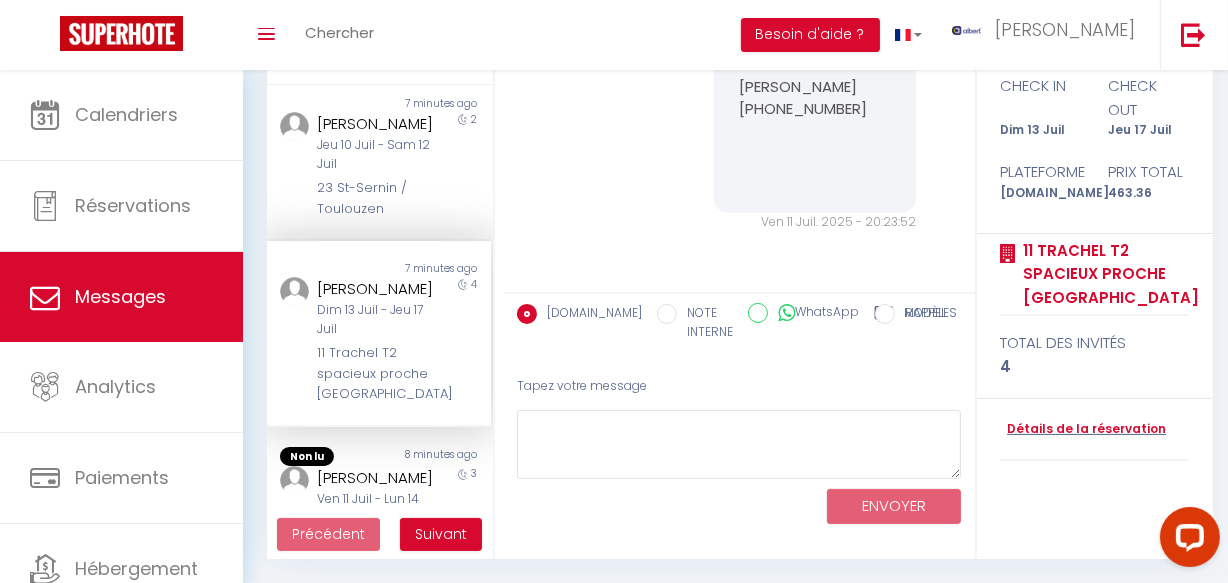 scroll, scrollTop: 4527, scrollLeft: 0, axis: vertical 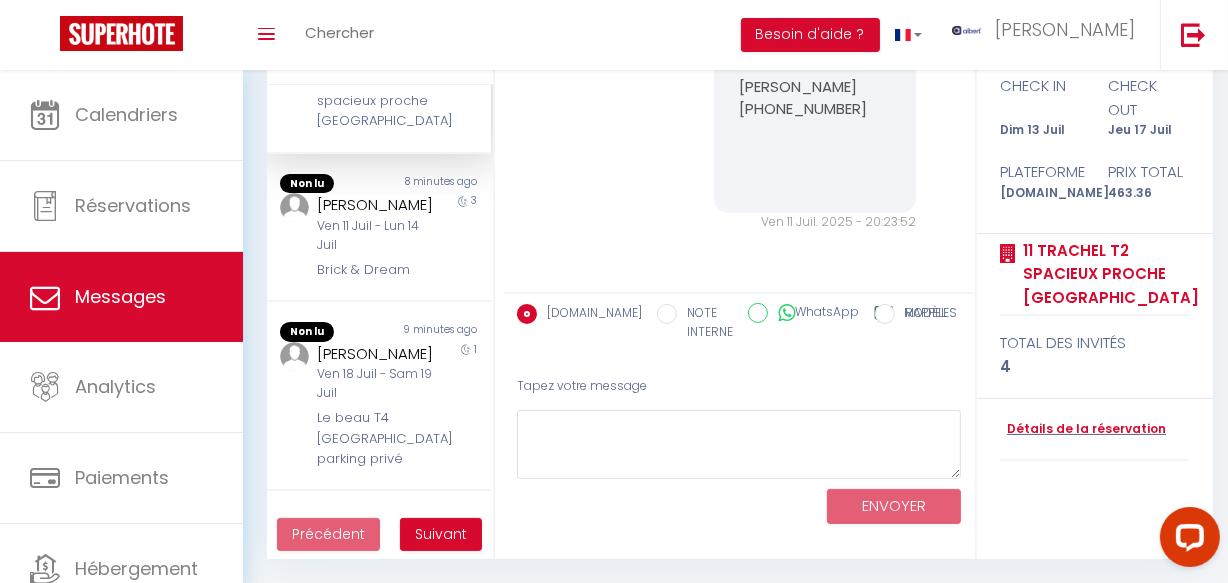 click on "Brick & Dream" at bounding box center (375, 270) 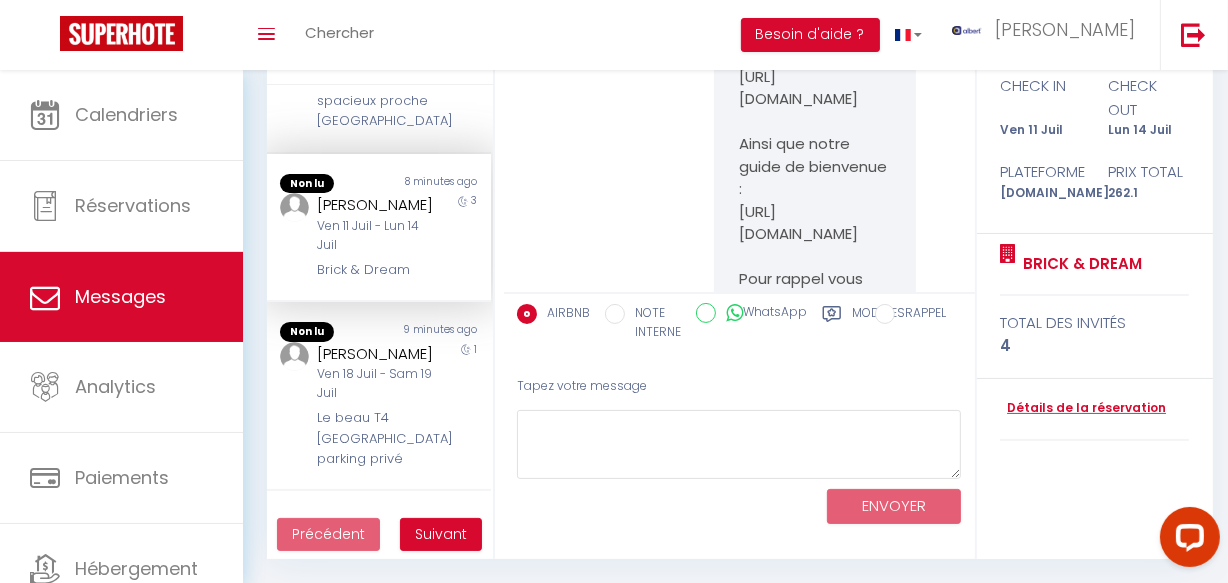scroll, scrollTop: 13451, scrollLeft: 0, axis: vertical 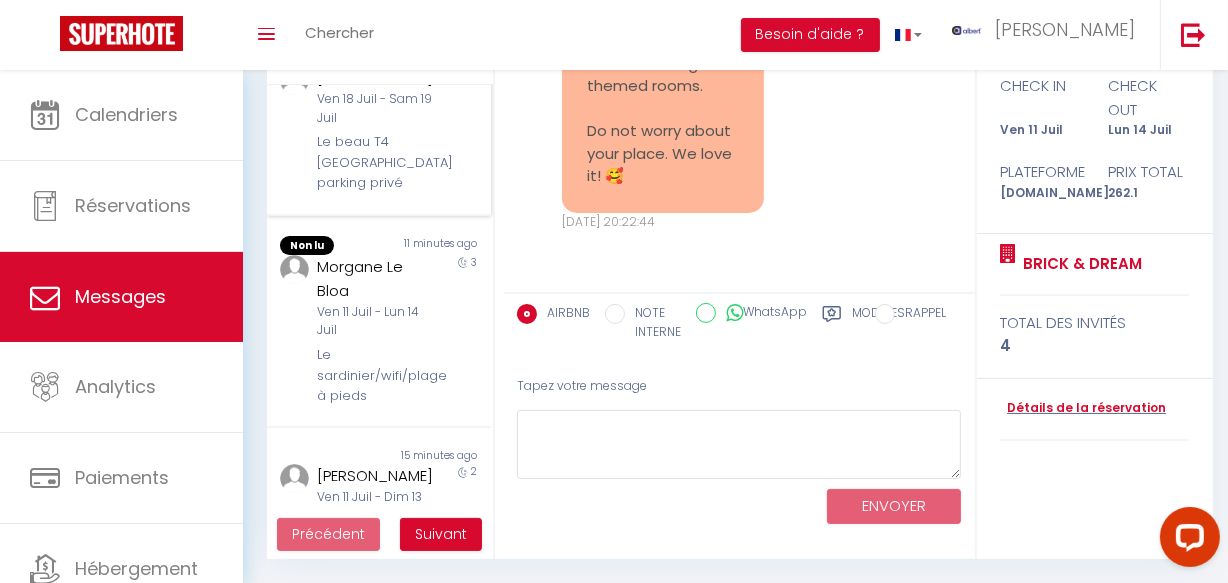 click on "Jerome Formal   Ven 18 Juil - Sam 19 Juil   Le beau T4 Côte Pavée parking privé" at bounding box center [369, 130] 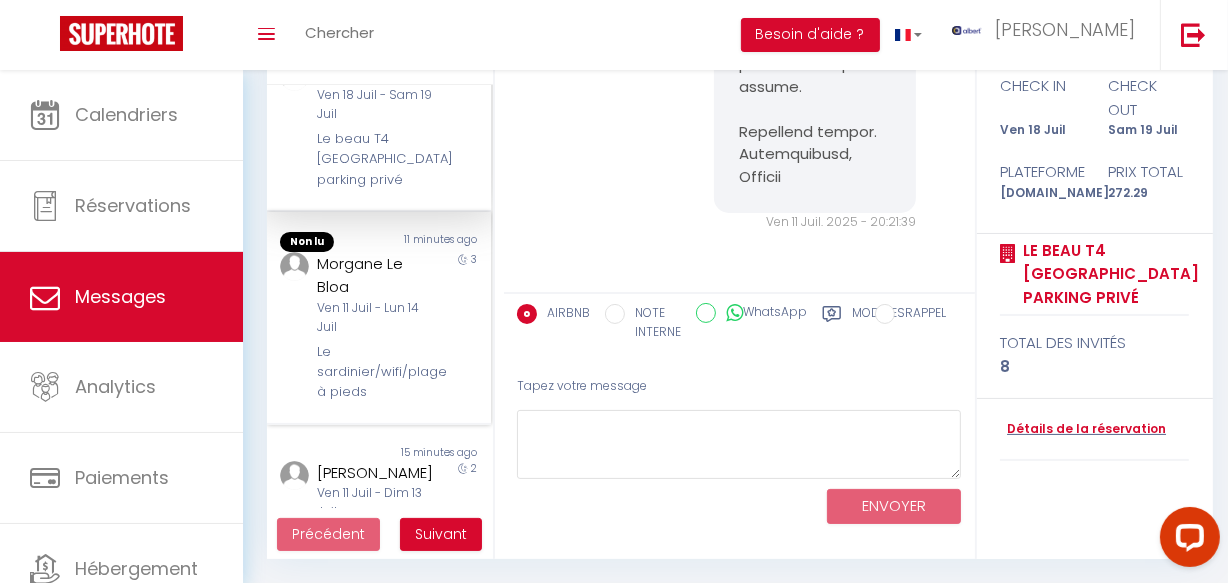 click on "3" at bounding box center [463, 327] 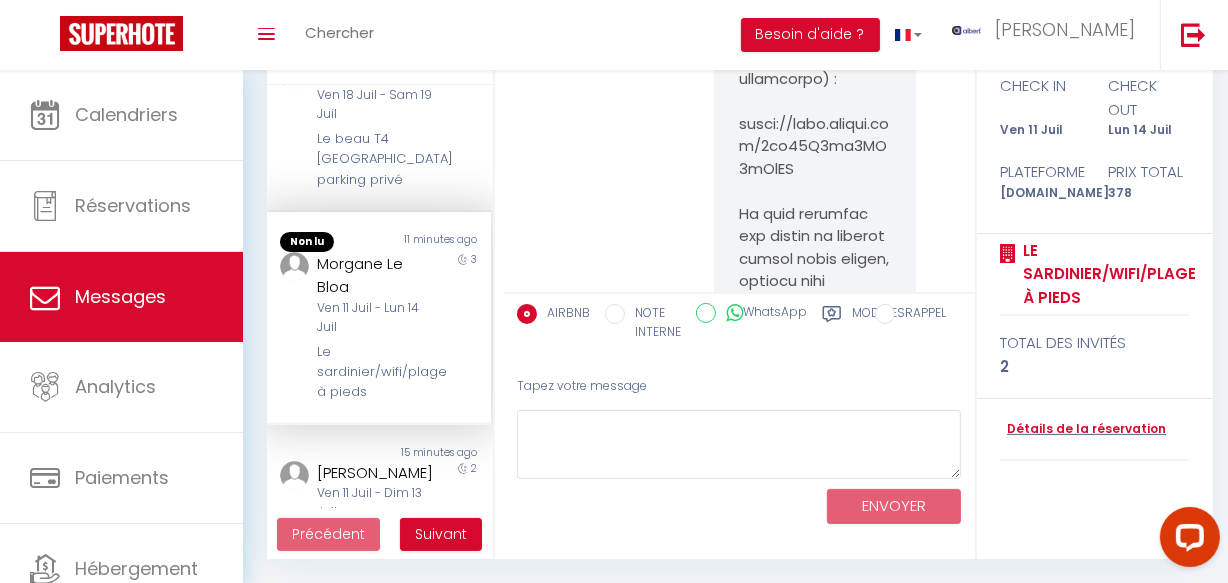 scroll, scrollTop: 11179, scrollLeft: 0, axis: vertical 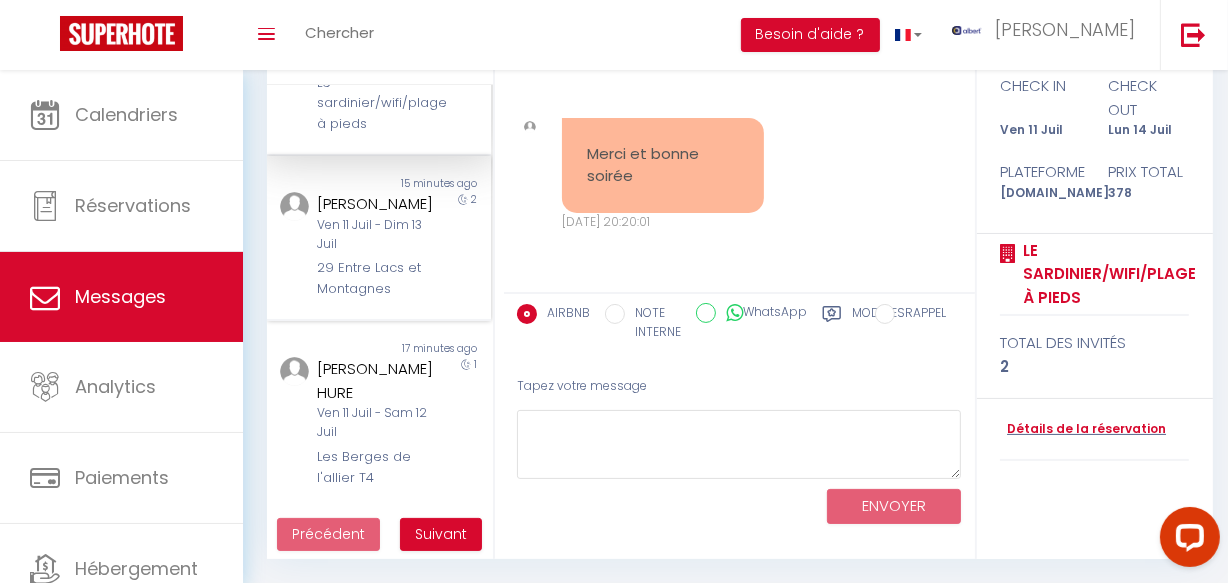 click on "2" at bounding box center (463, 245) 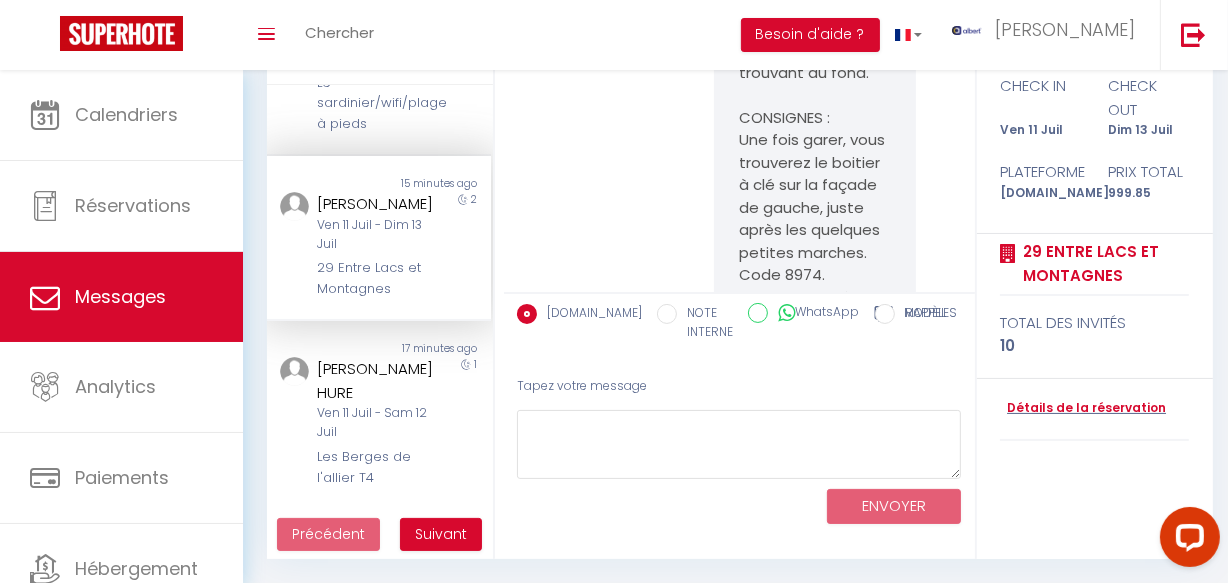 scroll, scrollTop: 19602, scrollLeft: 0, axis: vertical 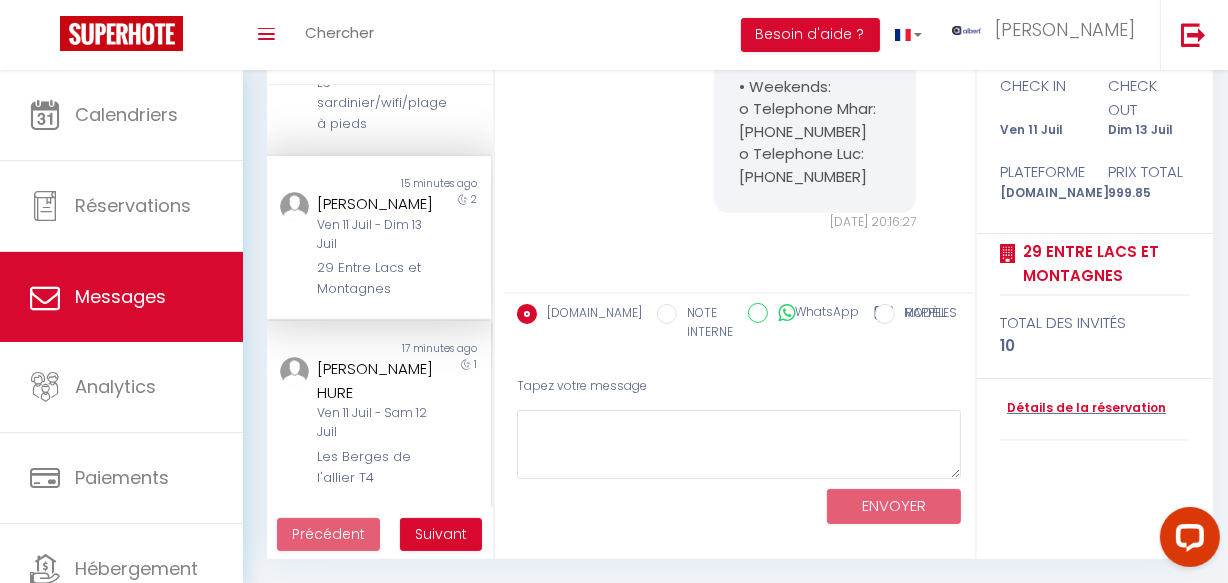 click on "Aurelie SAKO HURE" at bounding box center (375, 380) 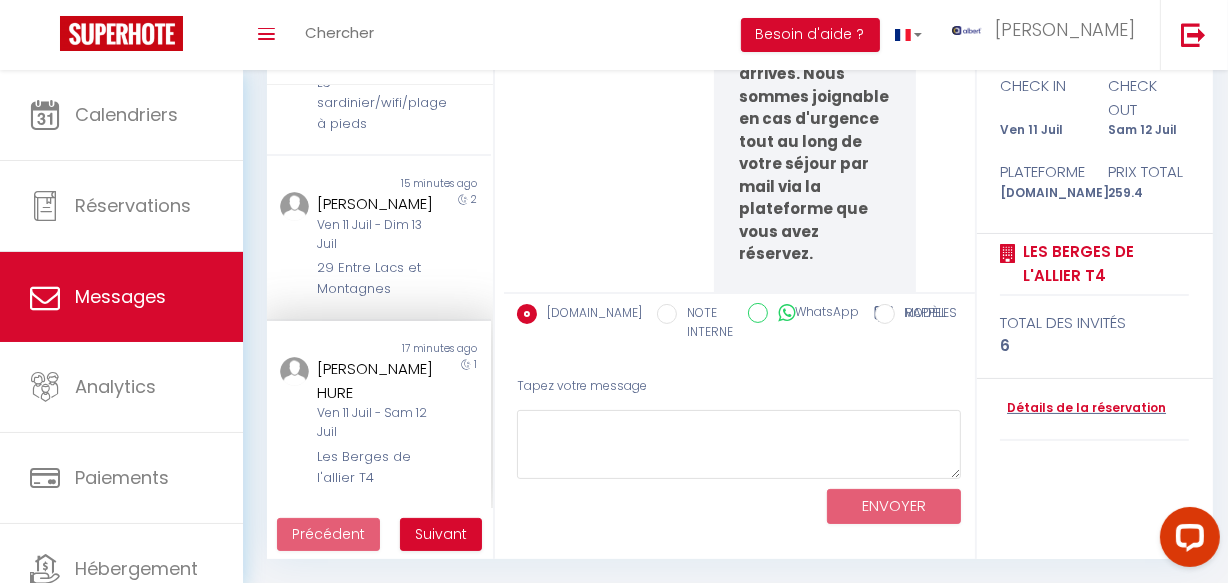 scroll, scrollTop: 40588, scrollLeft: 0, axis: vertical 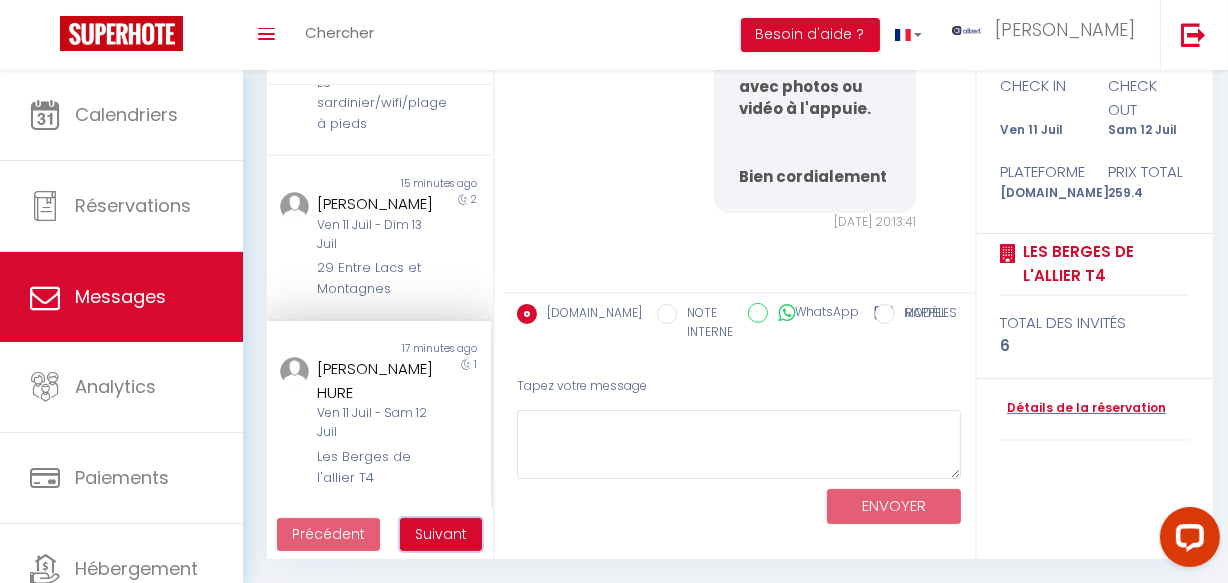 click on "Suivant" at bounding box center [441, 534] 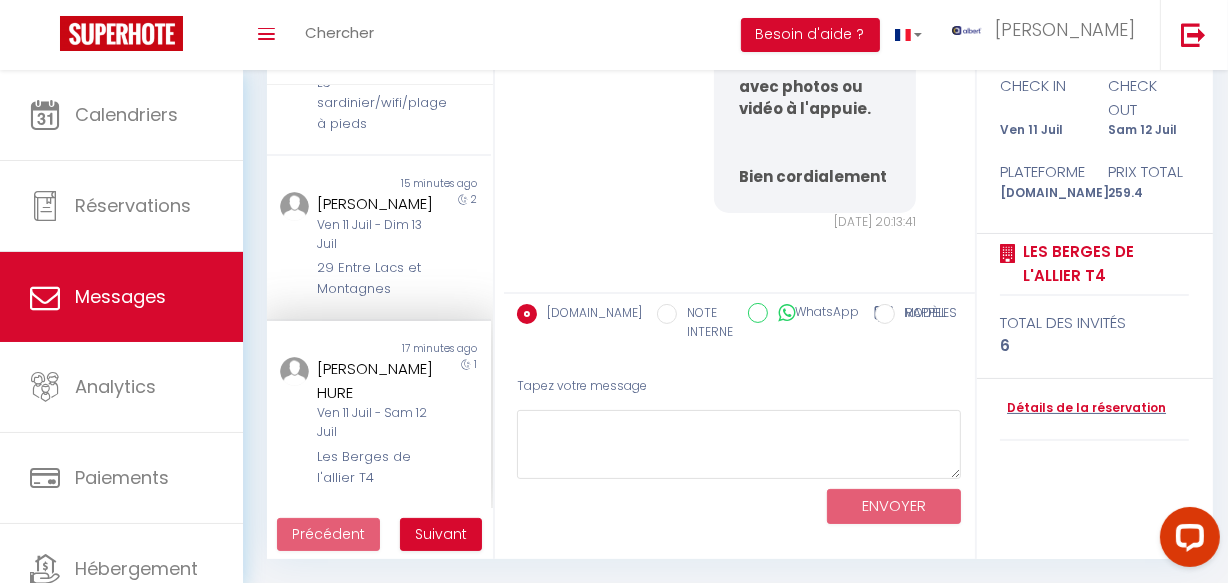 scroll, scrollTop: 70, scrollLeft: 0, axis: vertical 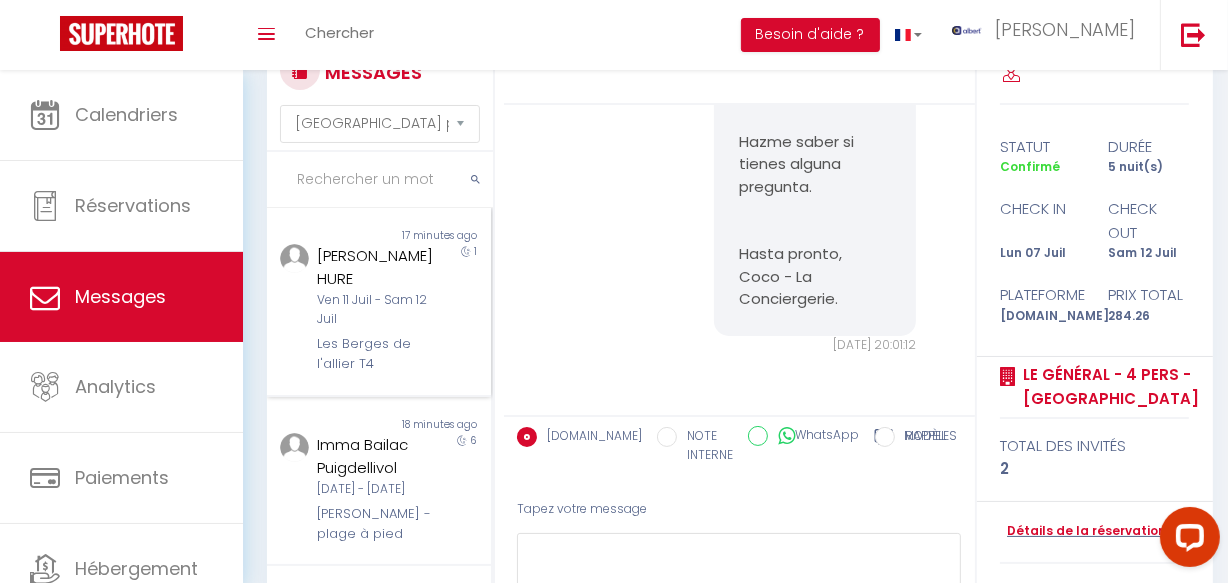 click on "Les Berges de l'allier T4" at bounding box center [375, 354] 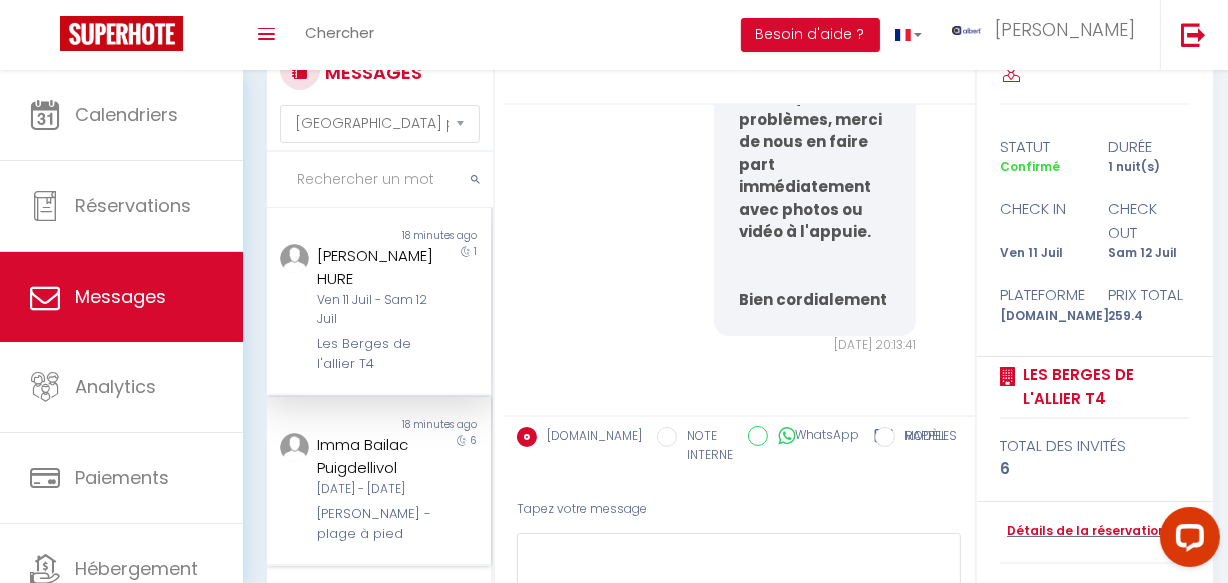 click on "6" at bounding box center (463, 489) 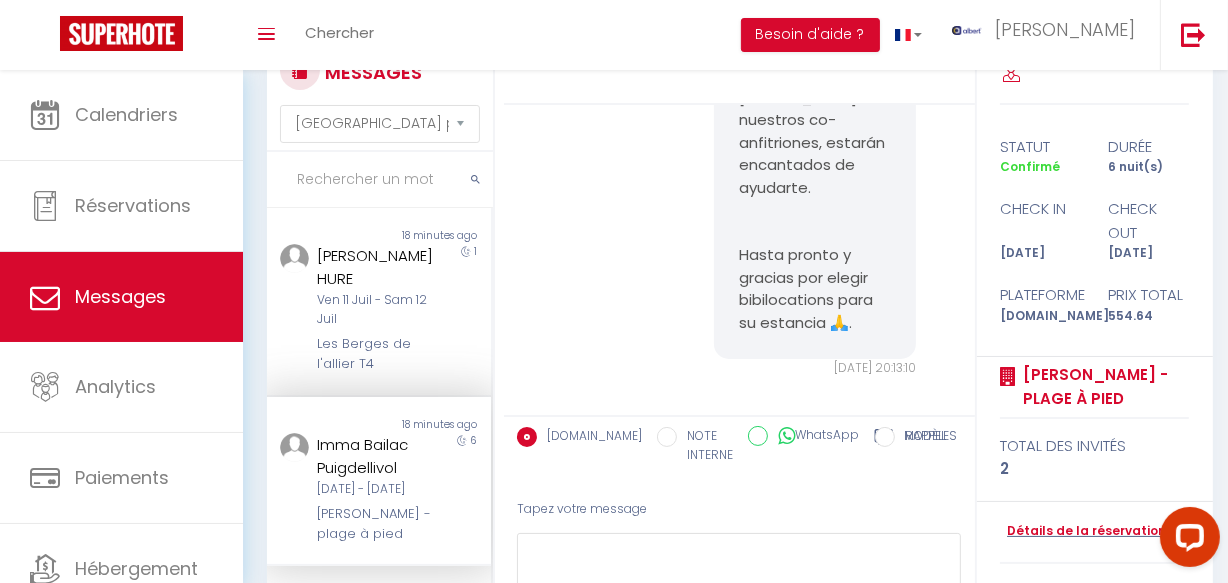 scroll, scrollTop: 272, scrollLeft: 0, axis: vertical 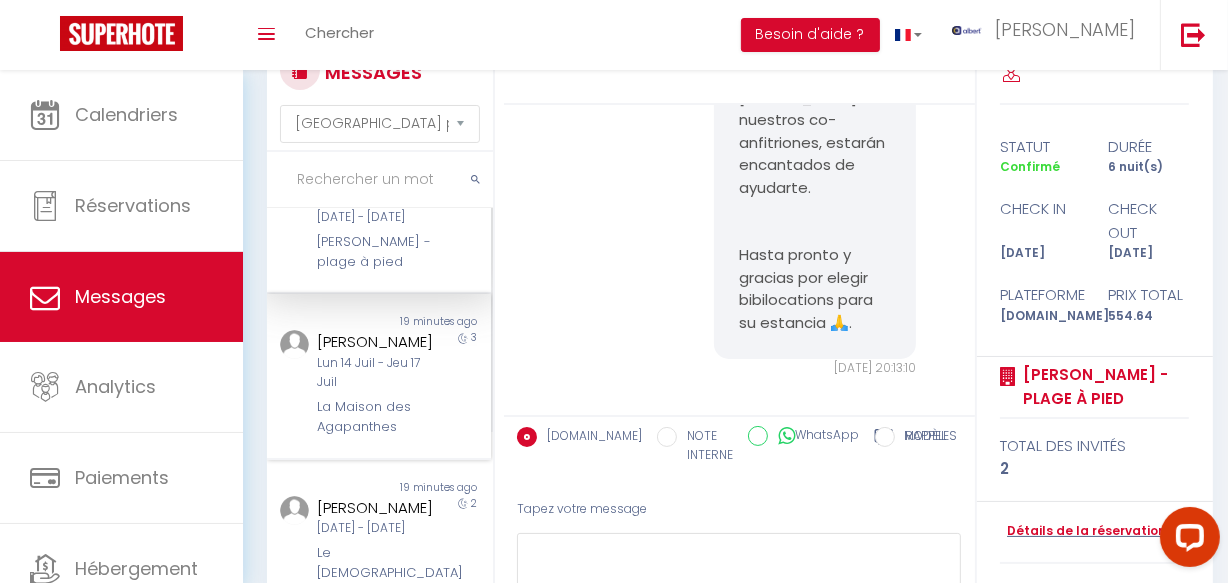 click on "3" at bounding box center (463, 383) 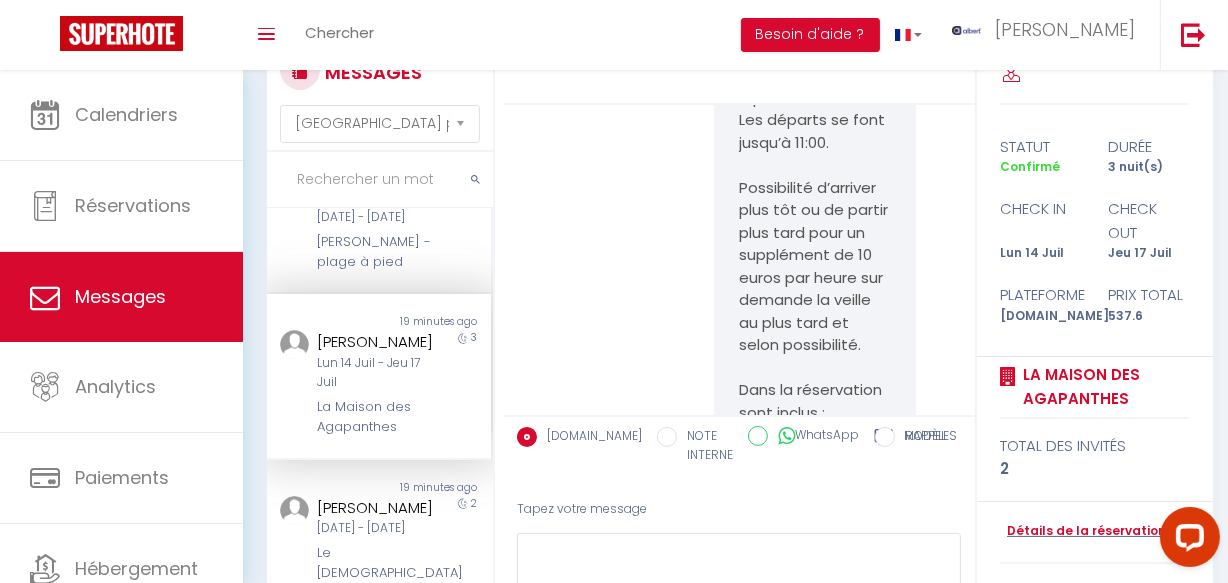 scroll, scrollTop: 5162, scrollLeft: 0, axis: vertical 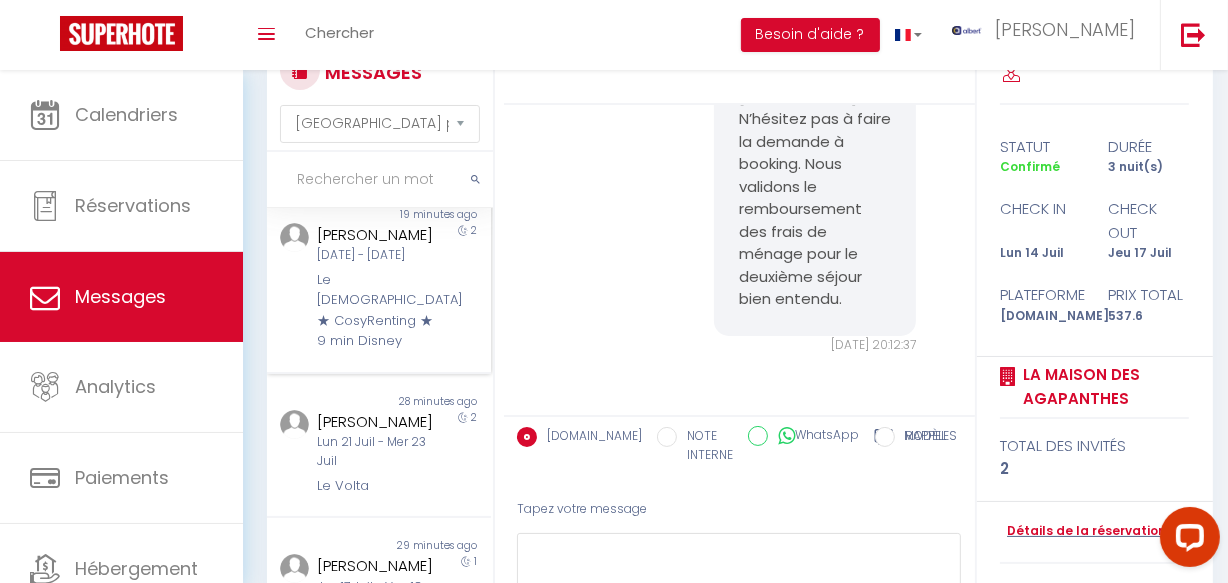 click on "Non lu
19 minutes ago
Renate Kouwenberg   Mar 22 Juil - Jeu 24 Juil   Le Zen ★ CosyRenting ★ 9 min Disney     2" at bounding box center [379, 280] 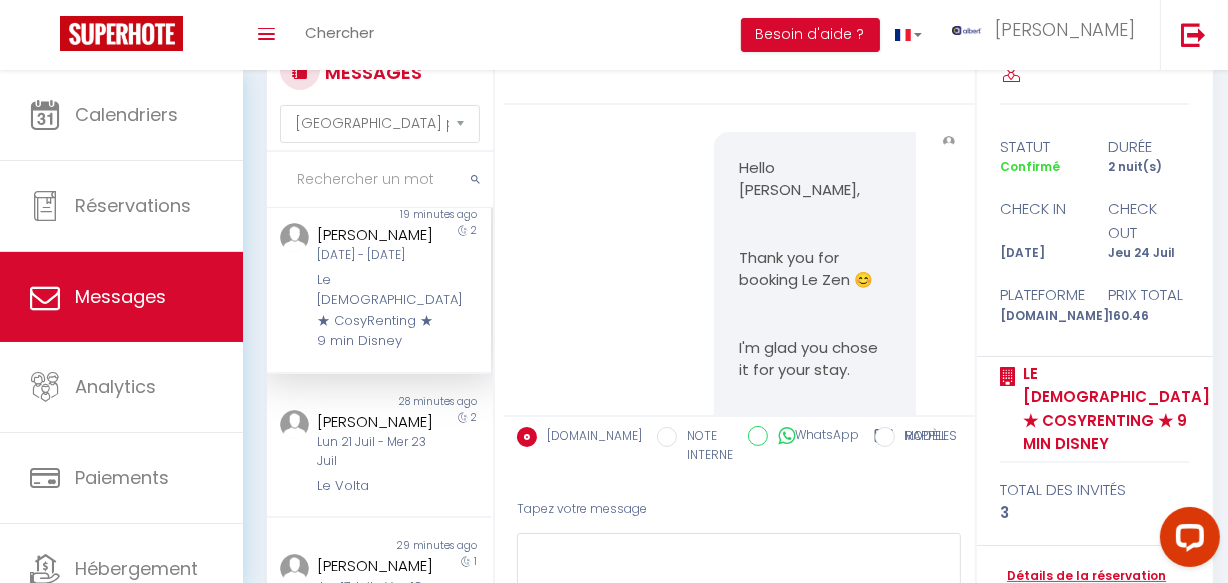 scroll, scrollTop: 0, scrollLeft: 0, axis: both 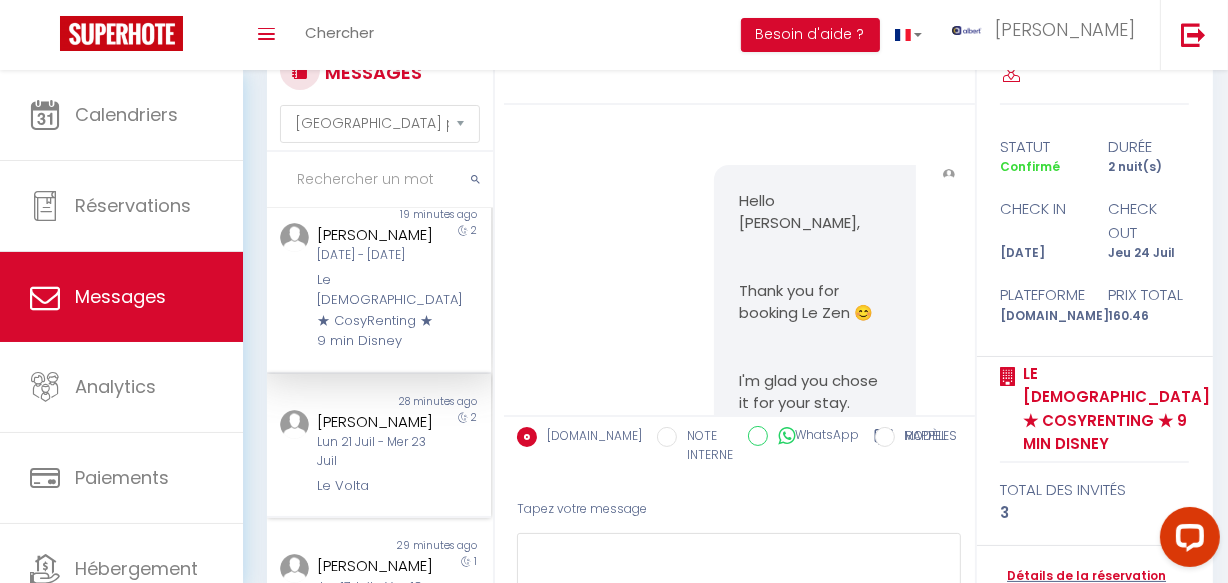 click on "UYEN HOANG" at bounding box center (375, 422) 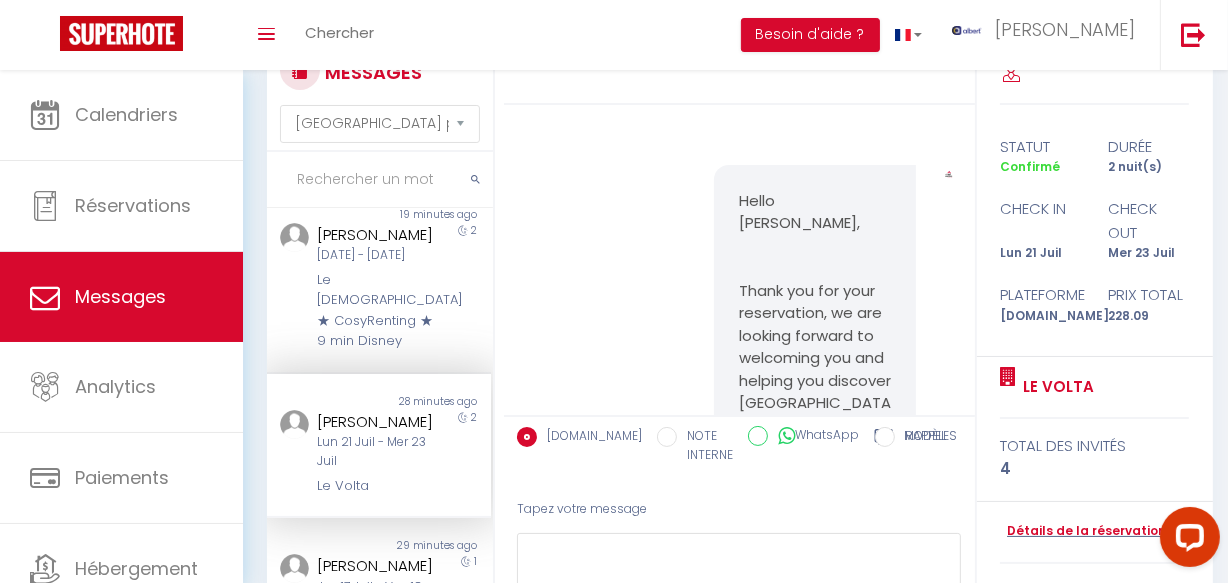 scroll, scrollTop: 1340, scrollLeft: 0, axis: vertical 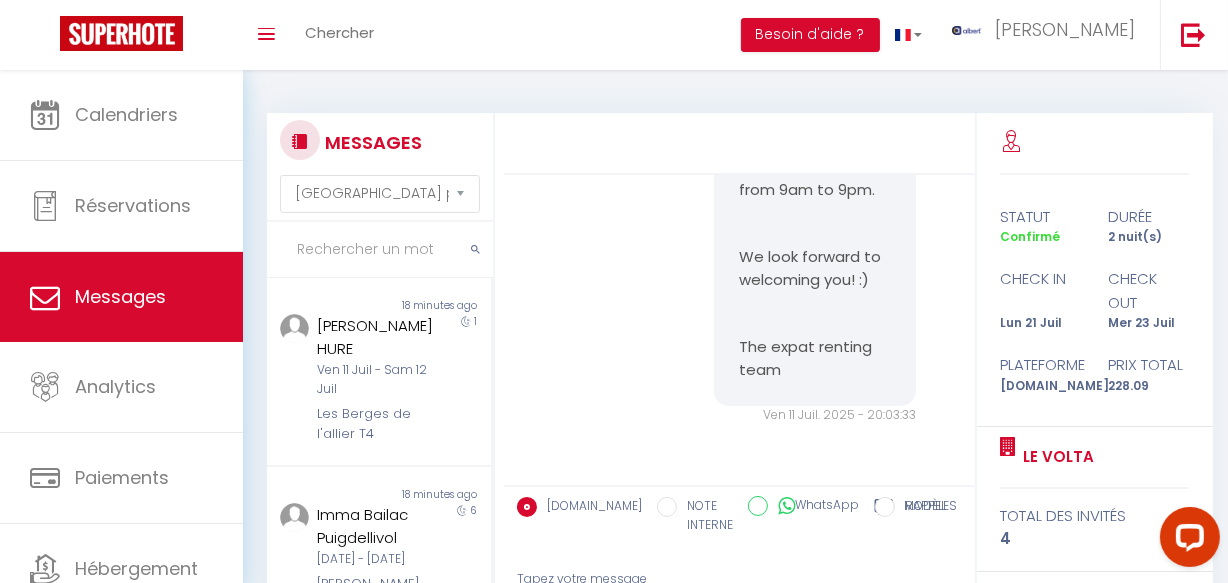 click at bounding box center (380, 250) 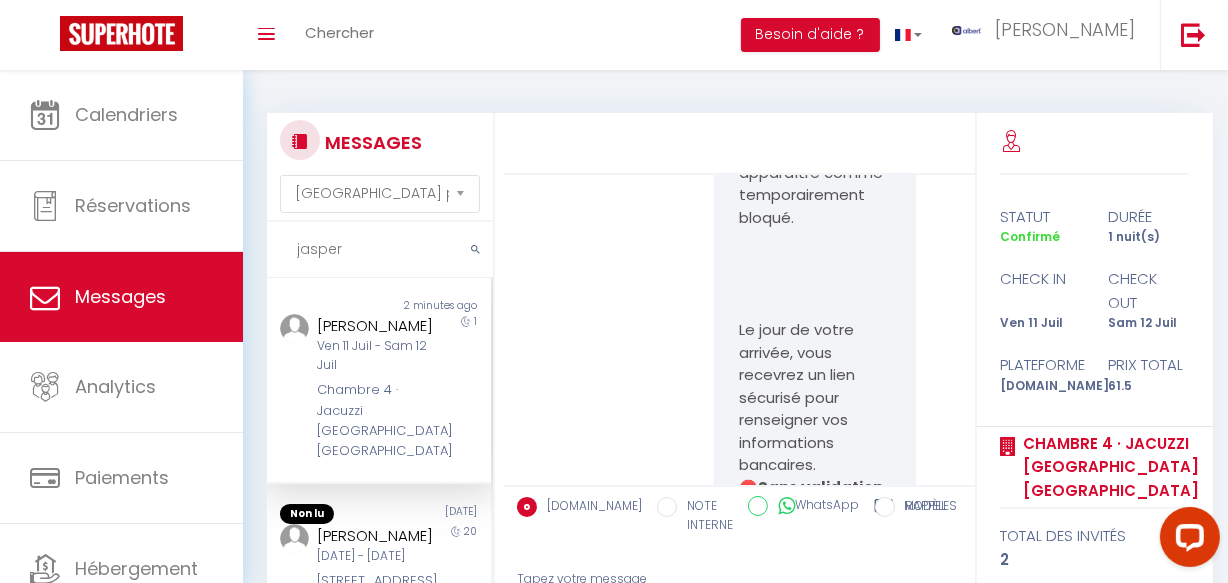 scroll, scrollTop: 7331, scrollLeft: 0, axis: vertical 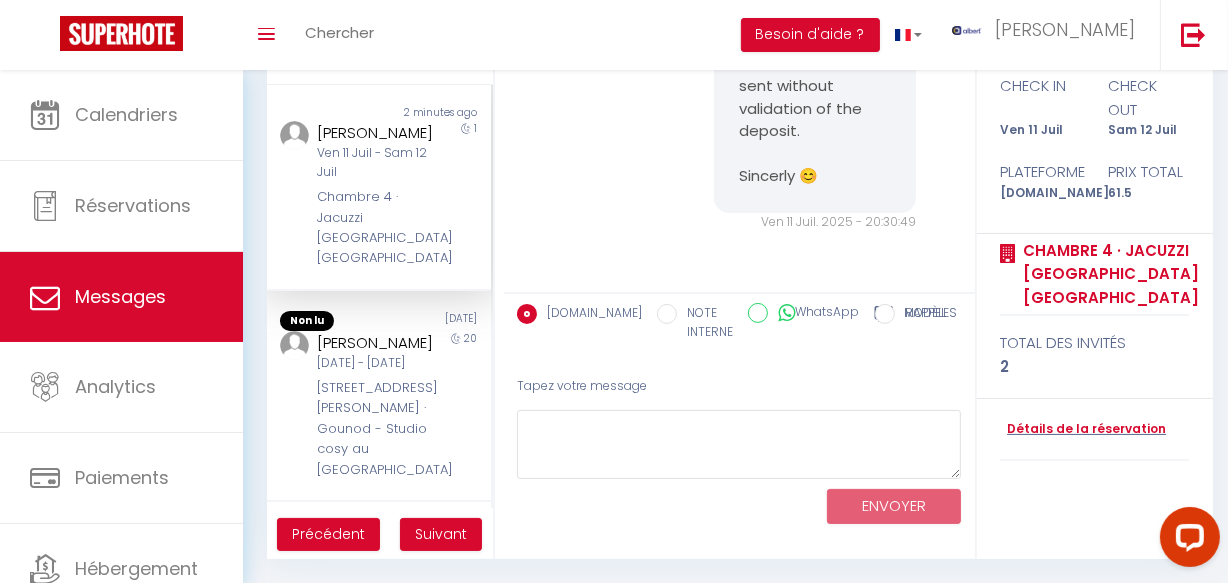 type on "jasper" 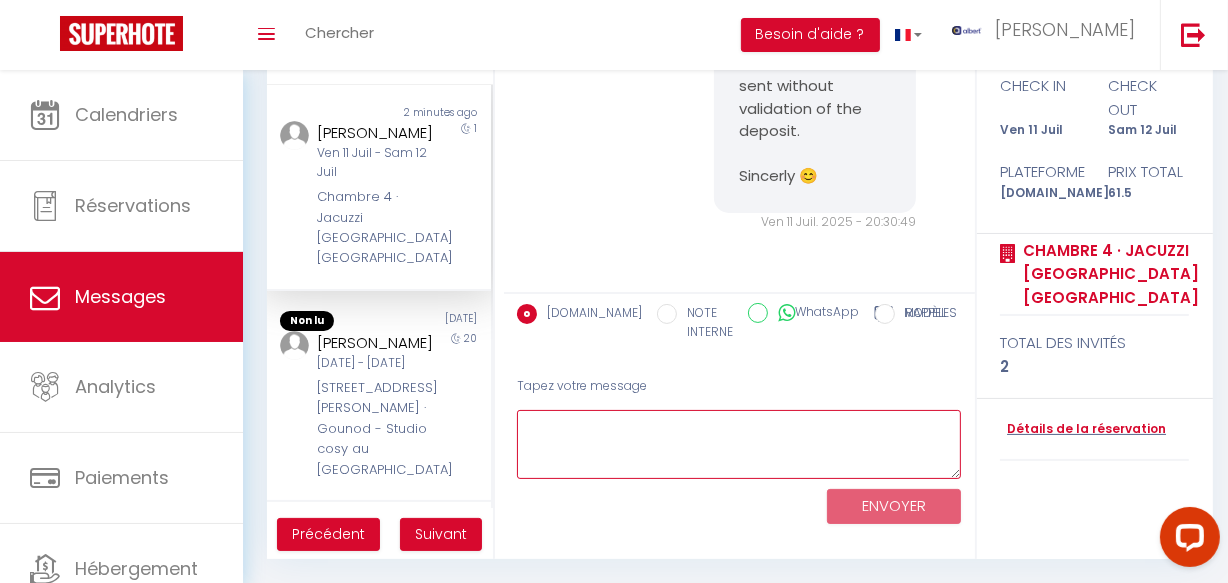 click at bounding box center [739, 444] 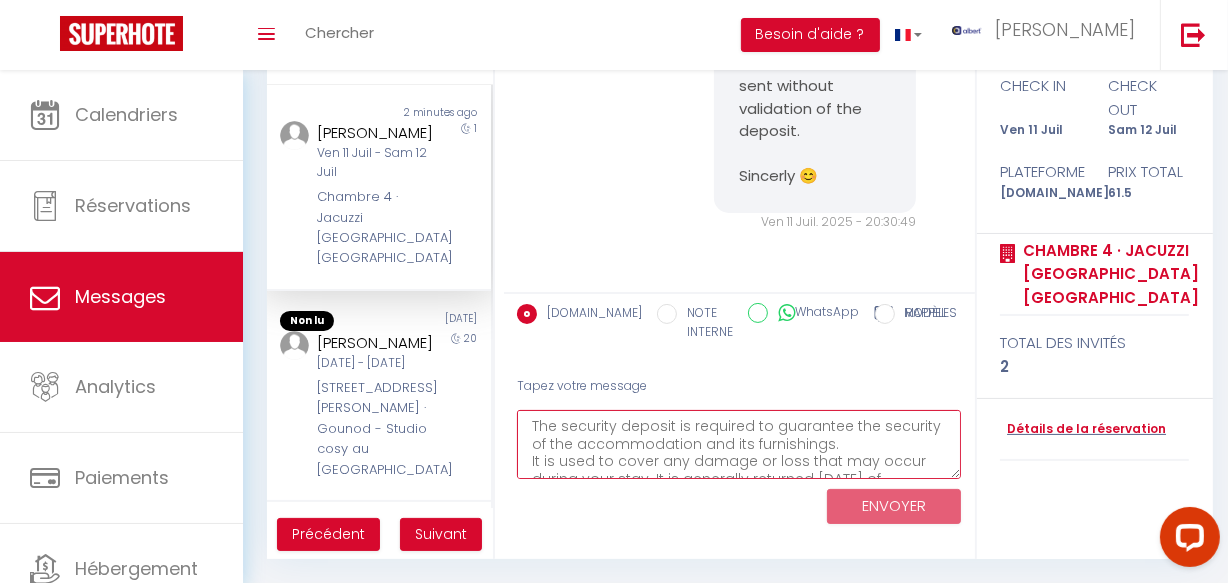 scroll, scrollTop: 46, scrollLeft: 0, axis: vertical 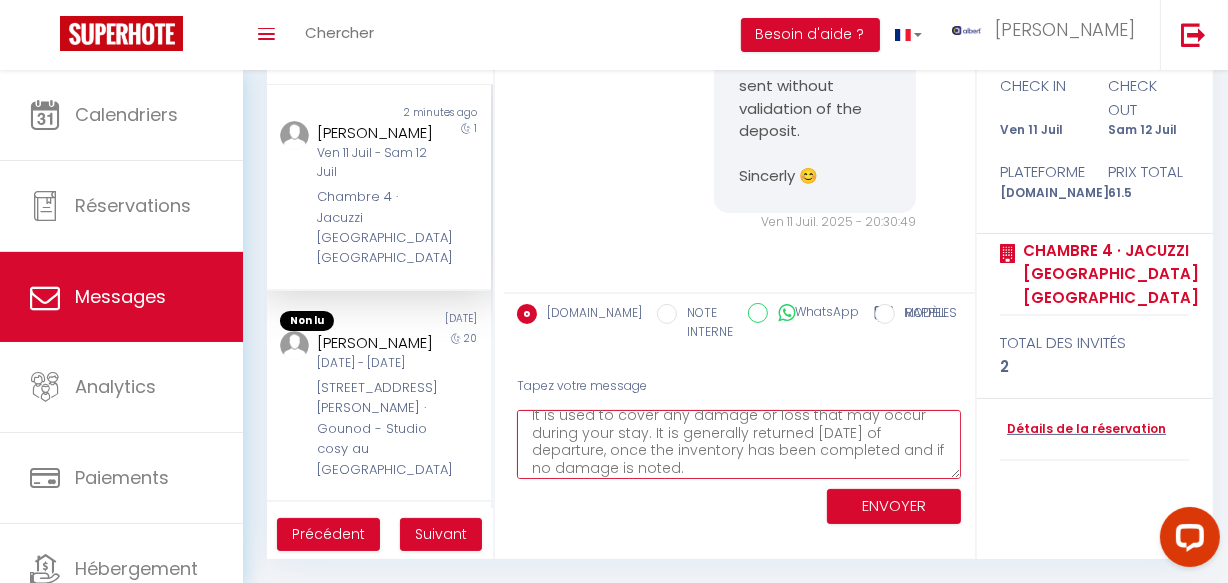 type on "The security deposit is required to guarantee the security of the accommodation and its furnishings.
It is used to cover any damage or loss that may occur during your stay. It is generally returned [DATE] of departure, once the inventory has been completed and if no damage is noted." 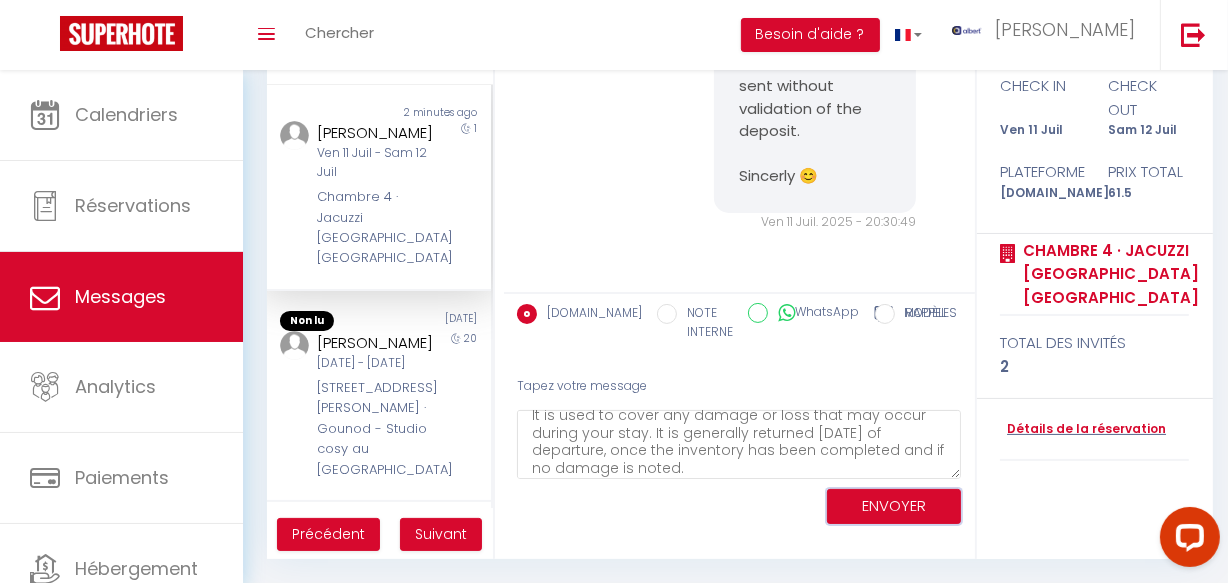 click on "ENVOYER" at bounding box center (894, 506) 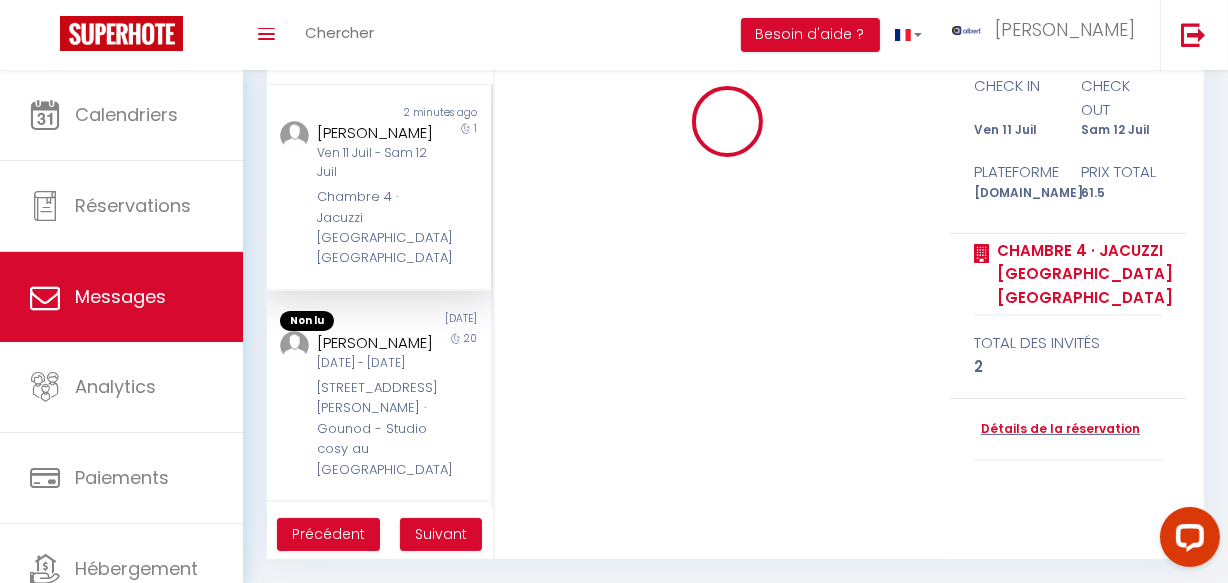type 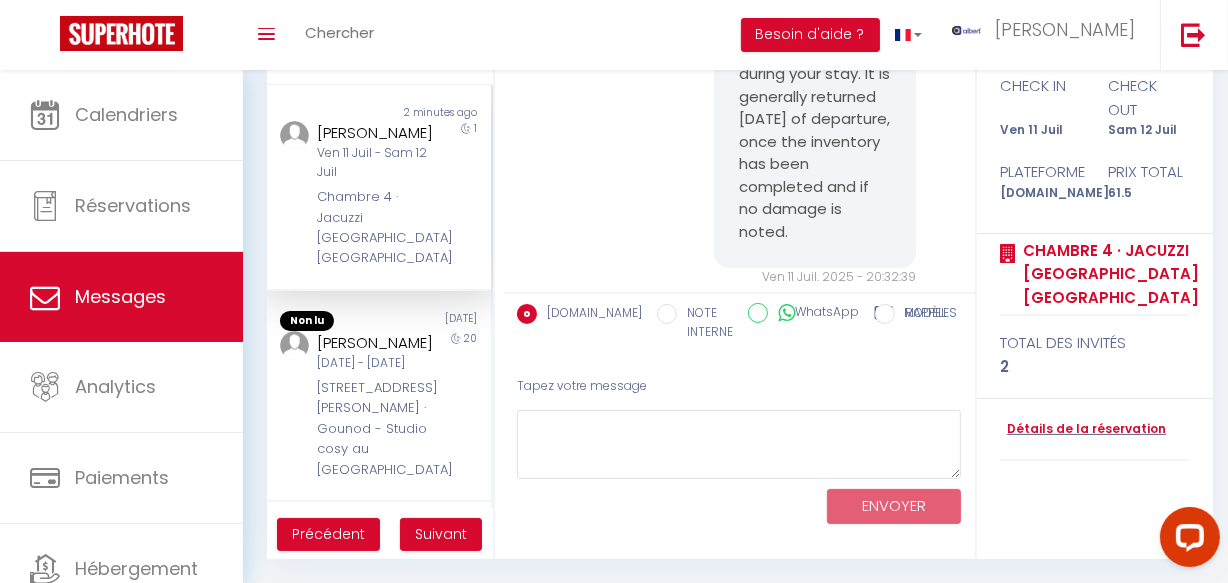 scroll, scrollTop: 7885, scrollLeft: 0, axis: vertical 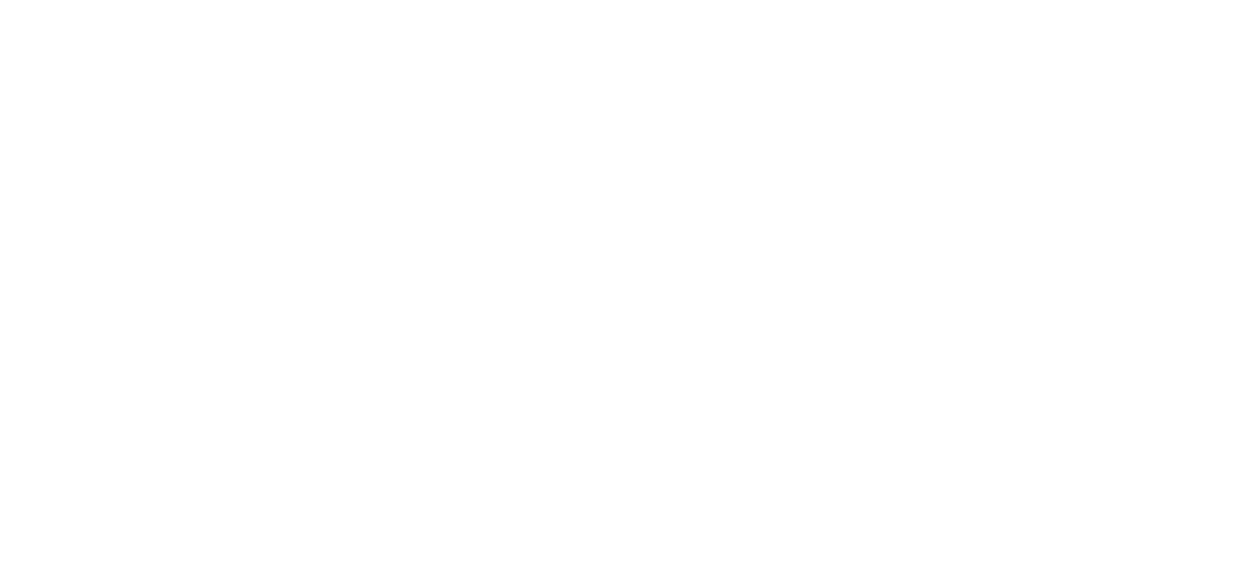select on "message" 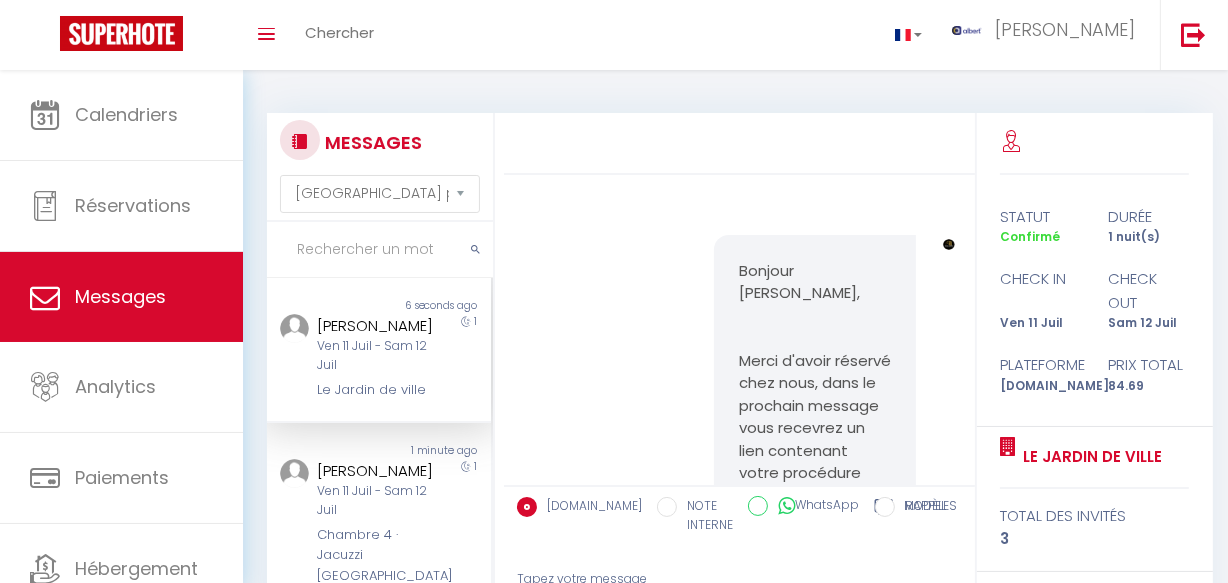 scroll, scrollTop: 2435, scrollLeft: 0, axis: vertical 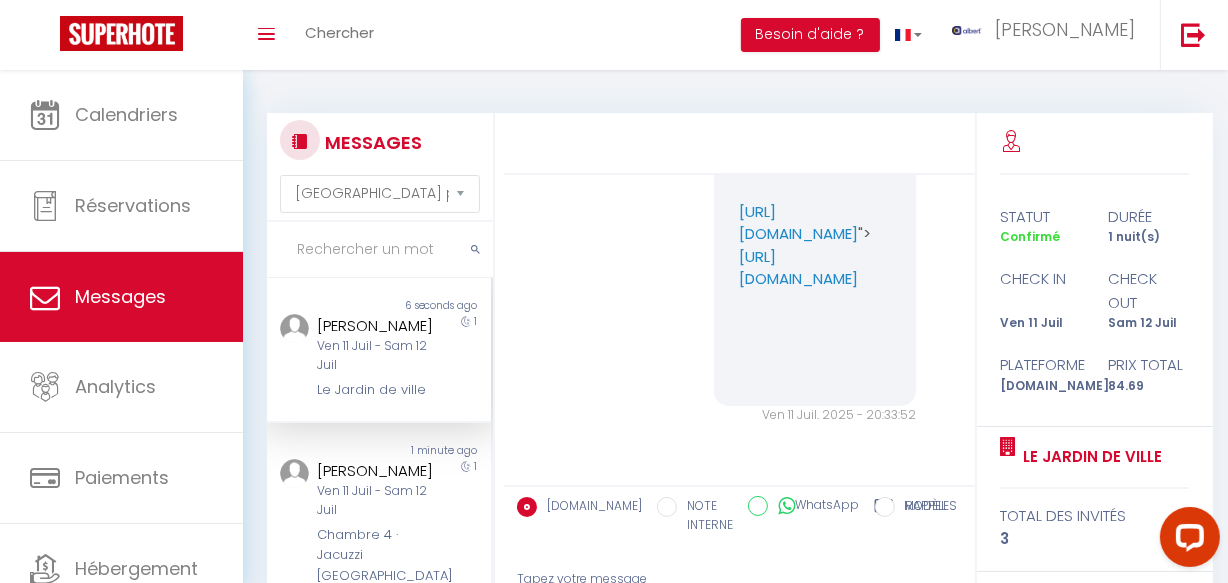 click at bounding box center (380, 250) 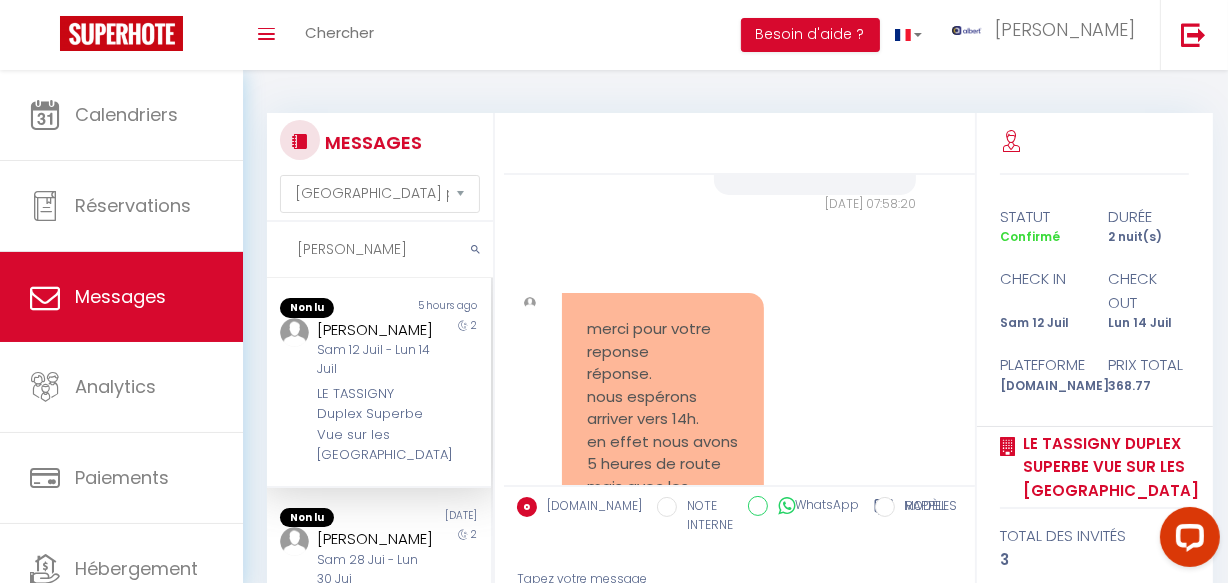 scroll, scrollTop: 21435, scrollLeft: 0, axis: vertical 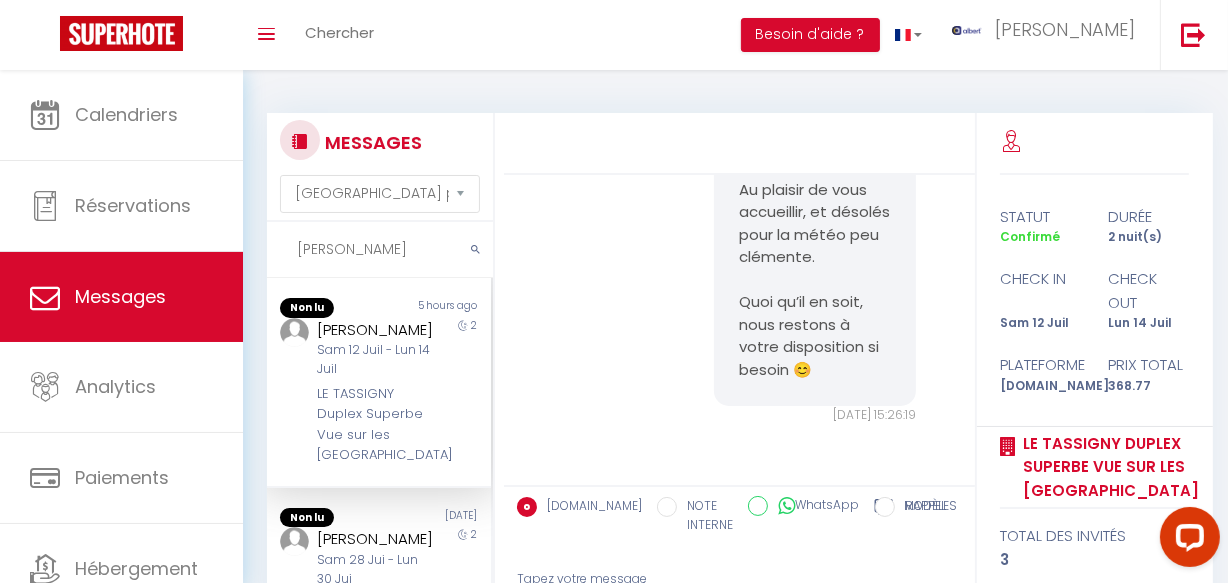 drag, startPoint x: 335, startPoint y: 249, endPoint x: 294, endPoint y: 249, distance: 41 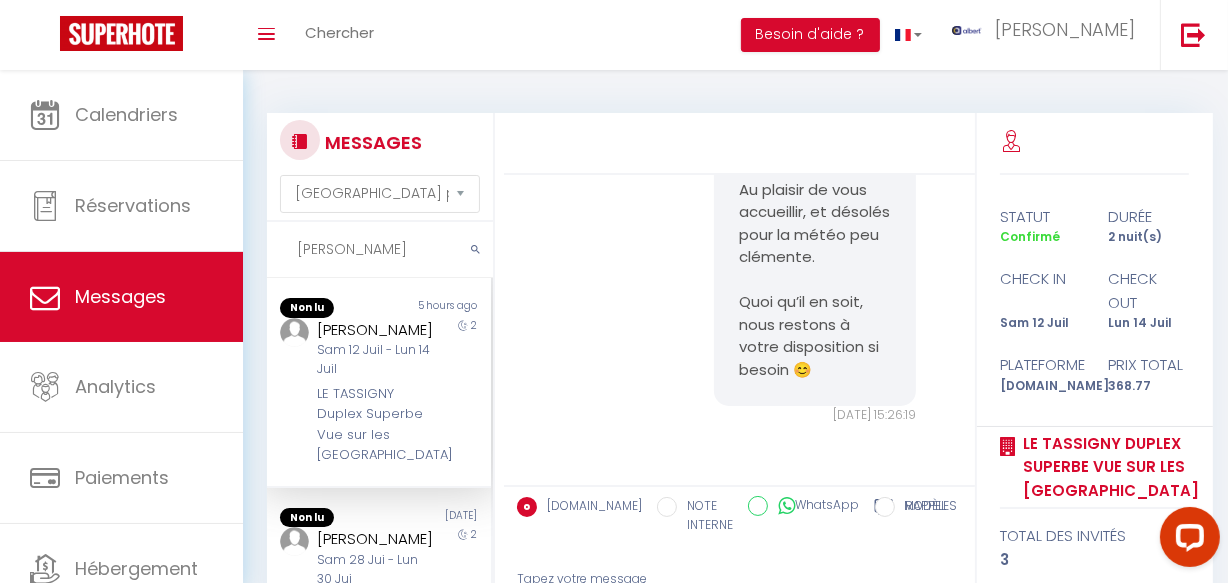 type on "j" 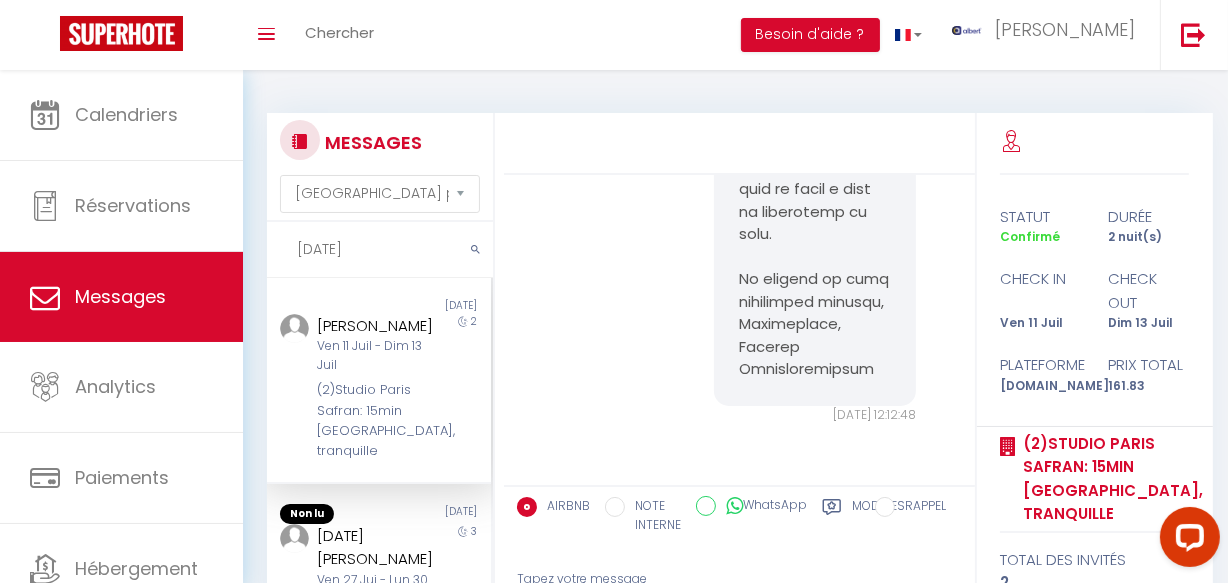 scroll, scrollTop: 5763, scrollLeft: 0, axis: vertical 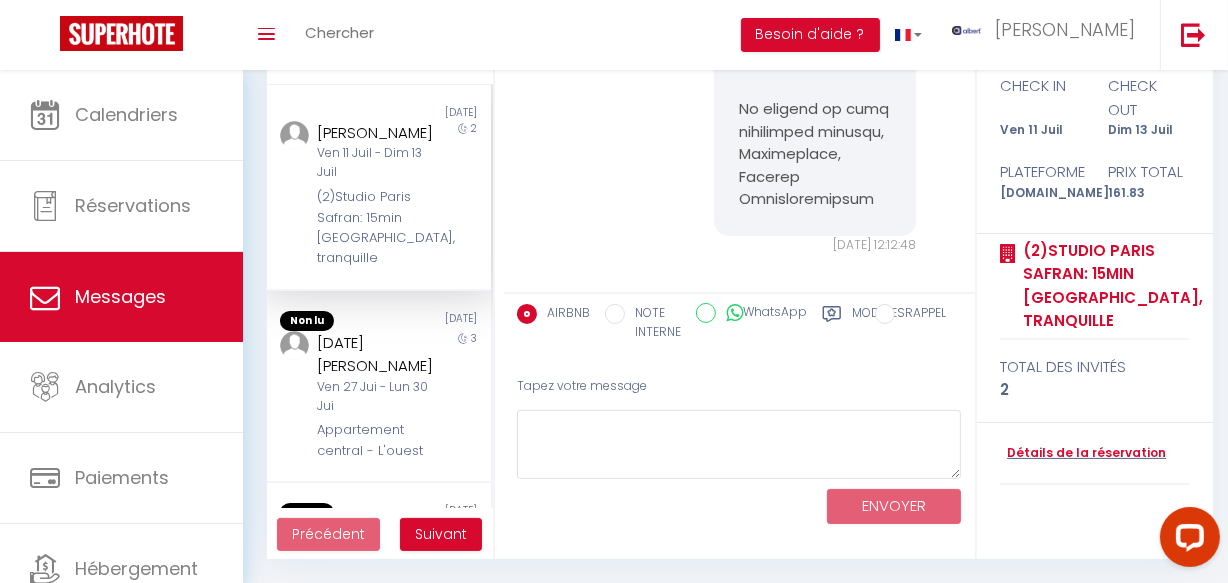 type on "[DATE]" 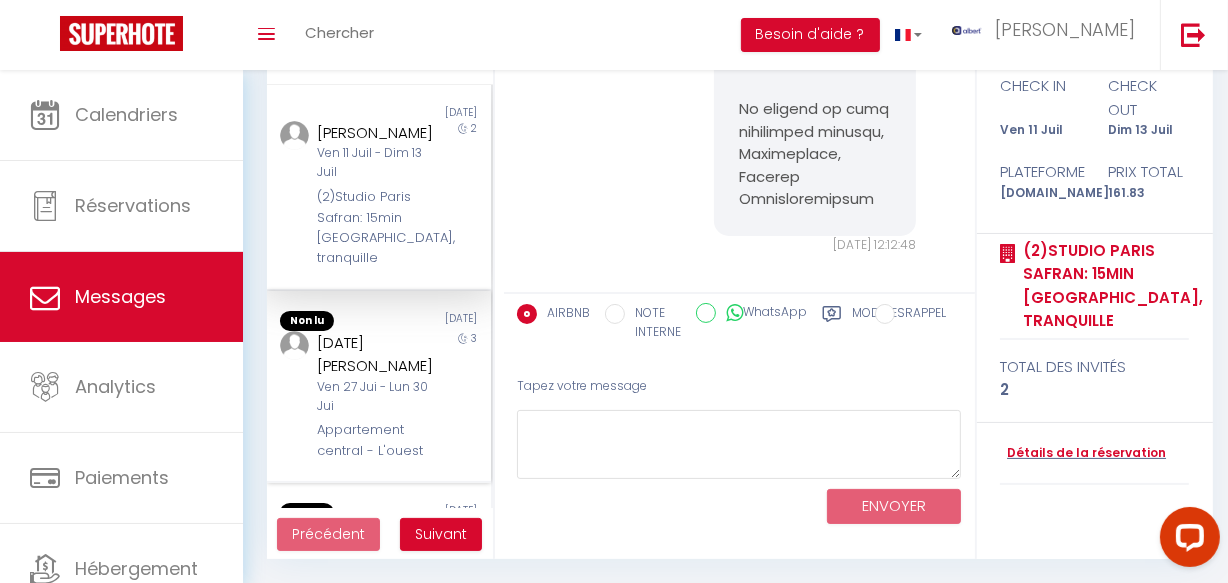 click on "[DATE][PERSON_NAME]" at bounding box center [375, 354] 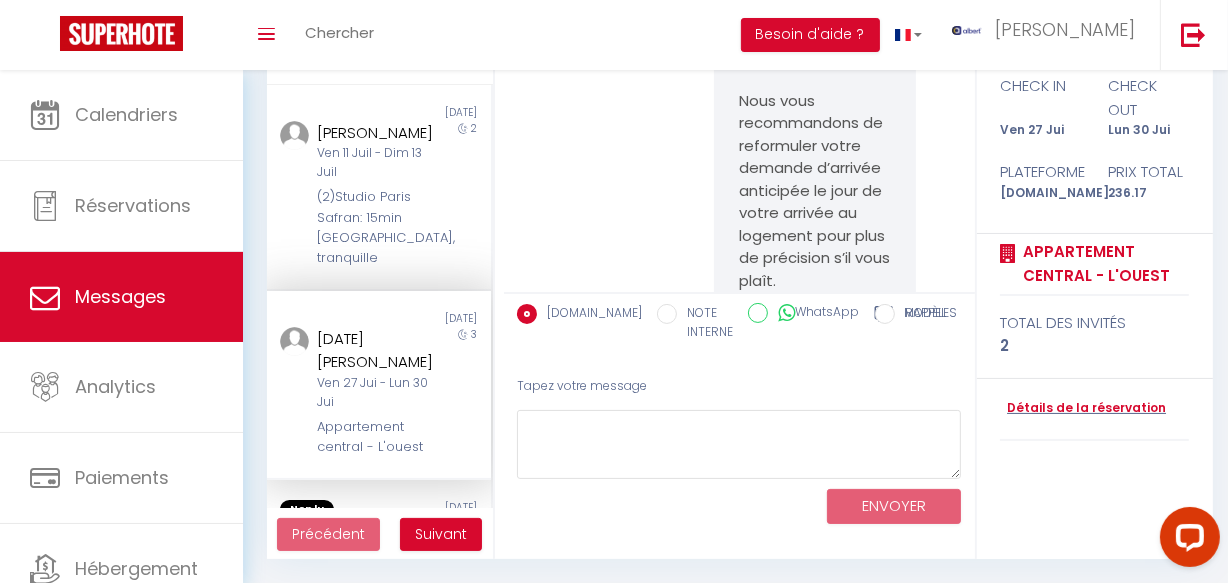scroll, scrollTop: 0, scrollLeft: 0, axis: both 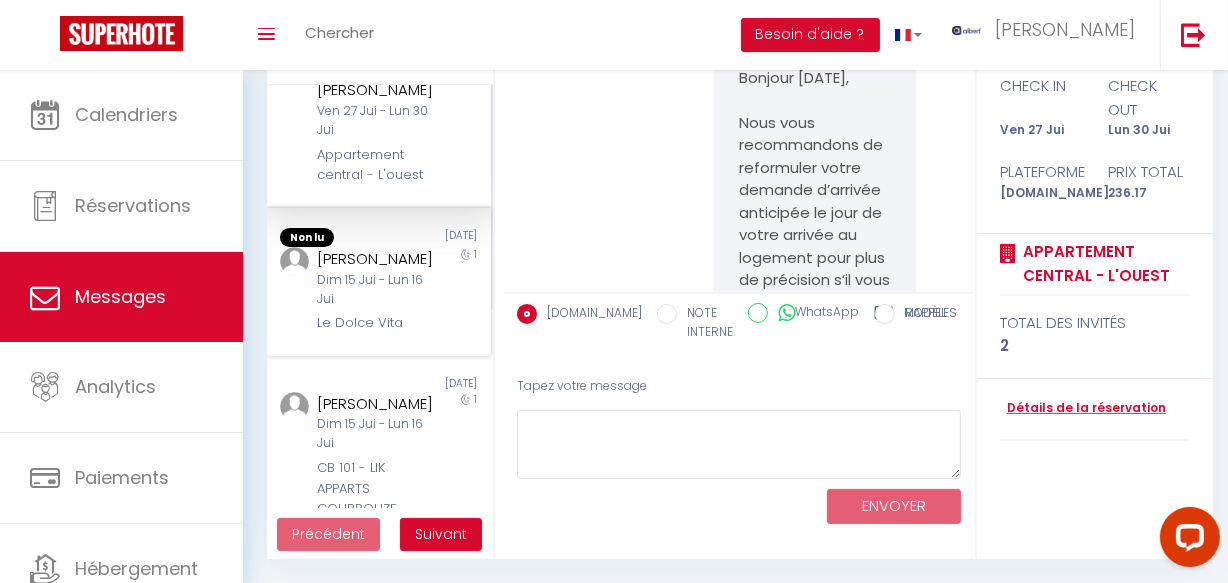 click on "Dim 15 Jui - Lun 16 Jui" at bounding box center (375, 290) 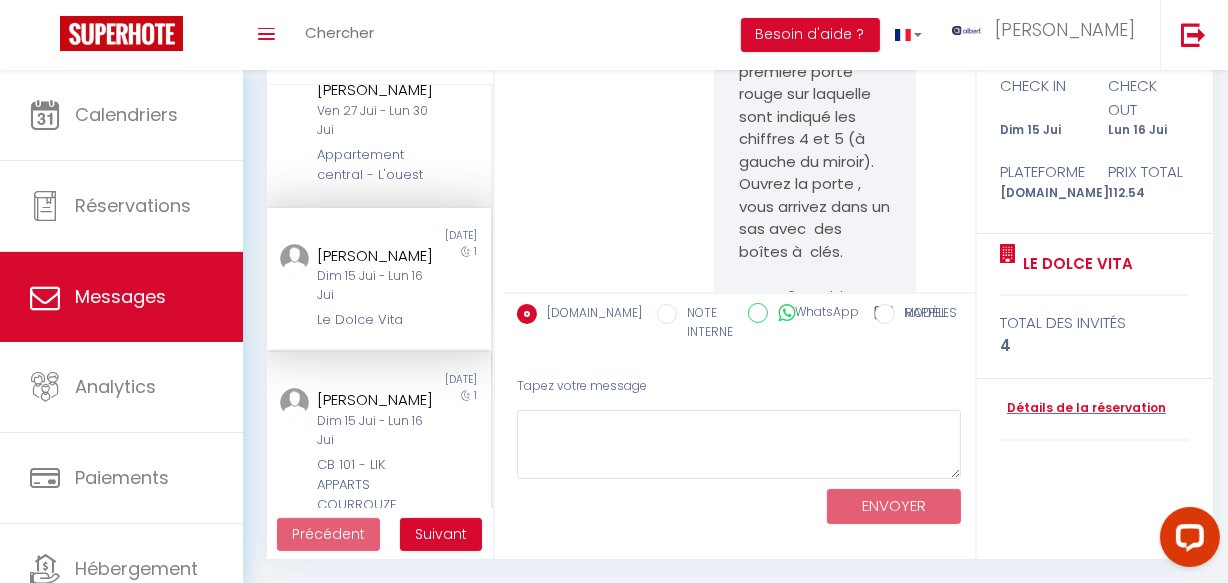 scroll, scrollTop: 7596, scrollLeft: 0, axis: vertical 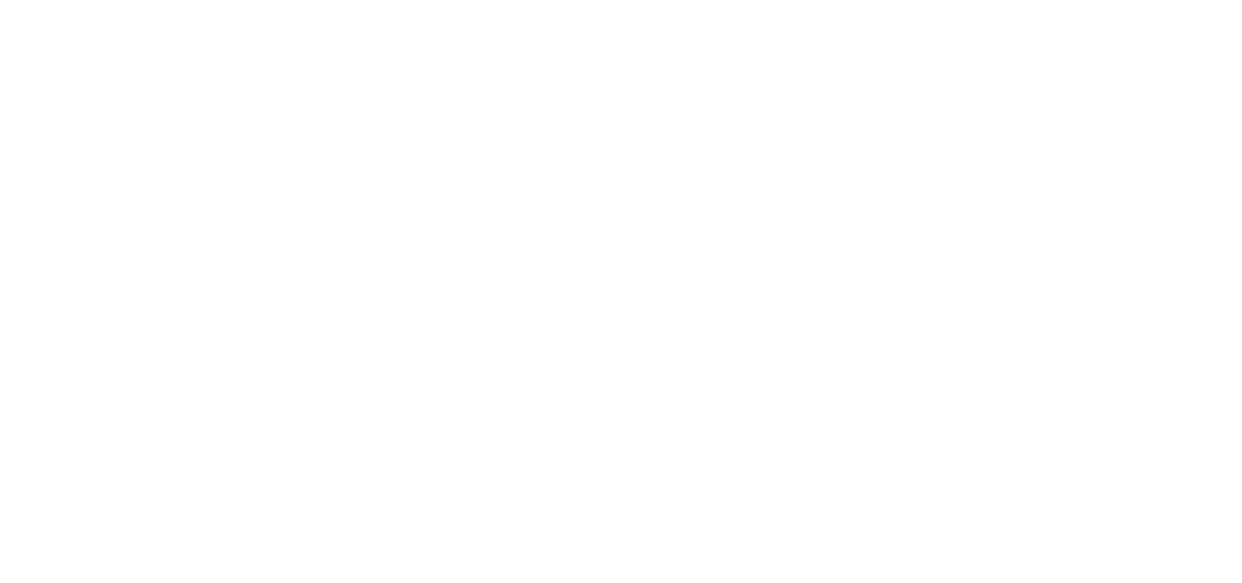 select on "message" 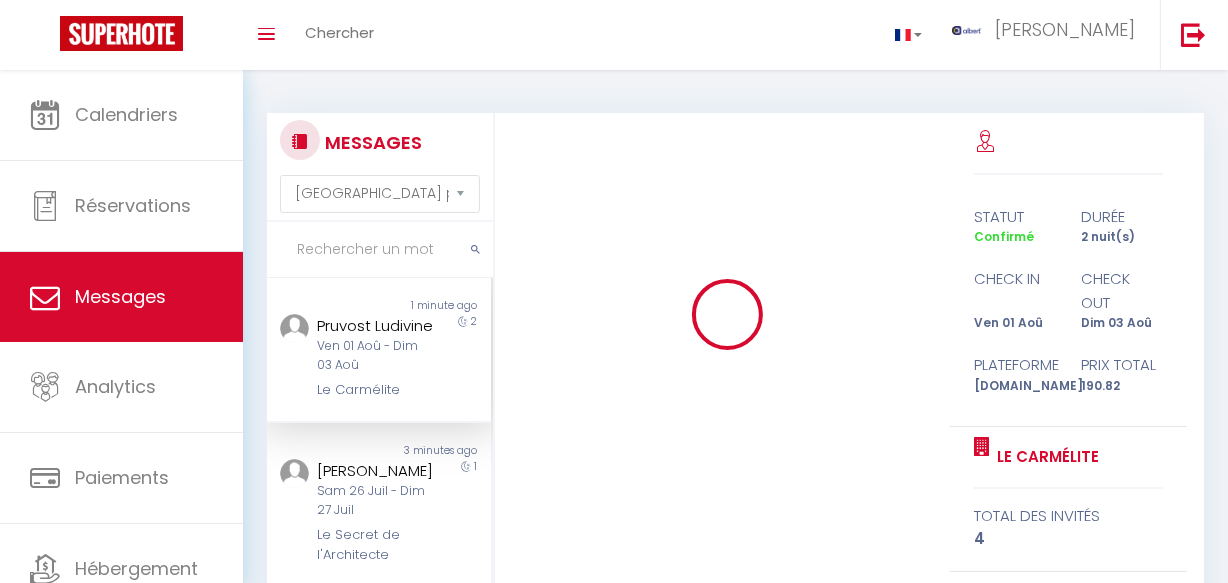 scroll, scrollTop: 2376, scrollLeft: 0, axis: vertical 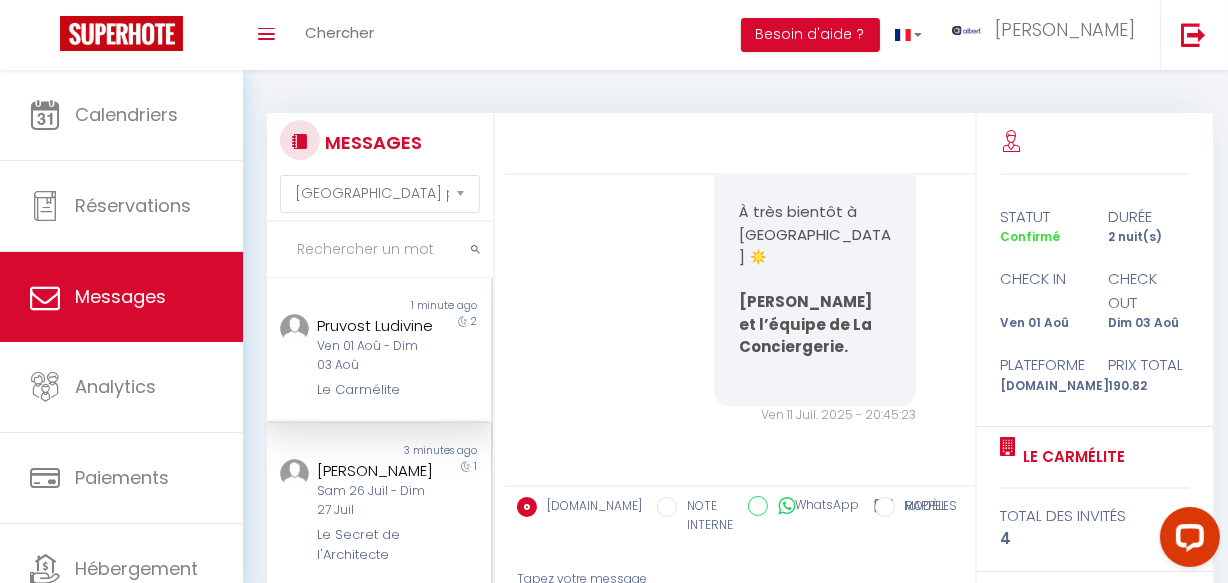 click on "3 minutes ago" at bounding box center [435, 451] 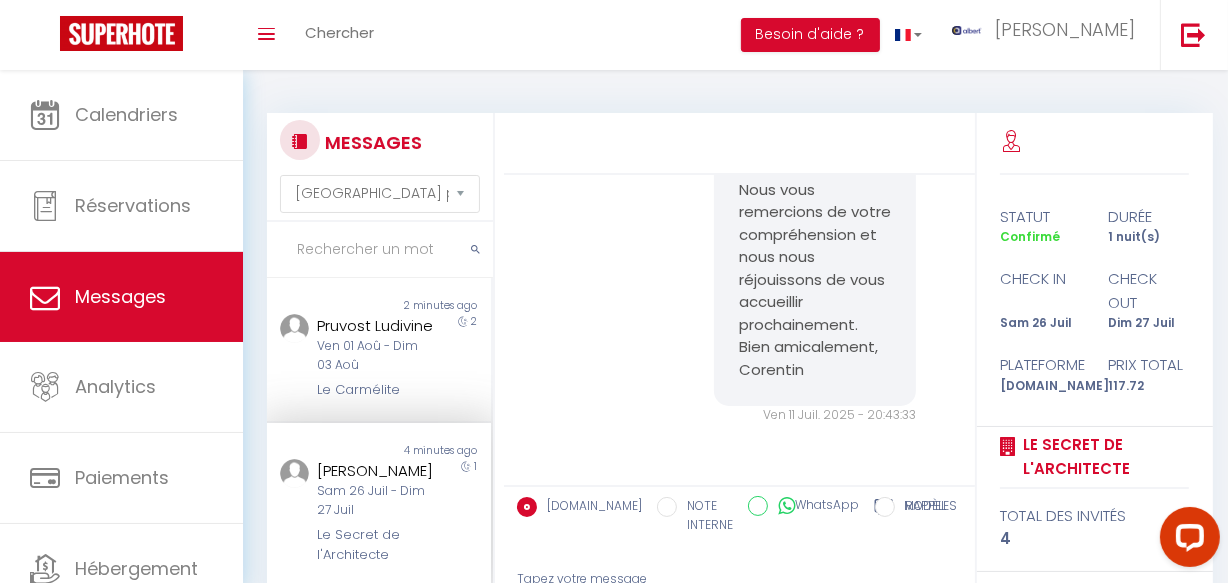 scroll, scrollTop: 2345, scrollLeft: 0, axis: vertical 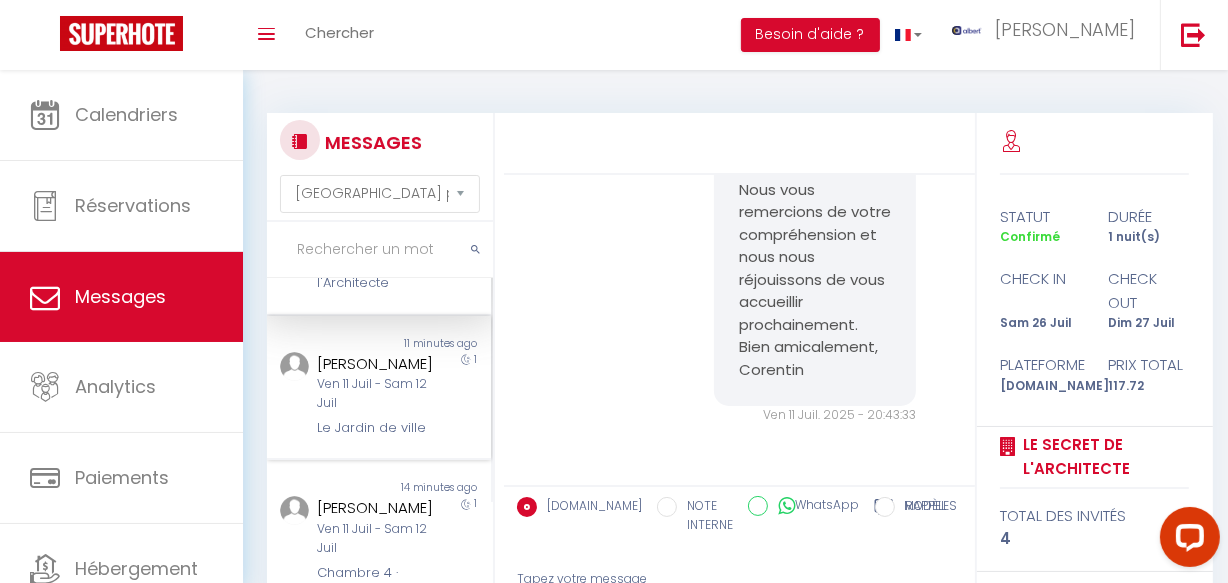 click on "Ven 11 Juil - Sam 12 Juil" at bounding box center (375, 394) 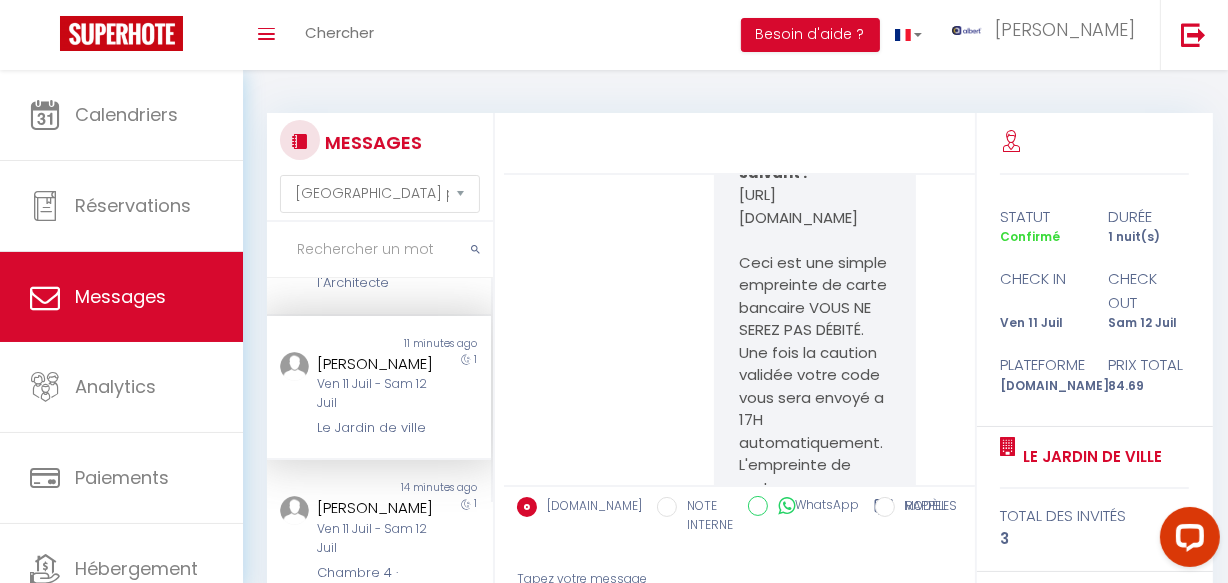 scroll, scrollTop: 3123, scrollLeft: 0, axis: vertical 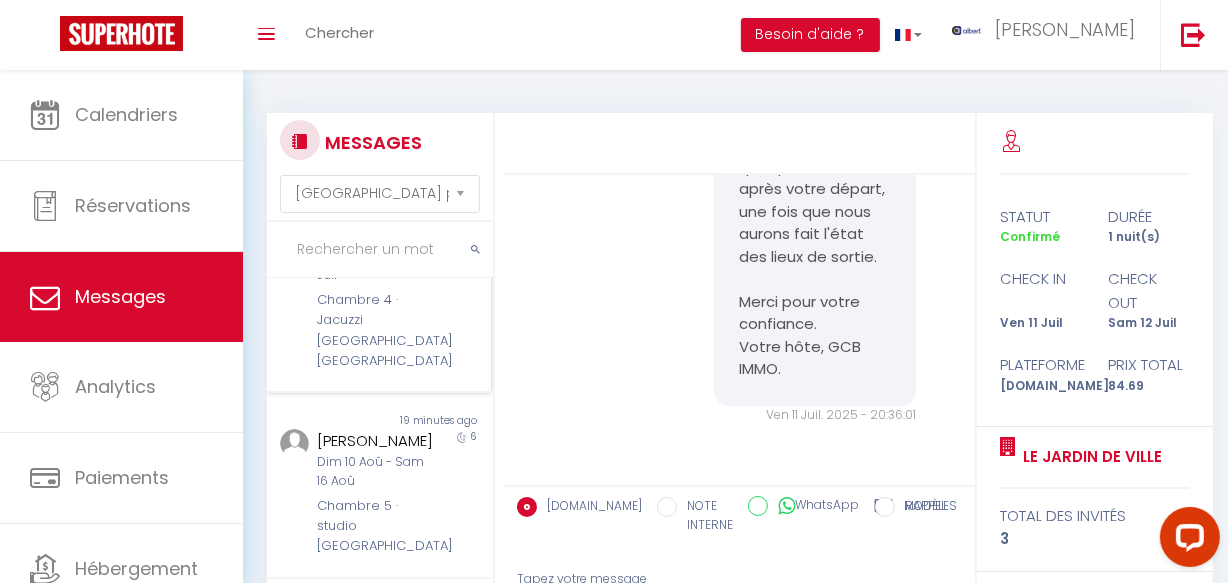 click on "Chambre 4 · Jacuzzi [GEOGRAPHIC_DATA] [GEOGRAPHIC_DATA]" at bounding box center (375, 331) 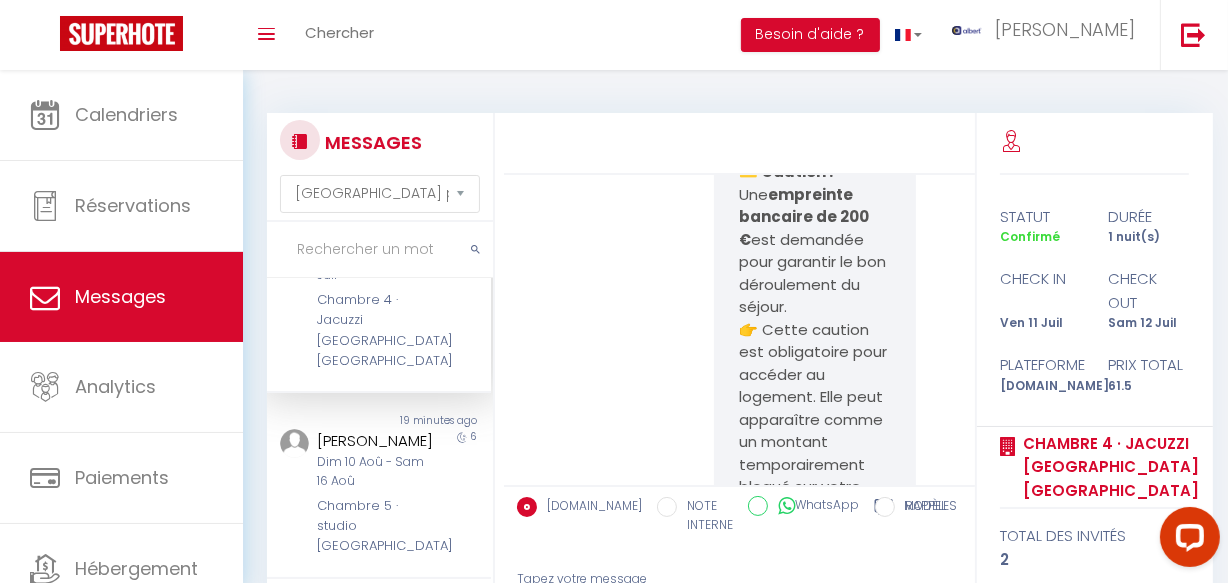 scroll, scrollTop: 7885, scrollLeft: 0, axis: vertical 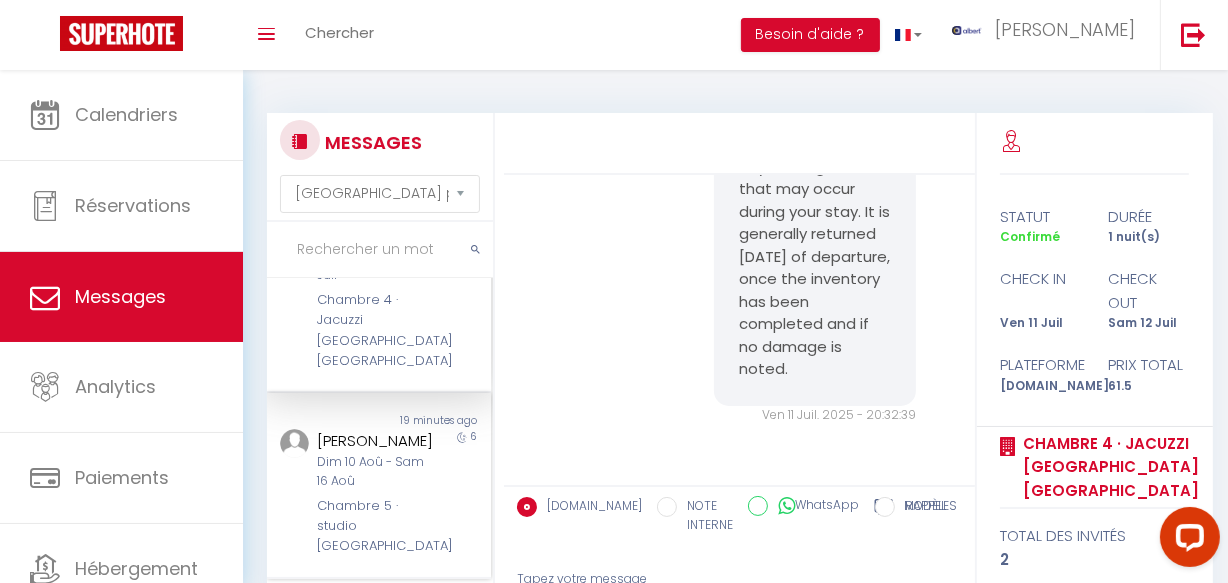 click on "Non lu" at bounding box center [323, 421] 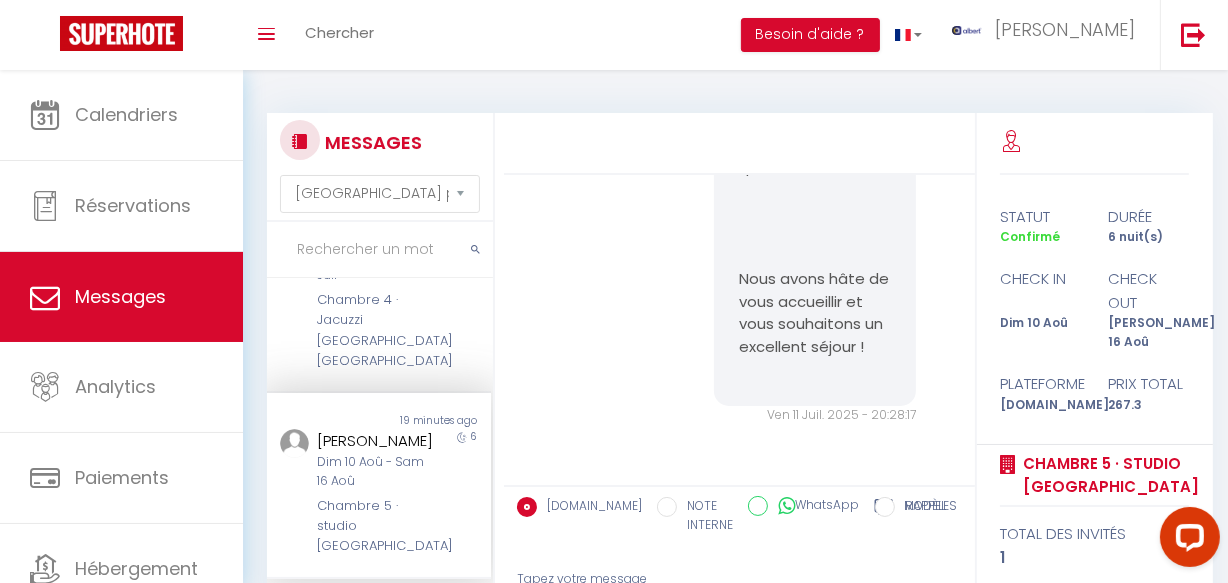 scroll, scrollTop: 1090, scrollLeft: 0, axis: vertical 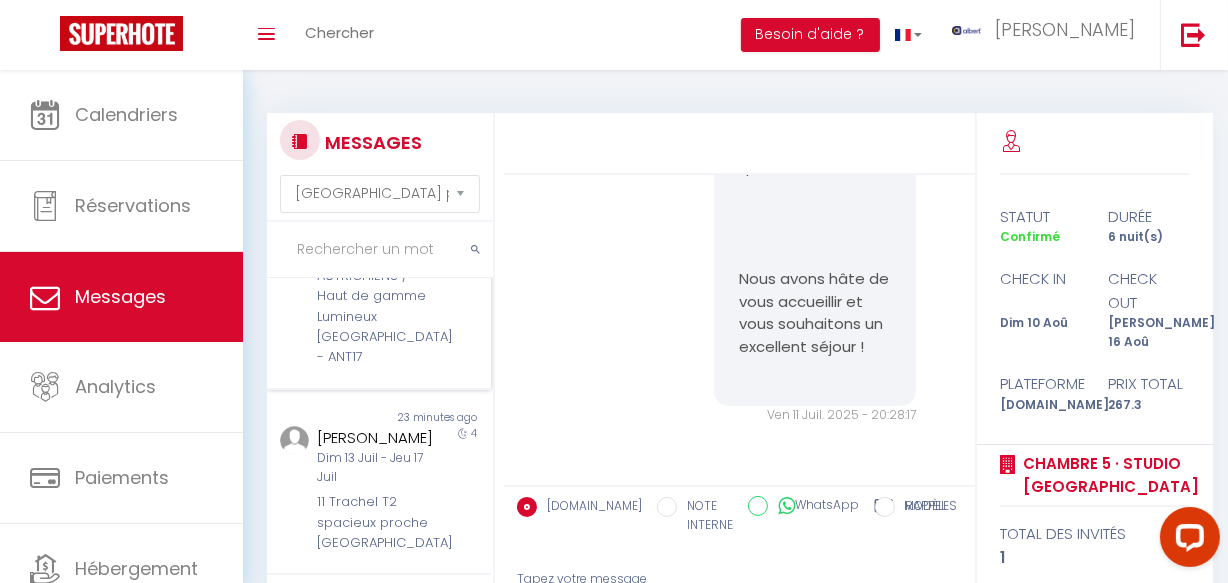 click on "AUTRICHIENS / Haut de gamme Lumineux [GEOGRAPHIC_DATA] - ANT17" at bounding box center [375, 317] 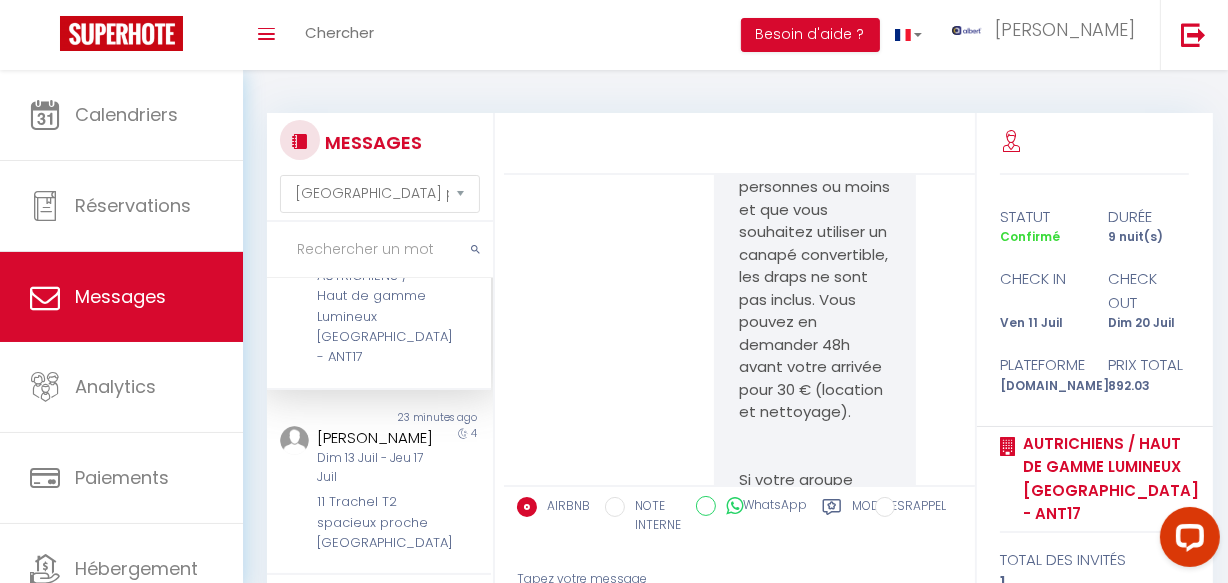 scroll, scrollTop: 16820, scrollLeft: 0, axis: vertical 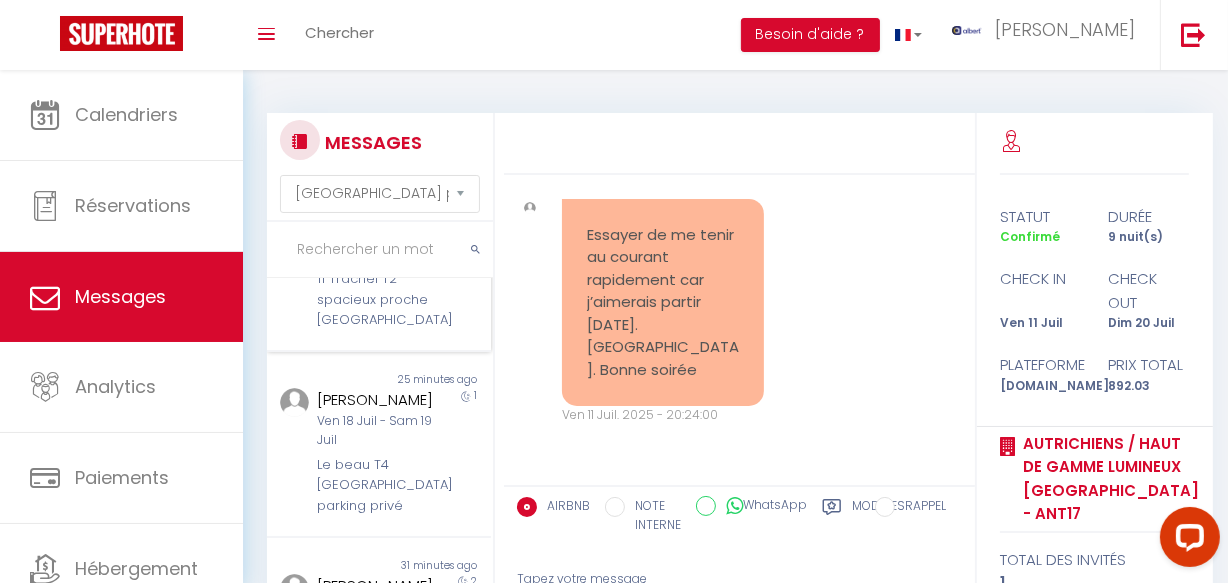 click on "11 Trachel T2 spacieux proche [GEOGRAPHIC_DATA]" at bounding box center [375, 299] 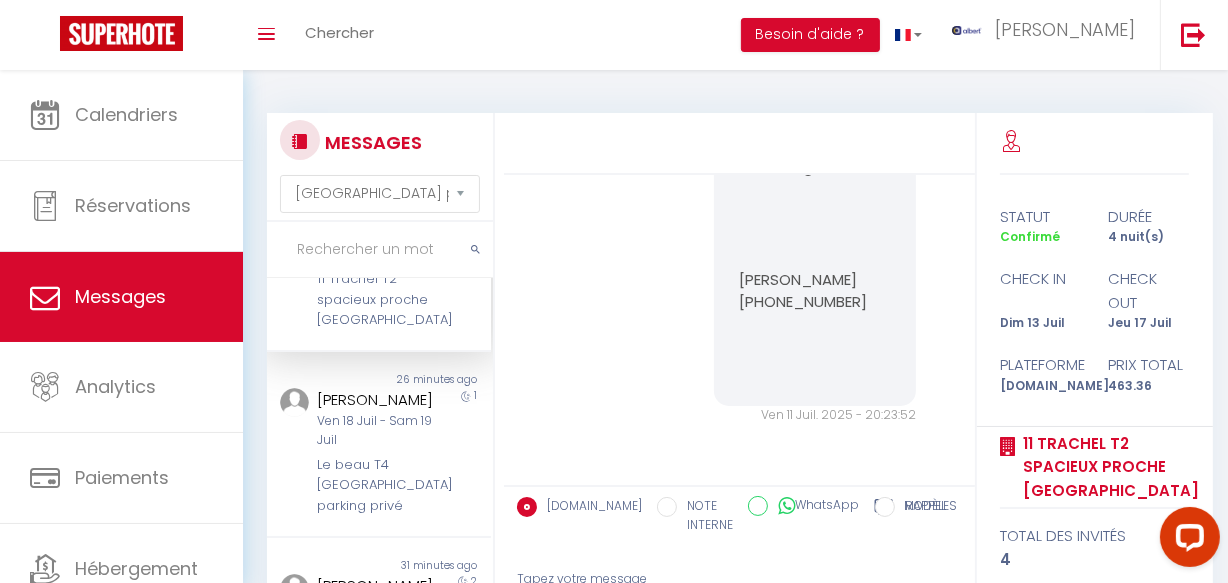scroll, scrollTop: 1487, scrollLeft: 0, axis: vertical 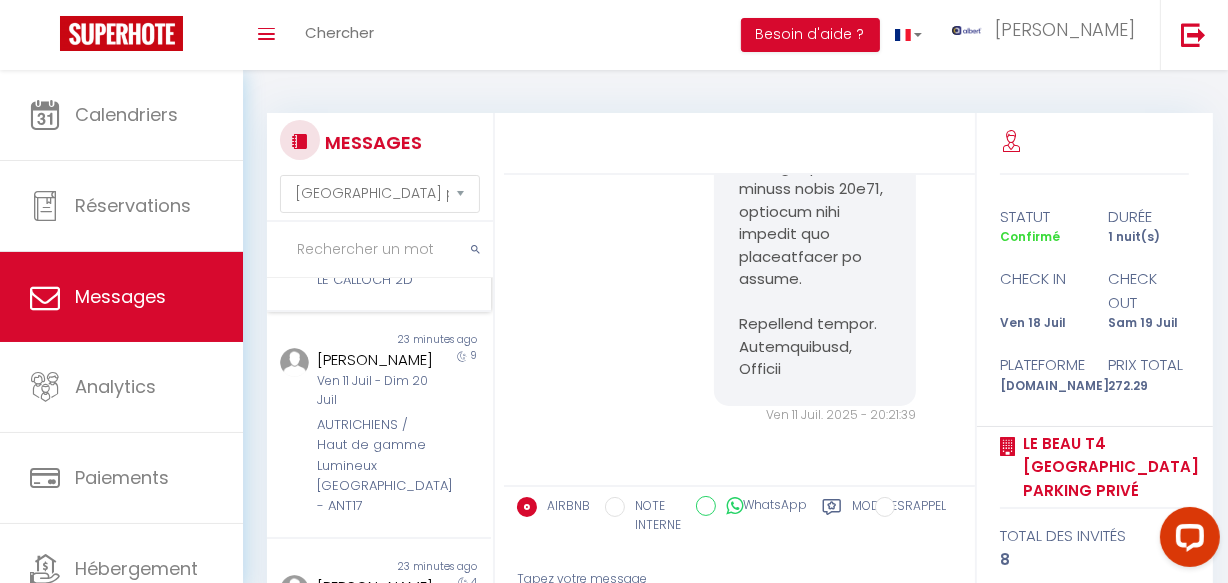 click on "[DATE] - [DATE]" at bounding box center (375, 255) 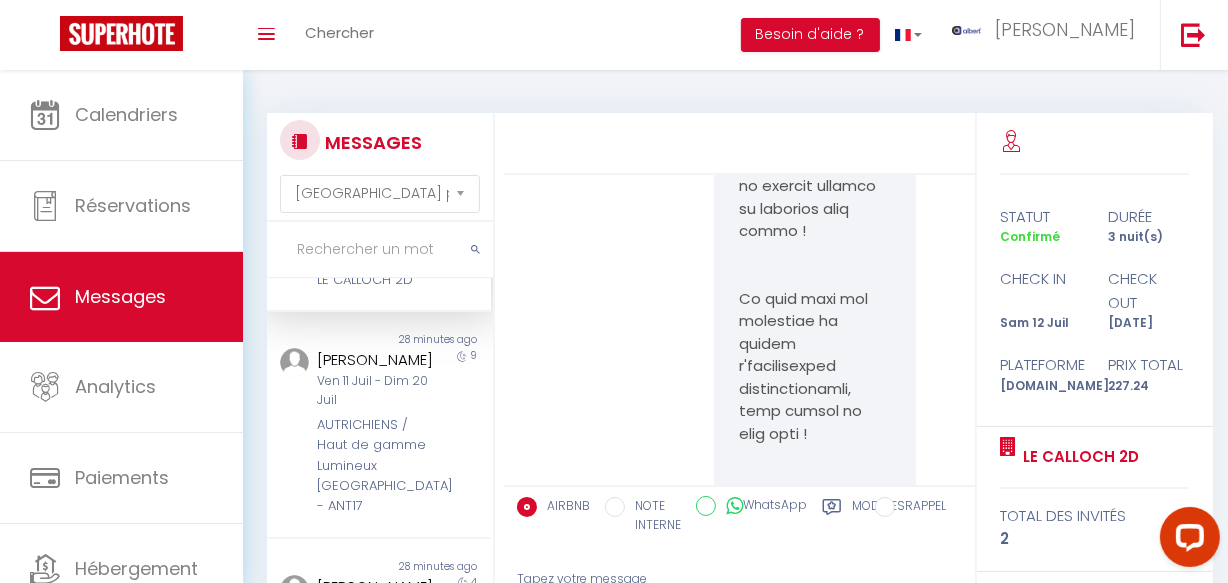 scroll, scrollTop: 7508, scrollLeft: 0, axis: vertical 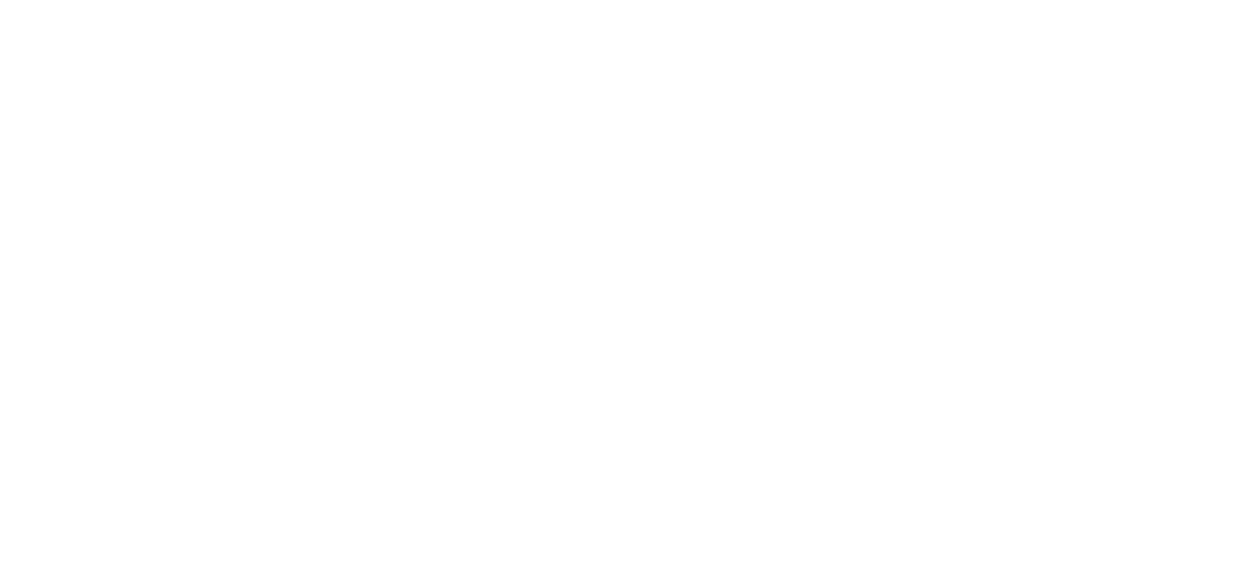 select on "message" 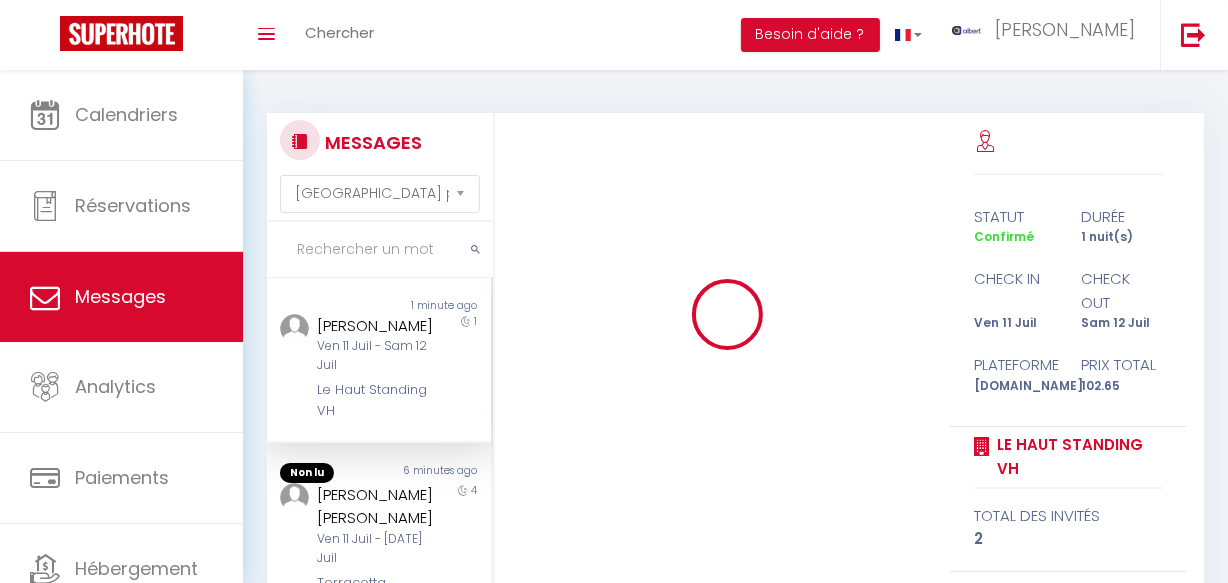 scroll, scrollTop: 8340, scrollLeft: 0, axis: vertical 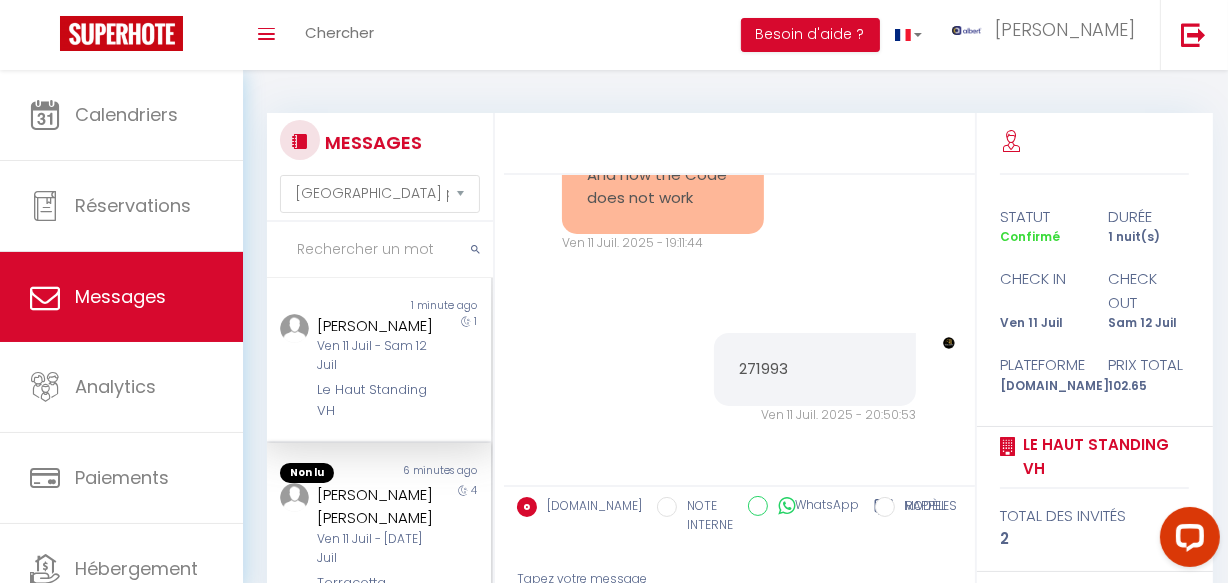 click on "6 minutes ago" at bounding box center (435, 473) 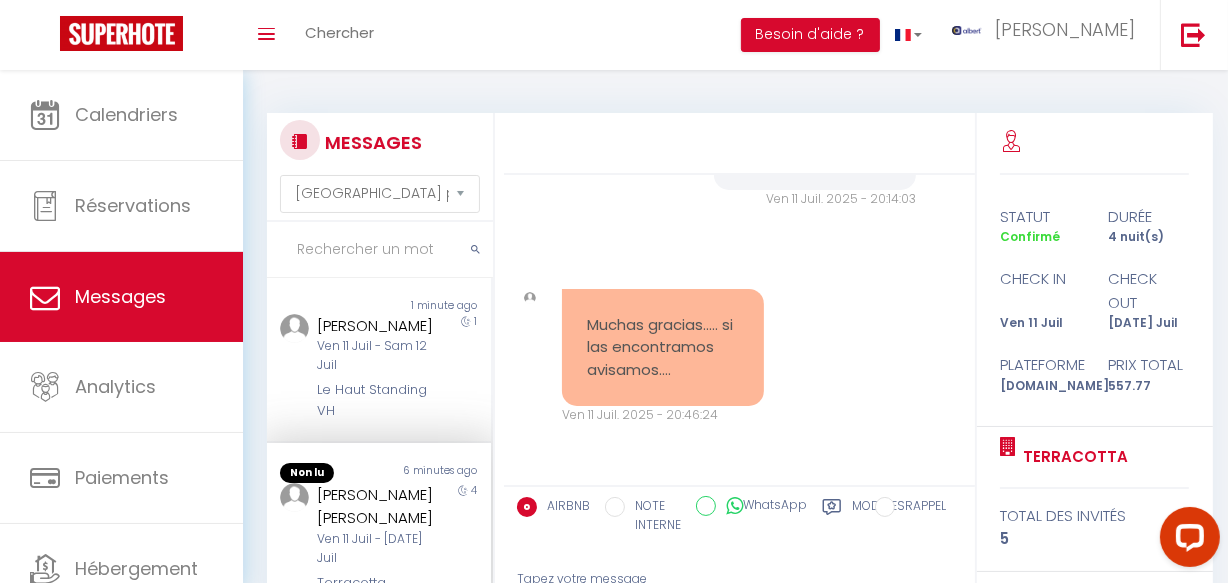 scroll, scrollTop: 7590, scrollLeft: 0, axis: vertical 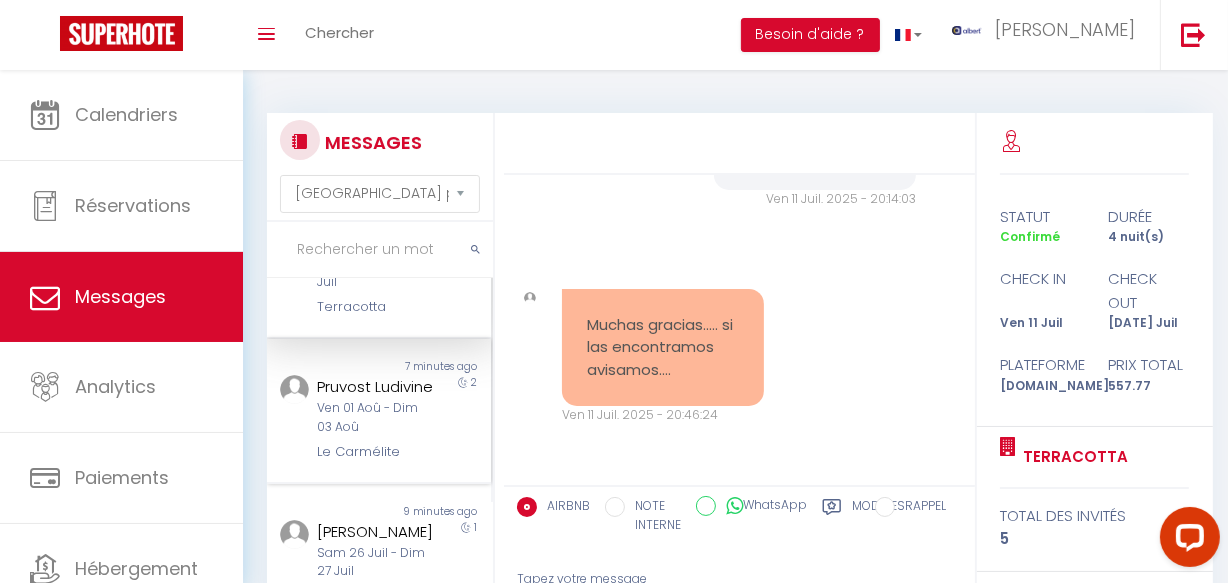 click on "Ven 01 Aoû - Dim 03 Aoû" at bounding box center (375, 418) 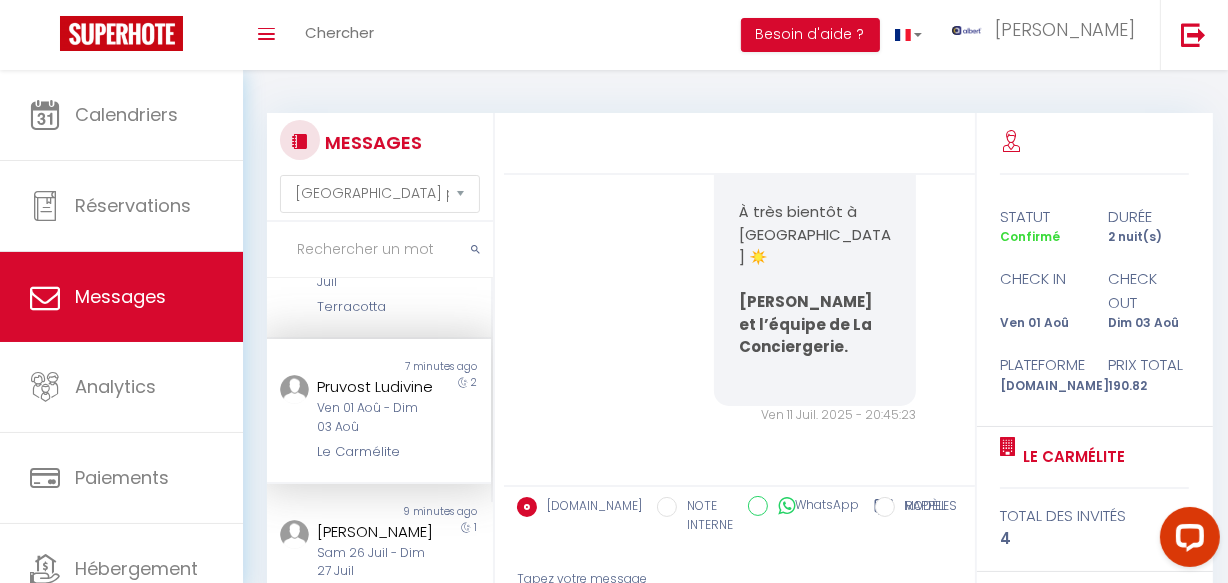 scroll, scrollTop: 2376, scrollLeft: 0, axis: vertical 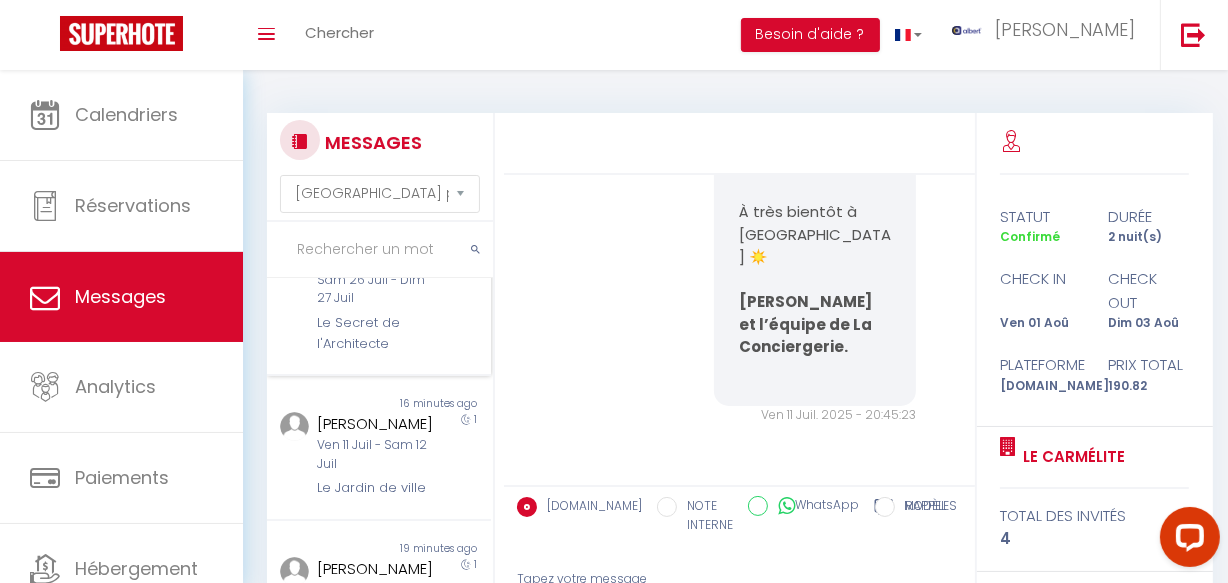 click on "Le Secret de l'Architecte" at bounding box center [375, 333] 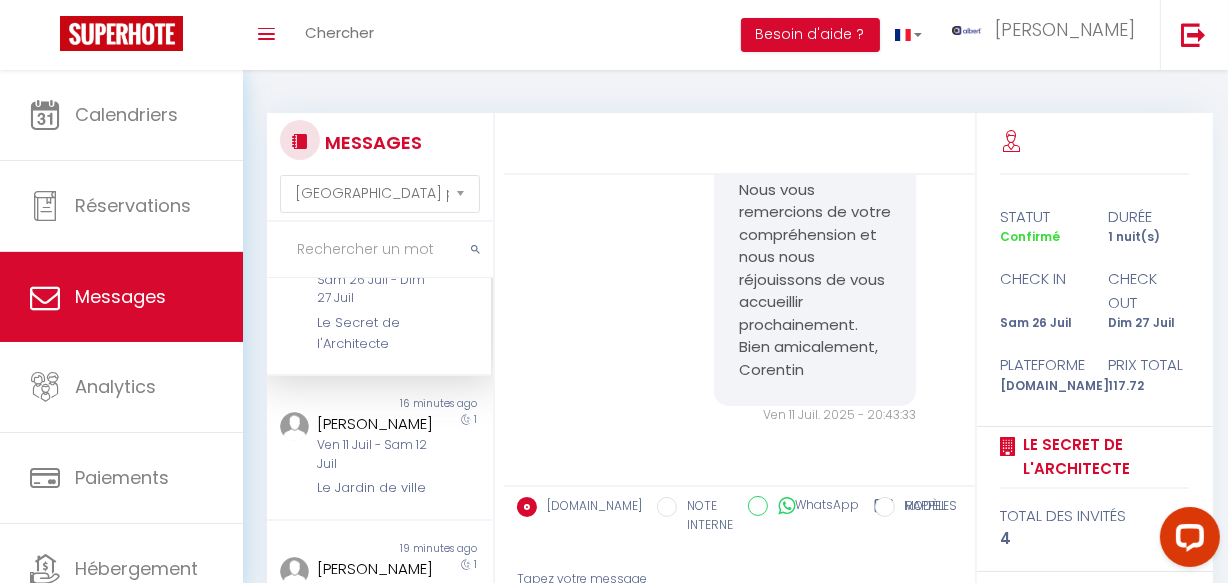 scroll, scrollTop: 2345, scrollLeft: 0, axis: vertical 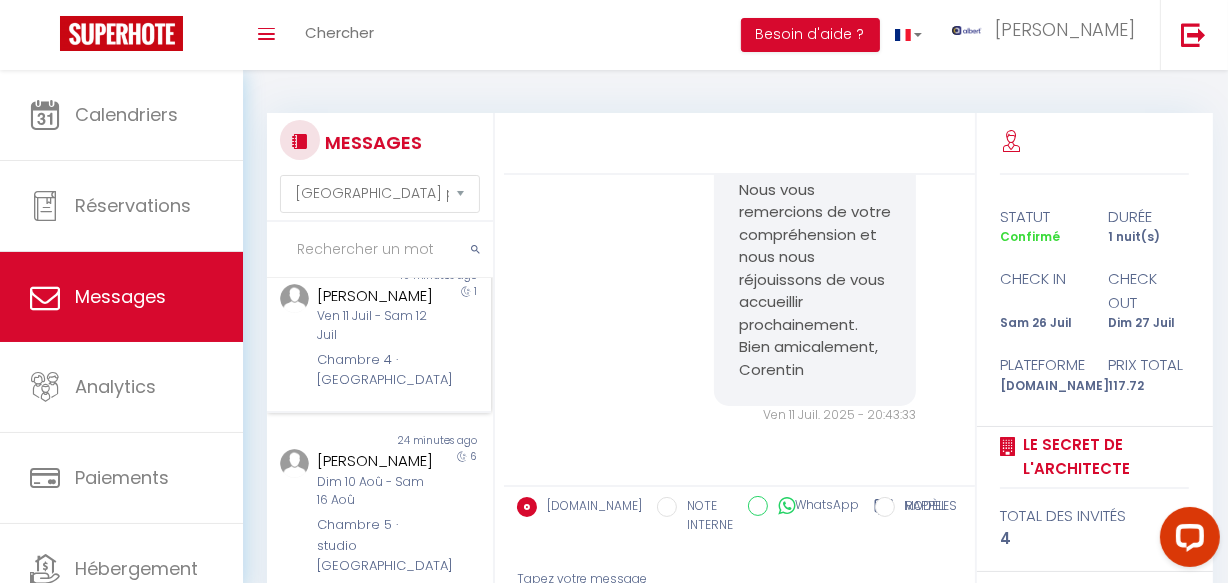 click on "Ven 11 Juil - Sam 12 Juil" at bounding box center [375, 326] 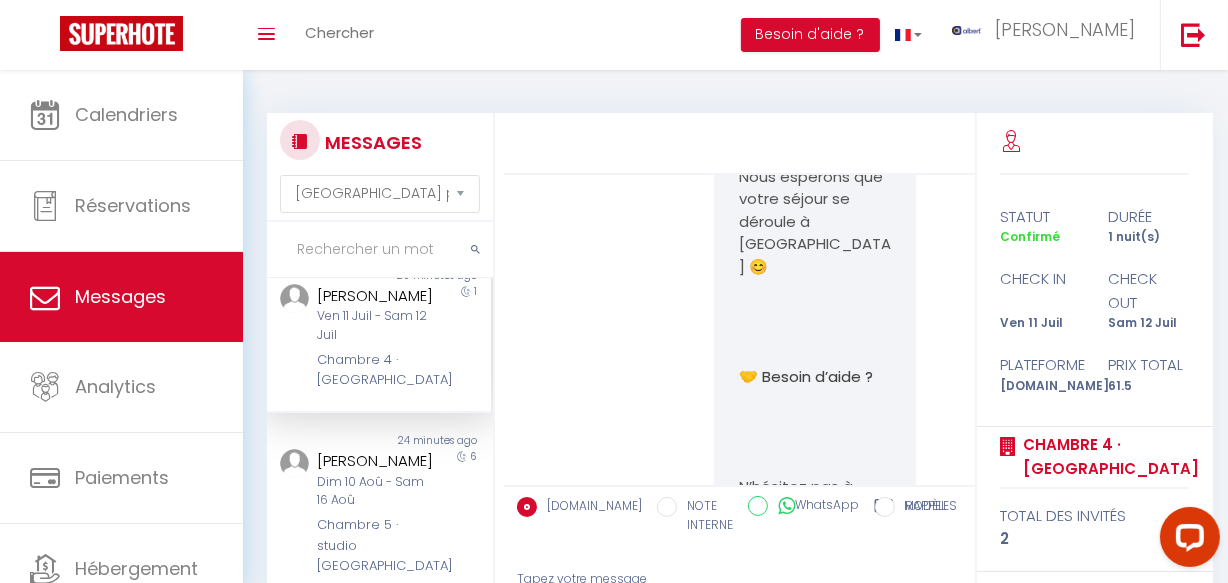 scroll, scrollTop: 7885, scrollLeft: 0, axis: vertical 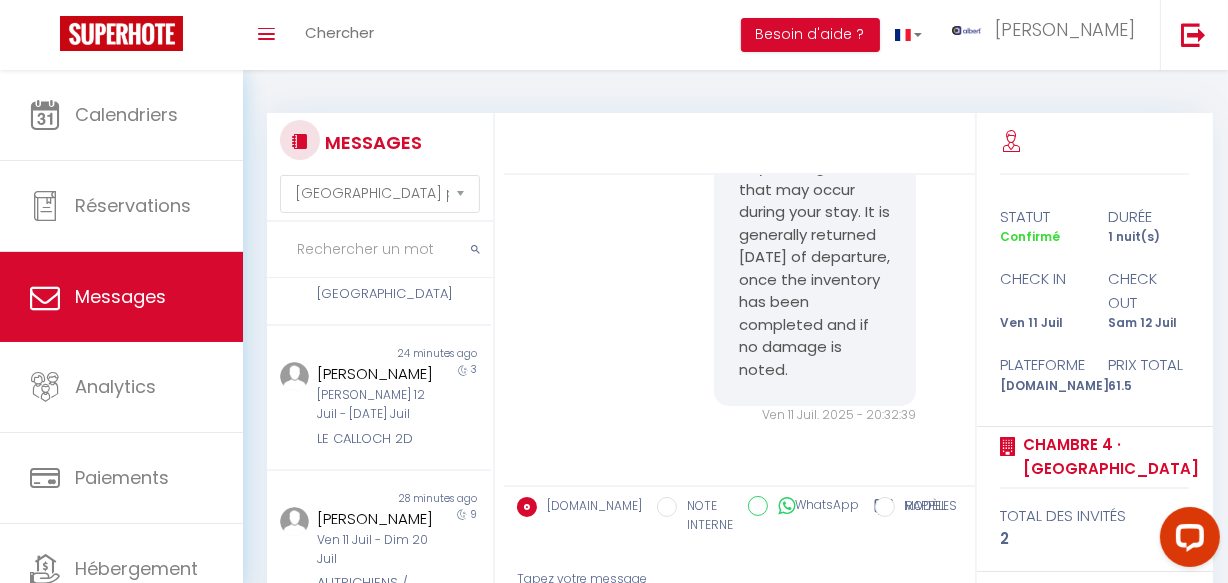 click on "Chambre 5 · studio baignoire centre ville" at bounding box center (375, 273) 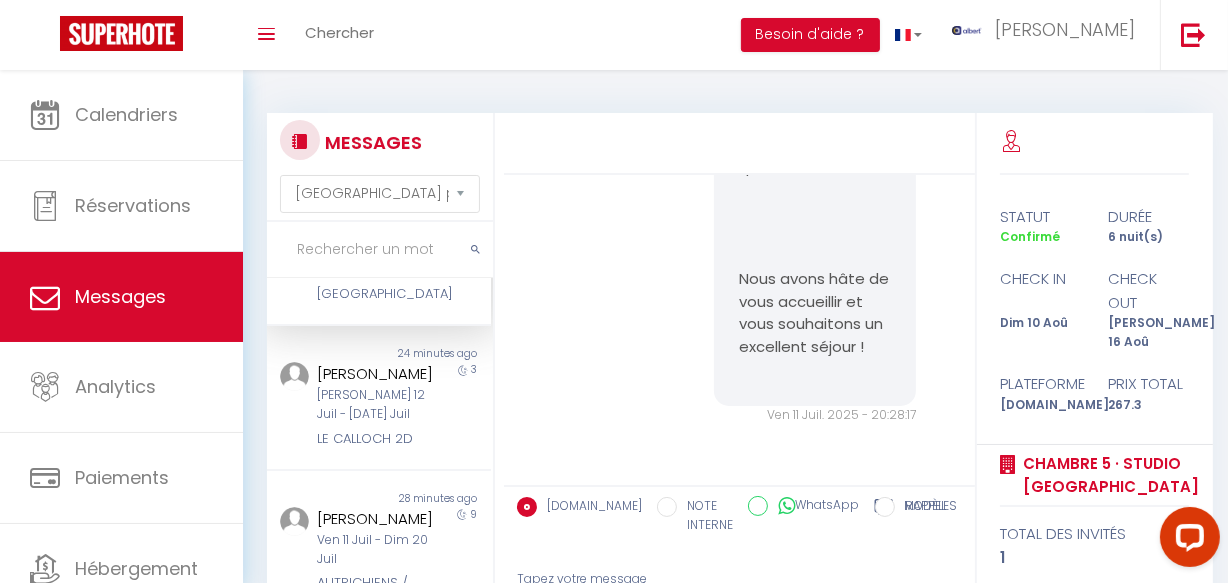 scroll, scrollTop: 2088, scrollLeft: 0, axis: vertical 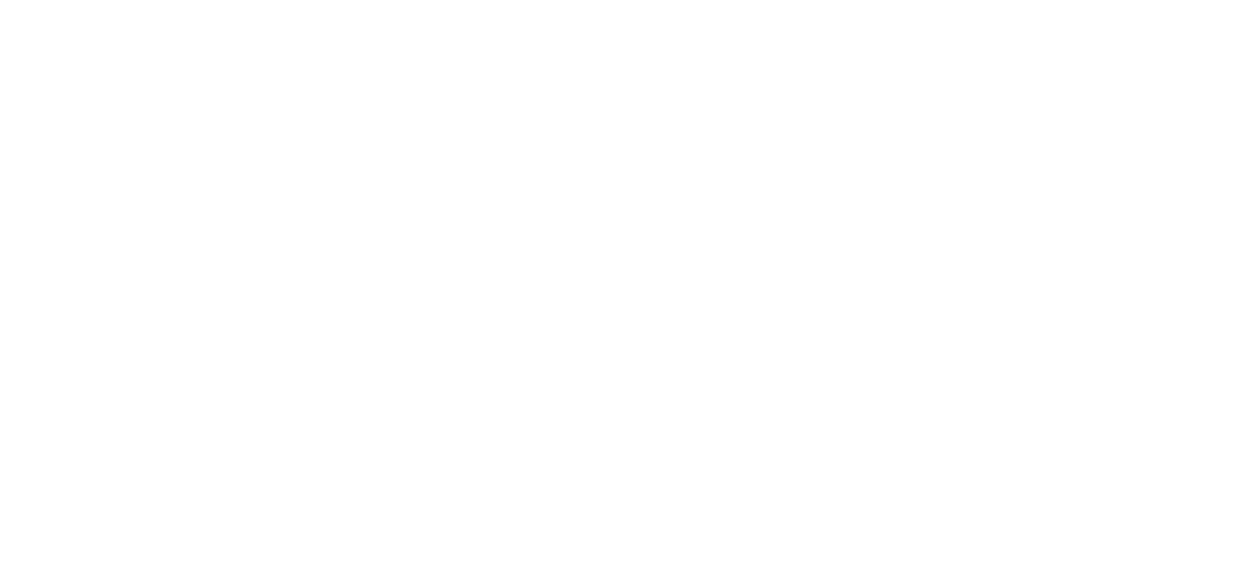 select on "message" 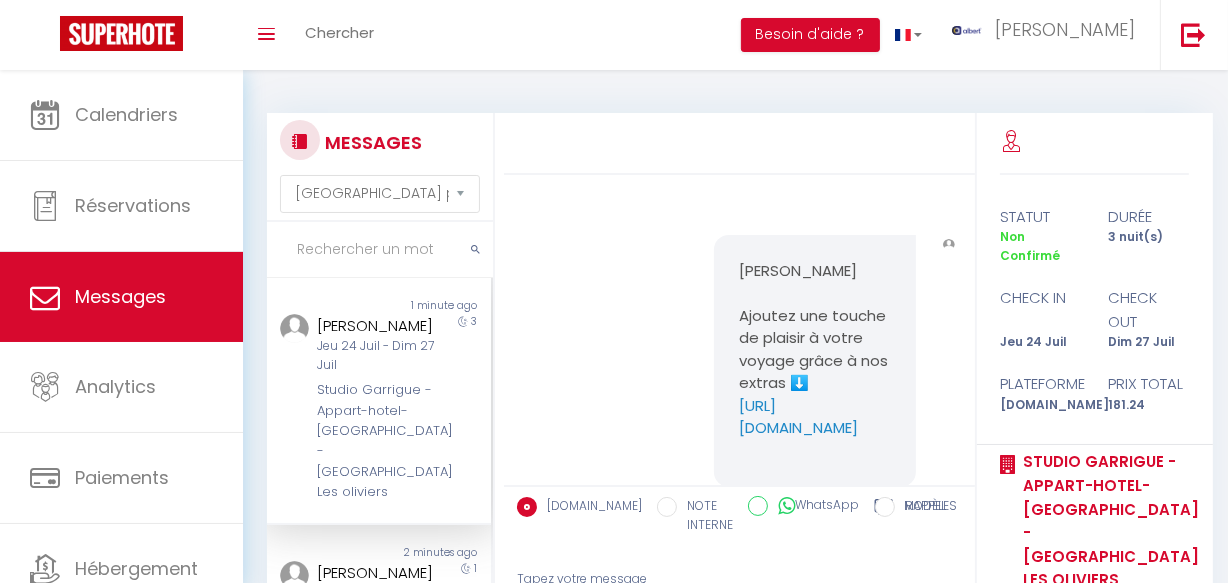 scroll, scrollTop: 126, scrollLeft: 0, axis: vertical 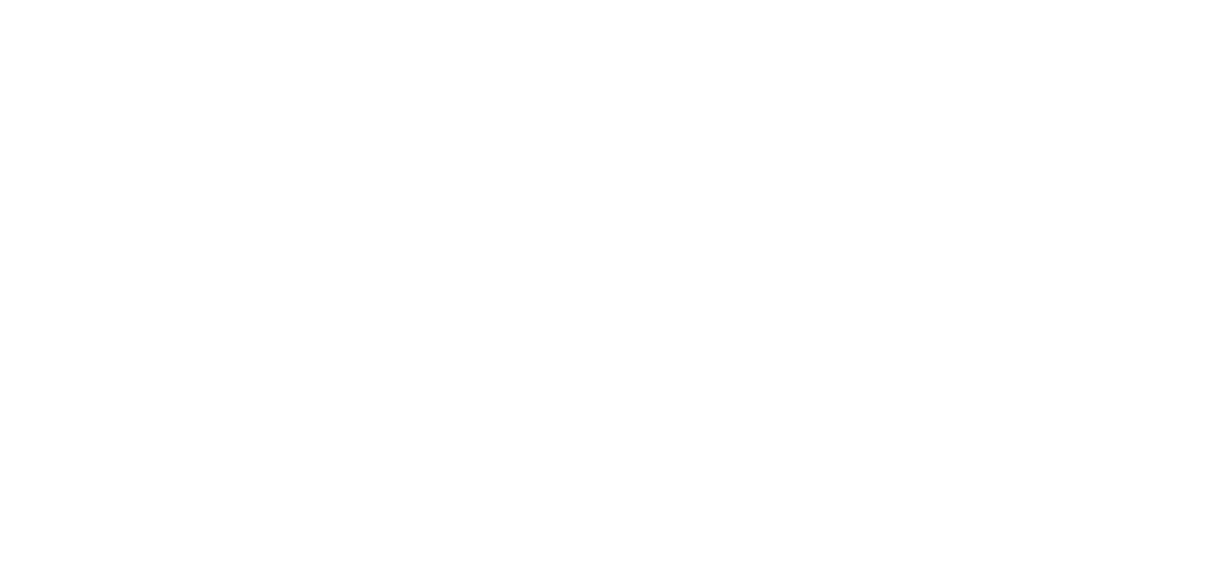 select on "message" 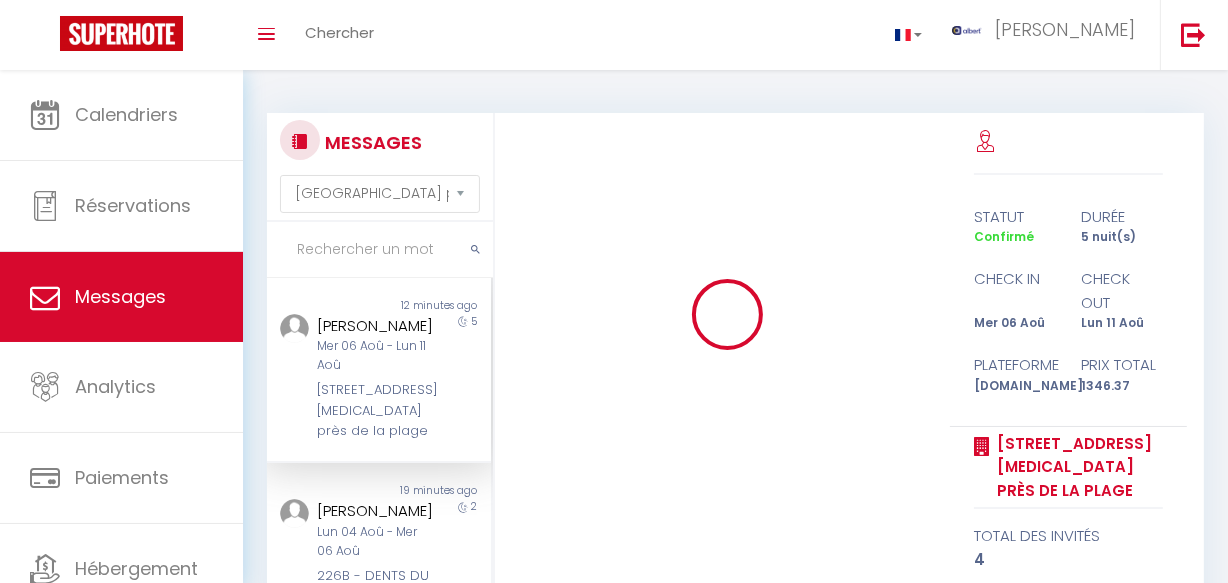 scroll, scrollTop: 4865, scrollLeft: 0, axis: vertical 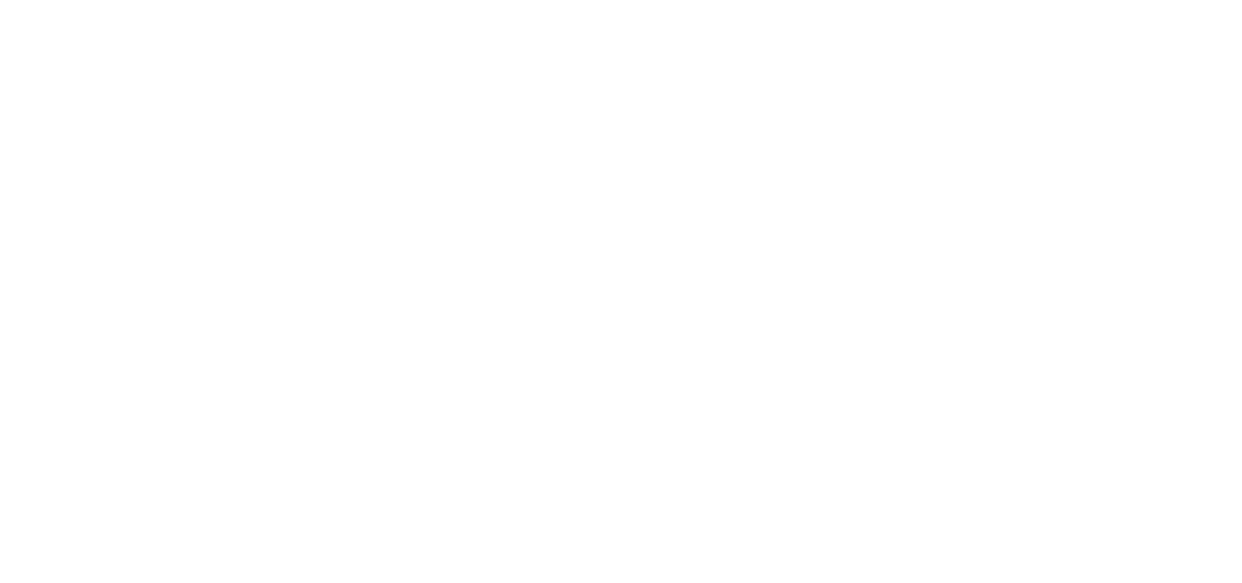 select on "message" 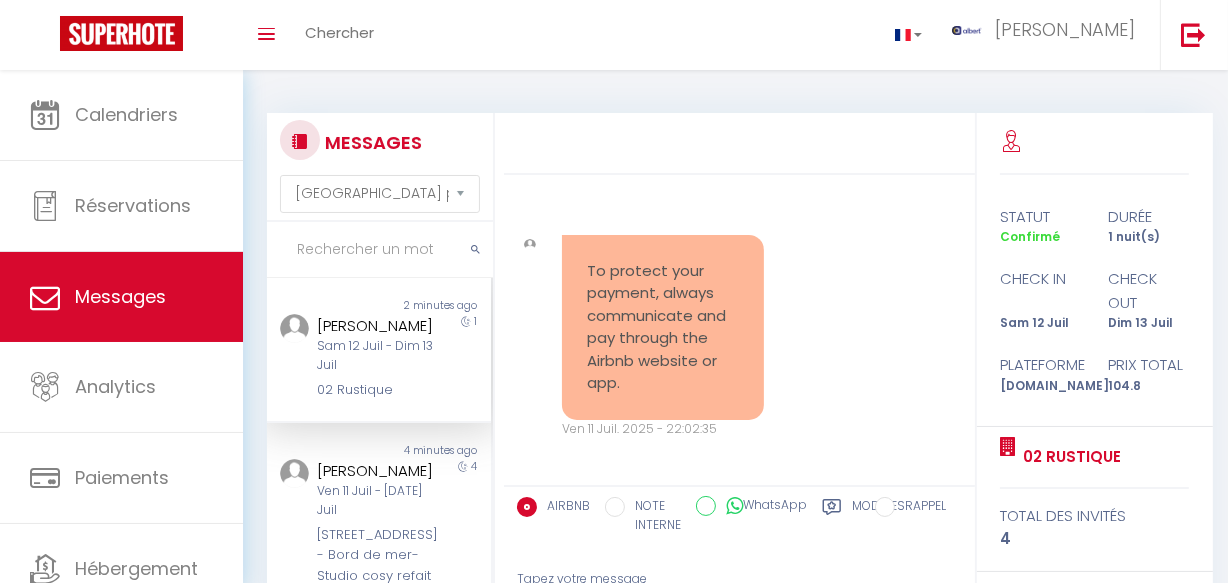 scroll, scrollTop: 1126, scrollLeft: 0, axis: vertical 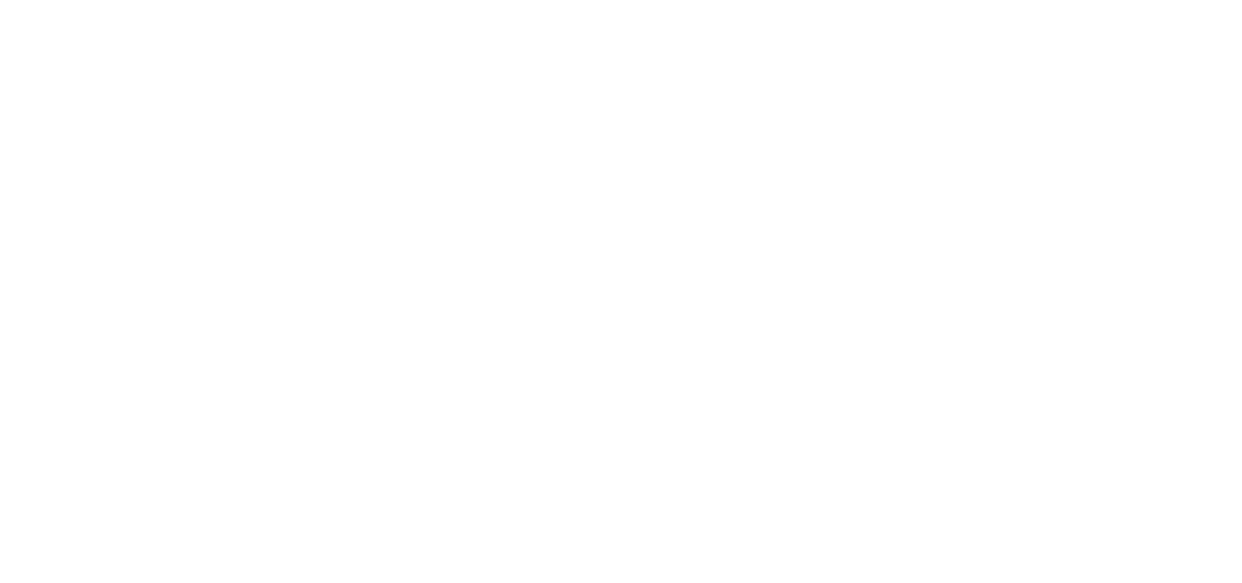 select on "message" 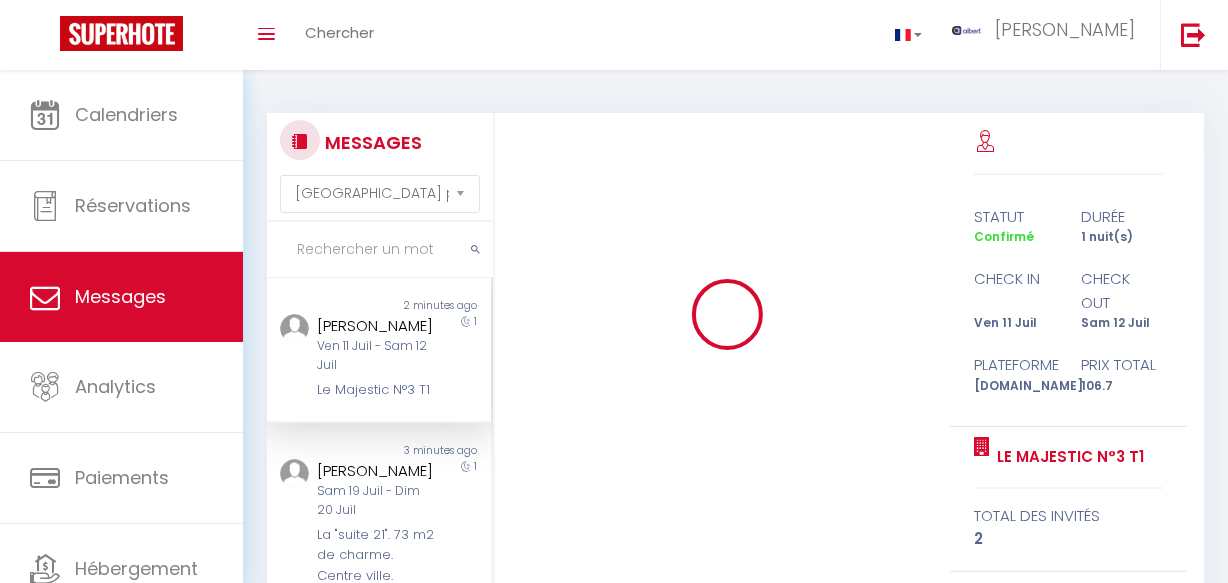 scroll, scrollTop: 13659, scrollLeft: 0, axis: vertical 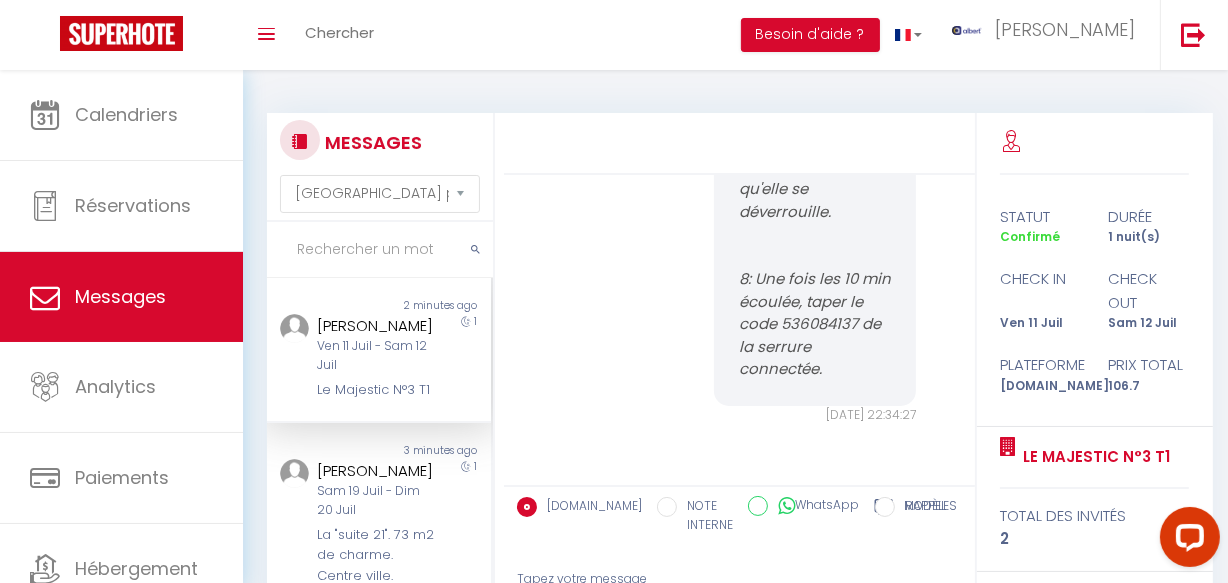 click on "Non lu
2 minutes ago
[PERSON_NAME]   [DATE] - [PERSON_NAME][DATE]   Le Majestic N°3 T1     1" at bounding box center [379, 350] 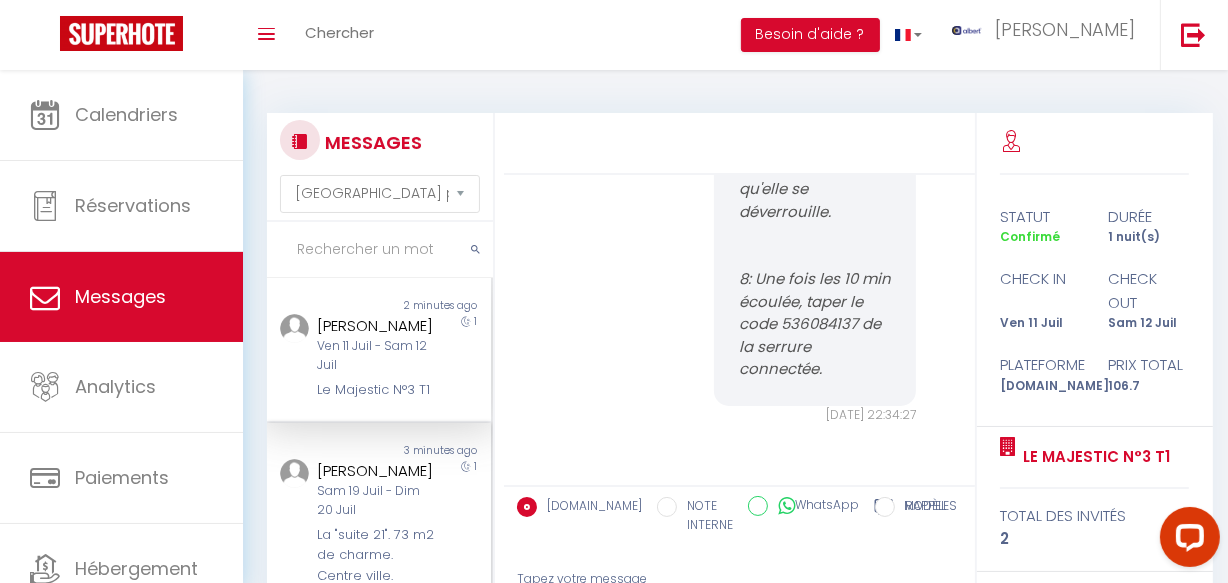 click on "[PERSON_NAME]" at bounding box center (375, 471) 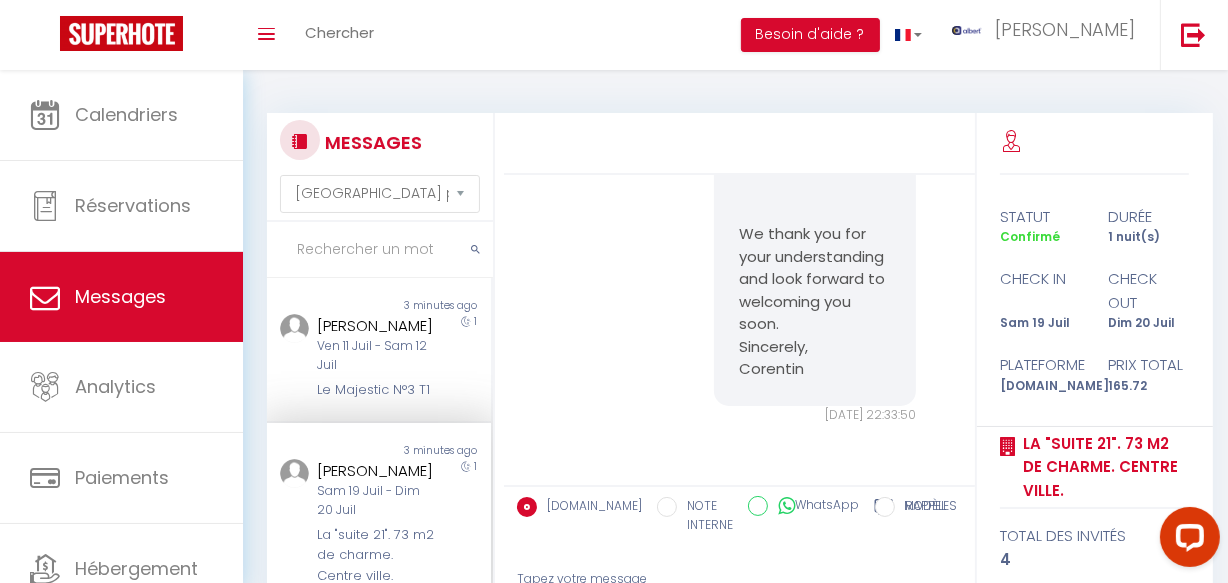 scroll, scrollTop: 1917, scrollLeft: 0, axis: vertical 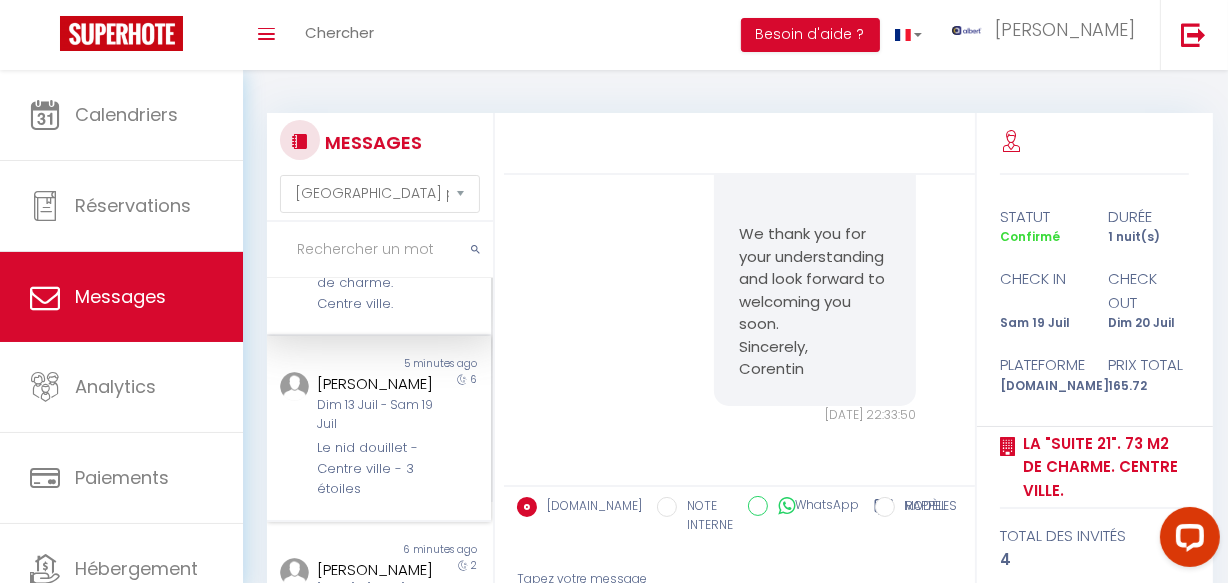 click on "[PERSON_NAME]" at bounding box center [375, 384] 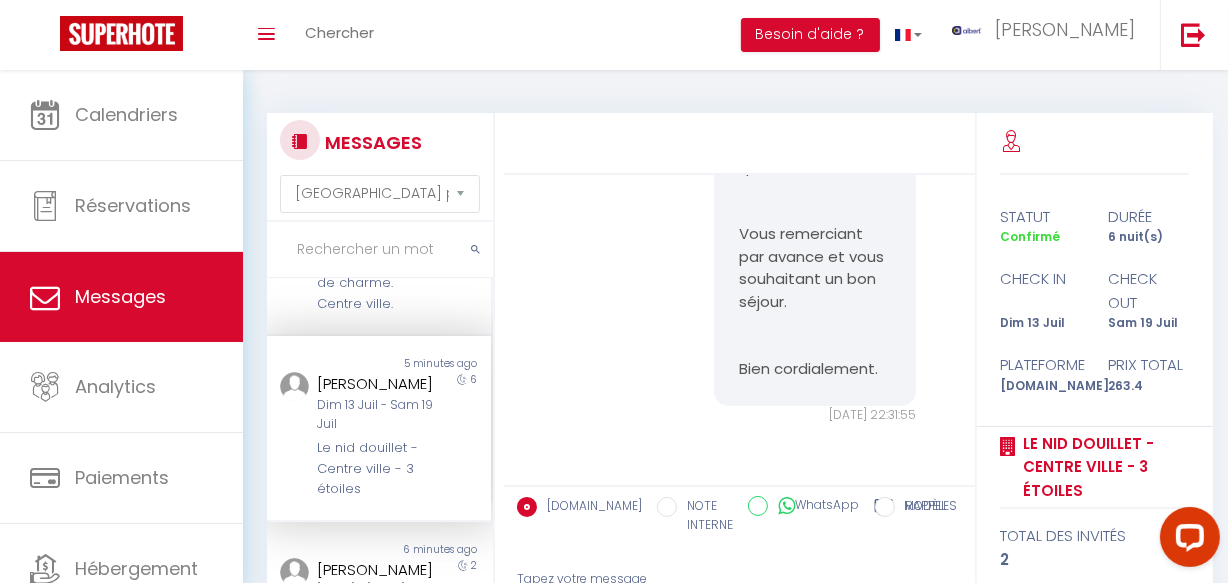 scroll, scrollTop: 2817, scrollLeft: 0, axis: vertical 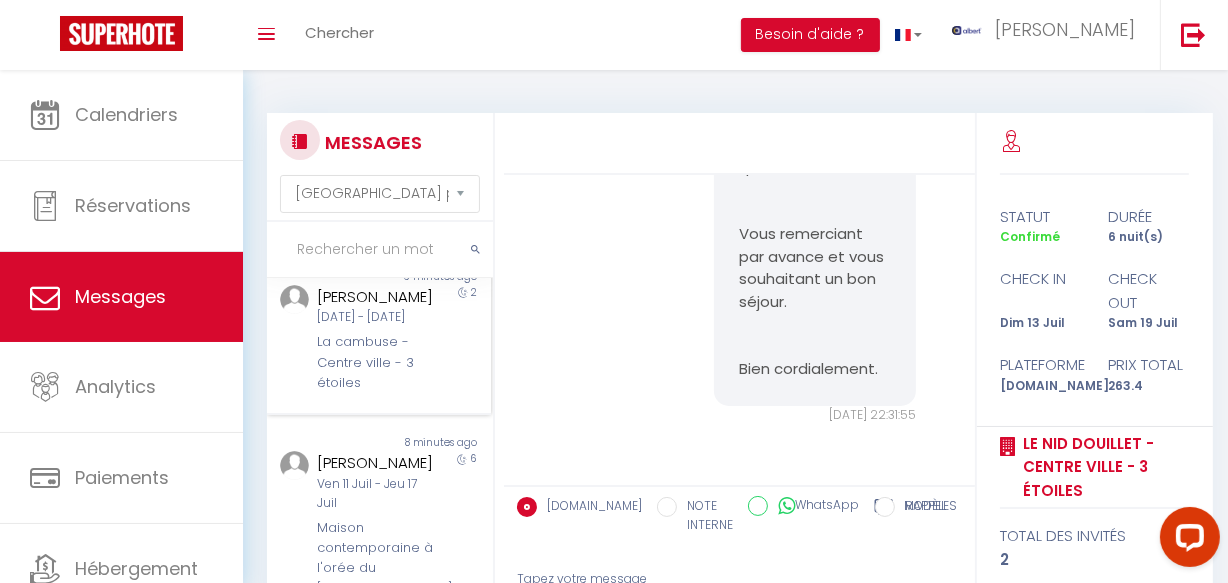 click on "La cambuse - Centre ville - 3 étoiles" at bounding box center (375, 362) 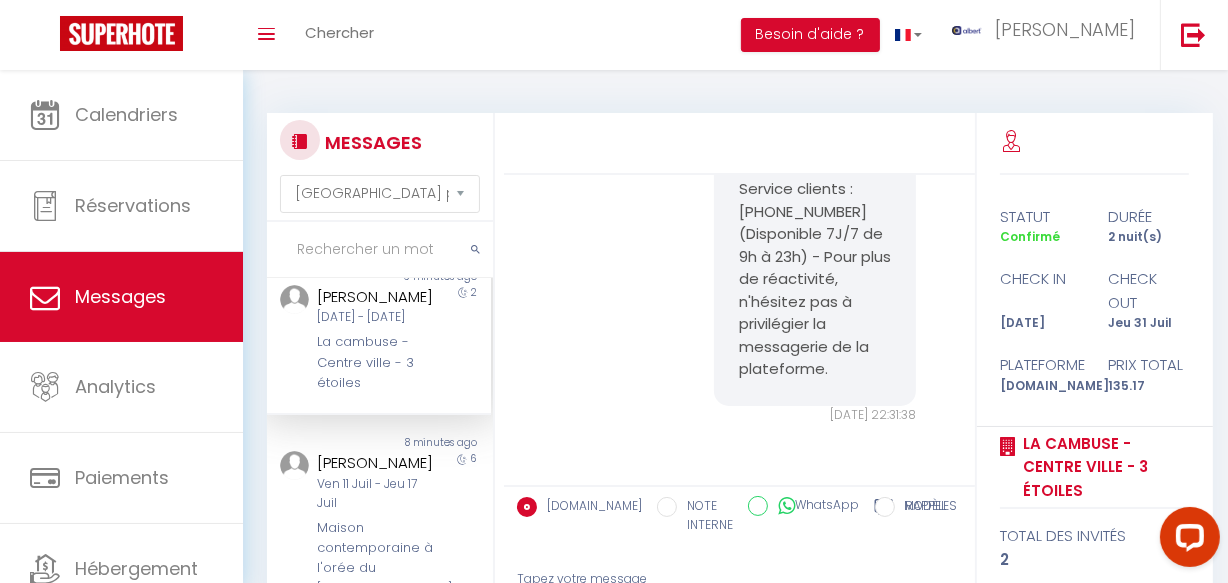scroll, scrollTop: 1746, scrollLeft: 0, axis: vertical 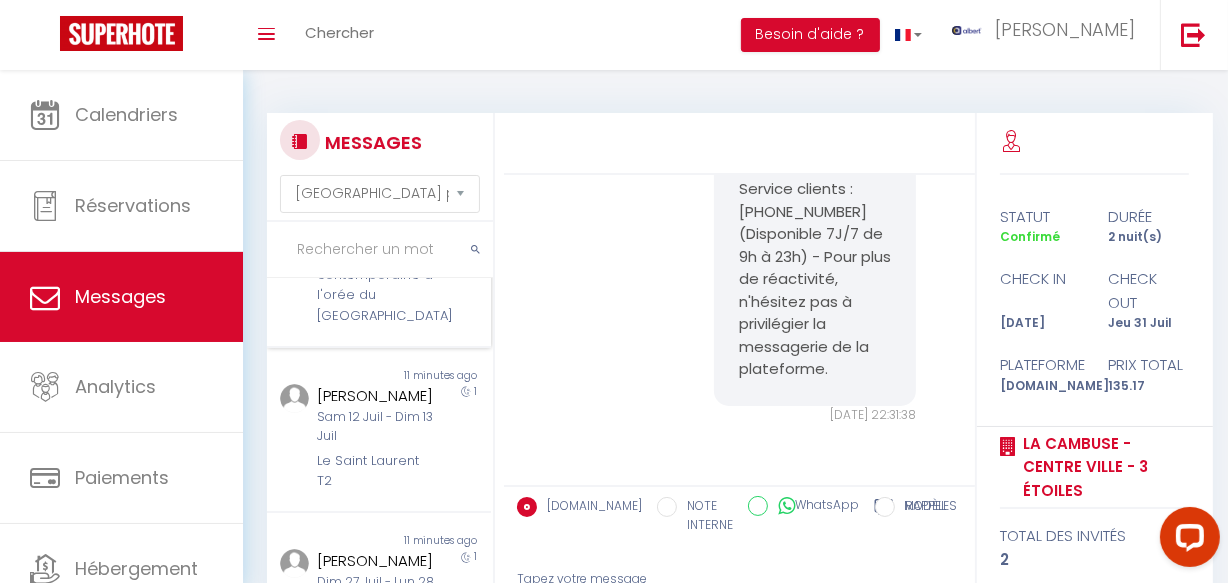 click on "Maison contemporaine à l'orée du [GEOGRAPHIC_DATA]" at bounding box center (375, 286) 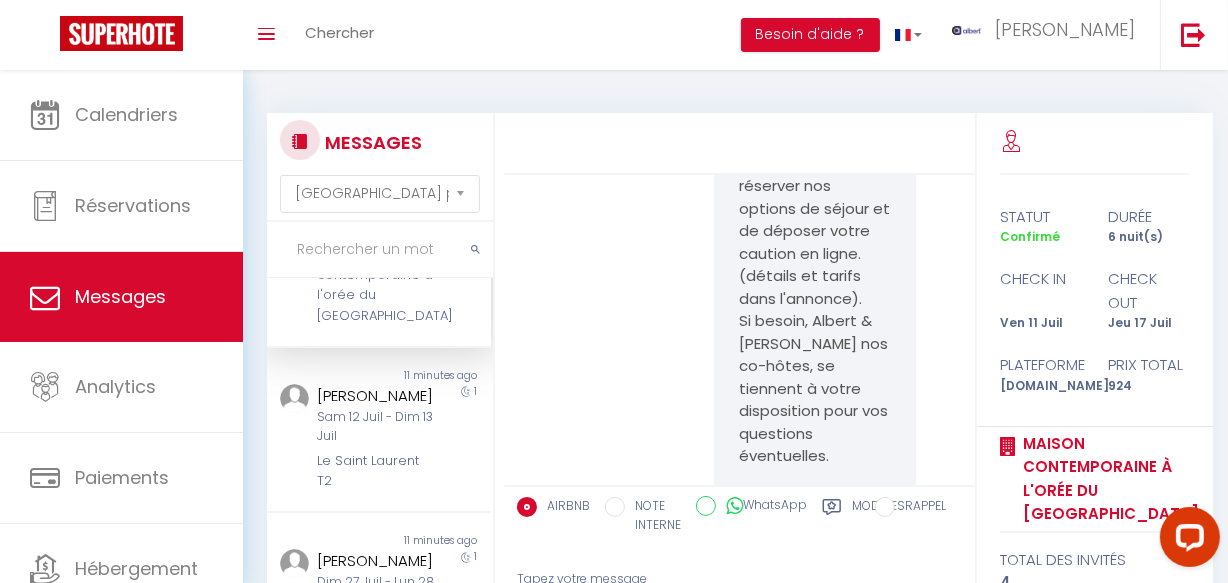scroll, scrollTop: 10687, scrollLeft: 0, axis: vertical 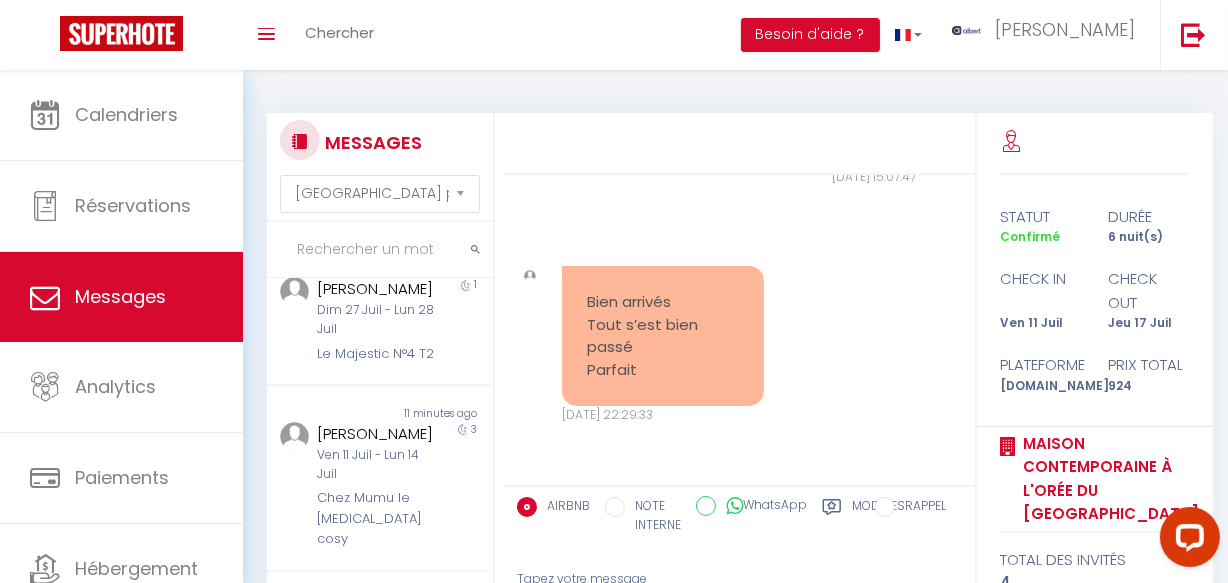 click on "Le Saint Laurent T2" at bounding box center [375, 199] 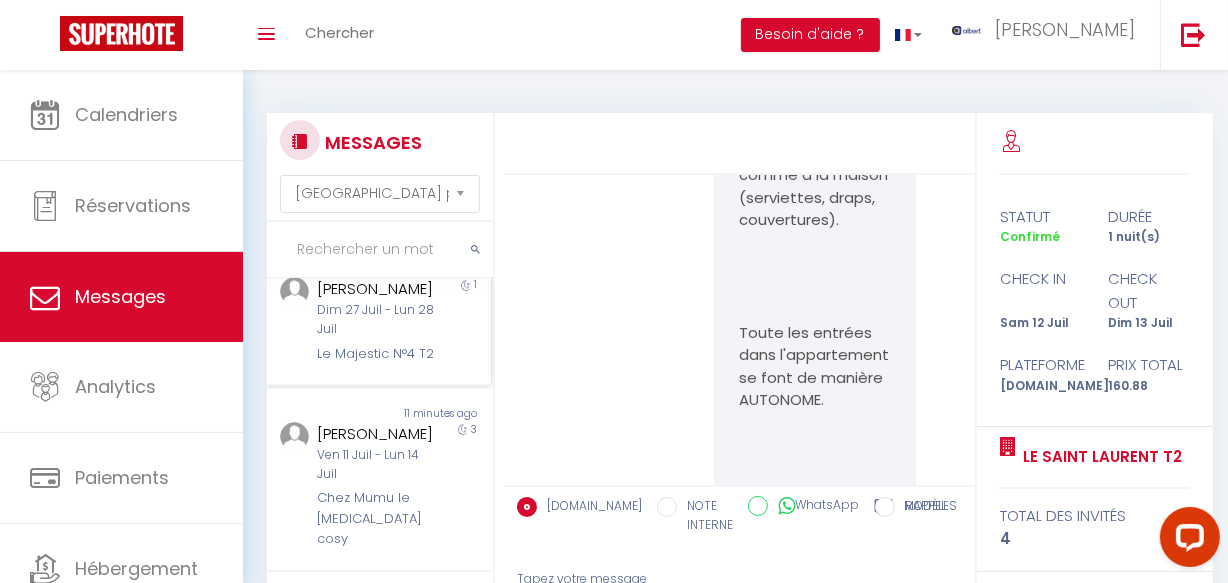 click on "[PERSON_NAME]" at bounding box center [375, 289] 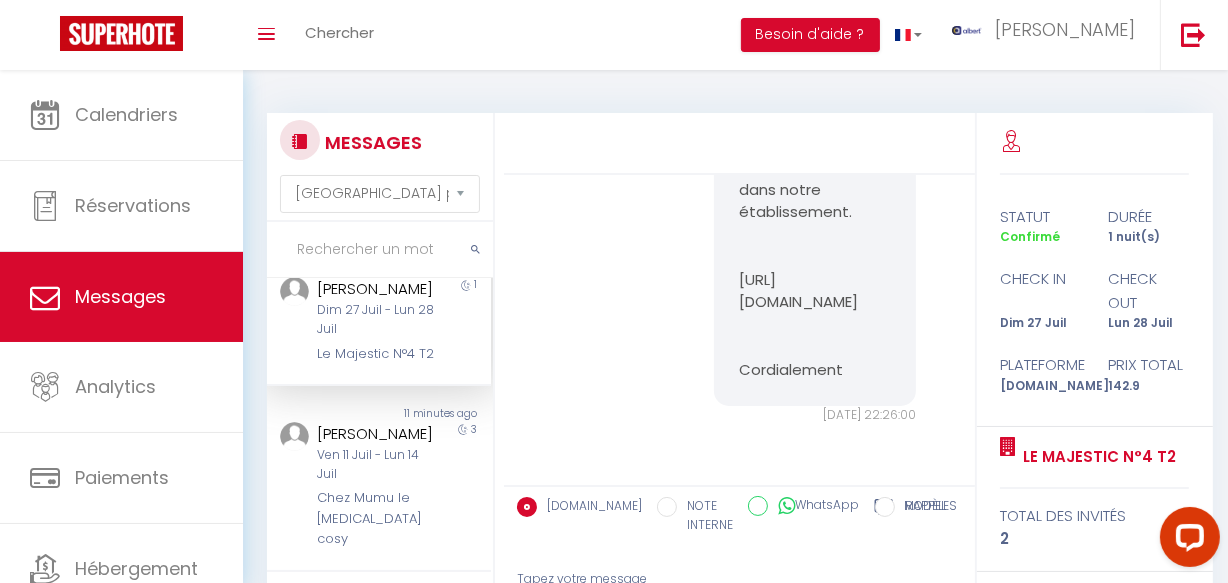 scroll, scrollTop: 1363, scrollLeft: 0, axis: vertical 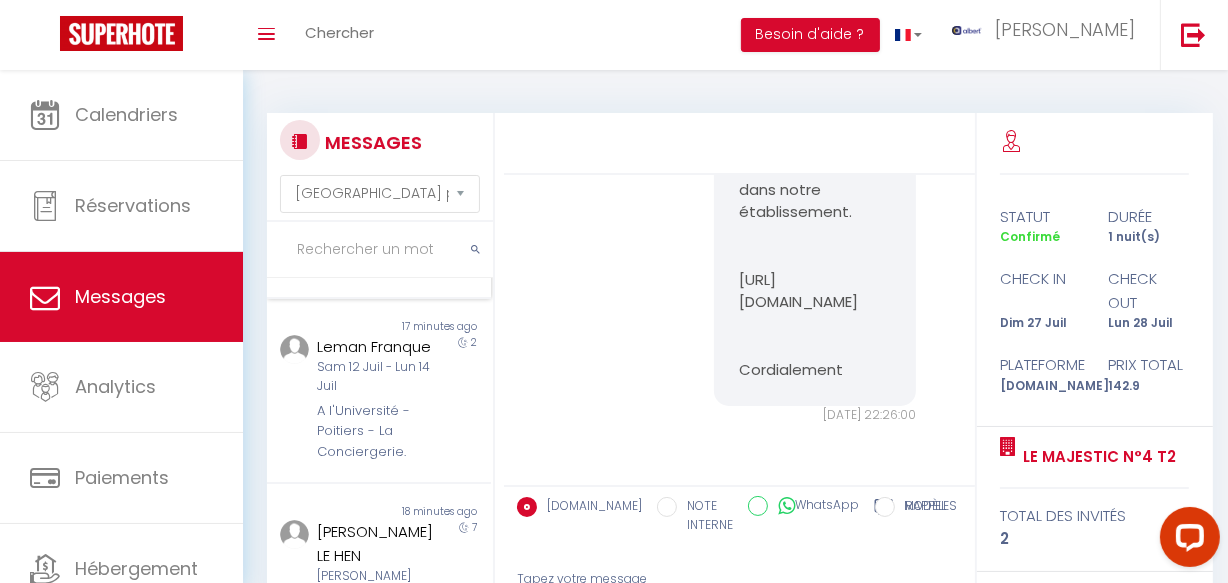 click on "Chez Mumu le [MEDICAL_DATA] cosy" at bounding box center [375, 245] 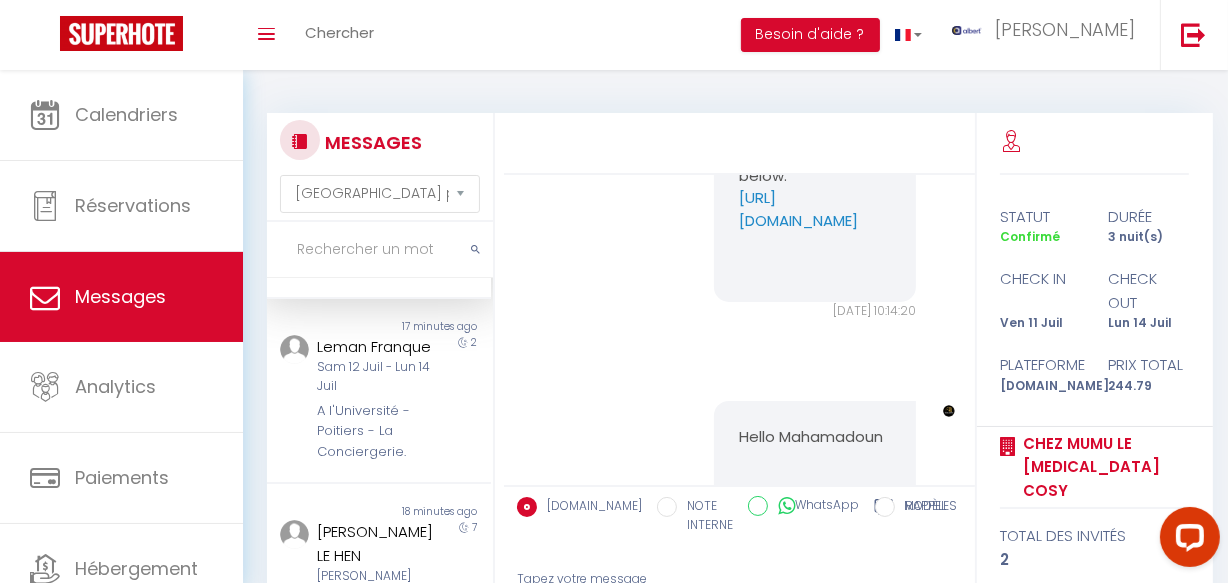 scroll, scrollTop: 3452, scrollLeft: 0, axis: vertical 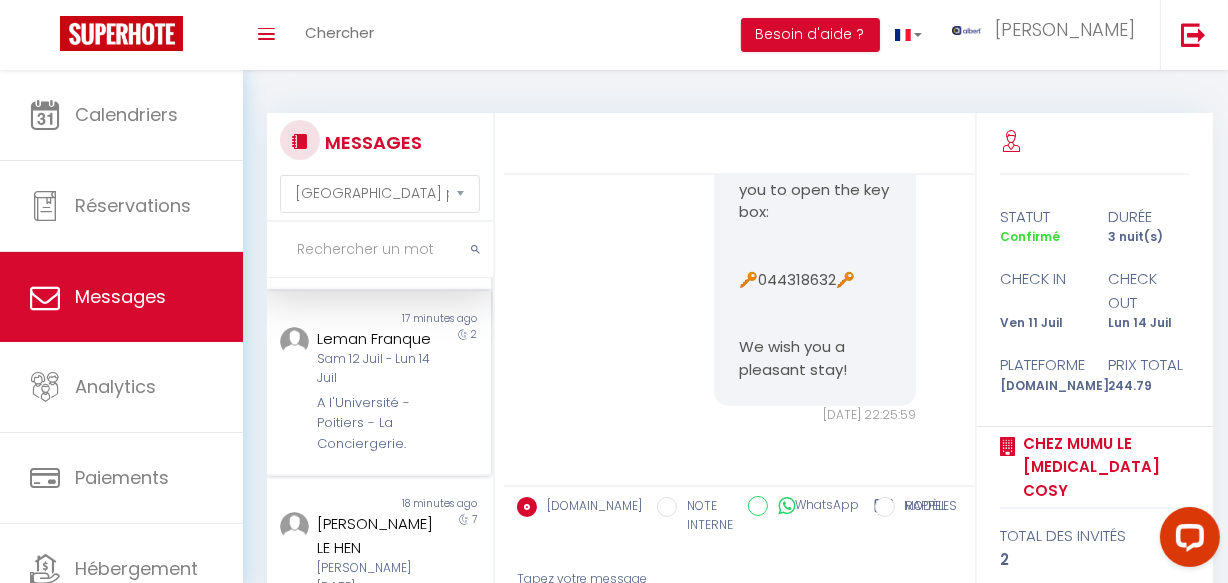 click on "Sam 12 Juil - Lun 14 Juil" at bounding box center (375, 369) 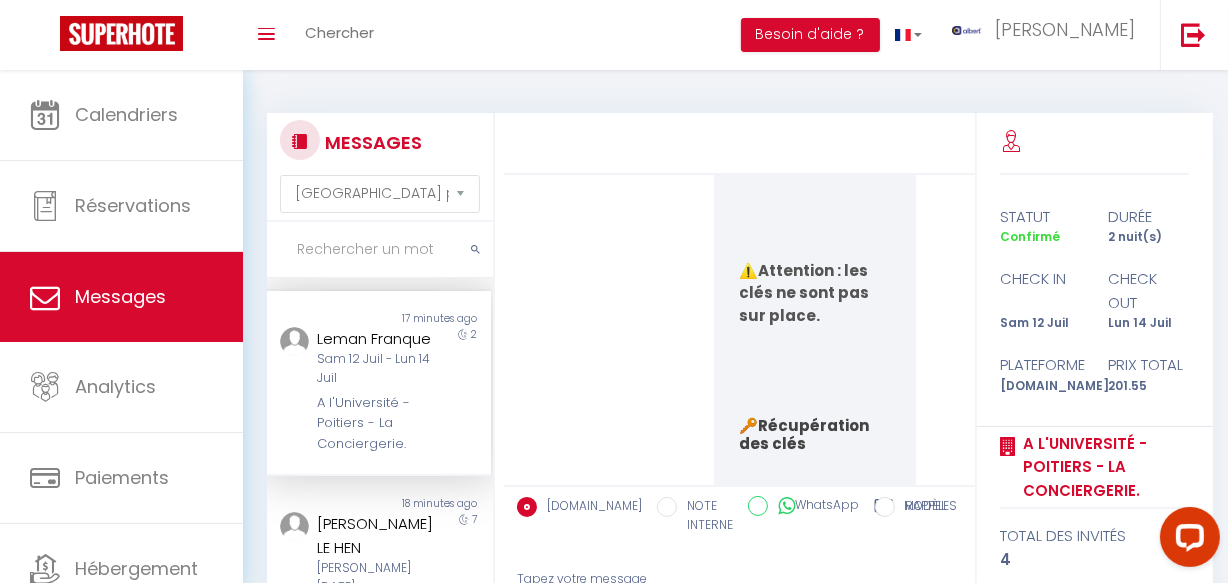 scroll, scrollTop: 11588, scrollLeft: 0, axis: vertical 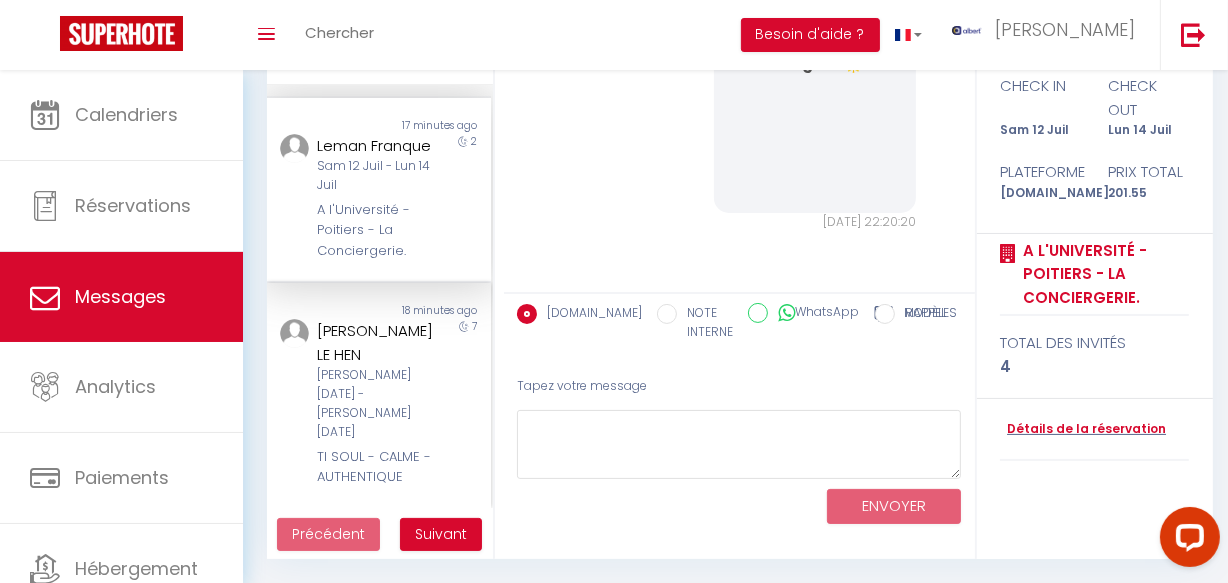 click on "[PERSON_NAME][DATE] - [PERSON_NAME][DATE]" at bounding box center (375, 403) 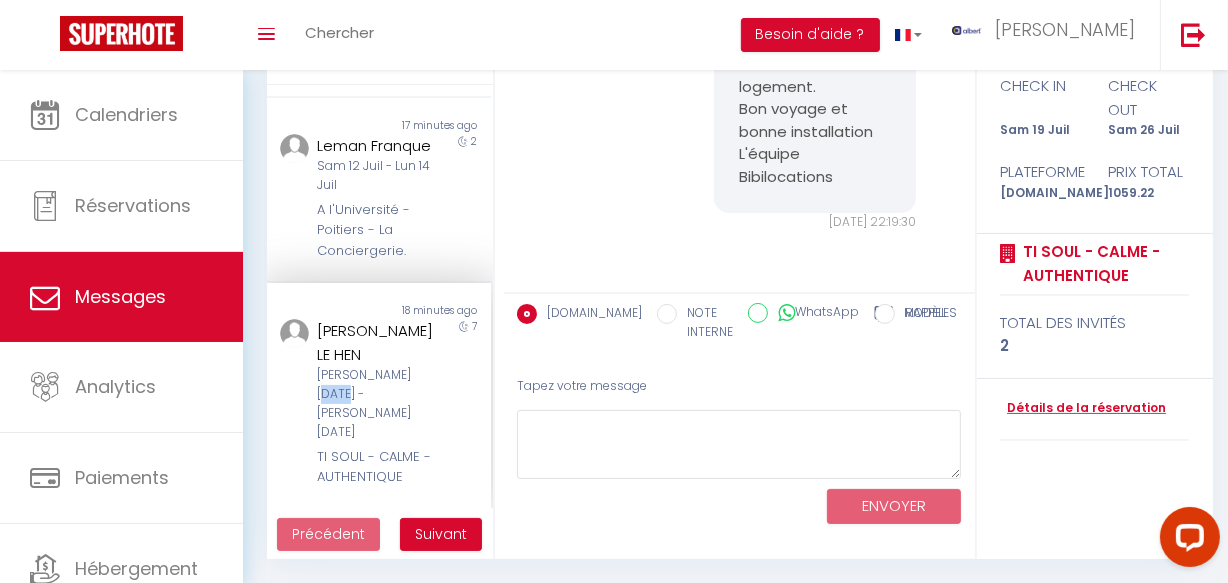 click on "[PERSON_NAME][DATE] - [PERSON_NAME][DATE]" at bounding box center (375, 403) 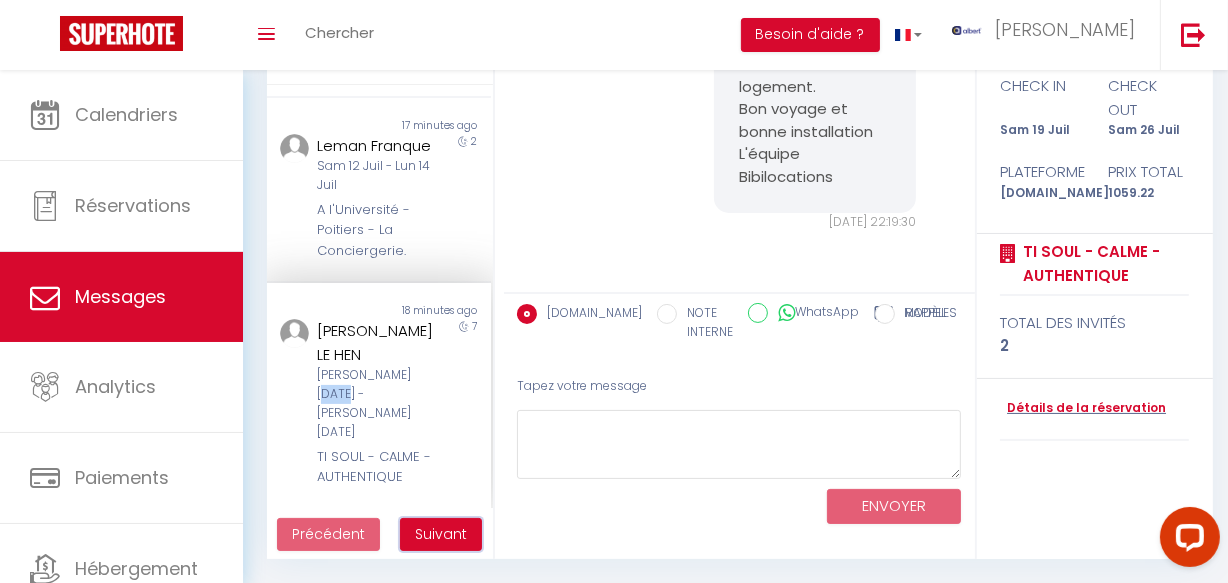 click on "Suivant" at bounding box center (441, 534) 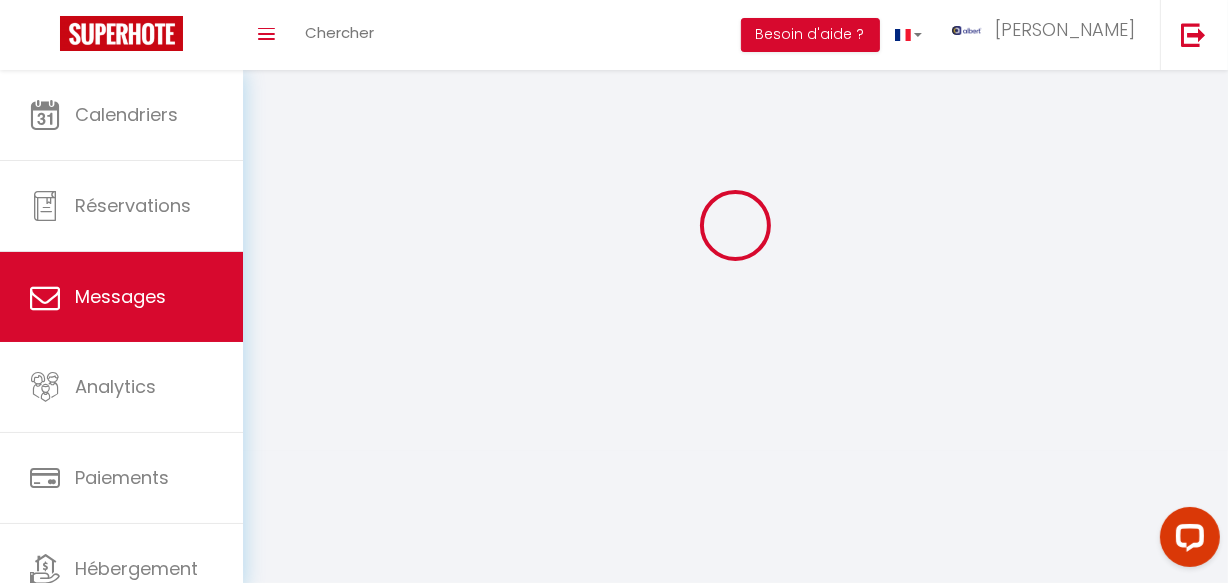 scroll, scrollTop: 70, scrollLeft: 0, axis: vertical 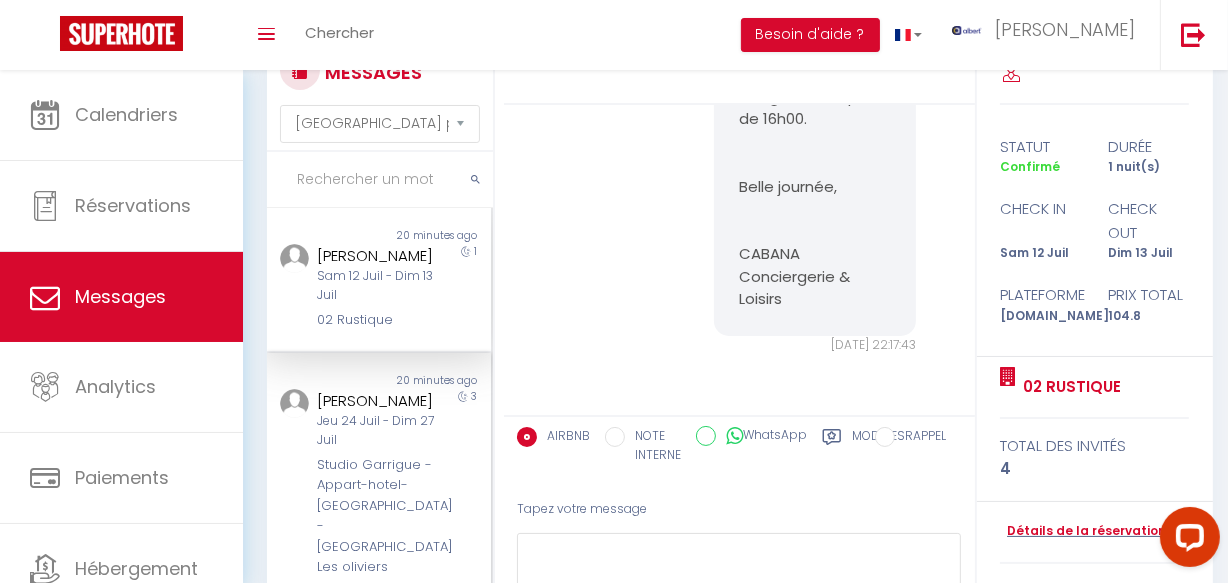 click on "3" at bounding box center (463, 483) 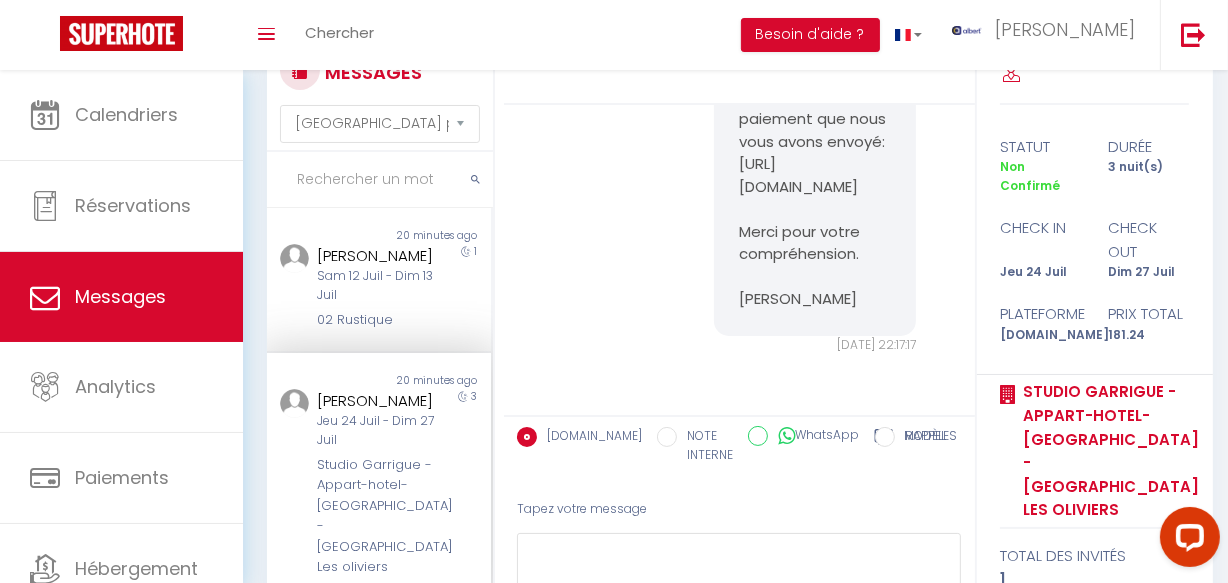 scroll, scrollTop: 1841, scrollLeft: 0, axis: vertical 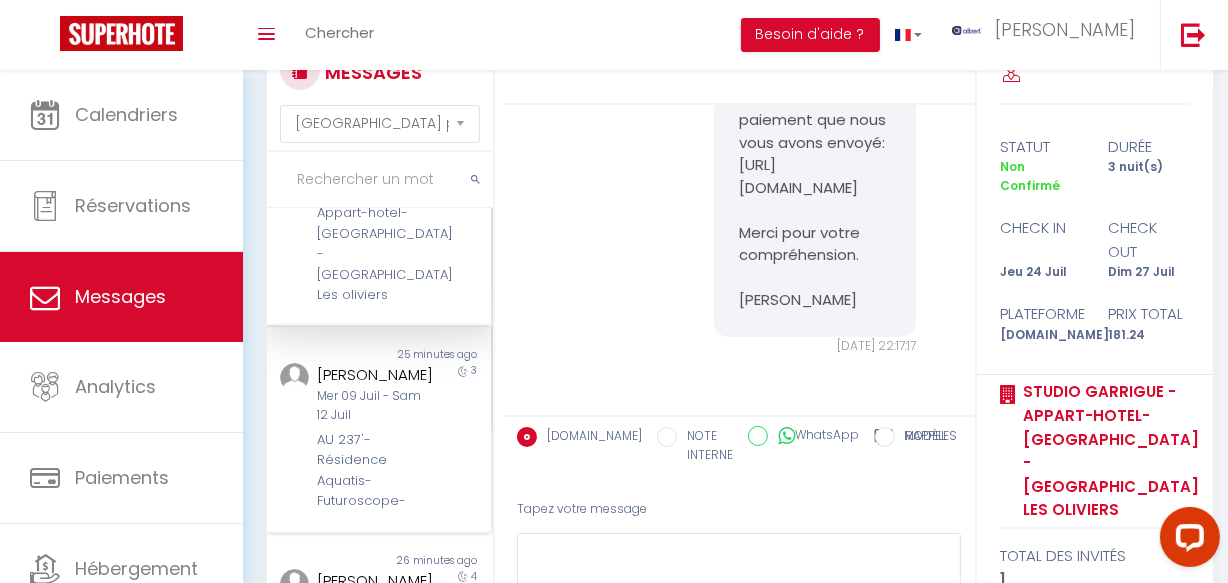 click on "3" at bounding box center [463, 437] 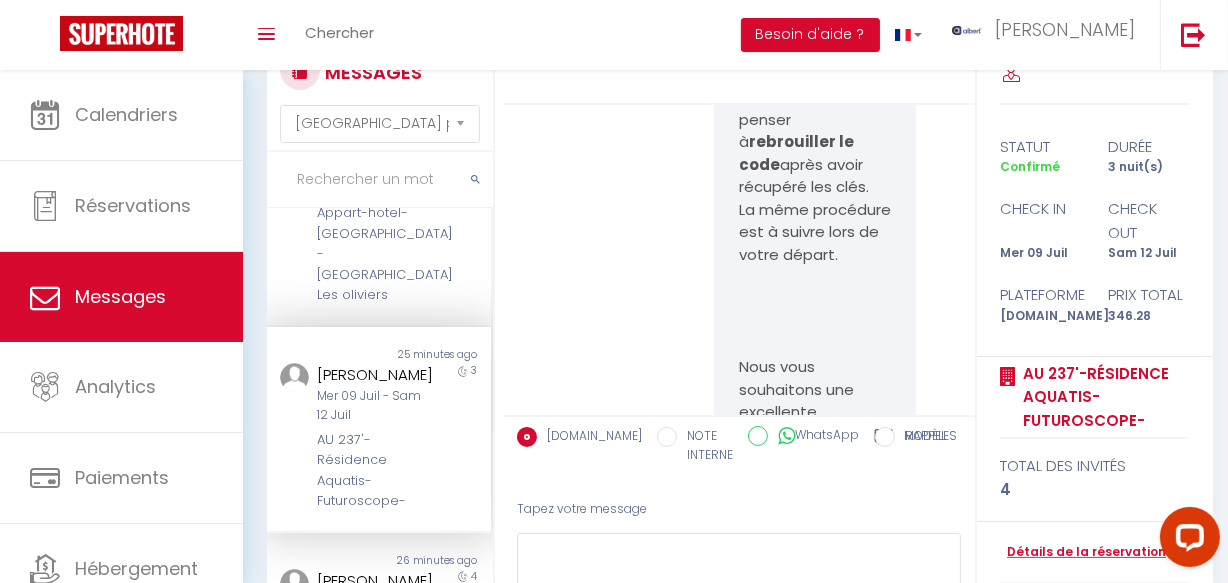 scroll, scrollTop: 15252, scrollLeft: 0, axis: vertical 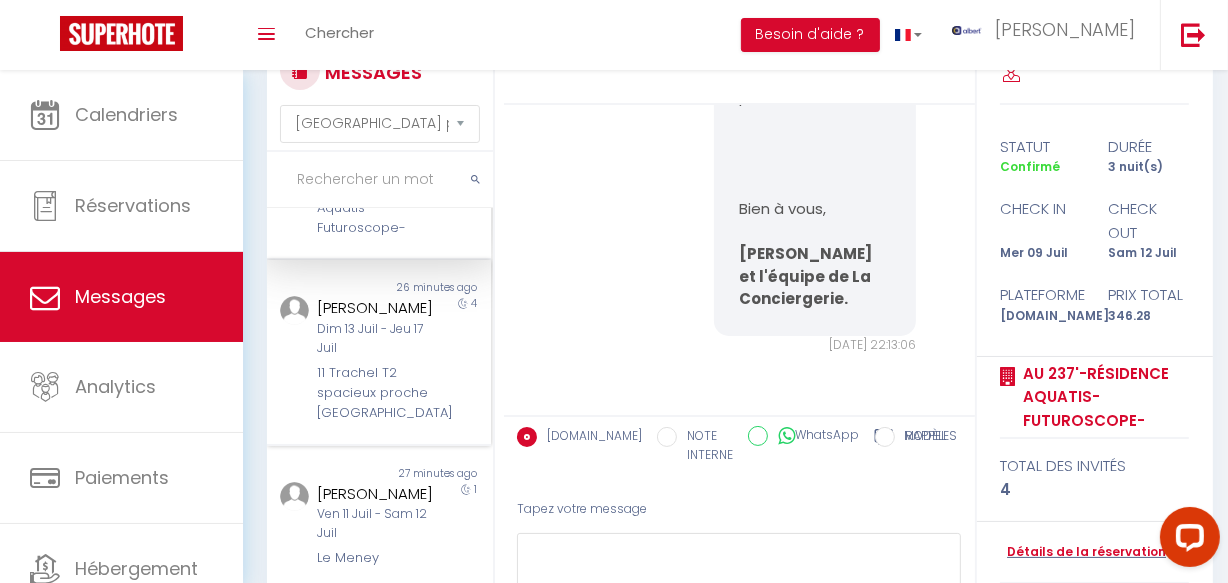 click on "Non lu
26 minutes ago
[PERSON_NAME]   [DATE] - [DATE] Trachel T2 spacieux proche gare Thiers     4" at bounding box center [379, 353] 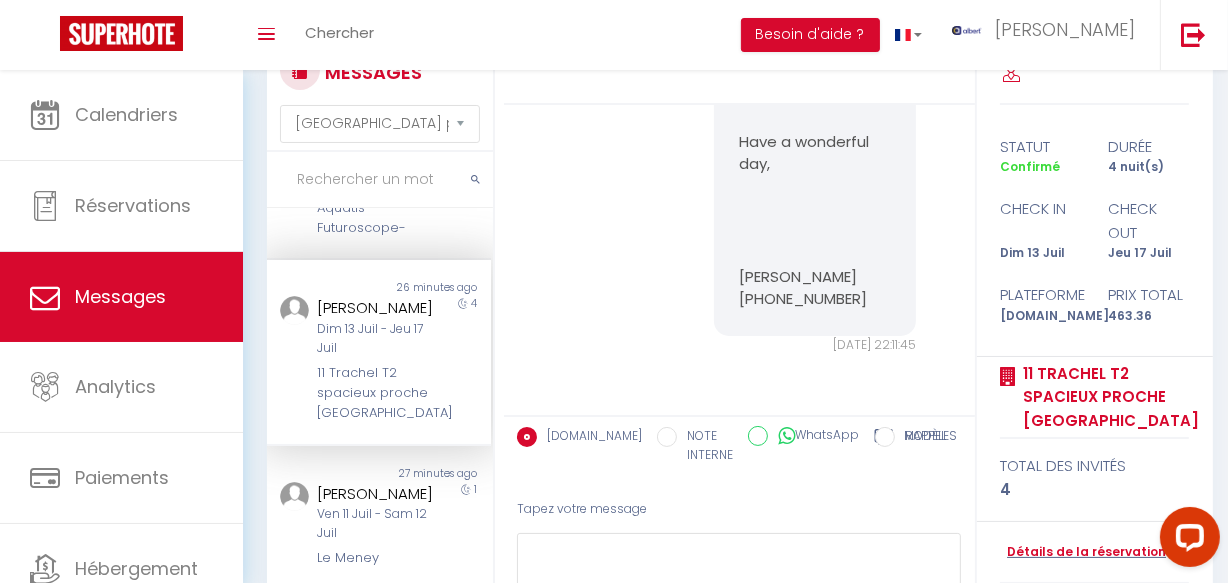 scroll, scrollTop: 818, scrollLeft: 0, axis: vertical 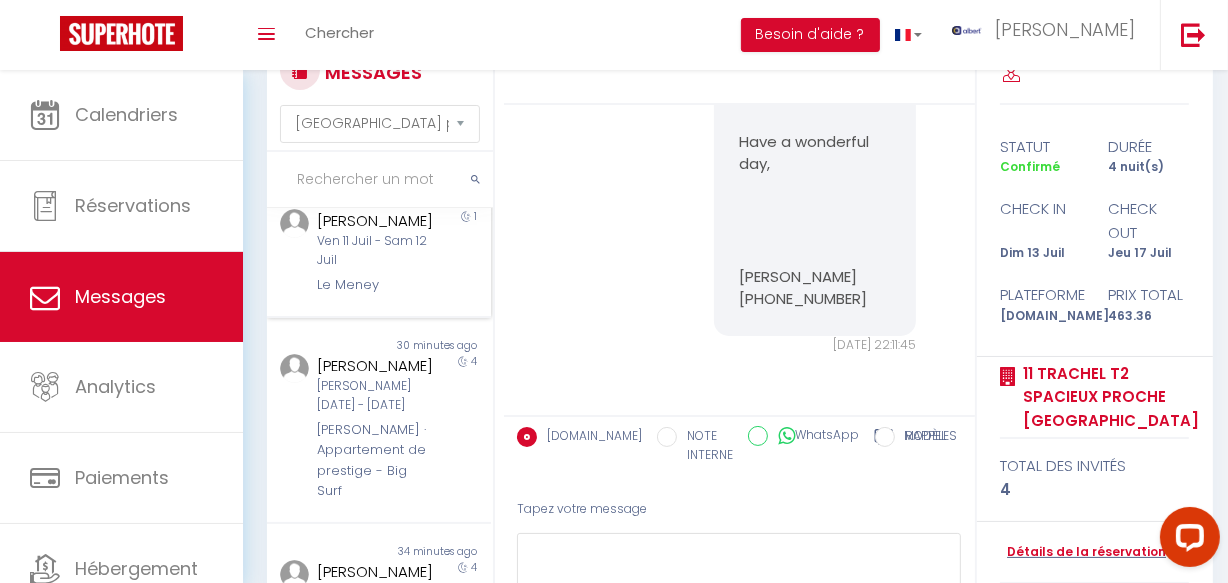click on "Ven 11 Juil - Sam 12 Juil" at bounding box center (375, 251) 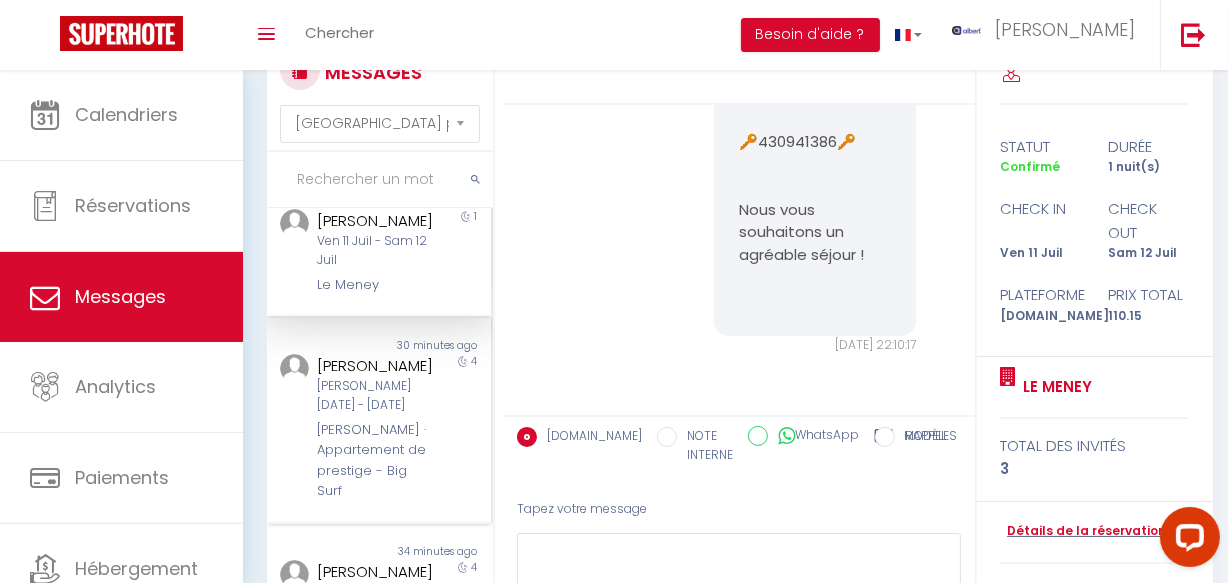 click on "30 minutes ago" at bounding box center (435, 346) 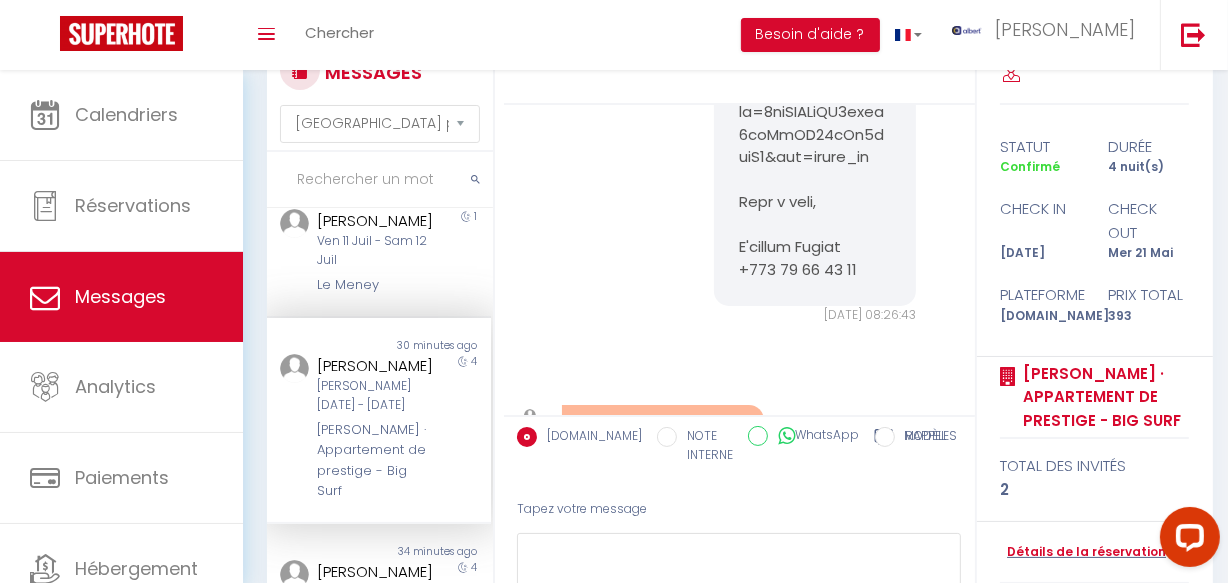 scroll, scrollTop: 22260, scrollLeft: 0, axis: vertical 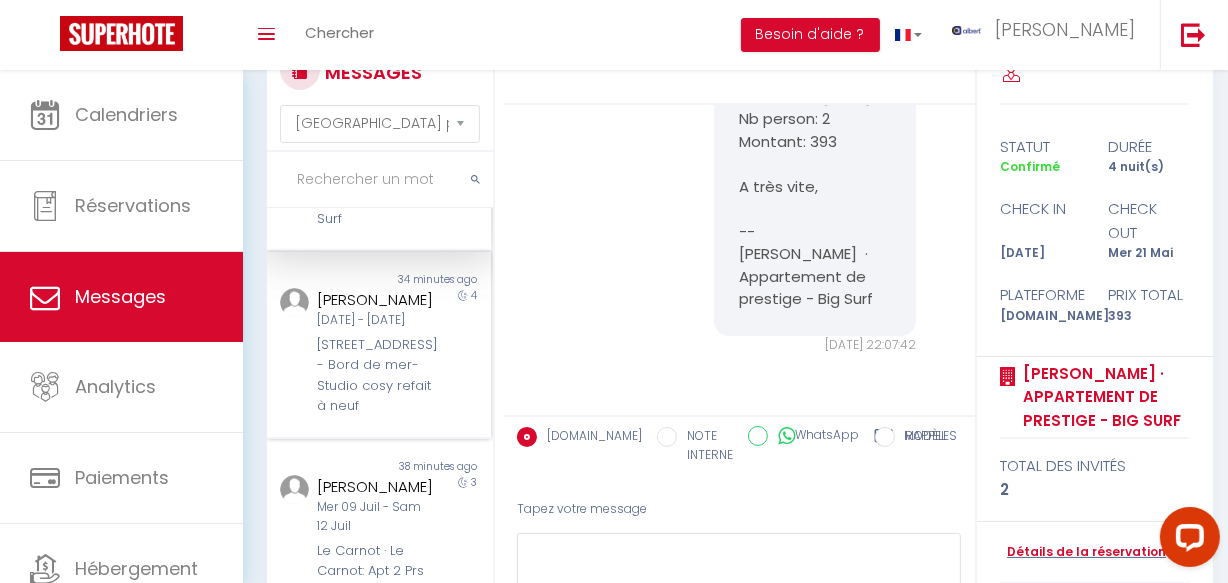 click on "4" at bounding box center [463, 352] 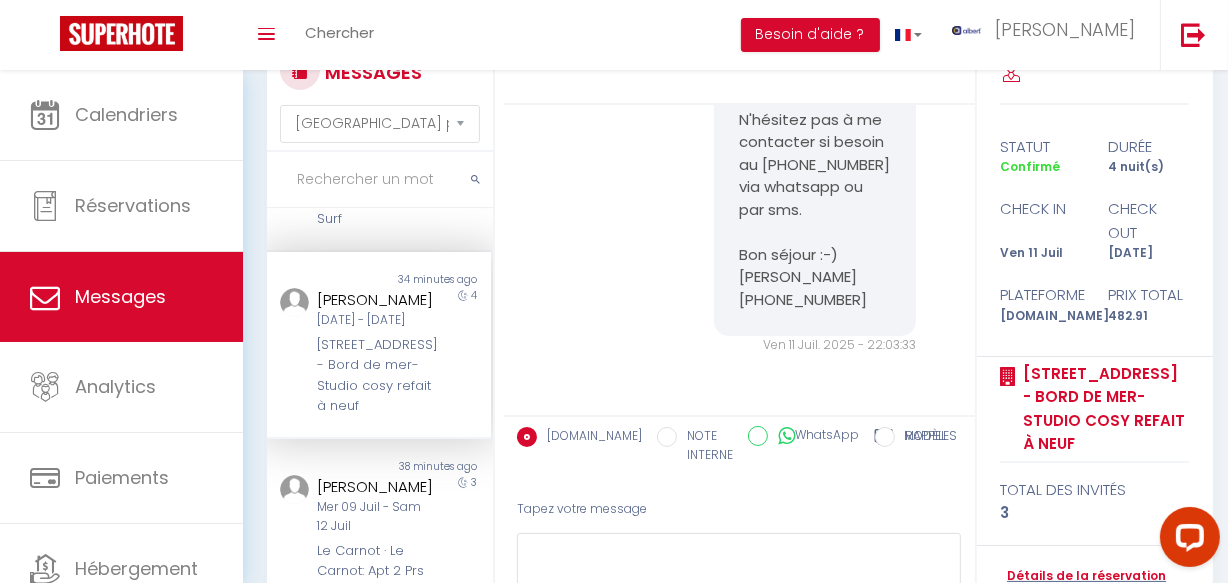 scroll, scrollTop: 1363, scrollLeft: 0, axis: vertical 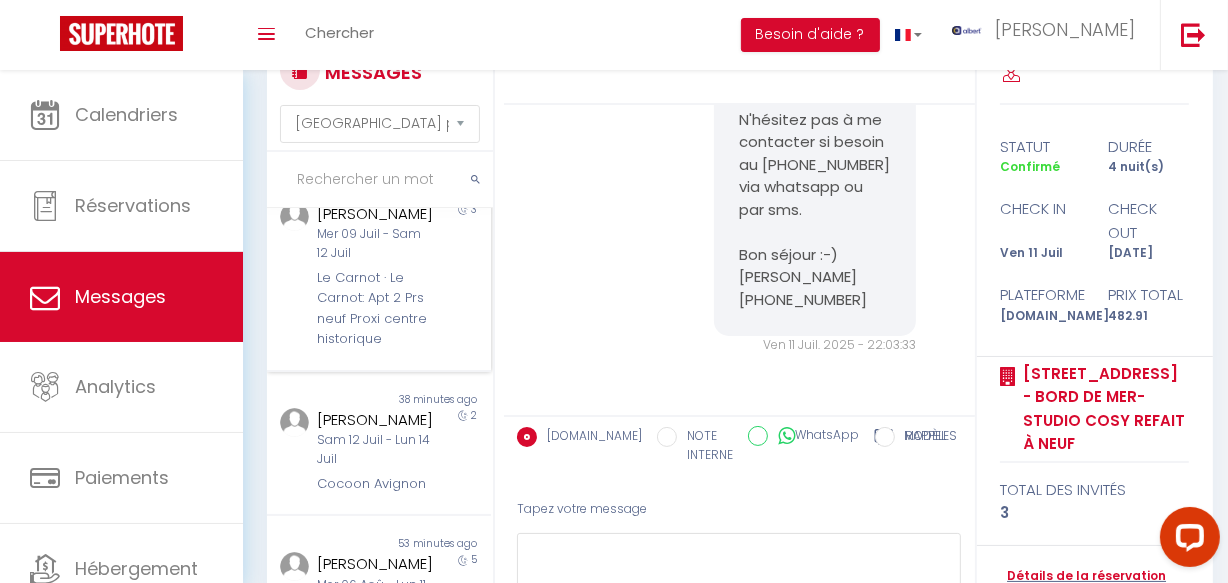 click on "Mer 09 Juil - Sam 12 Juil" at bounding box center (375, 244) 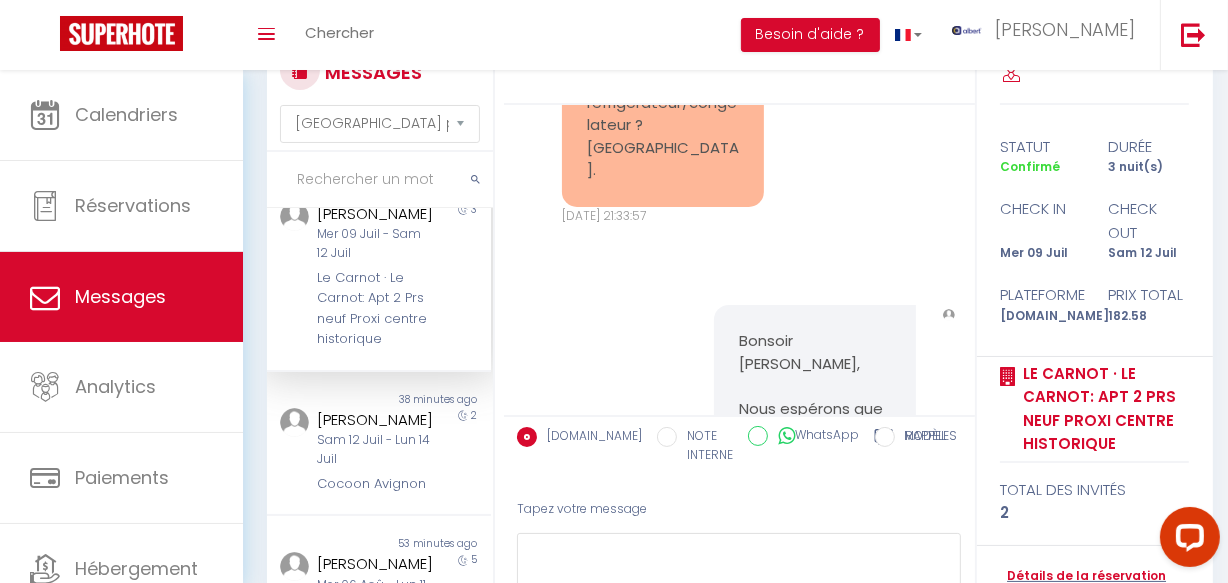 scroll, scrollTop: 24942, scrollLeft: 0, axis: vertical 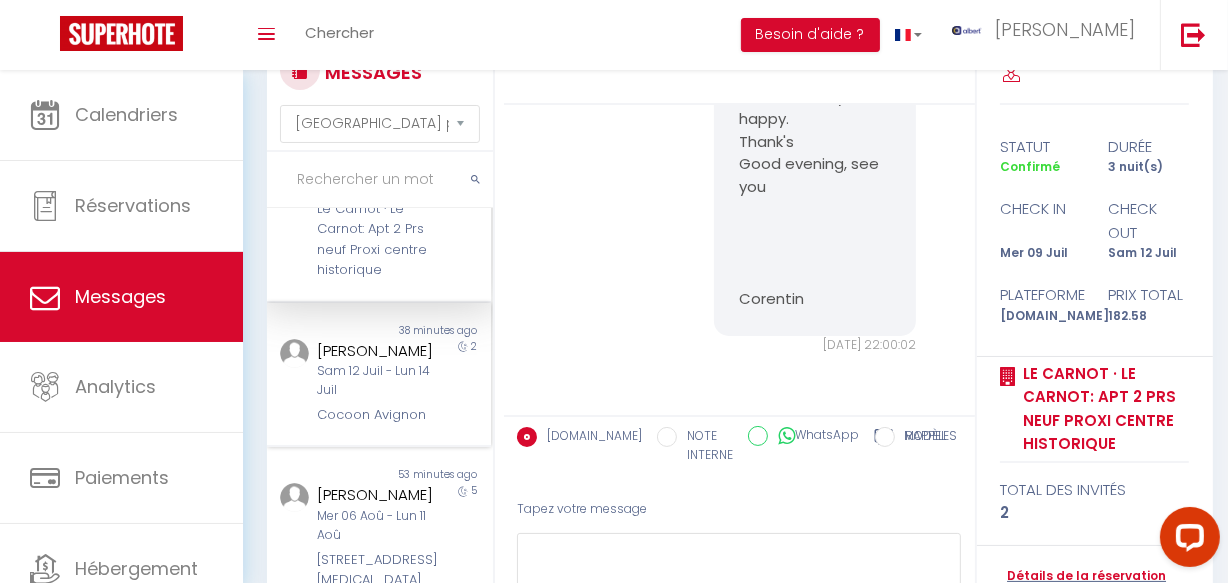 click on "Sam 12 Juil - Lun 14 Juil" at bounding box center [375, 381] 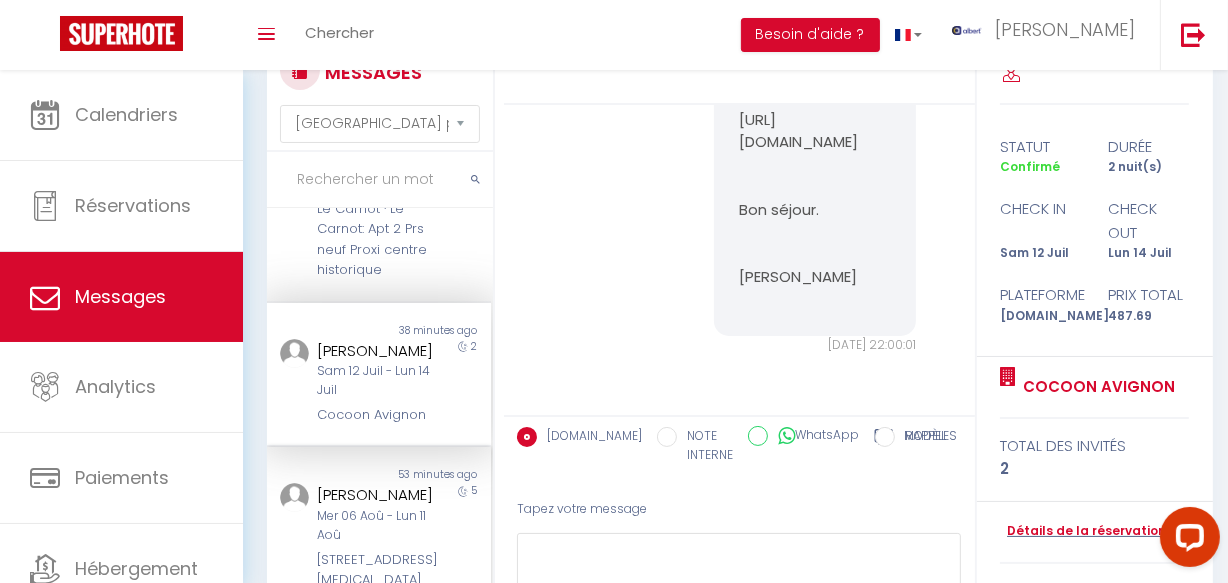 click on "53 minutes ago" at bounding box center (435, 475) 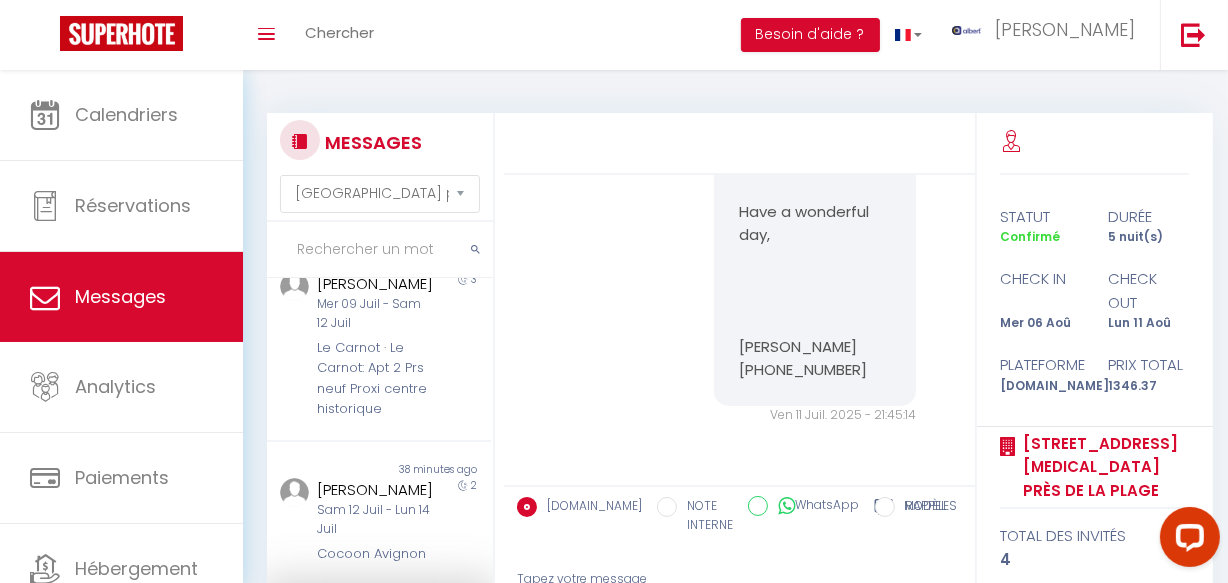 click at bounding box center (380, 250) 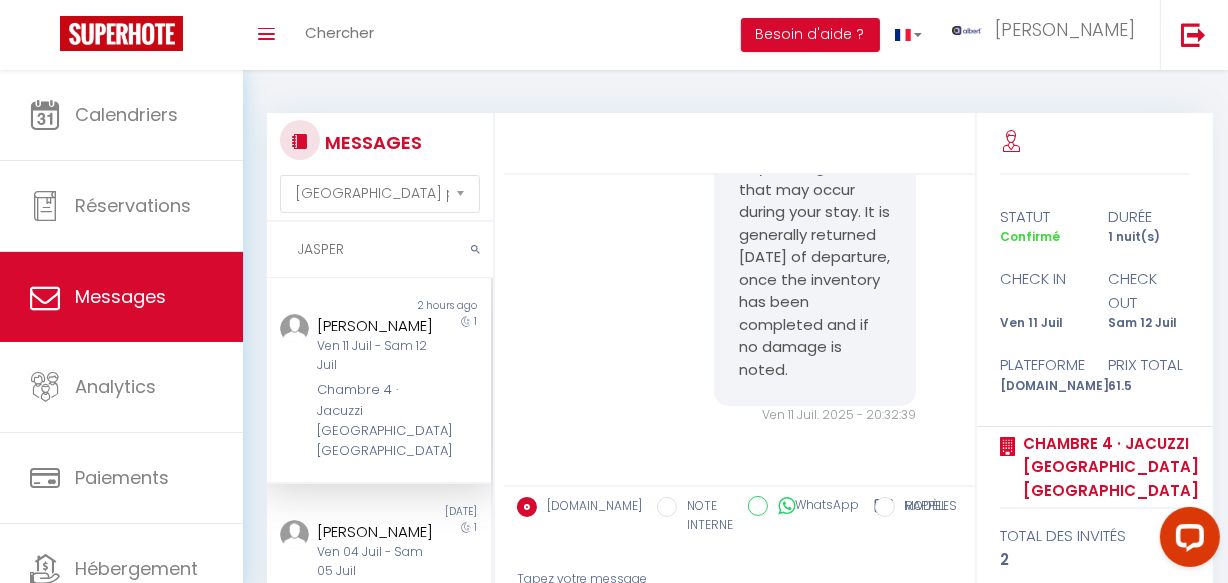 drag, startPoint x: 361, startPoint y: 256, endPoint x: 261, endPoint y: 247, distance: 100.40418 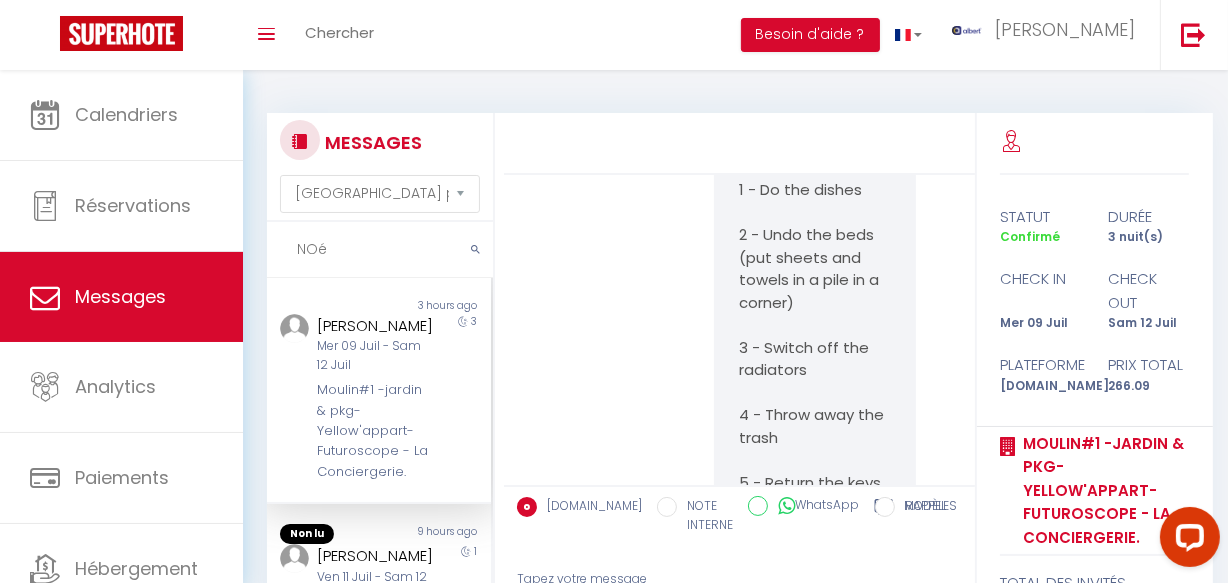 scroll, scrollTop: 12232, scrollLeft: 0, axis: vertical 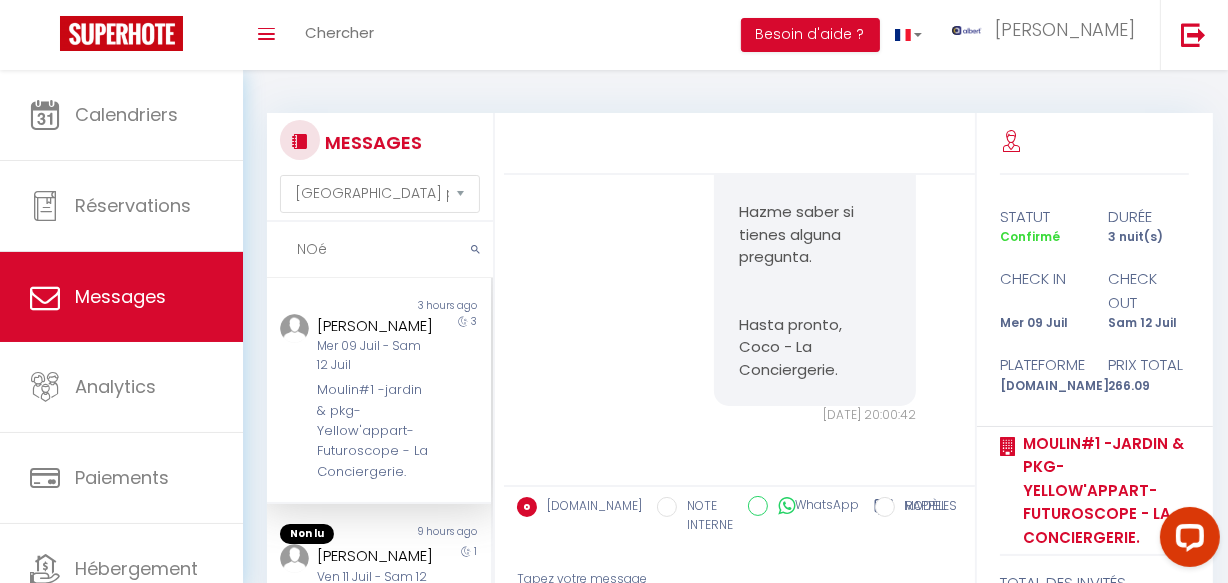 drag, startPoint x: 300, startPoint y: 247, endPoint x: 318, endPoint y: 247, distance: 18 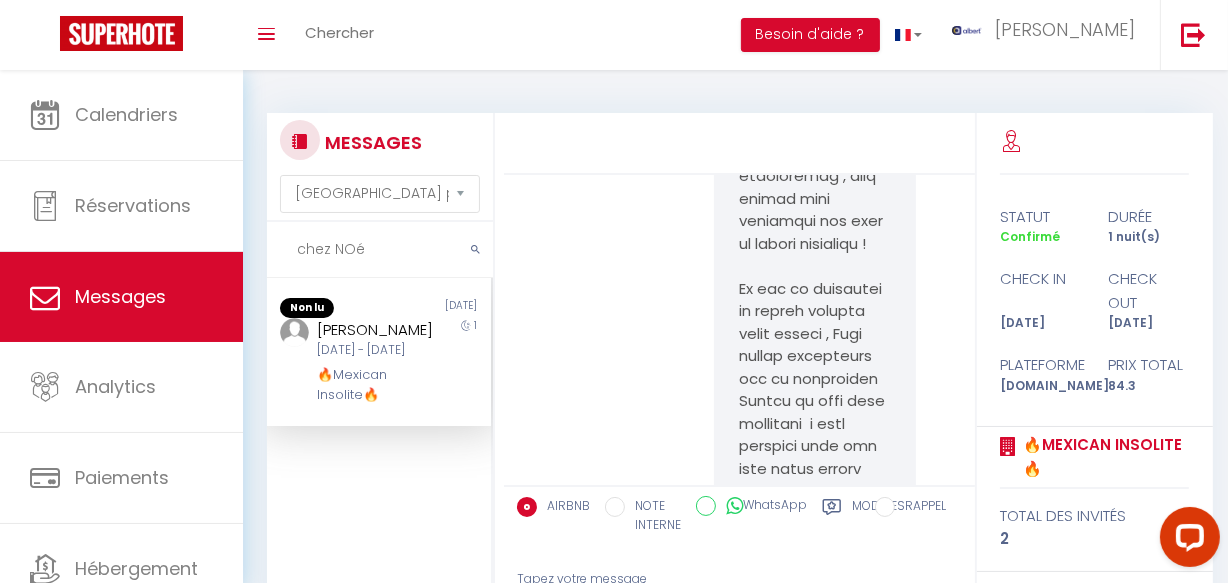 scroll, scrollTop: 12113, scrollLeft: 0, axis: vertical 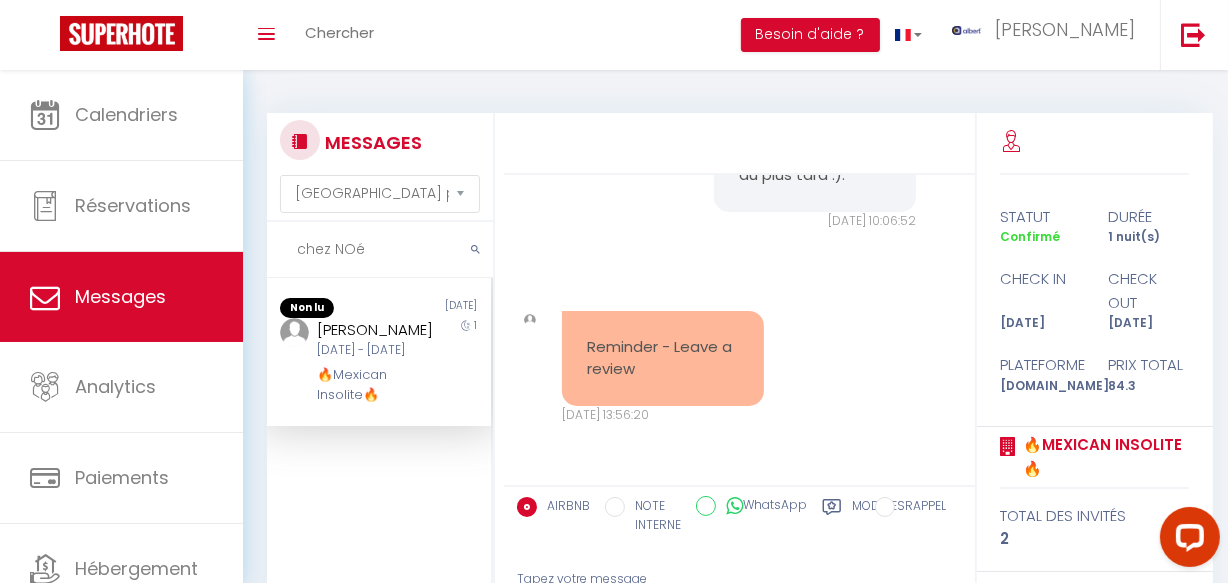 type on "chez NOé" 